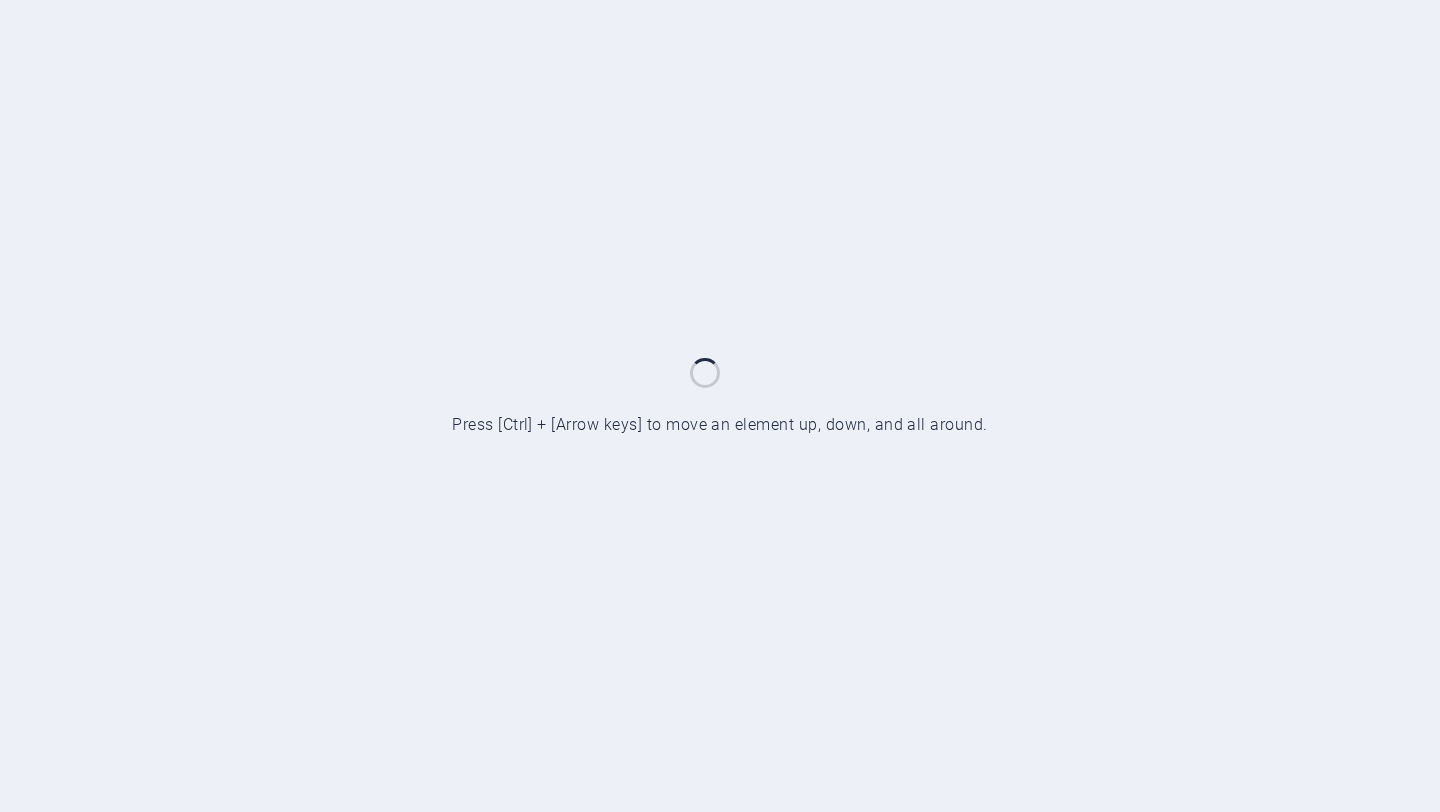 scroll, scrollTop: 0, scrollLeft: 0, axis: both 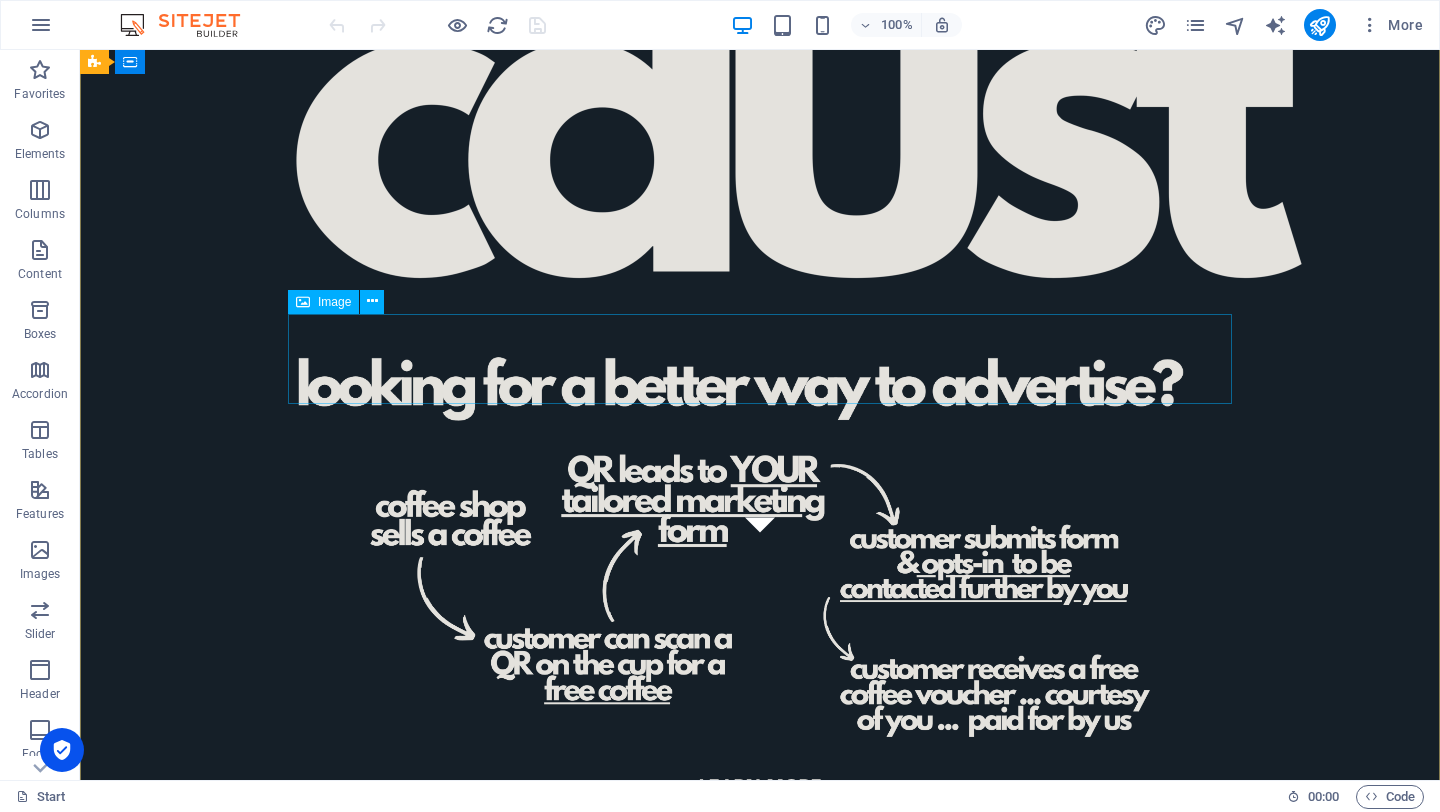 click at bounding box center (760, 596) 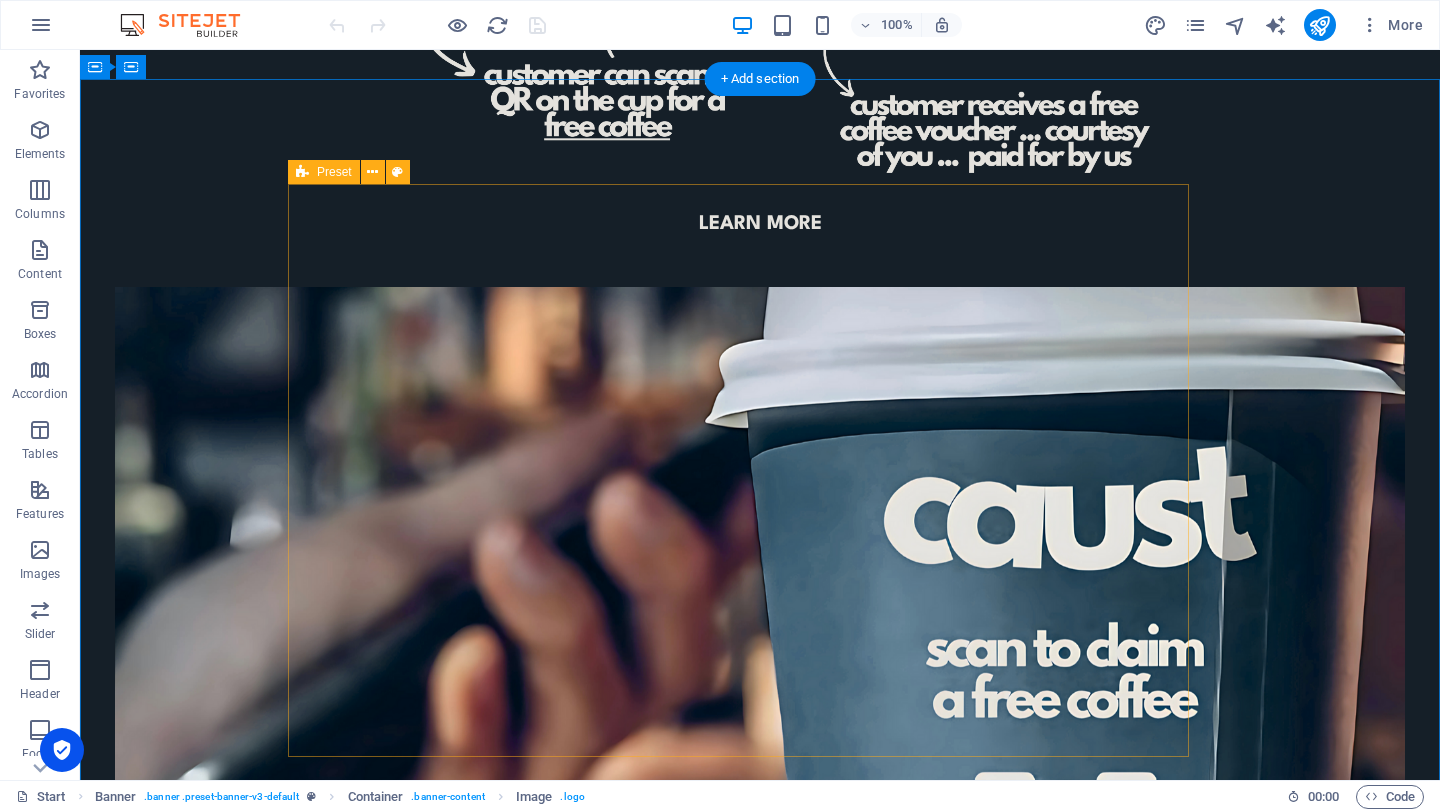 scroll, scrollTop: 971, scrollLeft: 0, axis: vertical 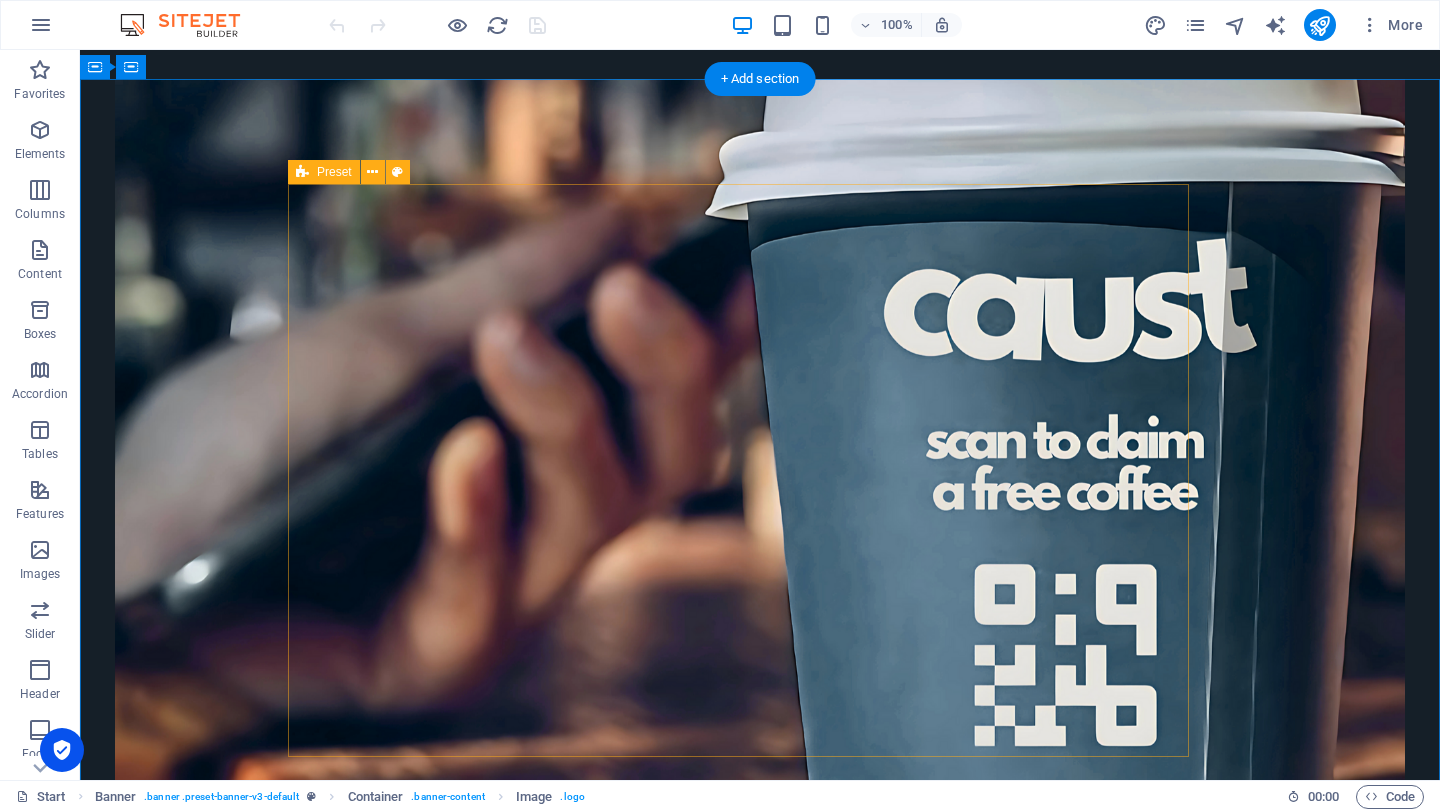 click on "YOU ONLY BUY GUARANTEED LEADS No Risk, No Fuss - You Get What You Pay For leads ARE opted in for further marketing After Filling Your Tailored Research Form Leads Opt-In To Be Contacted Further No minimum orders To Cater For All Business Sizes or To Trial Before You Commit" at bounding box center (738, 1309) 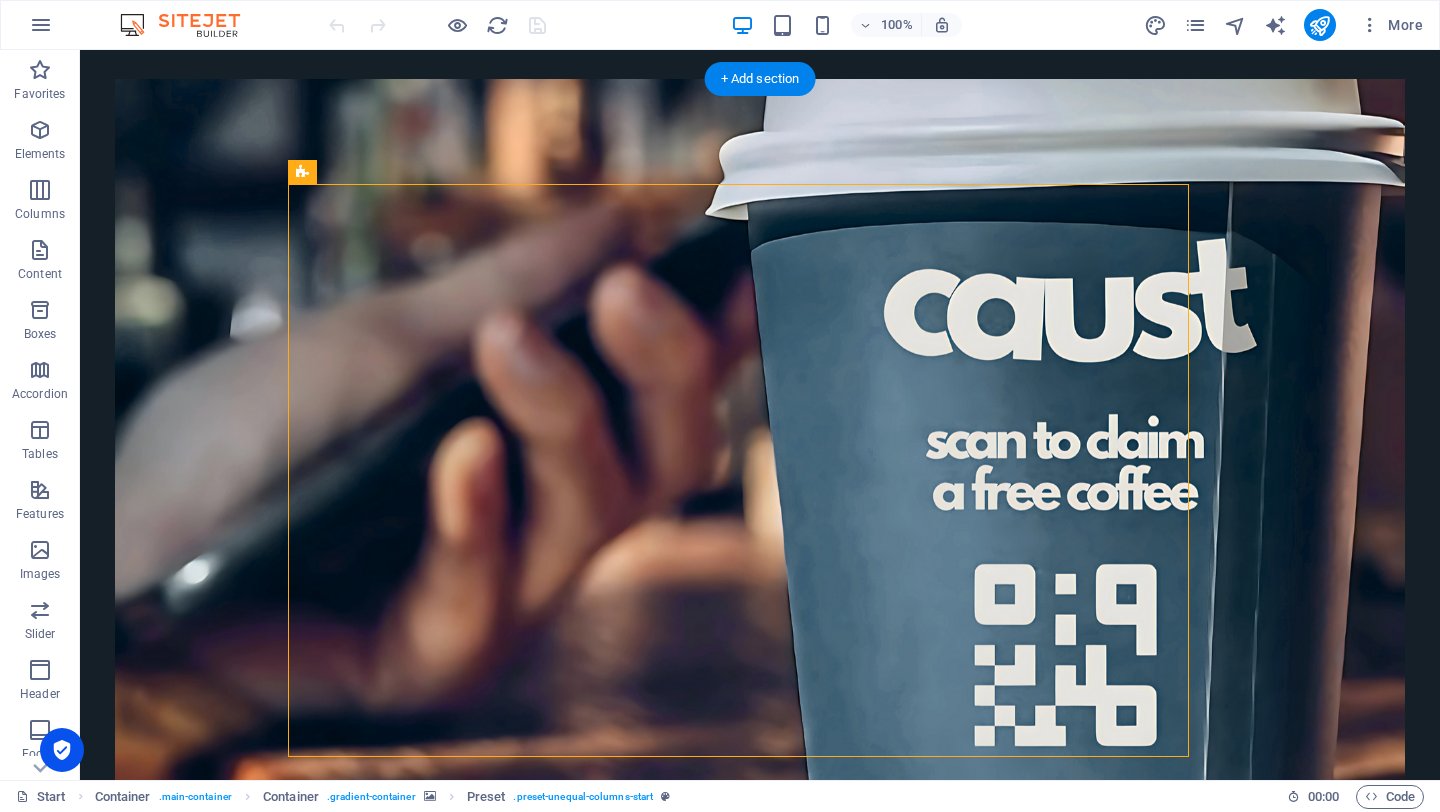 click at bounding box center [760, 531] 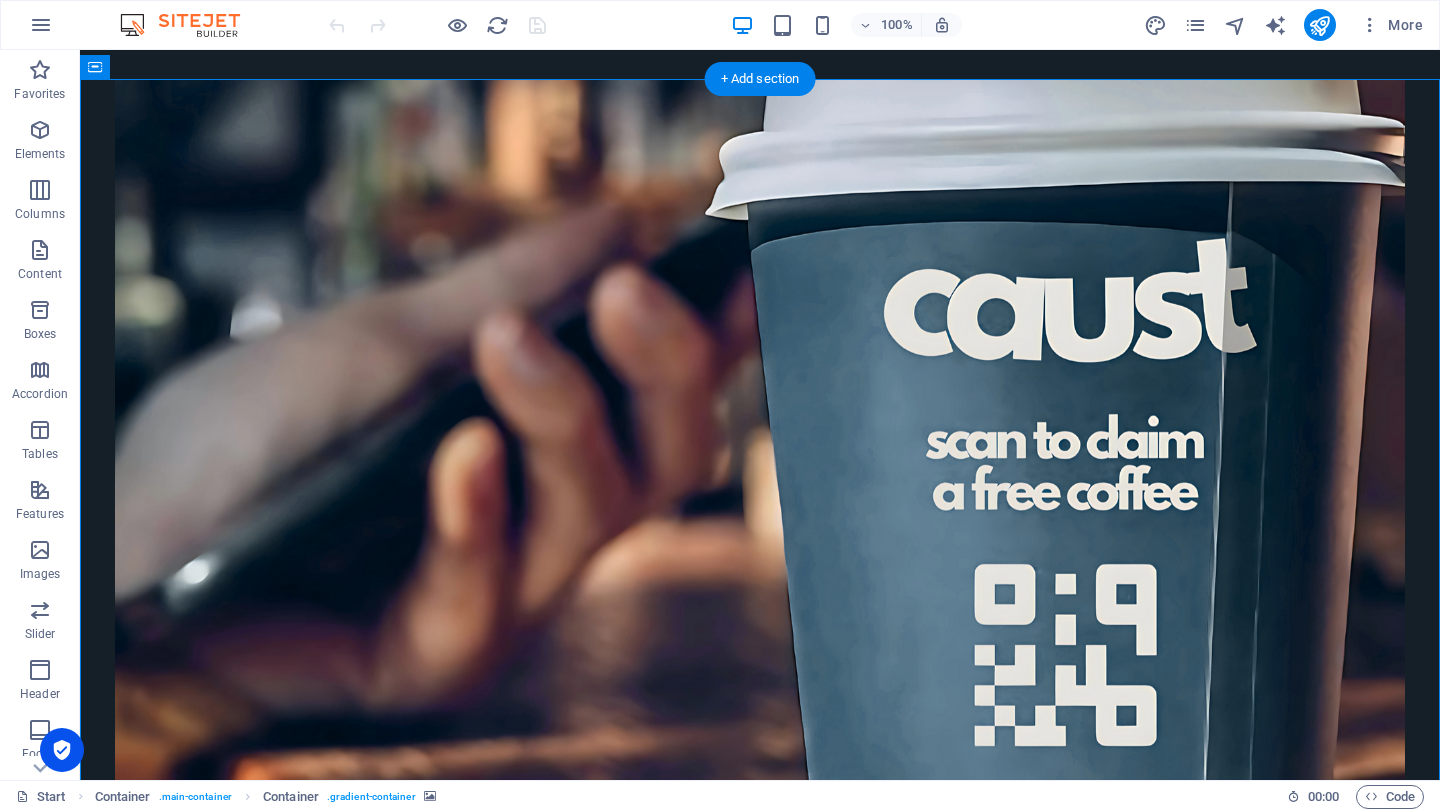 click at bounding box center (760, 531) 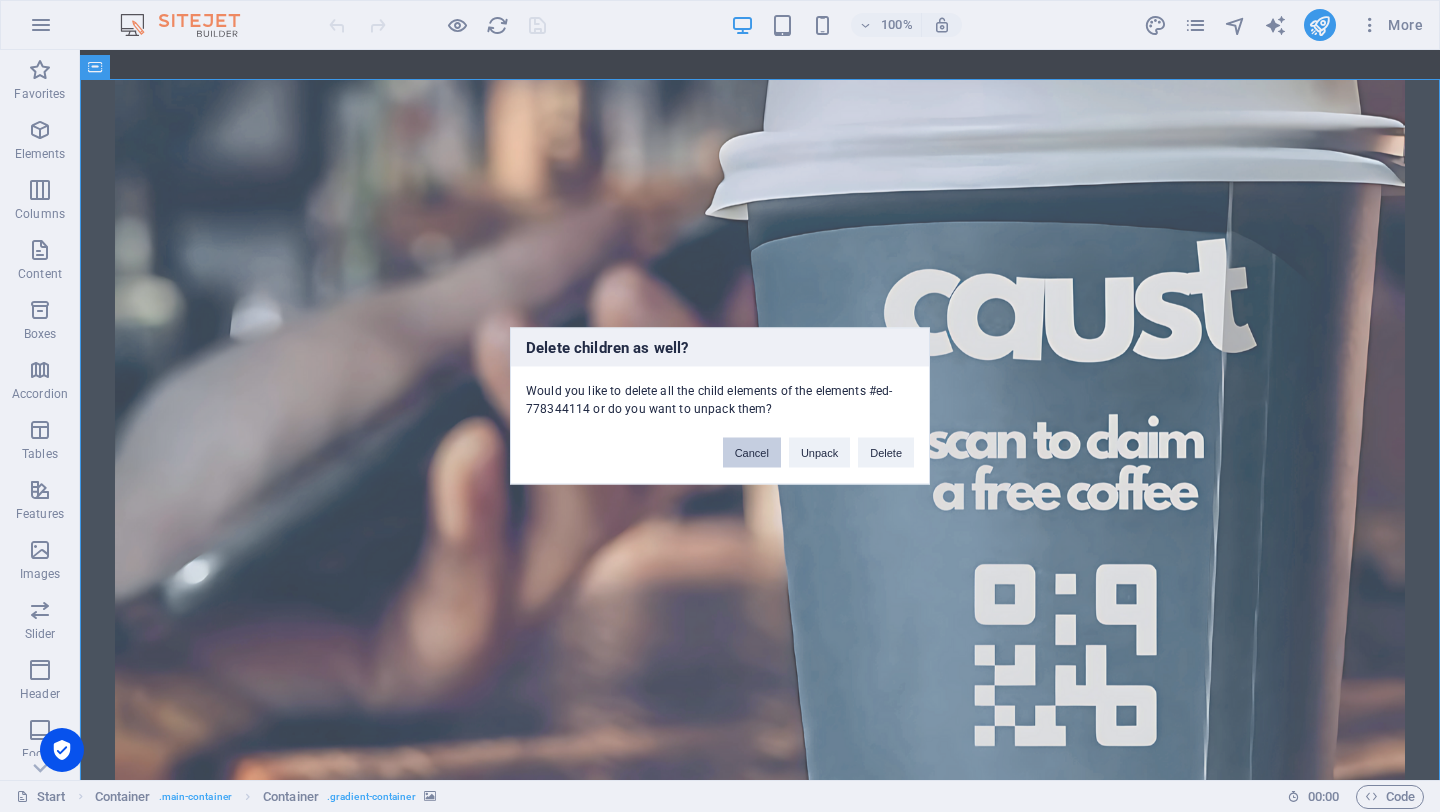 click on "Cancel" at bounding box center [752, 453] 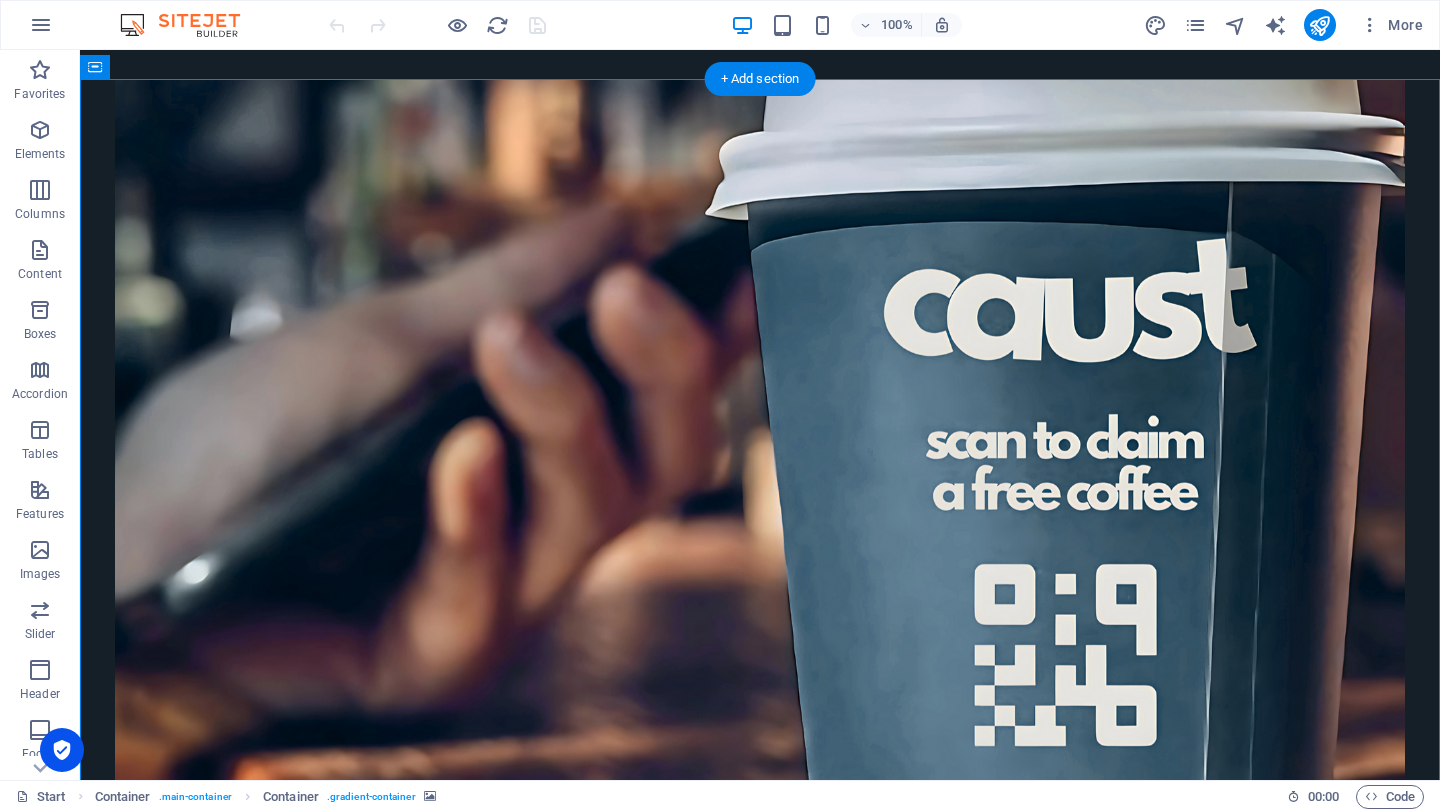 click at bounding box center [760, 531] 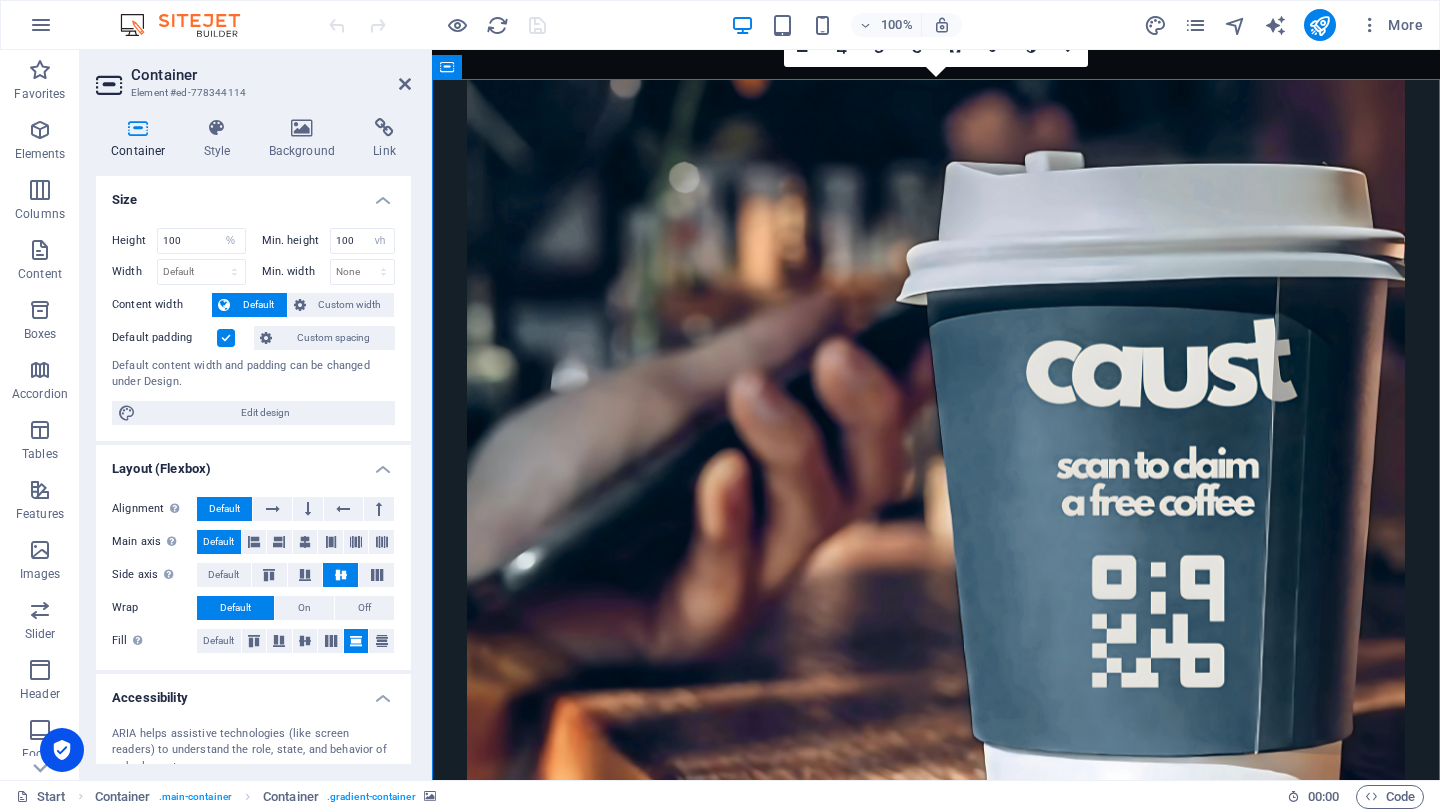 click on "Element #ed-778344114" at bounding box center (251, 93) 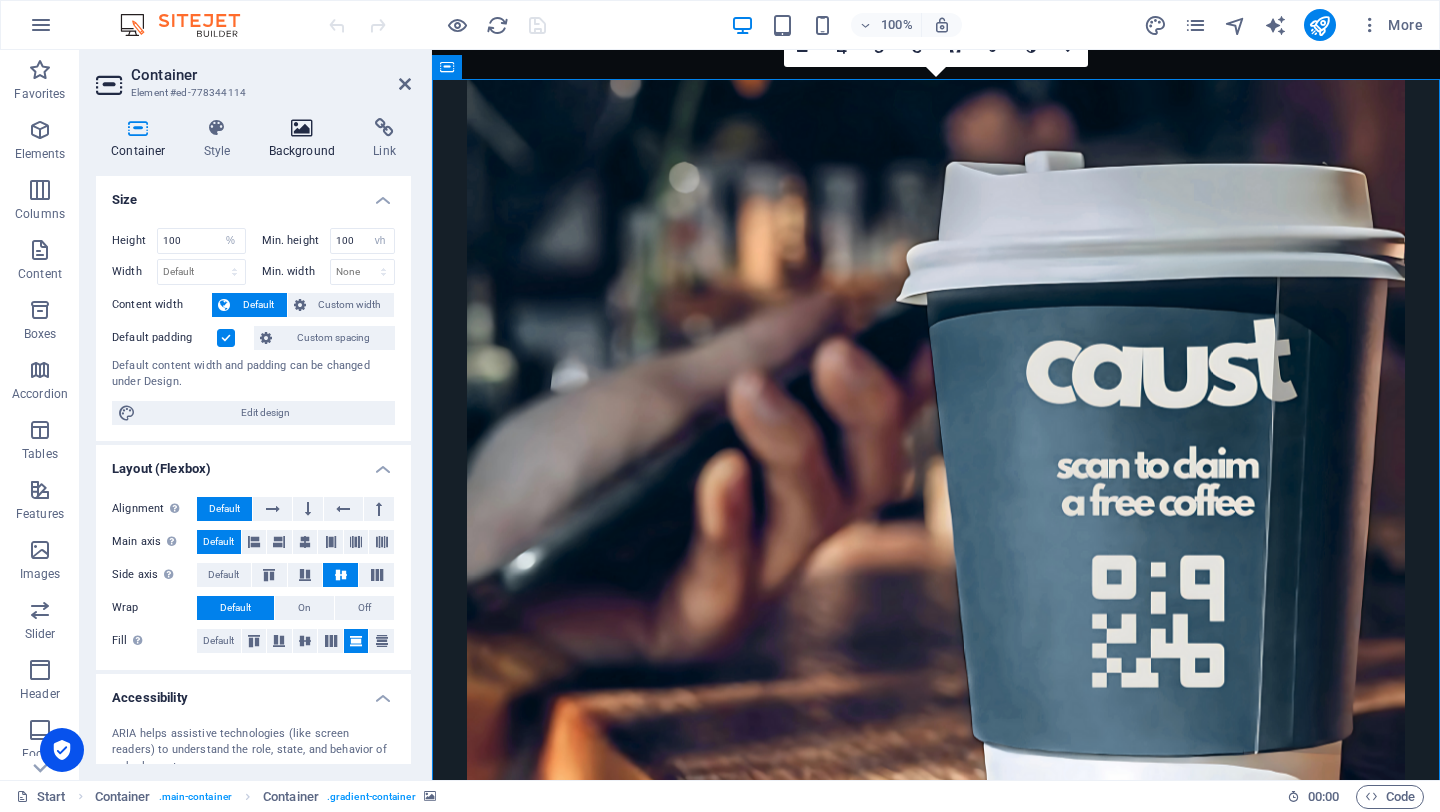 click at bounding box center (302, 128) 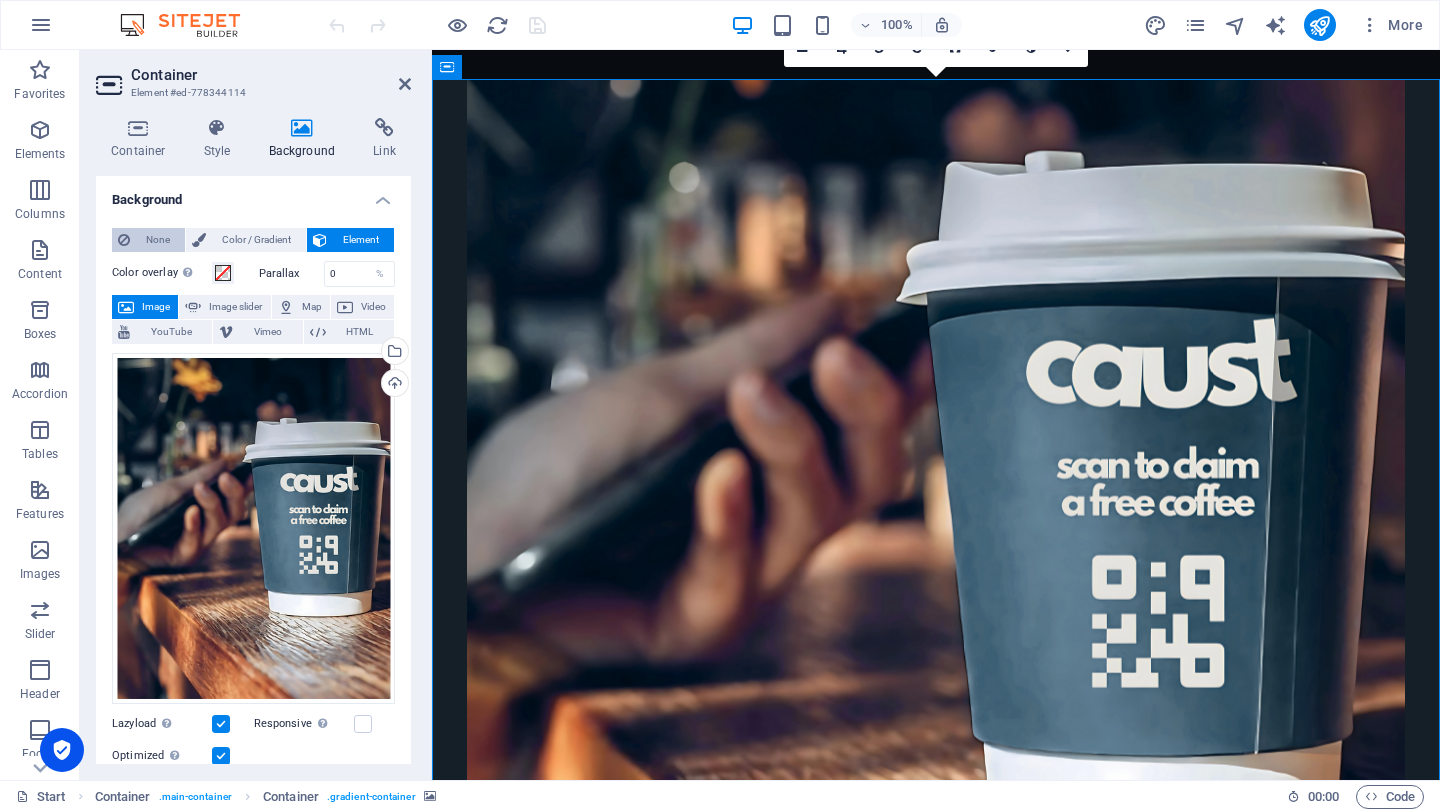 click on "None" at bounding box center (157, 240) 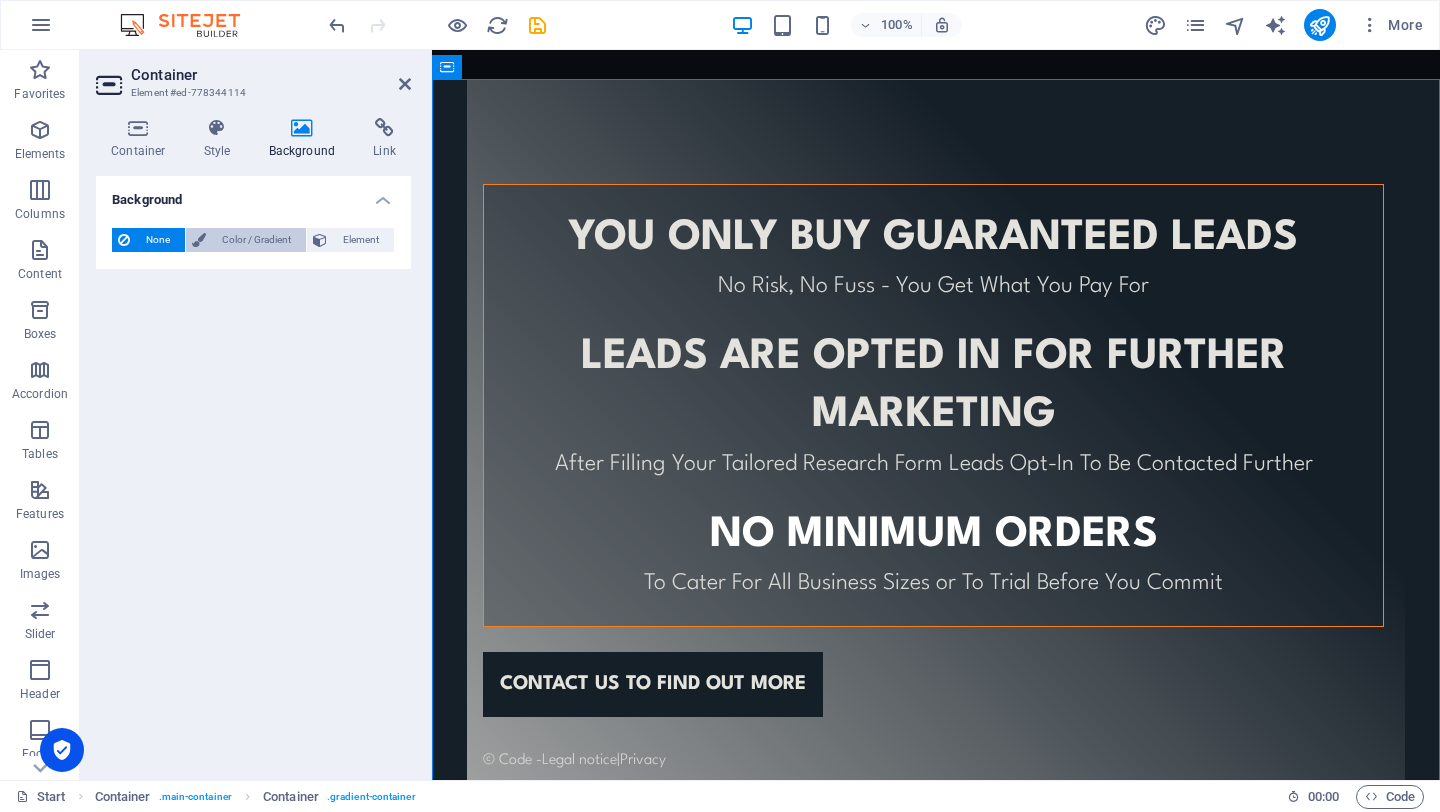 click on "Color / Gradient" at bounding box center [256, 240] 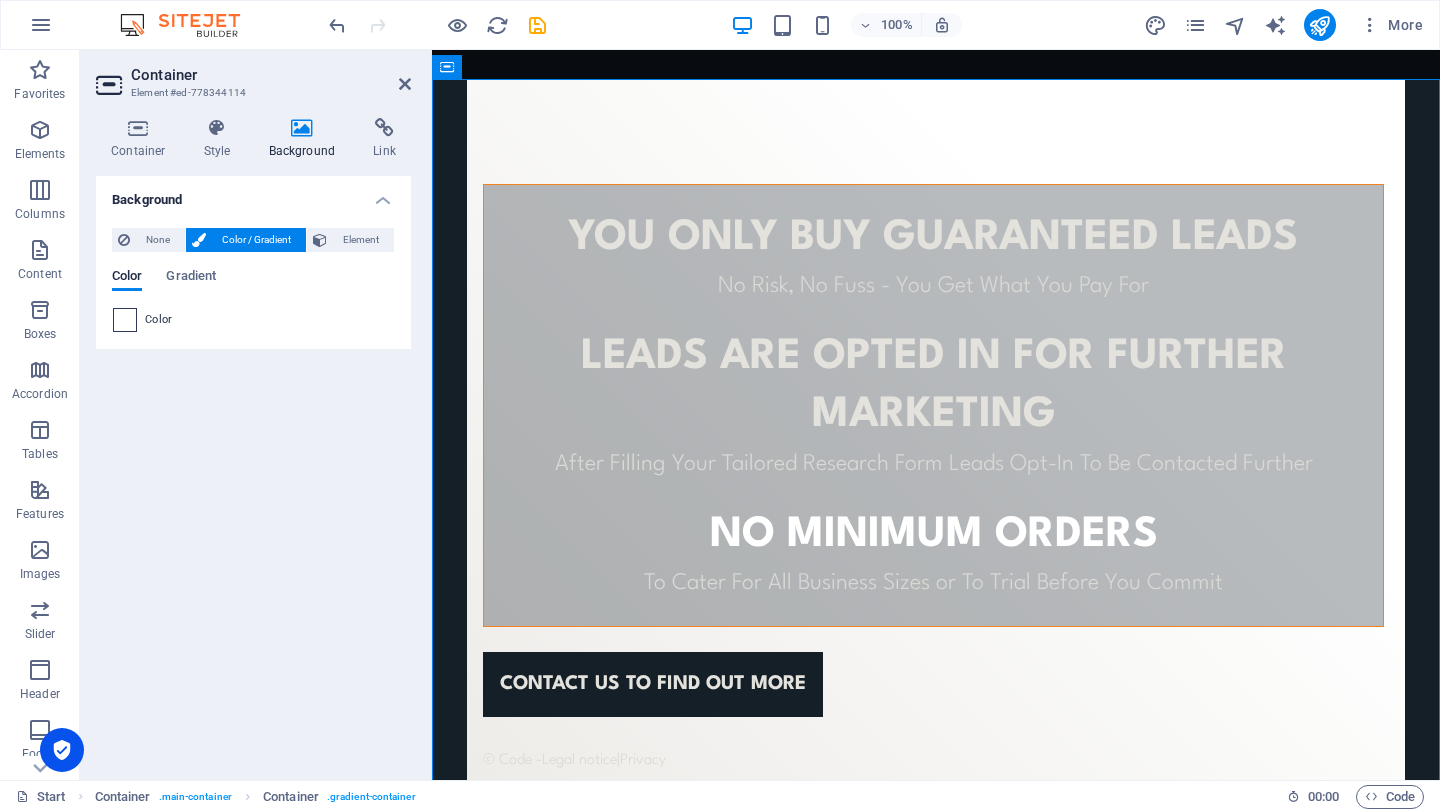 click at bounding box center [125, 320] 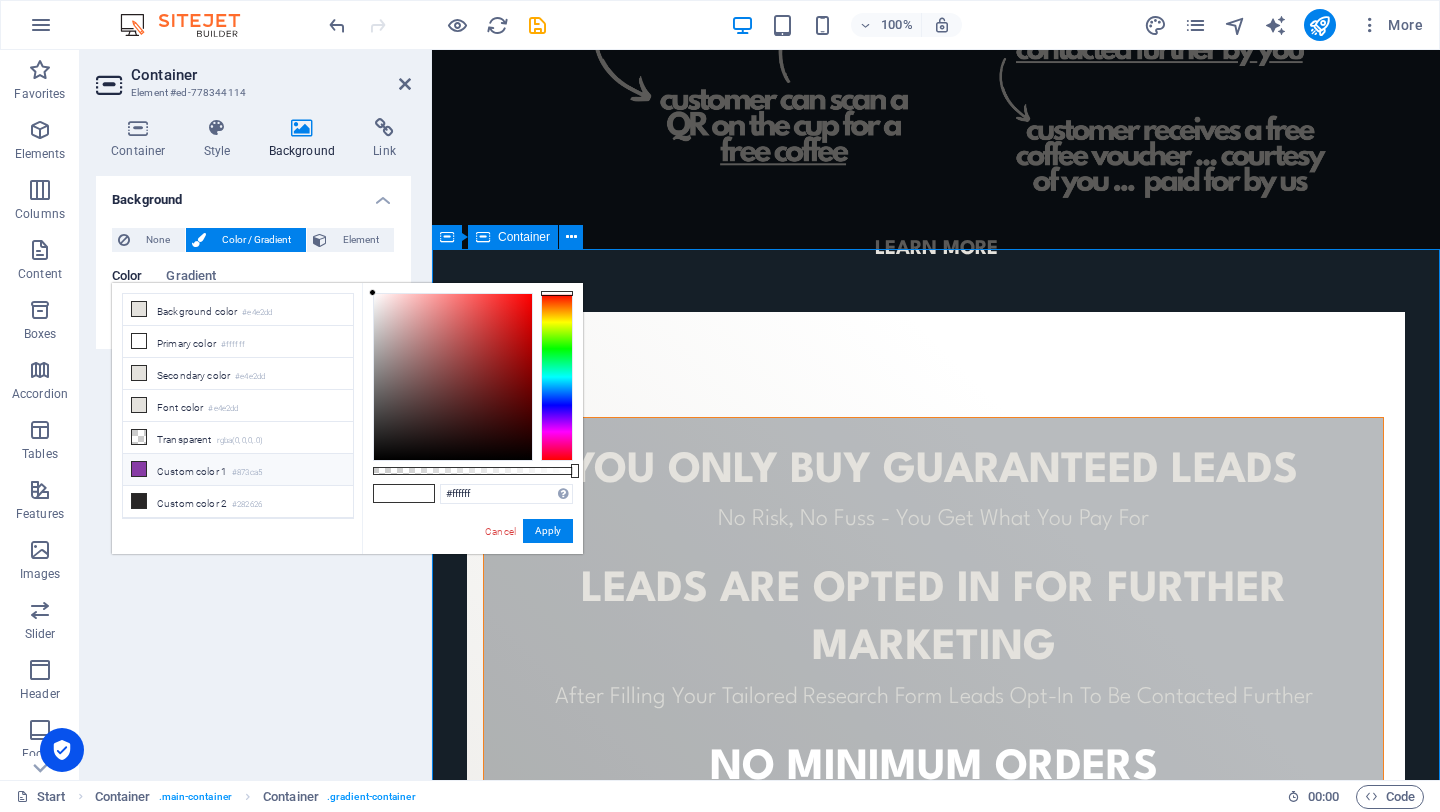 scroll, scrollTop: 643, scrollLeft: 0, axis: vertical 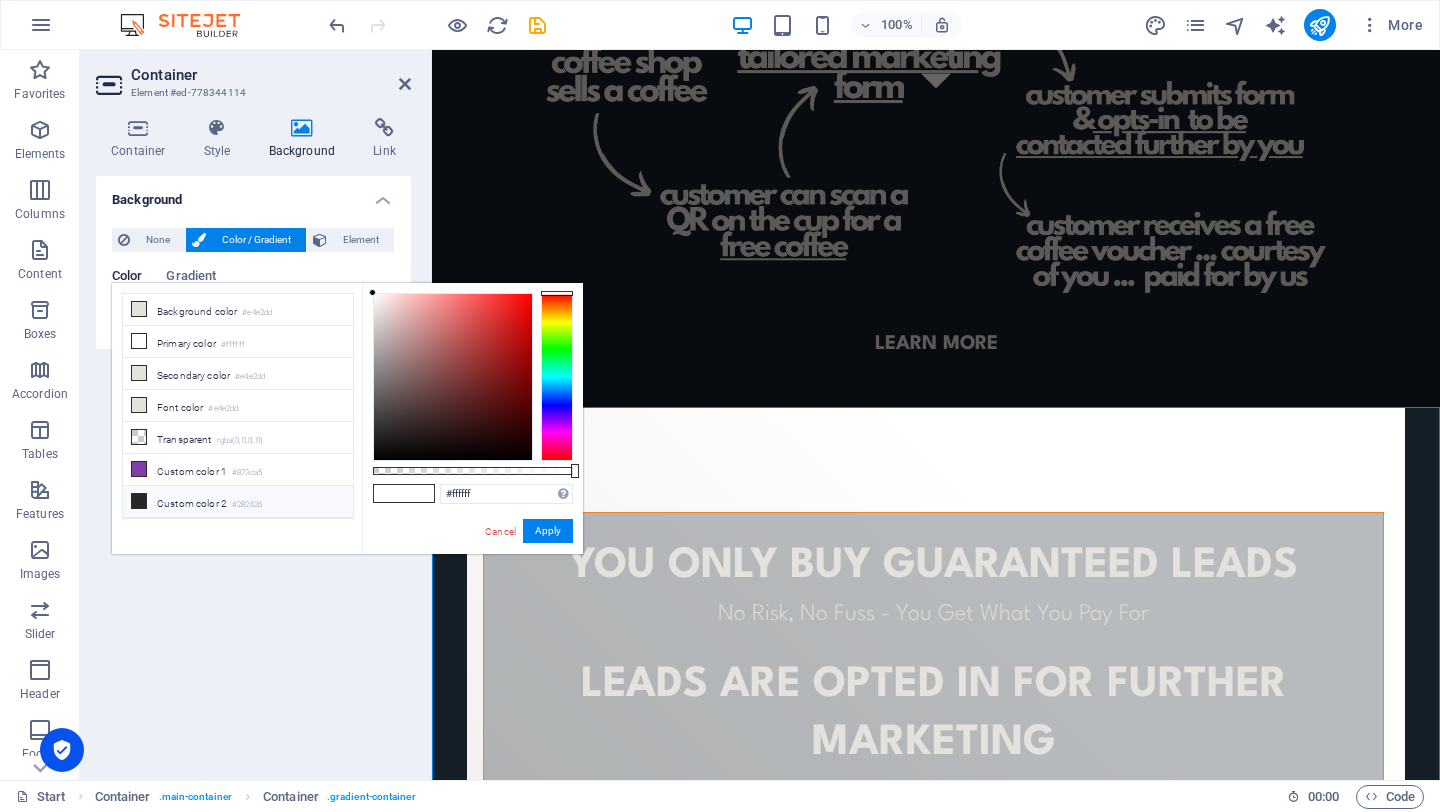 click on "#282626" at bounding box center (247, 505) 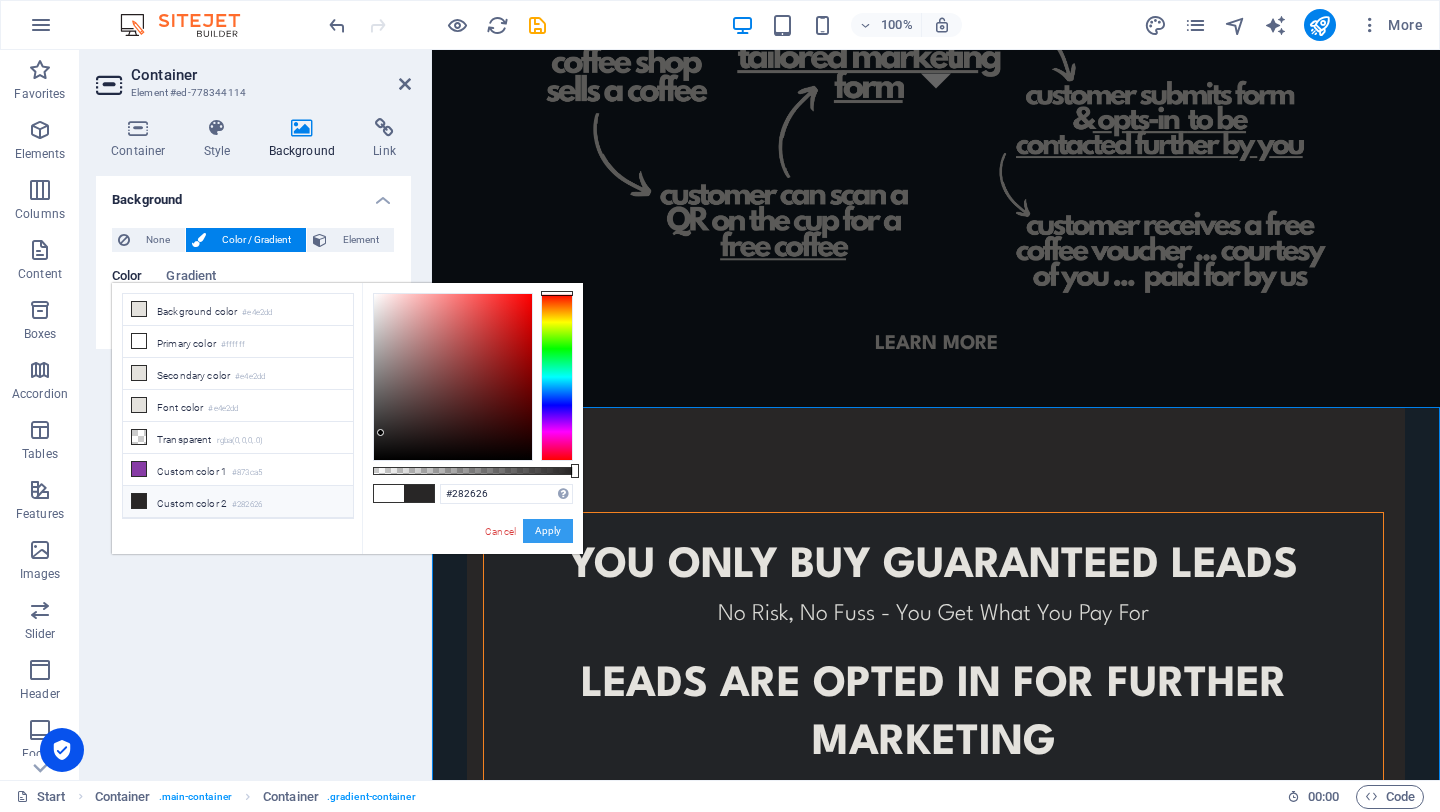 click on "Apply" at bounding box center (548, 531) 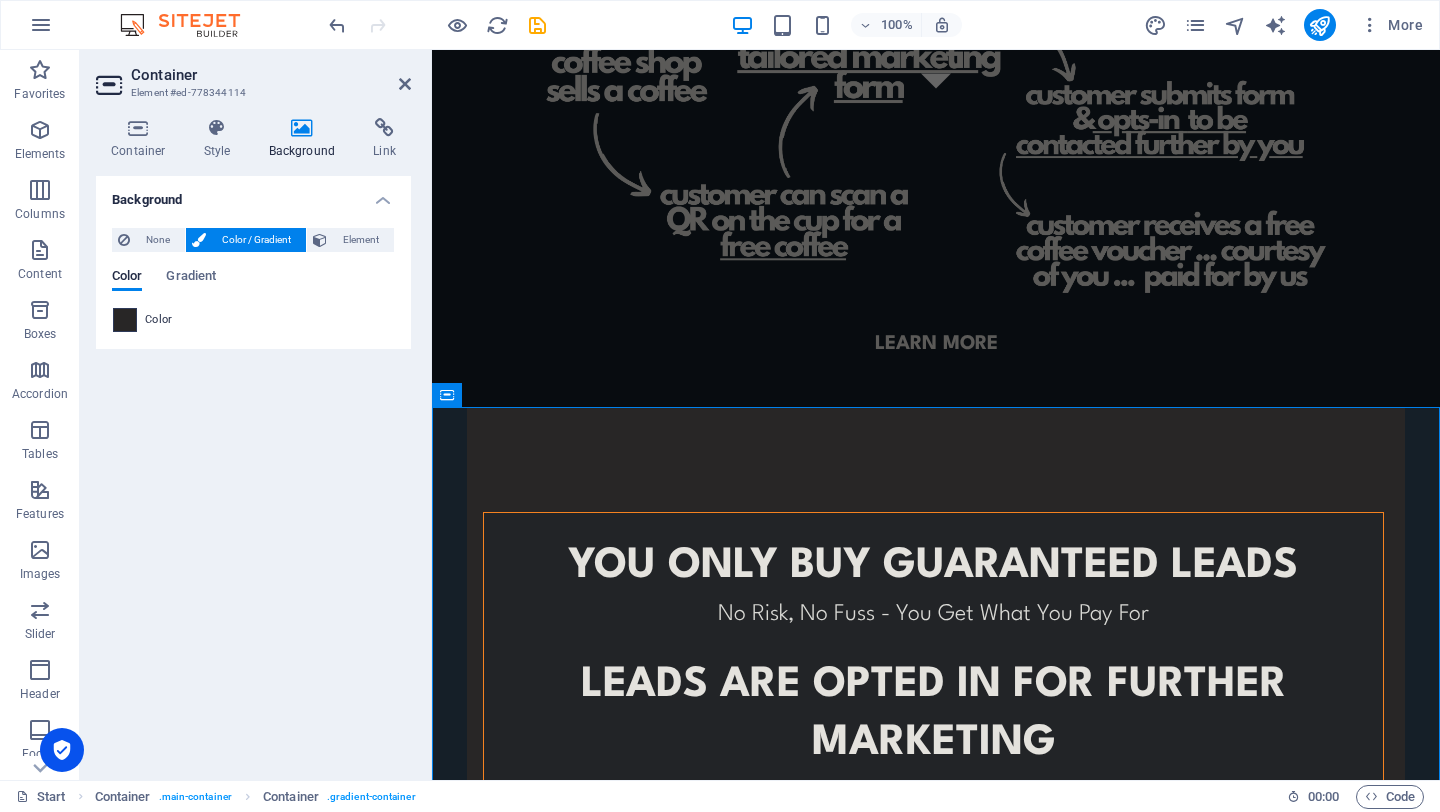 click at bounding box center (125, 320) 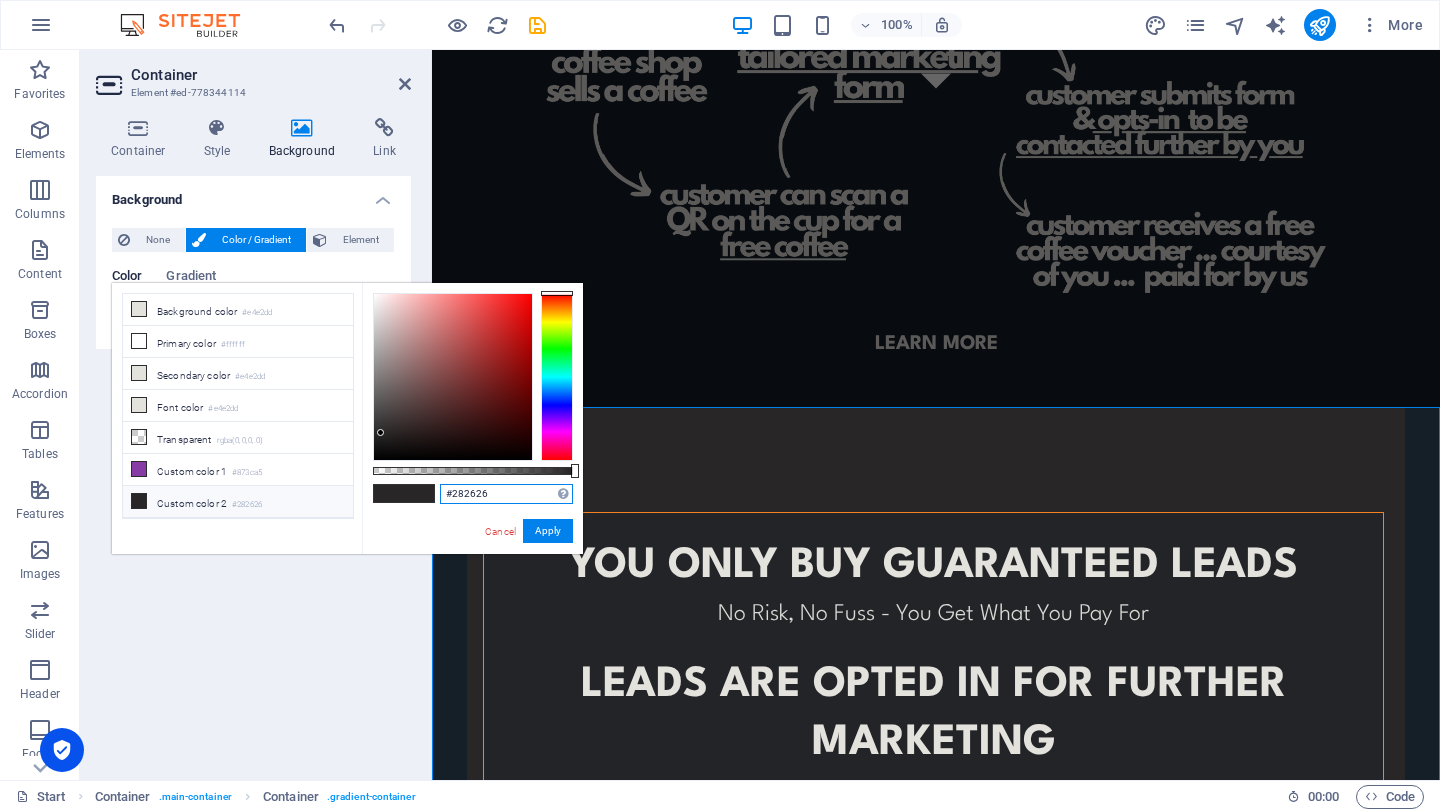 drag, startPoint x: 497, startPoint y: 496, endPoint x: 388, endPoint y: 496, distance: 109 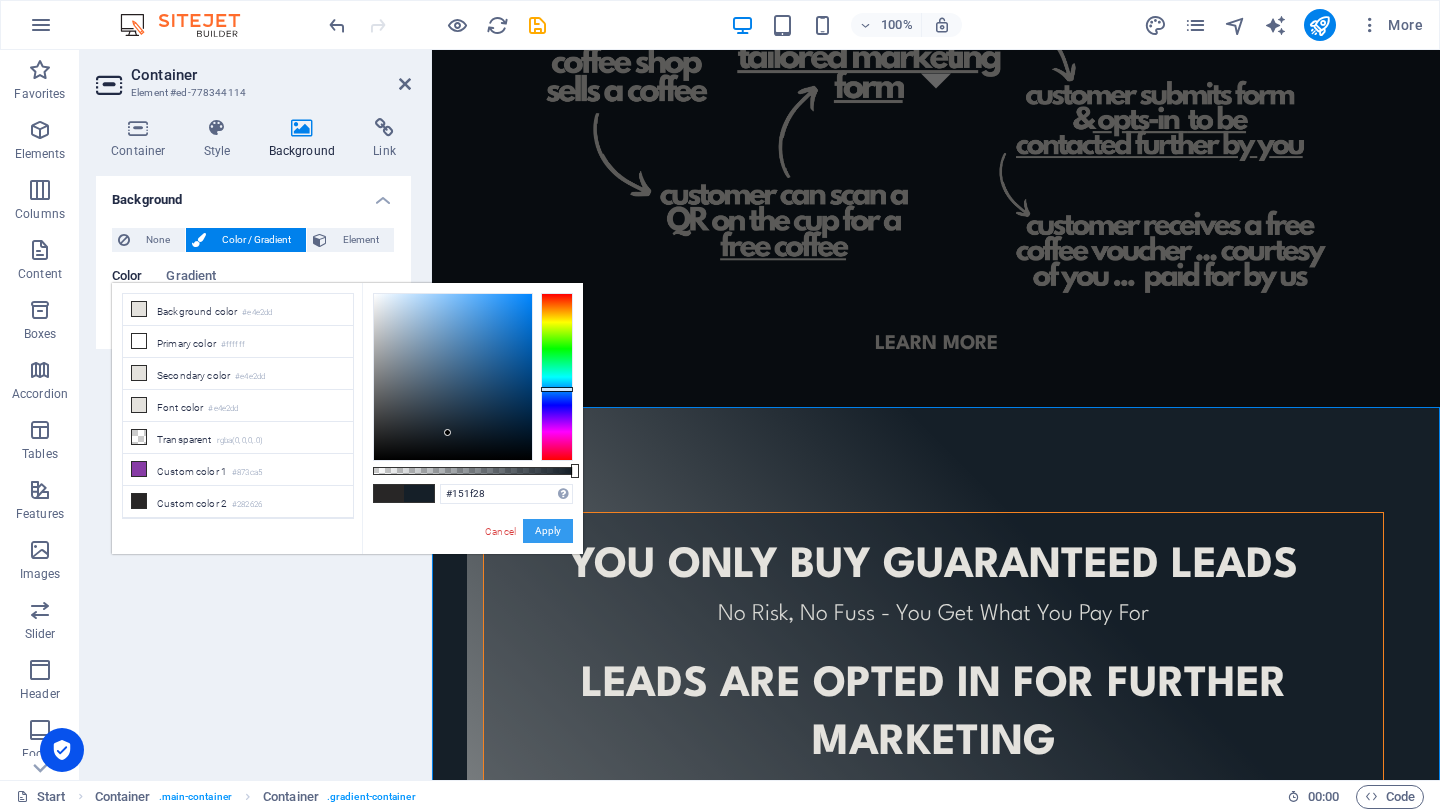 click on "Apply" at bounding box center (548, 531) 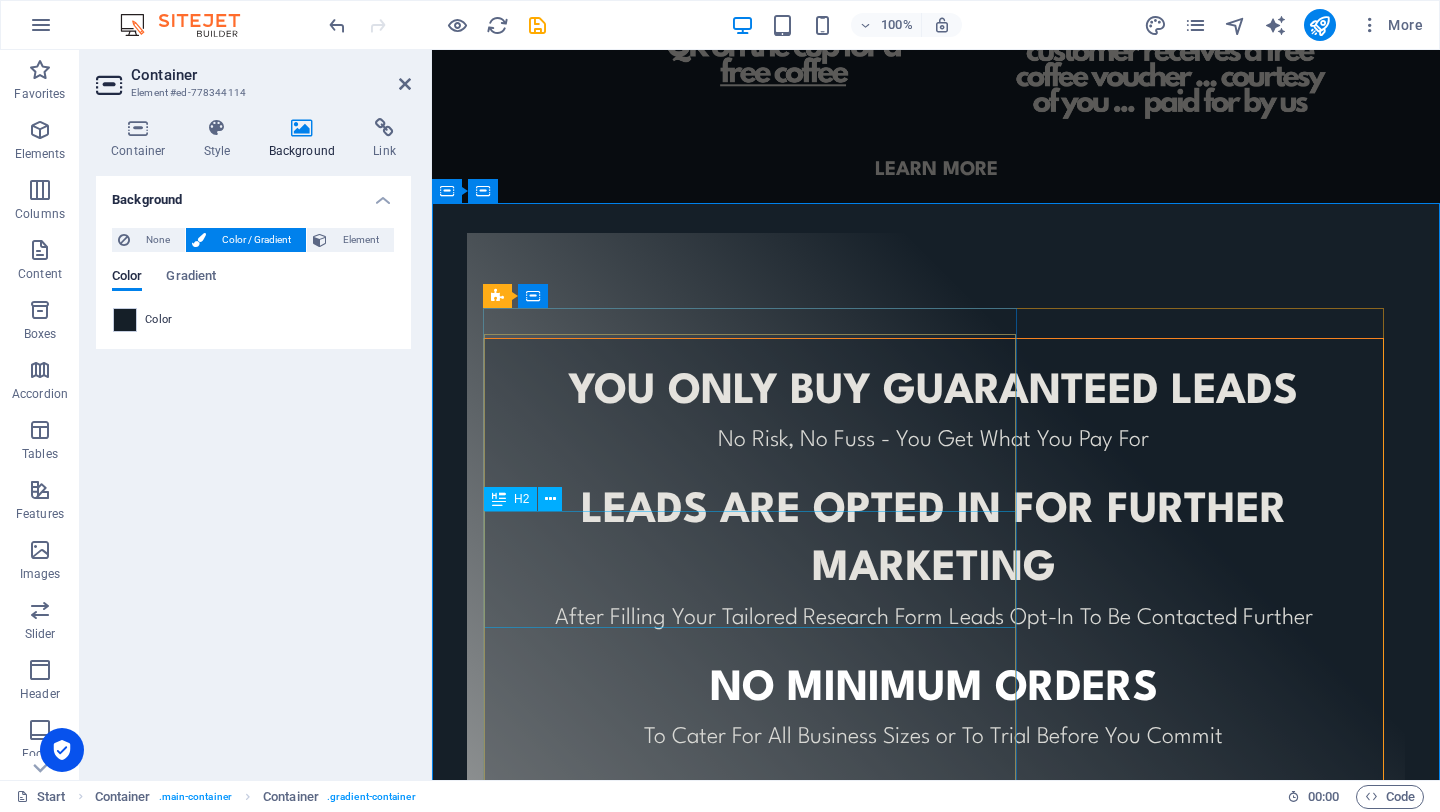 scroll, scrollTop: 847, scrollLeft: 0, axis: vertical 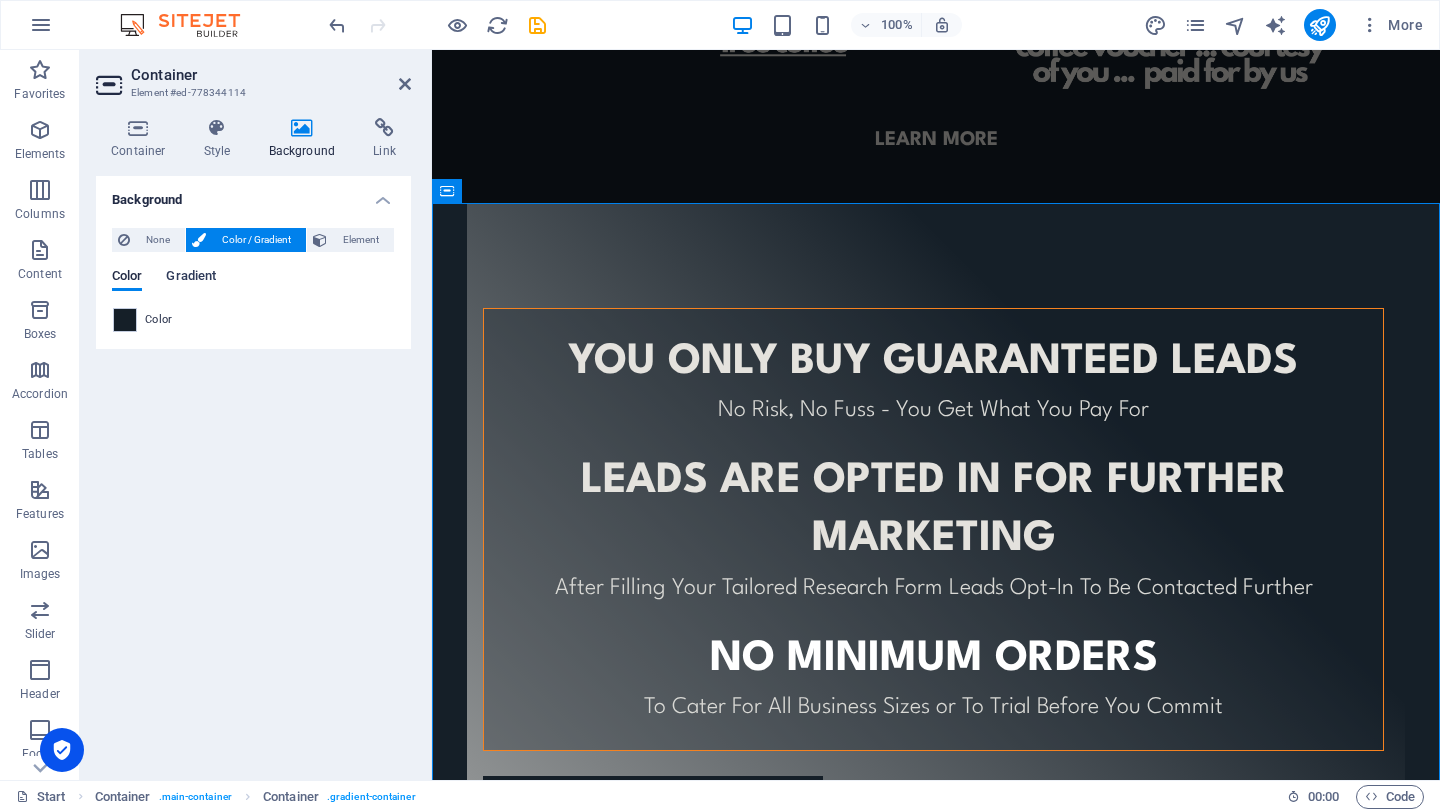 click on "Gradient" at bounding box center [191, 278] 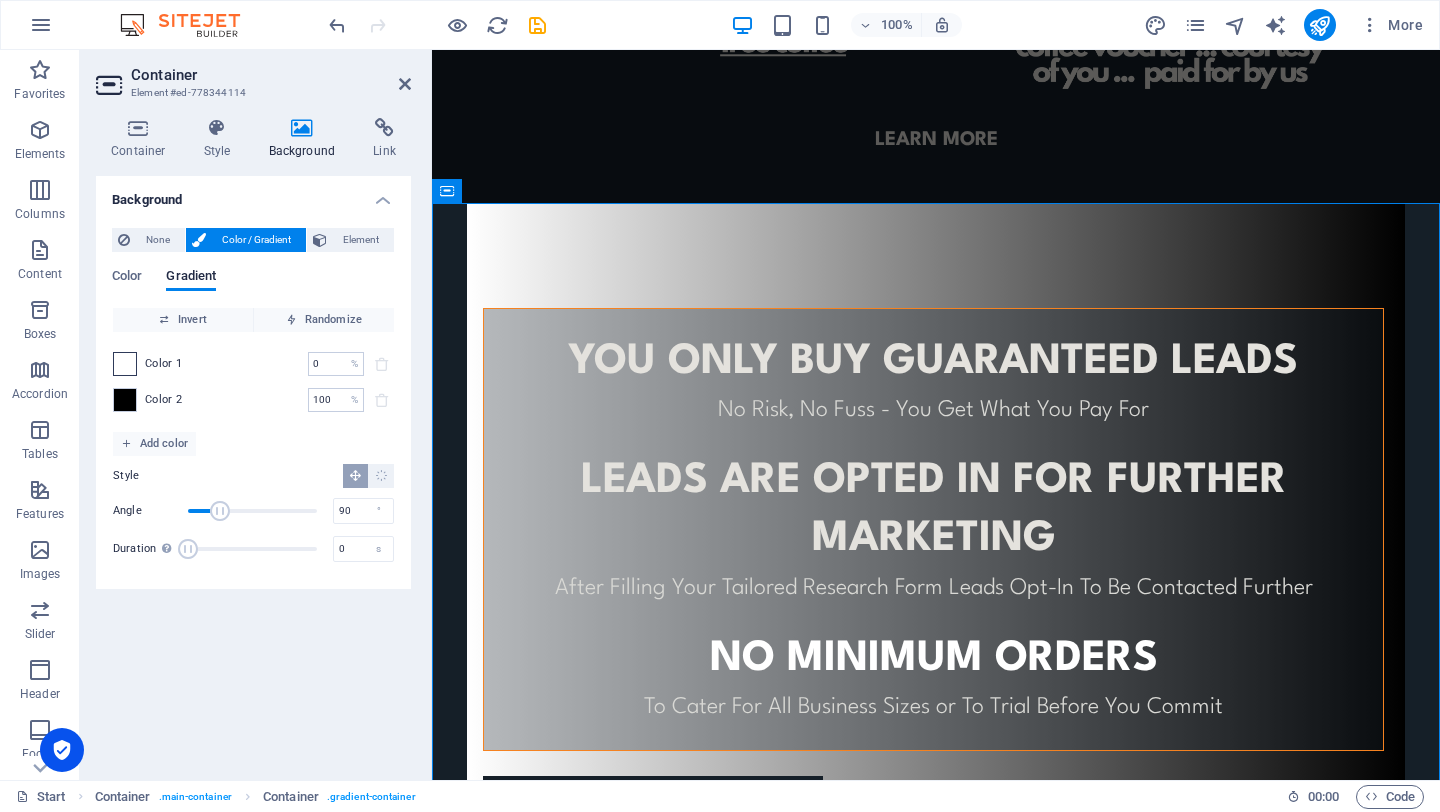 click at bounding box center (125, 364) 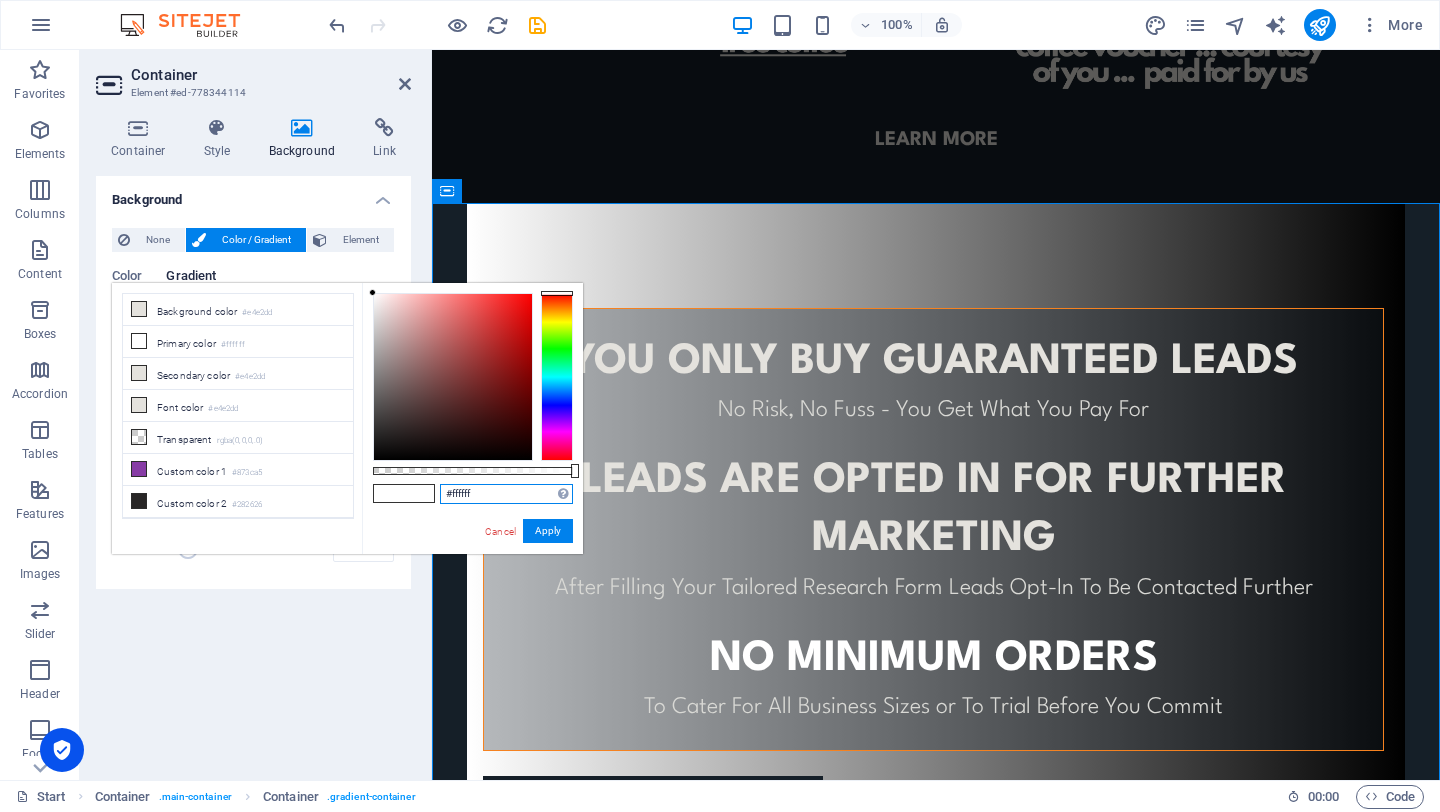 drag, startPoint x: 480, startPoint y: 493, endPoint x: 381, endPoint y: 488, distance: 99.12618 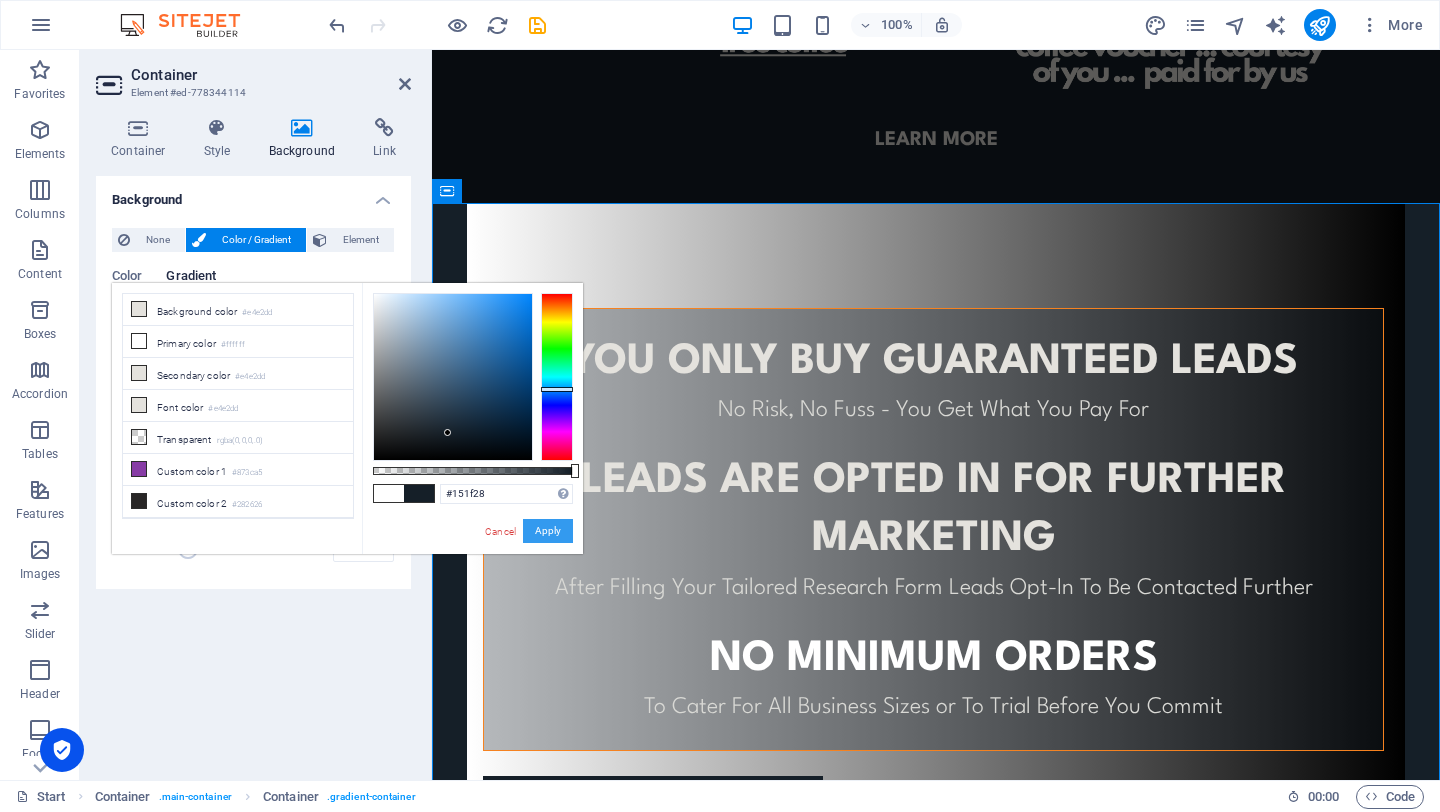 click on "Apply" at bounding box center (548, 531) 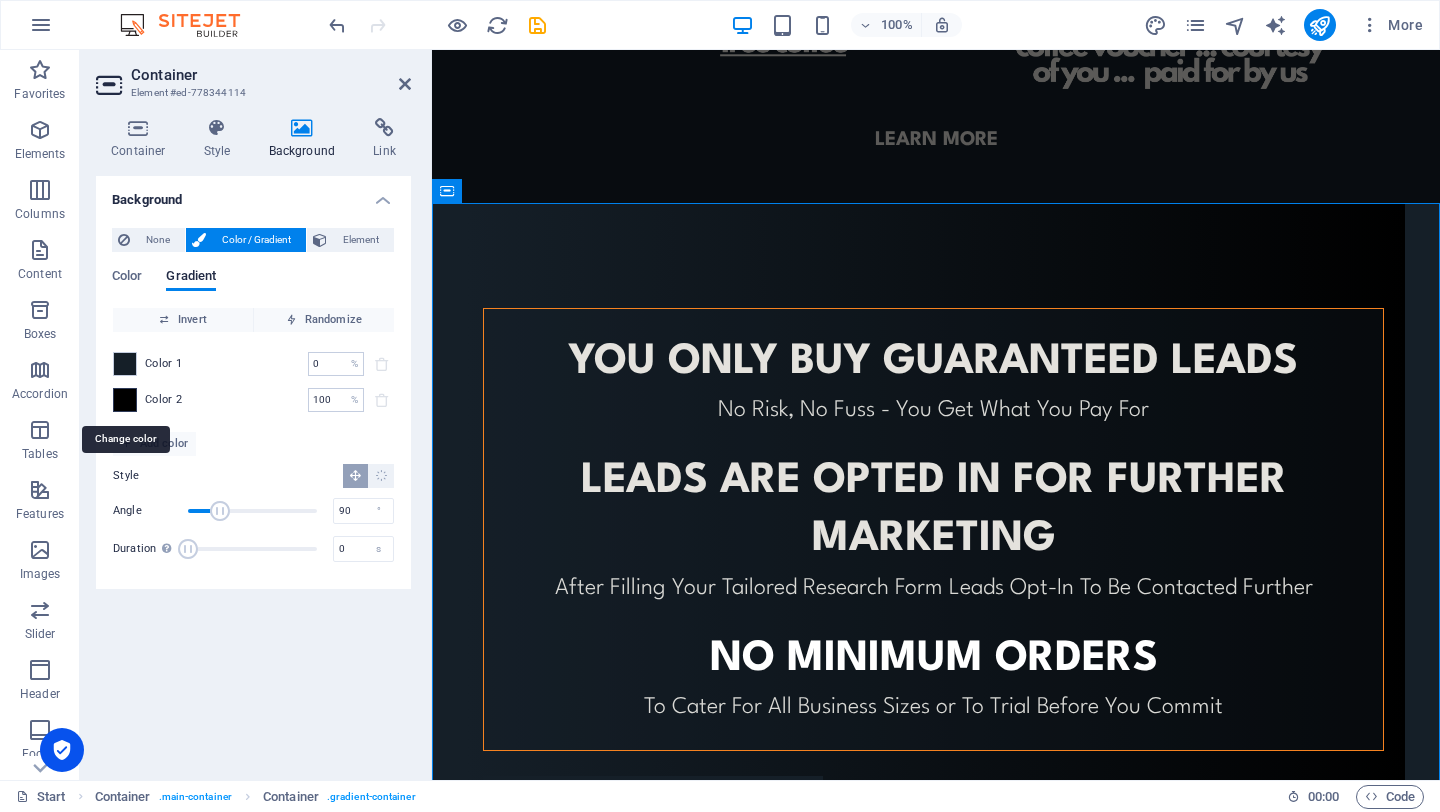 click at bounding box center [125, 400] 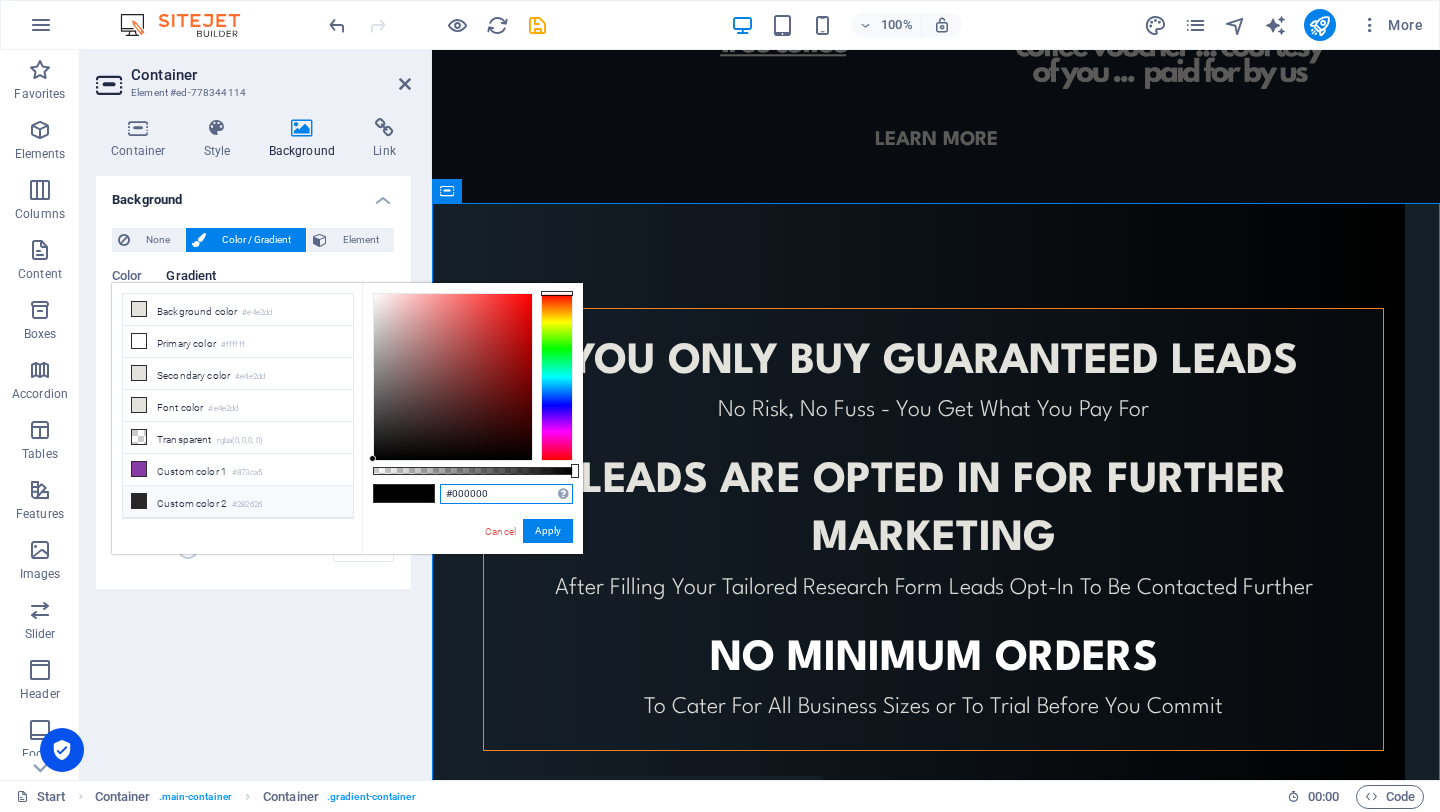 drag, startPoint x: 503, startPoint y: 490, endPoint x: 273, endPoint y: 490, distance: 230 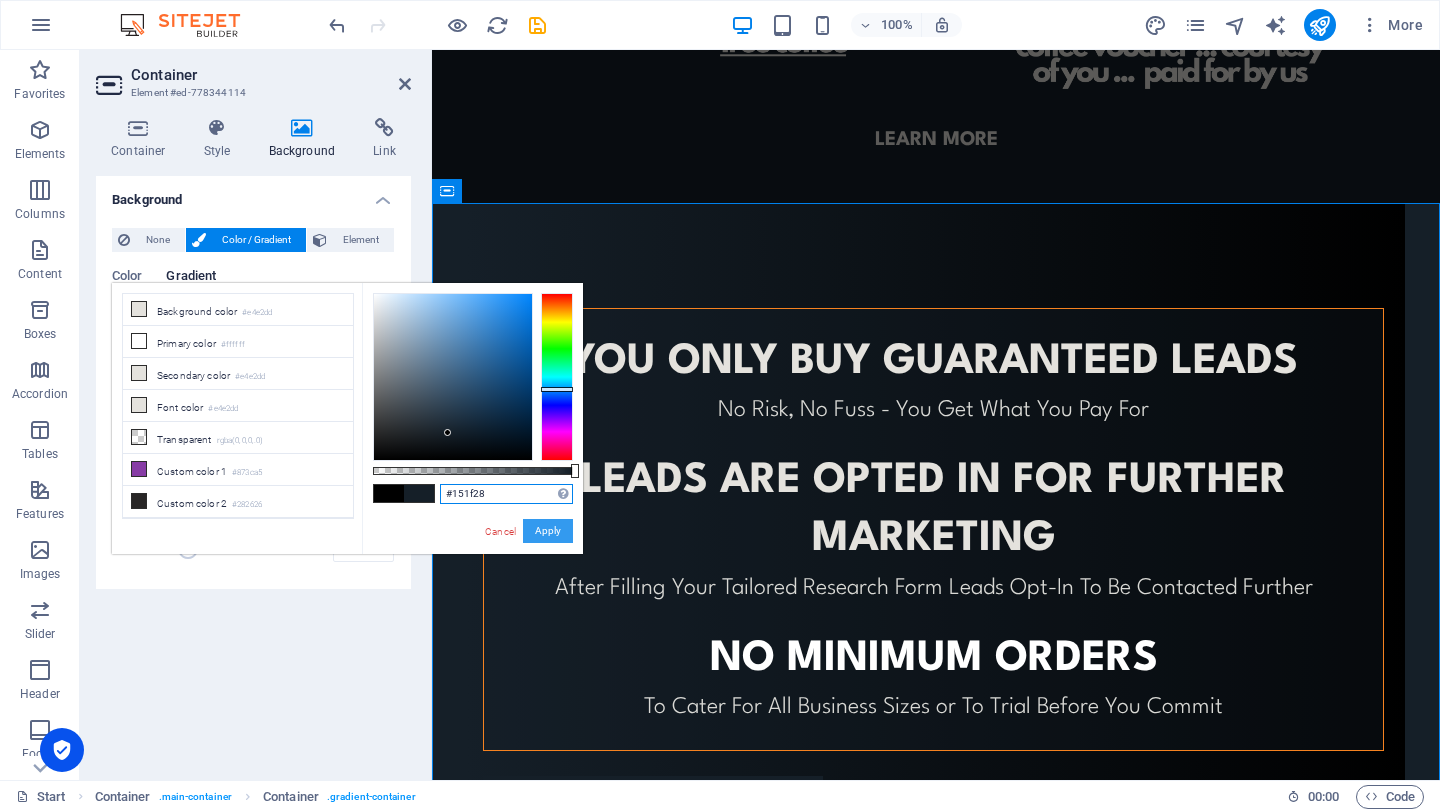 type on "#151f28" 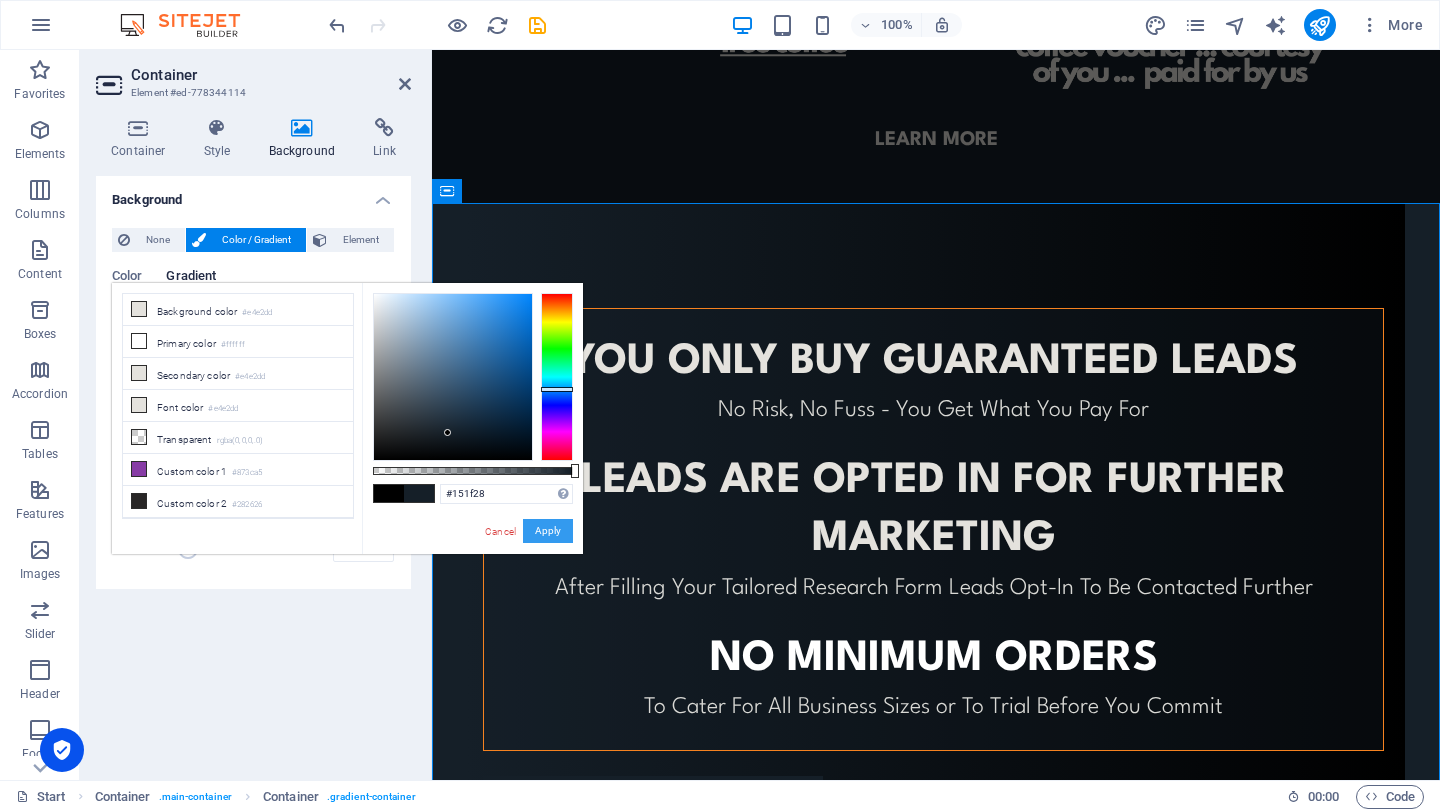 click on "Apply" at bounding box center (548, 531) 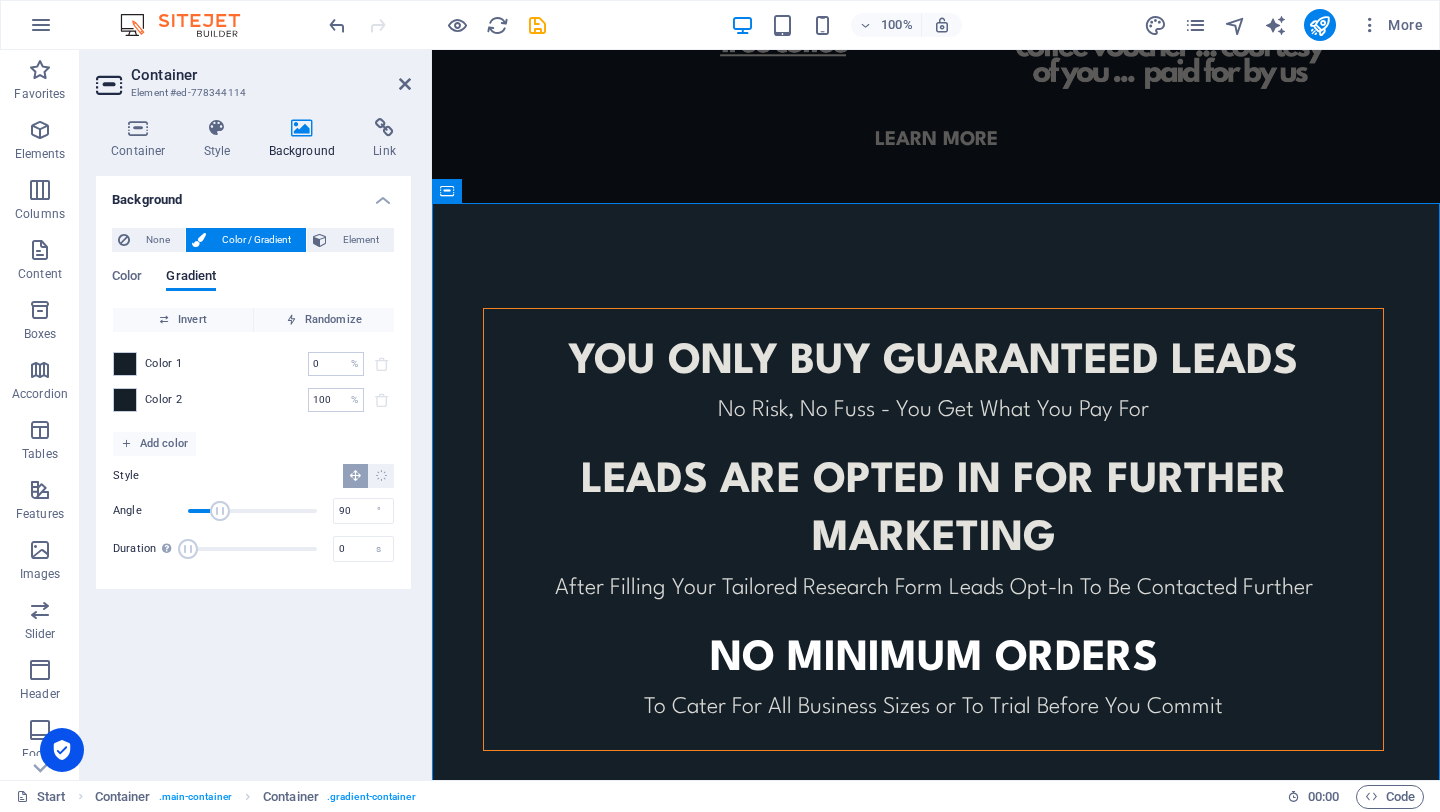 click on "Background None Color / Gradient Element Stretch background to full-width Color overlay Places an overlay over the background to colorize it Parallax 0 % Image Image slider Map Video YouTube Vimeo HTML Drag files here, click to choose files or select files from Files or our free stock photos & videos Select files from the file manager, stock photos, or upload file(s) Upload Lazyload Loading images after the page loads improves page speed. Responsive Automatically load retina image and smartphone optimized sizes. Optimized Images are compressed to improve page speed. Size Default Cover Contain Original Repeat Default Position Direction Custom X offset 50 px rem % vh vw Y offset 50 px rem % vh vw Alternative text The alternative text is used by devices that cannot display images (e.g. image search engines) and should be added to every image to improve website accessibility. Image caption Paragraph Format Normal Heading 1 Heading 2 Heading 3 Heading 4 Heading 5 Heading 6 Code Font Family Arial [US_STATE] Impact 8 9" at bounding box center [253, 470] 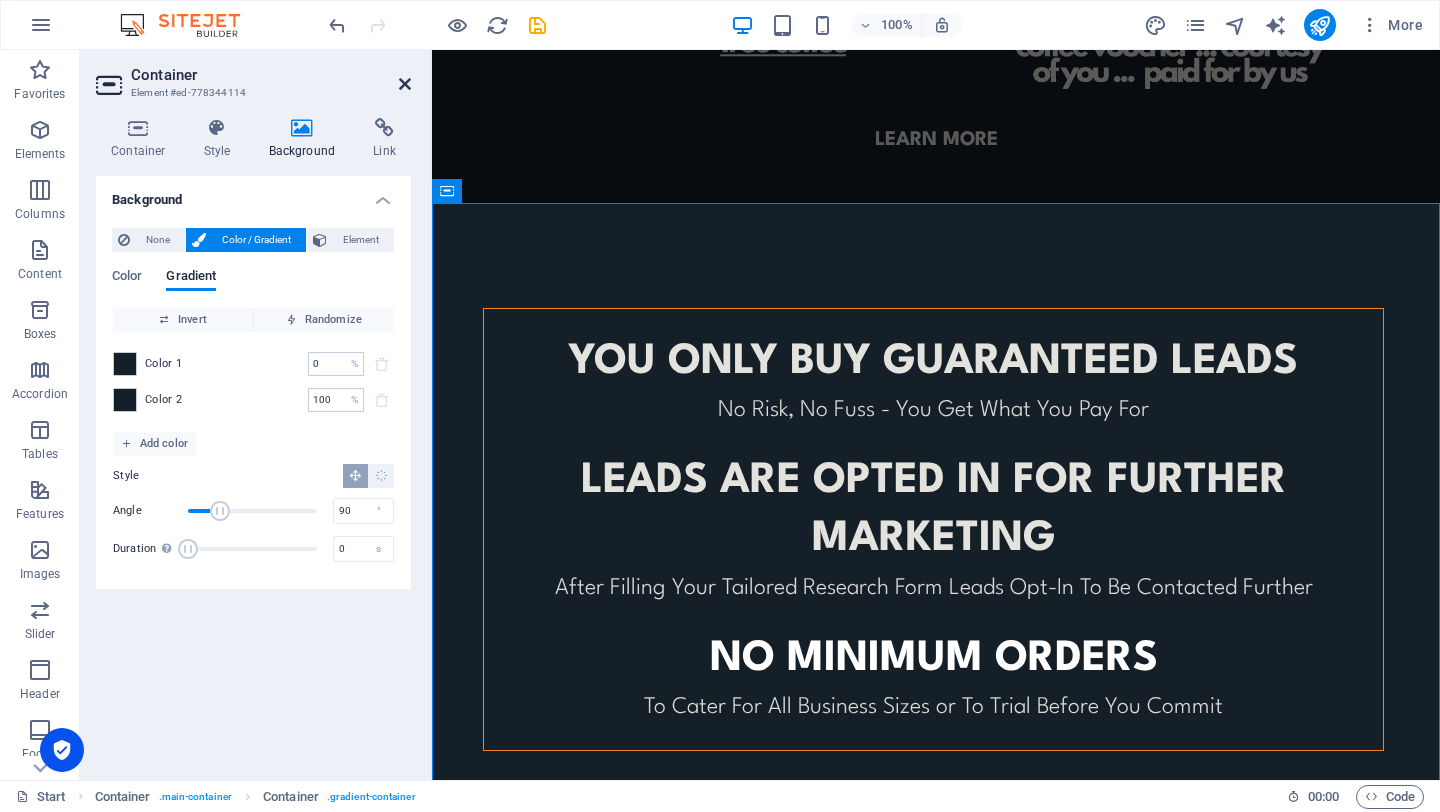 click at bounding box center (405, 84) 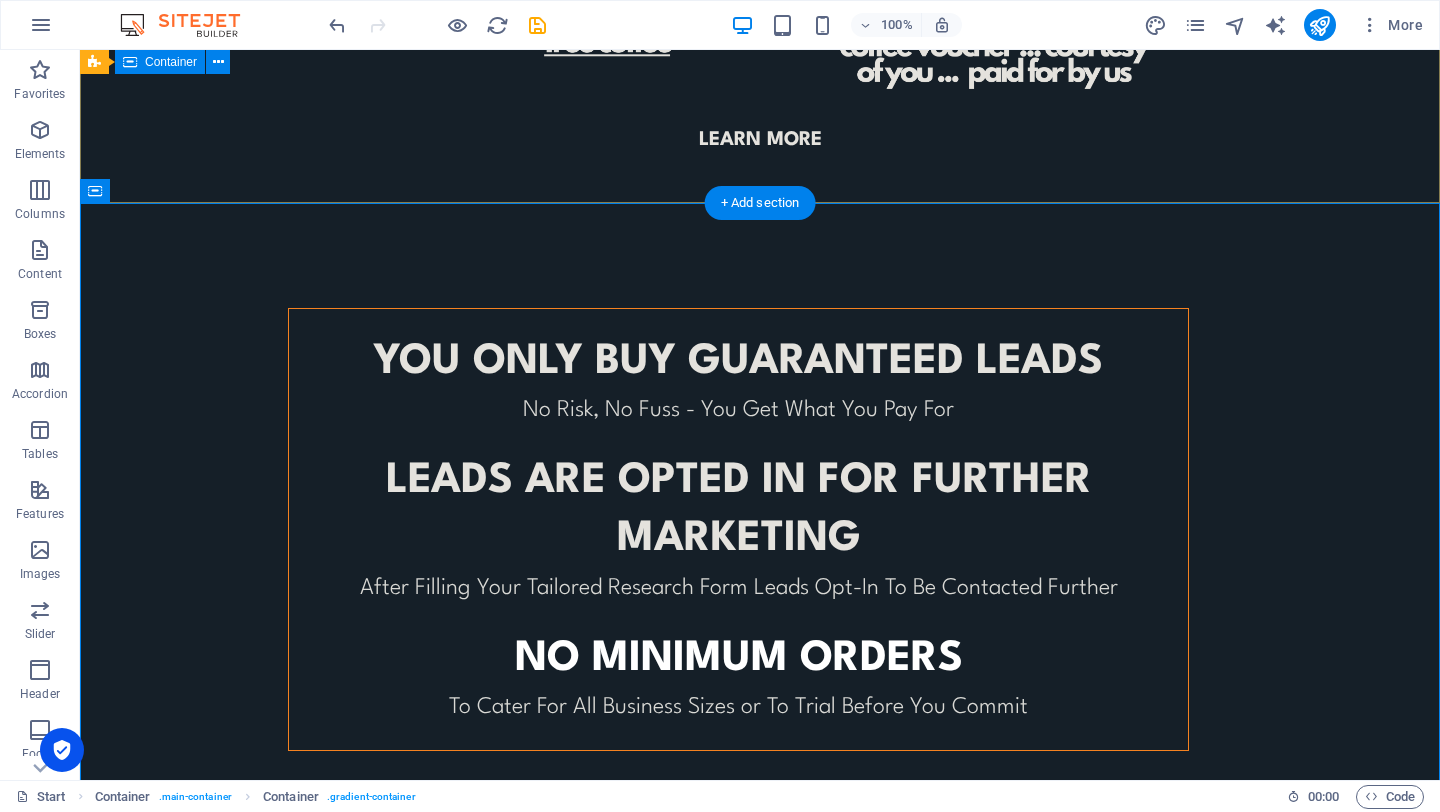 click on "Learn more" at bounding box center [760, -297] 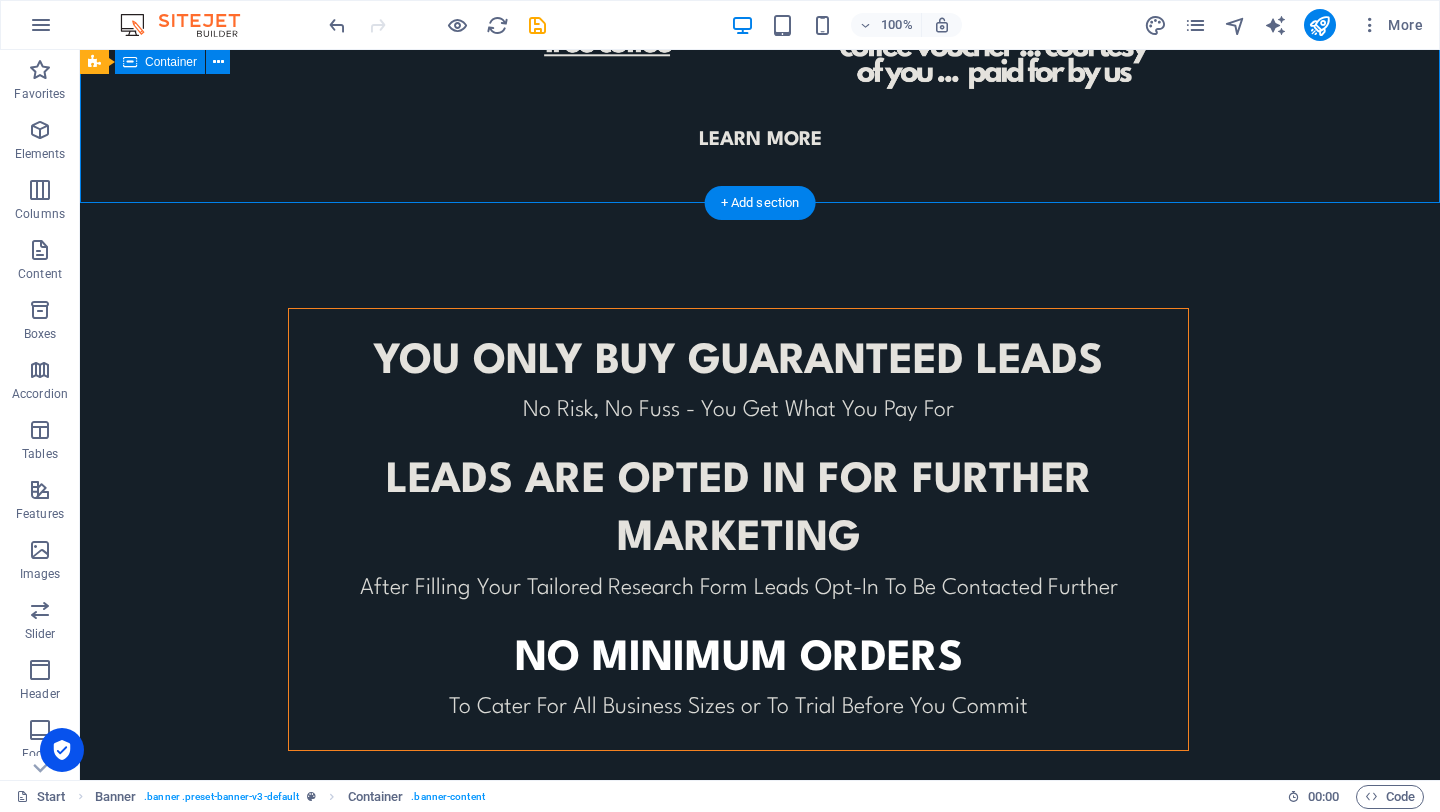 click on "YOU ONLY BUY GUARANTEED LEADS No Risk, No Fuss - You Get What You Pay For leads ARE opted in for further marketing After Filling Your Tailored Research Form Leads Opt-In To Be Contacted Further No minimum orders To Cater For All Business Sizes or To Trial Before You Commit CONTACT US TO FIND OUT MORE © Code -  Legal notice  |  Privacy" at bounding box center (760, 590) 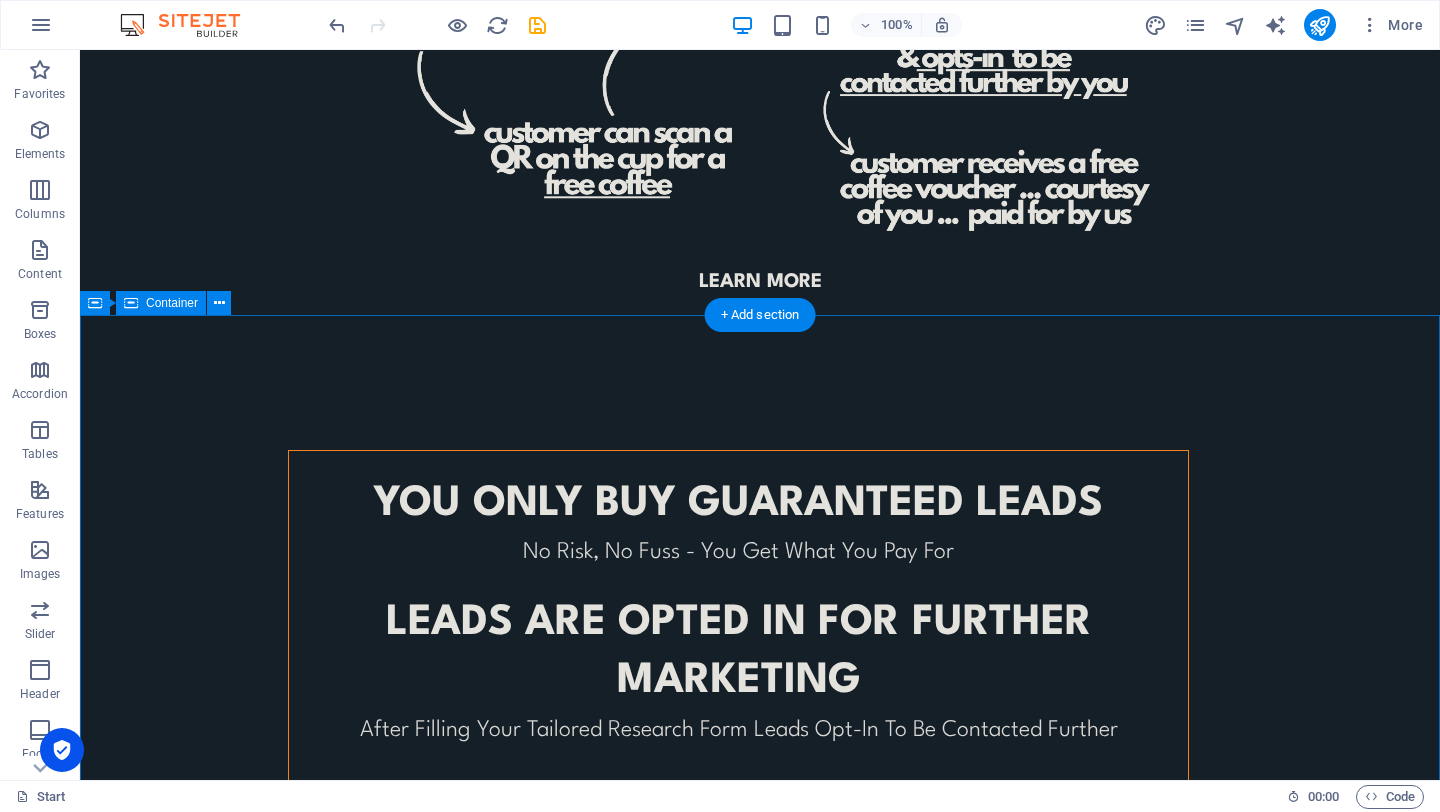 scroll, scrollTop: 700, scrollLeft: 0, axis: vertical 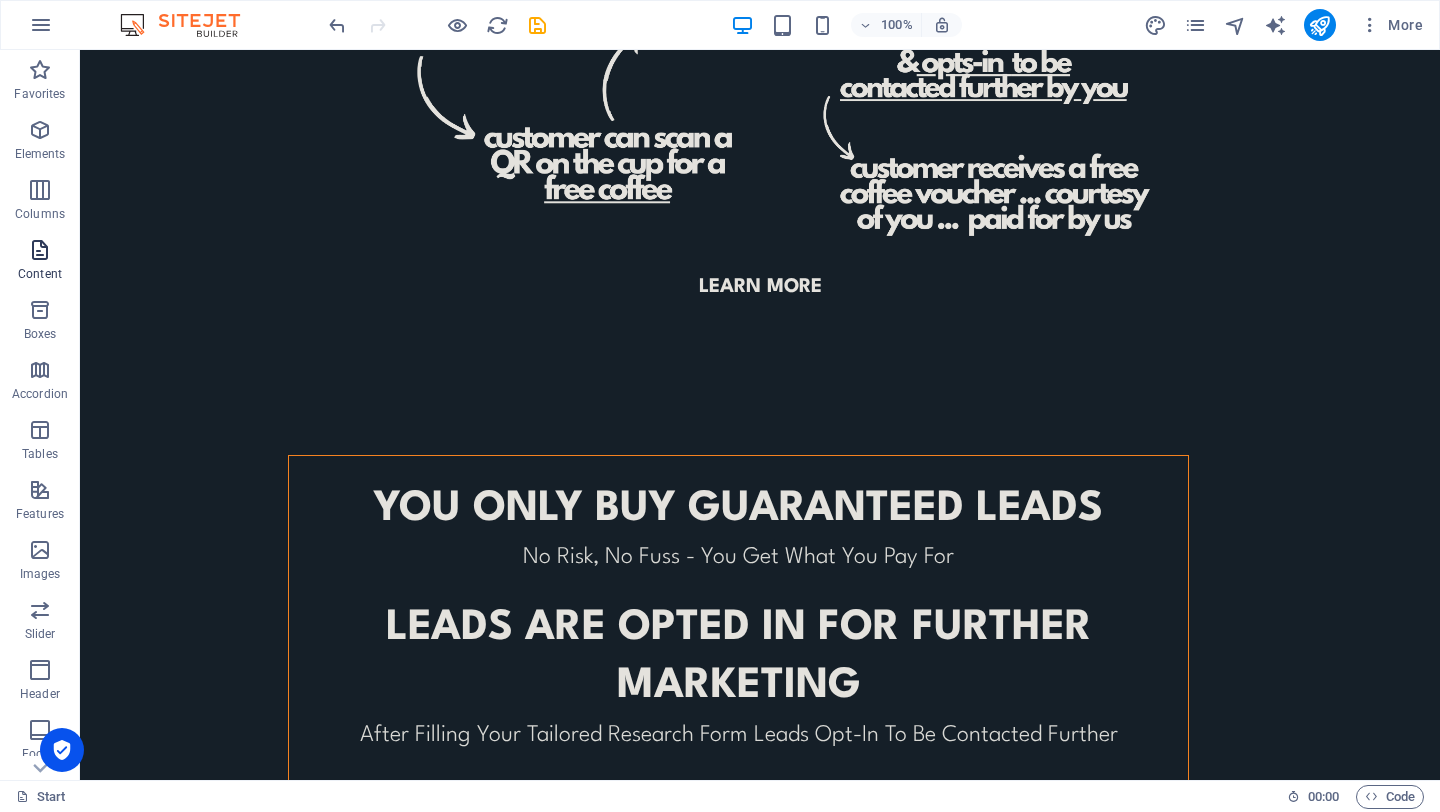 click at bounding box center (40, 250) 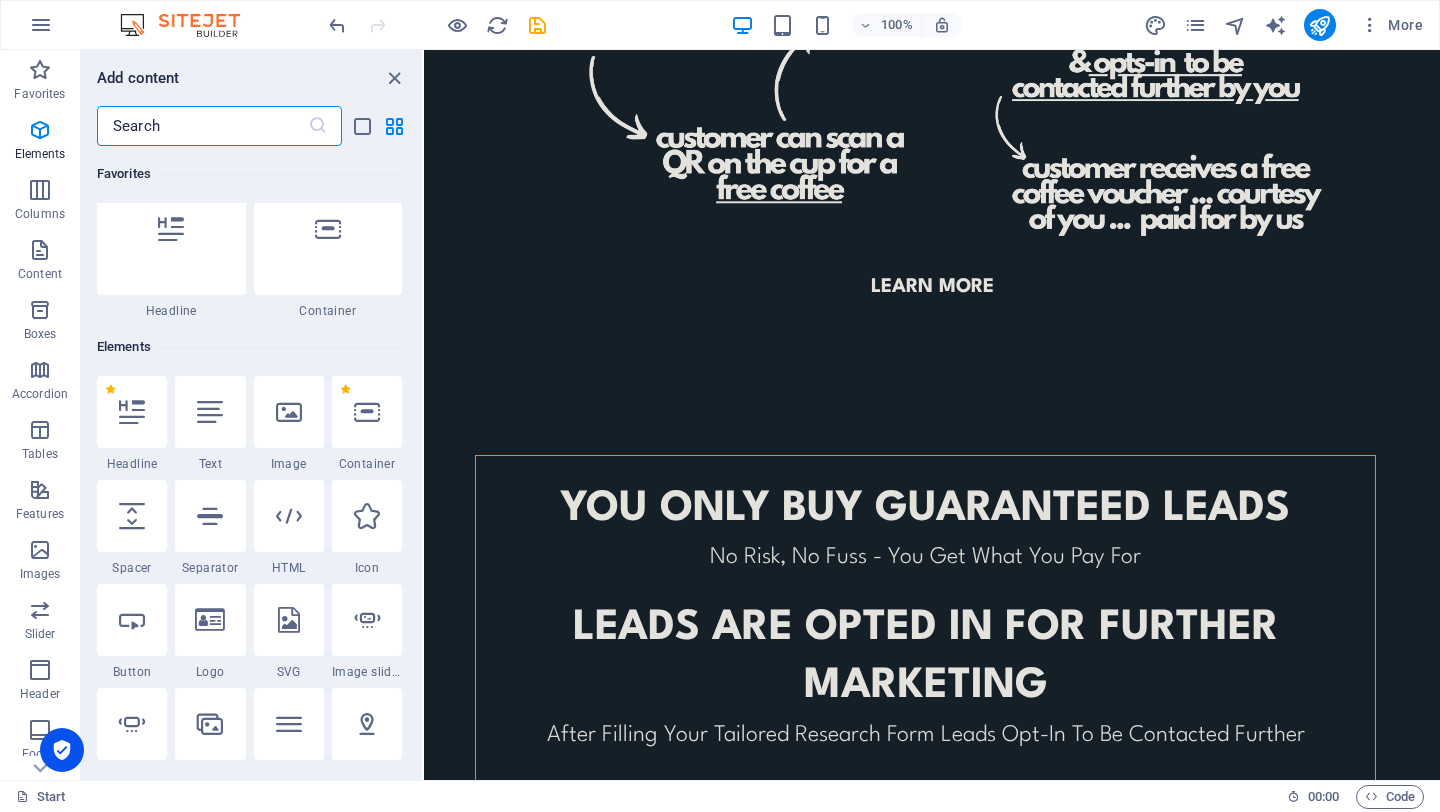 scroll, scrollTop: 0, scrollLeft: 0, axis: both 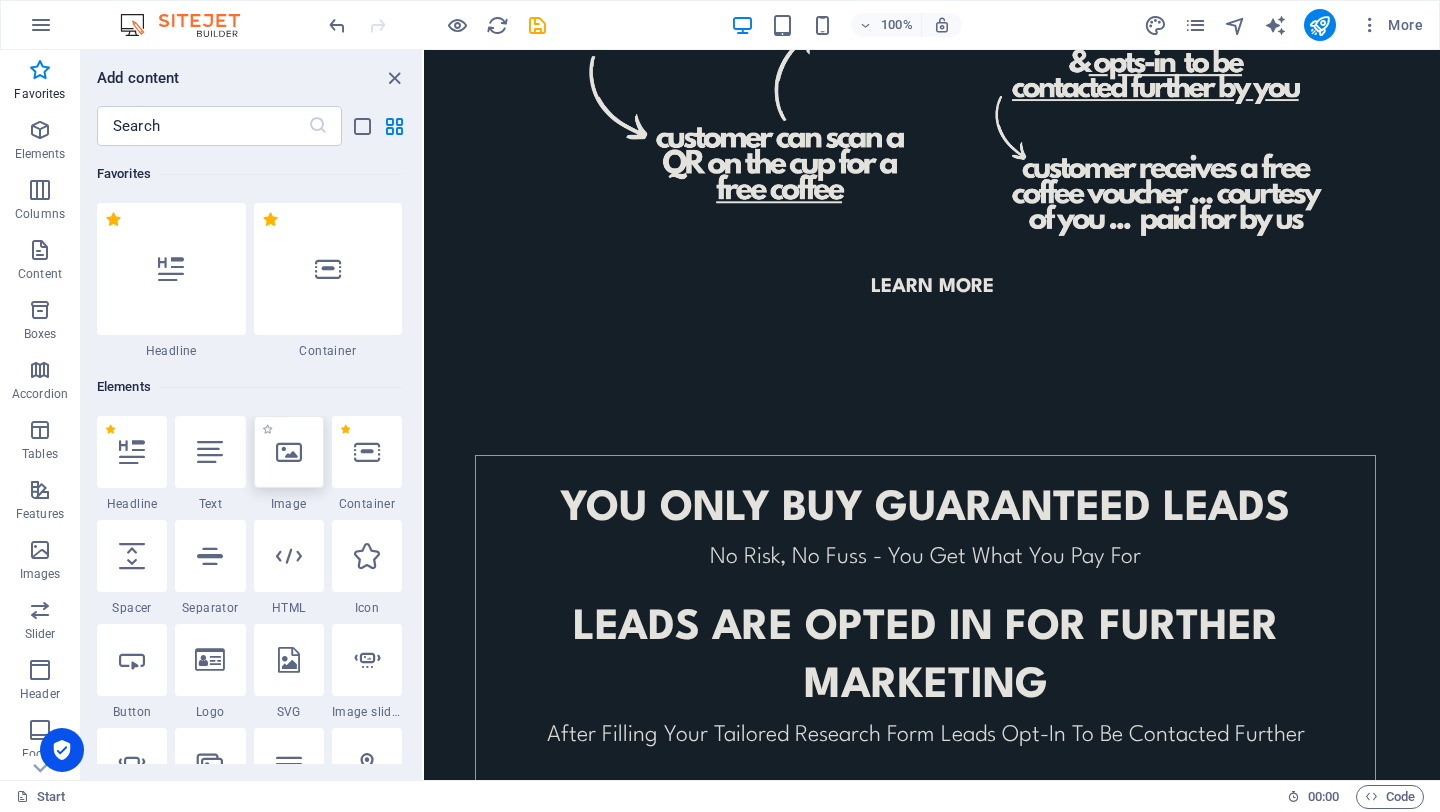 click at bounding box center [289, 452] 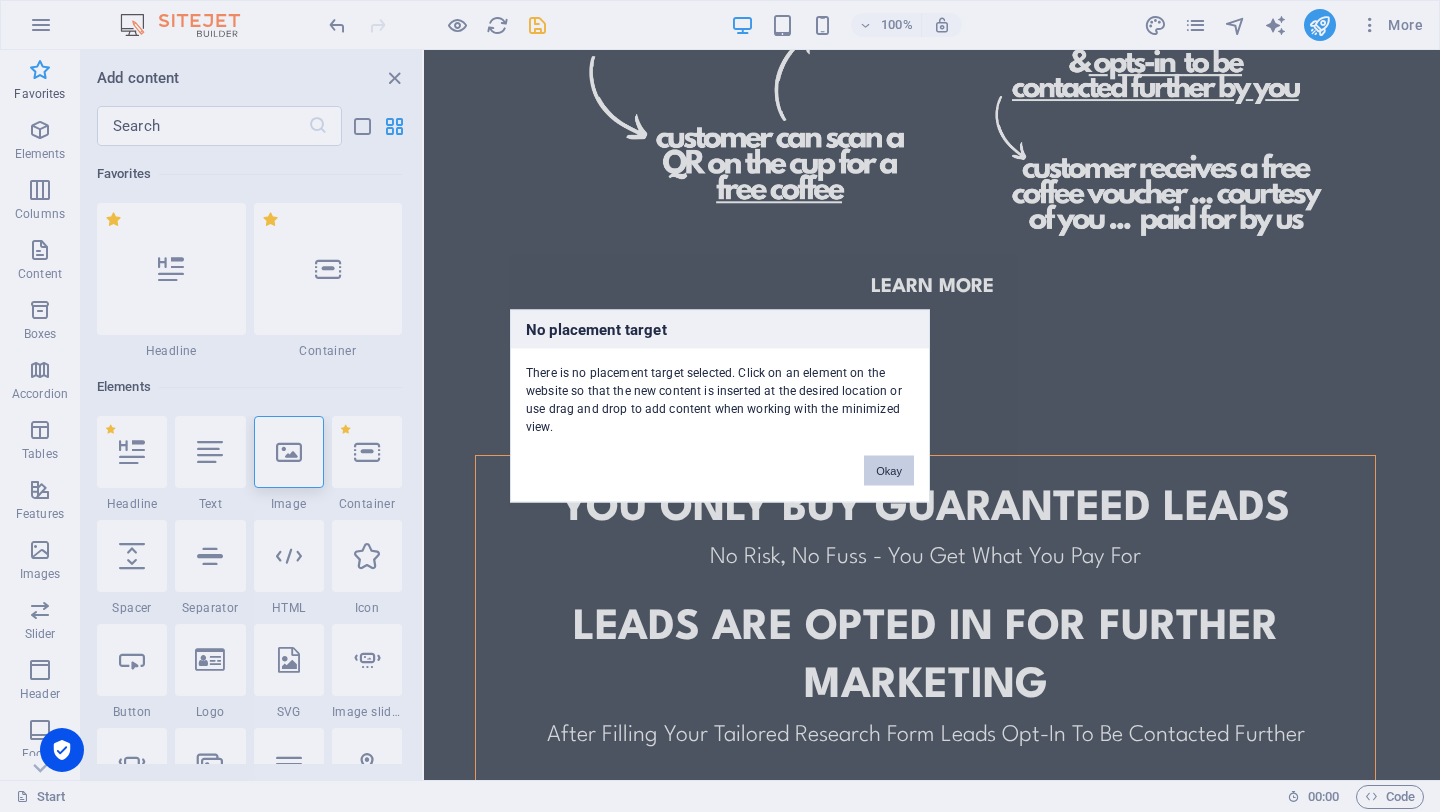 drag, startPoint x: 868, startPoint y: 466, endPoint x: 326, endPoint y: 416, distance: 544.3014 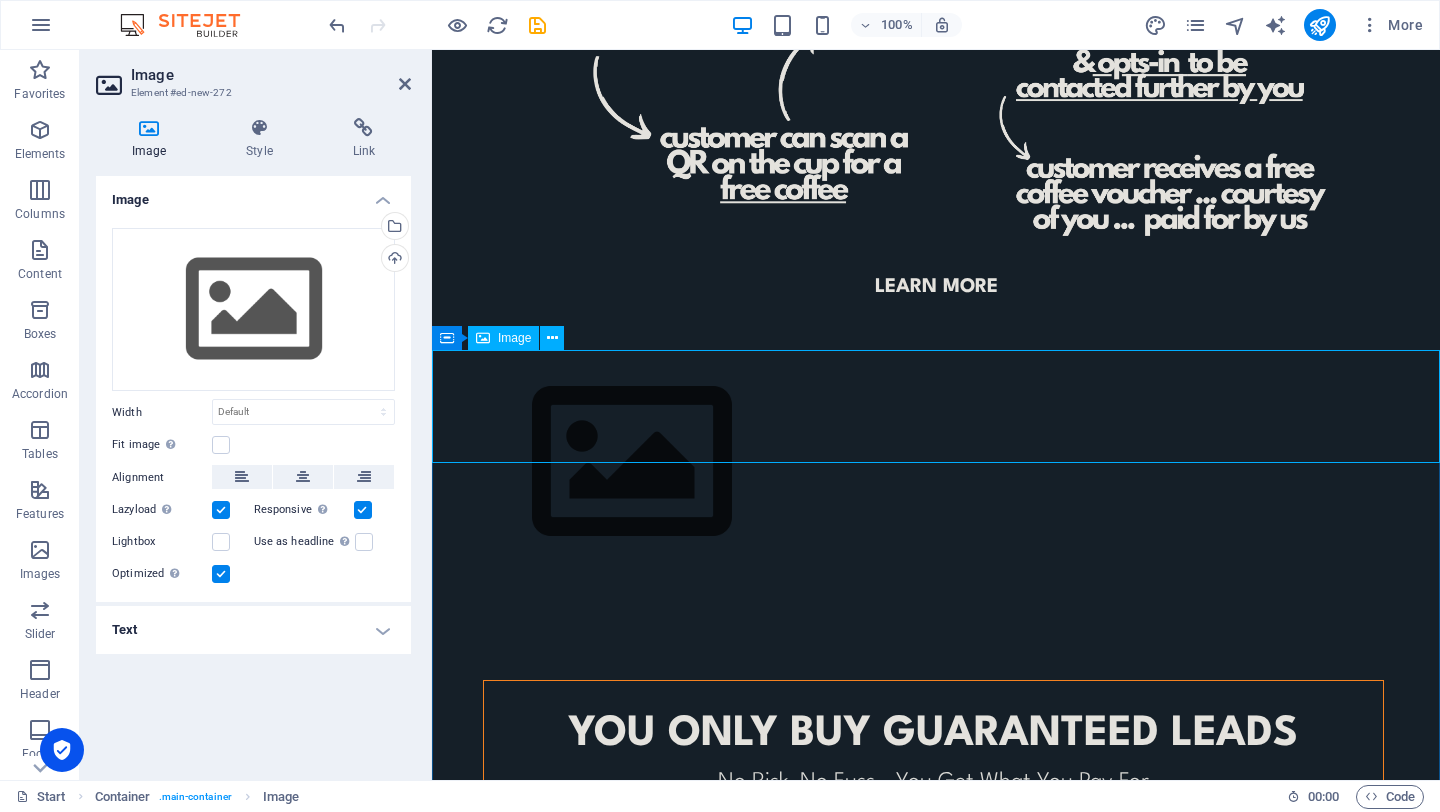 click at bounding box center [936, 462] 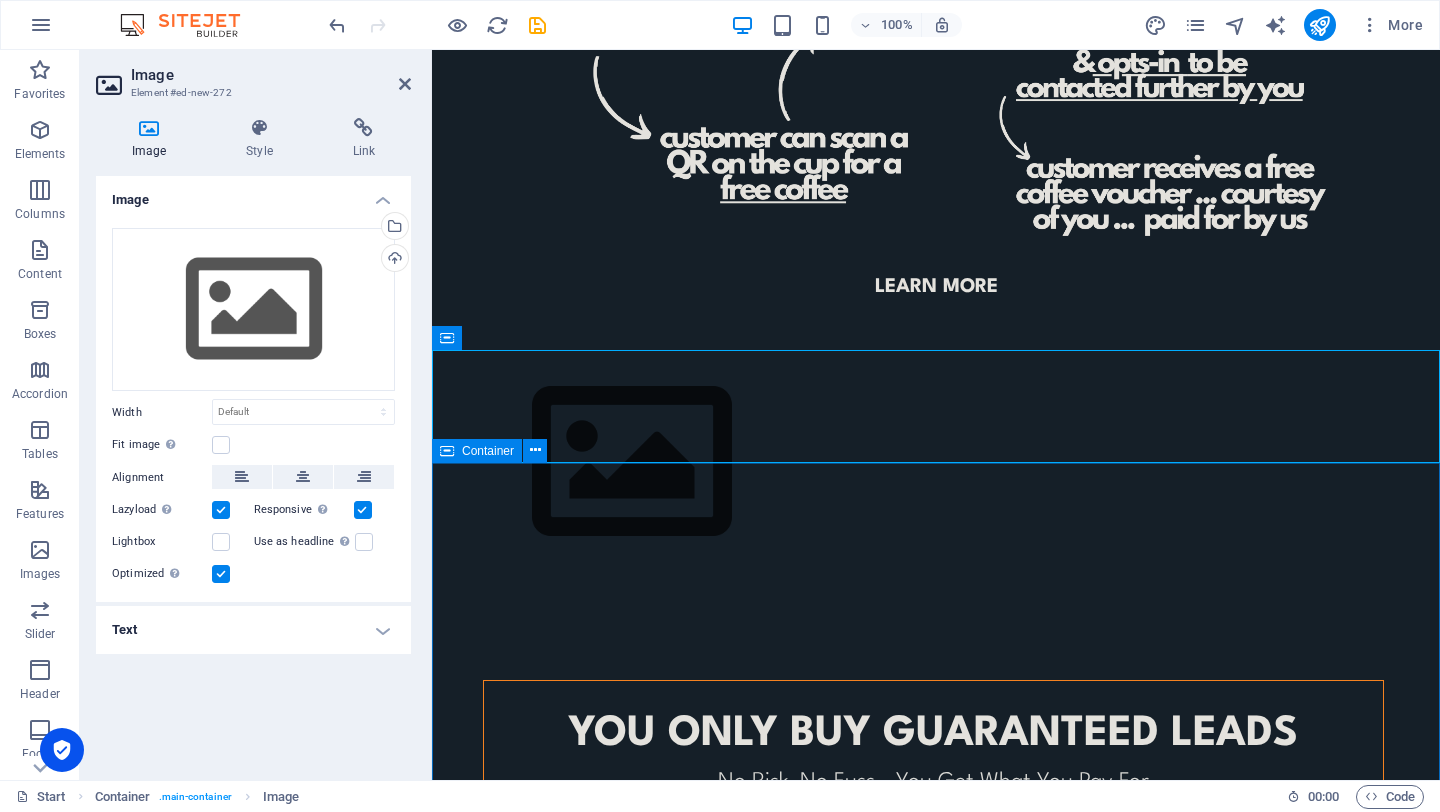 click on "YOU ONLY BUY GUARANTEED LEADS No Risk, No Fuss - You Get What You Pay For leads ARE opted in for further marketing After Filling Your Tailored Research Form Leads Opt-In To Be Contacted Further No minimum orders To Cater For All Business Sizes or To Trial Before You Commit CONTACT US TO FIND OUT MORE © Code -  Legal notice  |  Privacy" at bounding box center [936, 962] 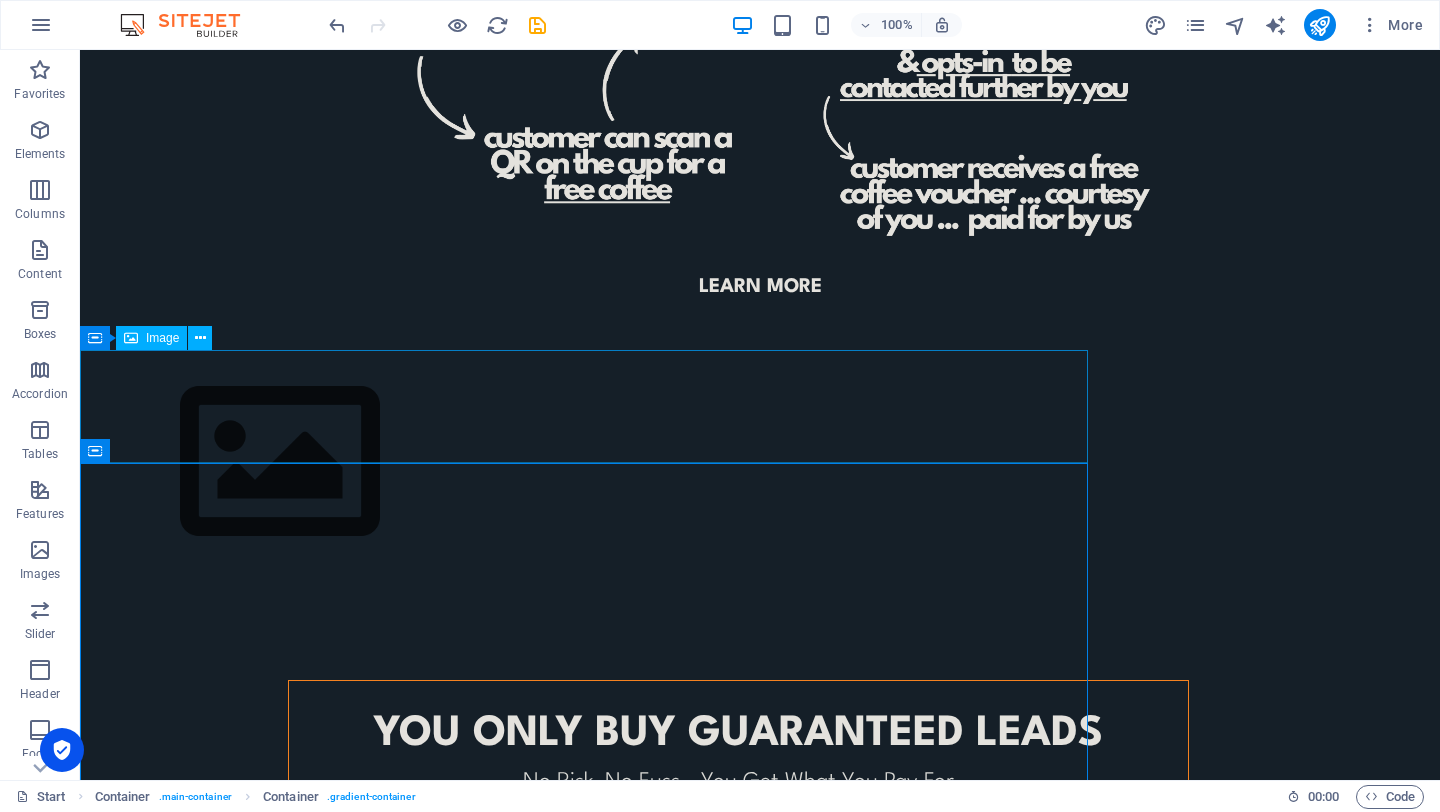 click at bounding box center (760, 462) 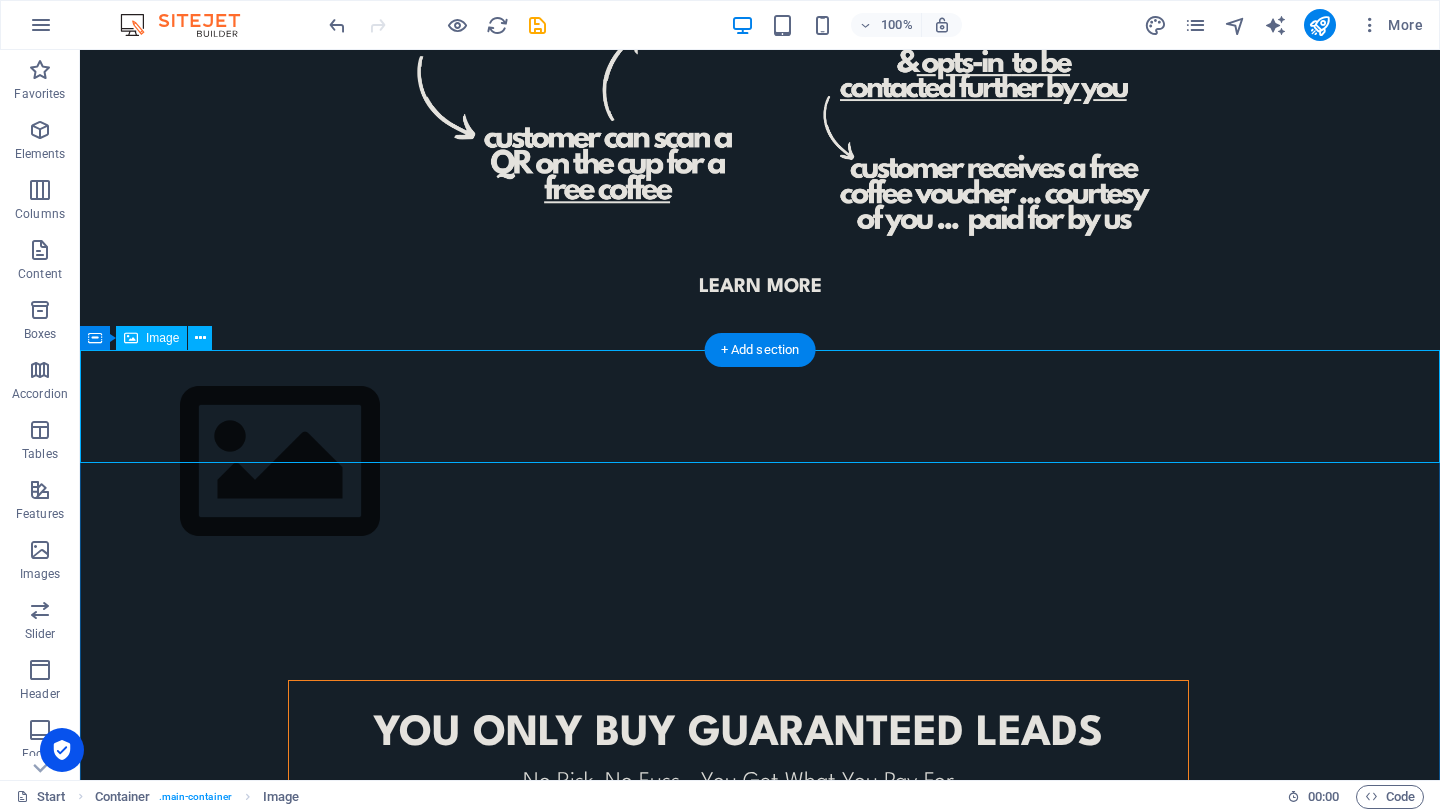 click at bounding box center [760, 462] 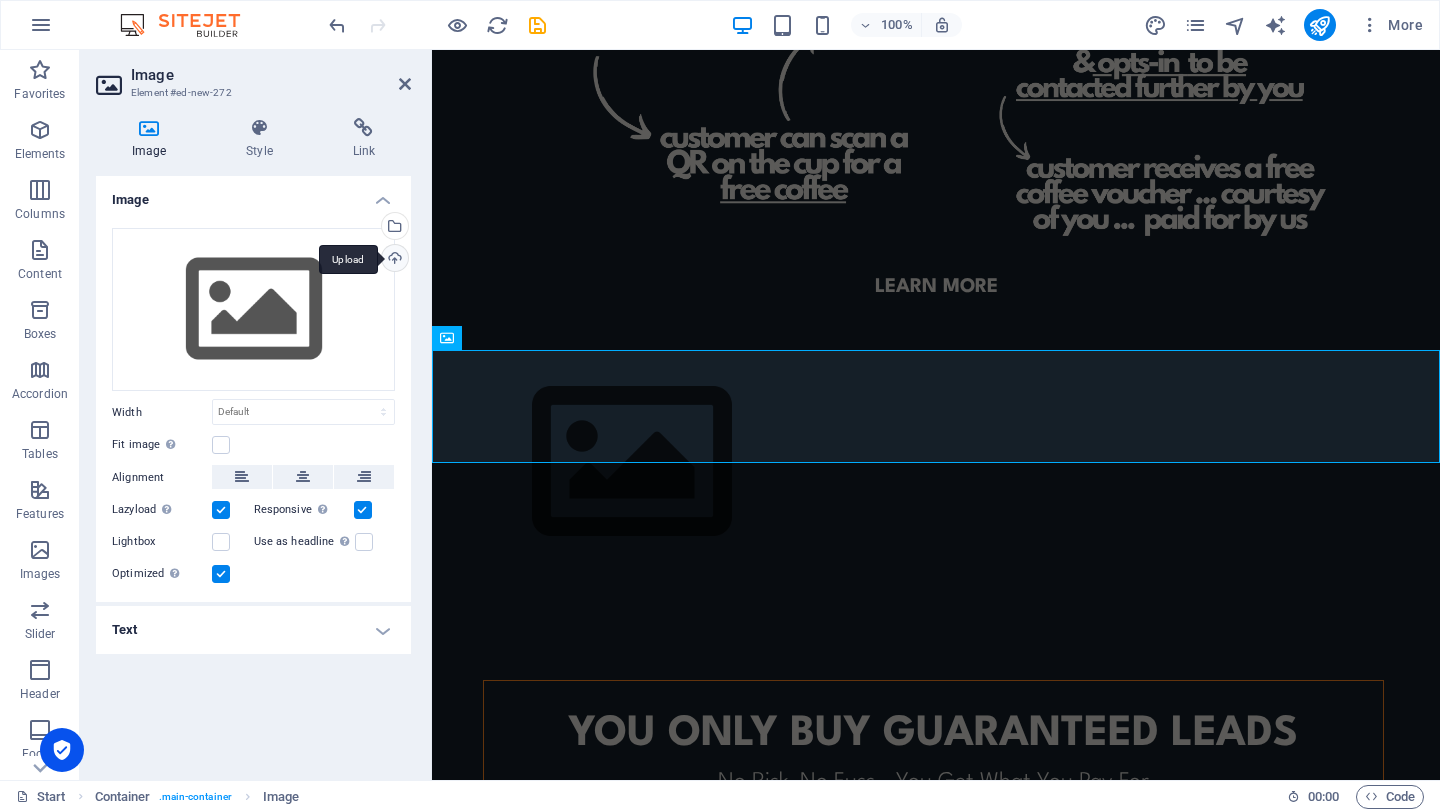 click on "Upload" at bounding box center (393, 260) 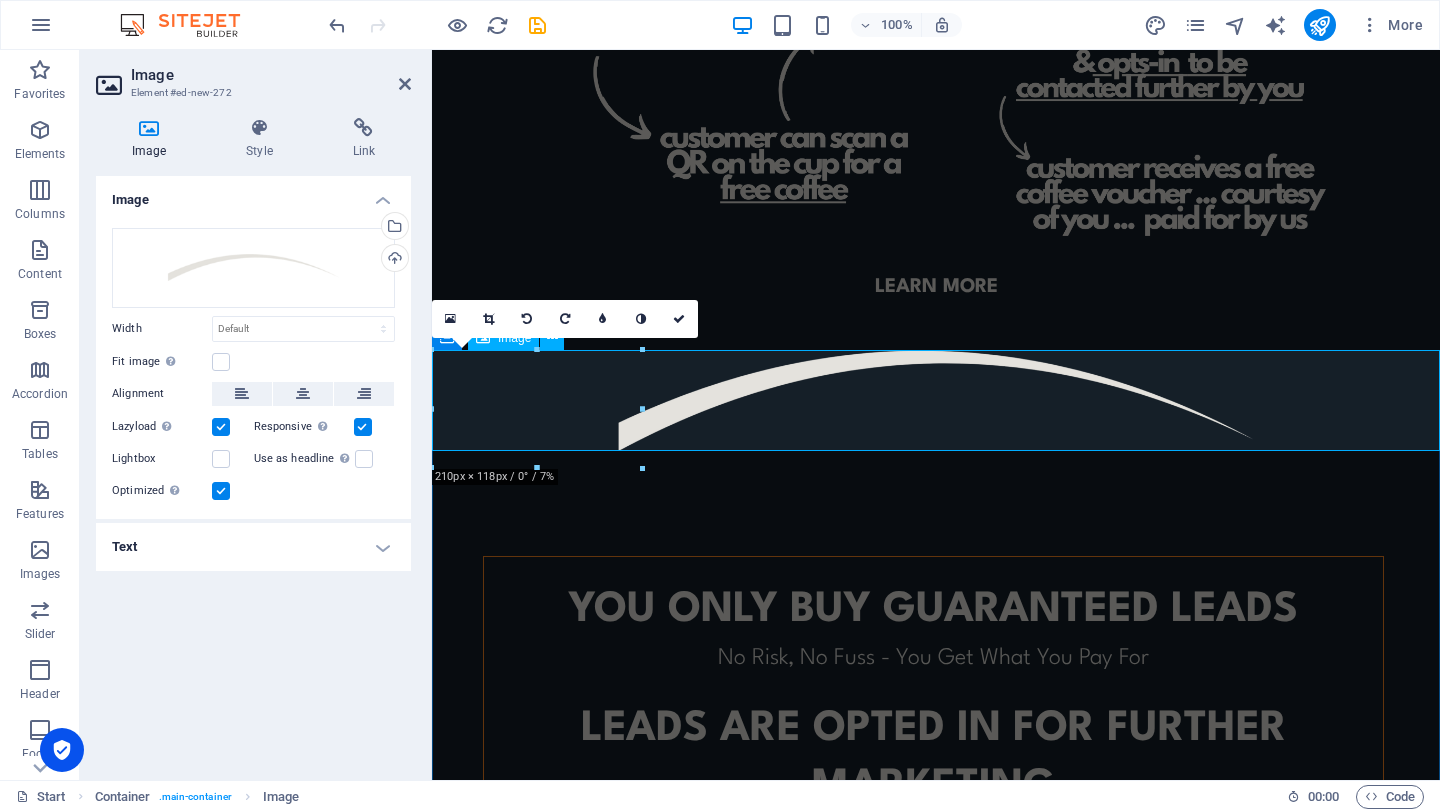 click at bounding box center [936, 400] 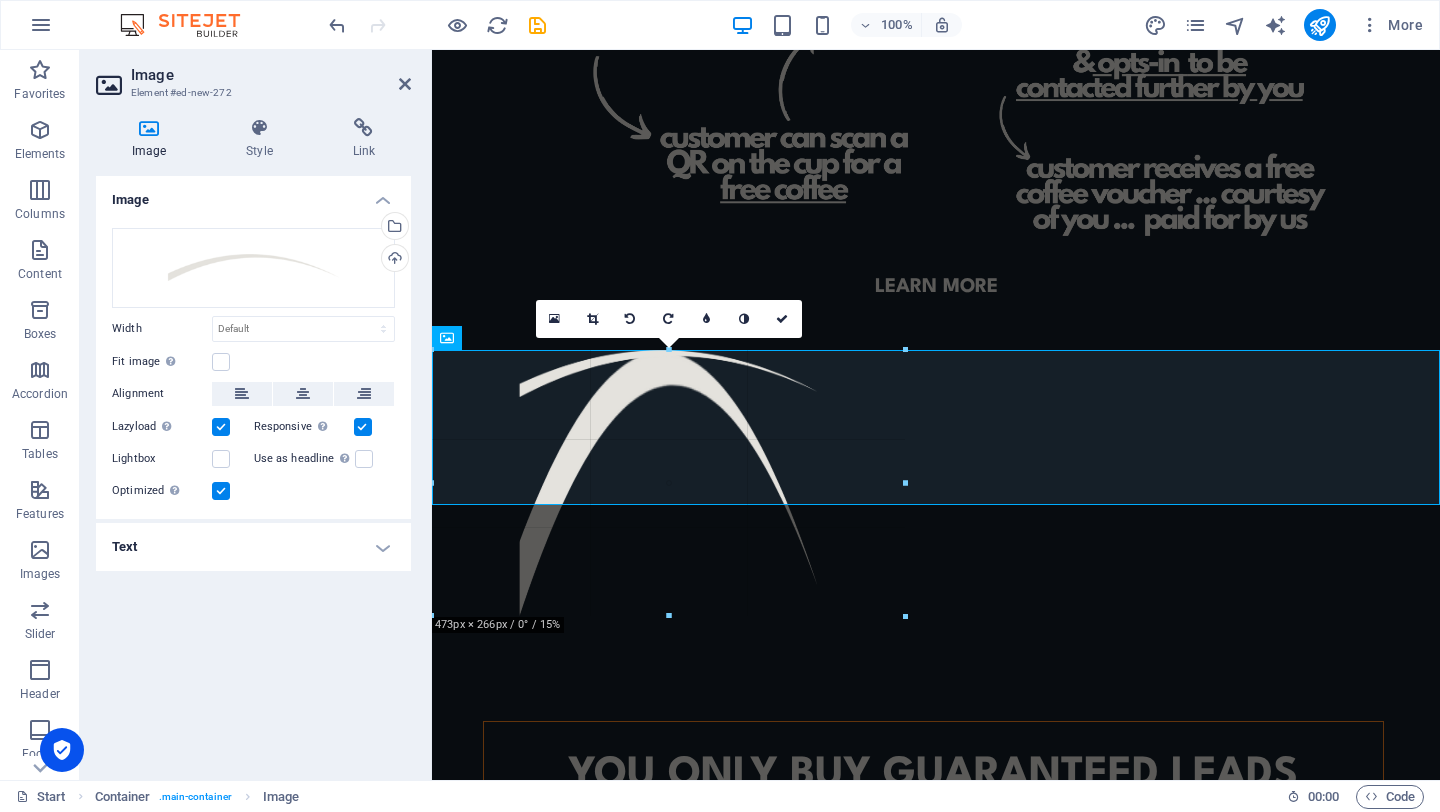 drag, startPoint x: 642, startPoint y: 405, endPoint x: 908, endPoint y: 422, distance: 266.5427 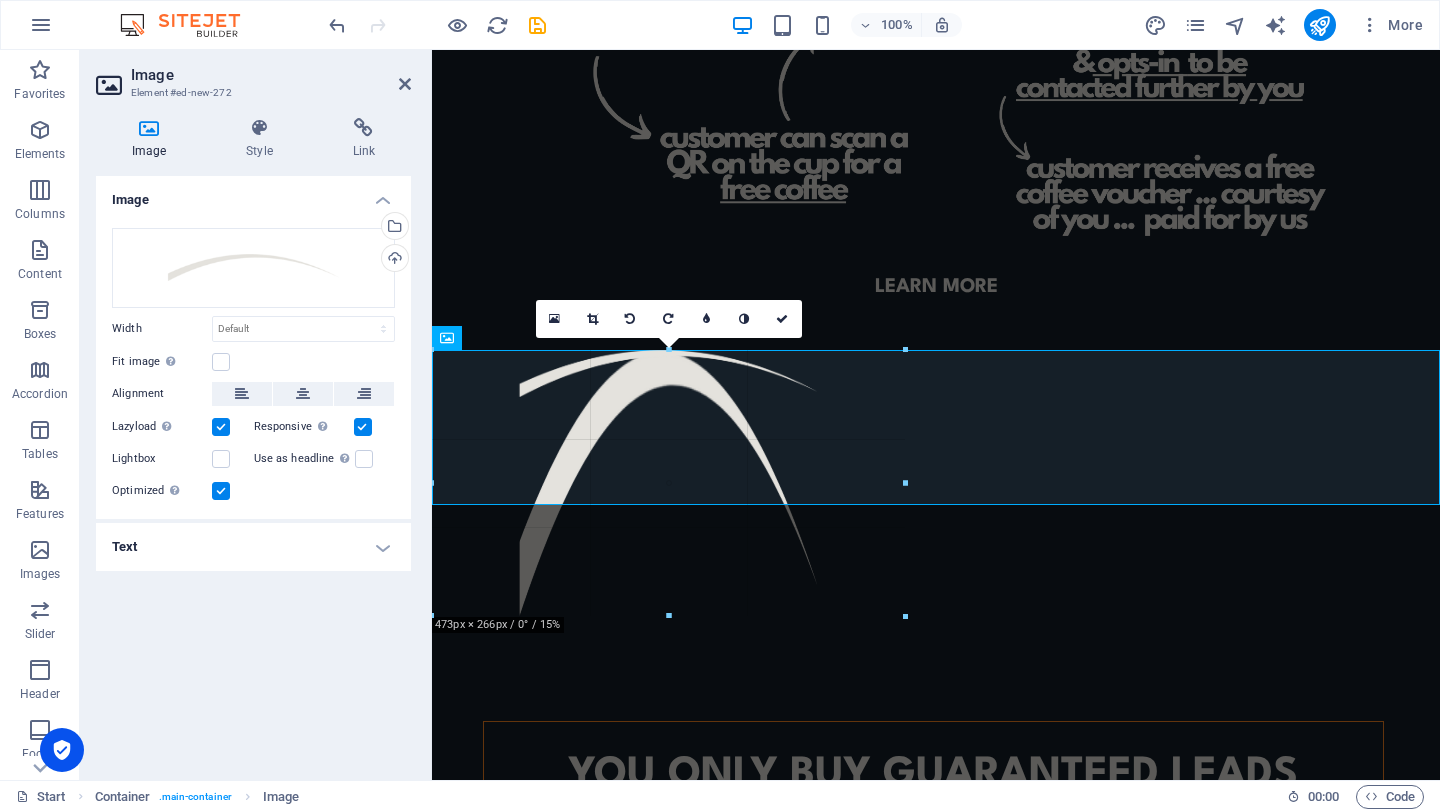 type on "473" 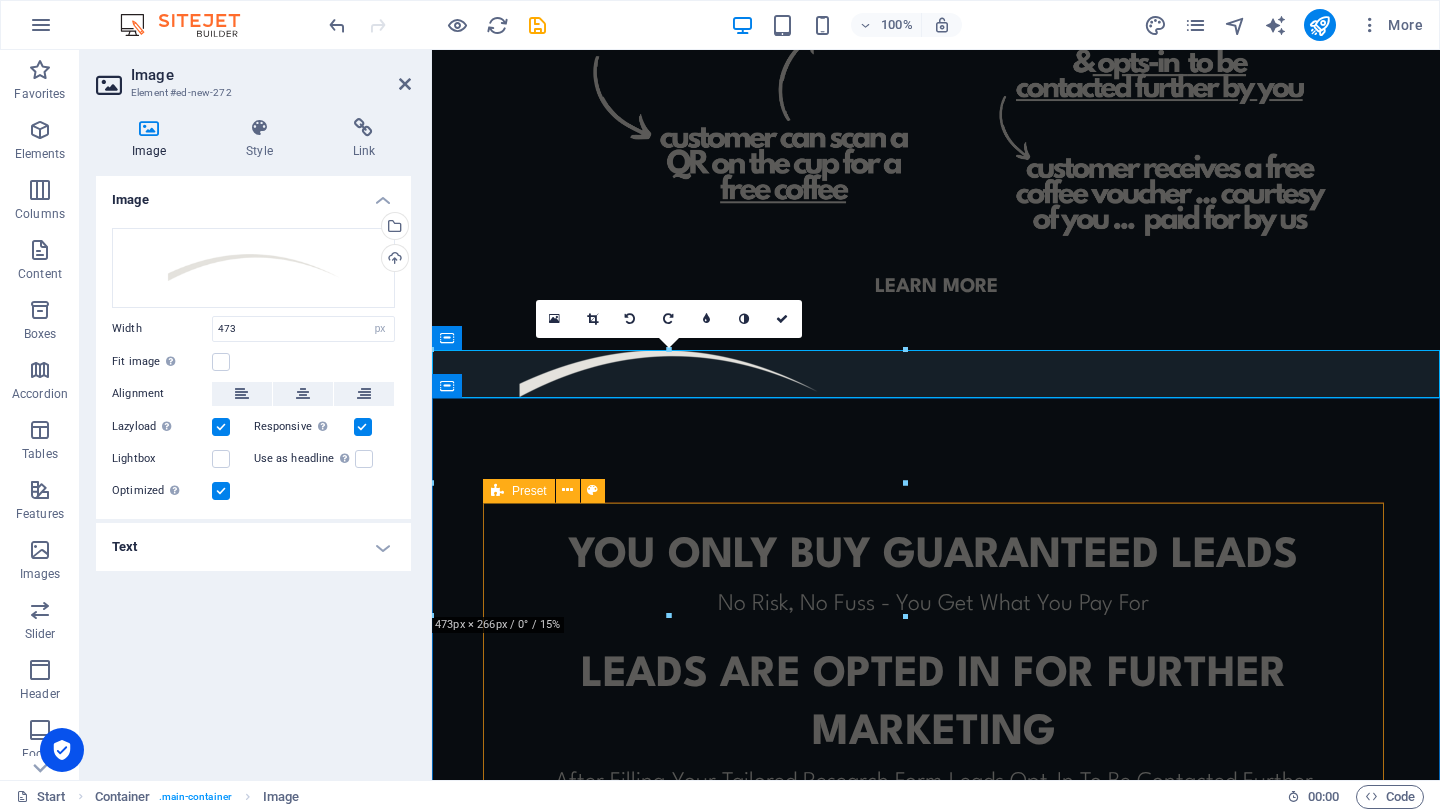drag, startPoint x: 1227, startPoint y: 483, endPoint x: 1302, endPoint y: 503, distance: 77.62087 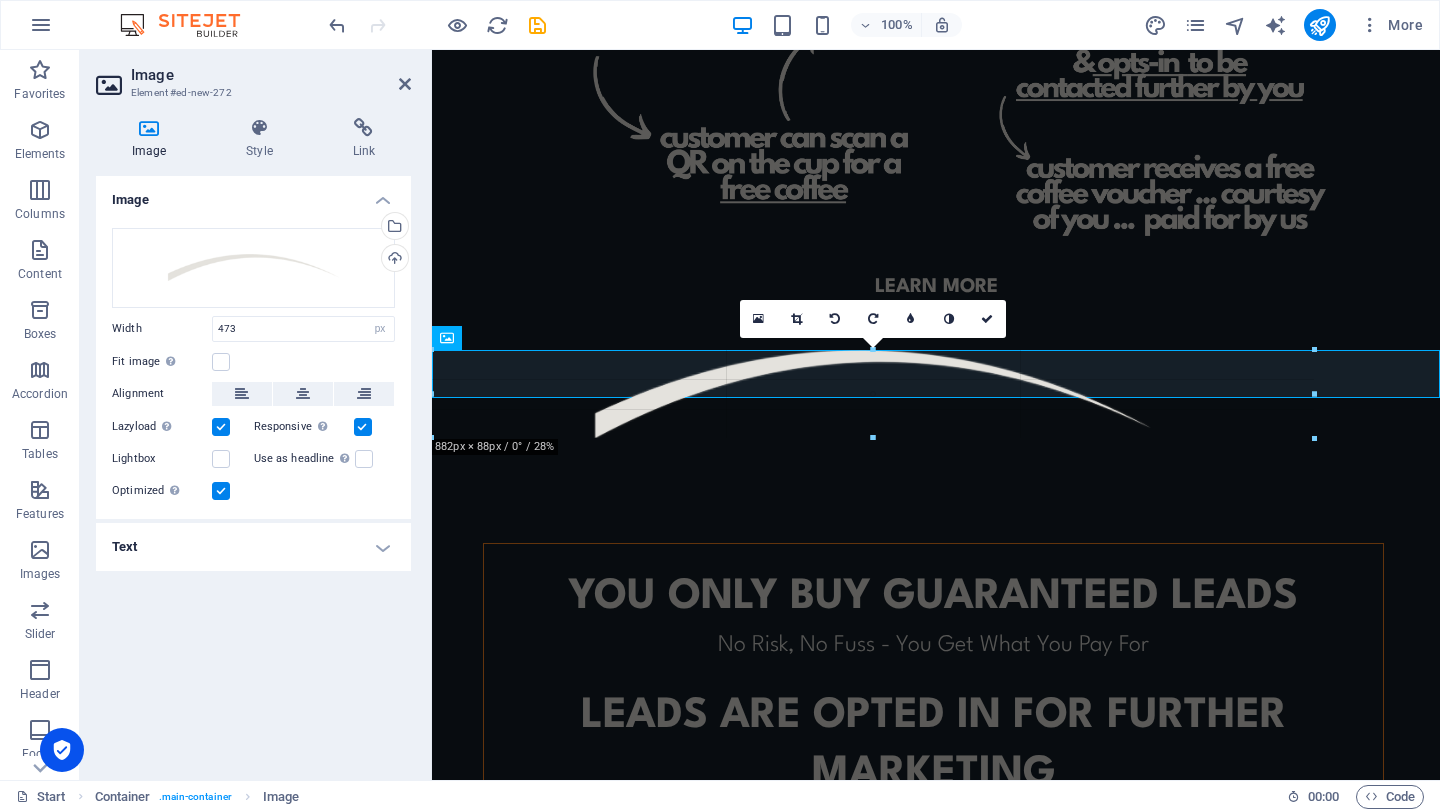 drag, startPoint x: 906, startPoint y: 374, endPoint x: 1331, endPoint y: 379, distance: 425.02942 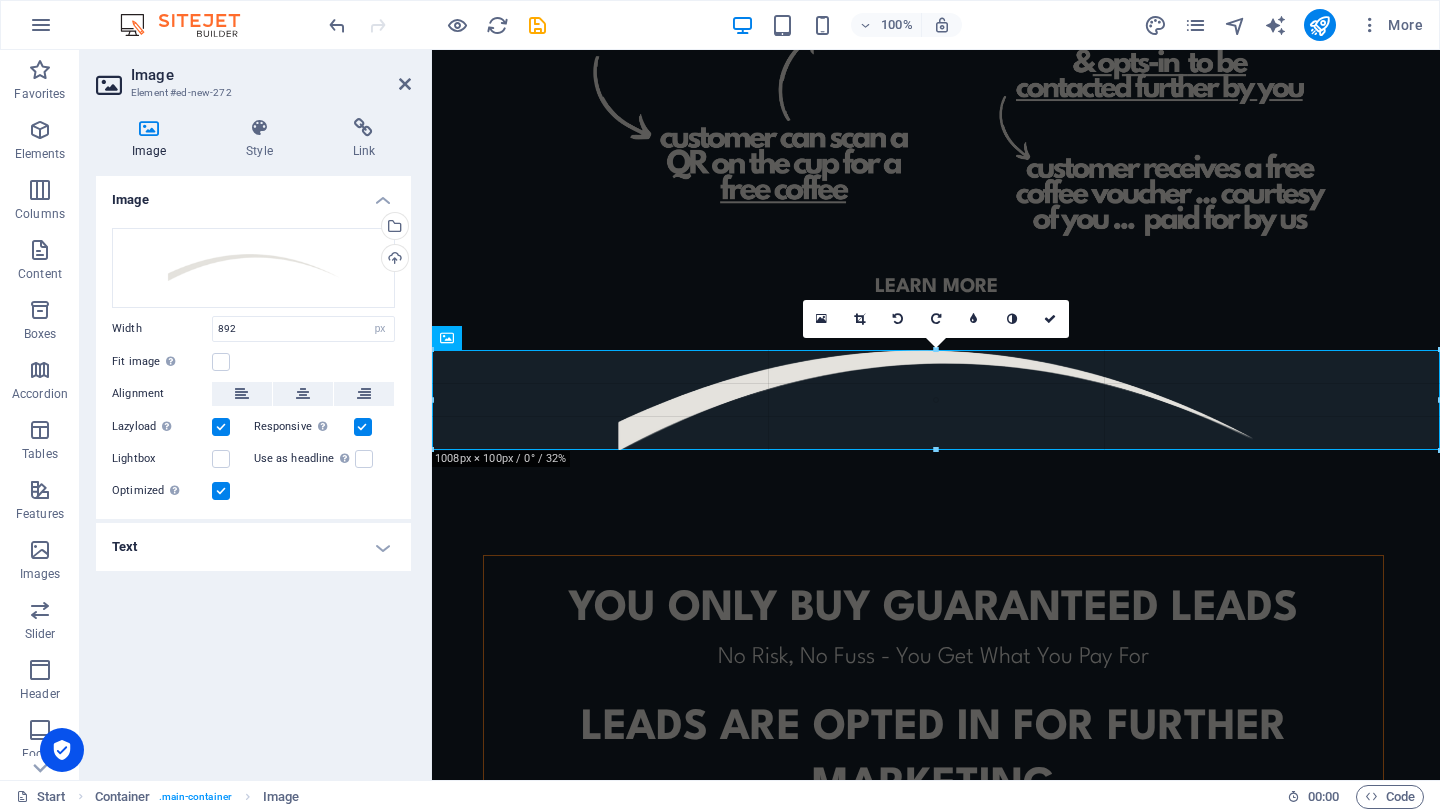drag, startPoint x: 1323, startPoint y: 391, endPoint x: 1439, endPoint y: 400, distance: 116.34862 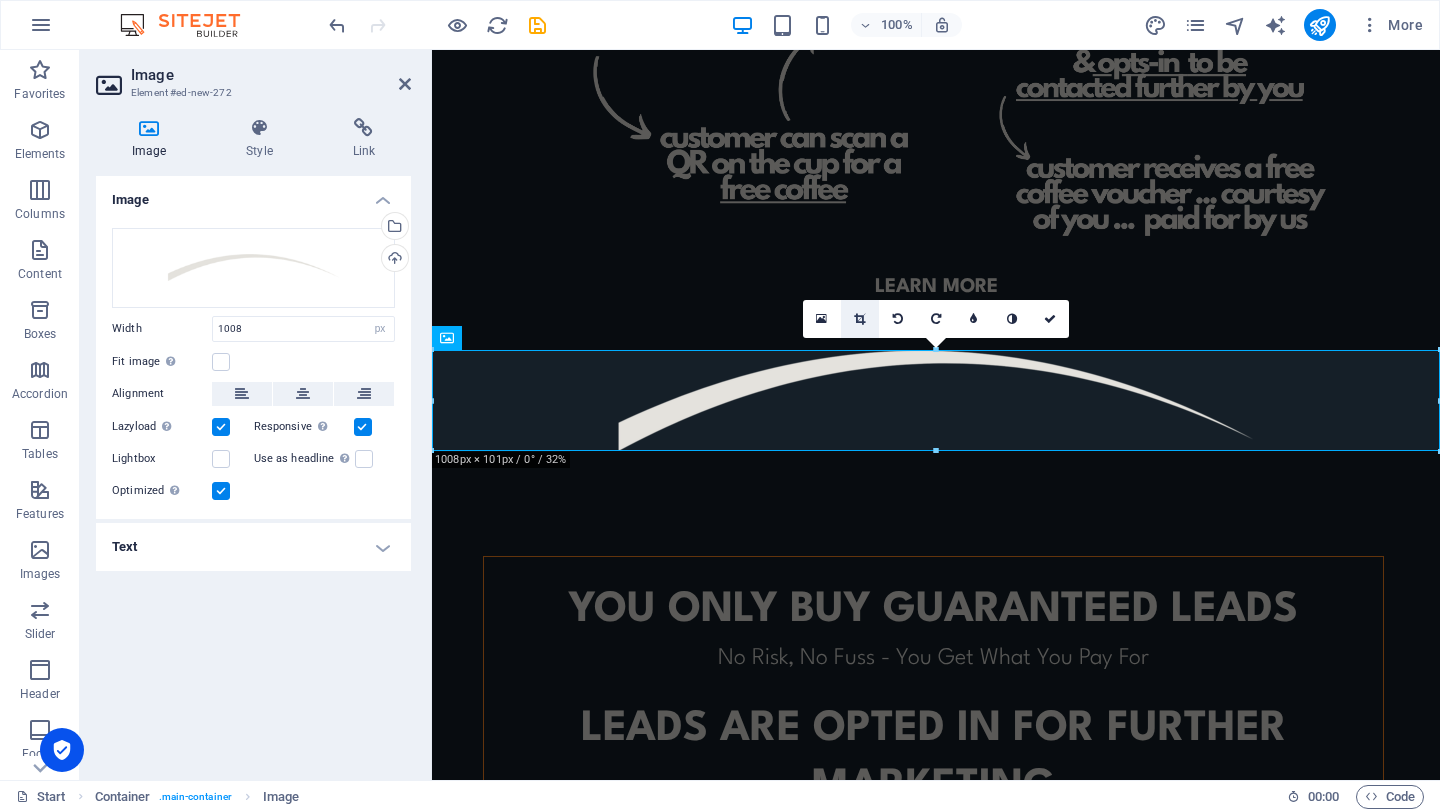 click at bounding box center [859, 319] 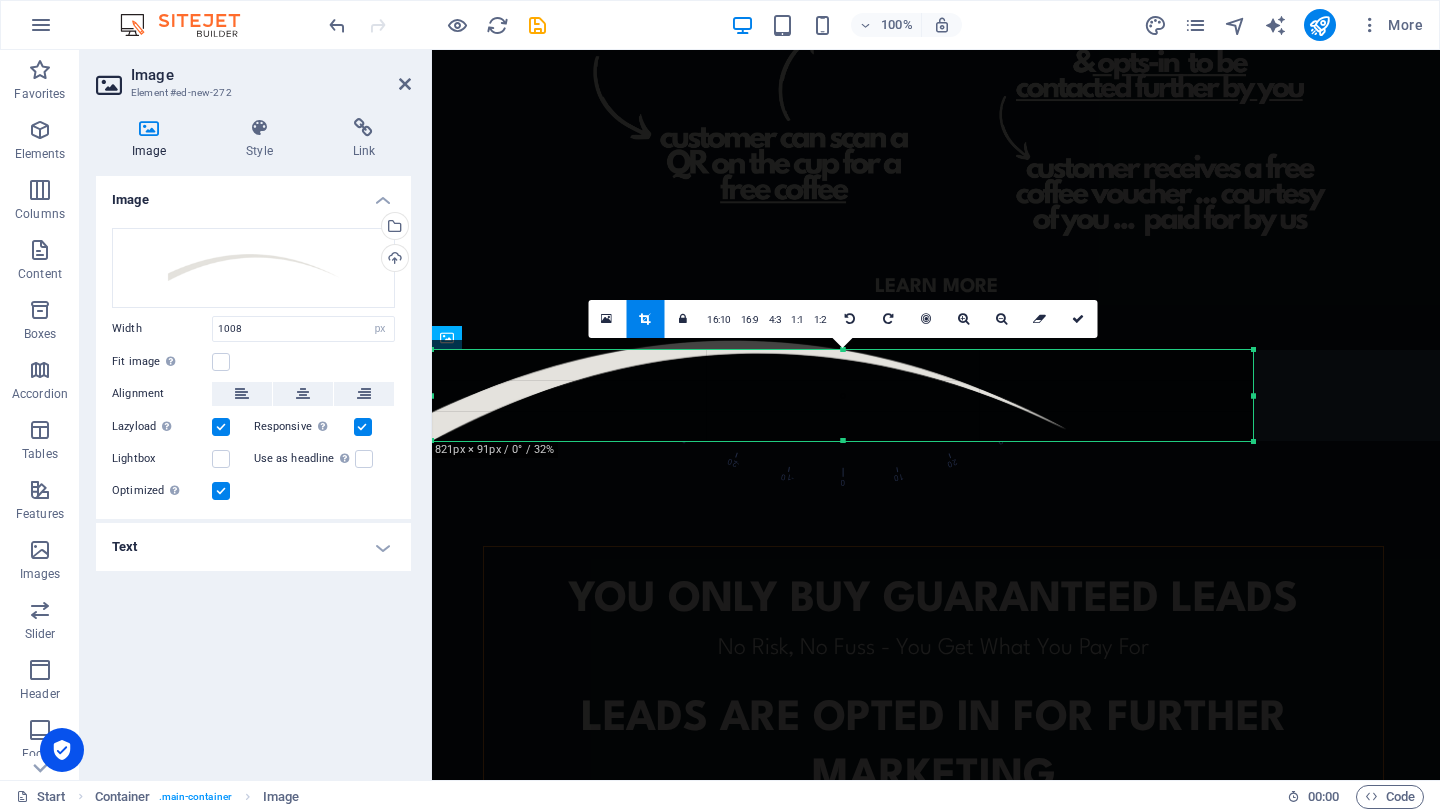 drag, startPoint x: 432, startPoint y: 352, endPoint x: 620, endPoint y: 362, distance: 188.26576 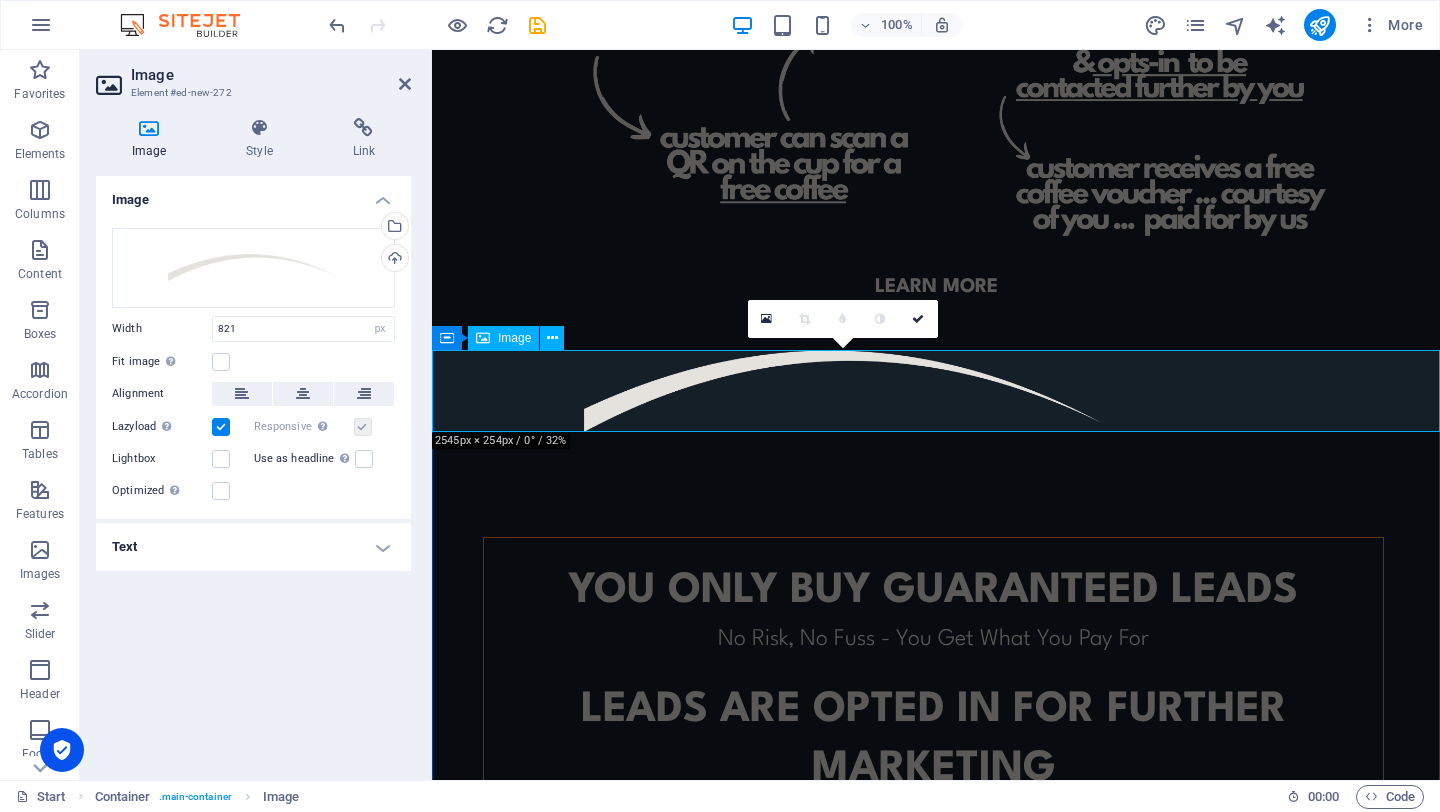 click at bounding box center [936, 391] 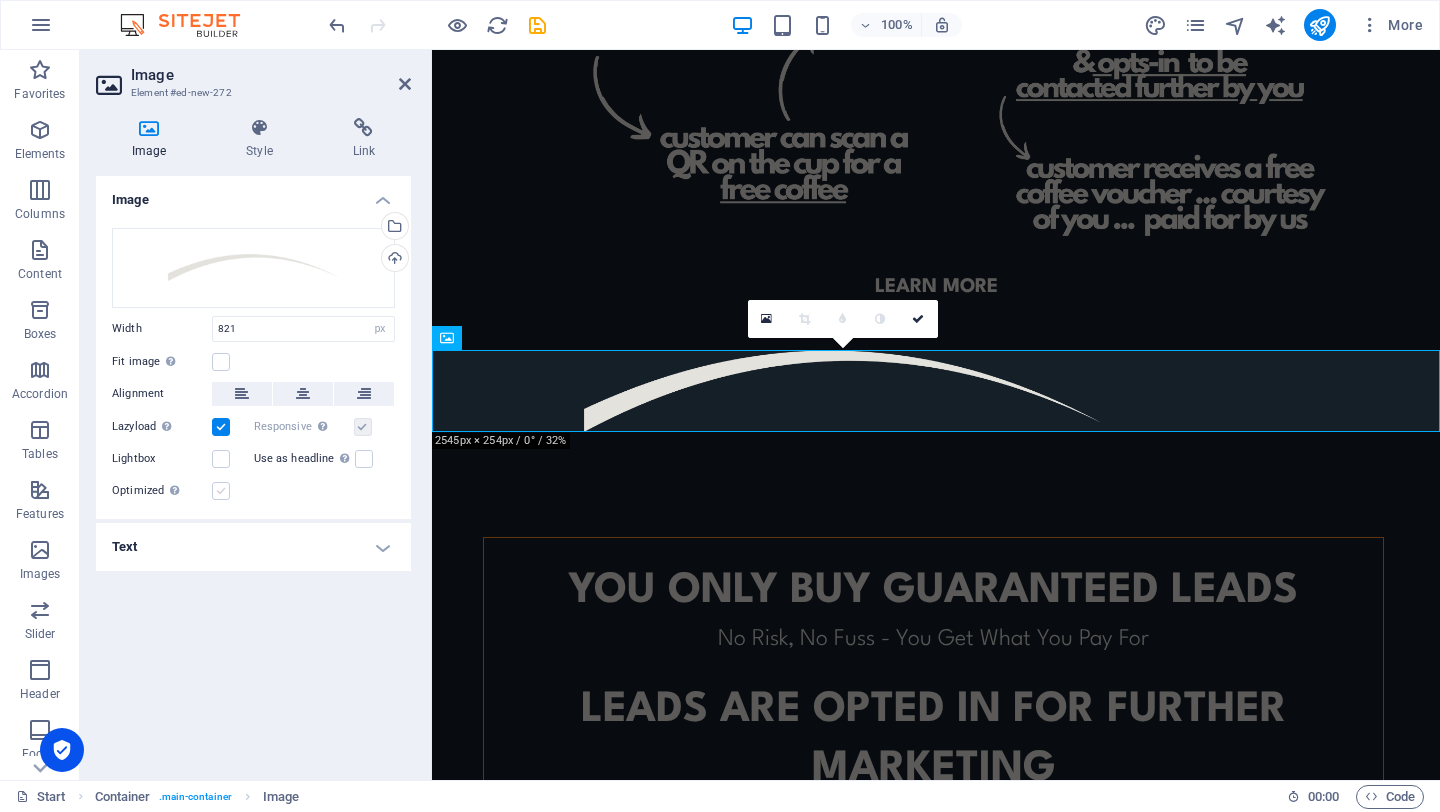 click at bounding box center (221, 491) 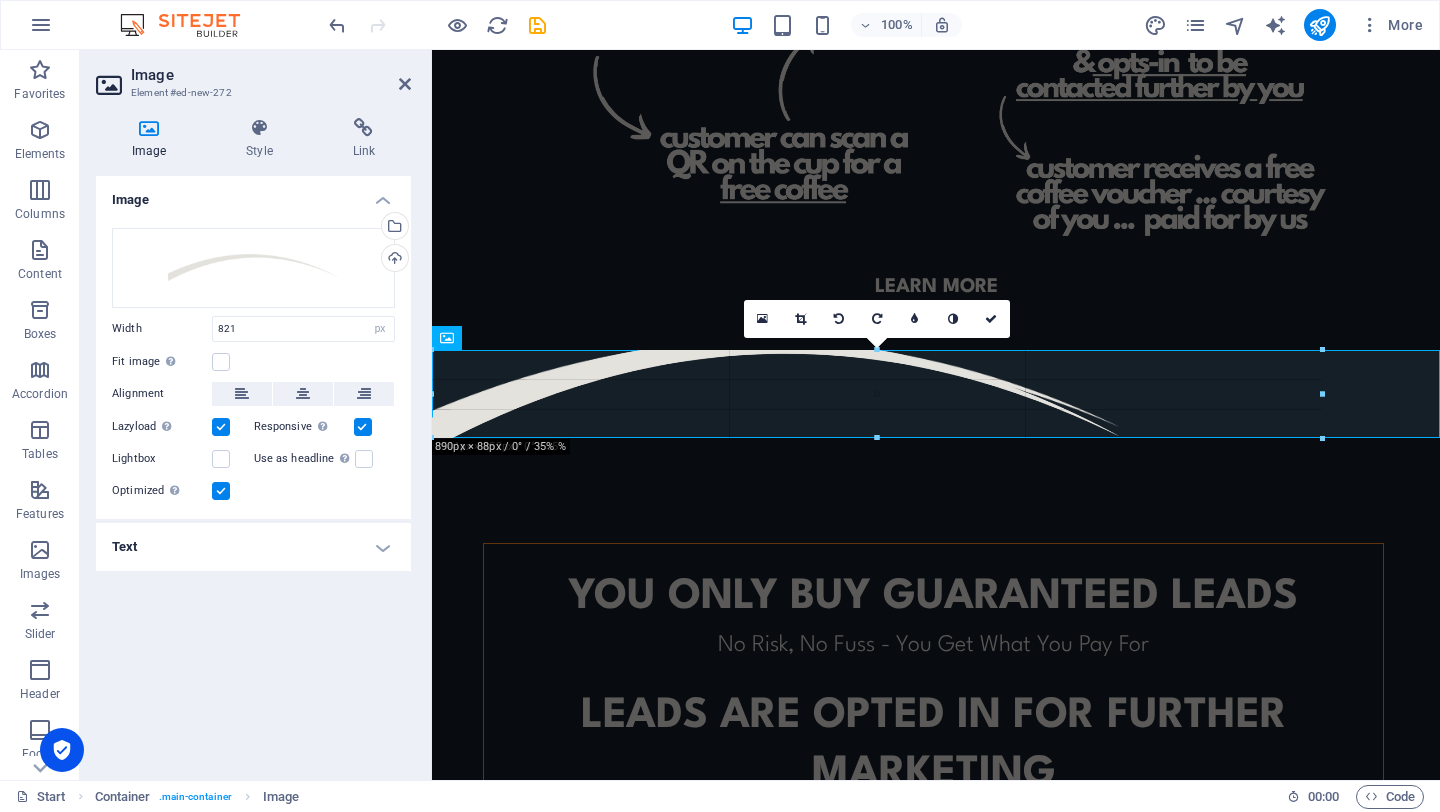 drag, startPoint x: 1247, startPoint y: 348, endPoint x: 1261, endPoint y: 342, distance: 15.231546 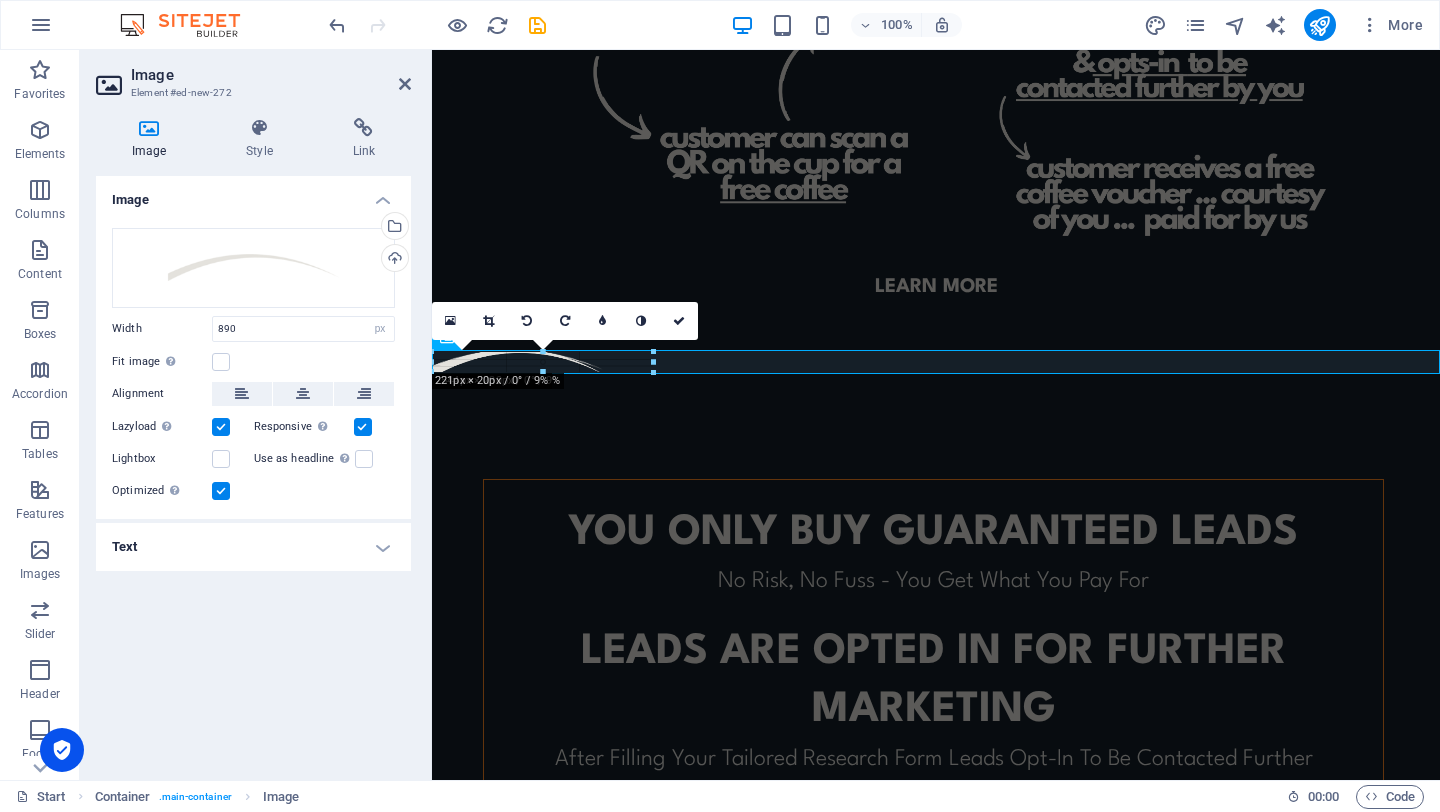 drag, startPoint x: 1321, startPoint y: 396, endPoint x: 334, endPoint y: 301, distance: 991.5614 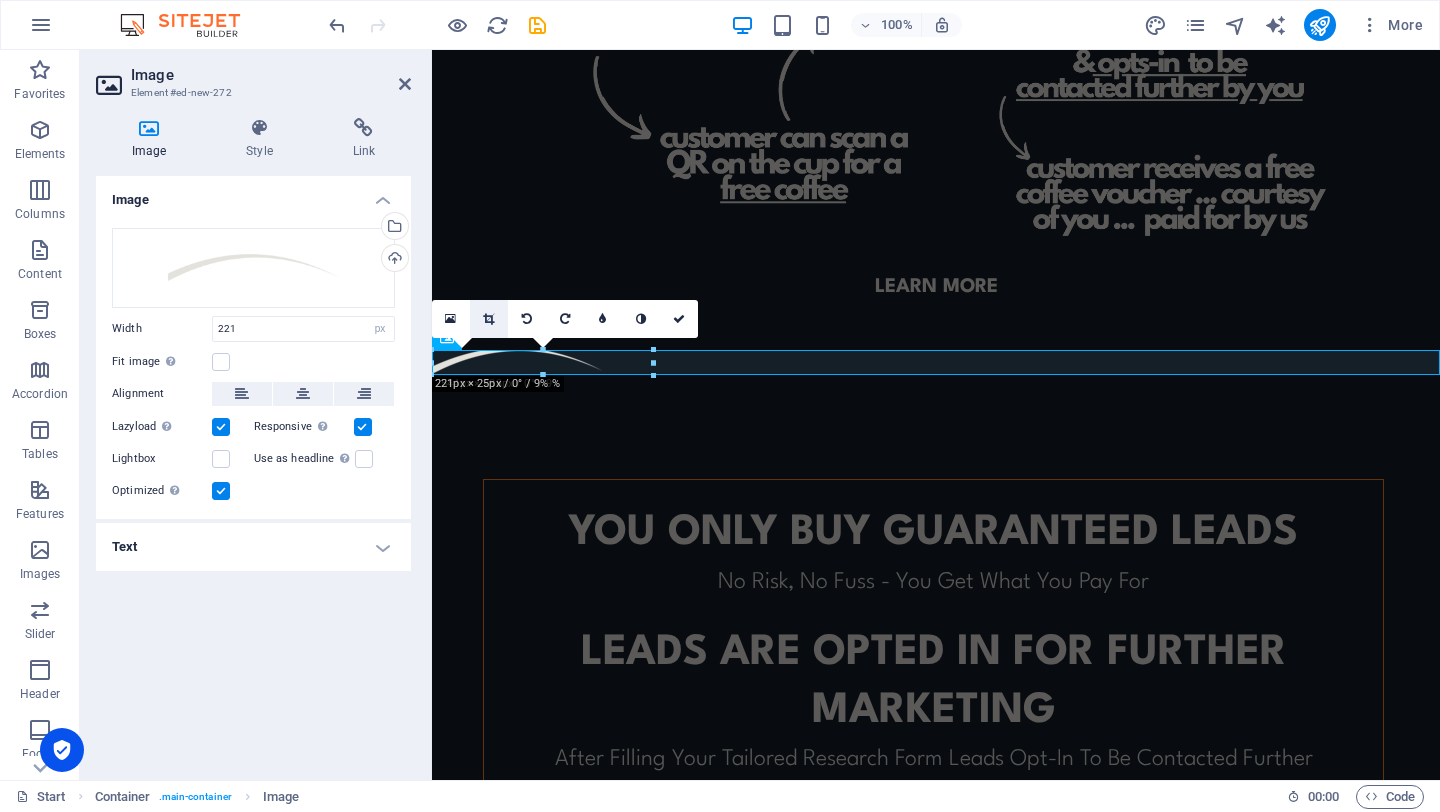 click at bounding box center [489, 319] 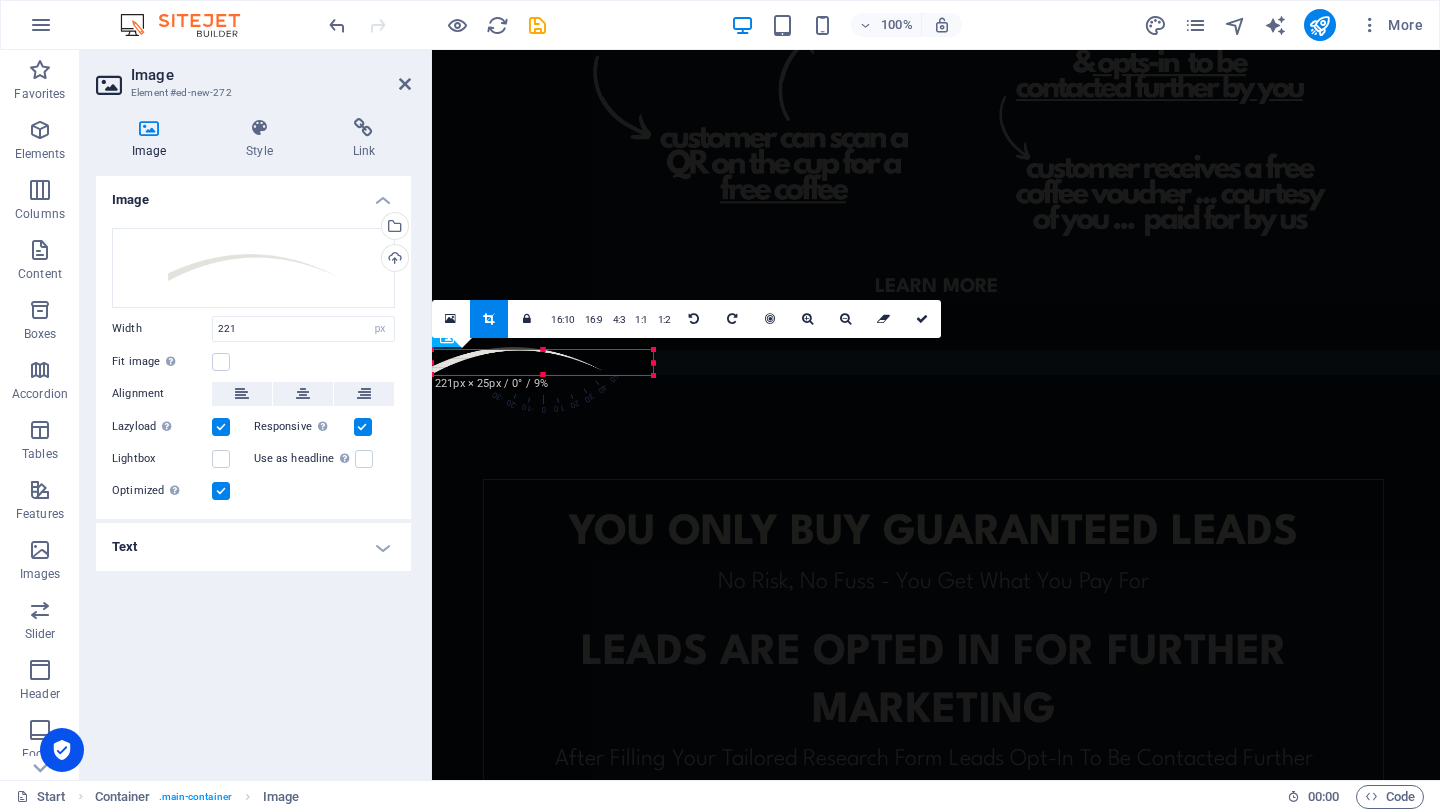 drag, startPoint x: 652, startPoint y: 378, endPoint x: 586, endPoint y: 378, distance: 66 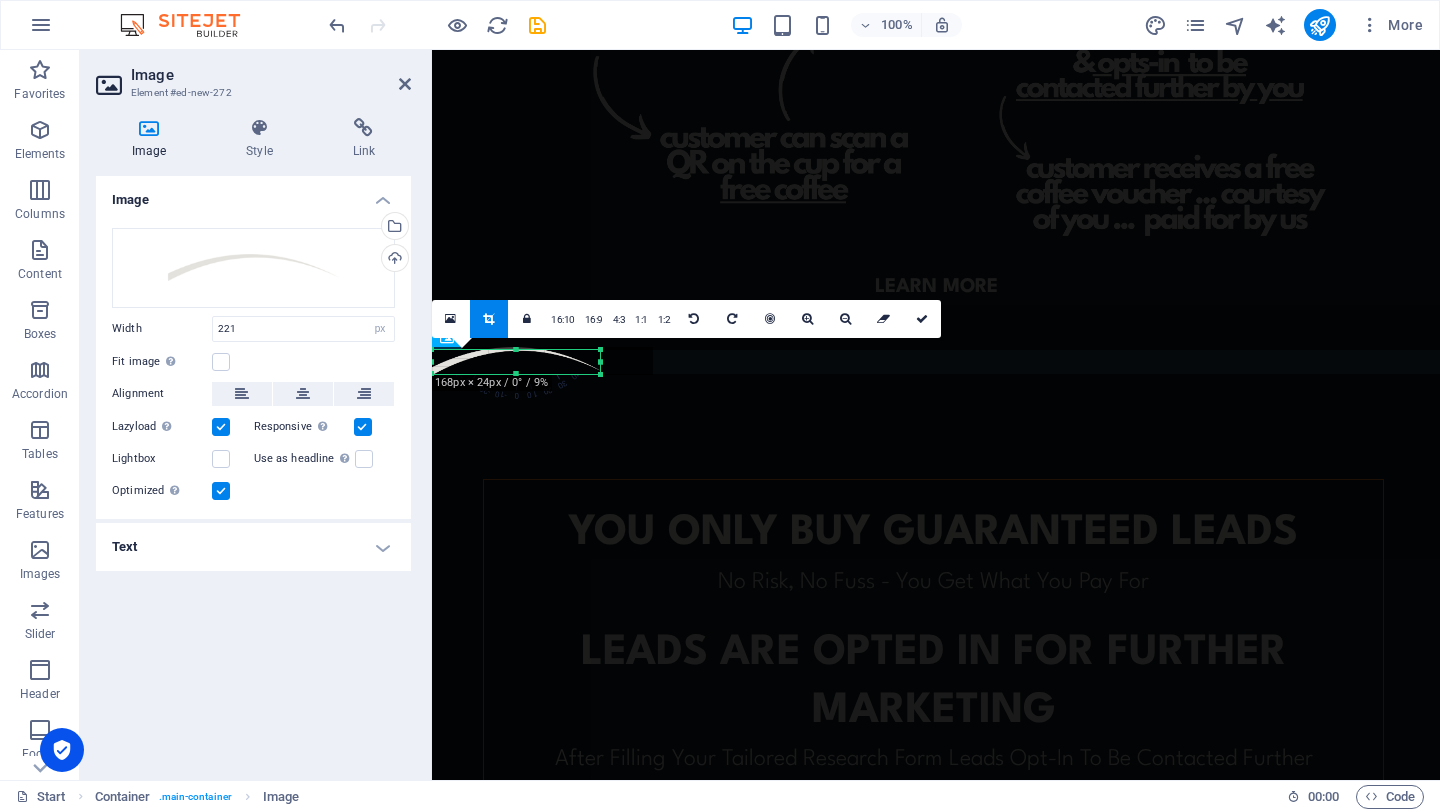 drag, startPoint x: 654, startPoint y: 359, endPoint x: 601, endPoint y: 359, distance: 53 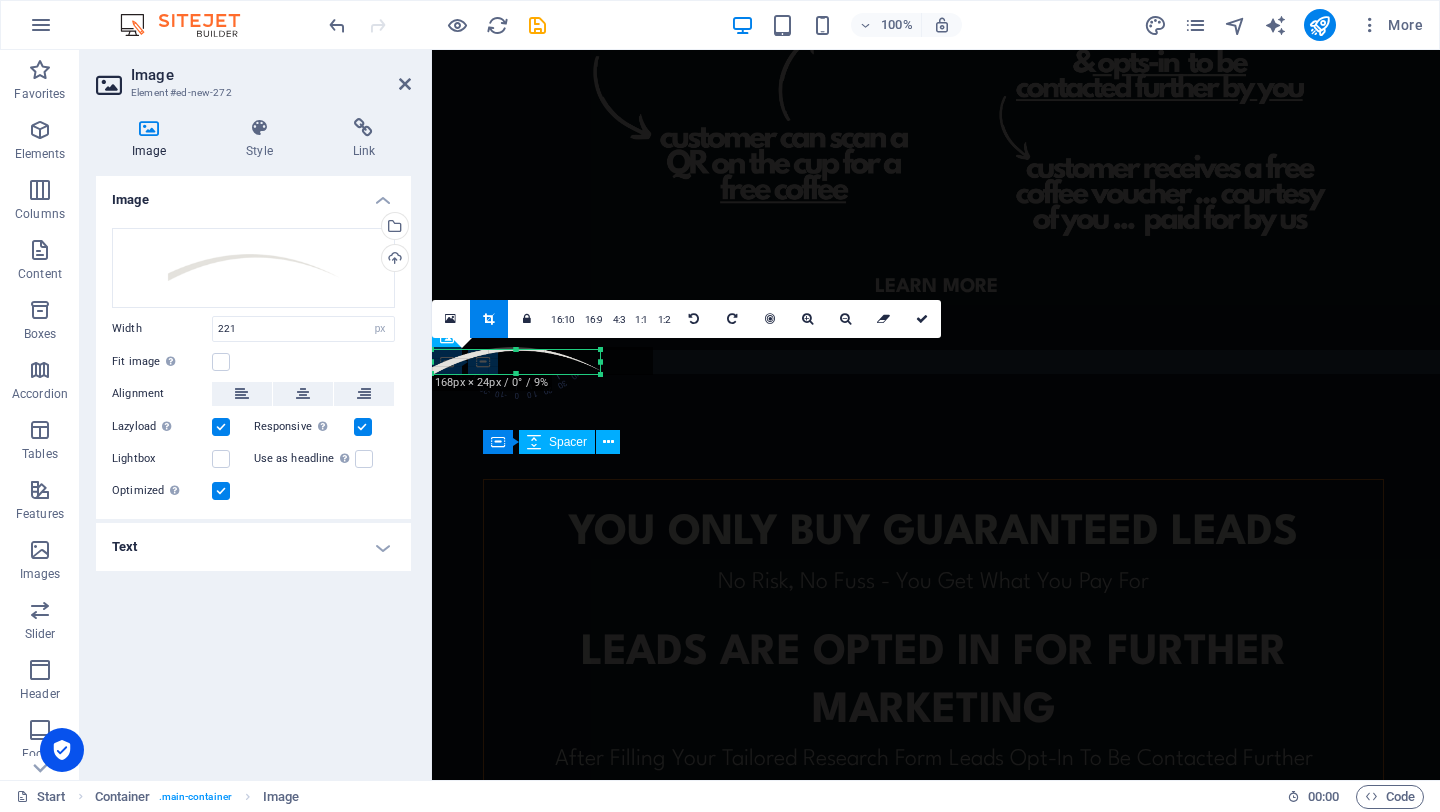 click at bounding box center [936, 466] 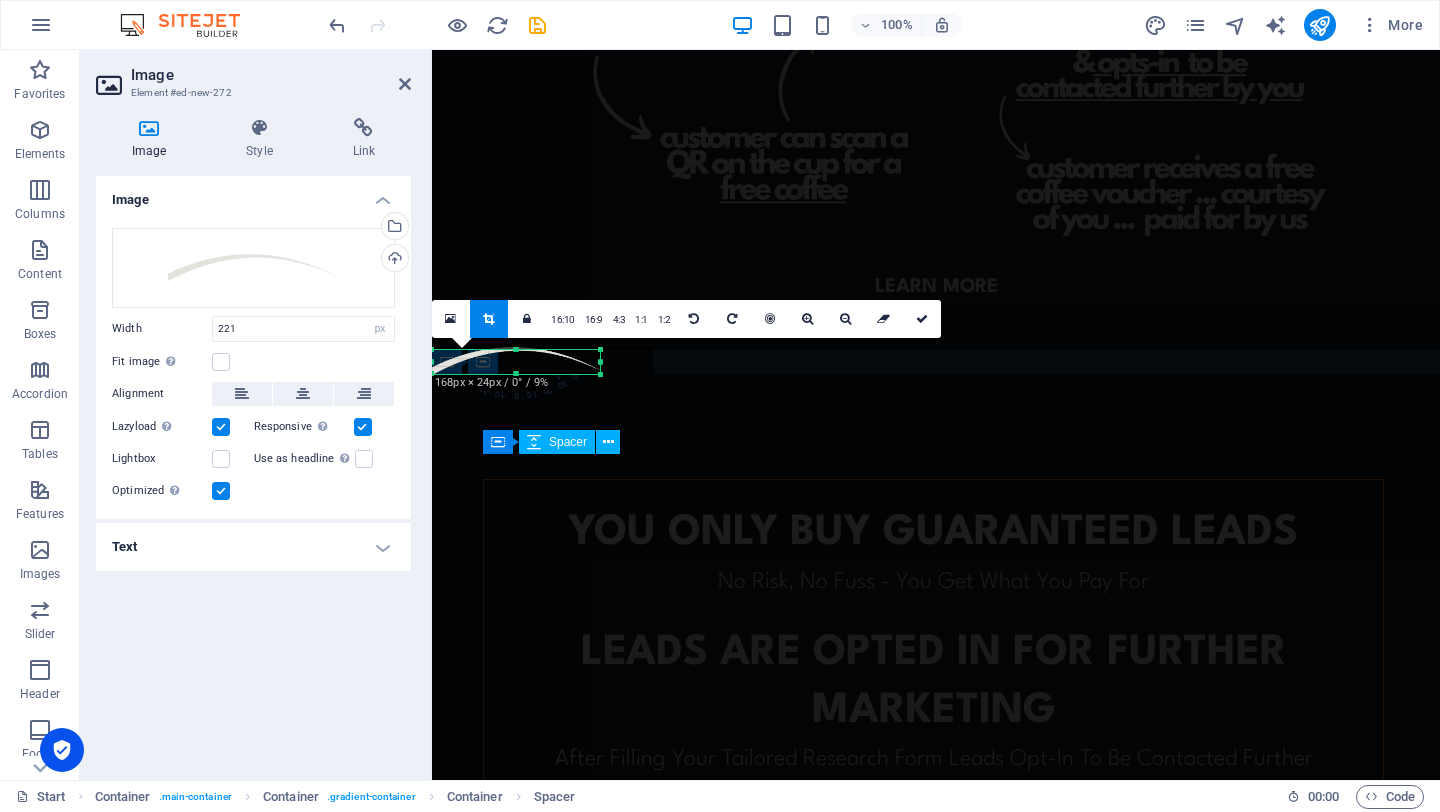 type on "168" 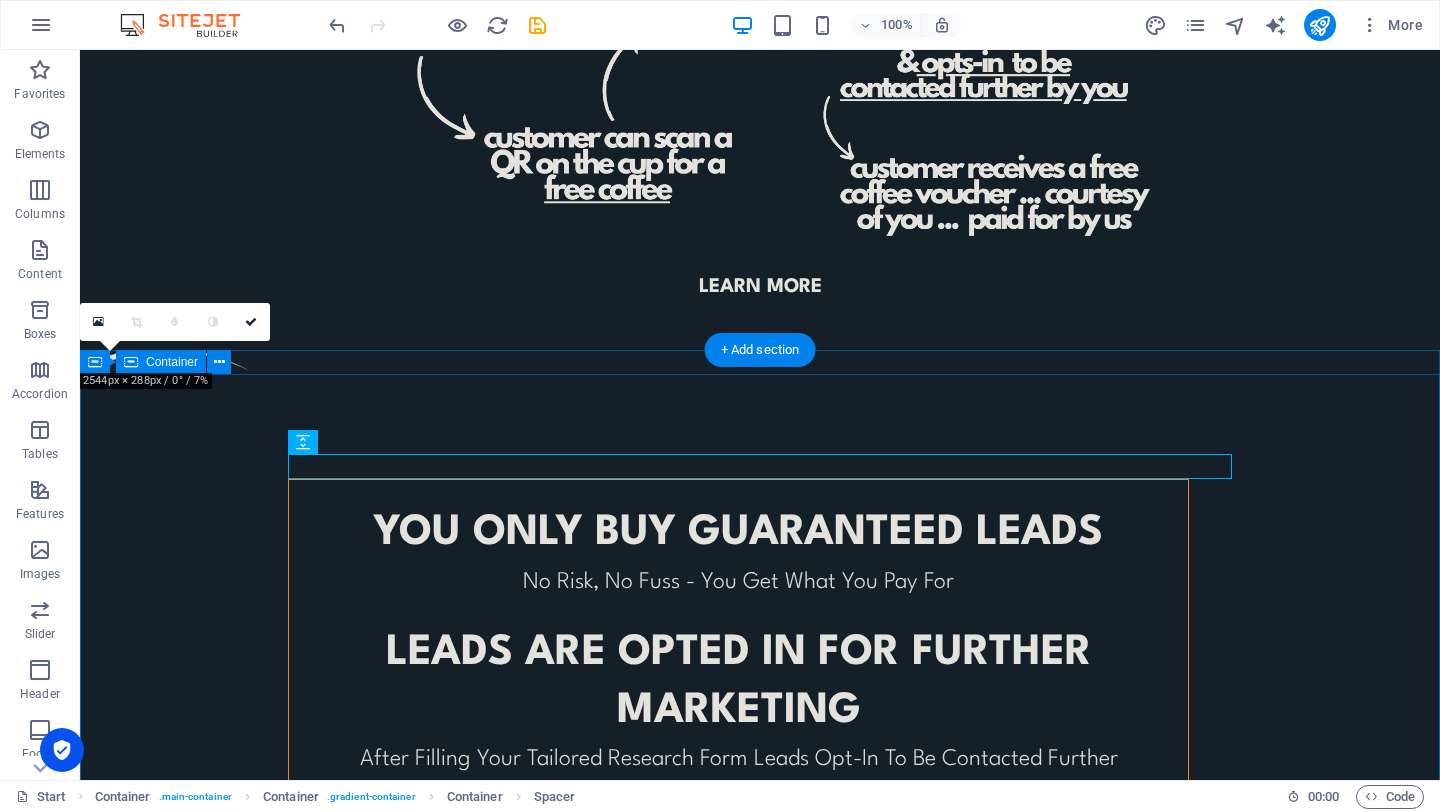 click on "YOU ONLY BUY GUARANTEED LEADS No Risk, No Fuss - You Get What You Pay For leads ARE opted in for further marketing After Filling Your Tailored Research Form Leads Opt-In To Be Contacted Further No minimum orders To Cater For All Business Sizes or To Trial Before You Commit CONTACT US TO FIND OUT MORE © Code -  Legal notice  |  Privacy" at bounding box center [760, 761] 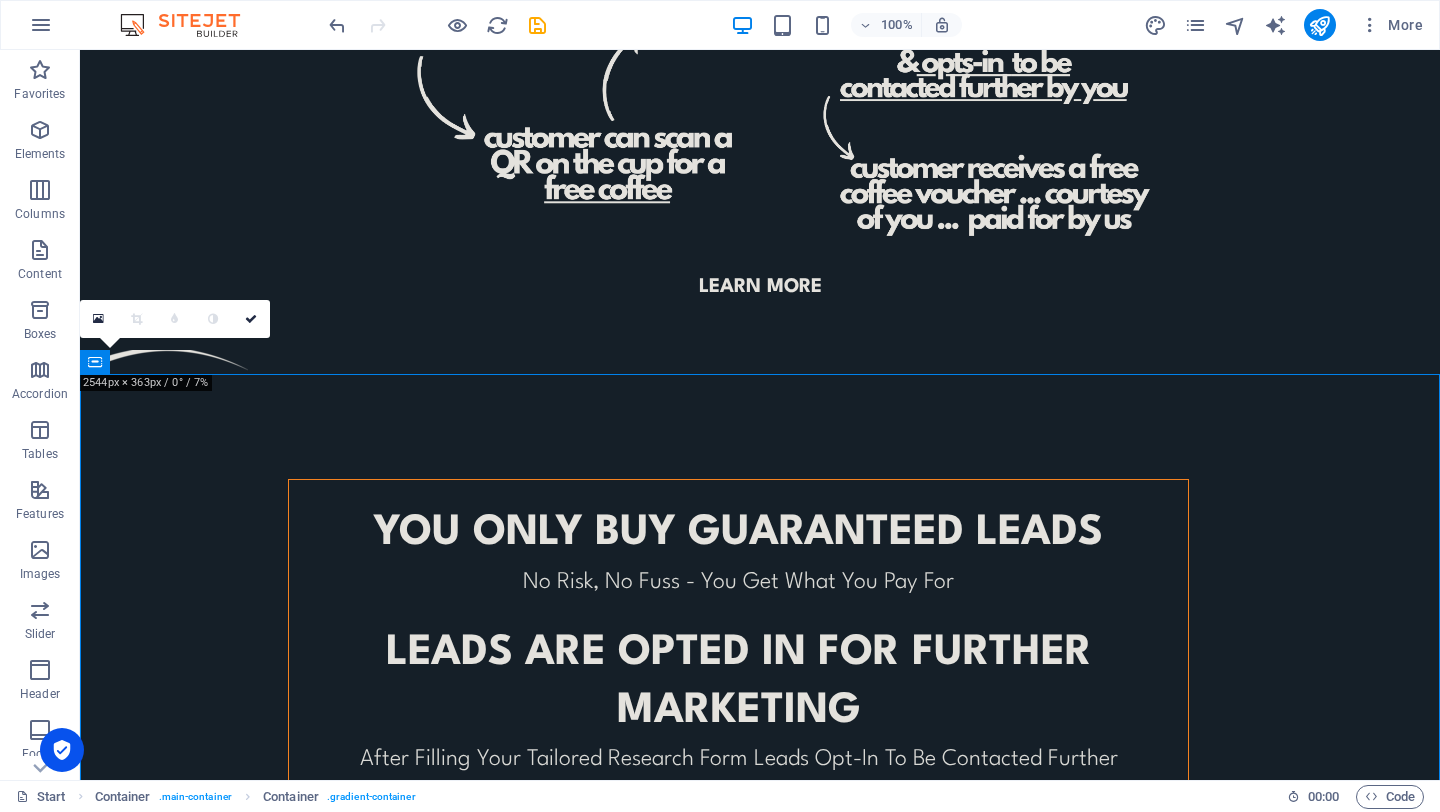 click on "0" at bounding box center [175, 319] 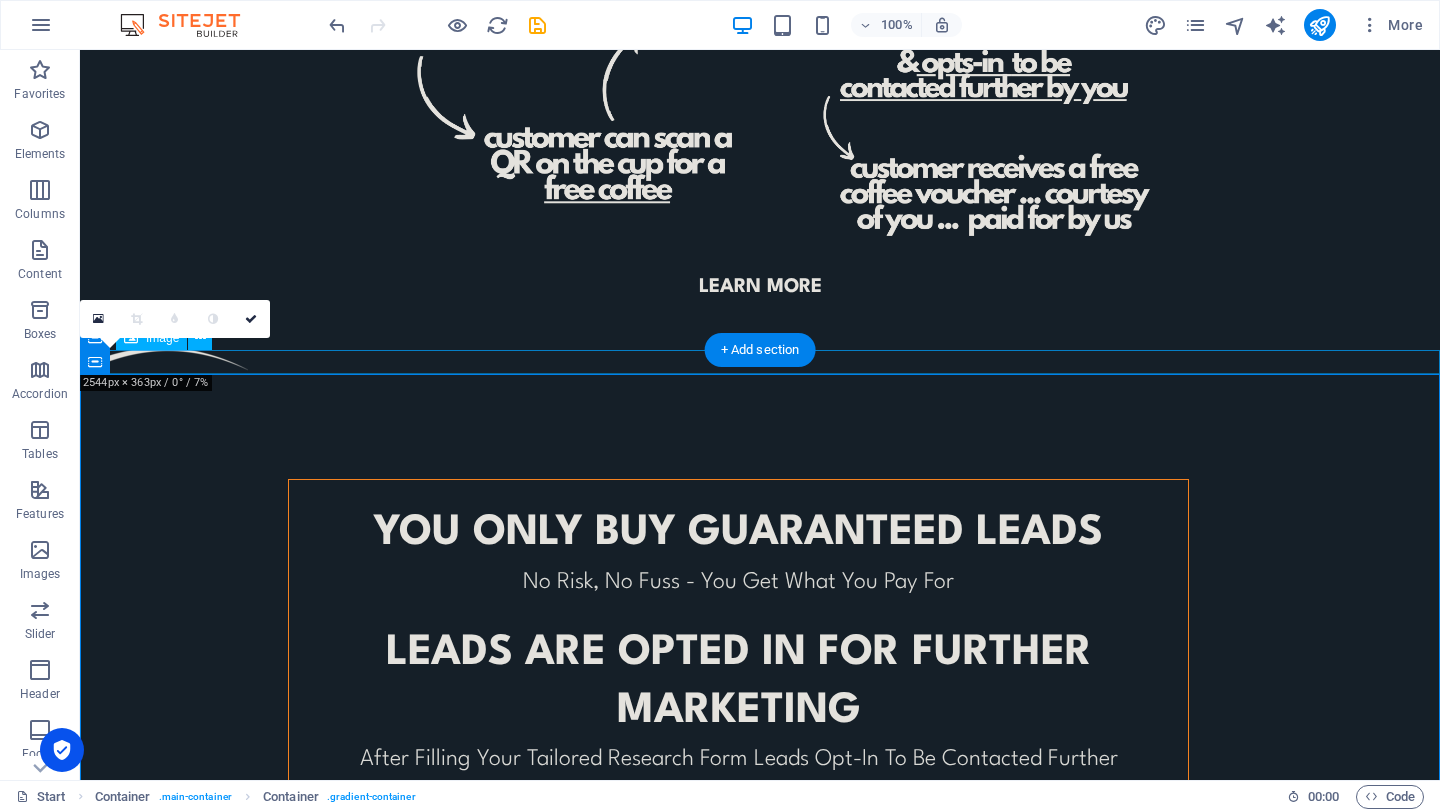 click at bounding box center (760, 362) 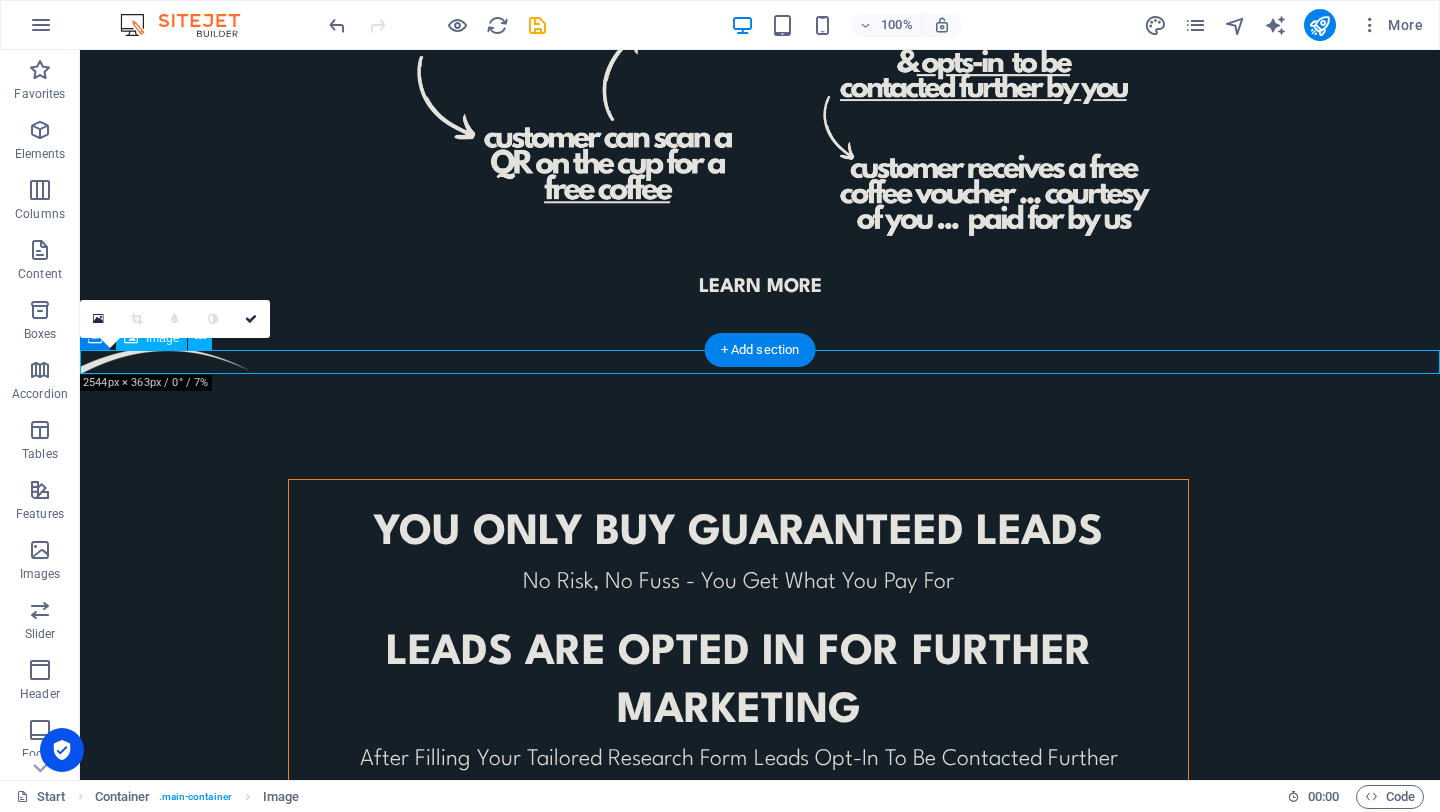 click at bounding box center (760, 362) 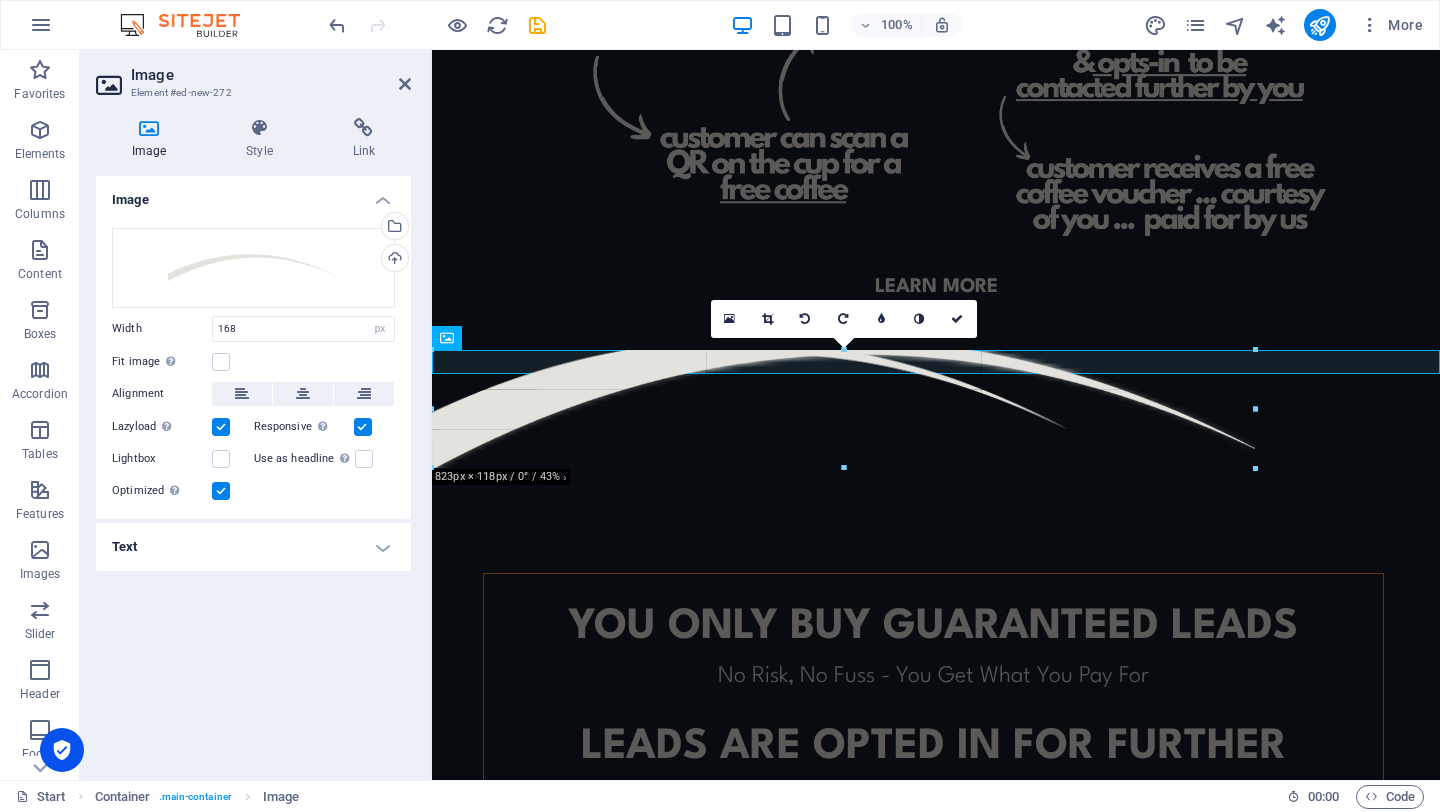 drag, startPoint x: 600, startPoint y: 363, endPoint x: 1305, endPoint y: 373, distance: 705.0709 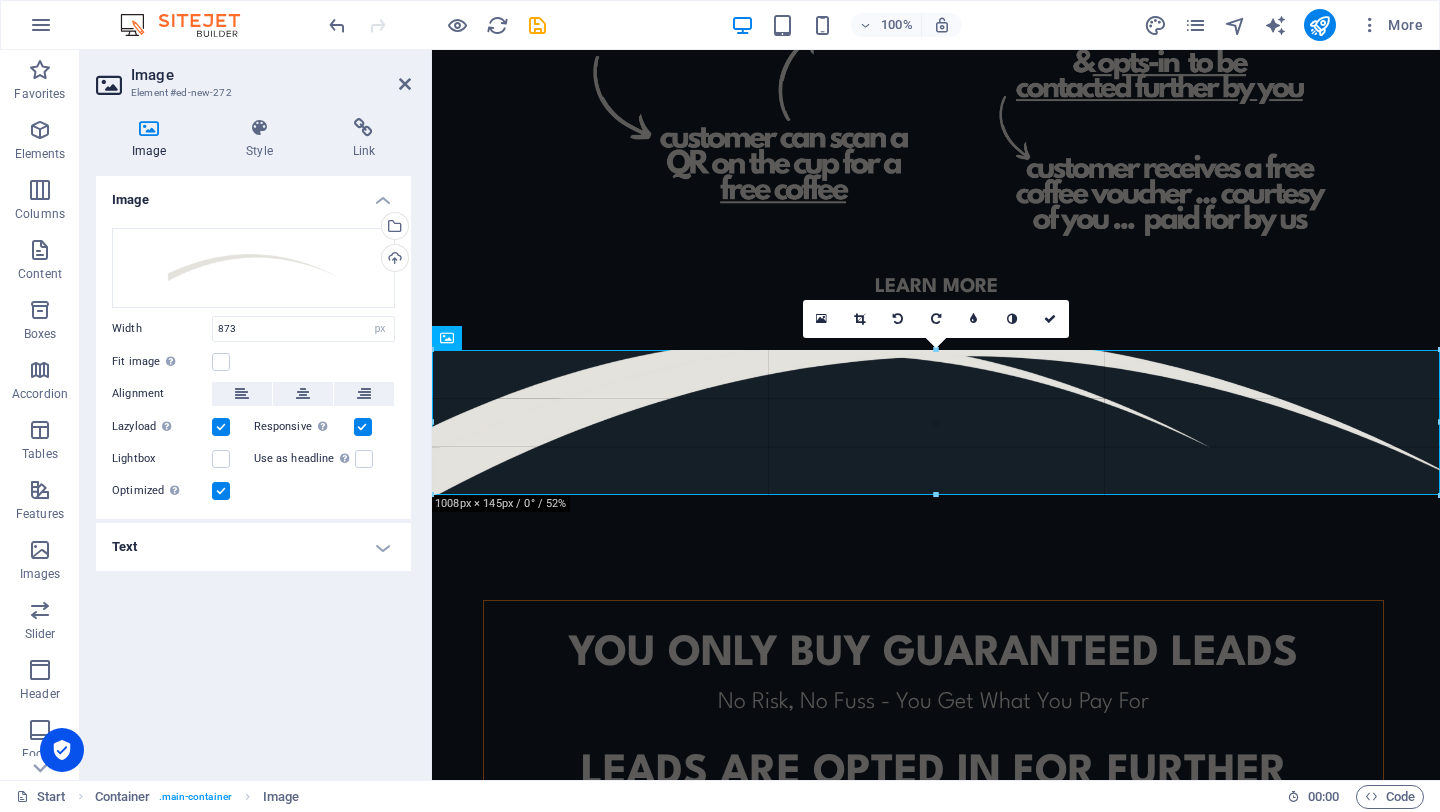 drag, startPoint x: 1302, startPoint y: 410, endPoint x: 1439, endPoint y: 415, distance: 137.09122 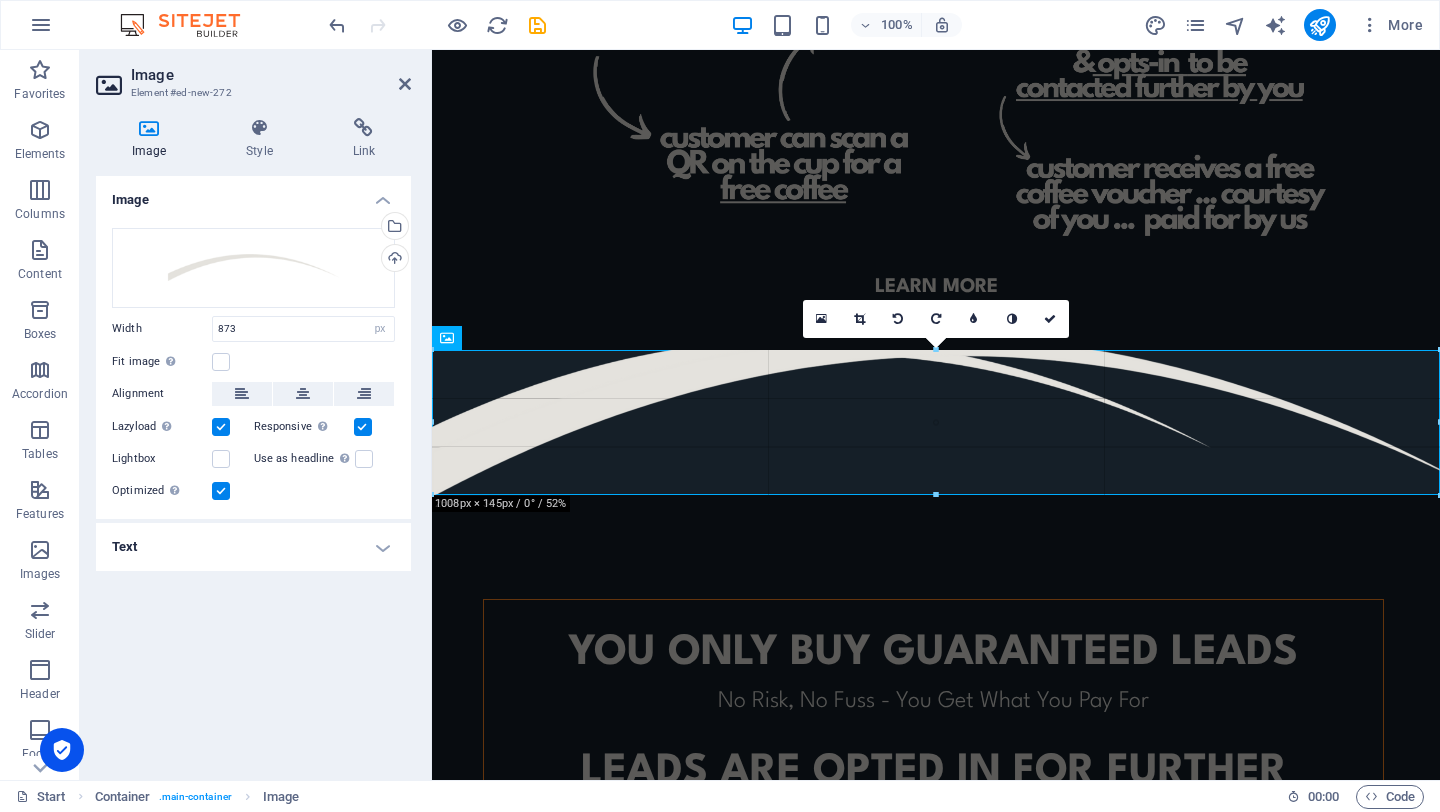type on "1008" 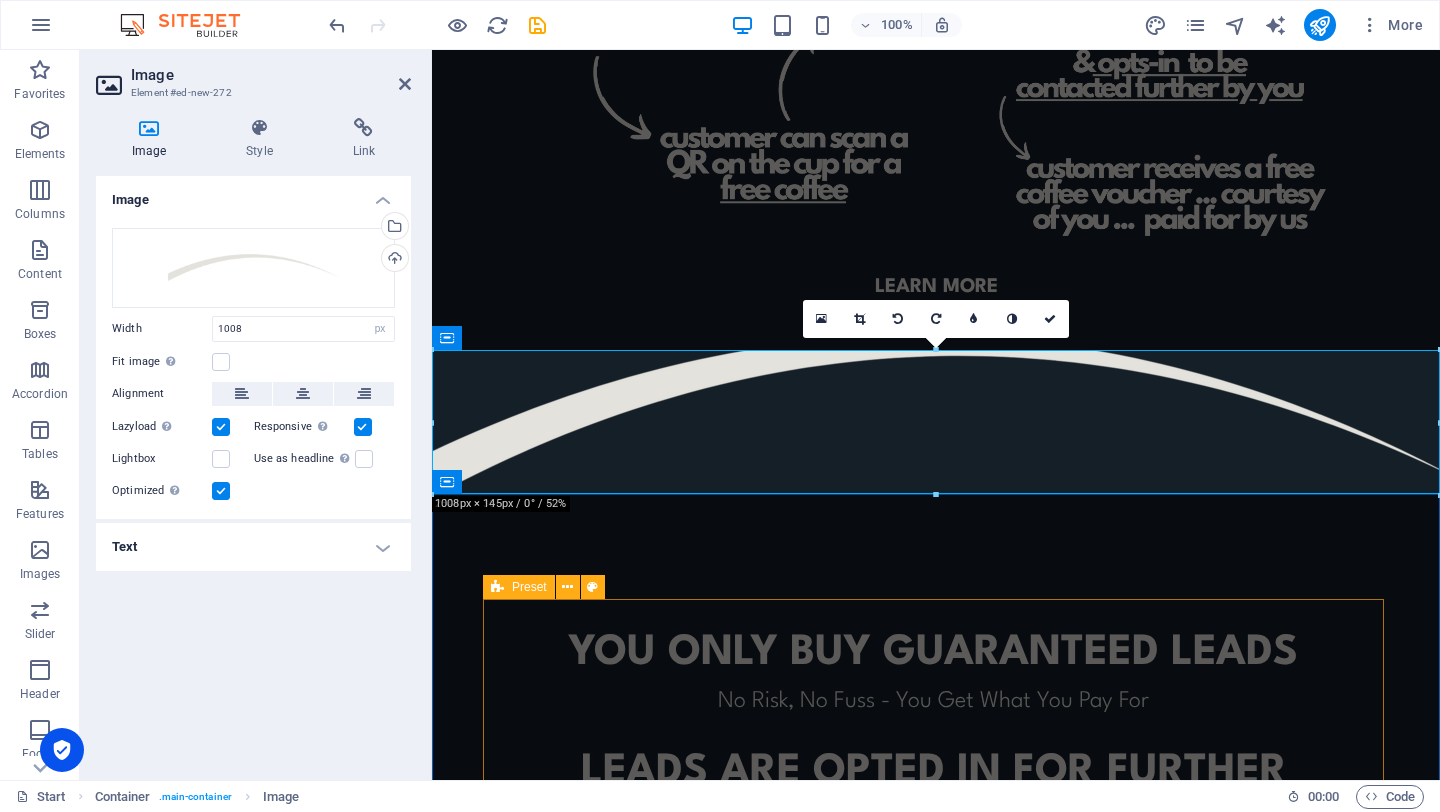 click on "YOU ONLY BUY GUARANTEED LEADS No Risk, No Fuss - You Get What You Pay For leads ARE opted in for further marketing After Filling Your Tailored Research Form Leads Opt-In To Be Contacted Further No minimum orders To Cater For All Business Sizes or To Trial Before You Commit" at bounding box center (933, 820) 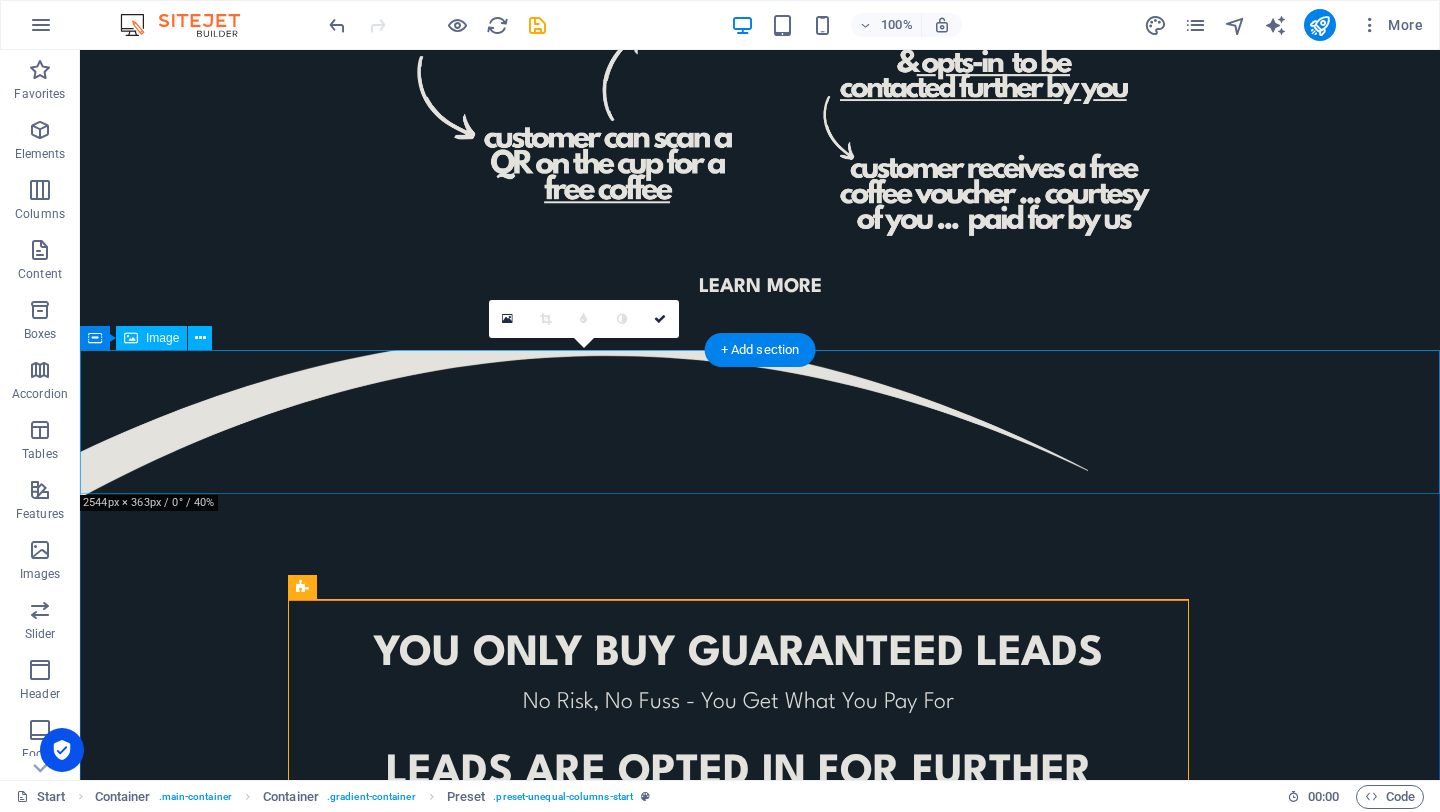 click at bounding box center (760, 422) 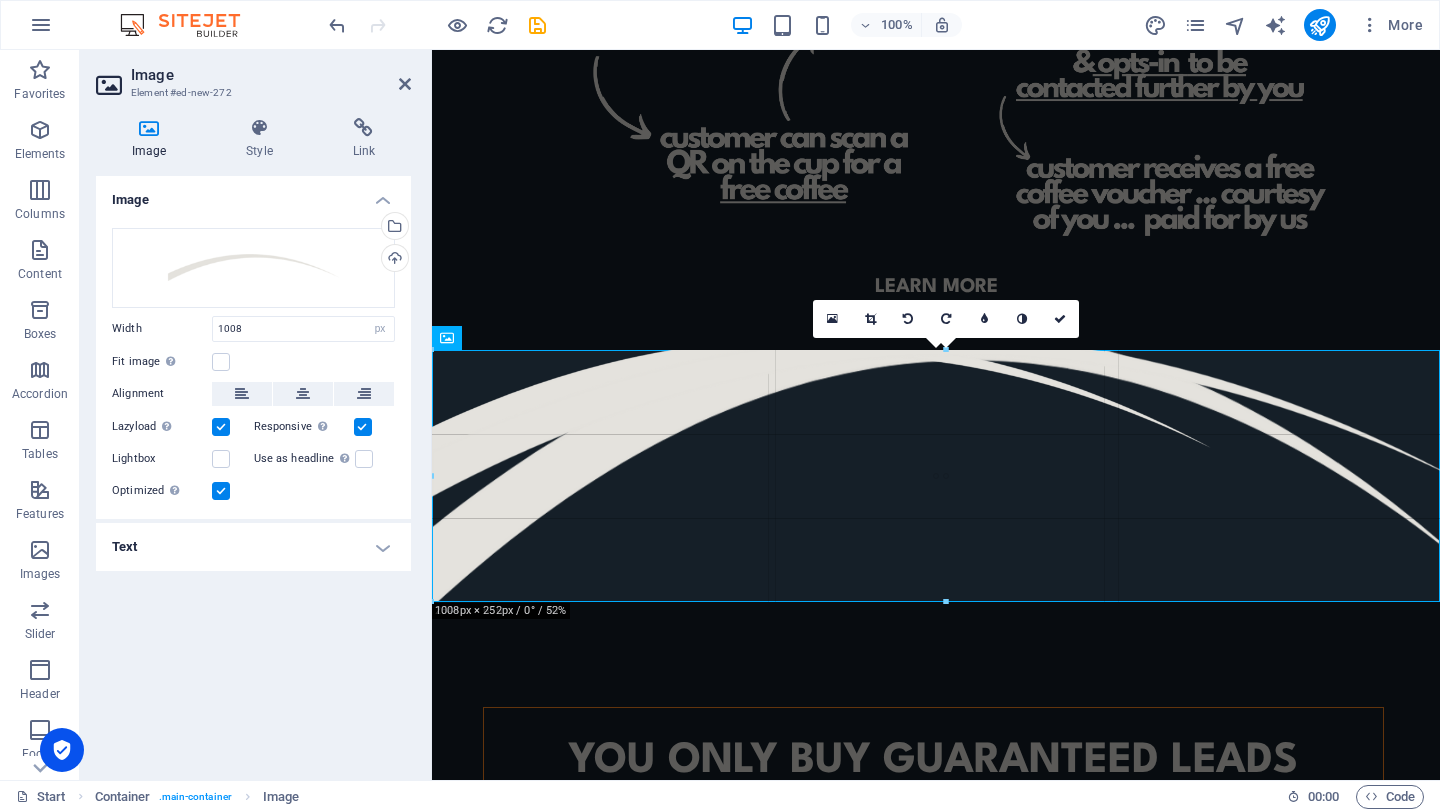 drag, startPoint x: 935, startPoint y: 492, endPoint x: 940, endPoint y: 599, distance: 107.11676 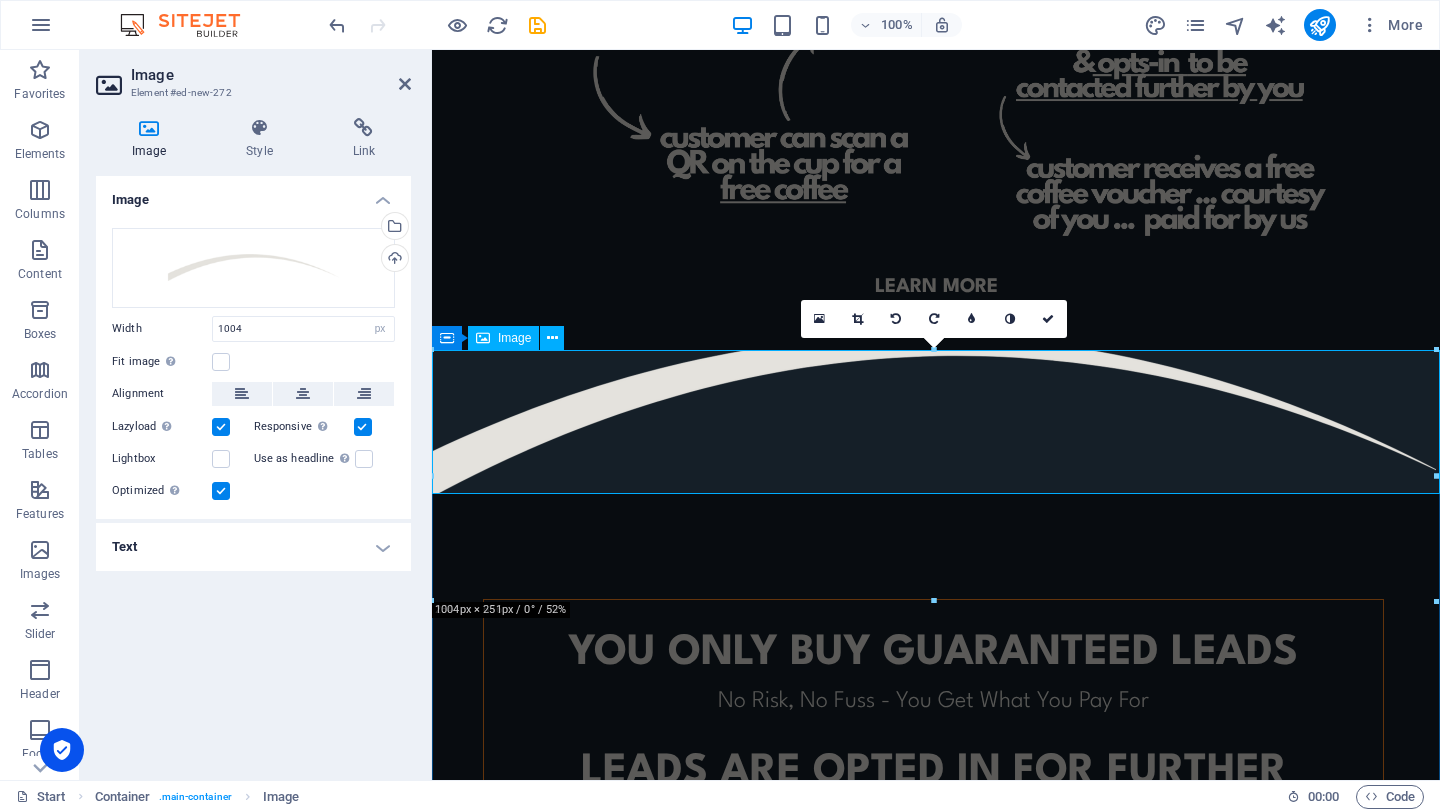 click at bounding box center [936, 422] 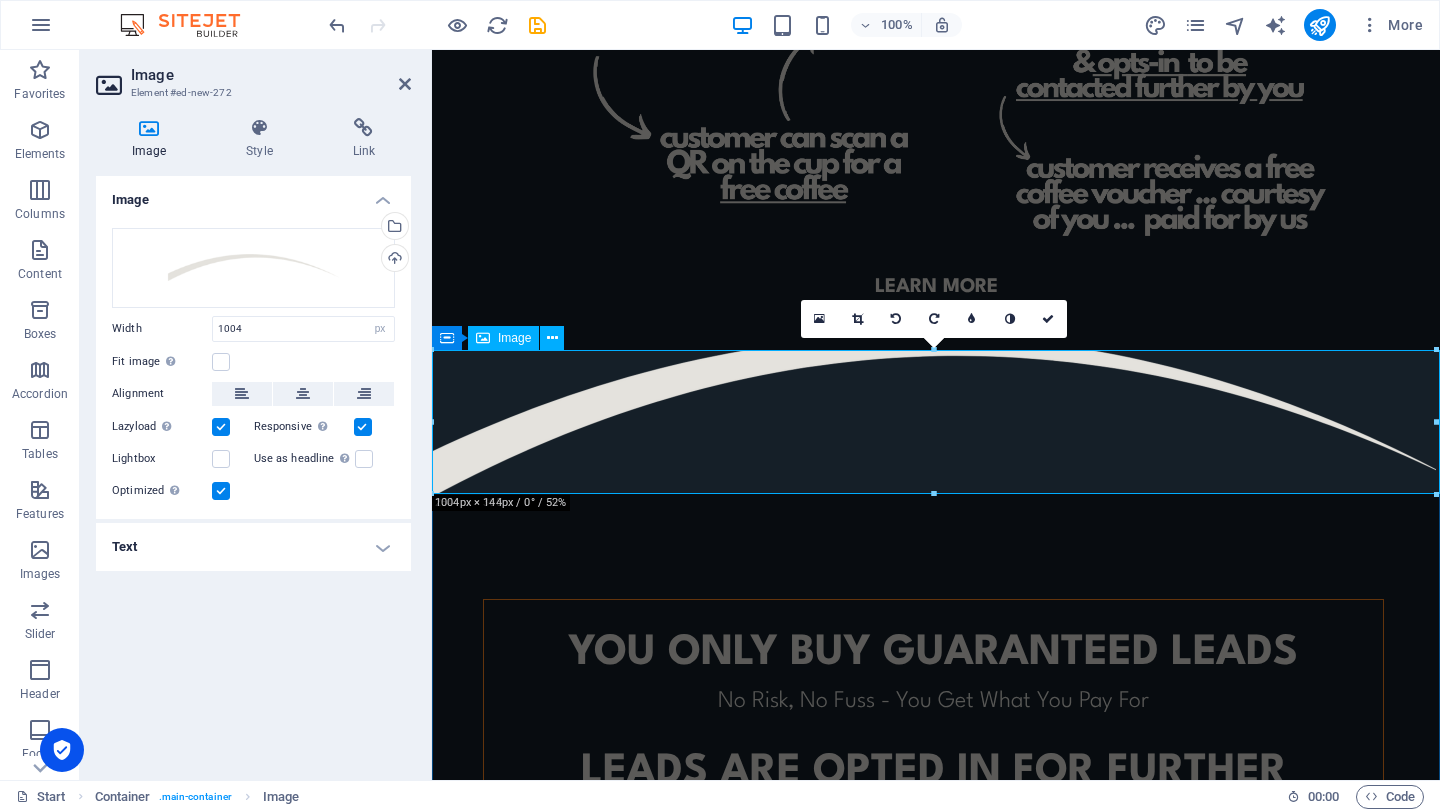 click at bounding box center (936, 422) 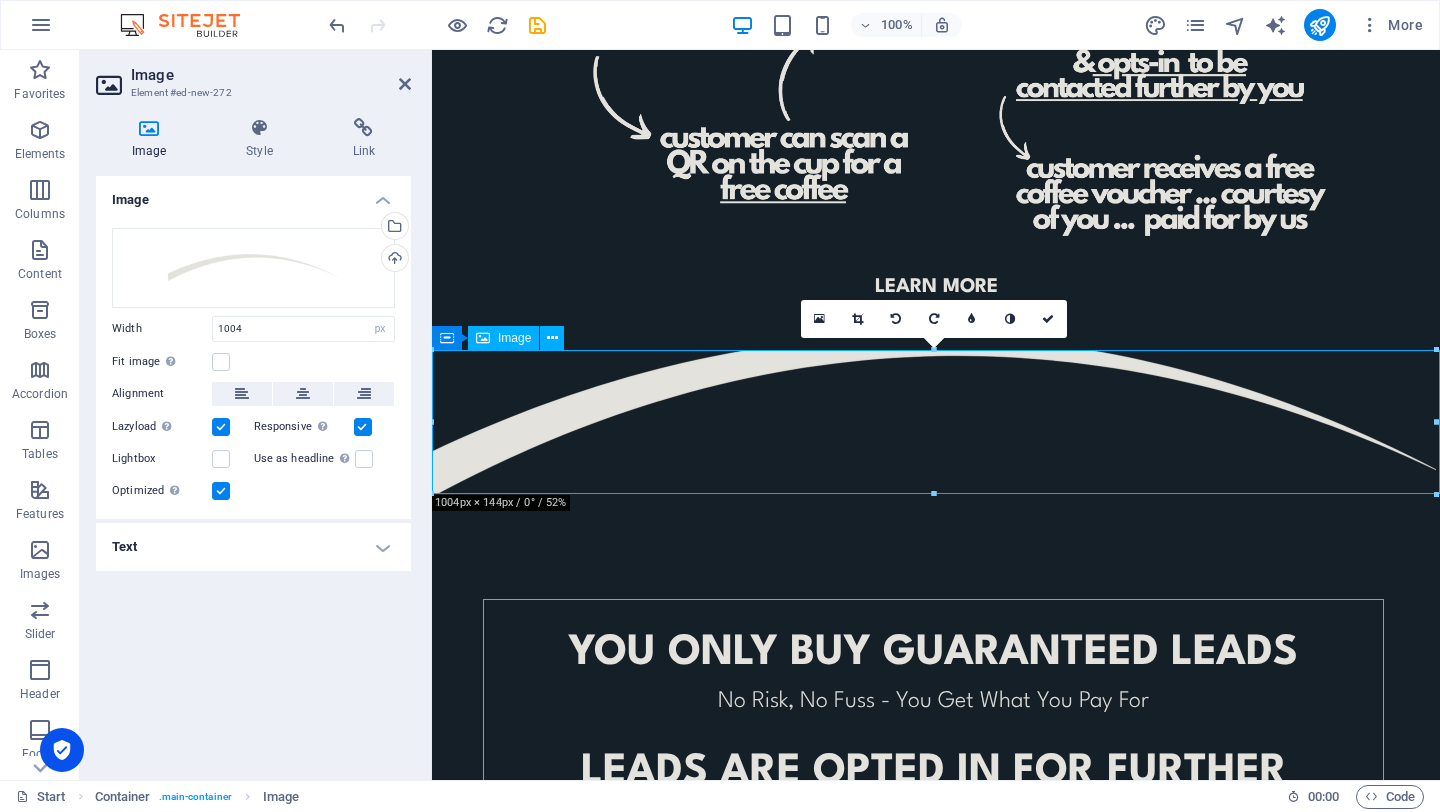 drag, startPoint x: 880, startPoint y: 405, endPoint x: 882, endPoint y: 463, distance: 58.034473 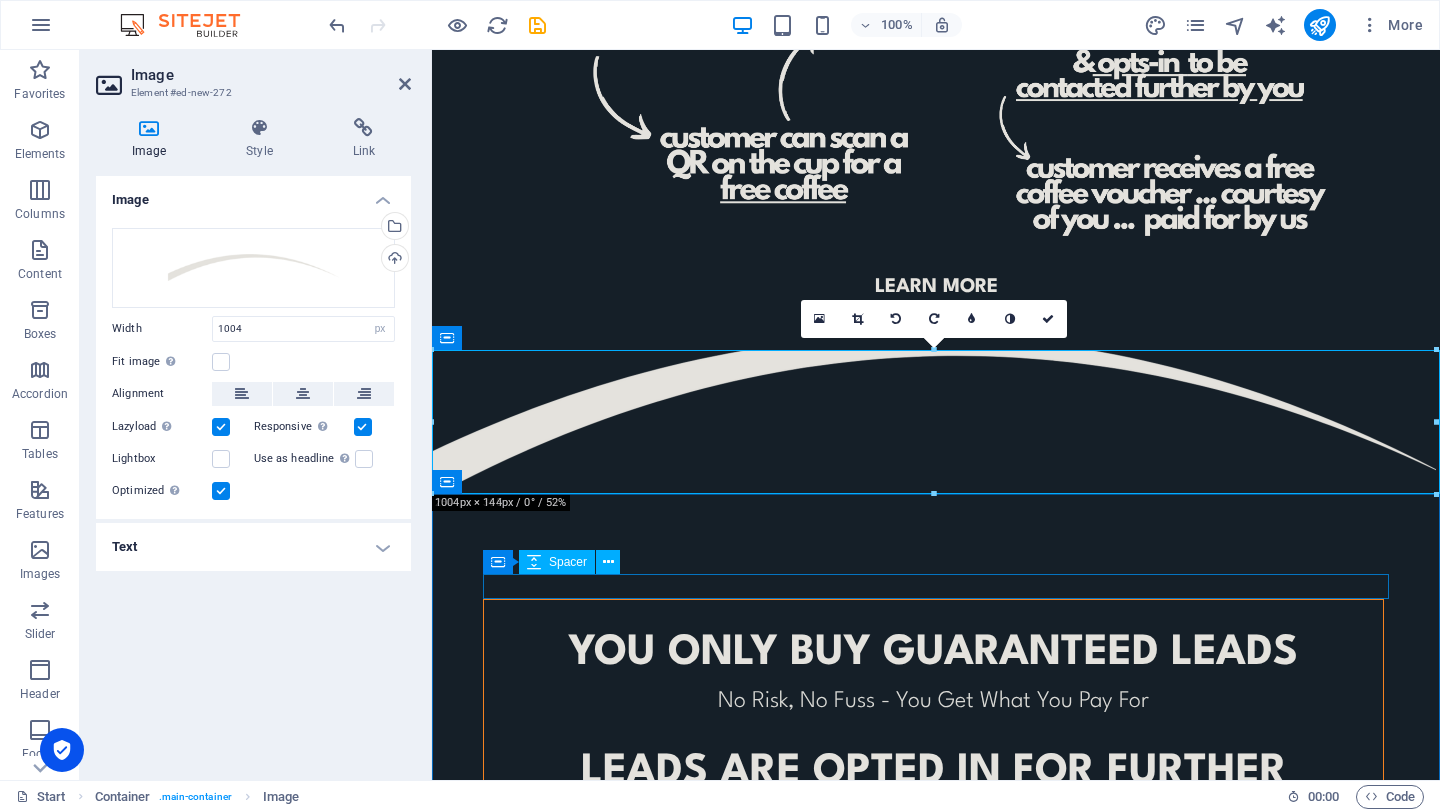 click at bounding box center [936, 586] 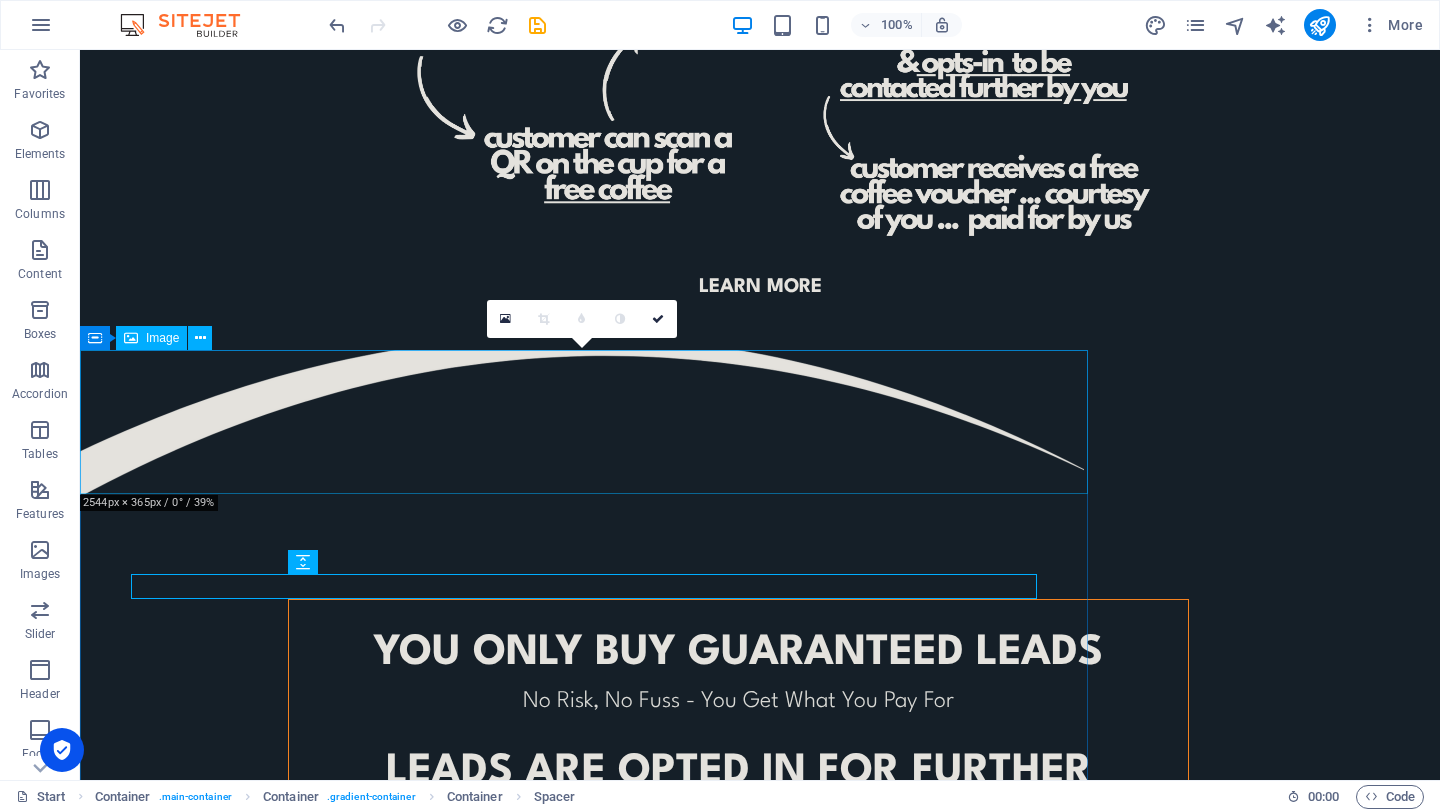 click at bounding box center [760, 422] 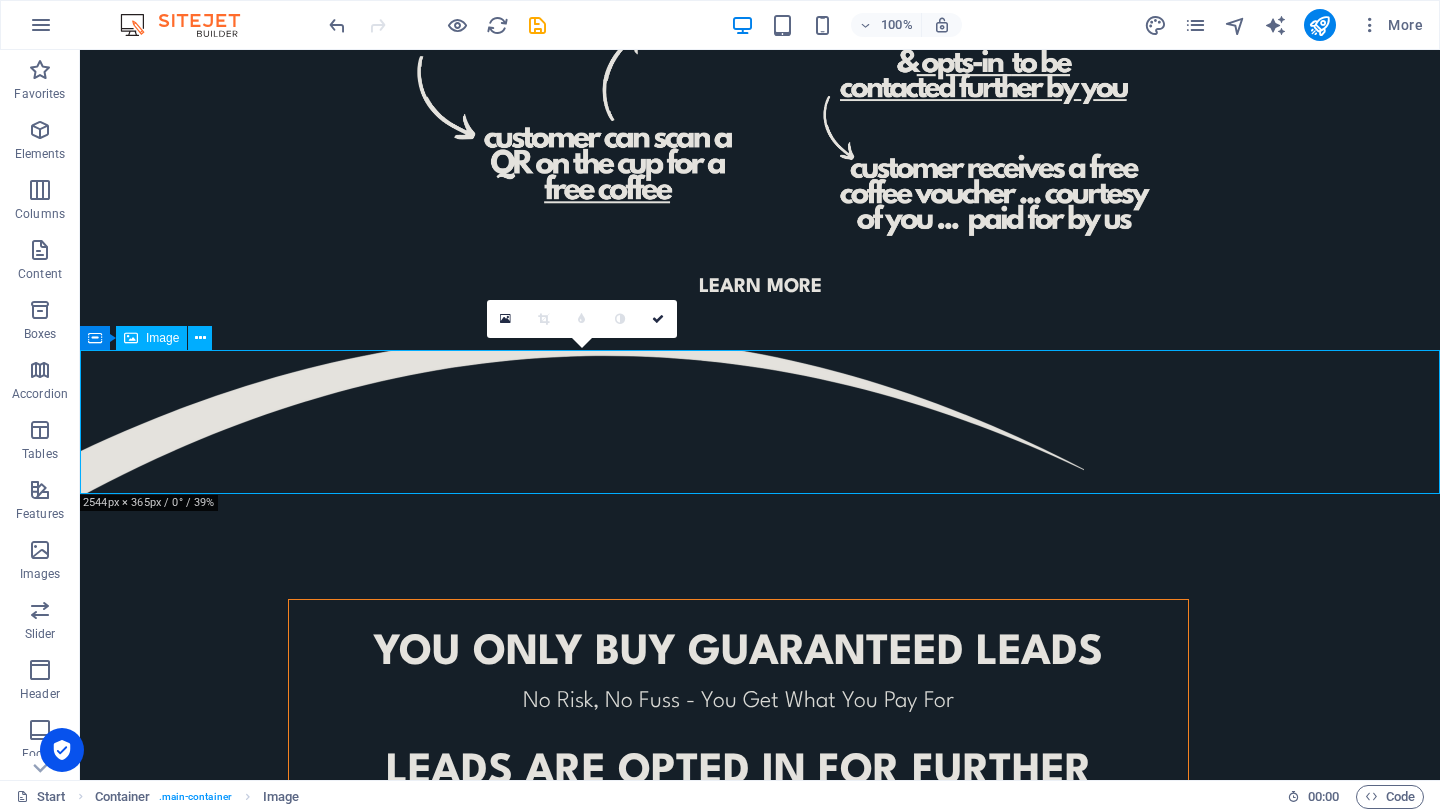 click at bounding box center (760, 422) 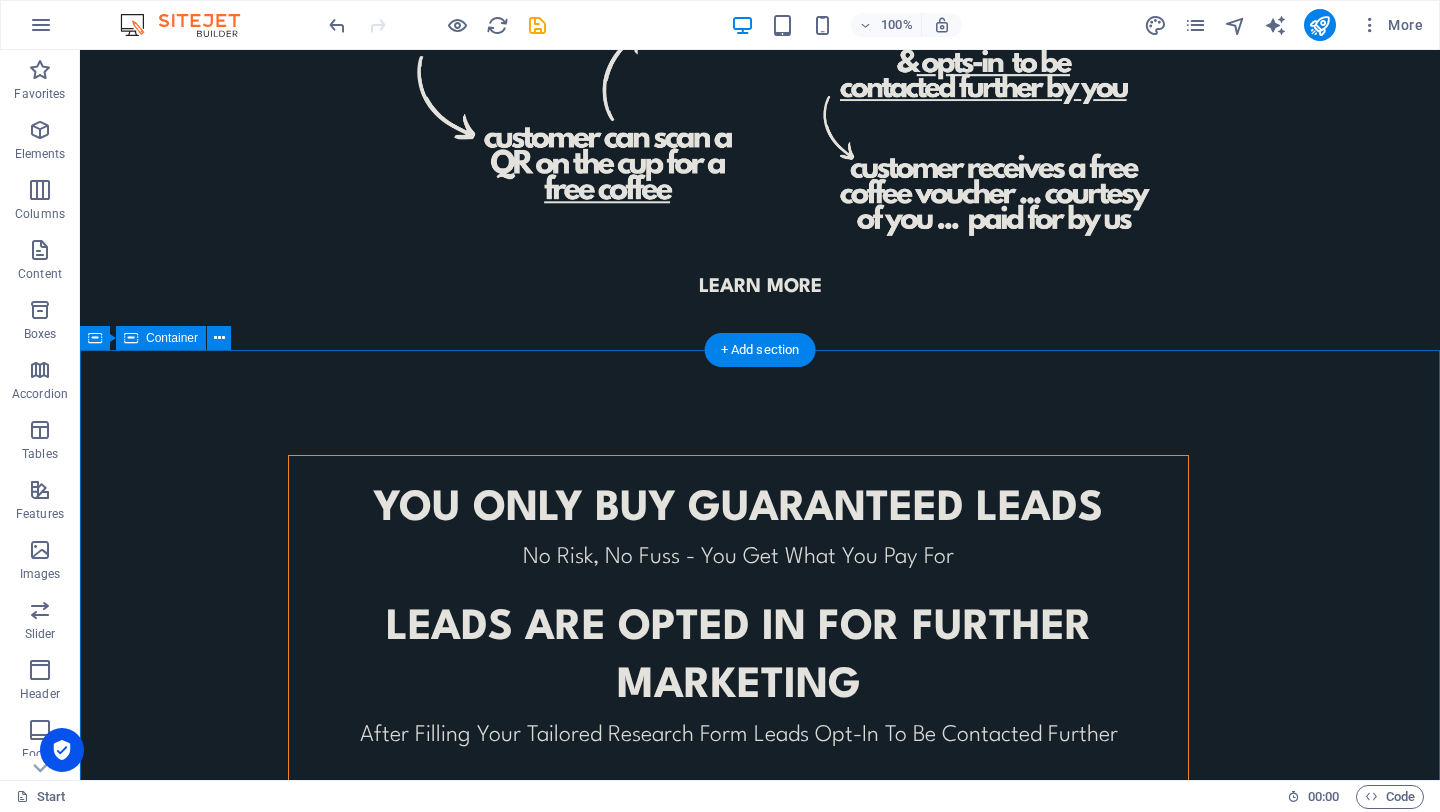 click on "YOU ONLY BUY GUARANTEED LEADS No Risk, No Fuss - You Get What You Pay For leads ARE opted in for further marketing After Filling Your Tailored Research Form Leads Opt-In To Be Contacted Further No minimum orders To Cater For All Business Sizes or To Trial Before You Commit CONTACT US TO FIND OUT MORE © Code -  Legal notice  |  Privacy" at bounding box center (760, 737) 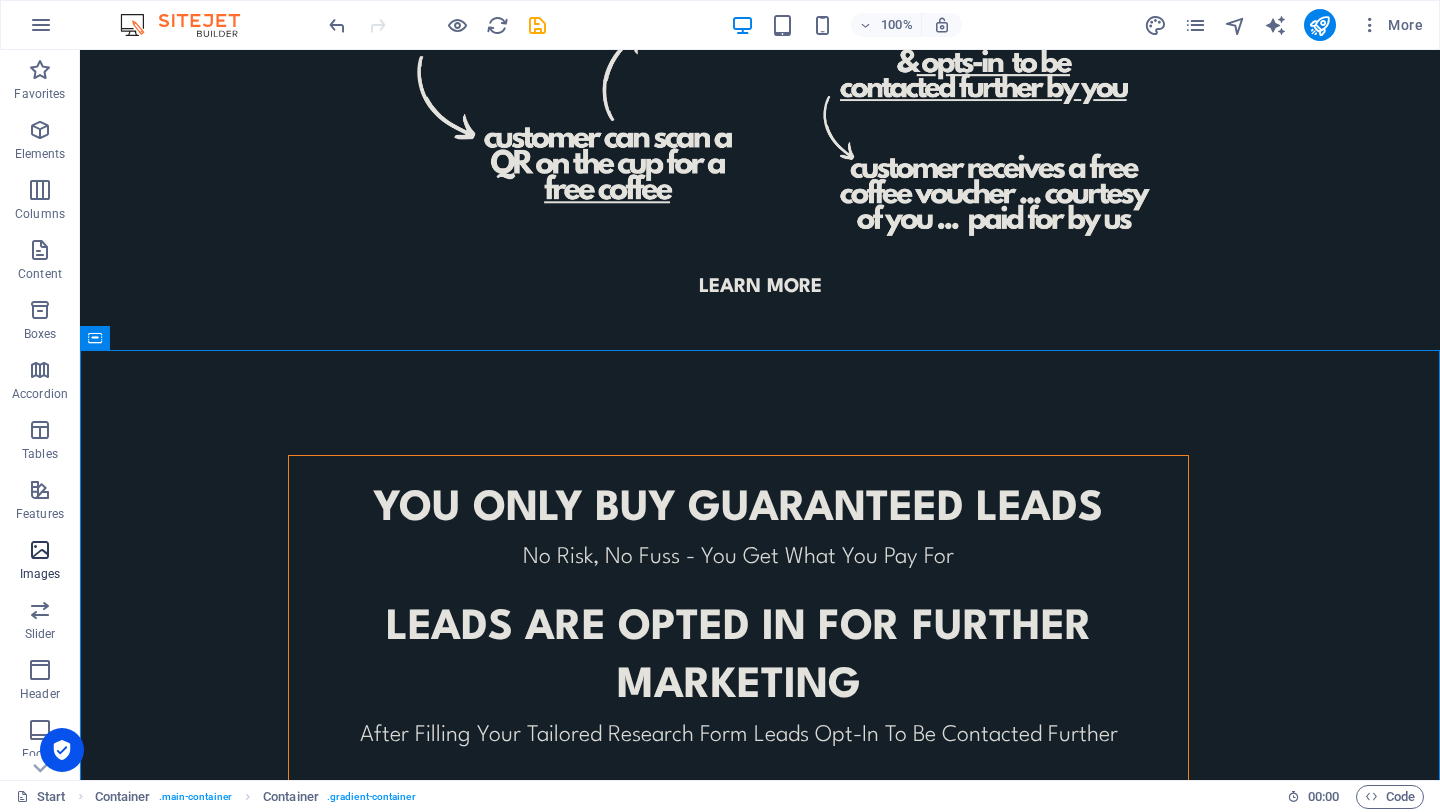 scroll, scrollTop: 125, scrollLeft: 0, axis: vertical 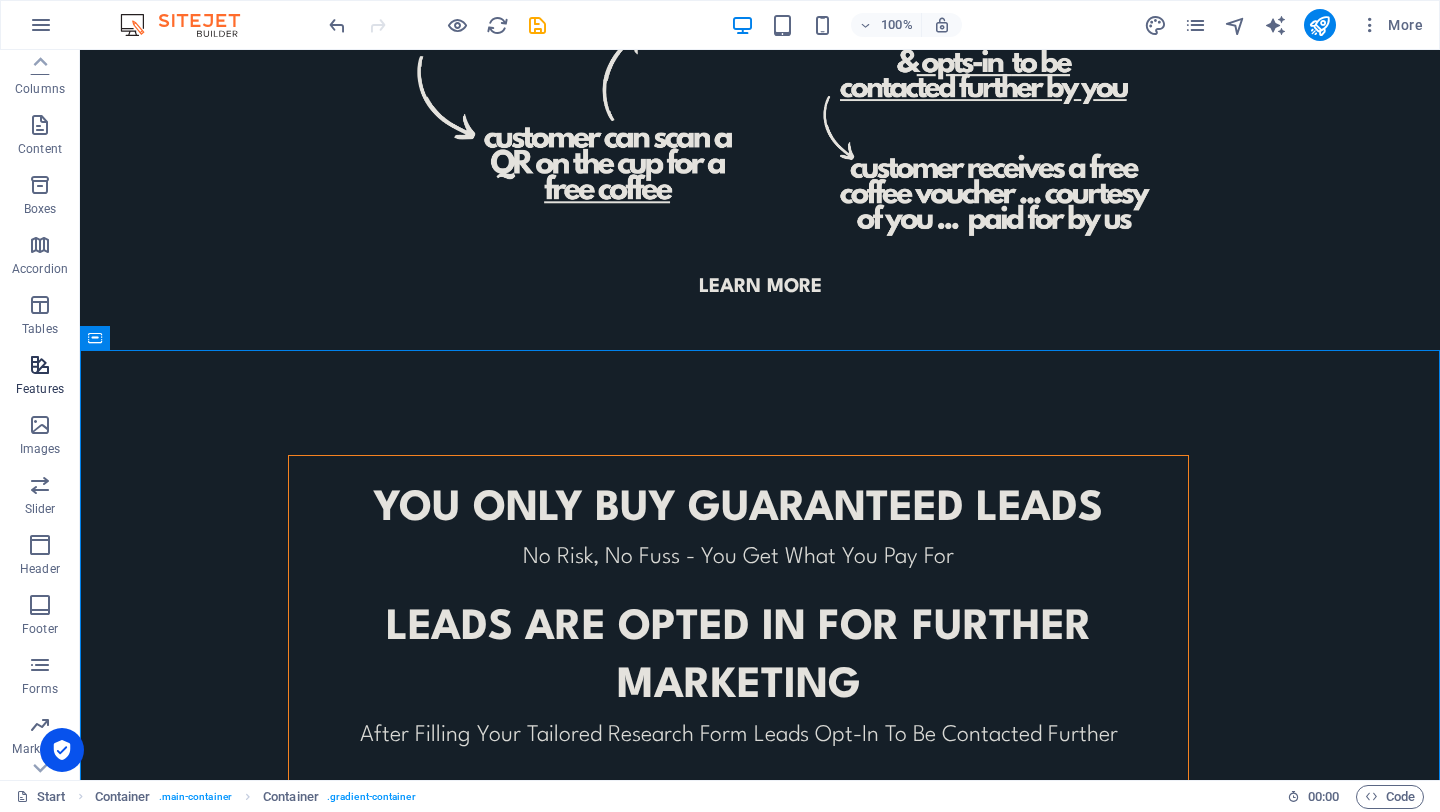click on "Features" at bounding box center [40, 389] 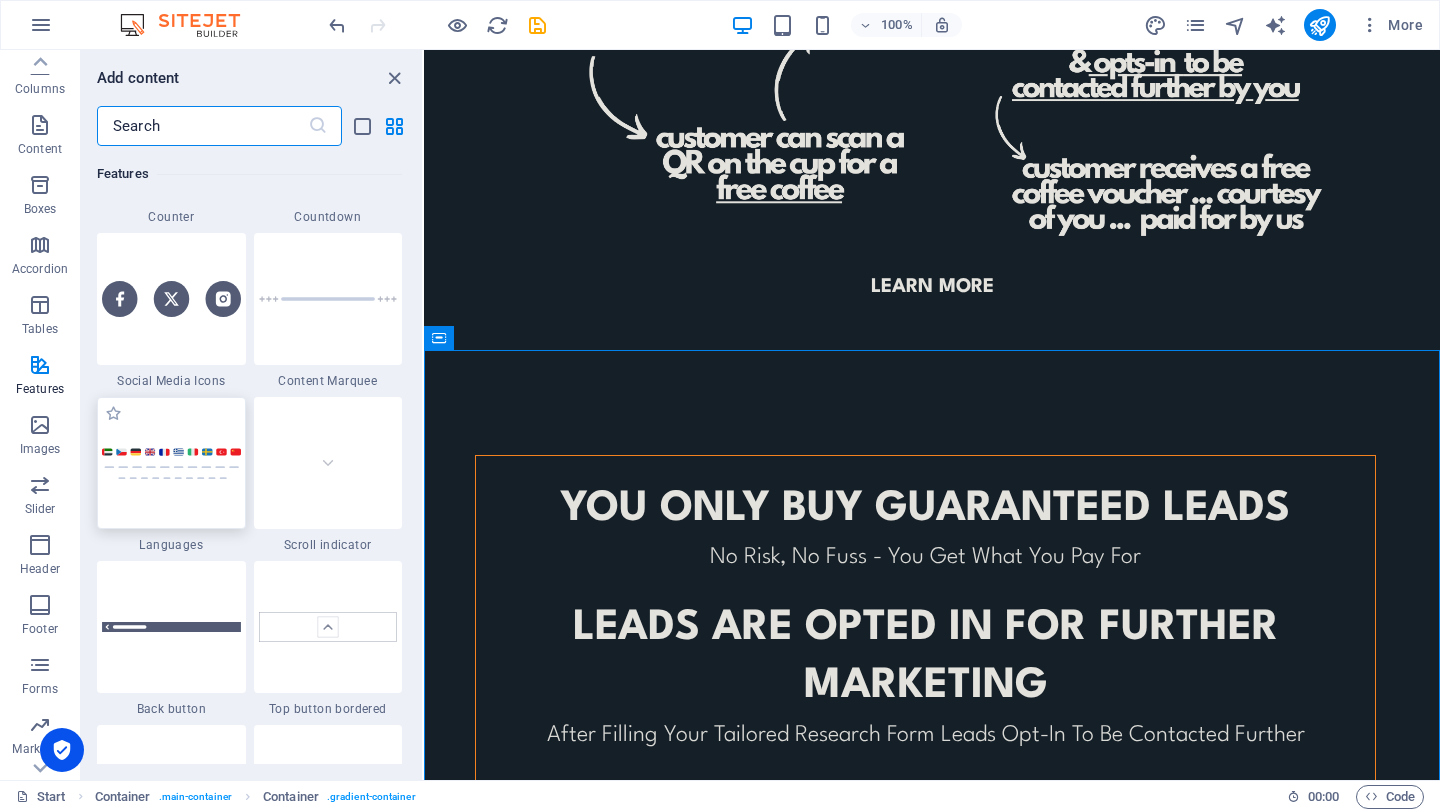 scroll, scrollTop: 8917, scrollLeft: 0, axis: vertical 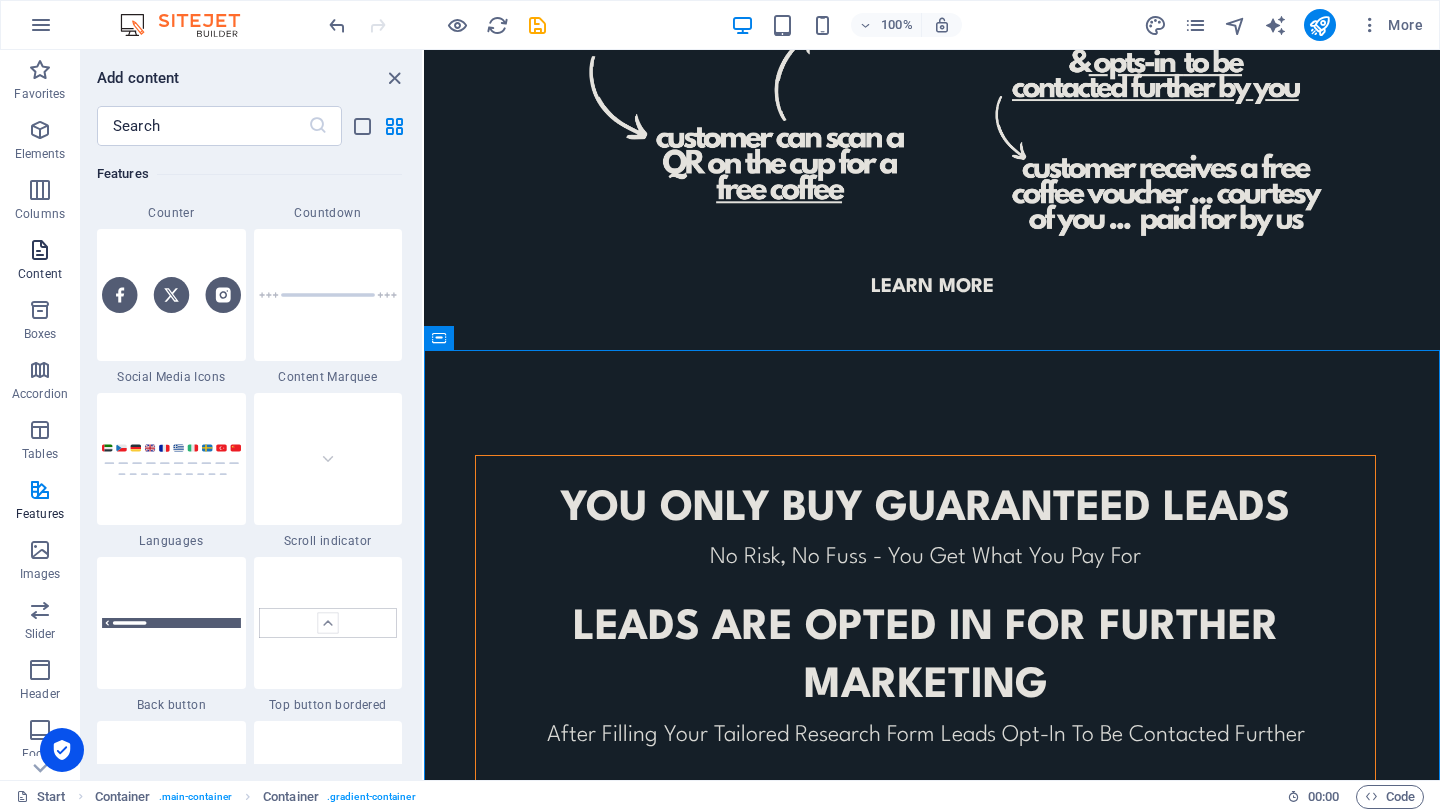 click at bounding box center (40, 250) 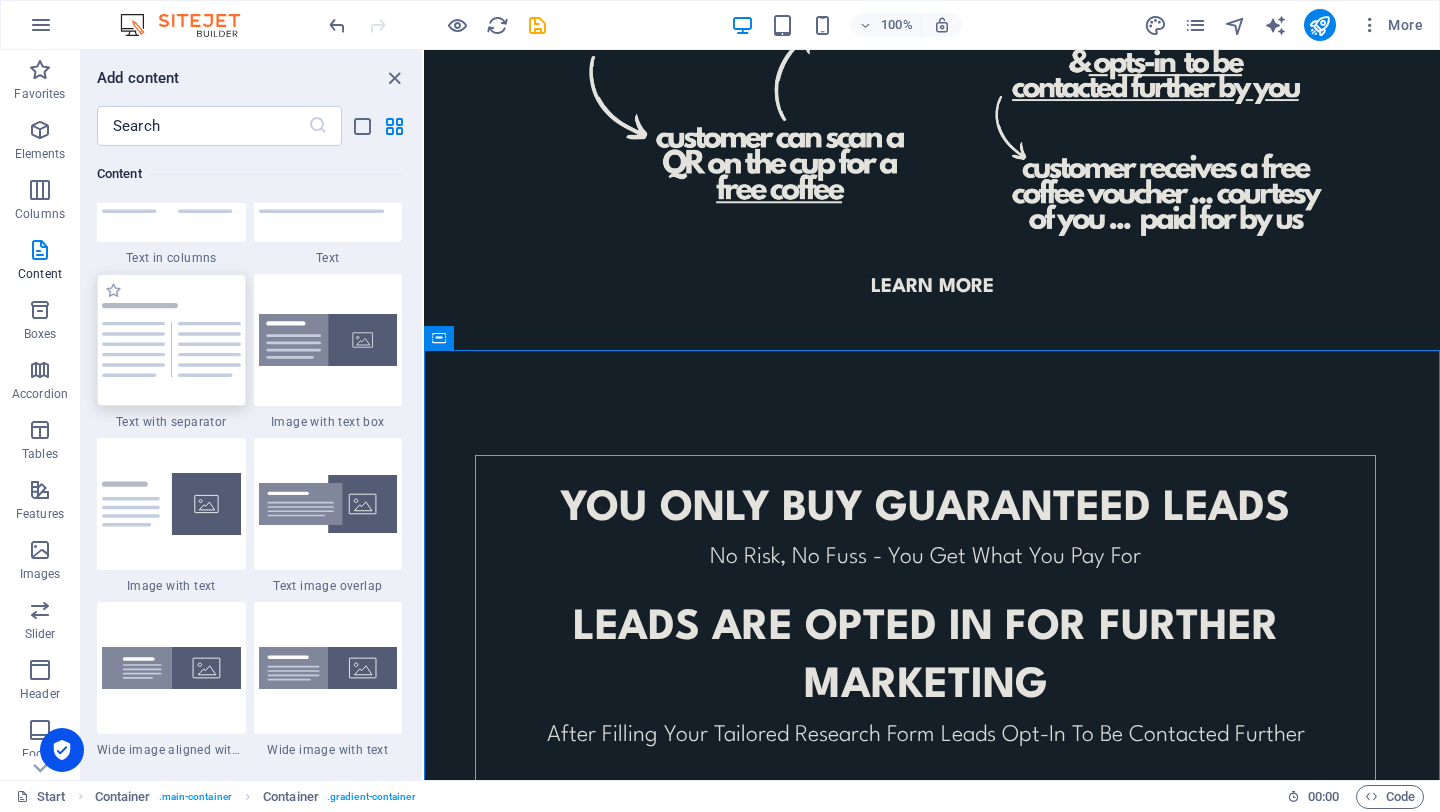 scroll, scrollTop: 3593, scrollLeft: 0, axis: vertical 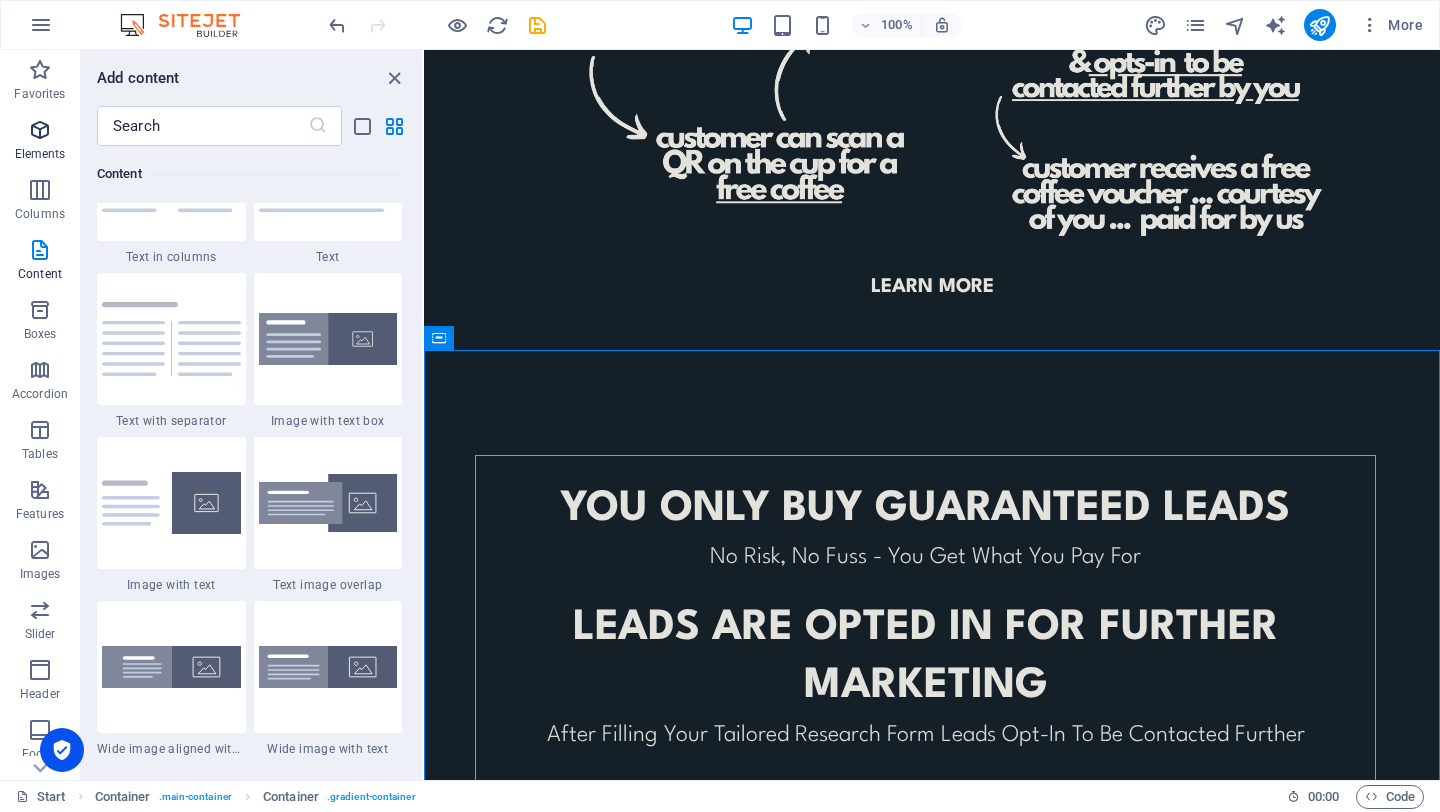 click on "Elements" at bounding box center (40, 154) 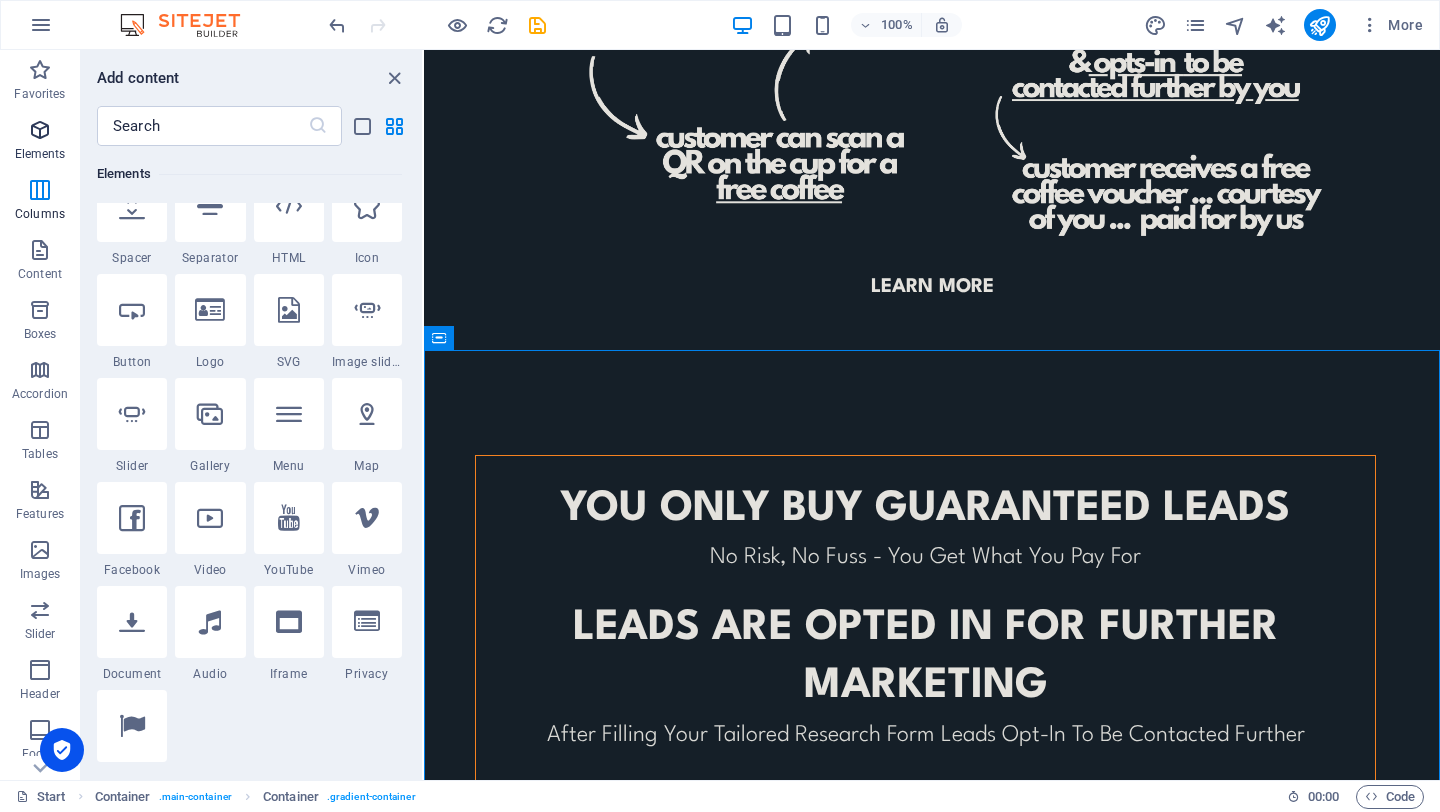 scroll, scrollTop: 213, scrollLeft: 0, axis: vertical 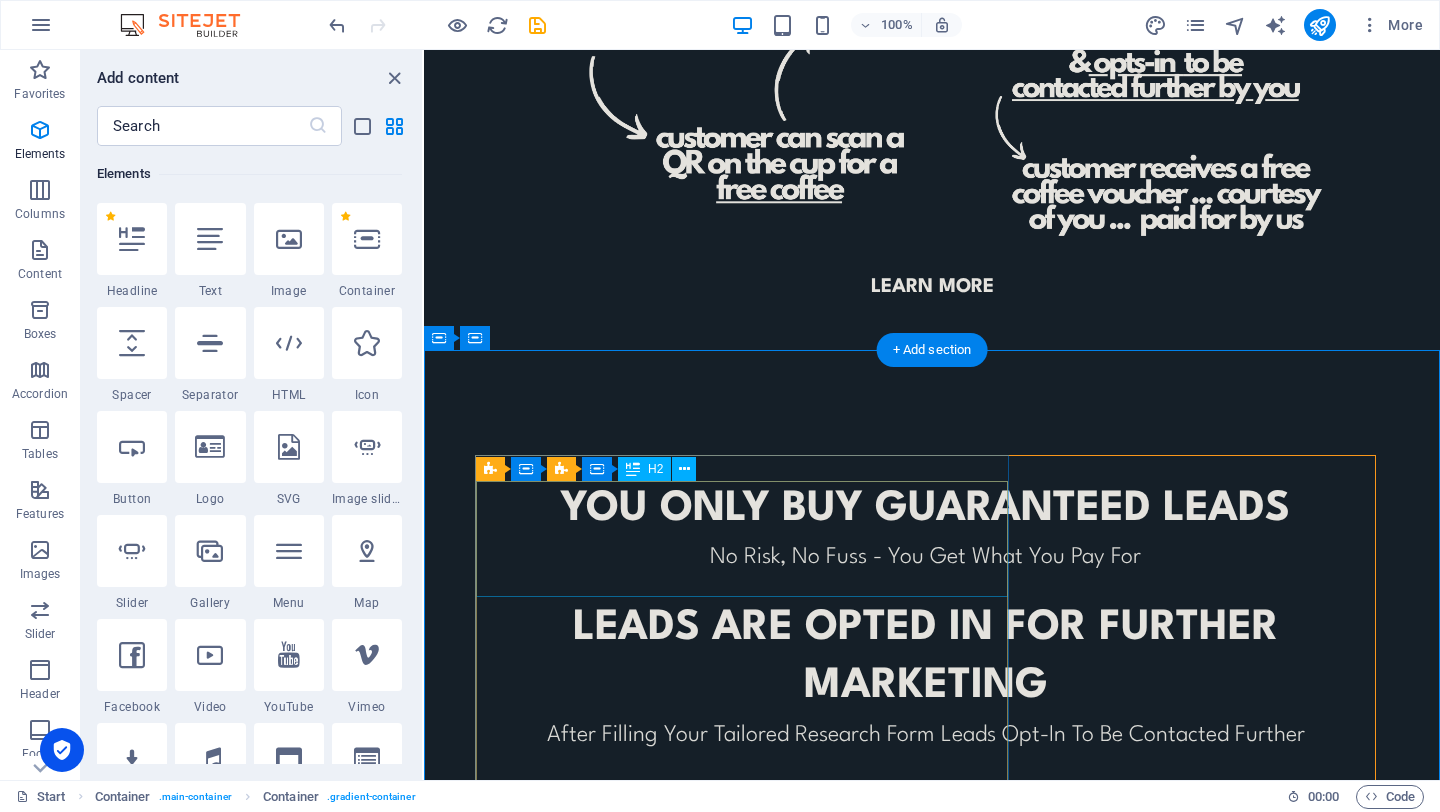 click on "YOU ONLY BUY GUARANTEED LEADS" at bounding box center (925, 510) 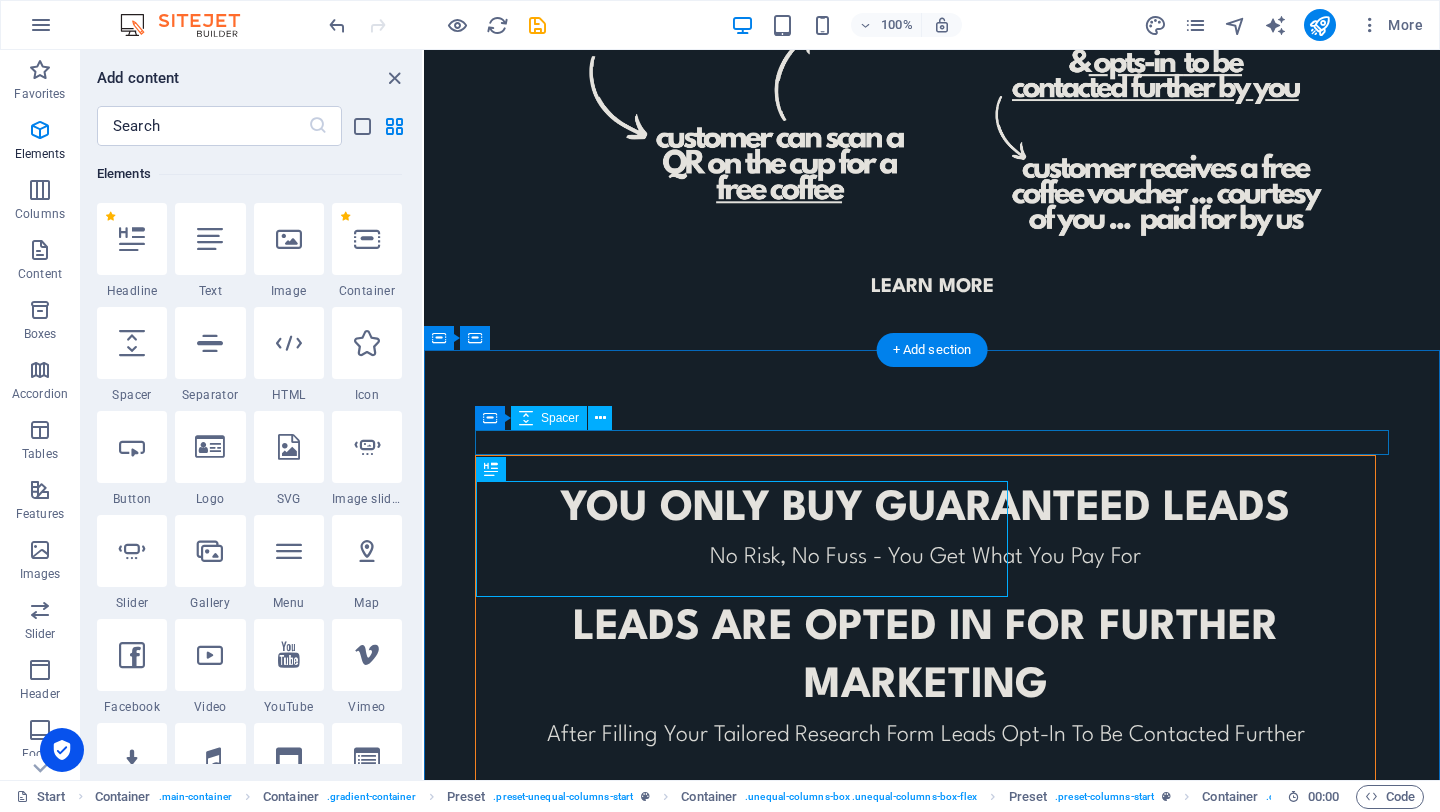 click on "YOU ONLY BUY GUARANTEED LEADS No Risk, No Fuss - You Get What You Pay For leads ARE opted in for further marketing After Filling Your Tailored Research Form Leads Opt-In To Be Contacted Further No minimum orders To Cater For All Business Sizes or To Trial Before You Commit CONTACT US TO FIND OUT MORE © Code -  Legal notice  |  Privacy" at bounding box center [932, 737] 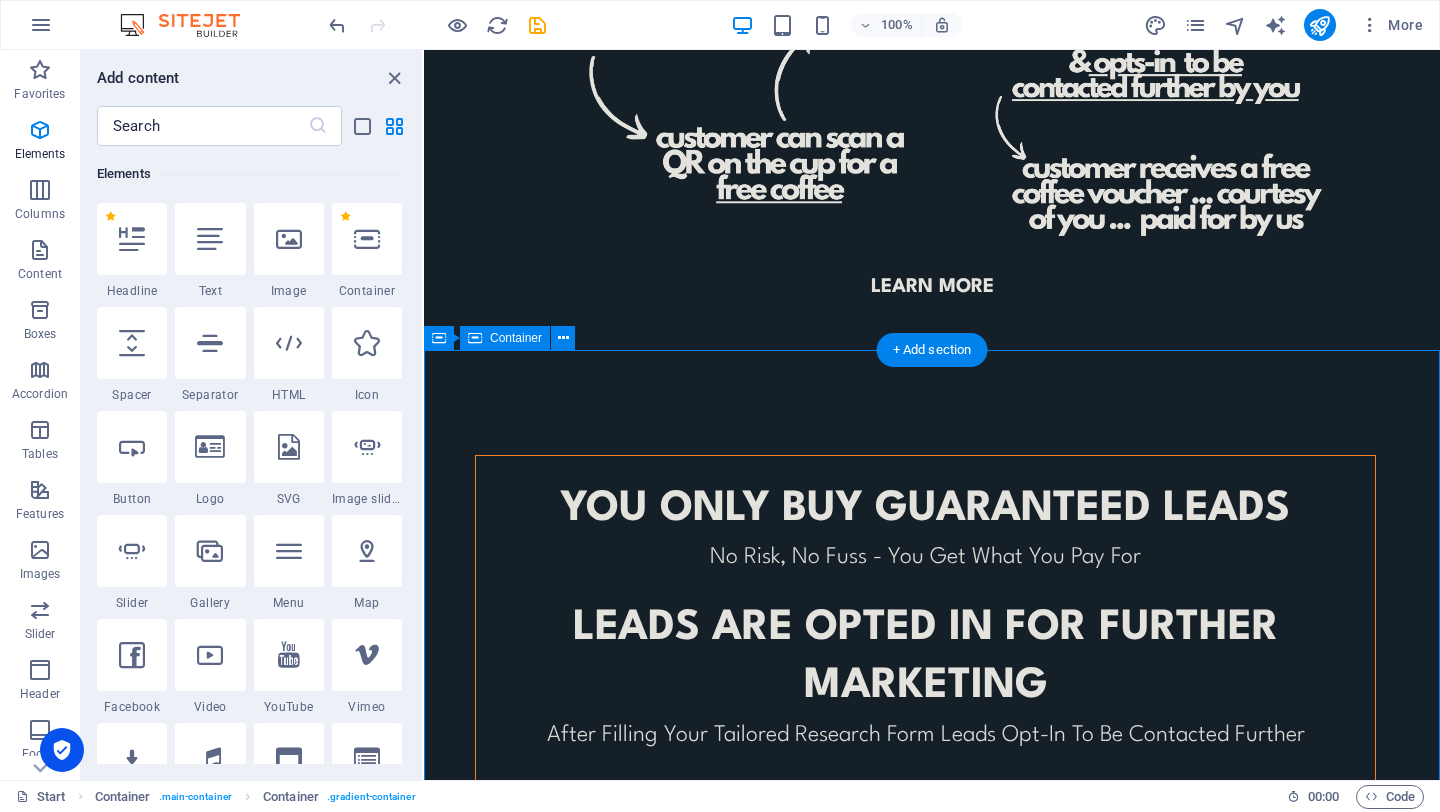 click on "YOU ONLY BUY GUARANTEED LEADS No Risk, No Fuss - You Get What You Pay For leads ARE opted in for further marketing After Filling Your Tailored Research Form Leads Opt-In To Be Contacted Further No minimum orders To Cater For All Business Sizes or To Trial Before You Commit CONTACT US TO FIND OUT MORE © Code -  Legal notice  |  Privacy" at bounding box center (932, 737) 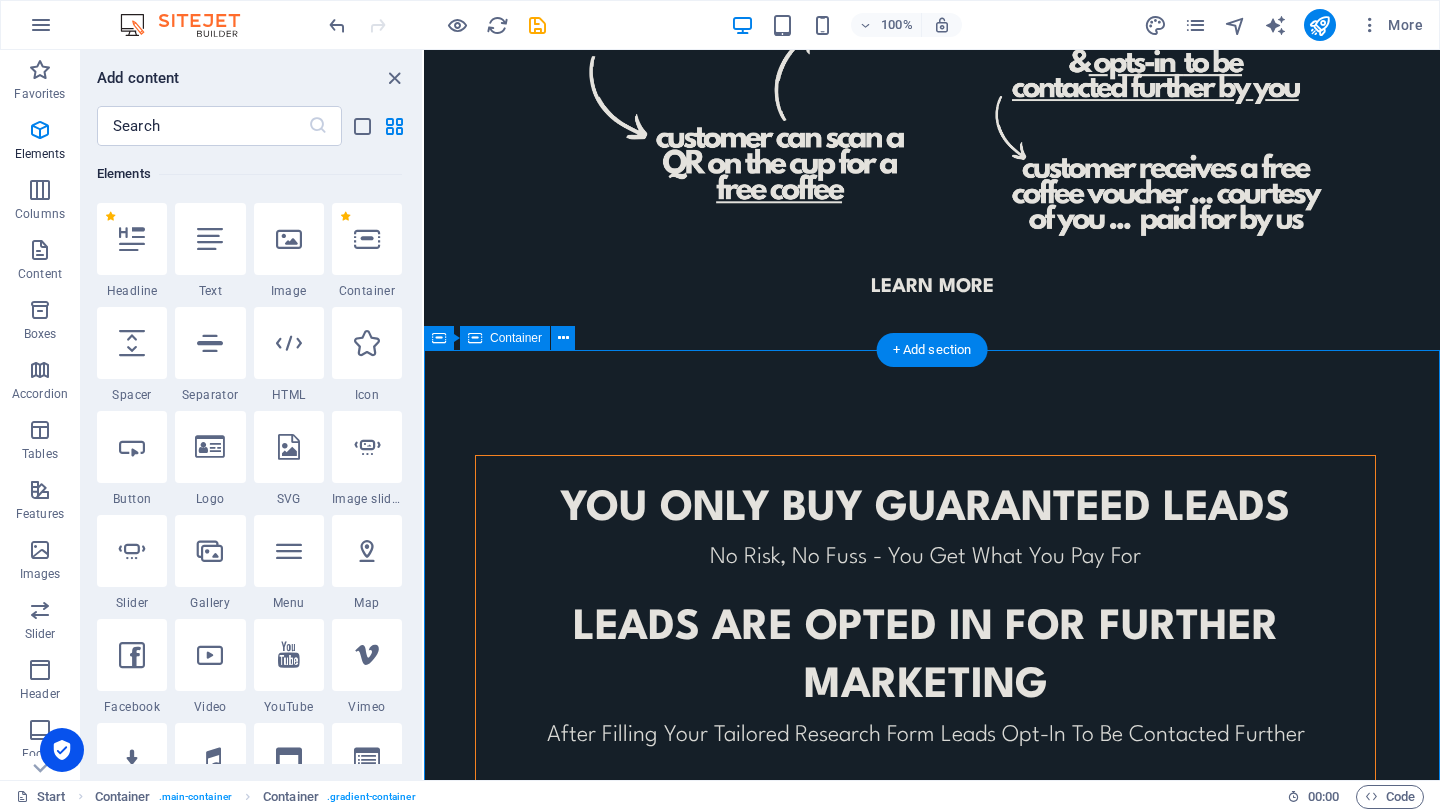 click on "YOU ONLY BUY GUARANTEED LEADS No Risk, No Fuss - You Get What You Pay For leads ARE opted in for further marketing After Filling Your Tailored Research Form Leads Opt-In To Be Contacted Further No minimum orders To Cater For All Business Sizes or To Trial Before You Commit CONTACT US TO FIND OUT MORE © Code -  Legal notice  |  Privacy" at bounding box center [932, 737] 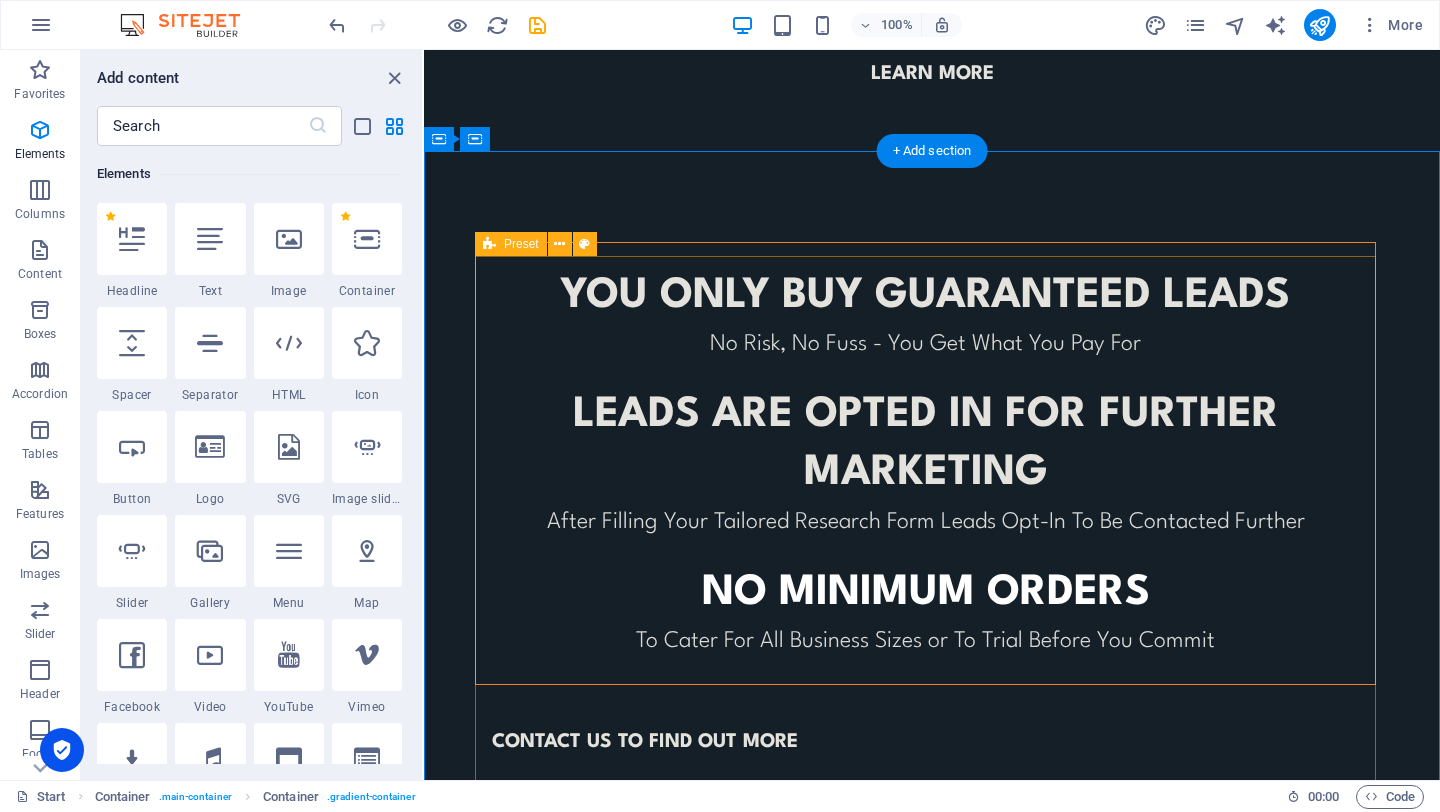 scroll, scrollTop: 915, scrollLeft: 0, axis: vertical 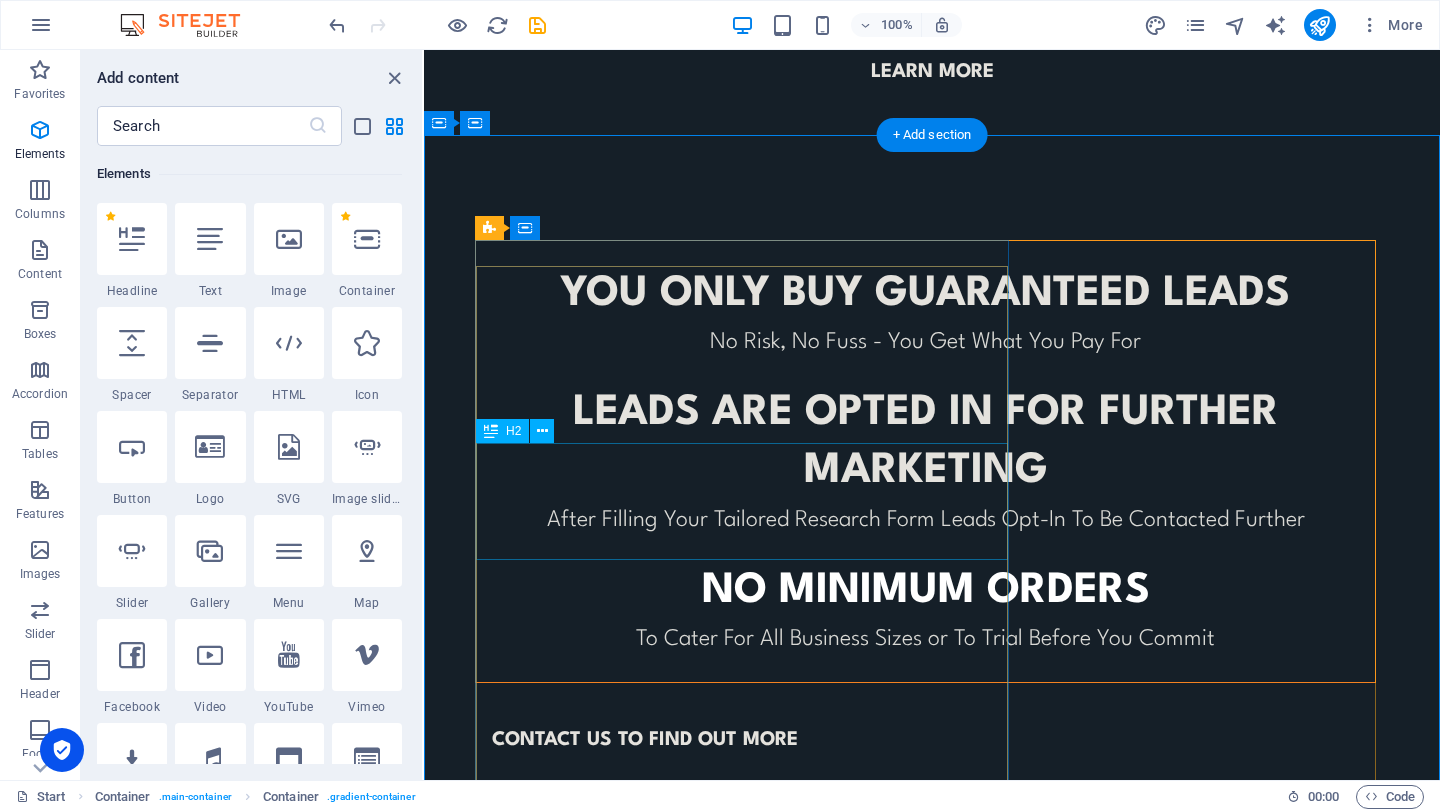click on "leads ARE opted in for further marketing" at bounding box center [925, 443] 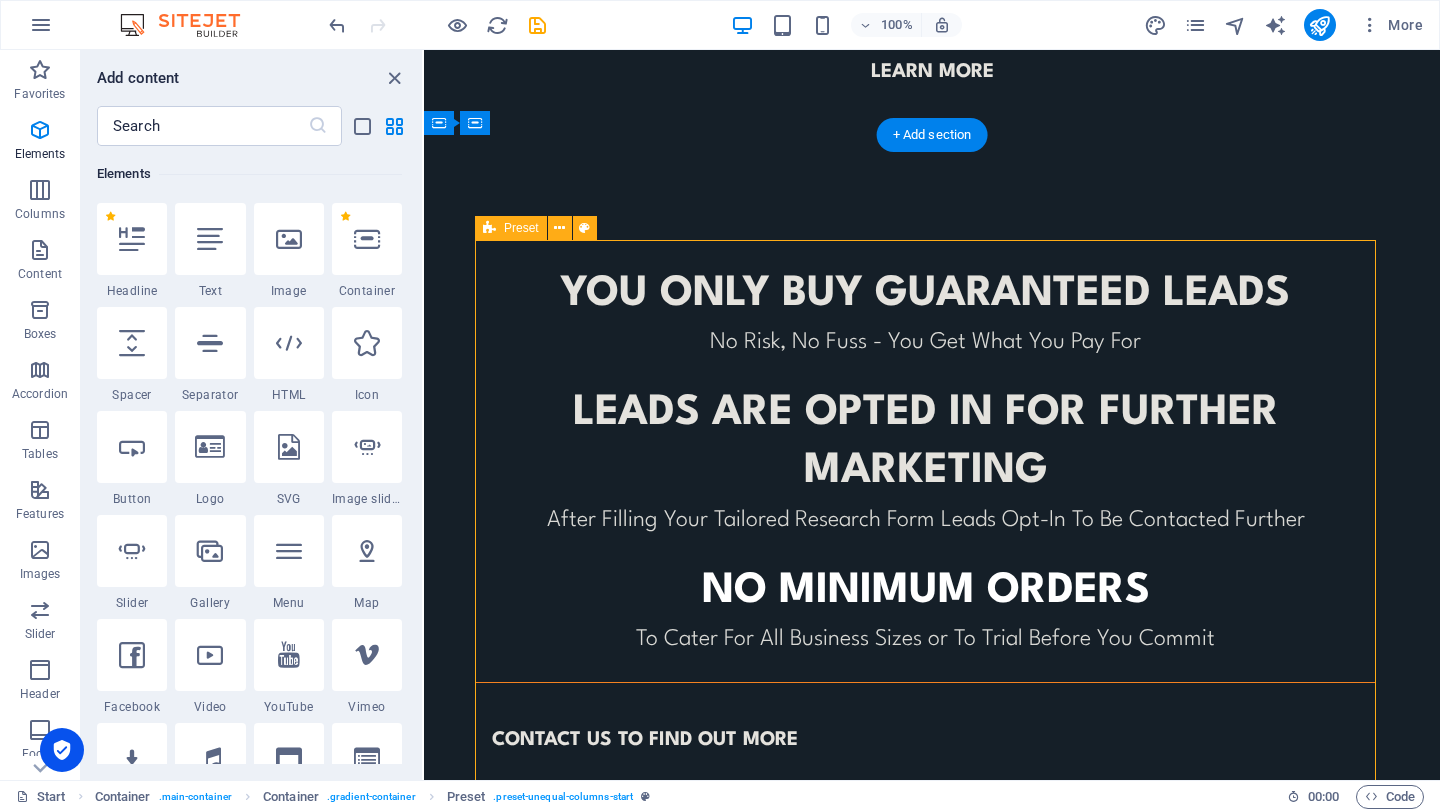drag, startPoint x: 1012, startPoint y: 559, endPoint x: 970, endPoint y: 550, distance: 42.953465 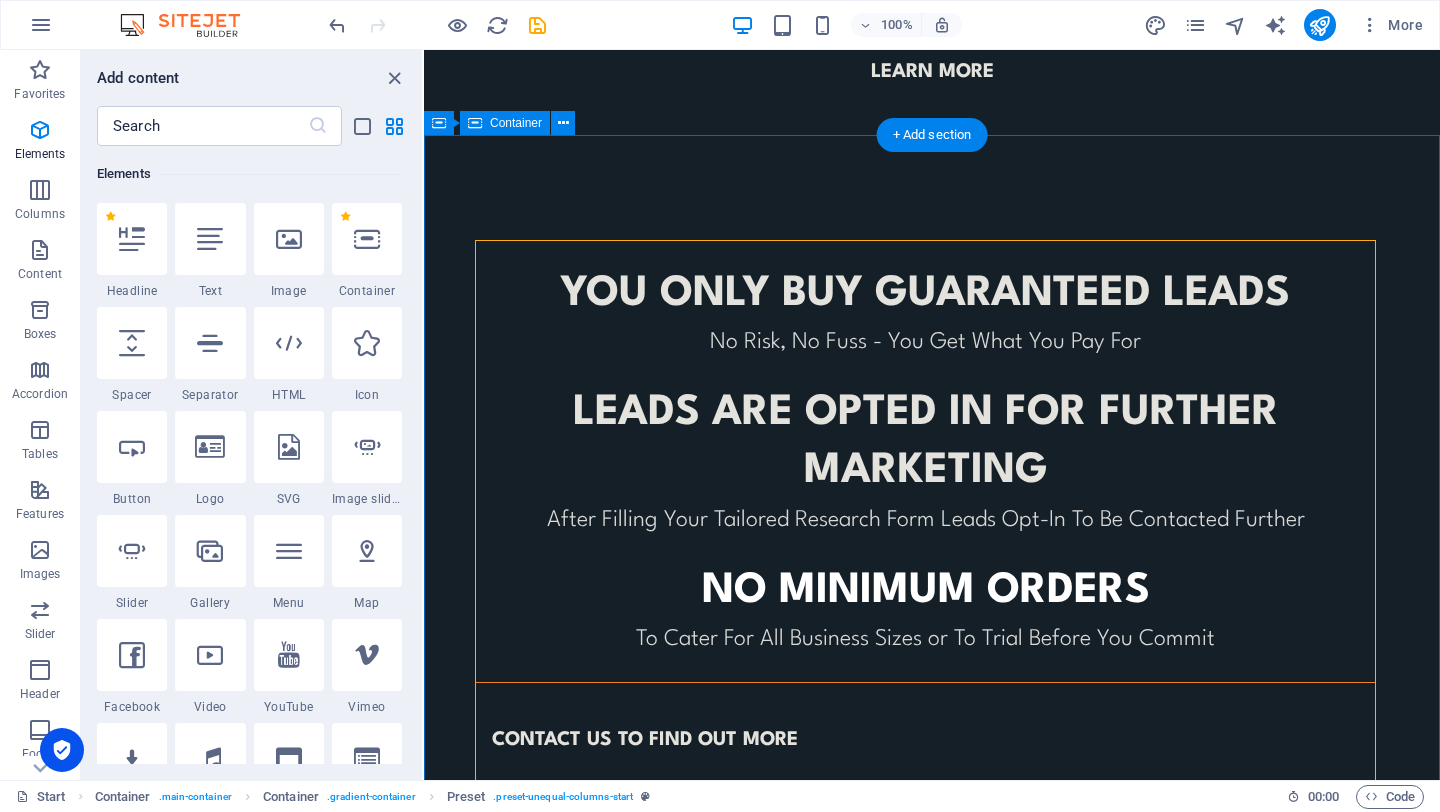 click on "YOU ONLY BUY GUARANTEED LEADS No Risk, No Fuss - You Get What You Pay For leads ARE opted in for further marketing After Filling Your Tailored Research Form Leads Opt-In To Be Contacted Further No minimum orders To Cater For All Business Sizes or To Trial Before You Commit CONTACT US TO FIND OUT MORE © Code -  Legal notice  |  Privacy" at bounding box center (932, 522) 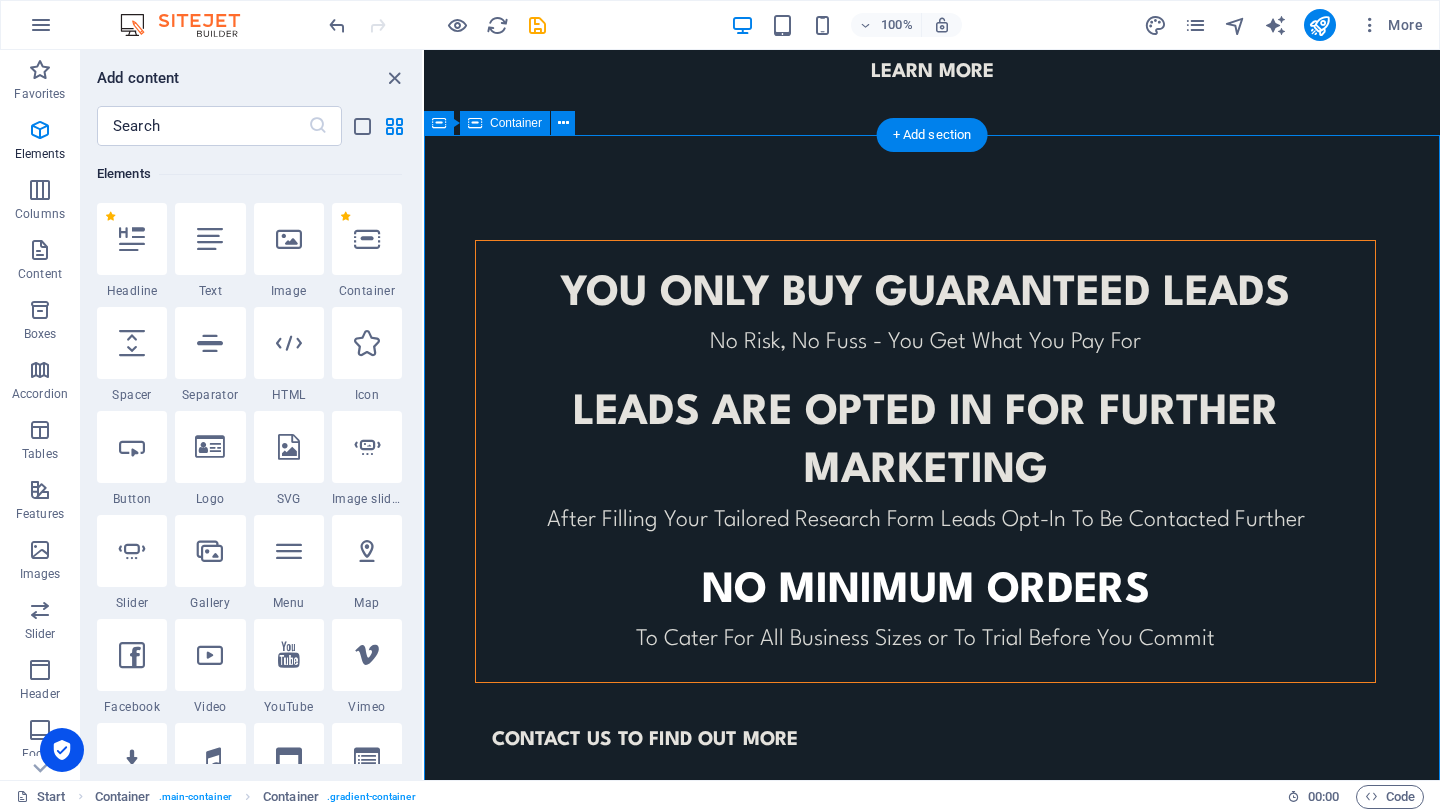 click on "YOU ONLY BUY GUARANTEED LEADS No Risk, No Fuss - You Get What You Pay For leads ARE opted in for further marketing After Filling Your Tailored Research Form Leads Opt-In To Be Contacted Further No minimum orders To Cater For All Business Sizes or To Trial Before You Commit CONTACT US TO FIND OUT MORE © Code -  Legal notice  |  Privacy" at bounding box center (932, 522) 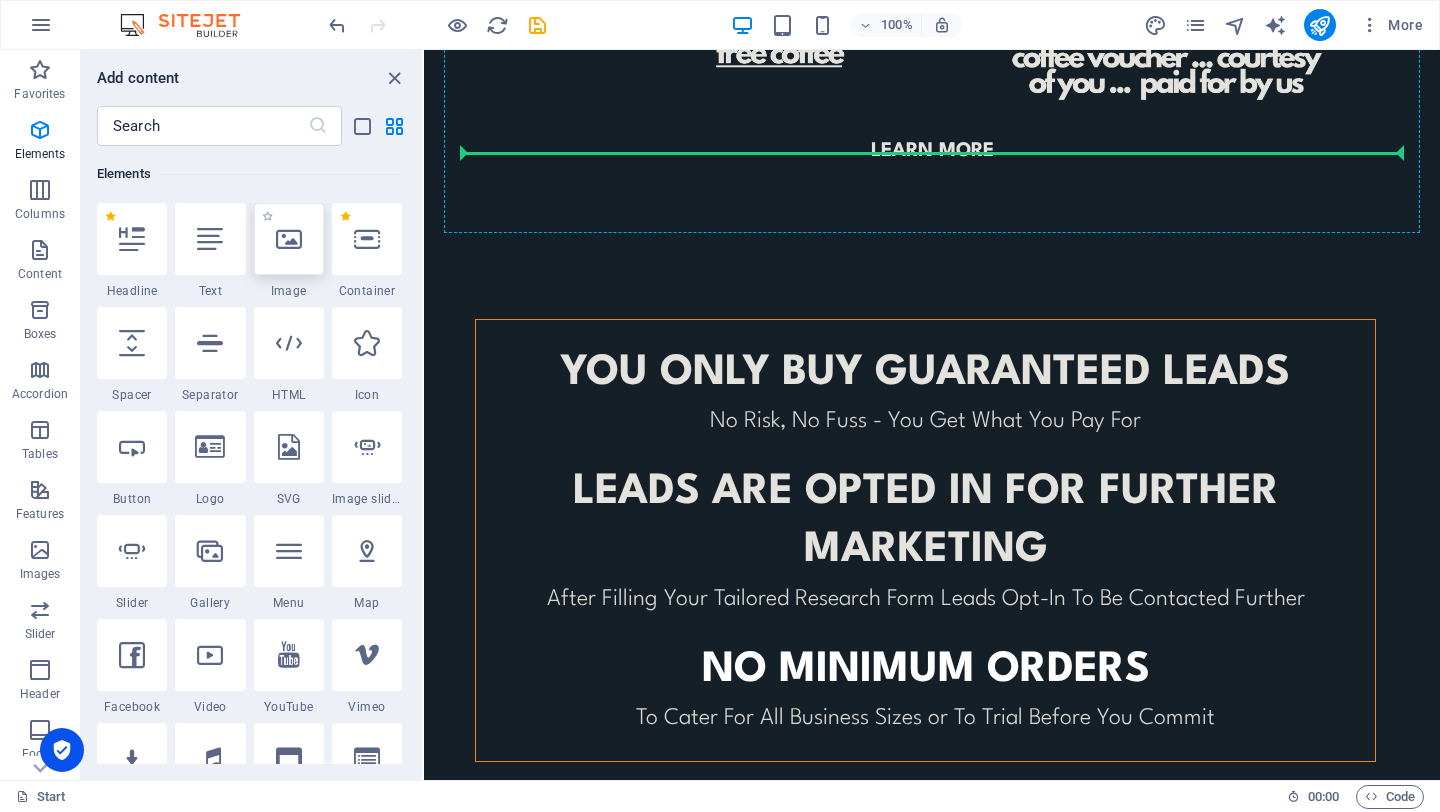 scroll, scrollTop: 831, scrollLeft: 0, axis: vertical 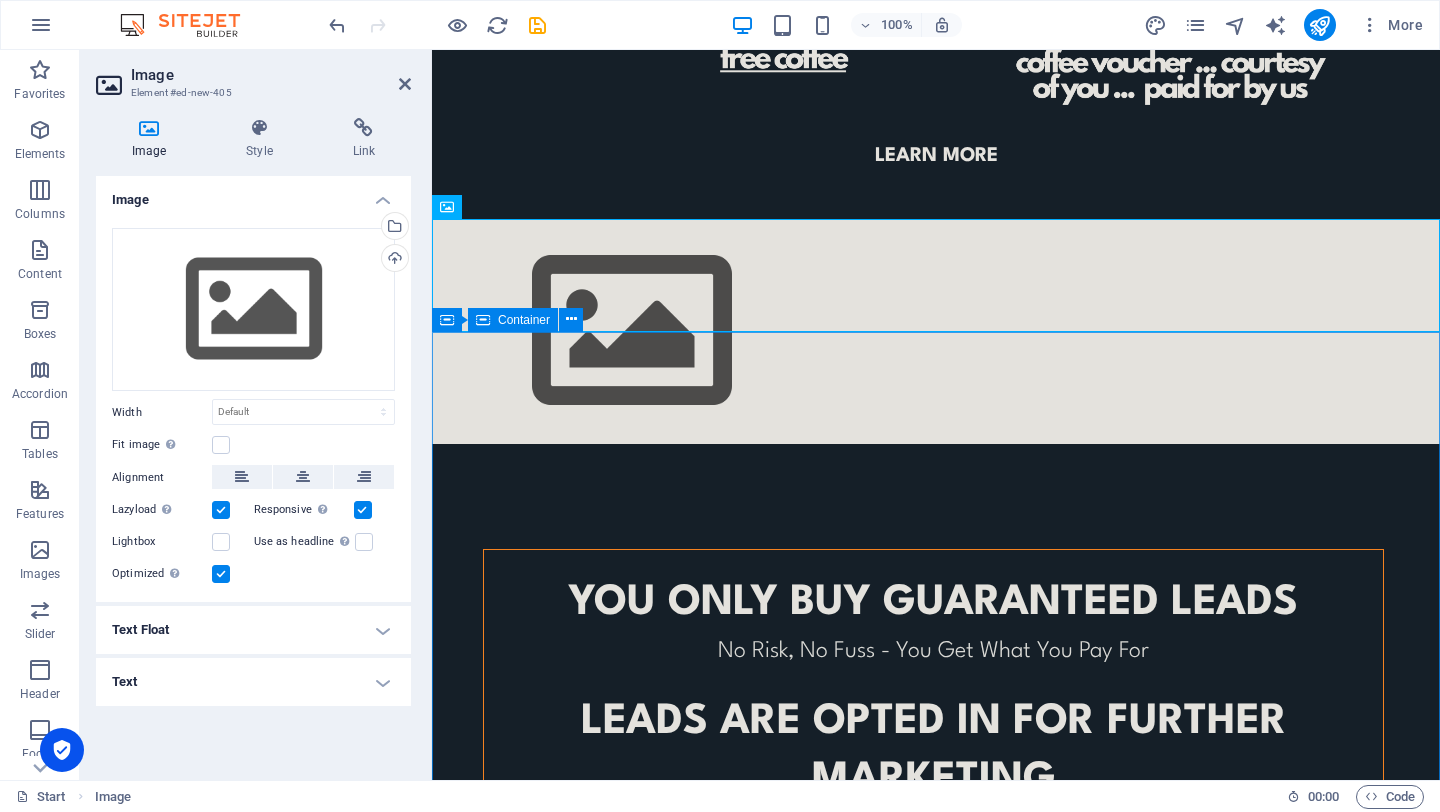 click on "YOU ONLY BUY GUARANTEED LEADS No Risk, No Fuss - You Get What You Pay For leads ARE opted in for further marketing After Filling Your Tailored Research Form Leads Opt-In To Be Contacted Further No minimum orders To Cater For All Business Sizes or To Trial Before You Commit CONTACT US TO FIND OUT MORE © Code -  Legal notice  |  Privacy" at bounding box center [936, 831] 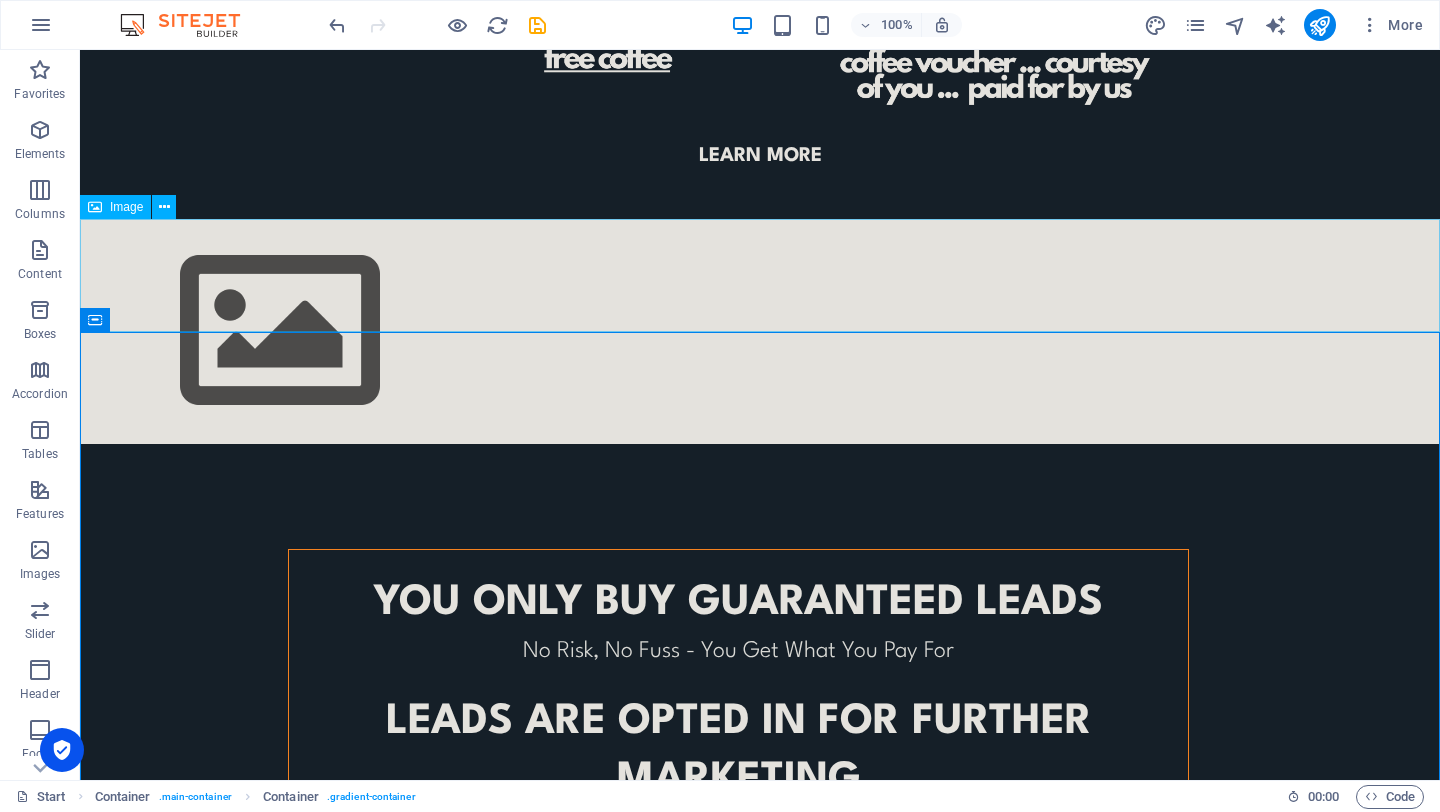 click at bounding box center [760, 331] 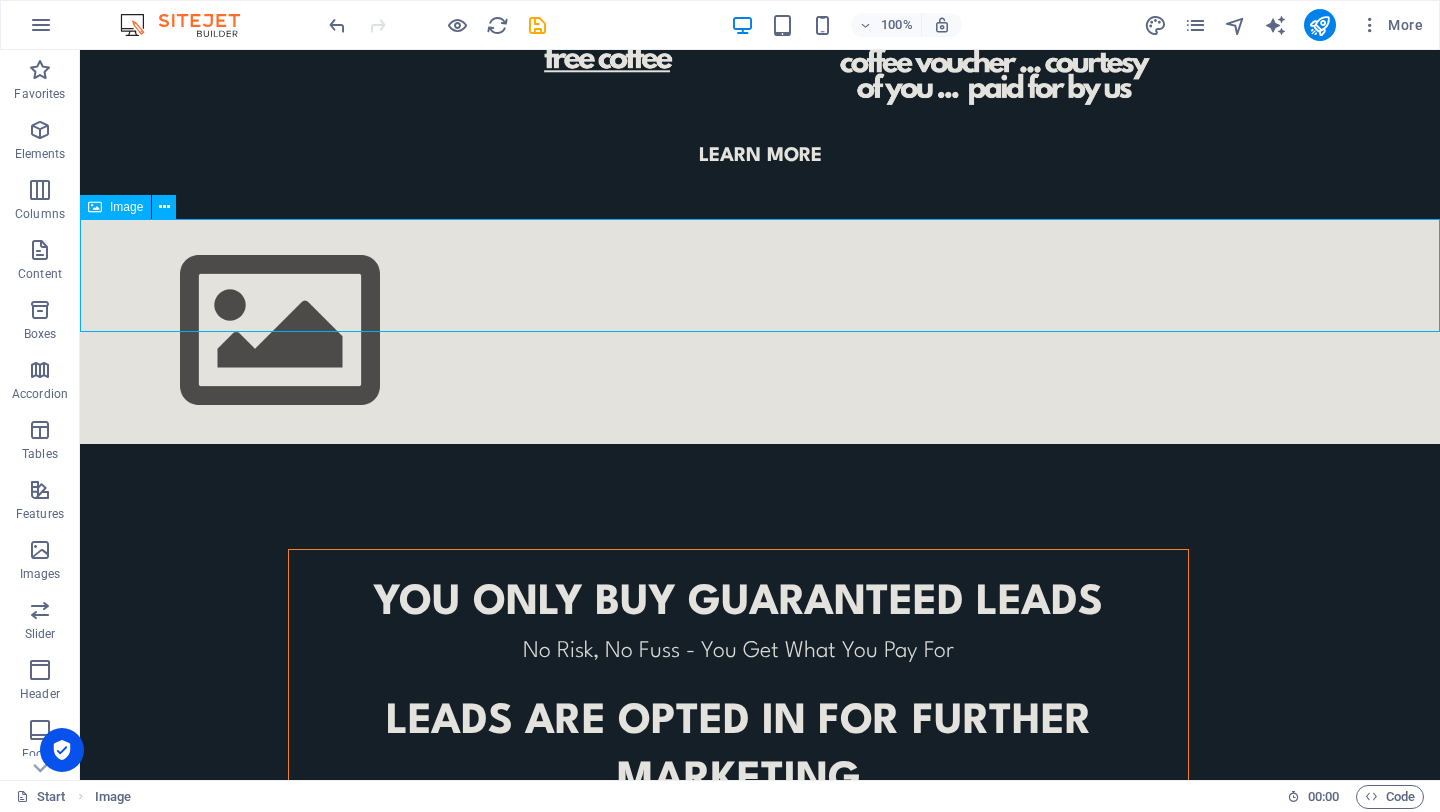 click at bounding box center [760, 331] 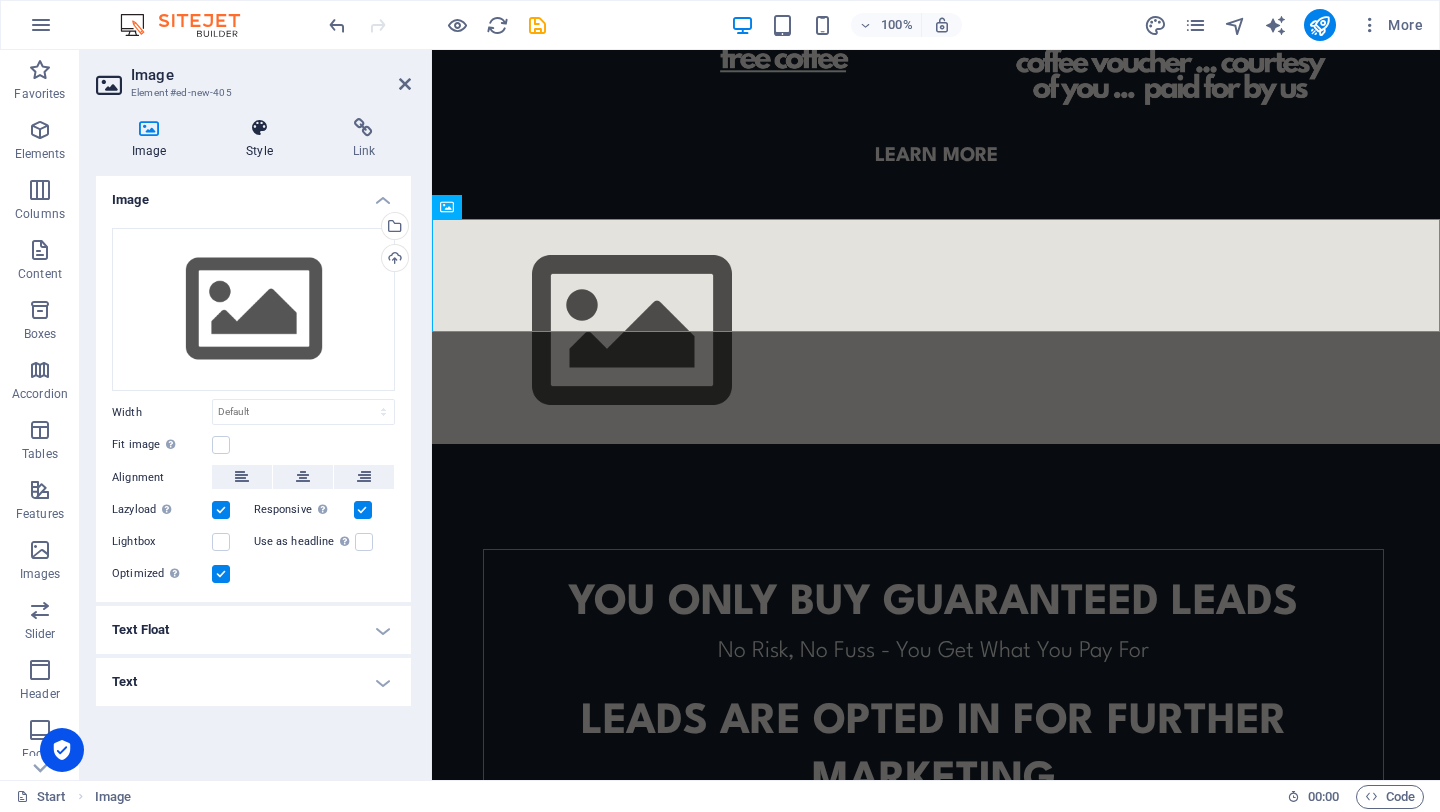 click on "Style" at bounding box center (263, 139) 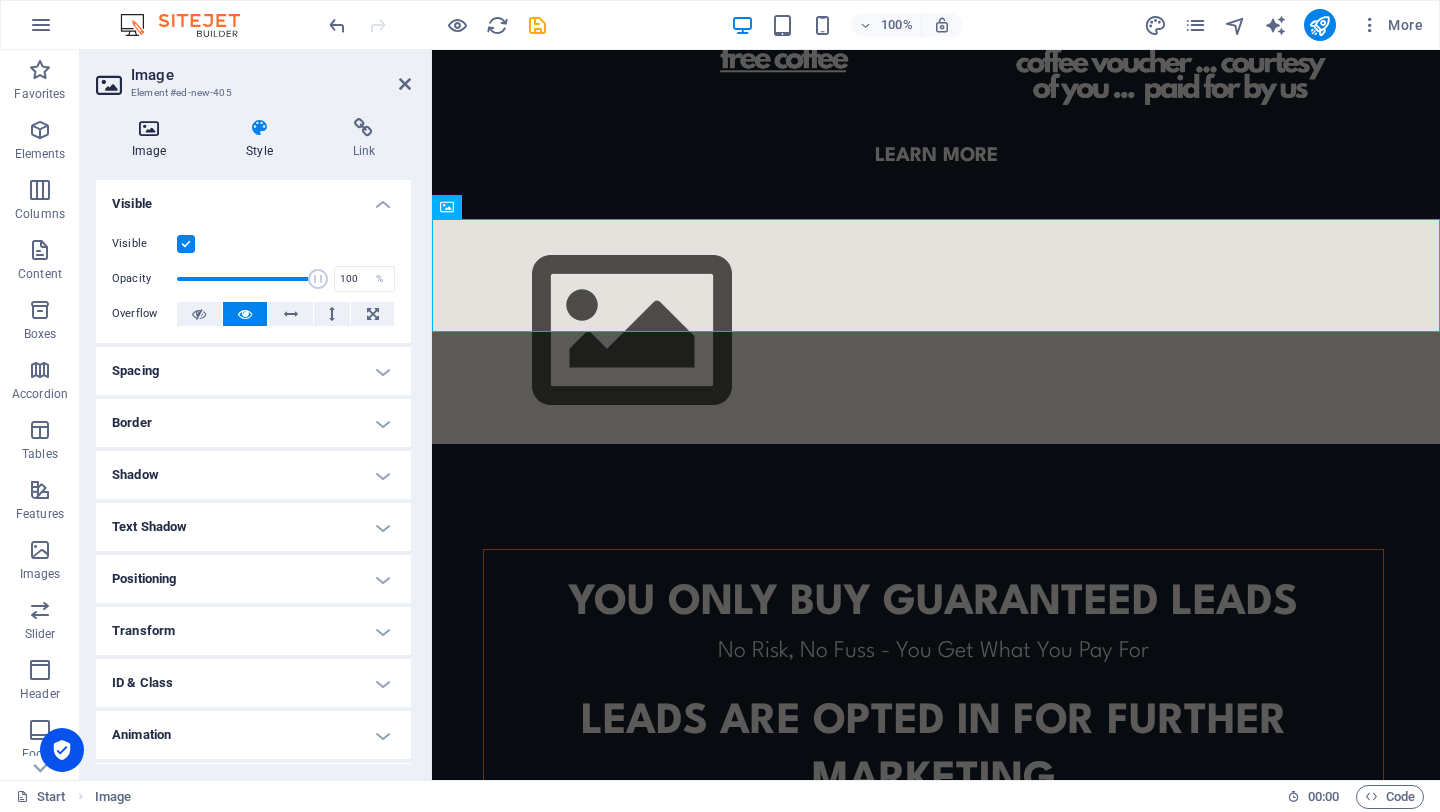 click on "Image" at bounding box center (153, 139) 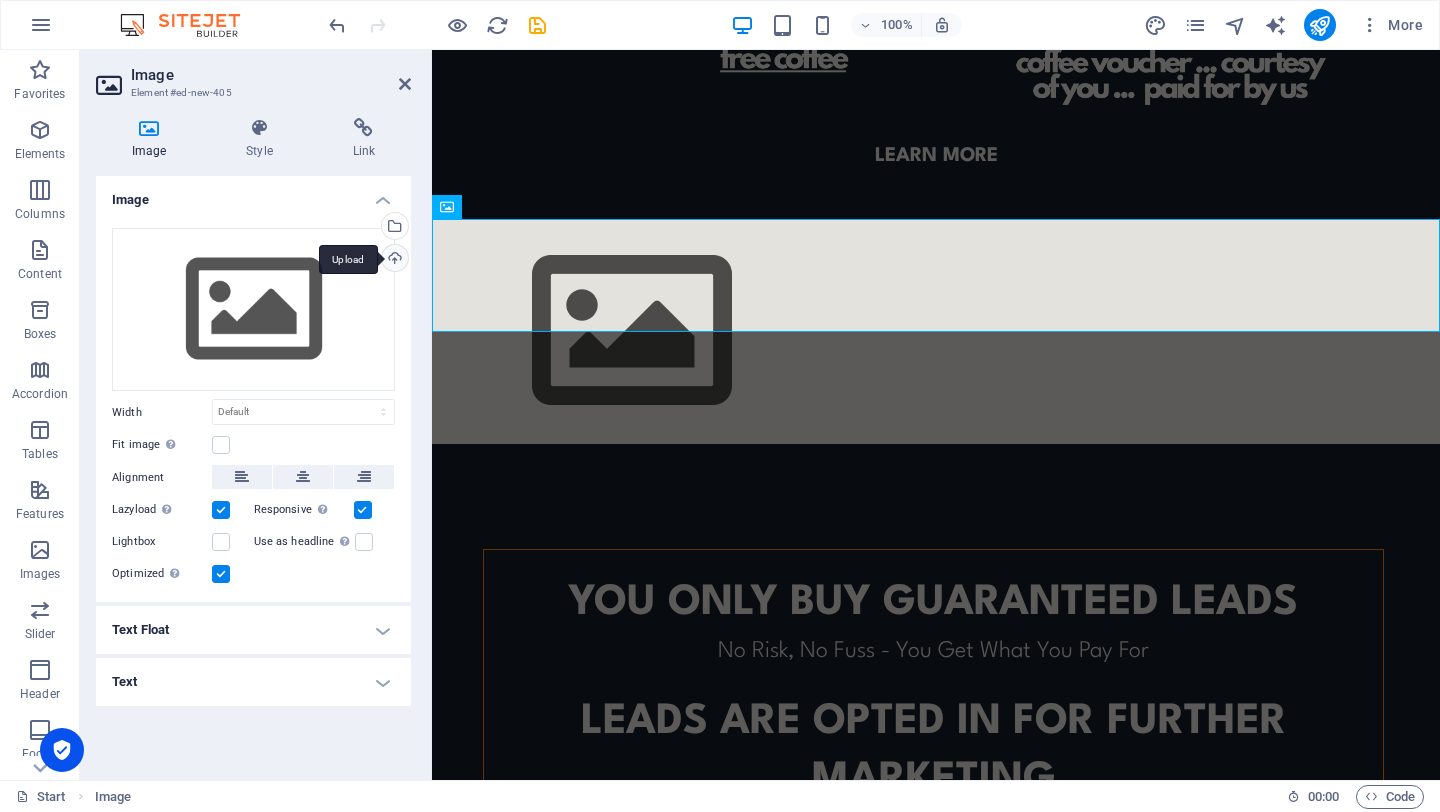 click on "Upload" at bounding box center (393, 260) 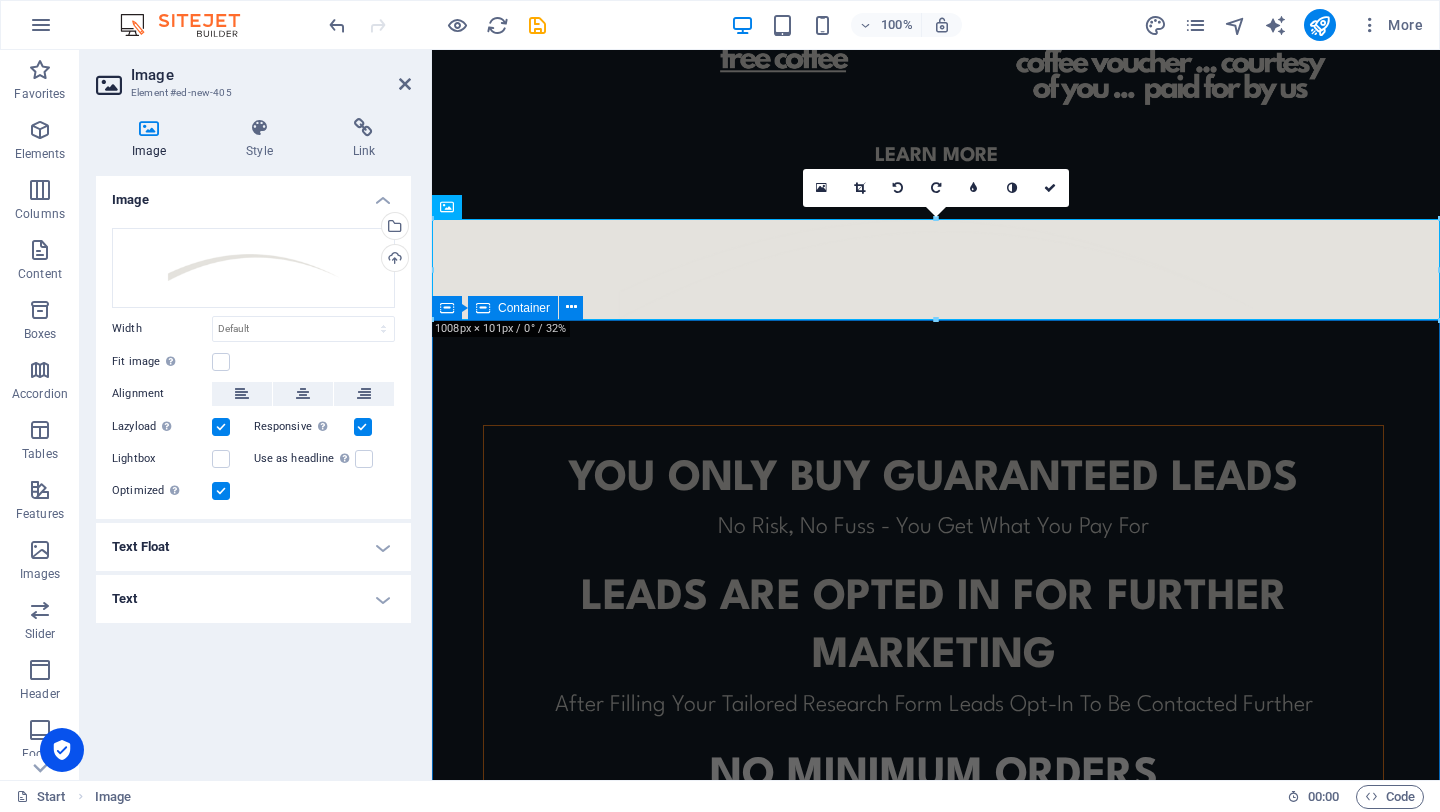 click on "YOU ONLY BUY GUARANTEED LEADS No Risk, No Fuss - You Get What You Pay For leads ARE opted in for further marketing After Filling Your Tailored Research Form Leads Opt-In To Be Contacted Further No minimum orders To Cater For All Business Sizes or To Trial Before You Commit CONTACT US TO FIND OUT MORE © Code -  Legal notice  |  Privacy" at bounding box center [936, 707] 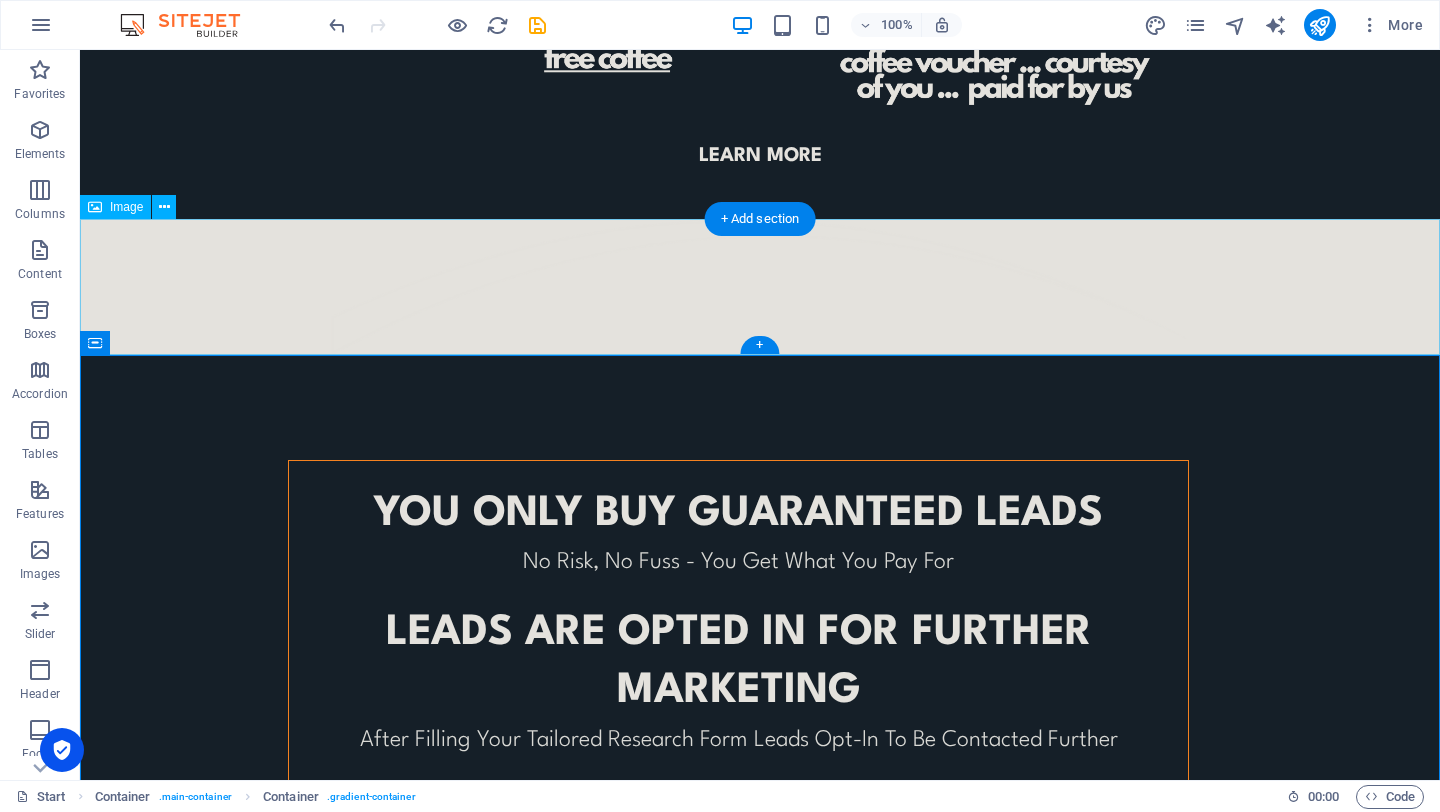 click at bounding box center [760, 287] 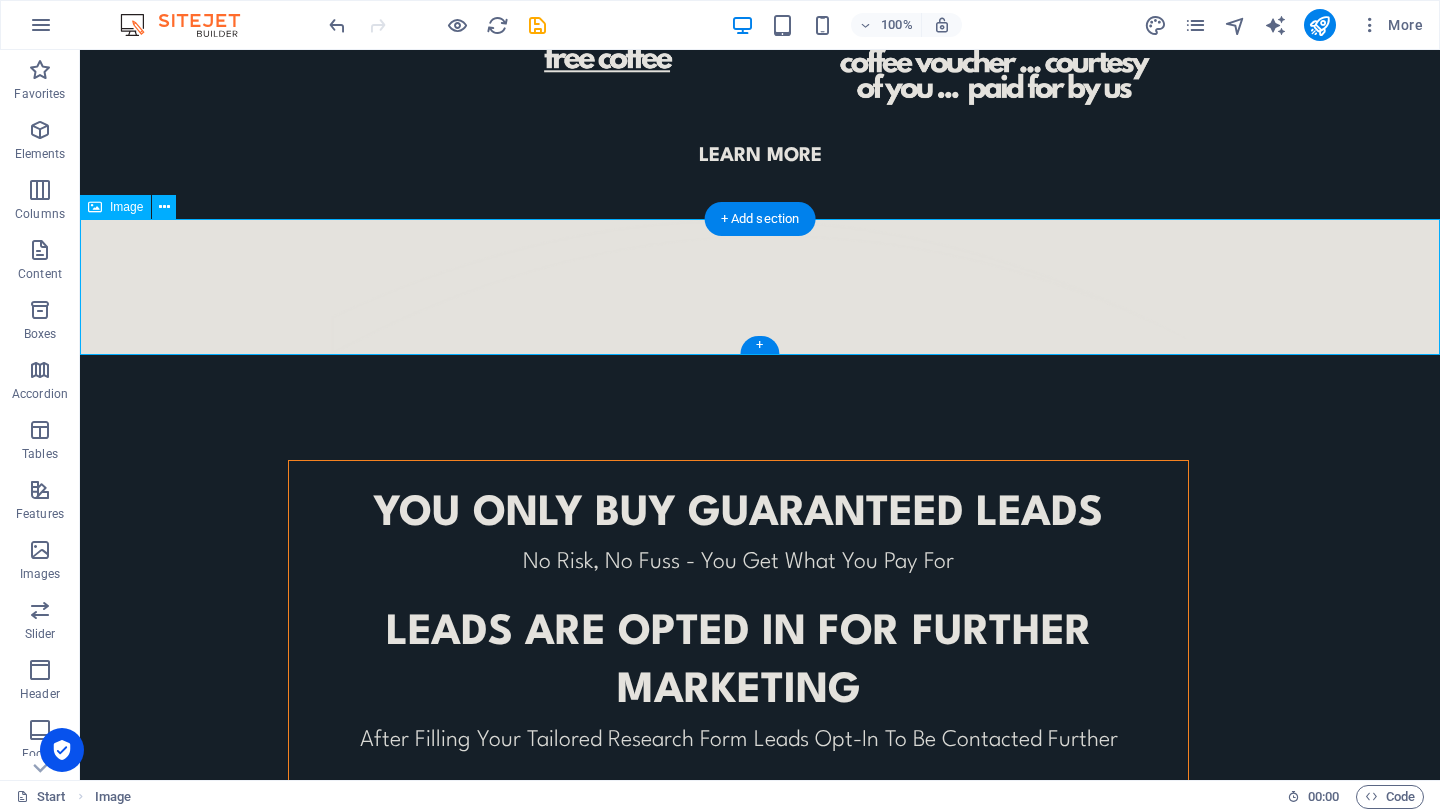 click at bounding box center [760, 287] 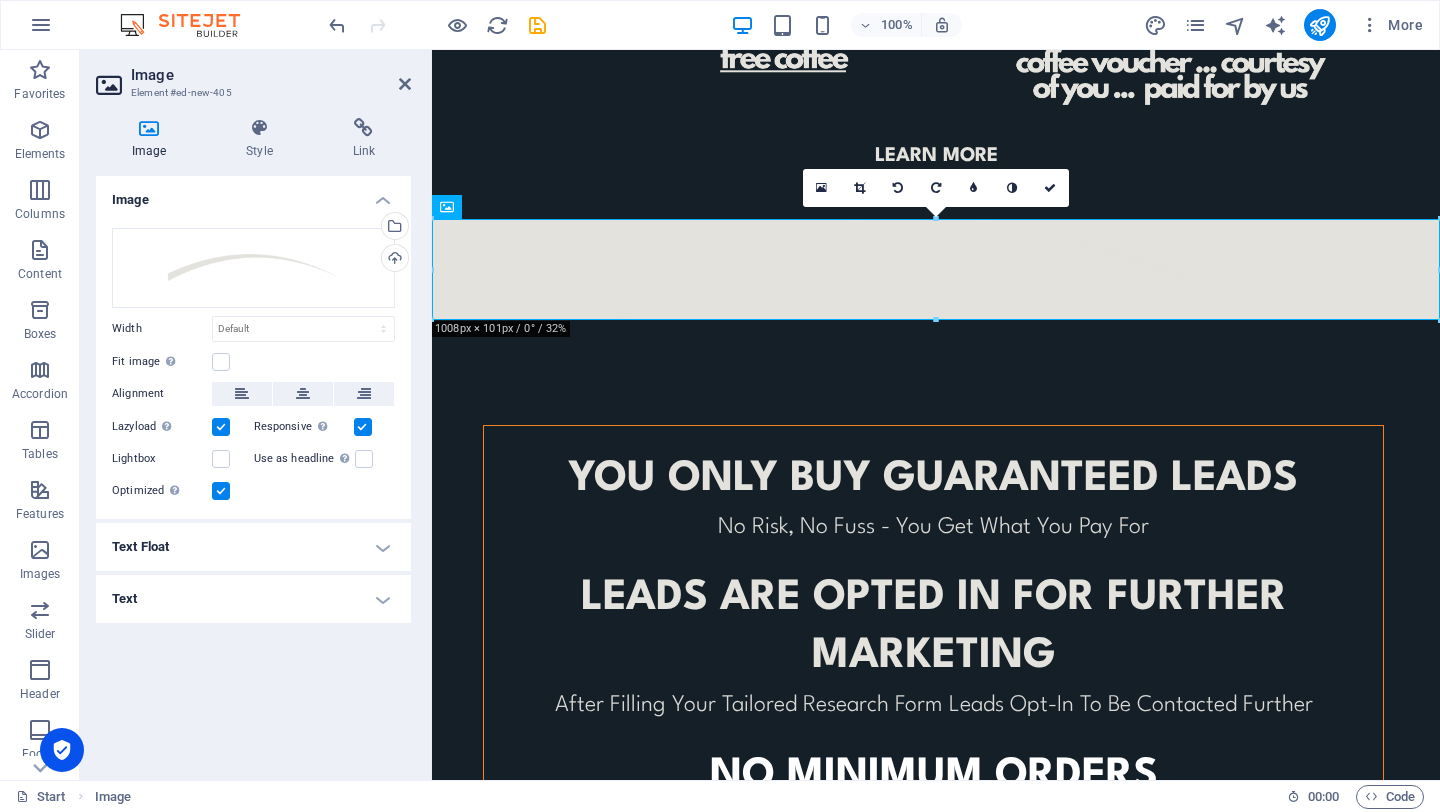 drag, startPoint x: 852, startPoint y: 264, endPoint x: 852, endPoint y: 281, distance: 17 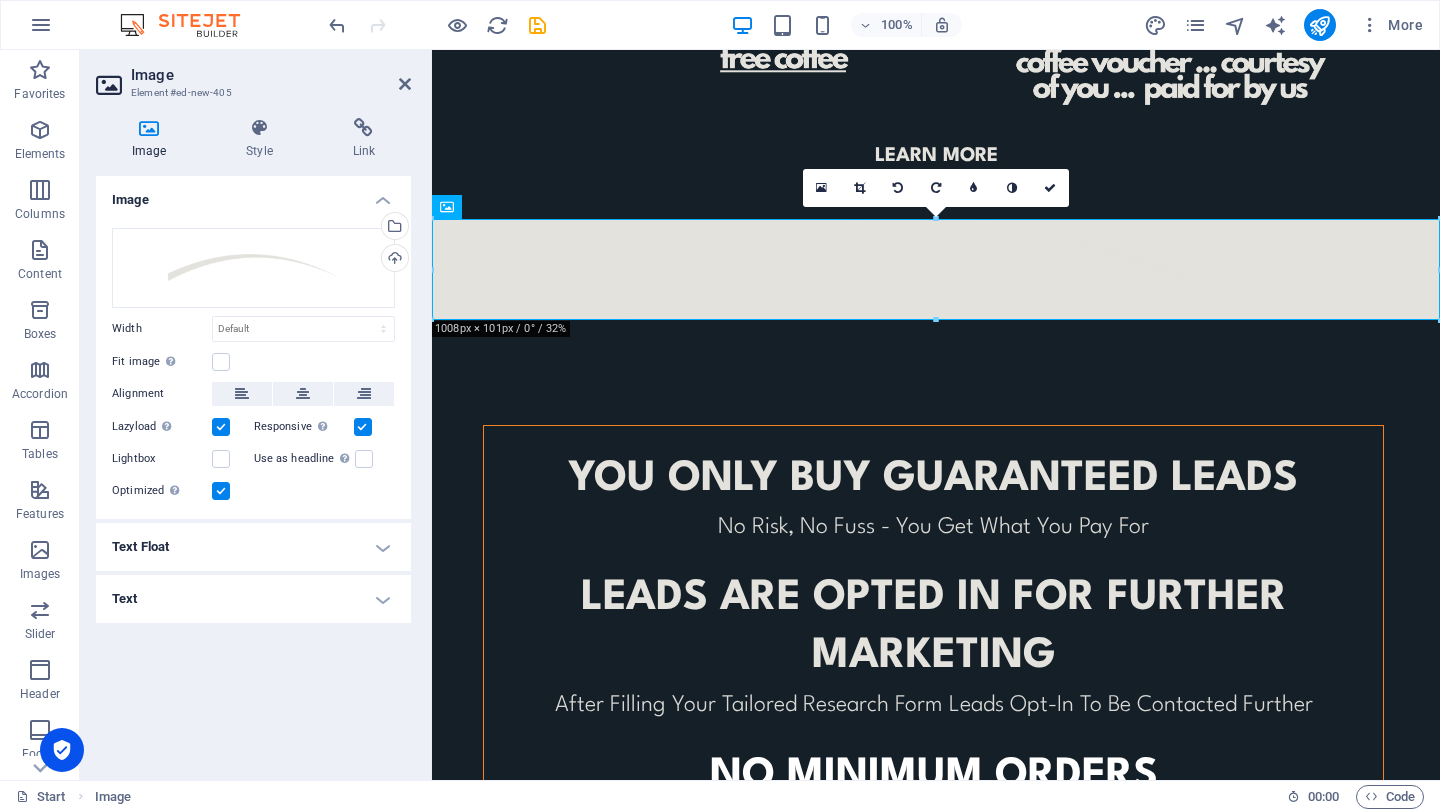 click at bounding box center (936, 269) 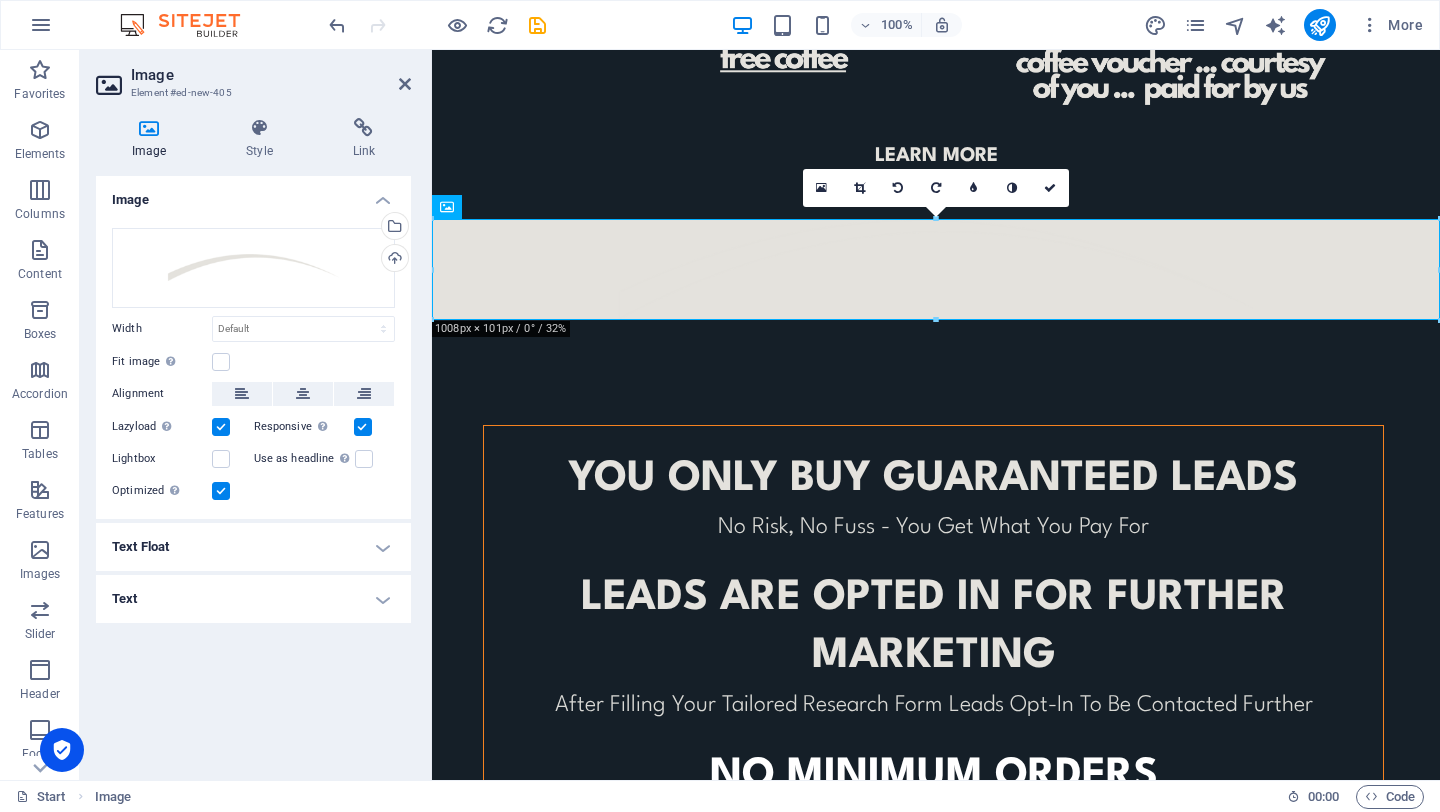 click at bounding box center [936, 269] 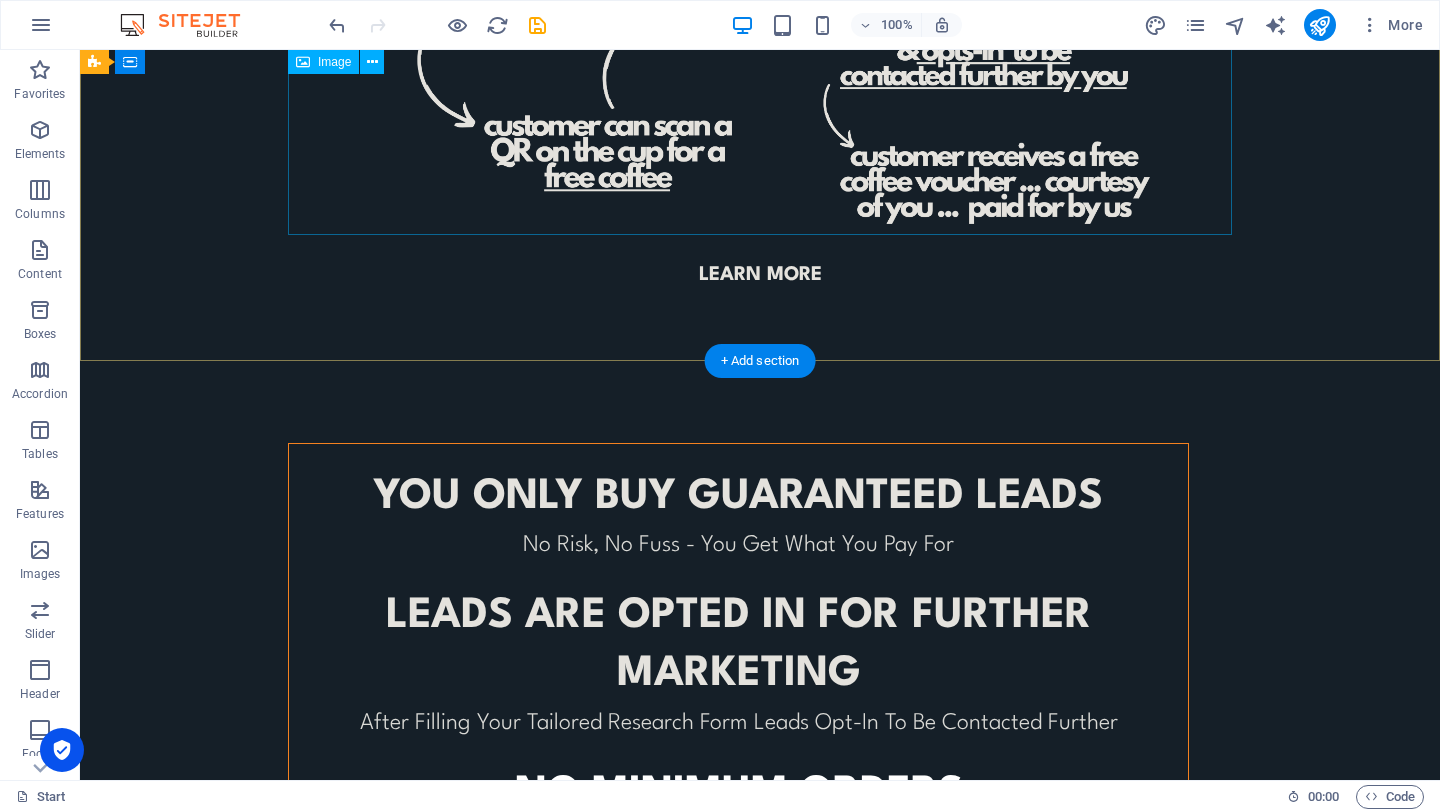 scroll, scrollTop: 689, scrollLeft: 0, axis: vertical 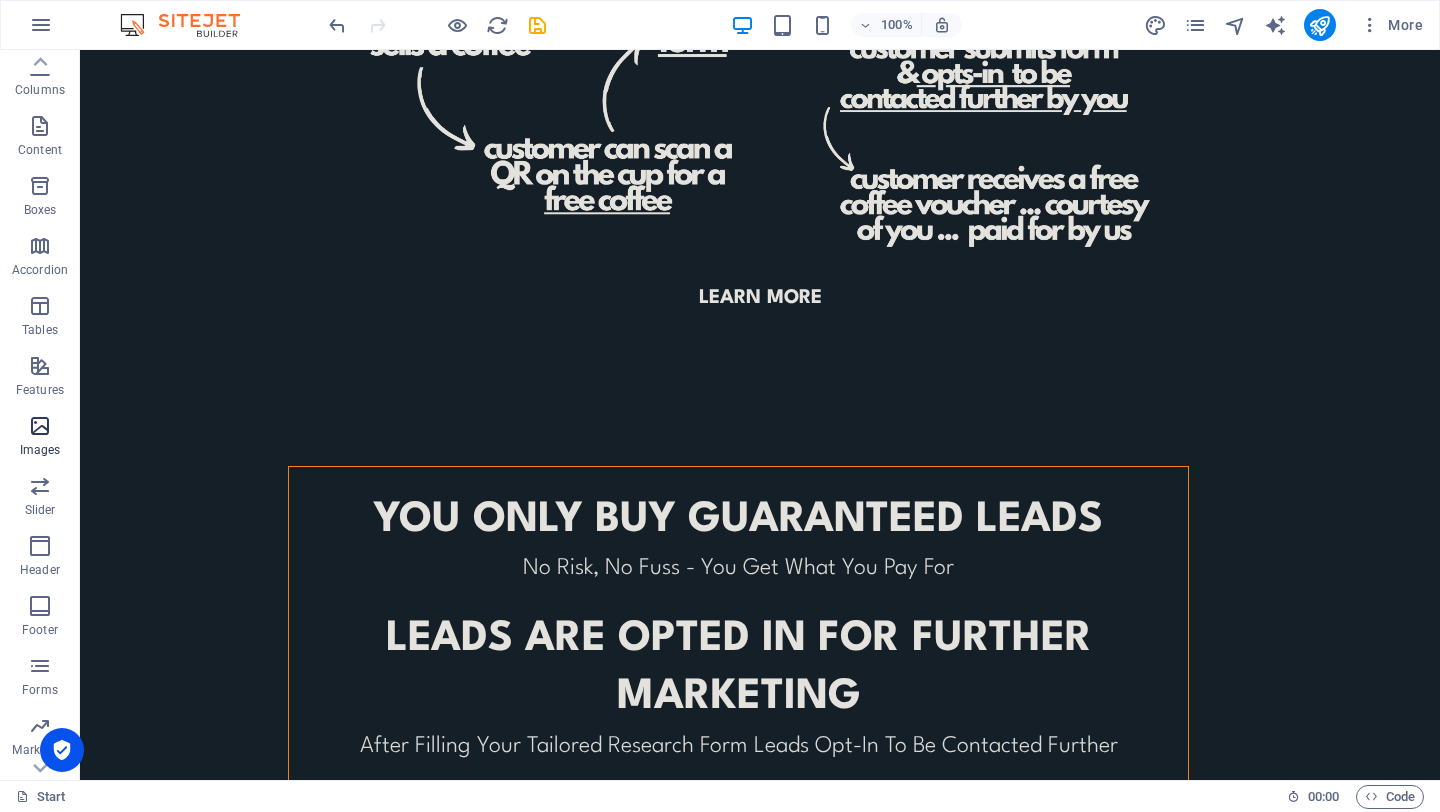click on "Images" at bounding box center [40, 450] 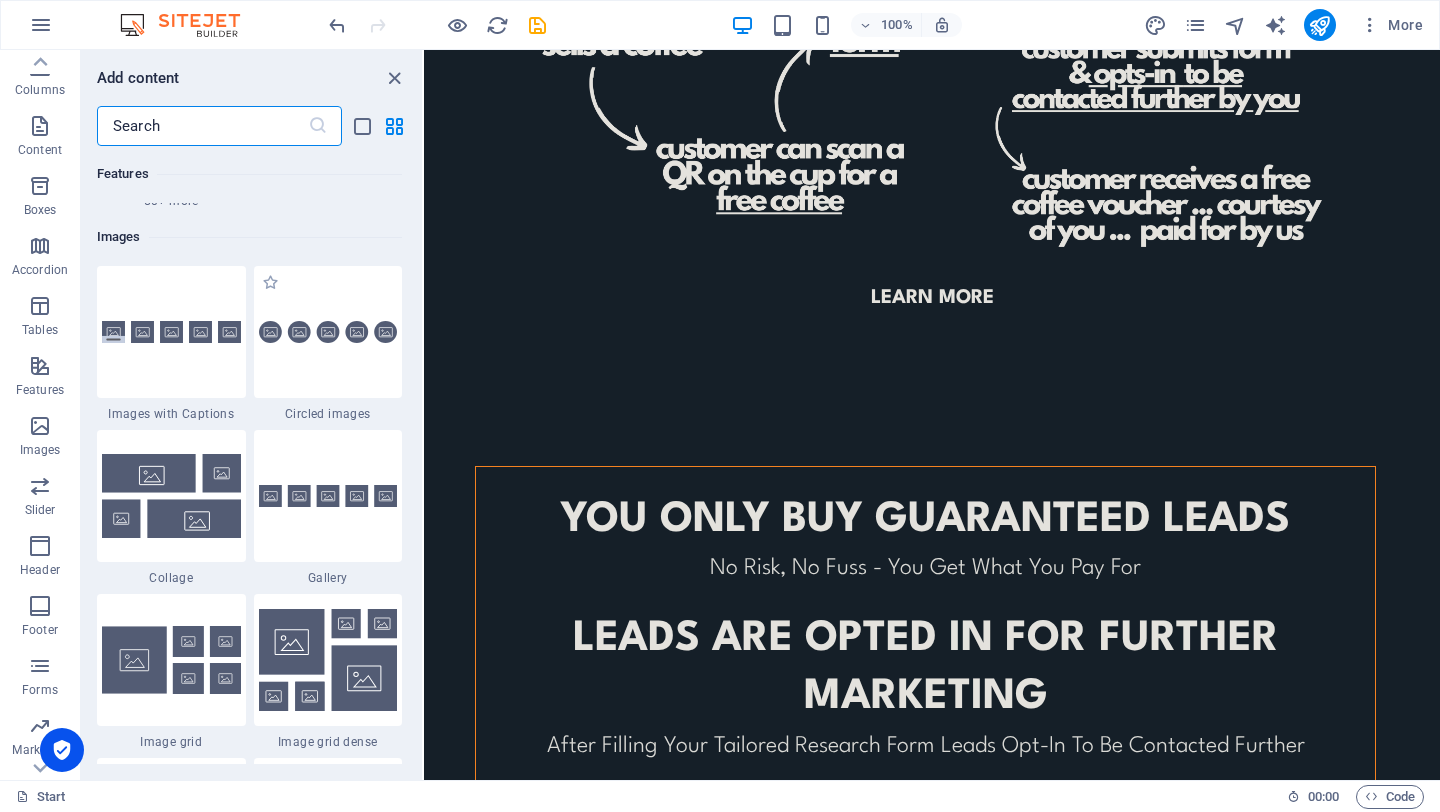 scroll, scrollTop: 9976, scrollLeft: 0, axis: vertical 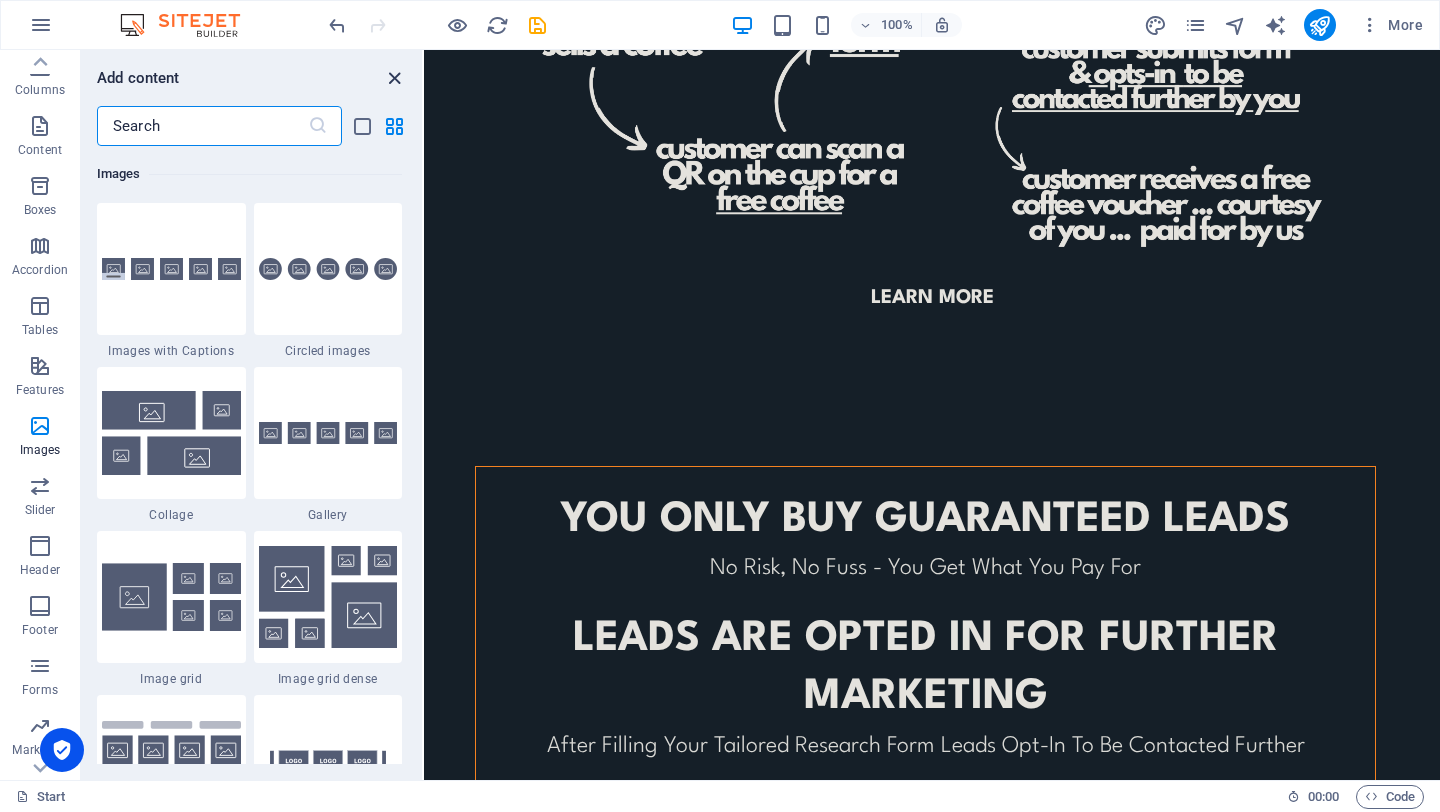 click at bounding box center [394, 78] 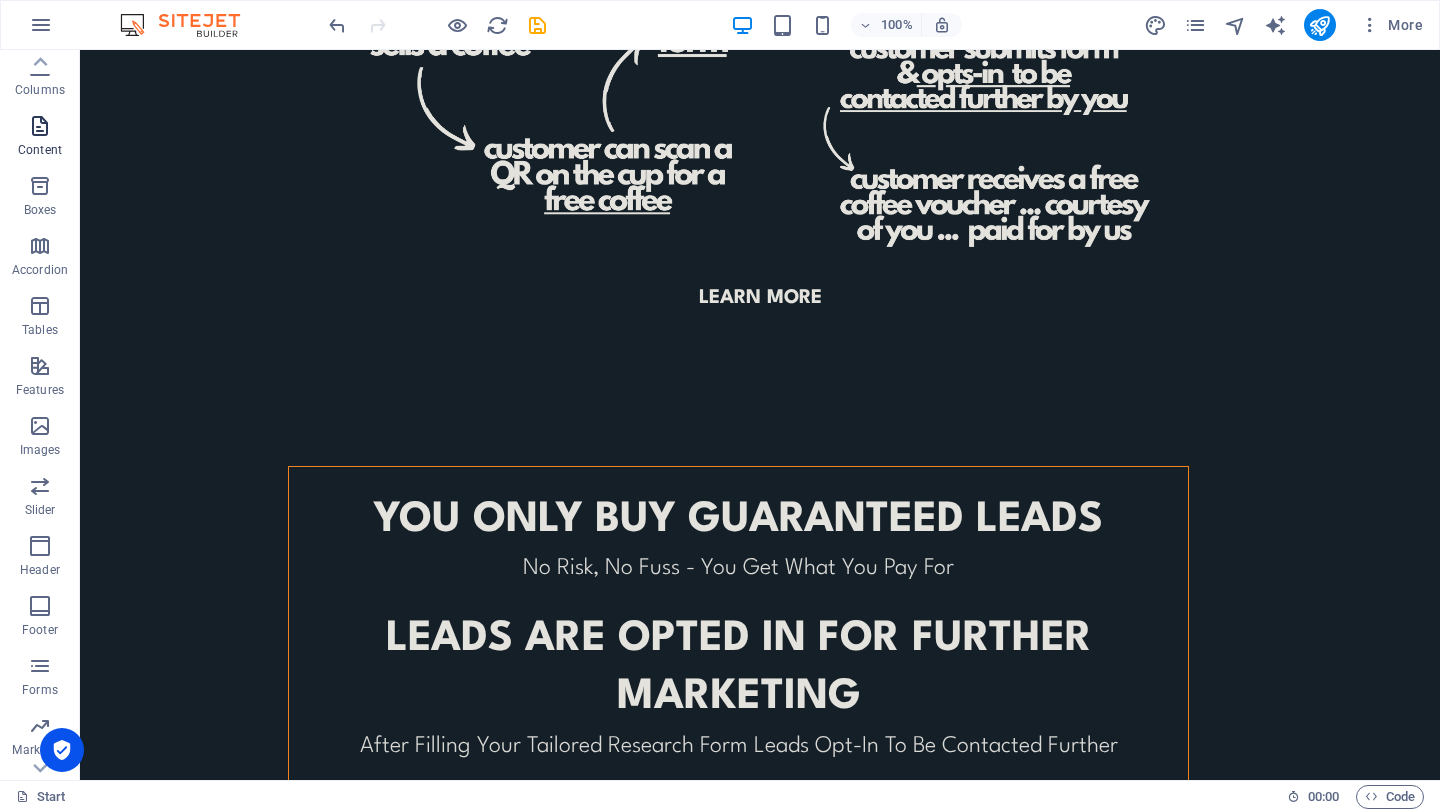 scroll, scrollTop: 0, scrollLeft: 0, axis: both 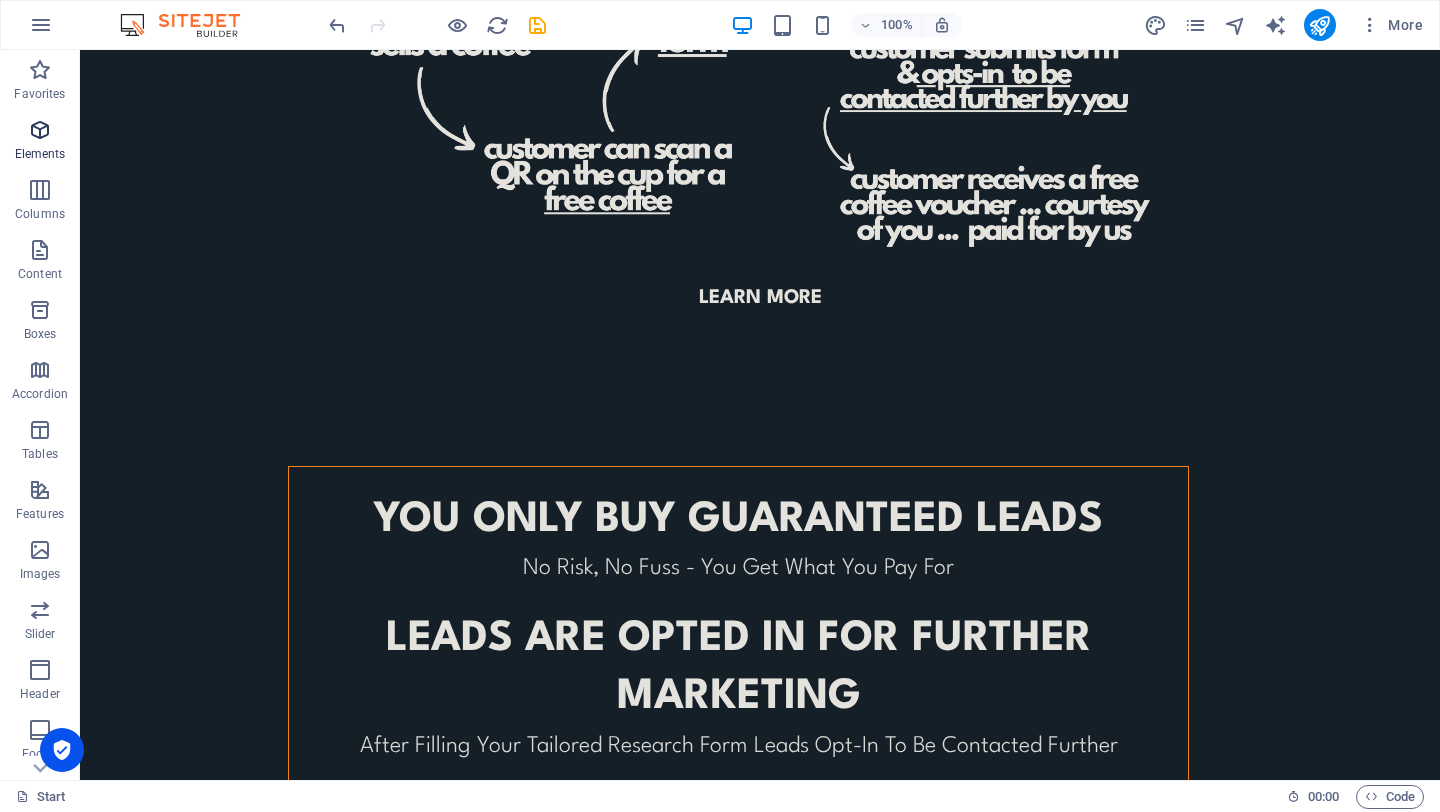 click on "Elements" at bounding box center [40, 154] 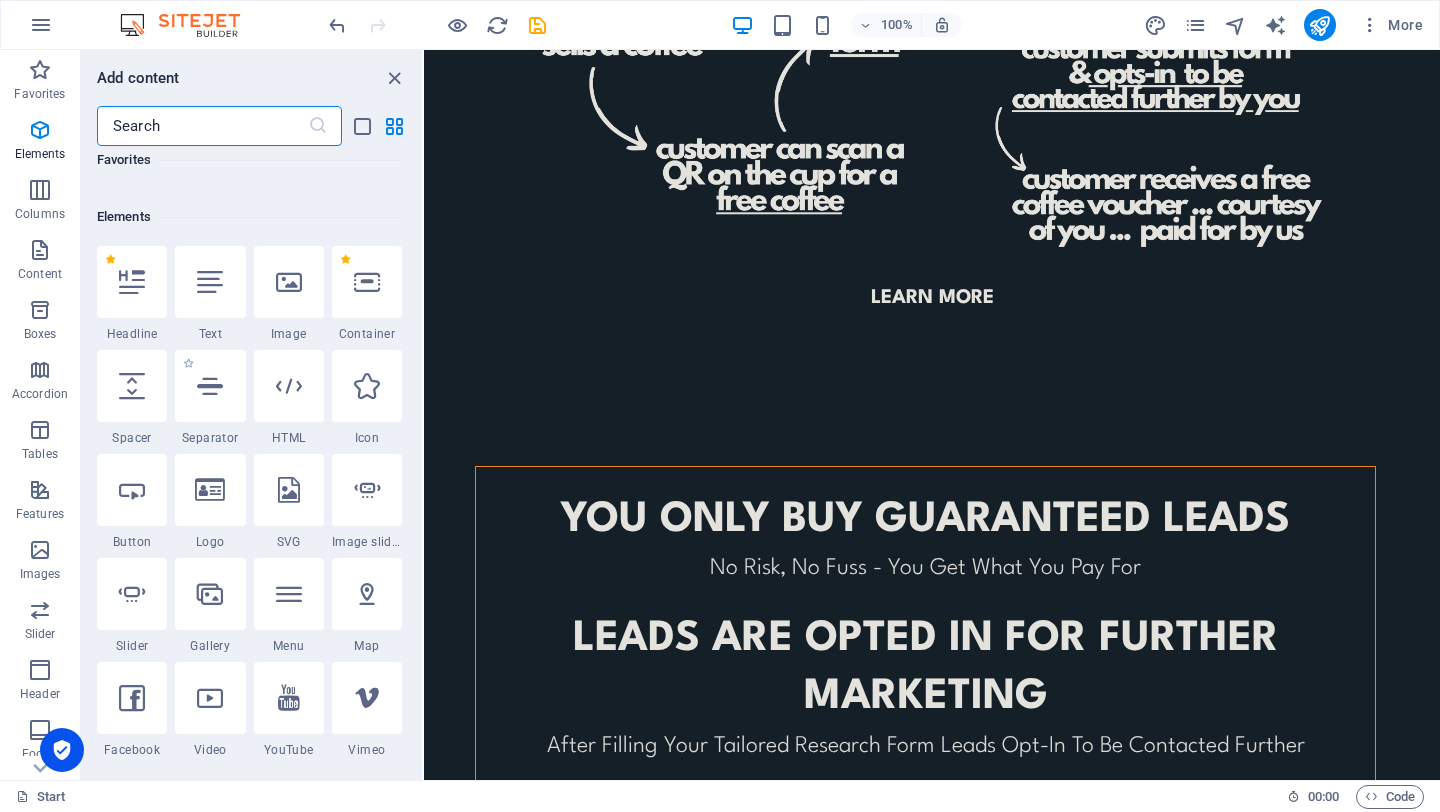 scroll, scrollTop: 213, scrollLeft: 0, axis: vertical 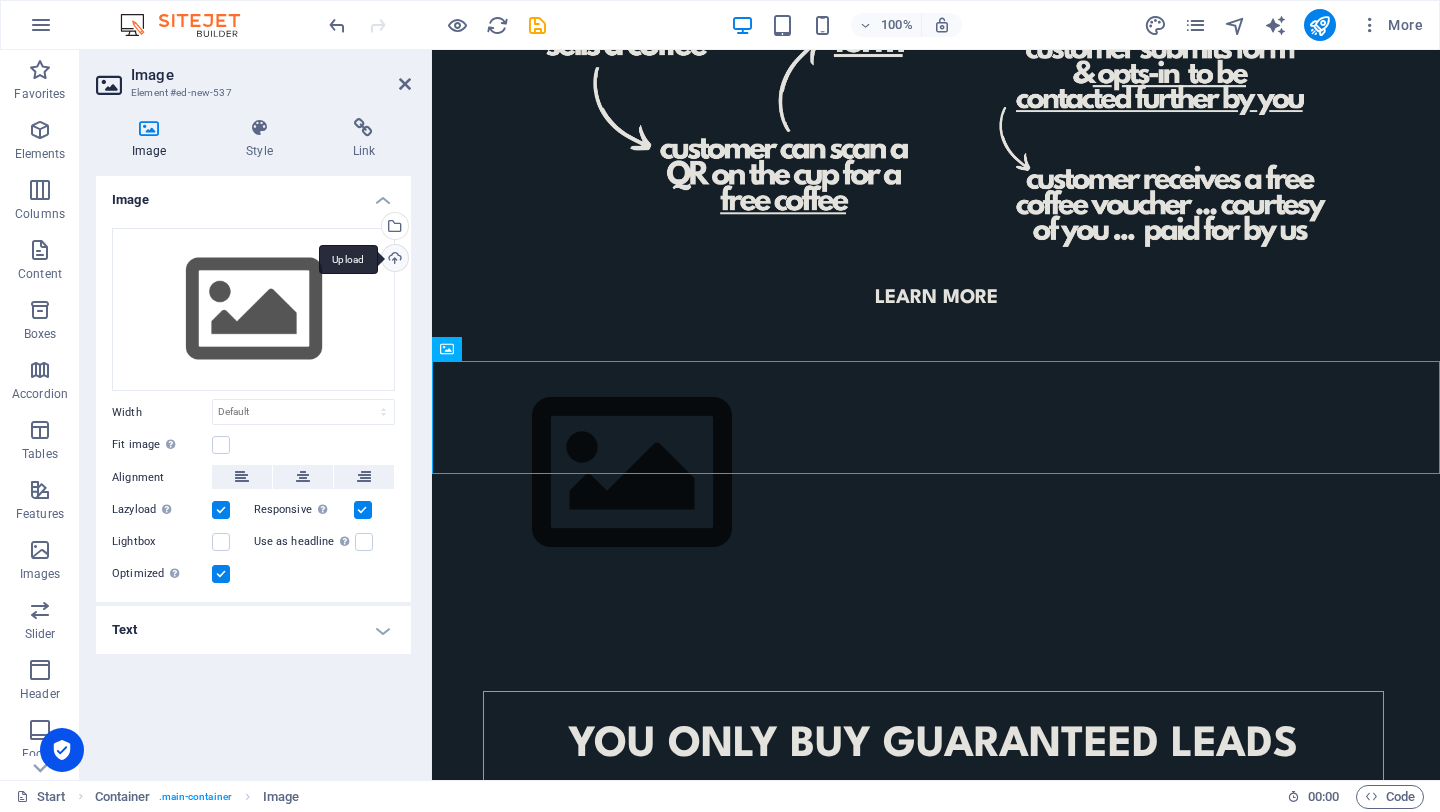 click on "Upload" at bounding box center [393, 260] 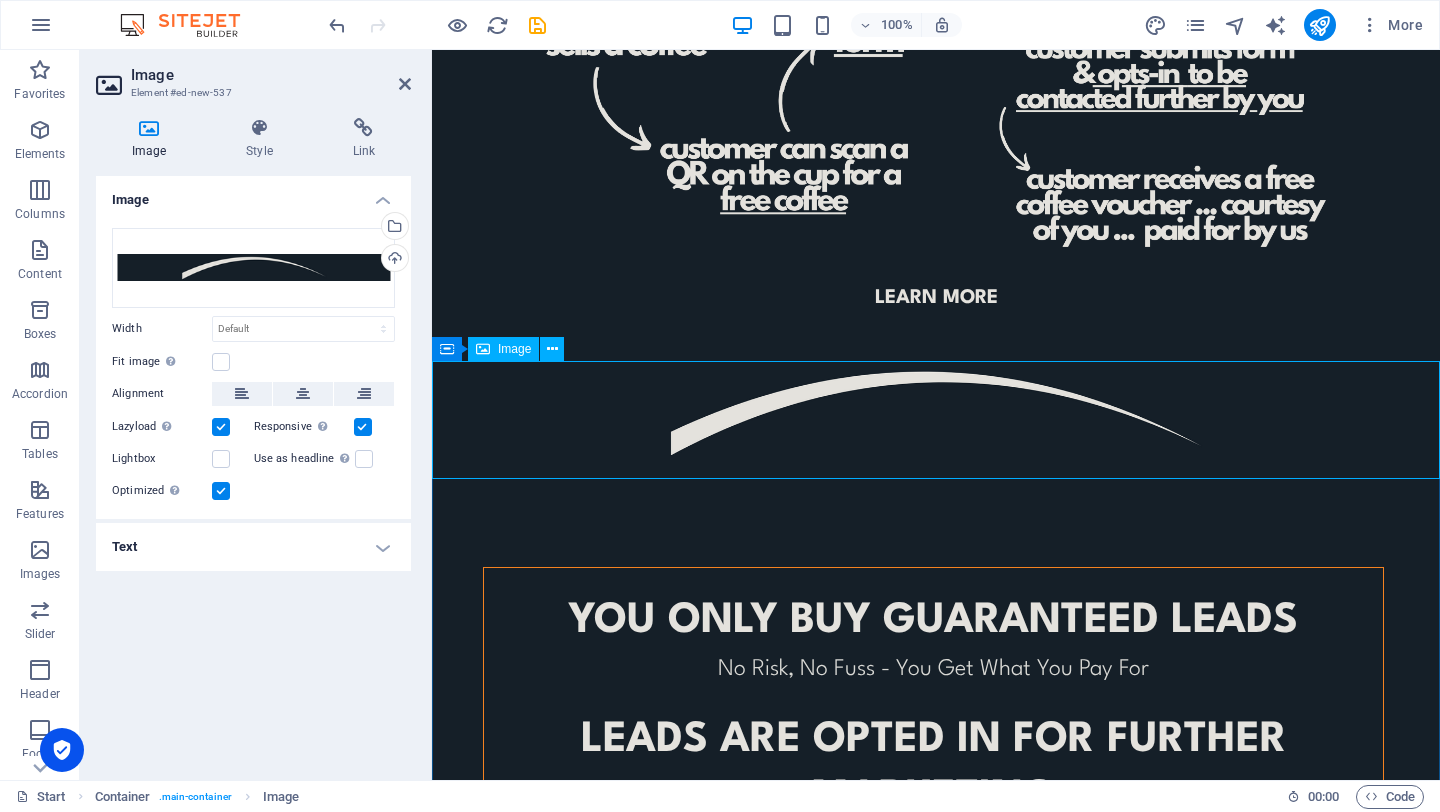 click at bounding box center (936, 411) 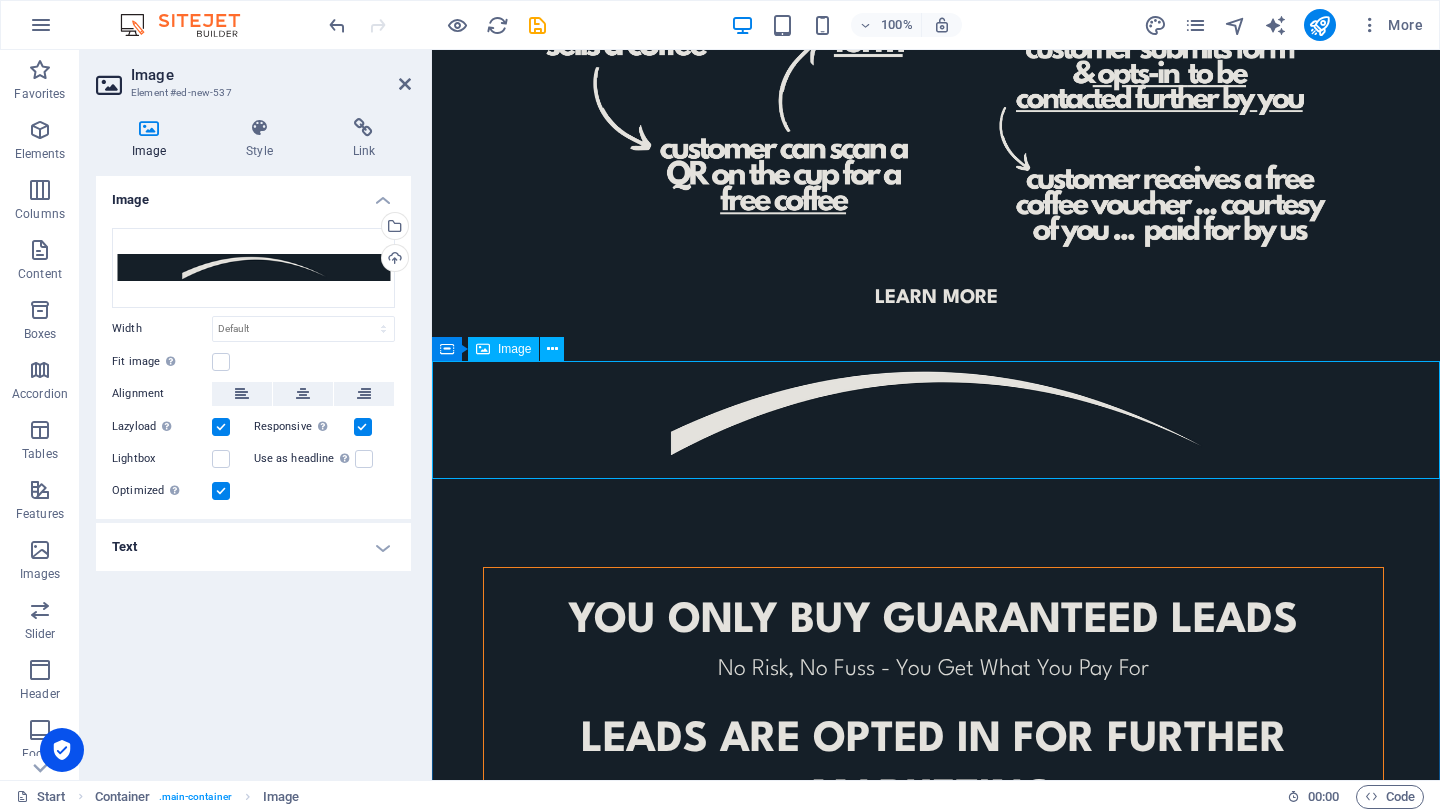 click at bounding box center (936, 411) 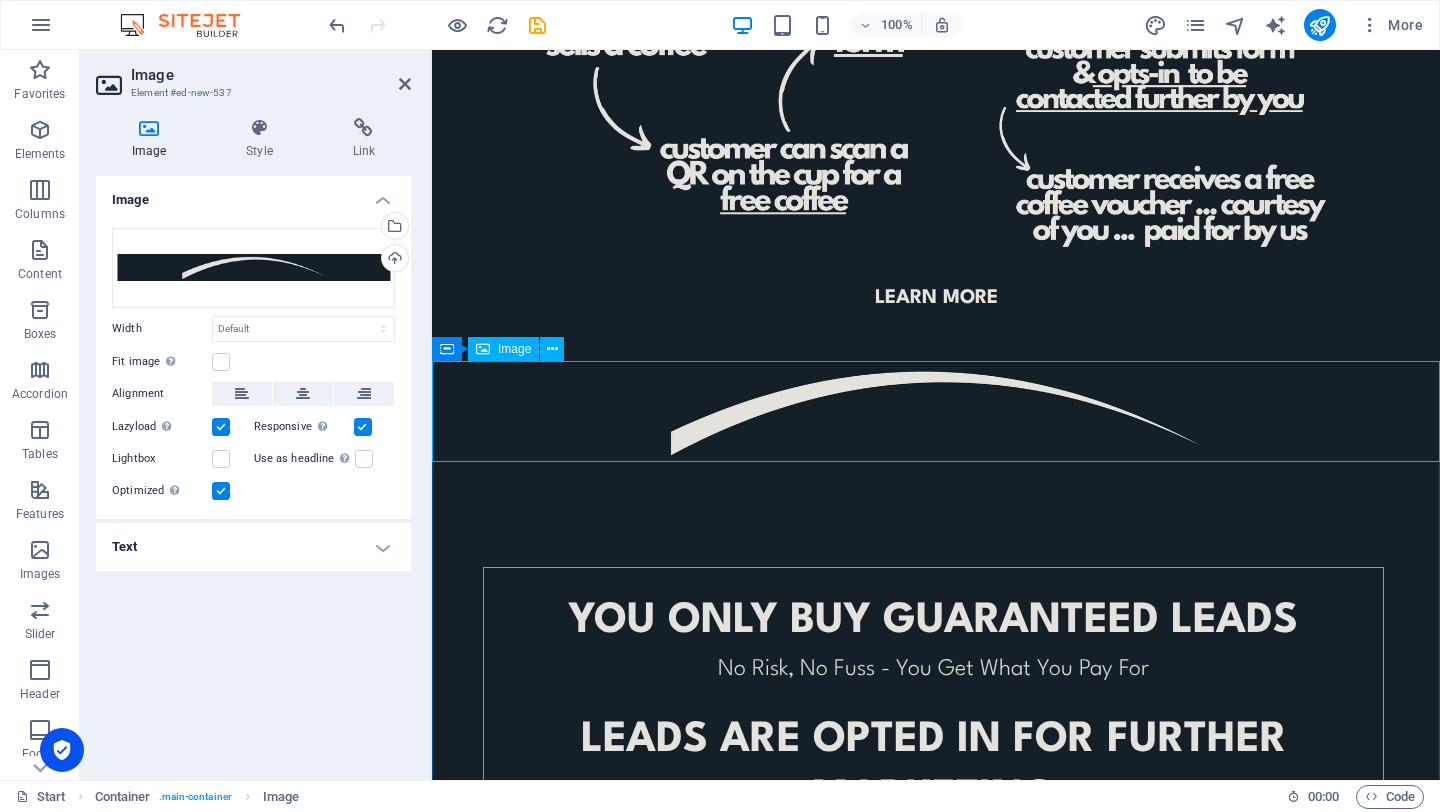click at bounding box center (936, 411) 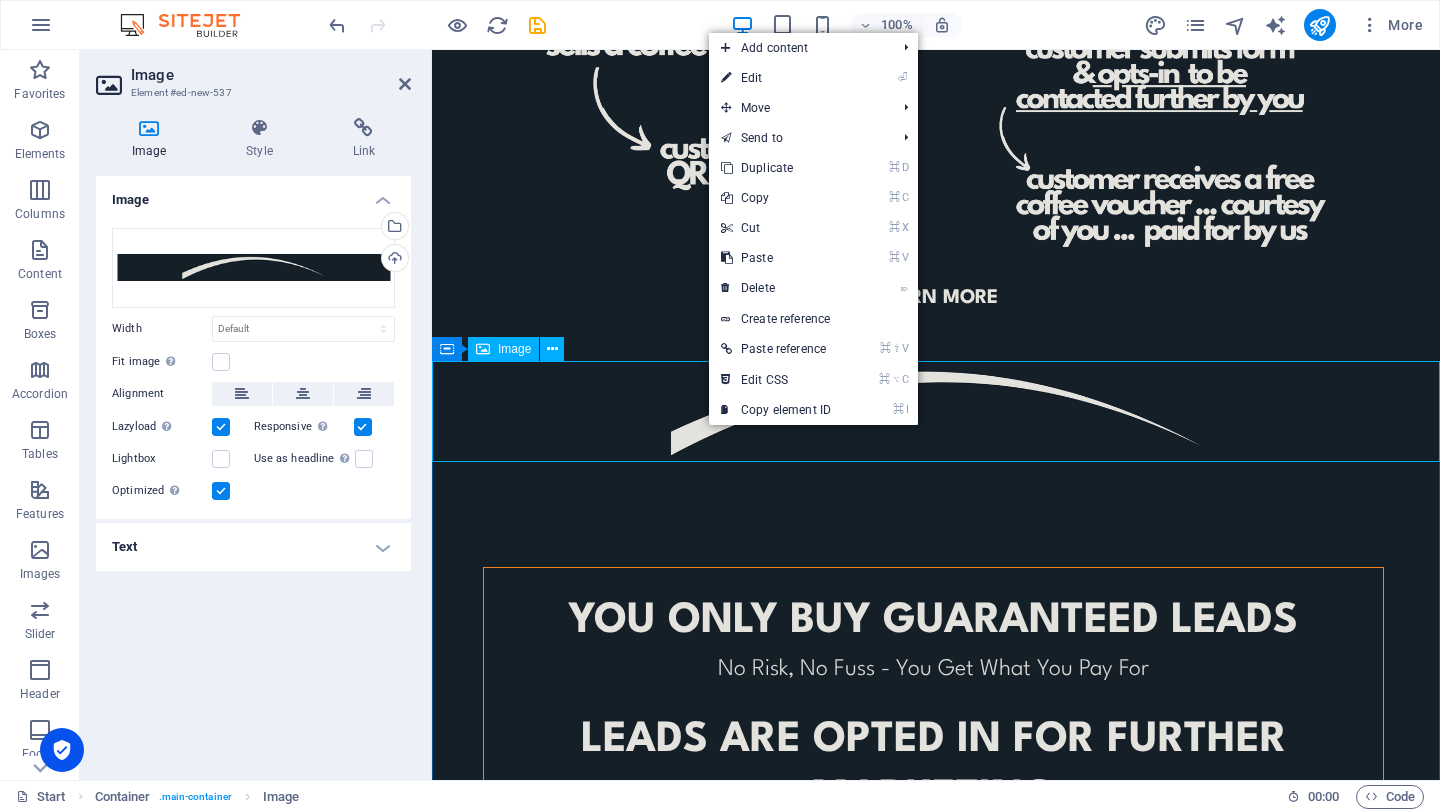 click at bounding box center [936, 411] 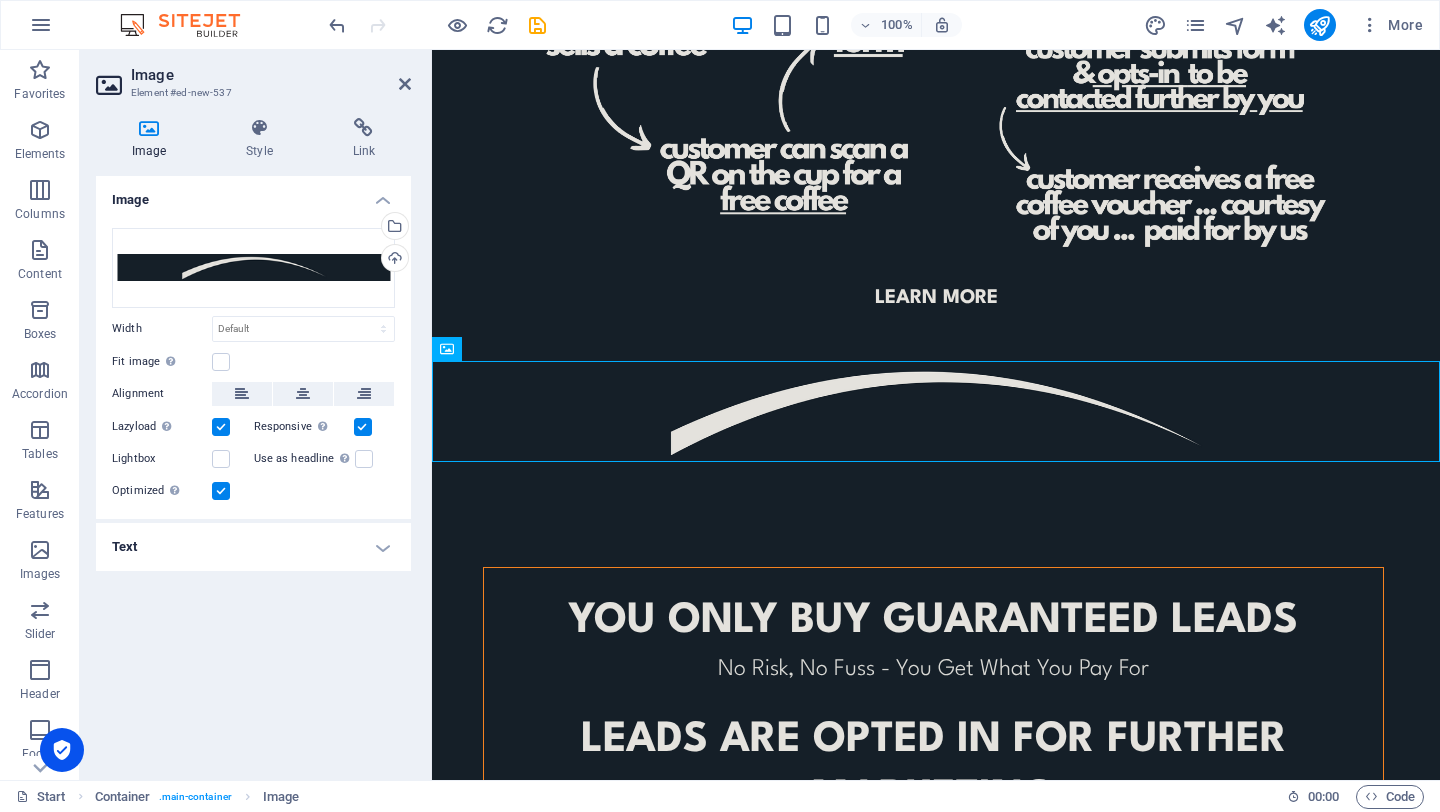 click at bounding box center [221, 491] 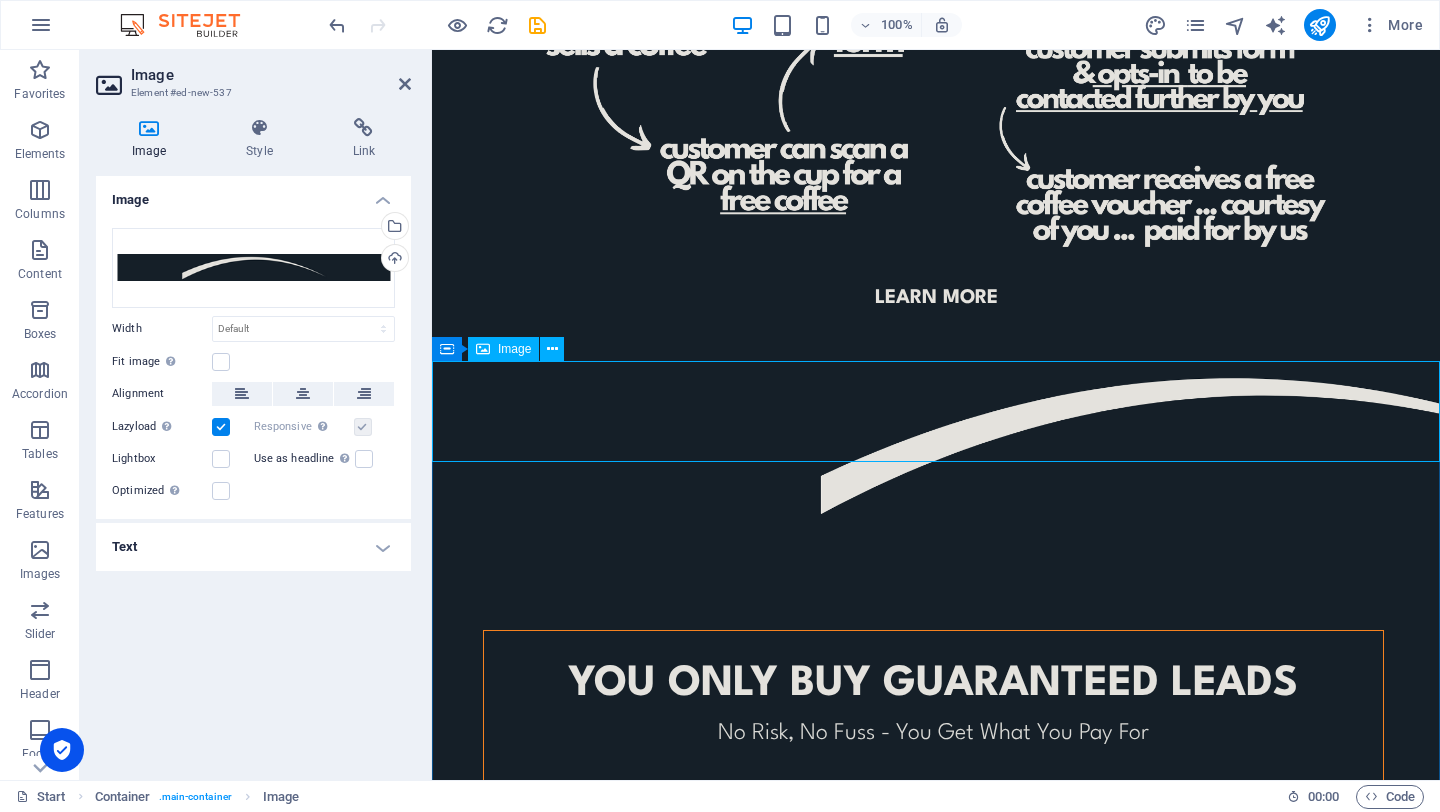 click at bounding box center [936, 443] 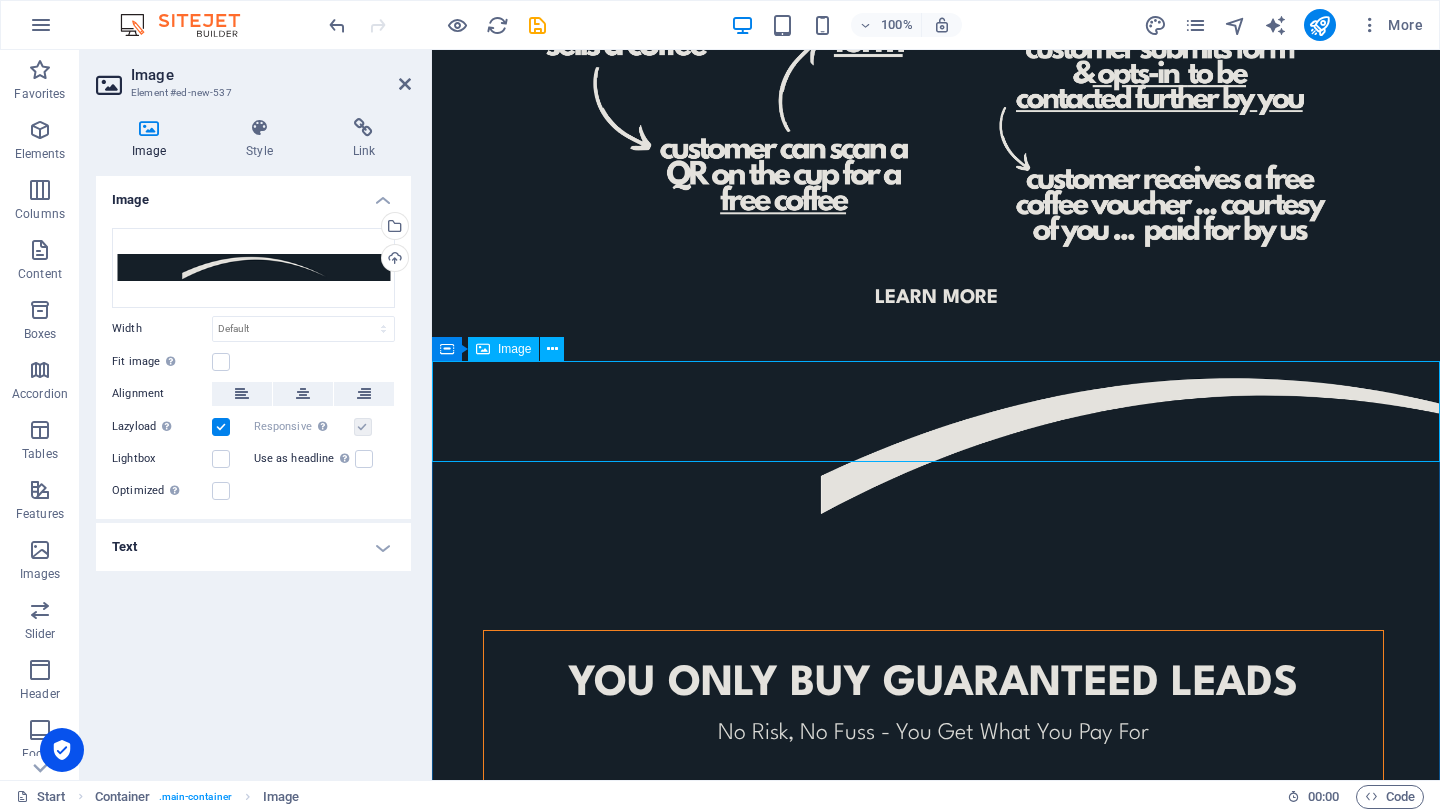 click at bounding box center (936, 443) 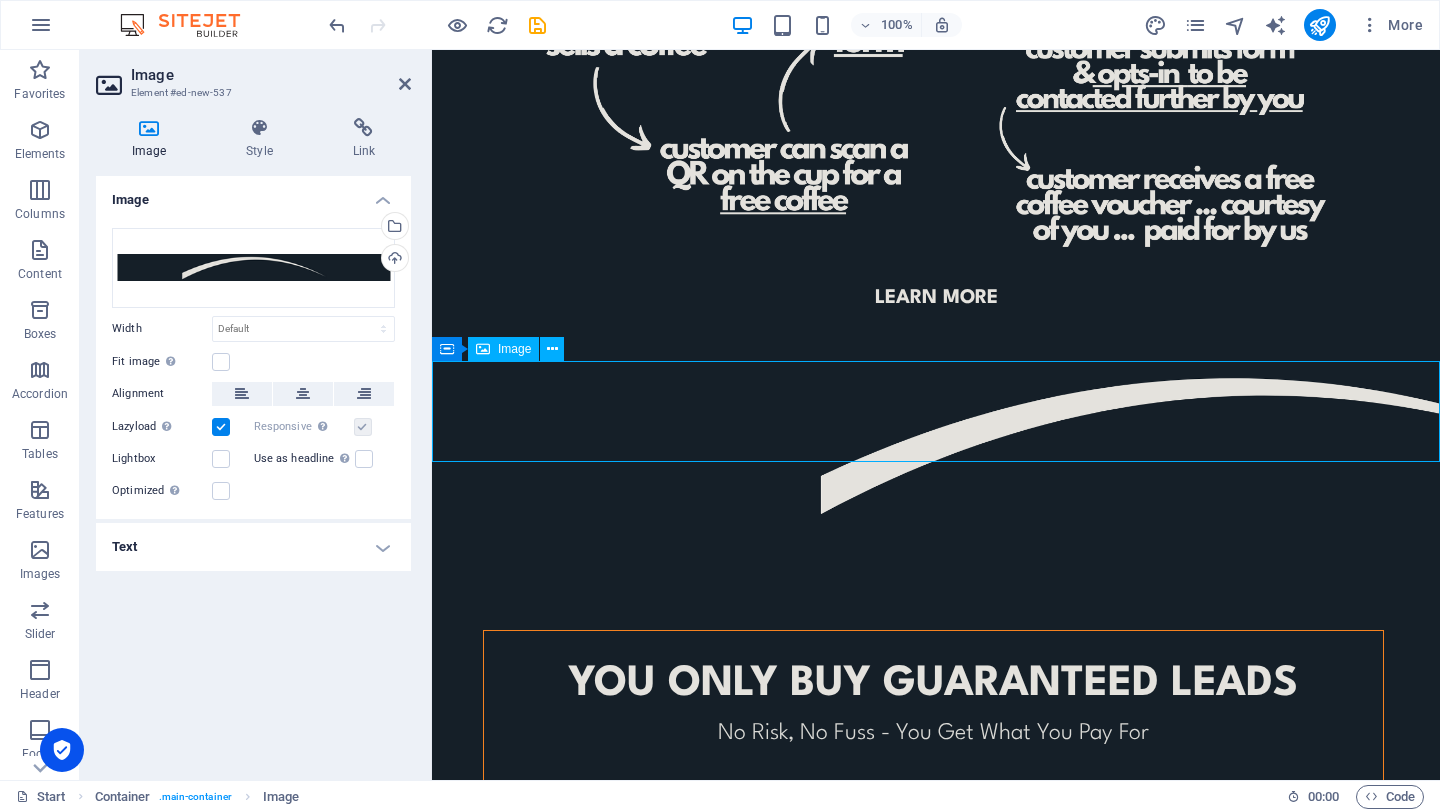 drag, startPoint x: 700, startPoint y: 426, endPoint x: 584, endPoint y: 425, distance: 116.00431 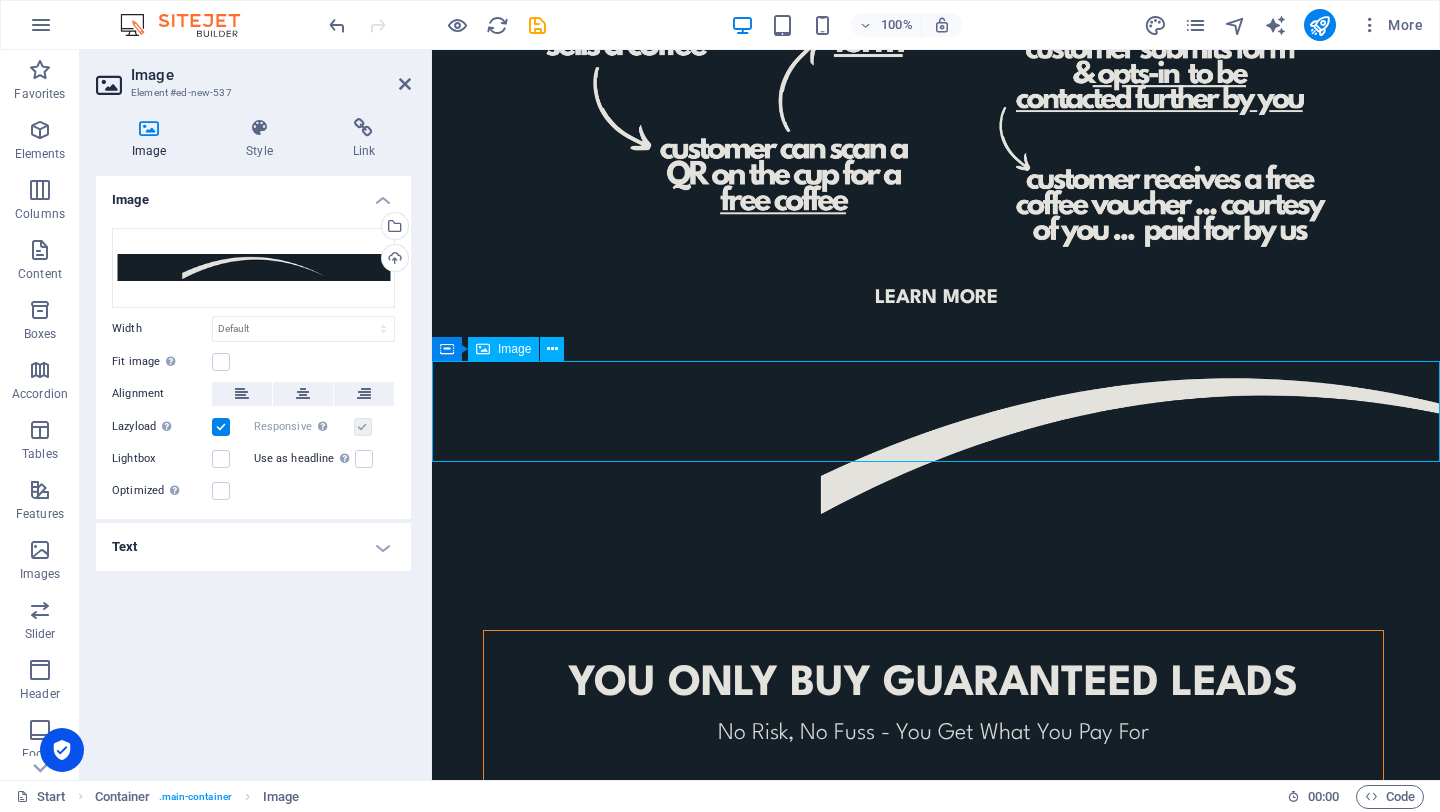 click at bounding box center (936, 443) 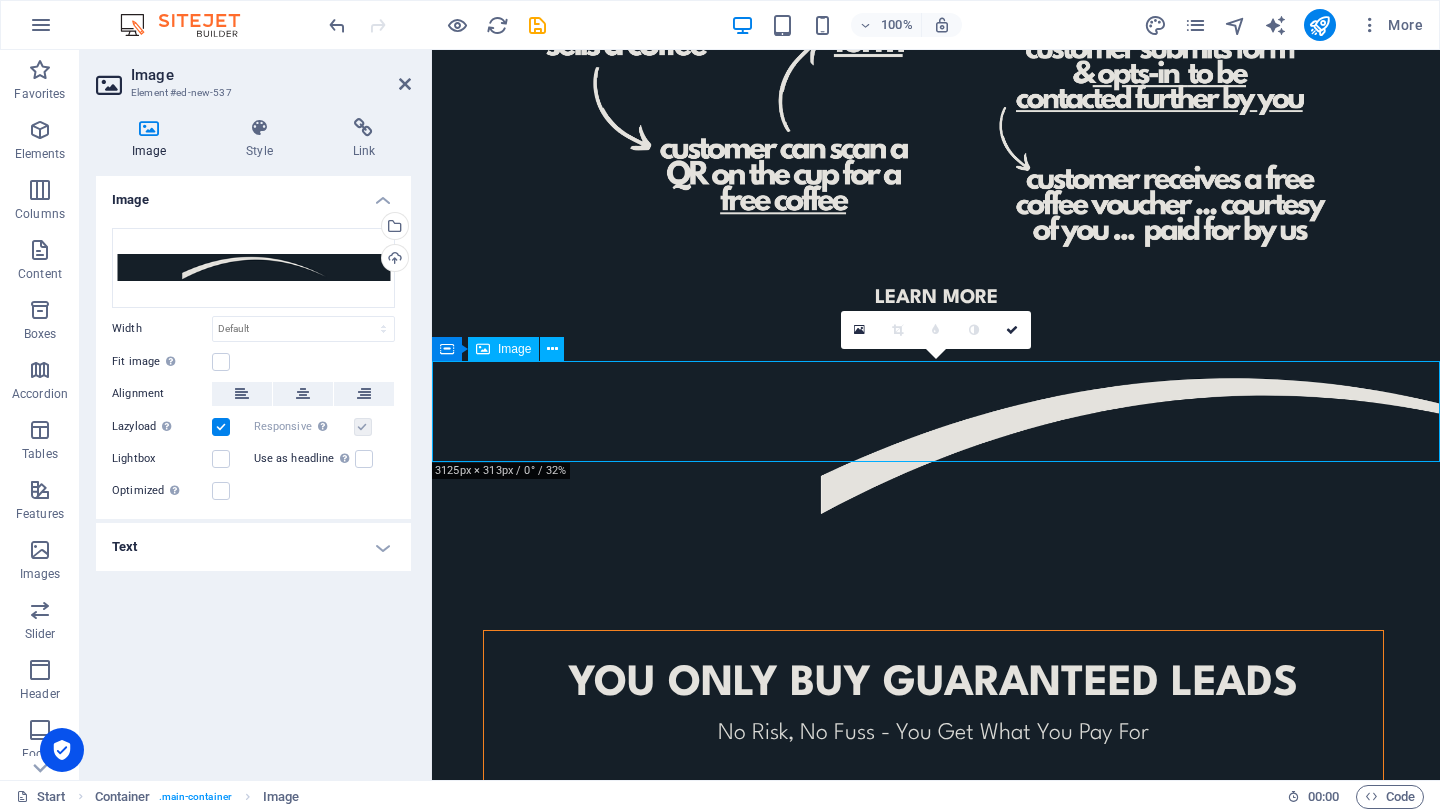 click at bounding box center (936, 443) 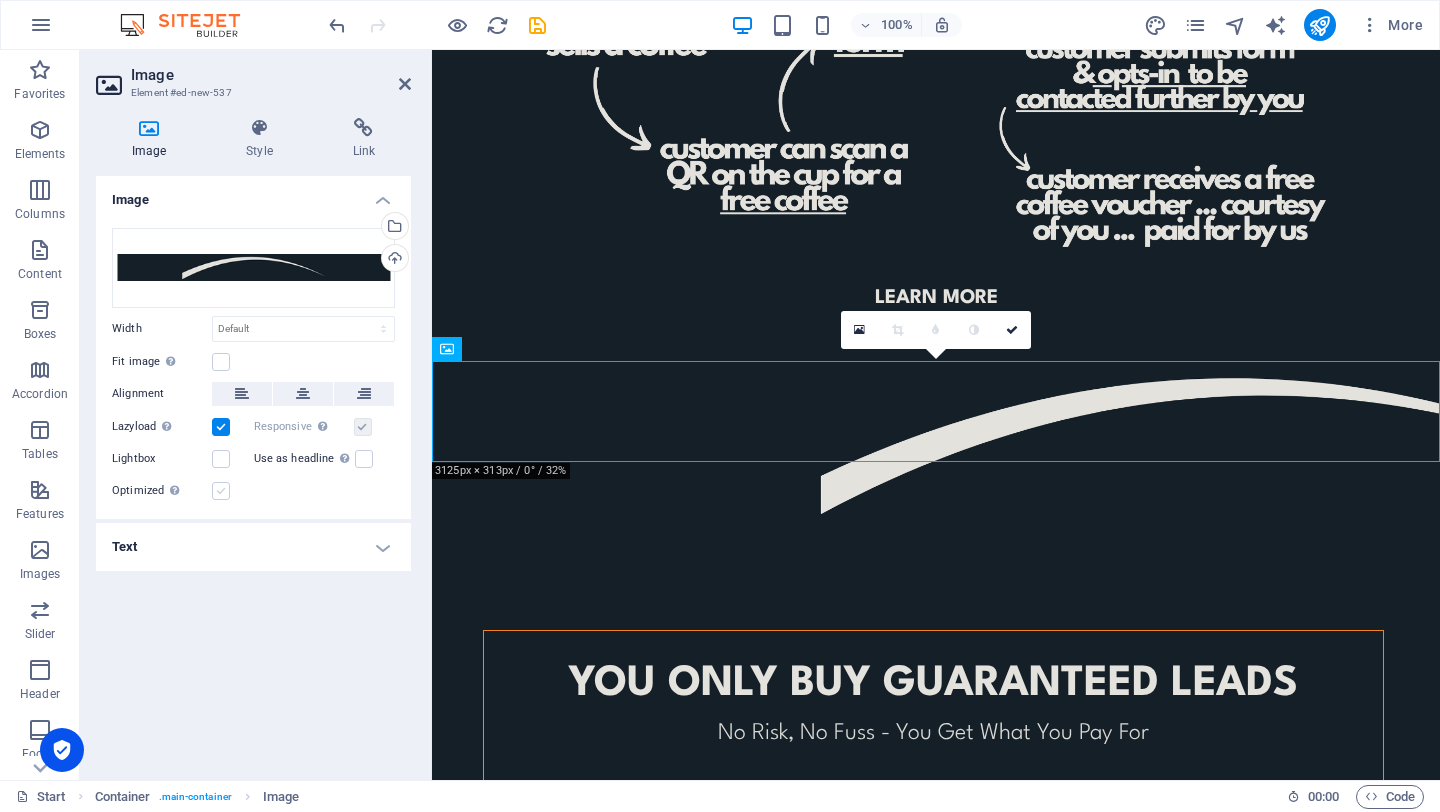 click at bounding box center (221, 491) 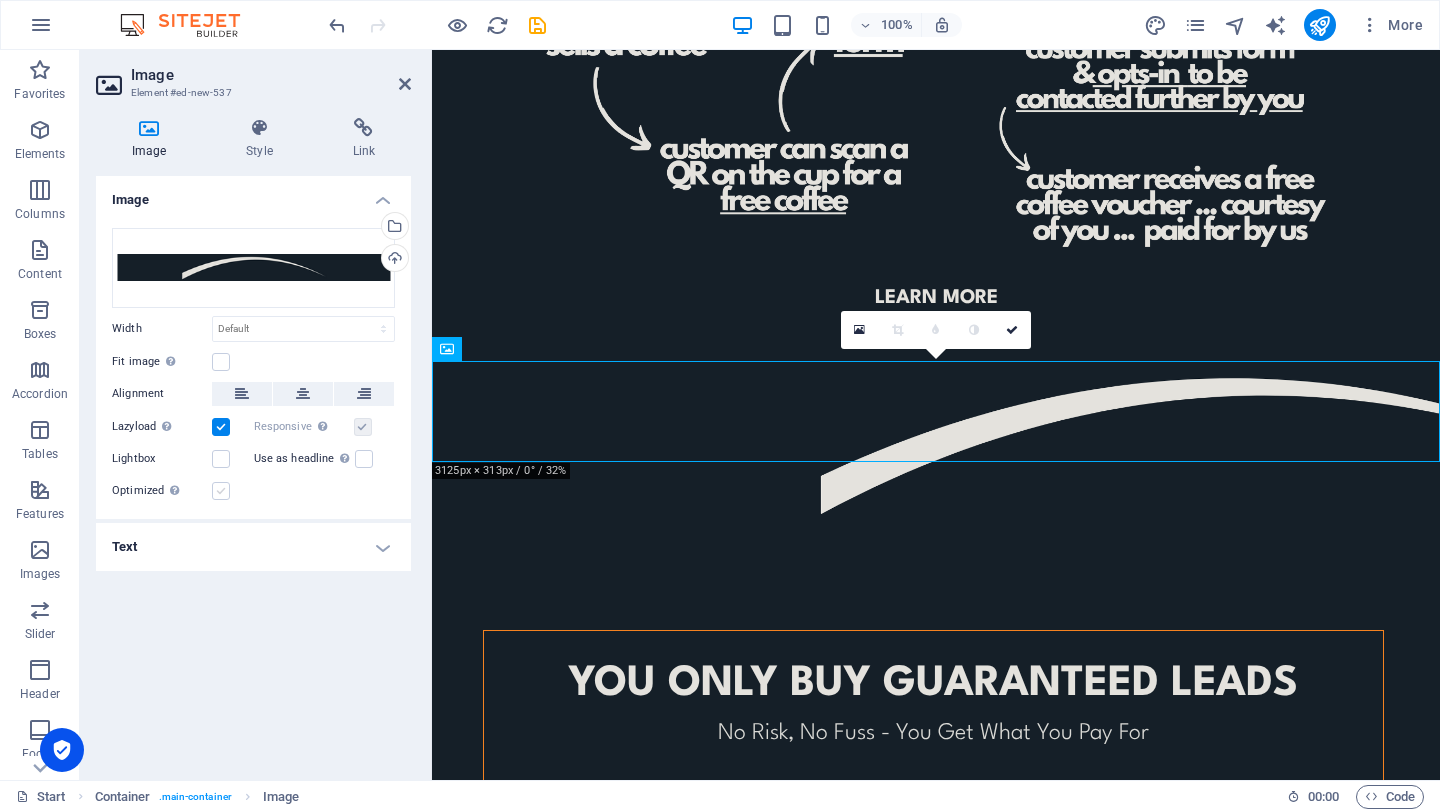 click on "Optimized Images are compressed to improve page speed." at bounding box center [0, 0] 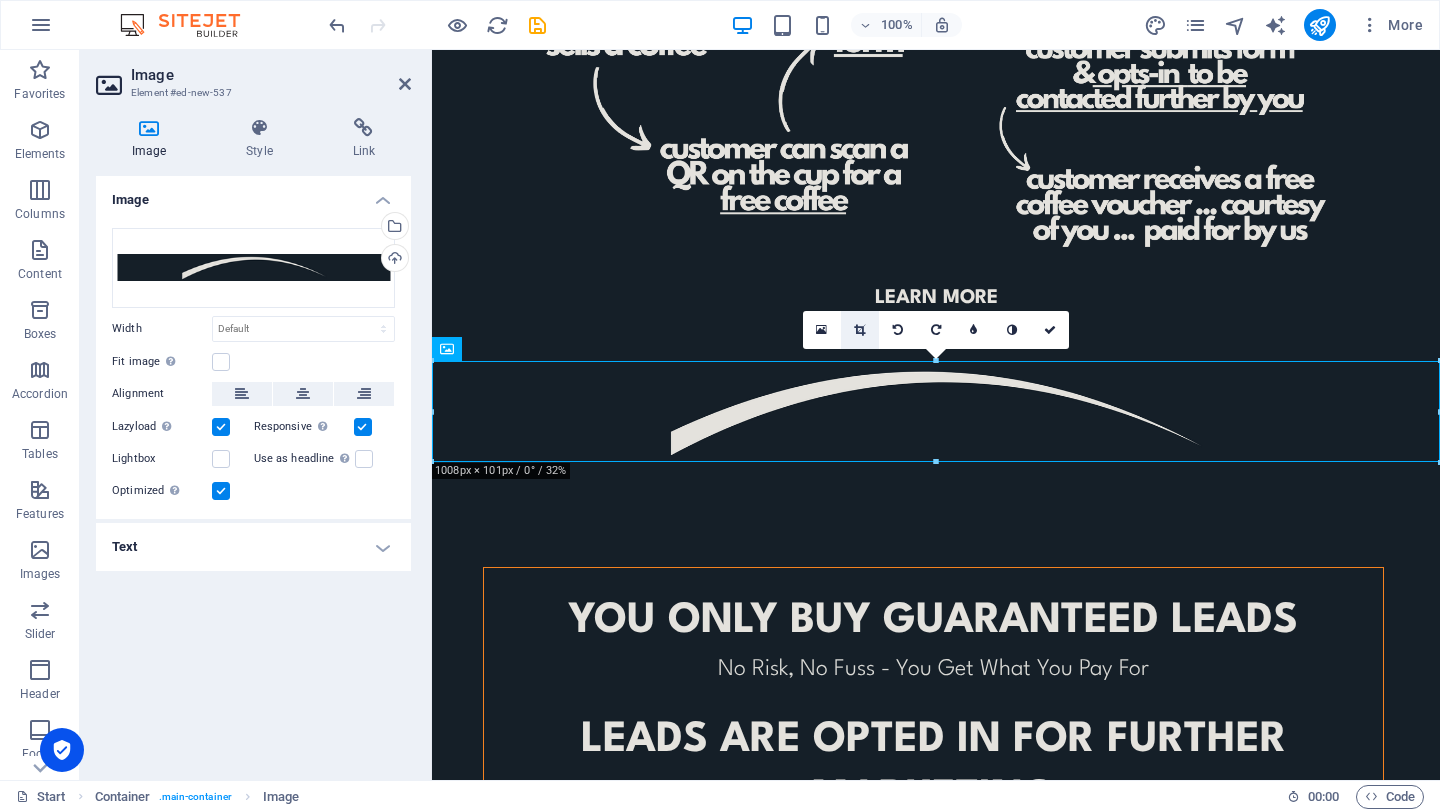 click at bounding box center (859, 330) 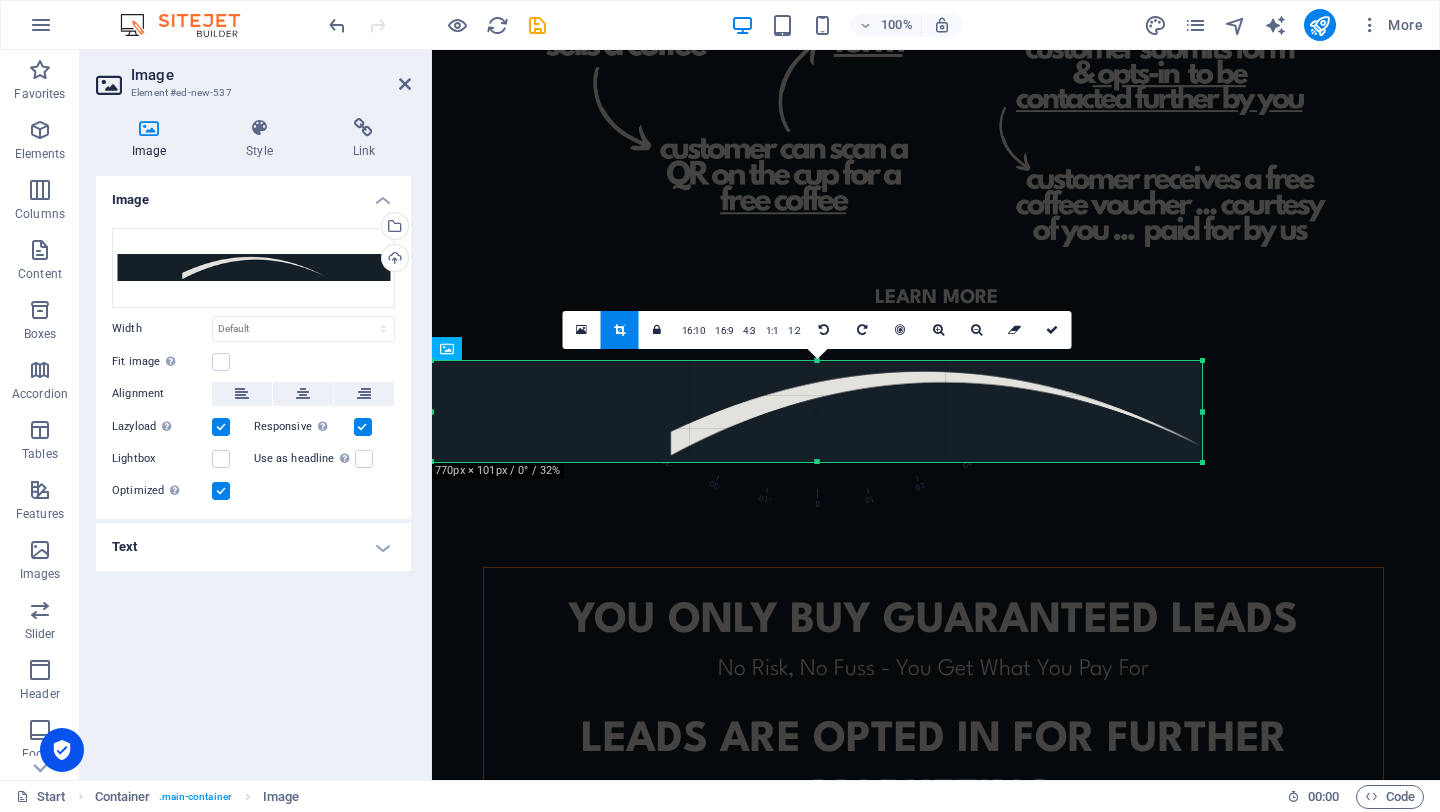 drag, startPoint x: 1439, startPoint y: 410, endPoint x: 1201, endPoint y: 407, distance: 238.0189 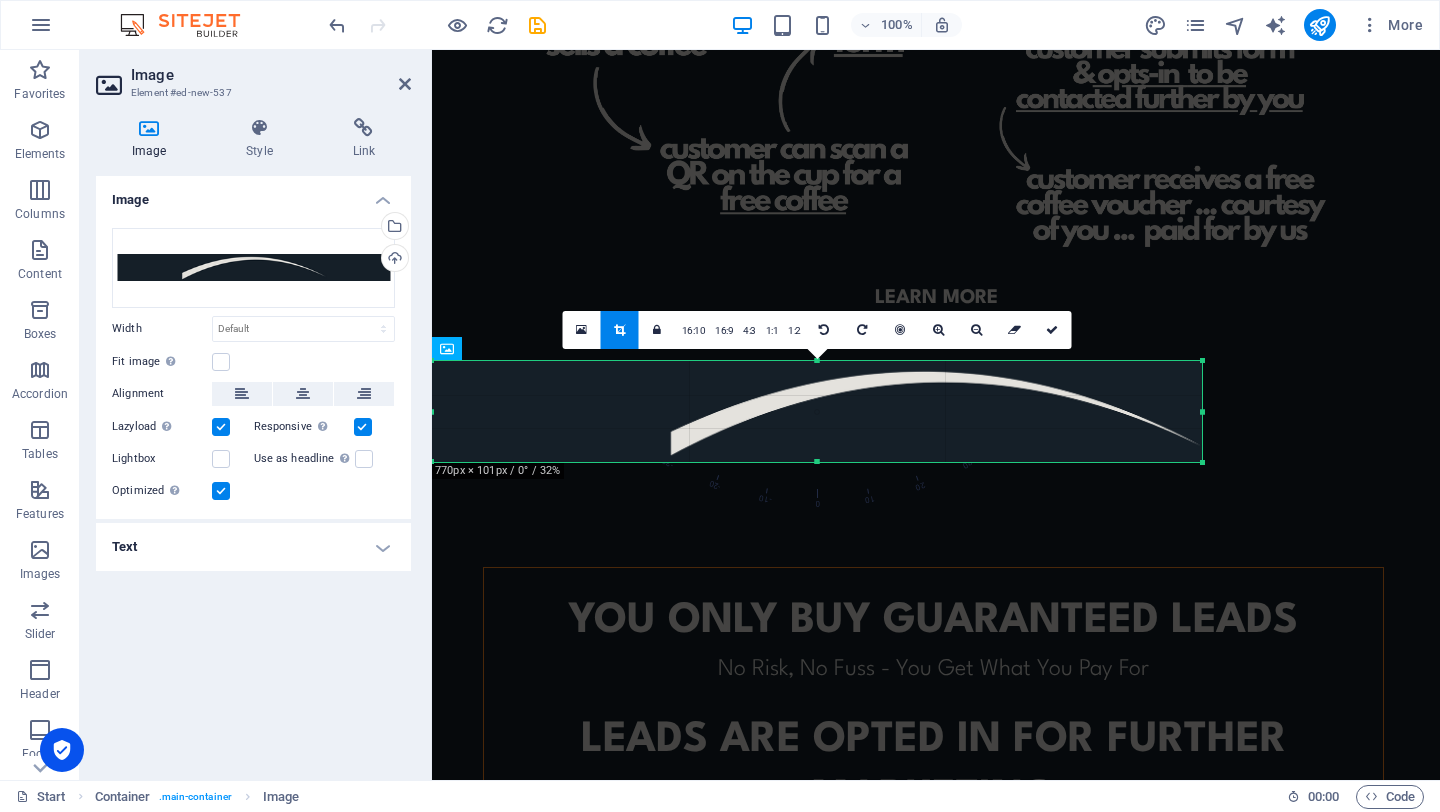 click at bounding box center (1202, 411) 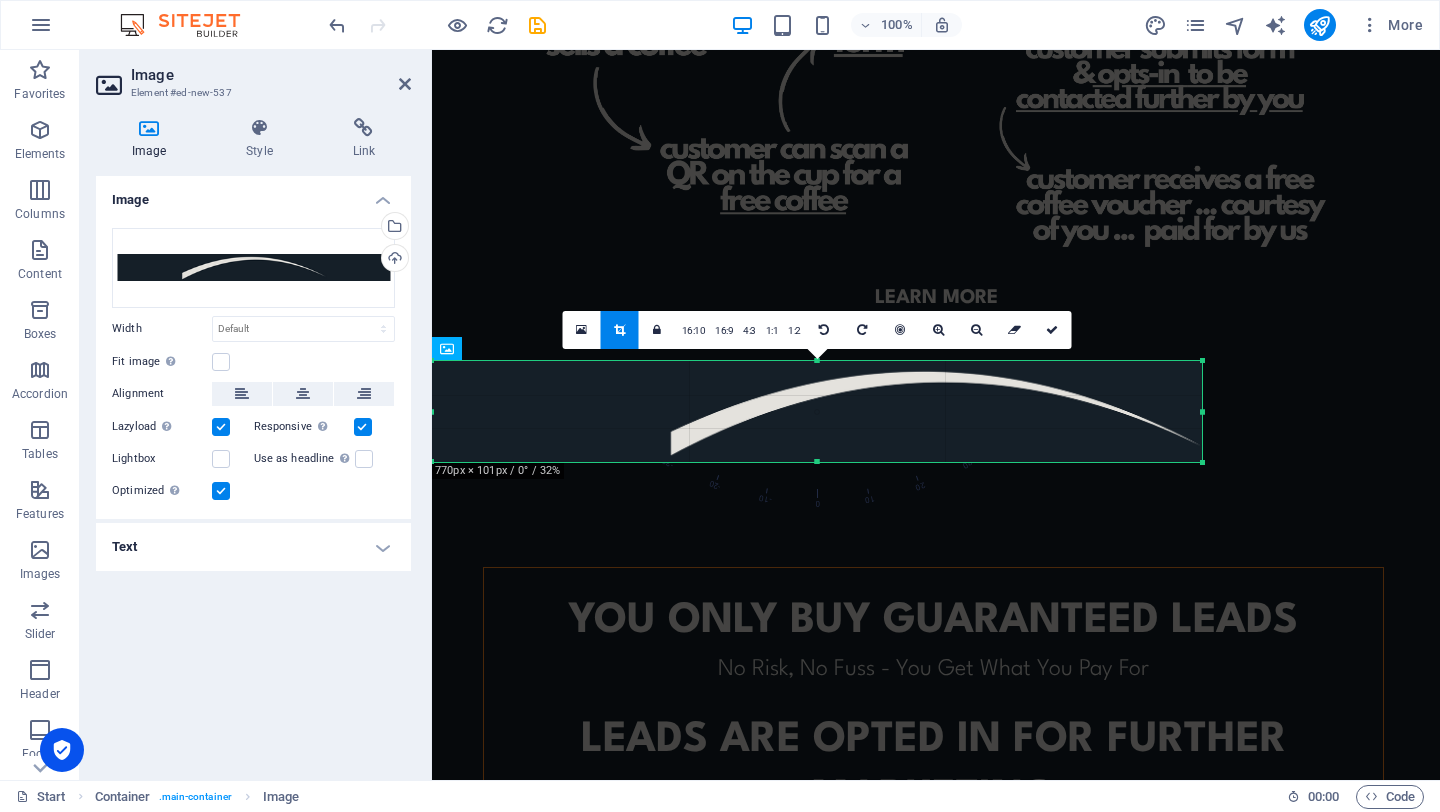 click on "Image Element #ed-new-537 Image Style Link Image Drag files here, click to choose files or select files from Files or our free stock photos & videos Select files from the file manager, stock photos, or upload file(s) Upload Width Default auto px rem % em vh vw Fit image Automatically fit image to a fixed width and height Height Default auto px Alignment Lazyload Loading images after the page loads improves page speed. Responsive Automatically load retina image and smartphone optimized sizes. Lightbox Use as headline The image will be wrapped in an H1 headline tag. Useful for giving alternative text the weight of an H1 headline, e.g. for the logo. Leave unchecked if uncertain. Optimized Images are compressed to improve page speed. Position Direction Custom X offset 50 px rem % vh vw Y offset 50 px rem % vh vw Text Float No float Image left Image right Determine how text should behave around the image. Text Alternative text Image caption Paragraph Format Normal Heading 1 Heading 2 Heading 3 Heading 4 Heading 5" at bounding box center [256, 415] 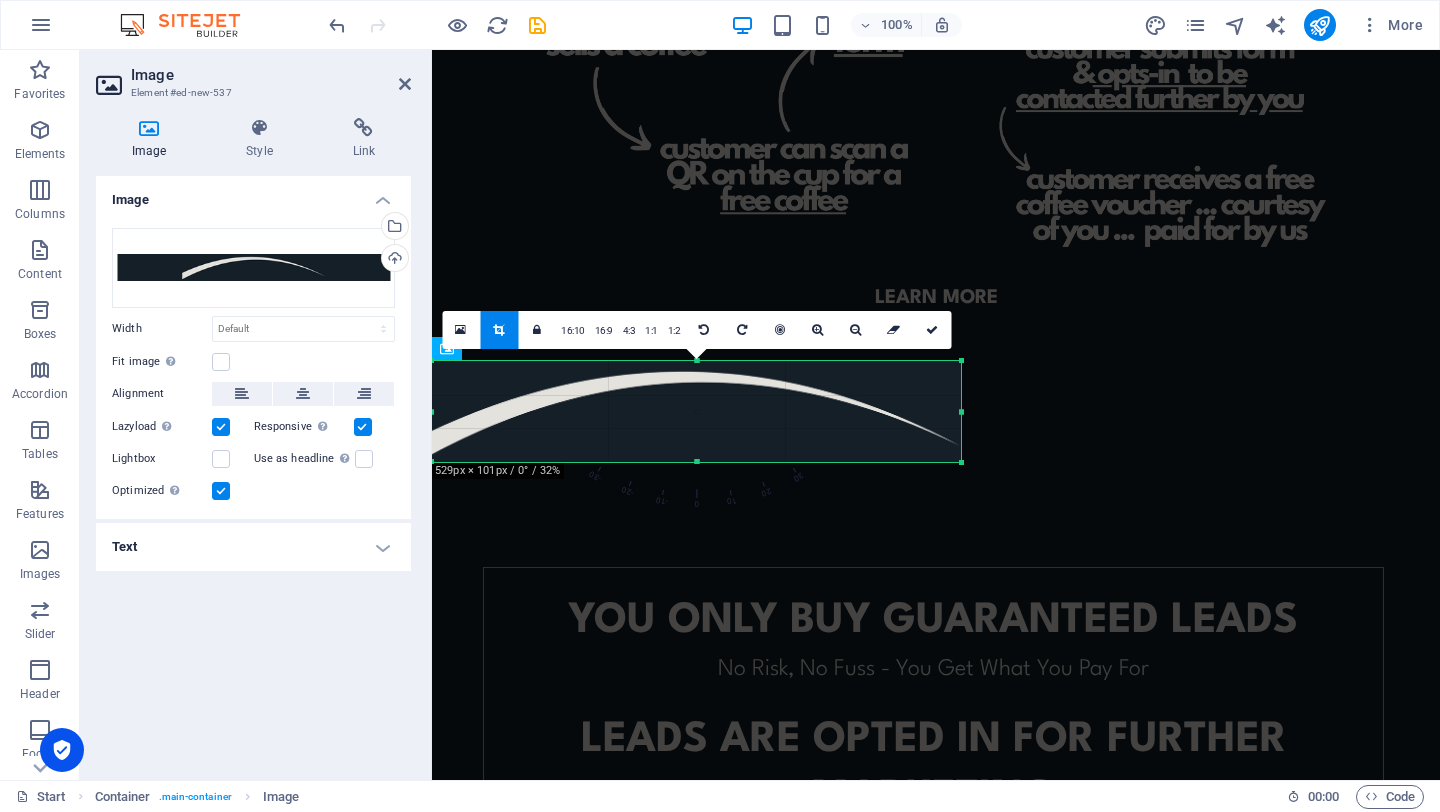 drag, startPoint x: 434, startPoint y: 414, endPoint x: 676, endPoint y: 425, distance: 242.24988 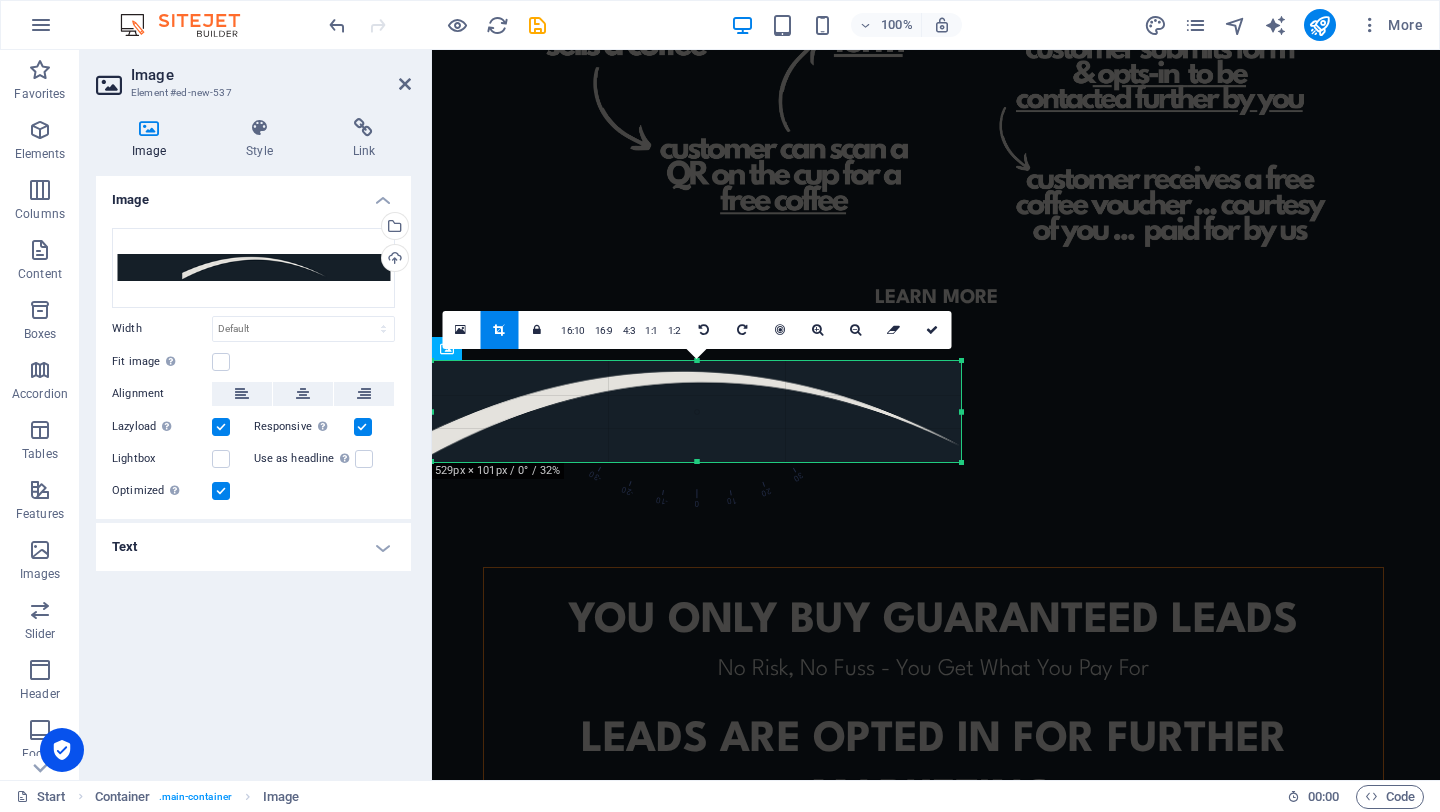 click on "180 170 160 150 140 130 120 110 100 90 80 70 60 50 40 30 20 10 0 -10 -20 -30 -40 -50 -60 -70 -80 -90 -100 -110 -120 -130 -140 -150 -160 -170 529px × 101px / 0° / 32% 16:10 16:9 4:3 1:1 1:2 0" at bounding box center [696, 411] 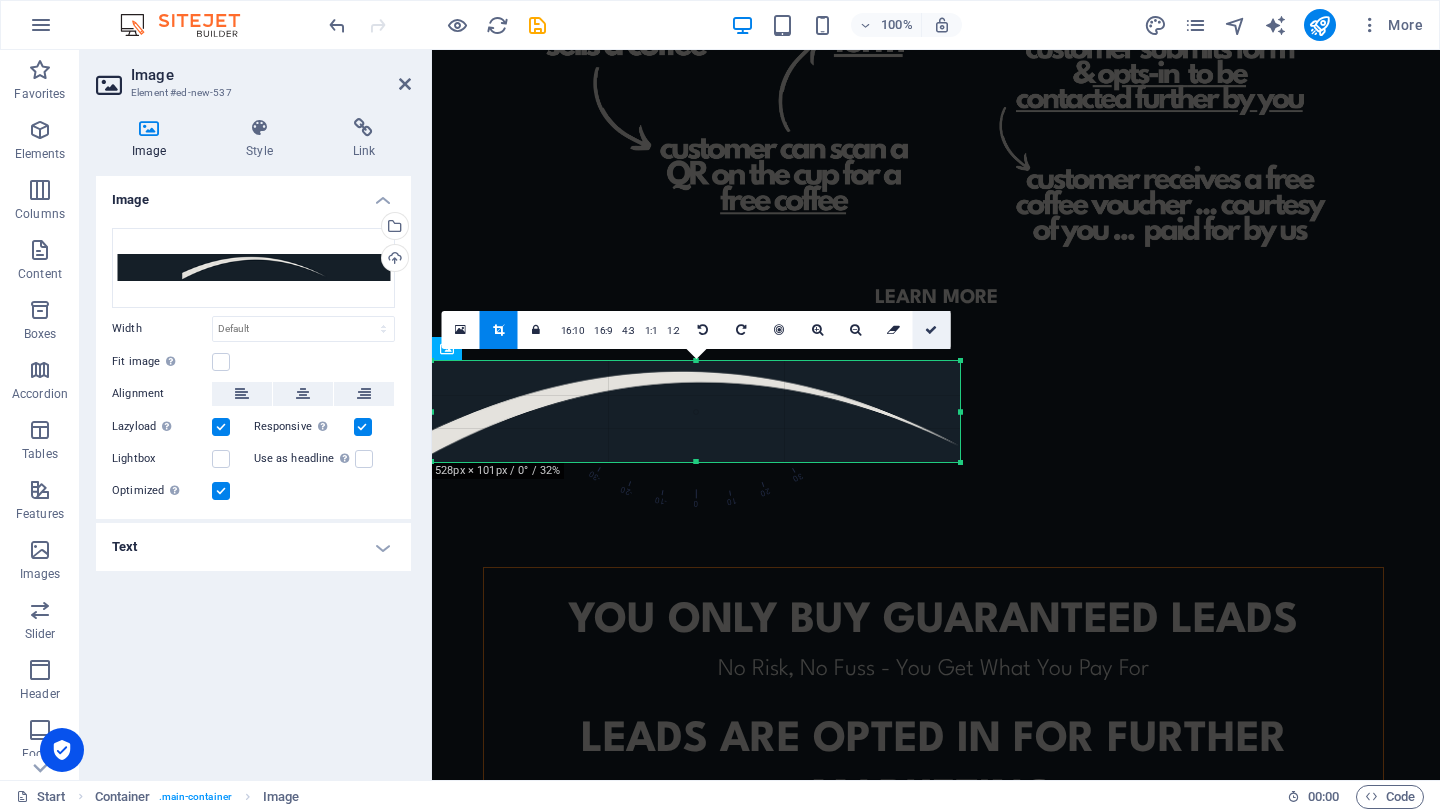 click at bounding box center (931, 330) 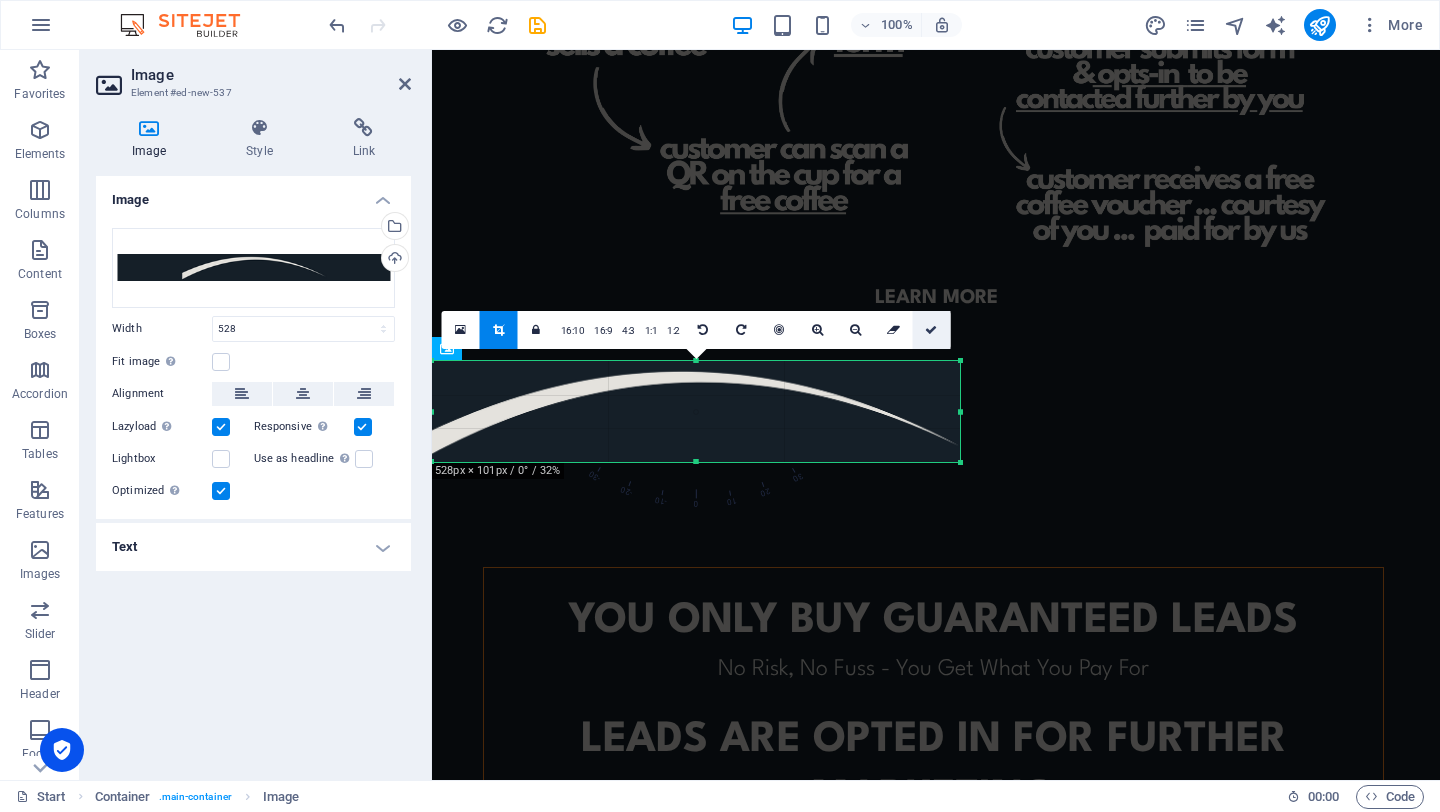 select on "px" 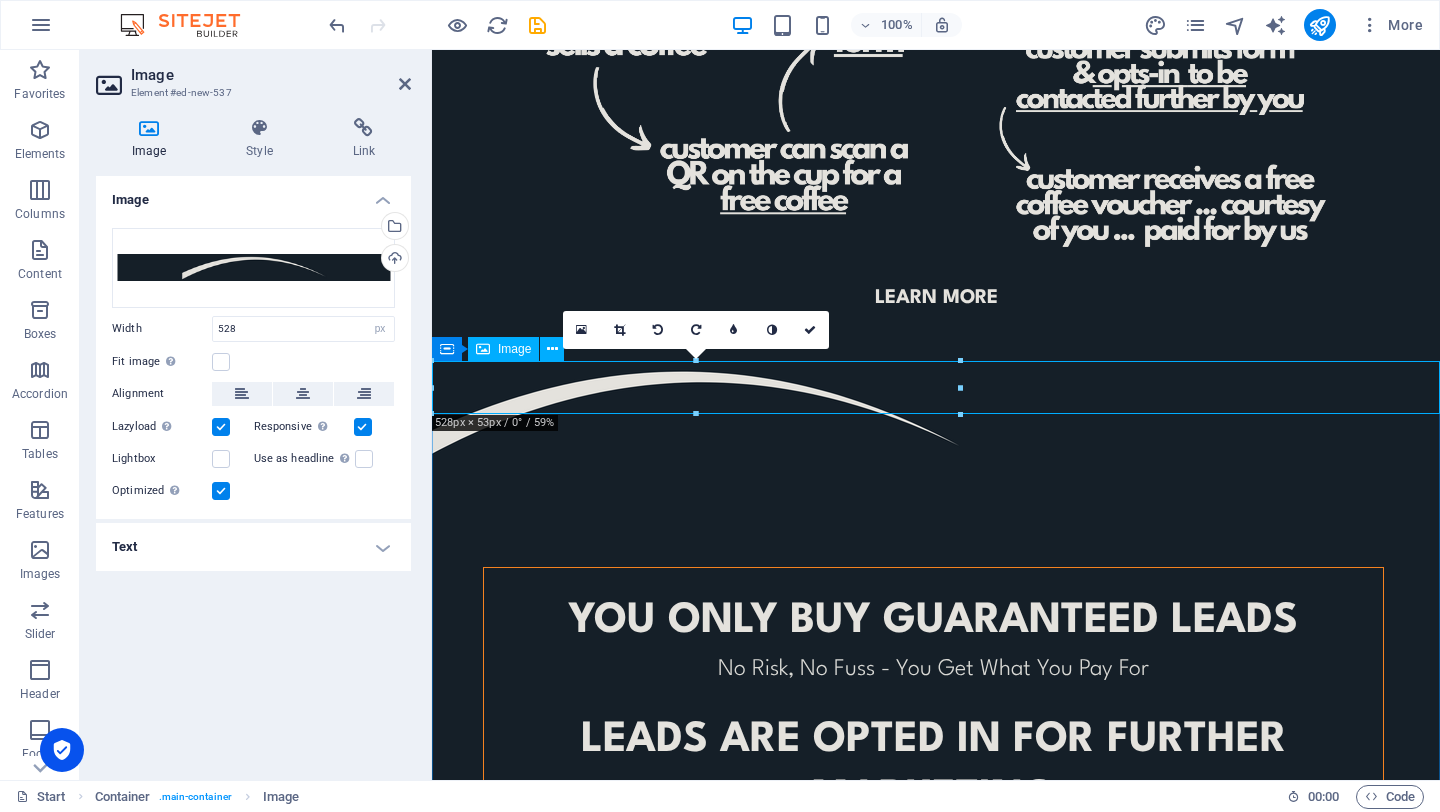 click at bounding box center (936, 411) 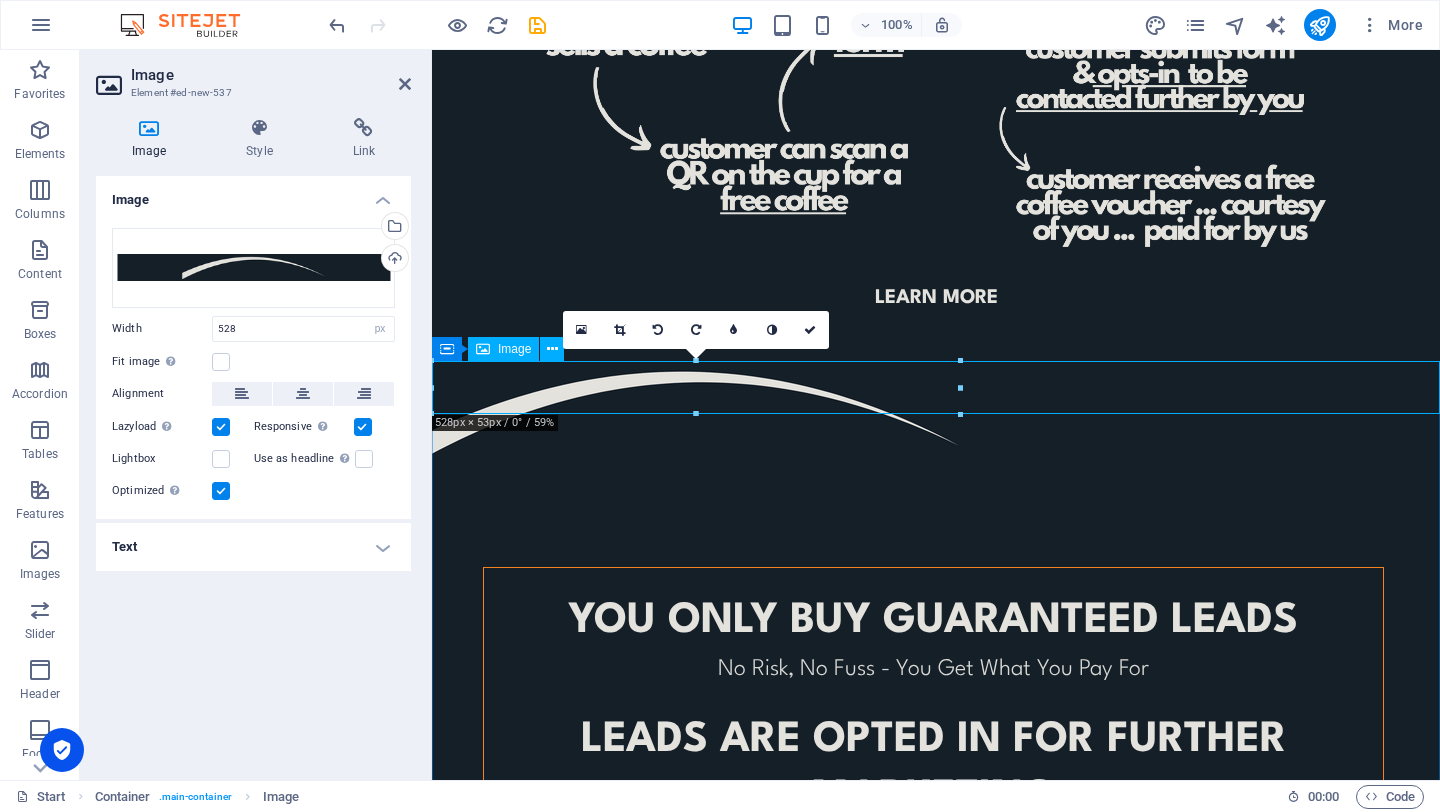 drag, startPoint x: 1390, startPoint y: 438, endPoint x: 1317, endPoint y: 388, distance: 88.481636 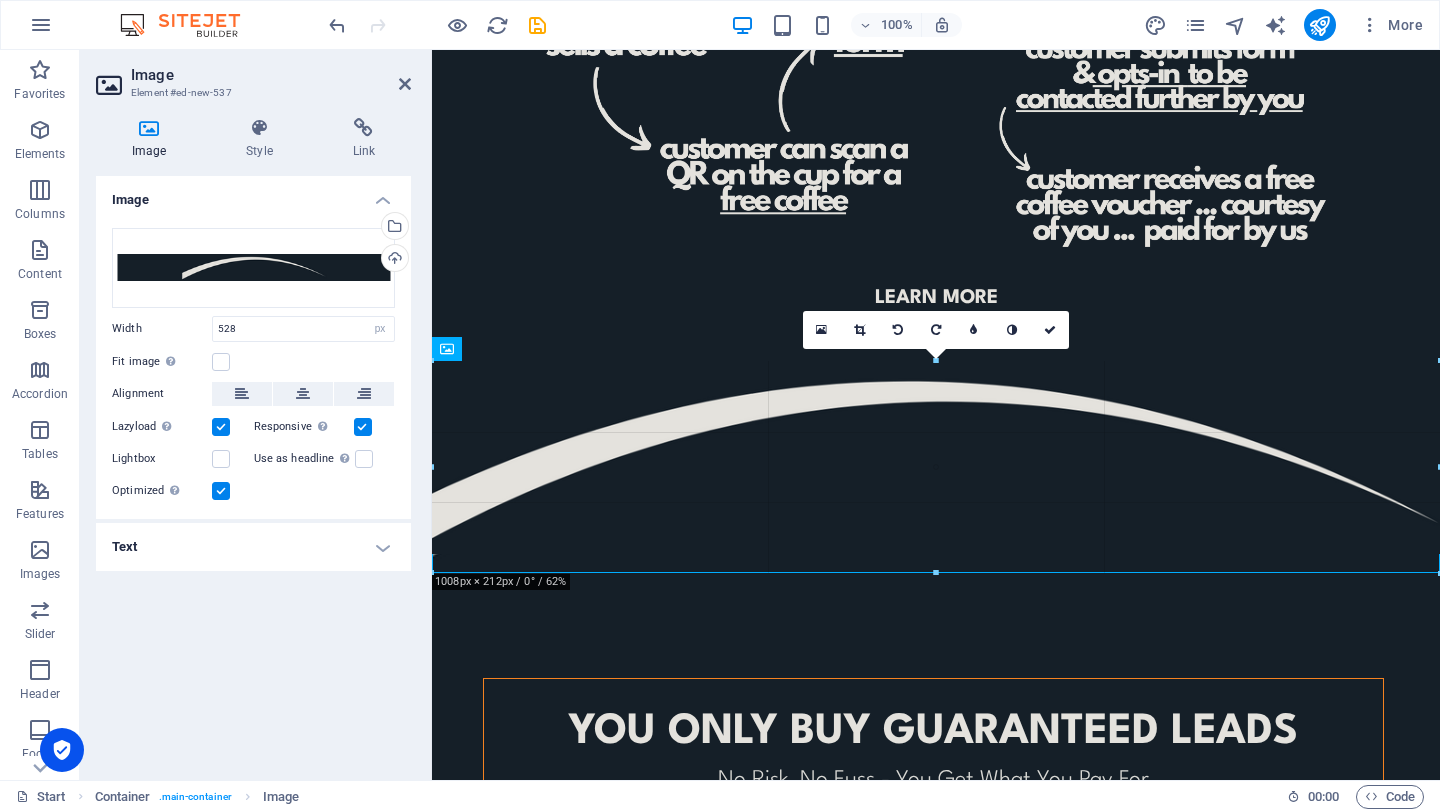 drag, startPoint x: 954, startPoint y: 459, endPoint x: 1334, endPoint y: 570, distance: 395.88004 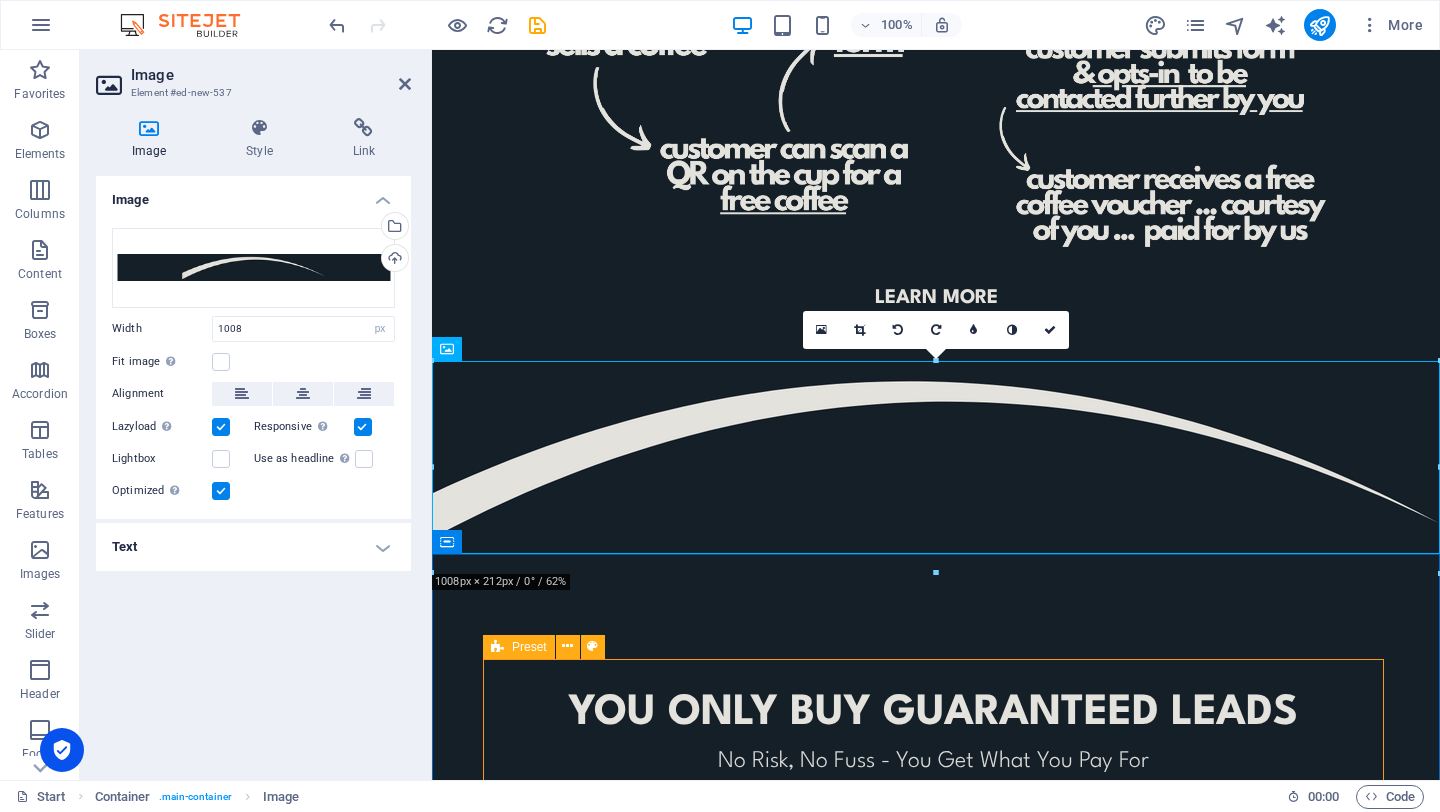 click on "YOU ONLY BUY GUARANTEED LEADS No Risk, No Fuss - You Get What You Pay For leads ARE opted in for further marketing After Filling Your Tailored Research Form Leads Opt-In To Be Contacted Further No minimum orders To Cater For All Business Sizes or To Trial Before You Commit" at bounding box center [933, 880] 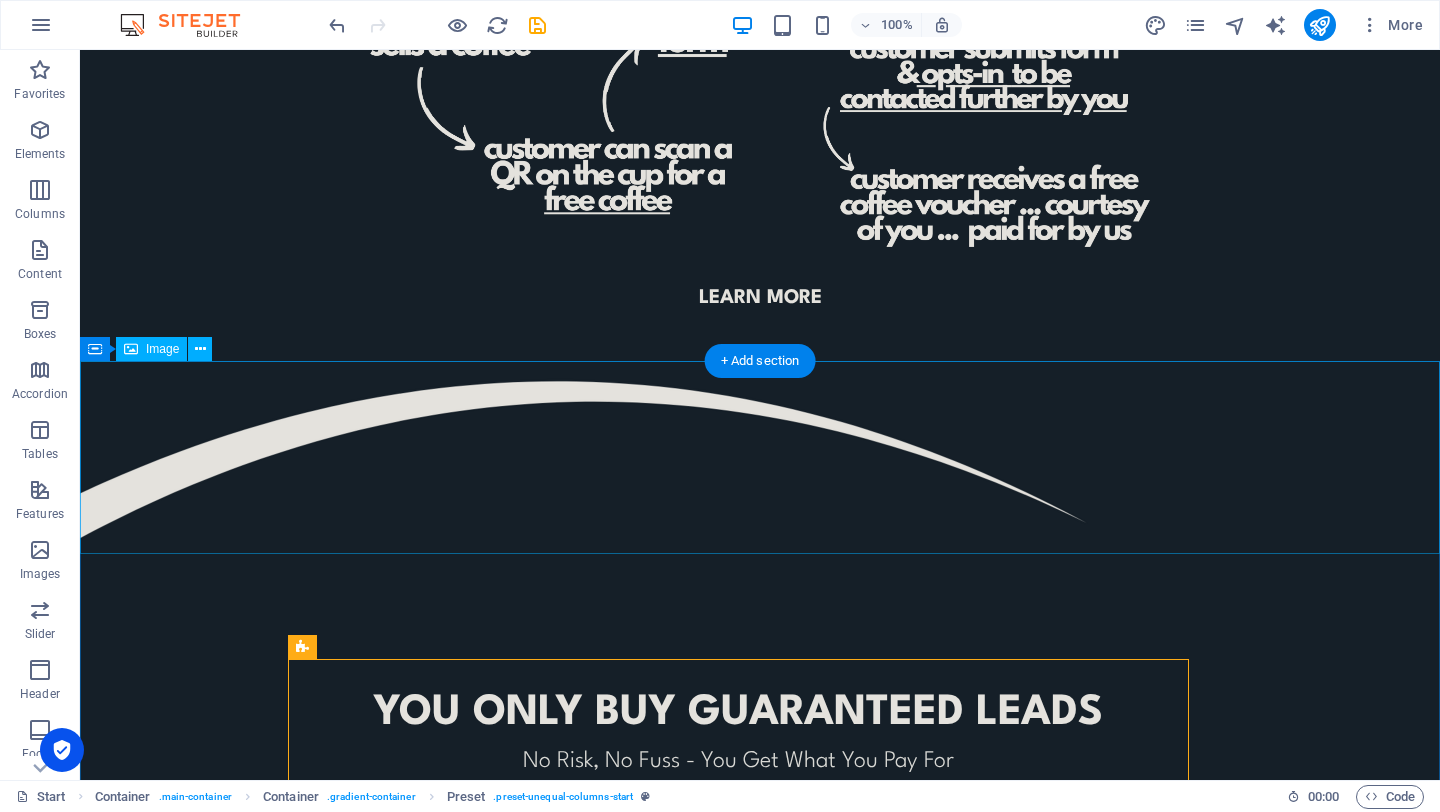 click at bounding box center (760, 457) 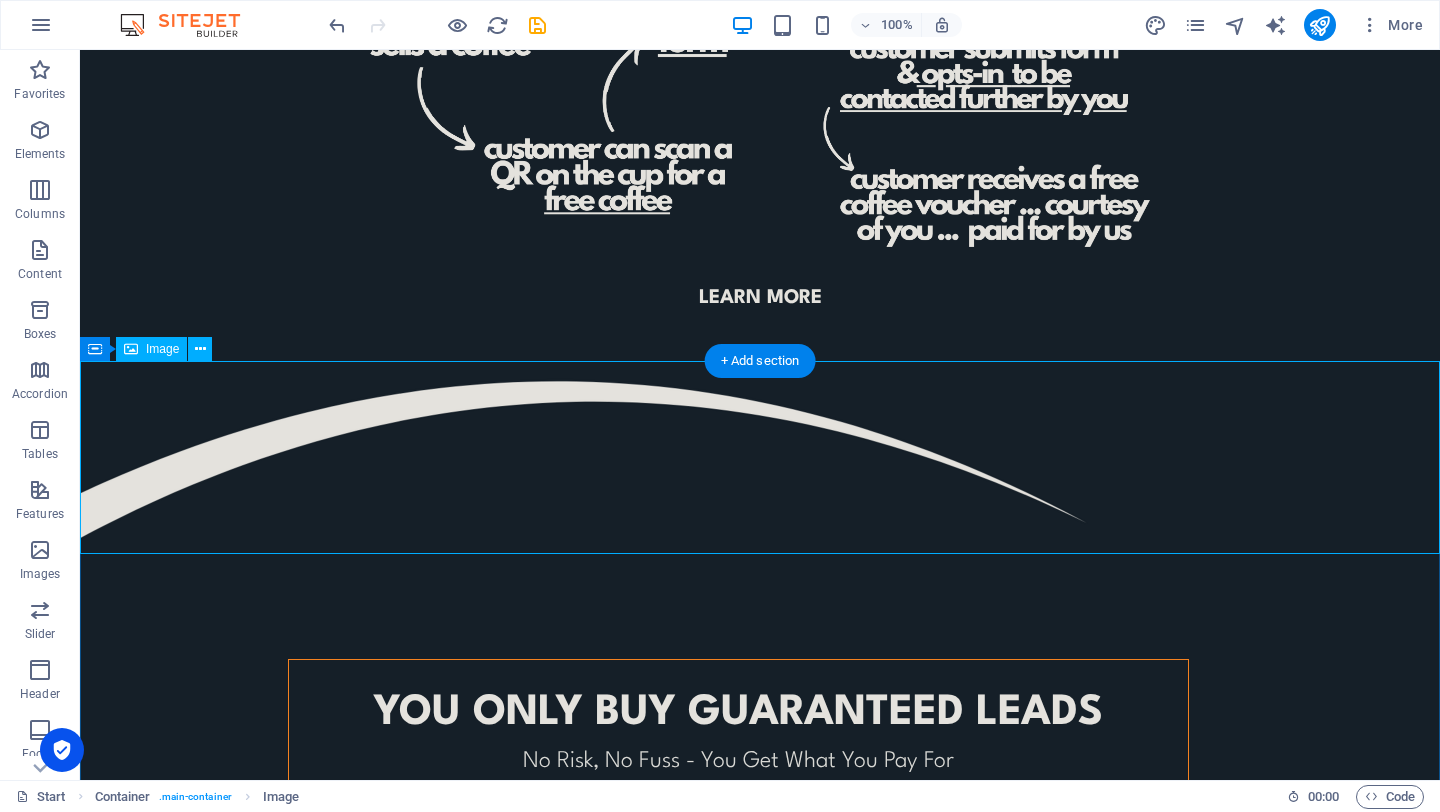 click at bounding box center (760, 457) 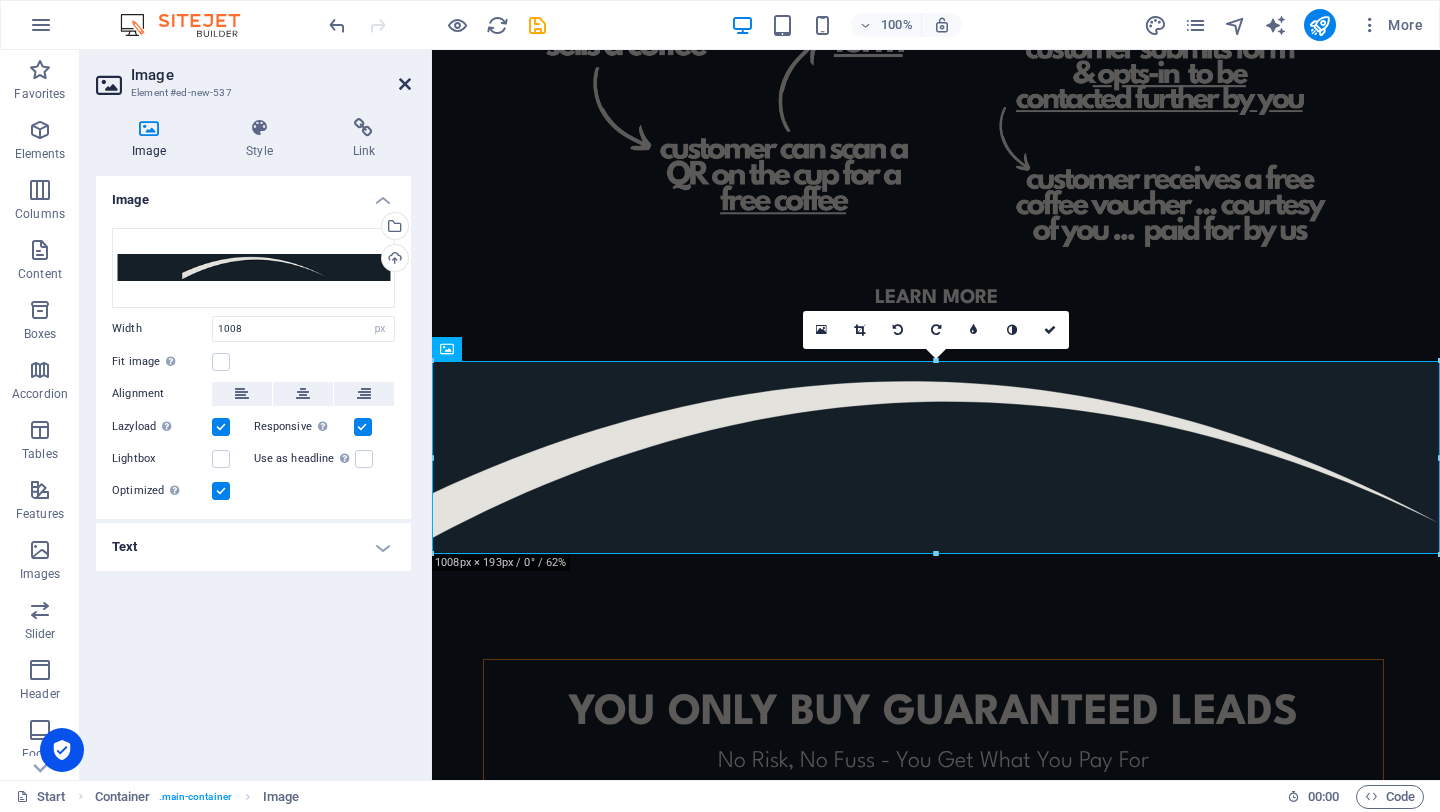 click at bounding box center [405, 84] 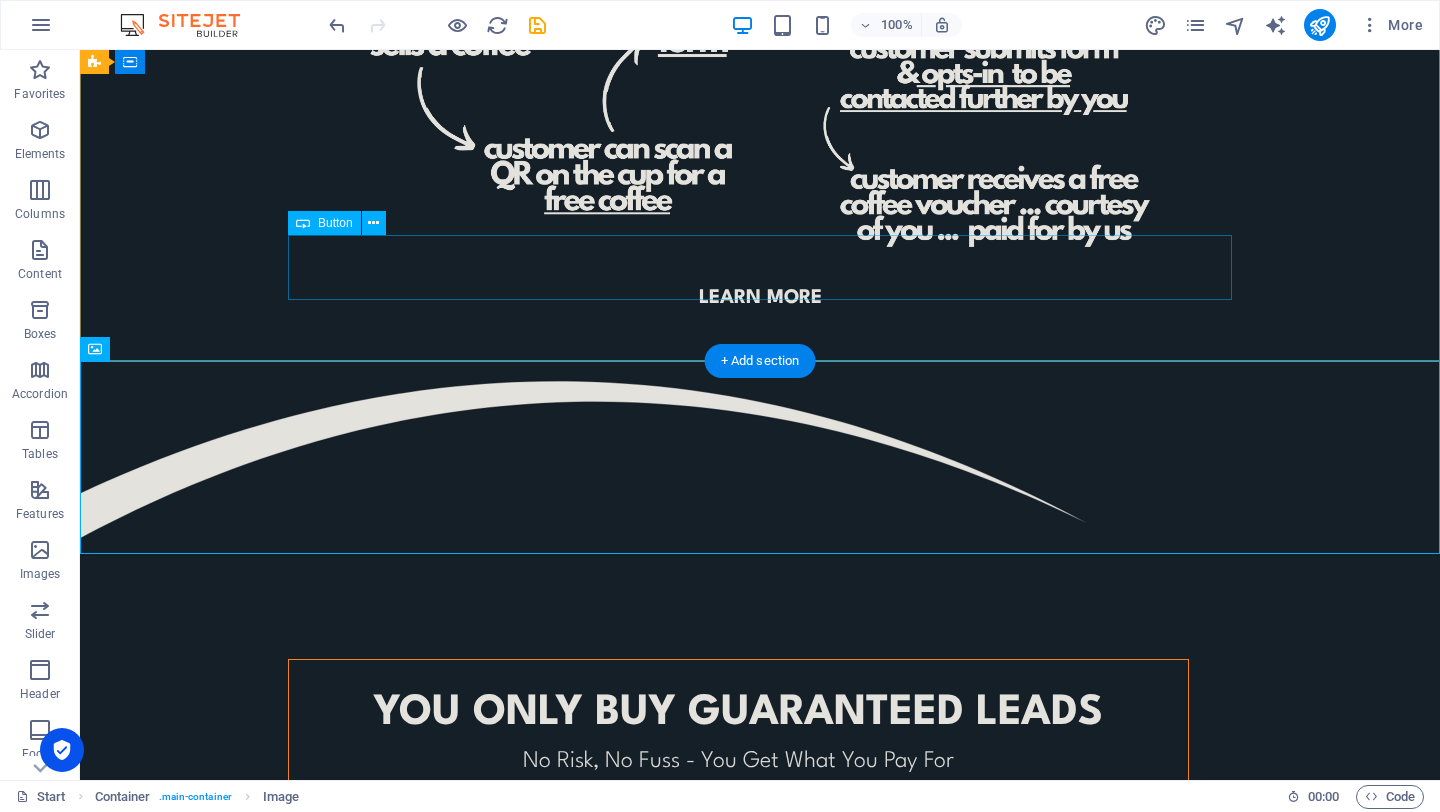 click on "Learn more" at bounding box center [760, 298] 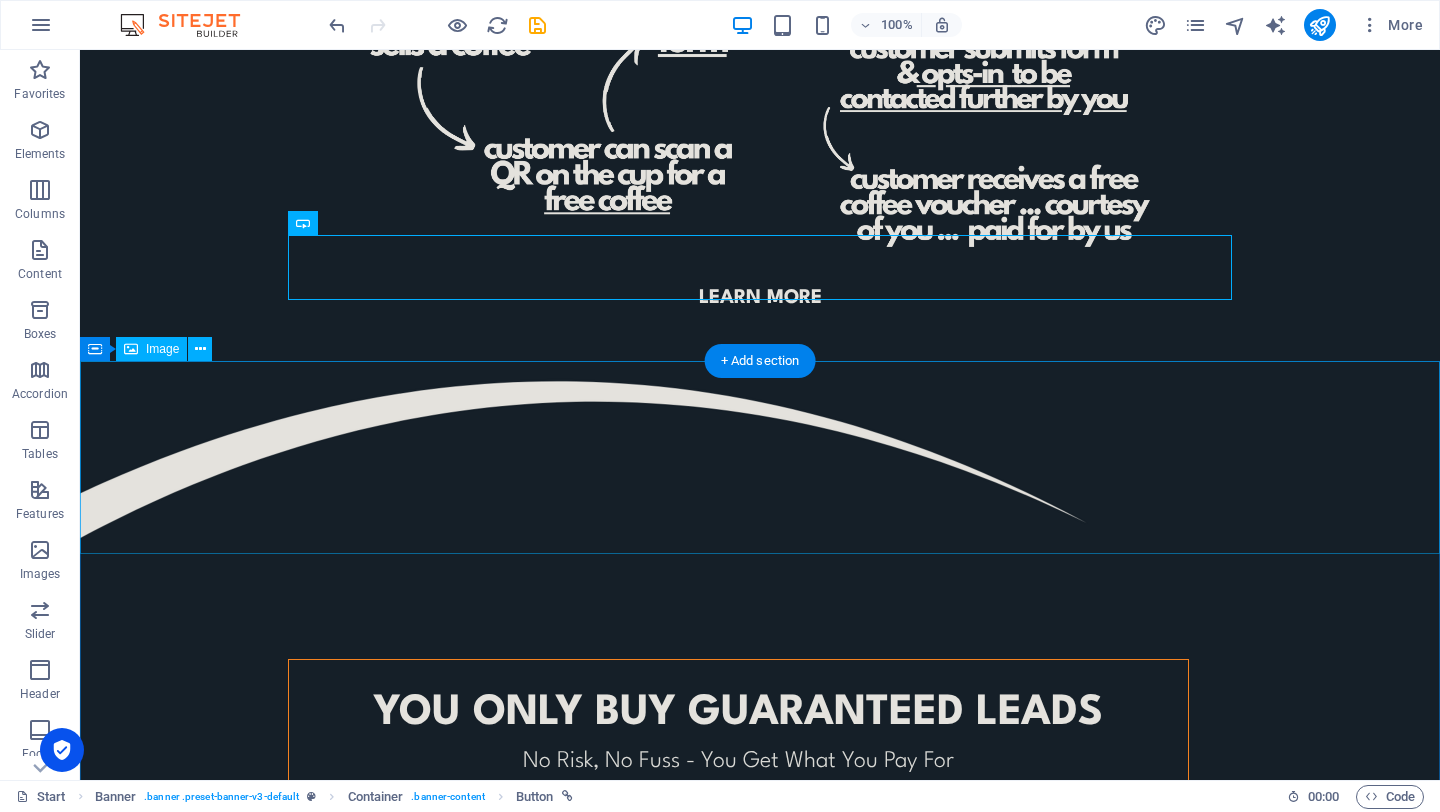 click at bounding box center (760, 457) 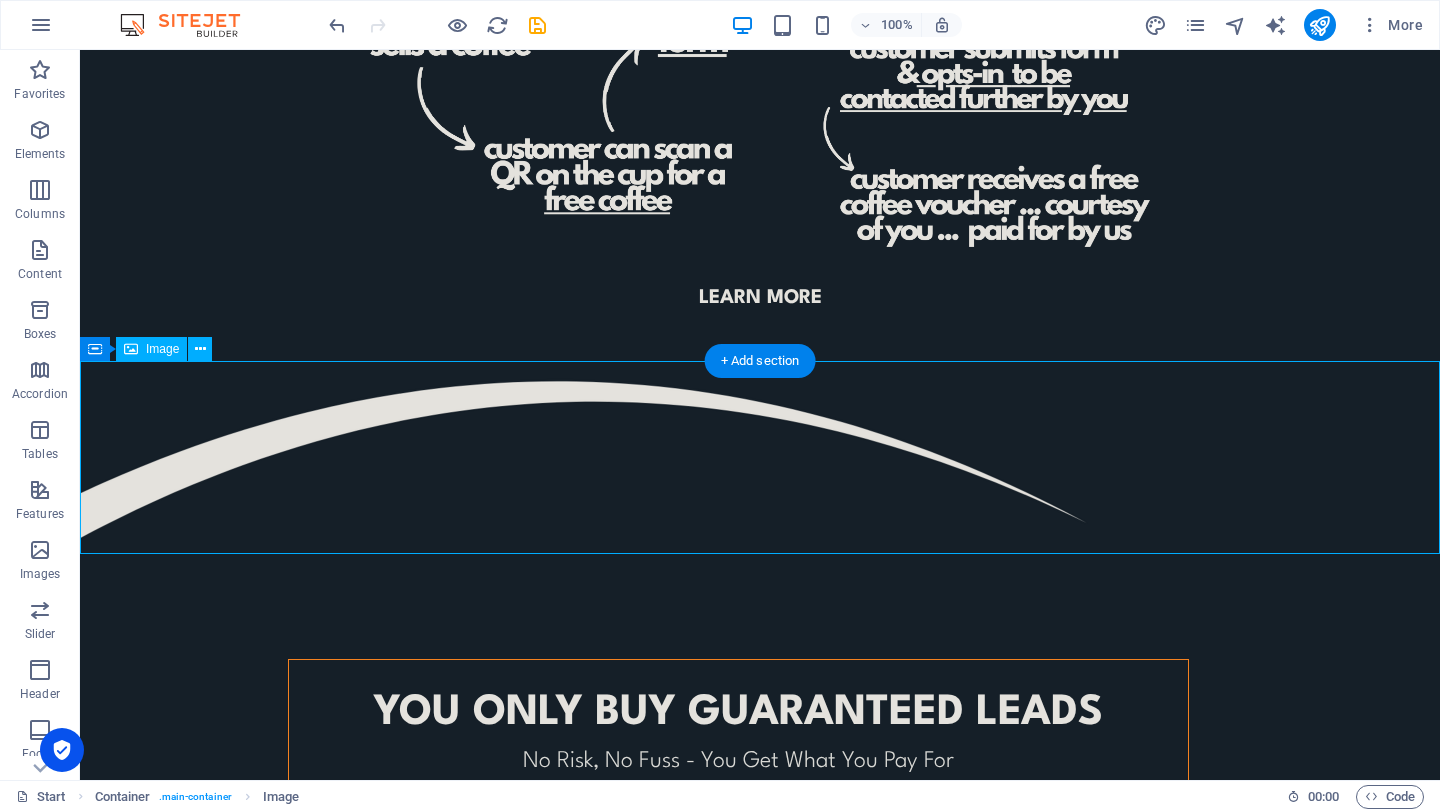 click at bounding box center (760, 457) 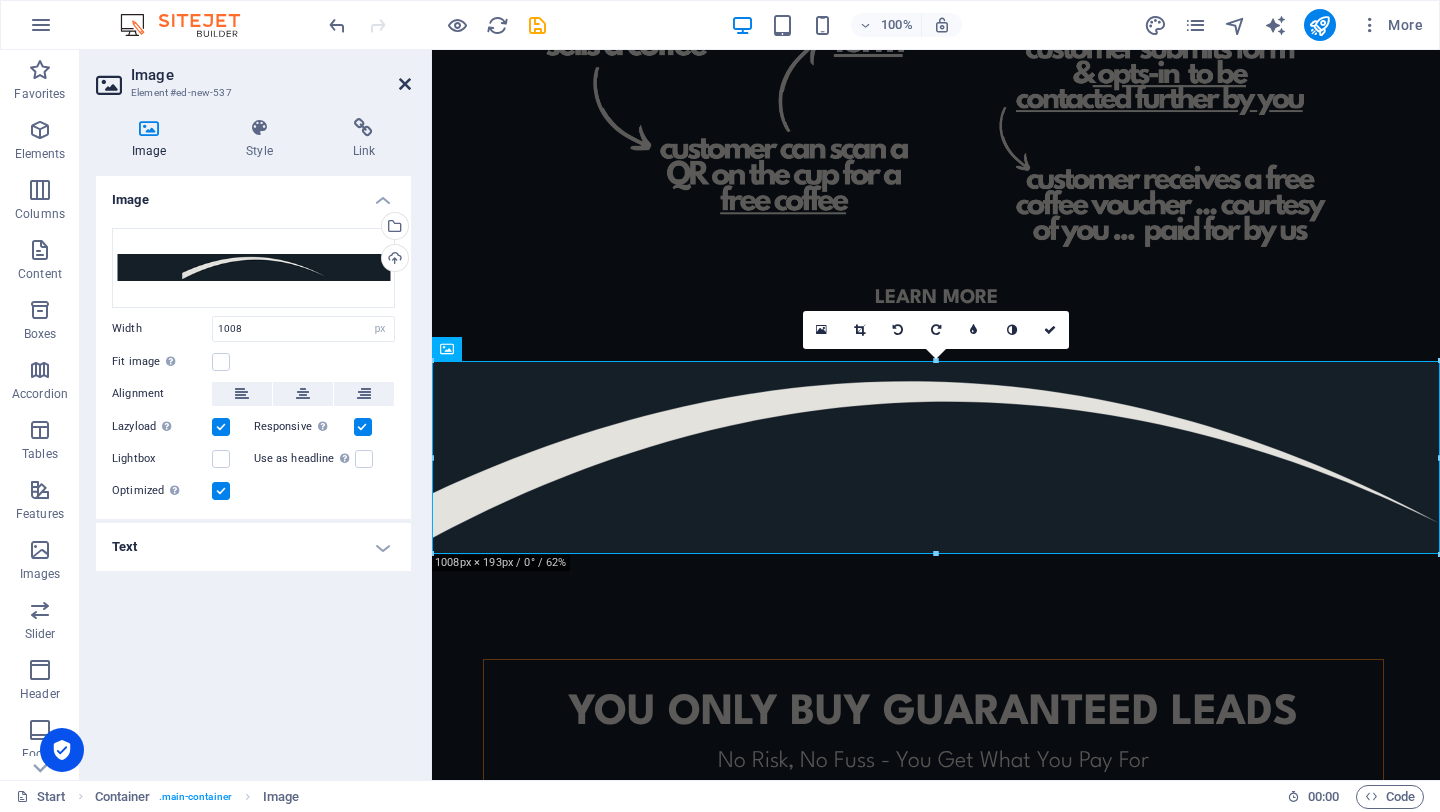 click at bounding box center [405, 84] 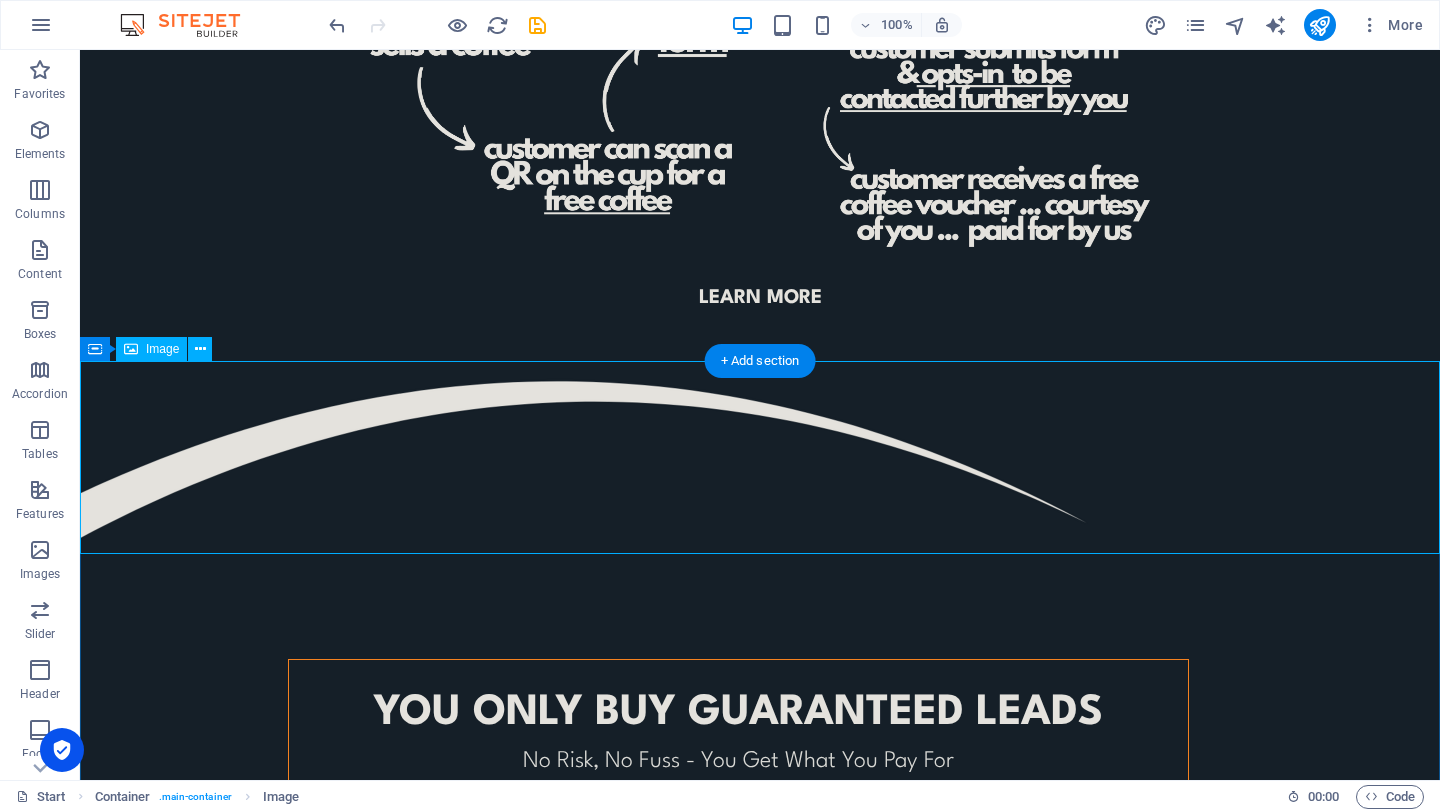 click at bounding box center [760, 457] 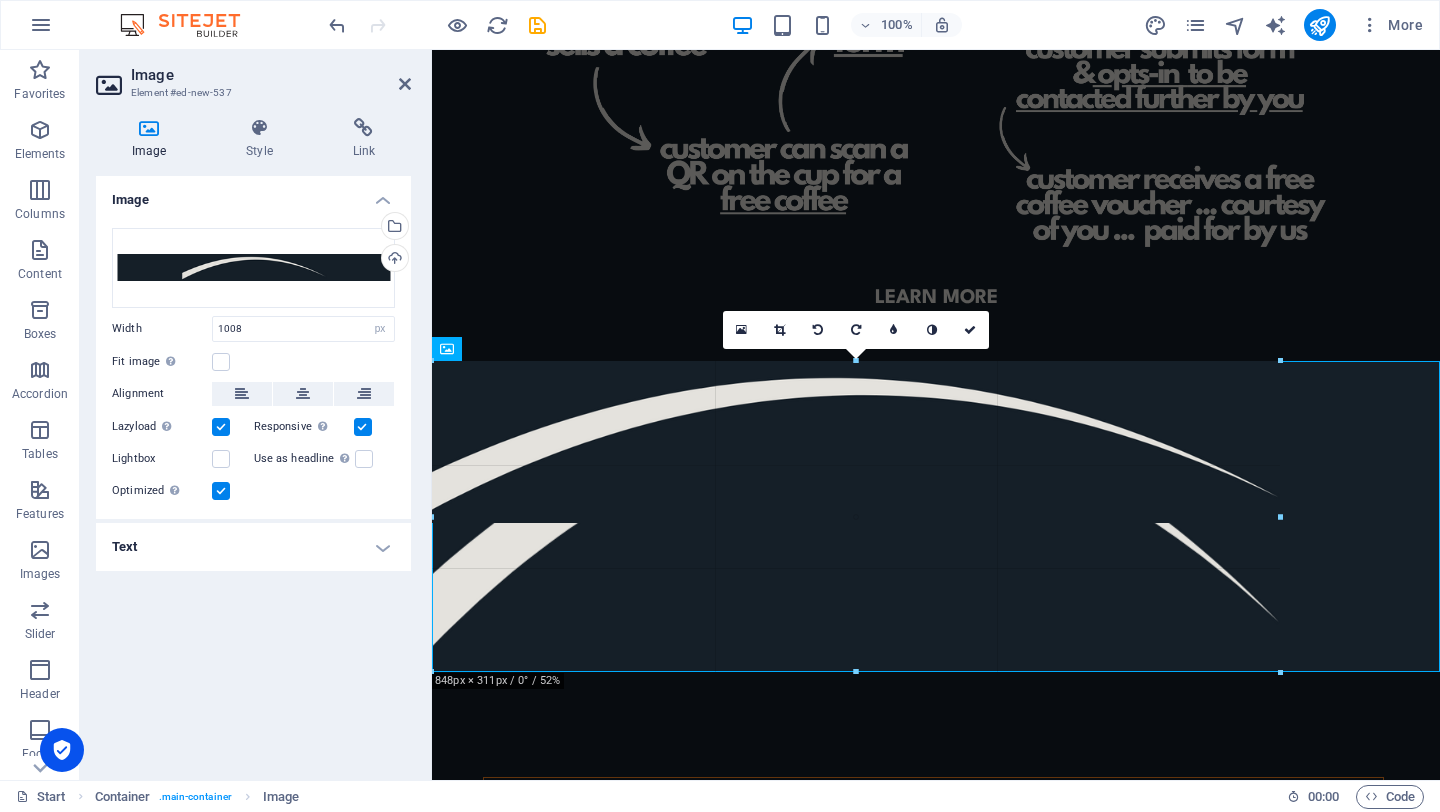 drag, startPoint x: 1434, startPoint y: 552, endPoint x: 1439, endPoint y: 670, distance: 118.10589 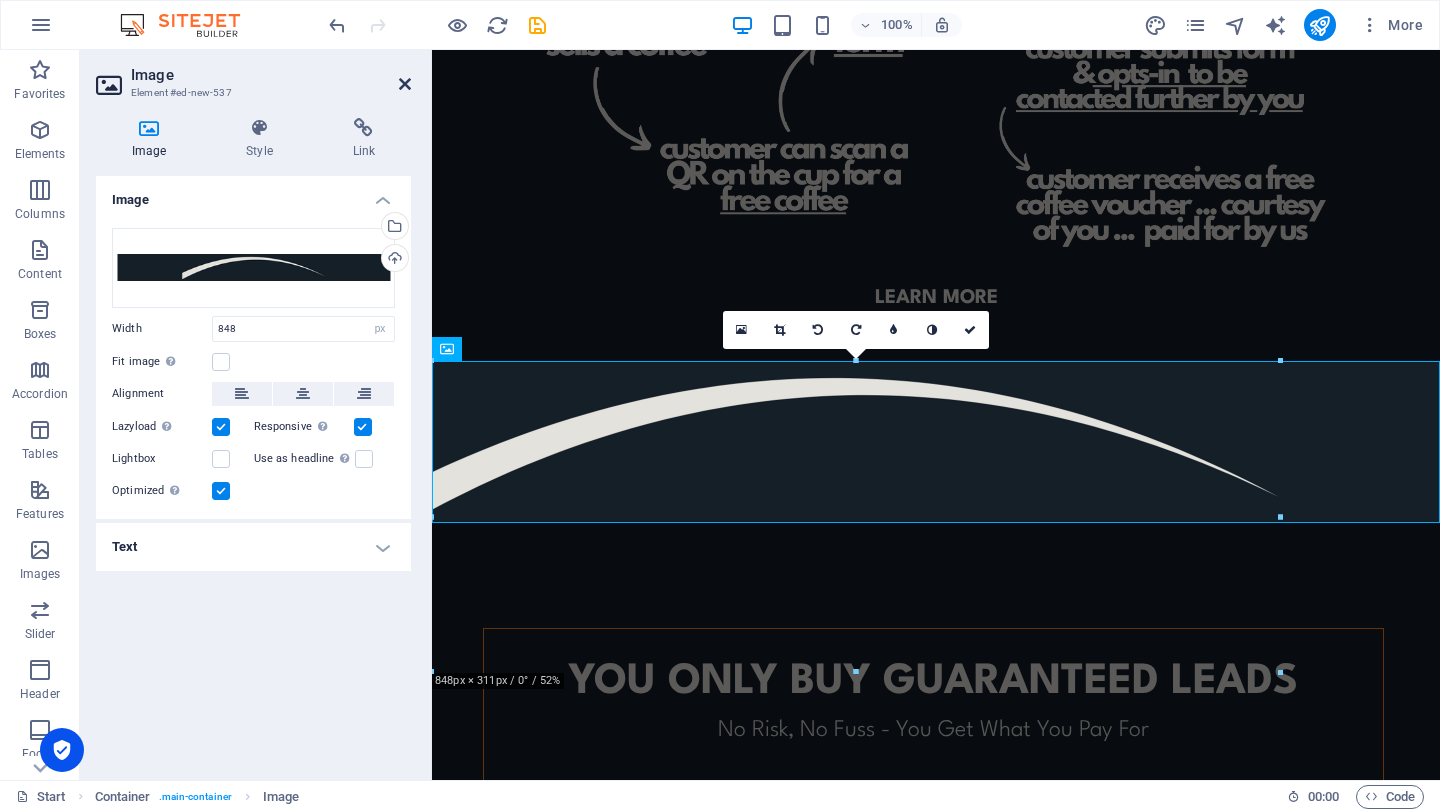 click at bounding box center (405, 84) 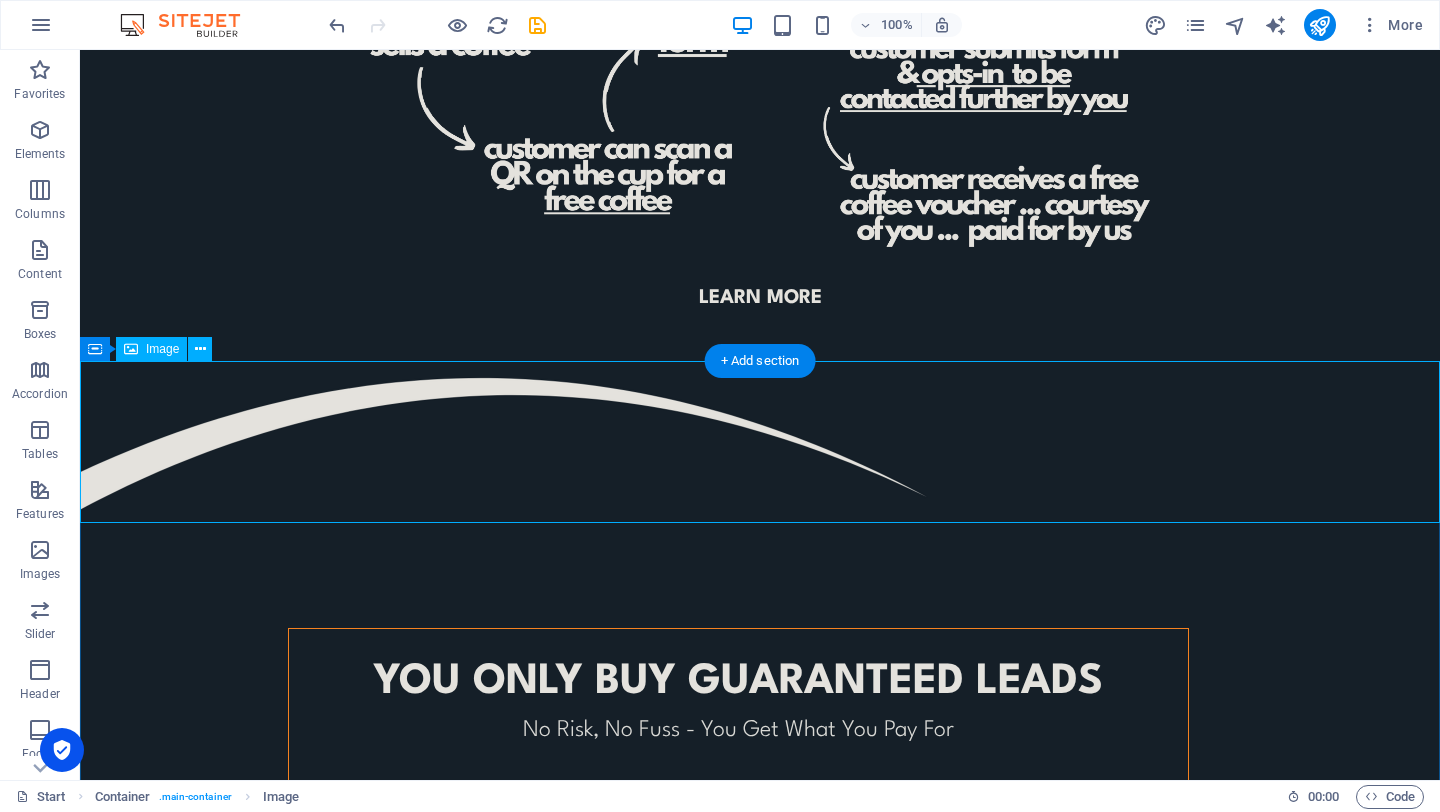 click at bounding box center (760, 442) 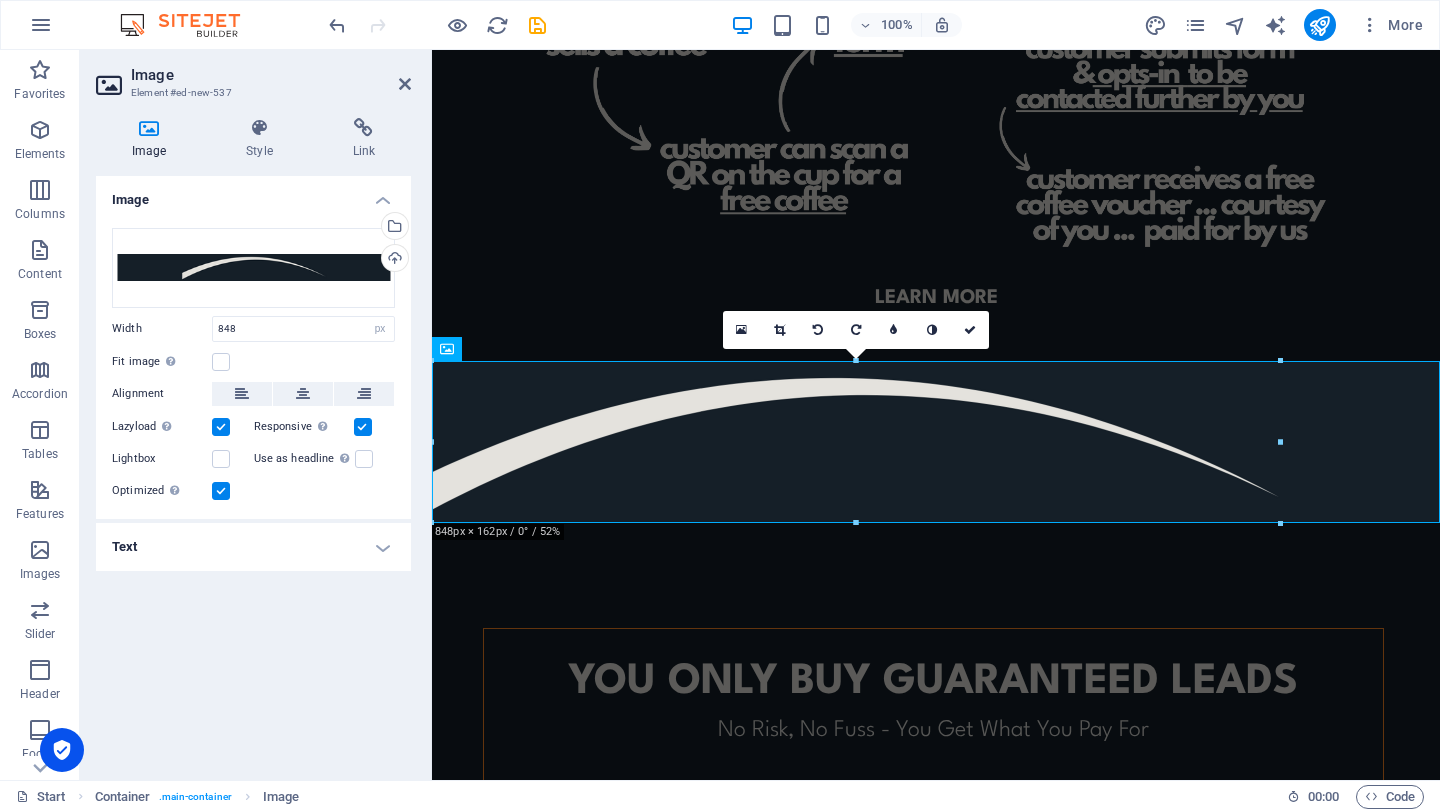 click on "Image" at bounding box center [271, 75] 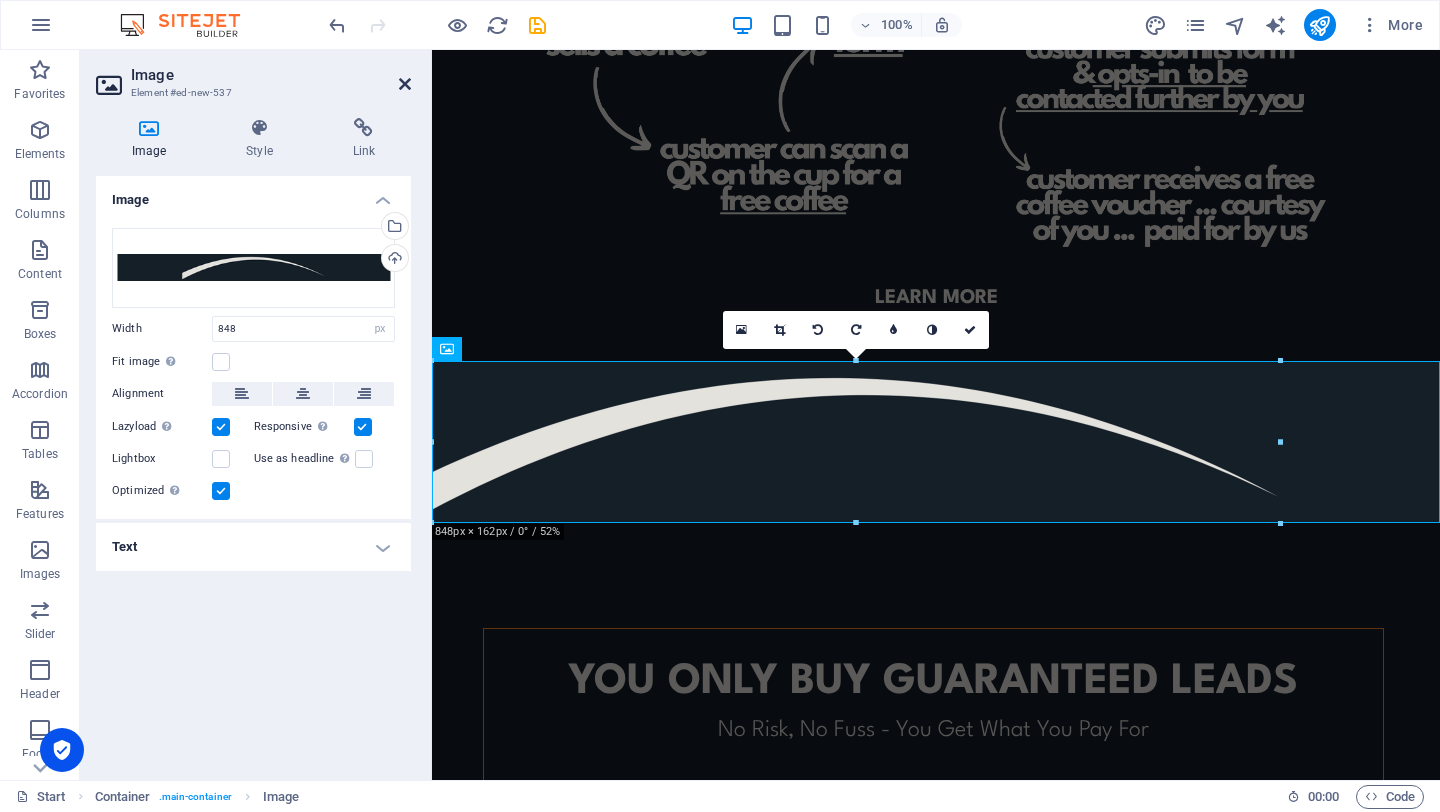 click at bounding box center [405, 84] 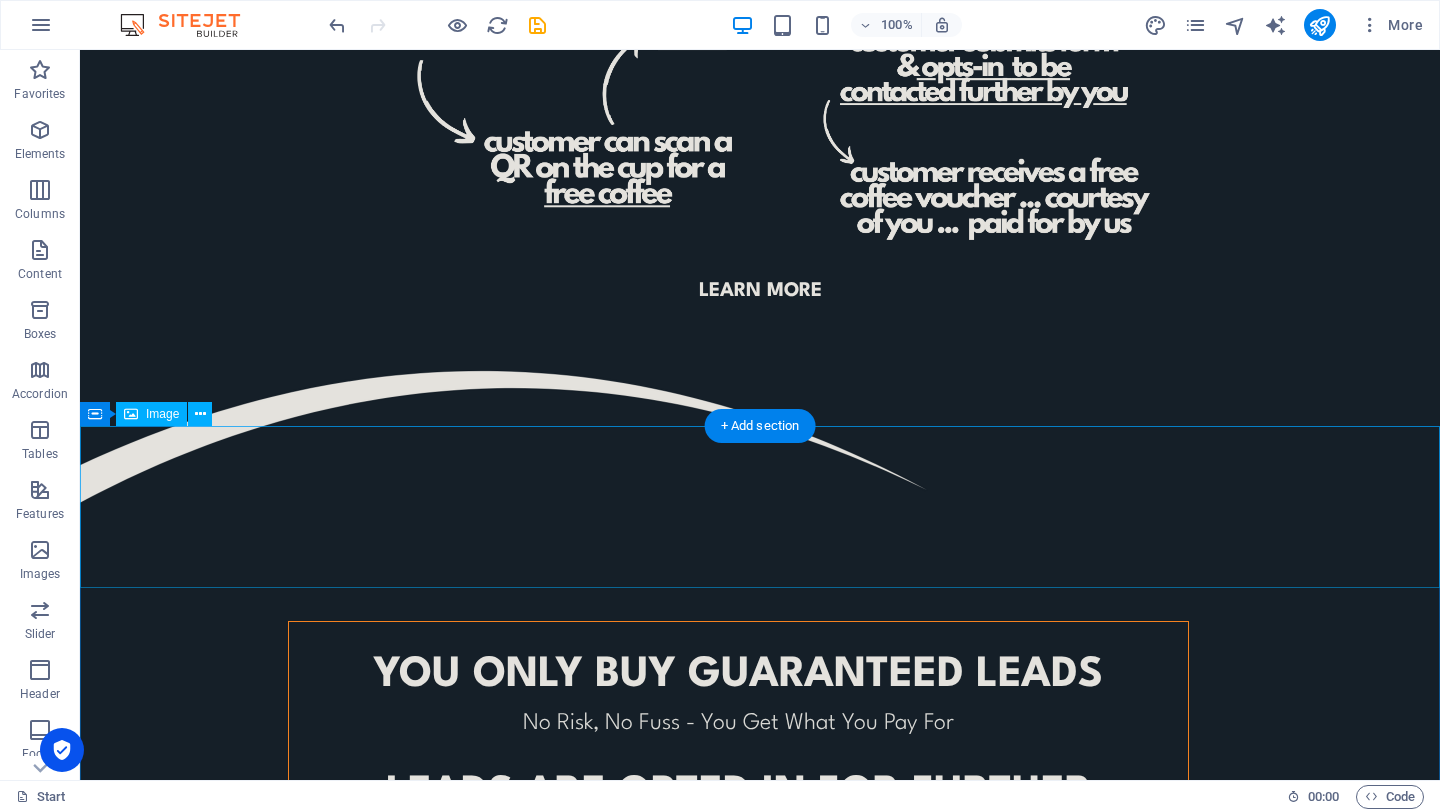 scroll, scrollTop: 716, scrollLeft: 0, axis: vertical 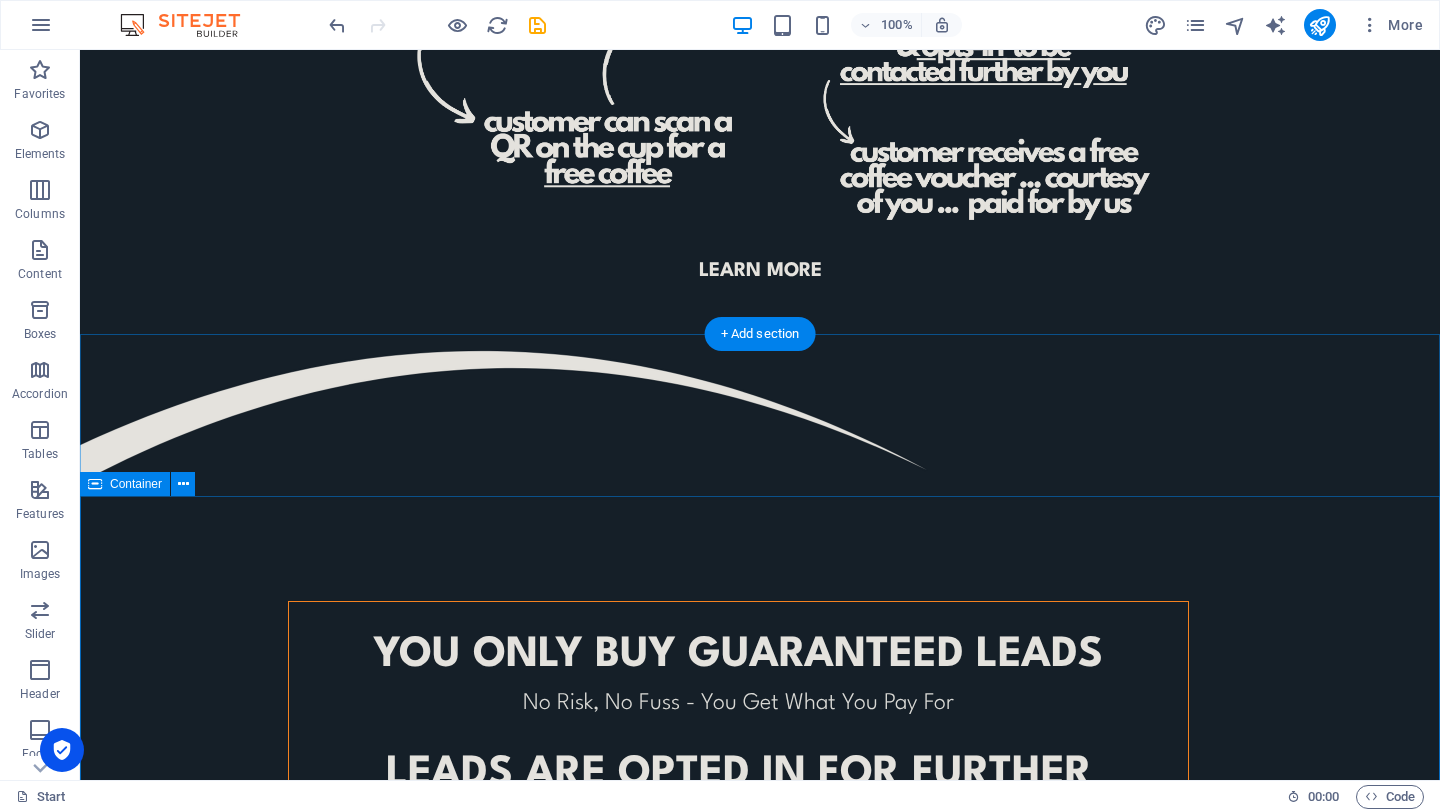 click at bounding box center (760, 415) 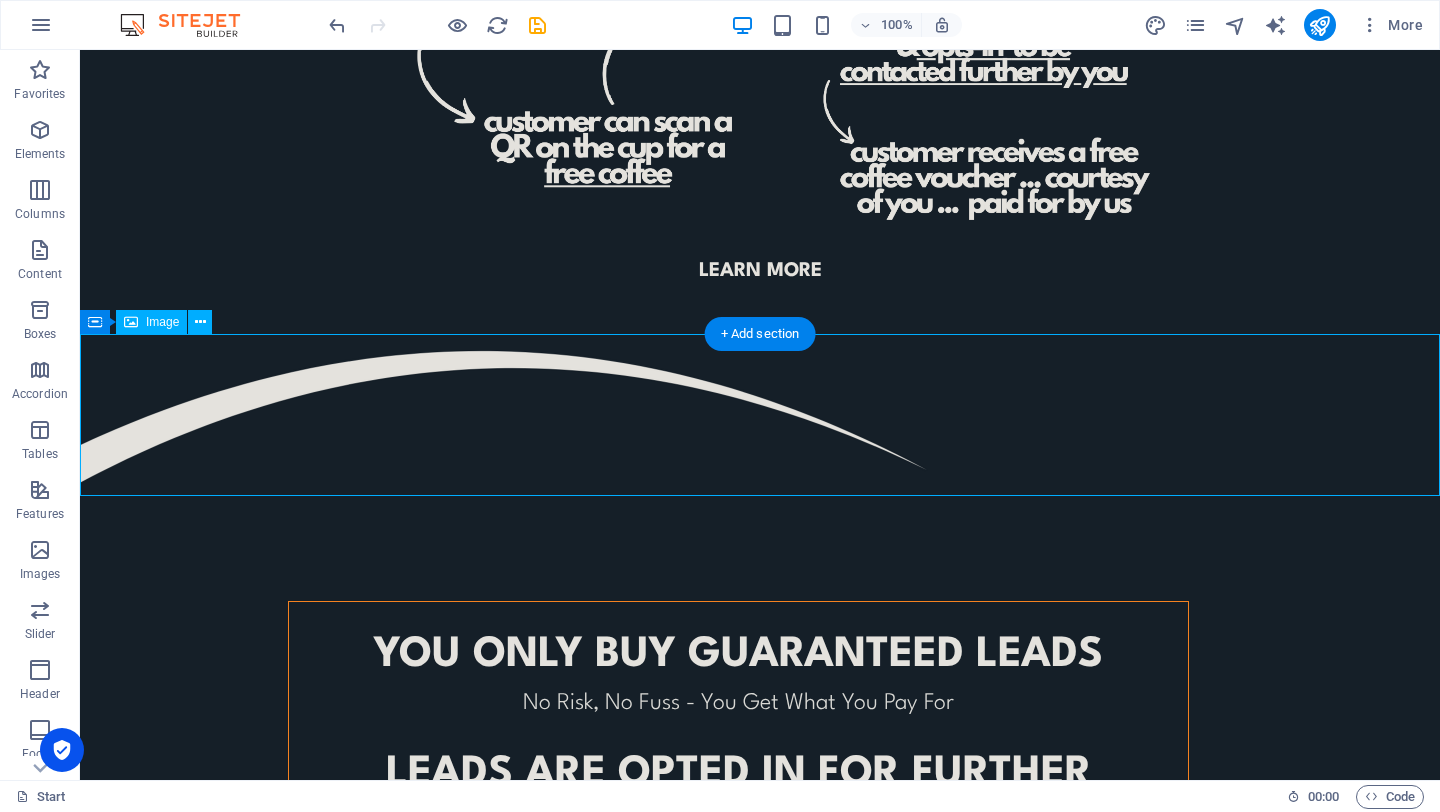 click at bounding box center (760, 415) 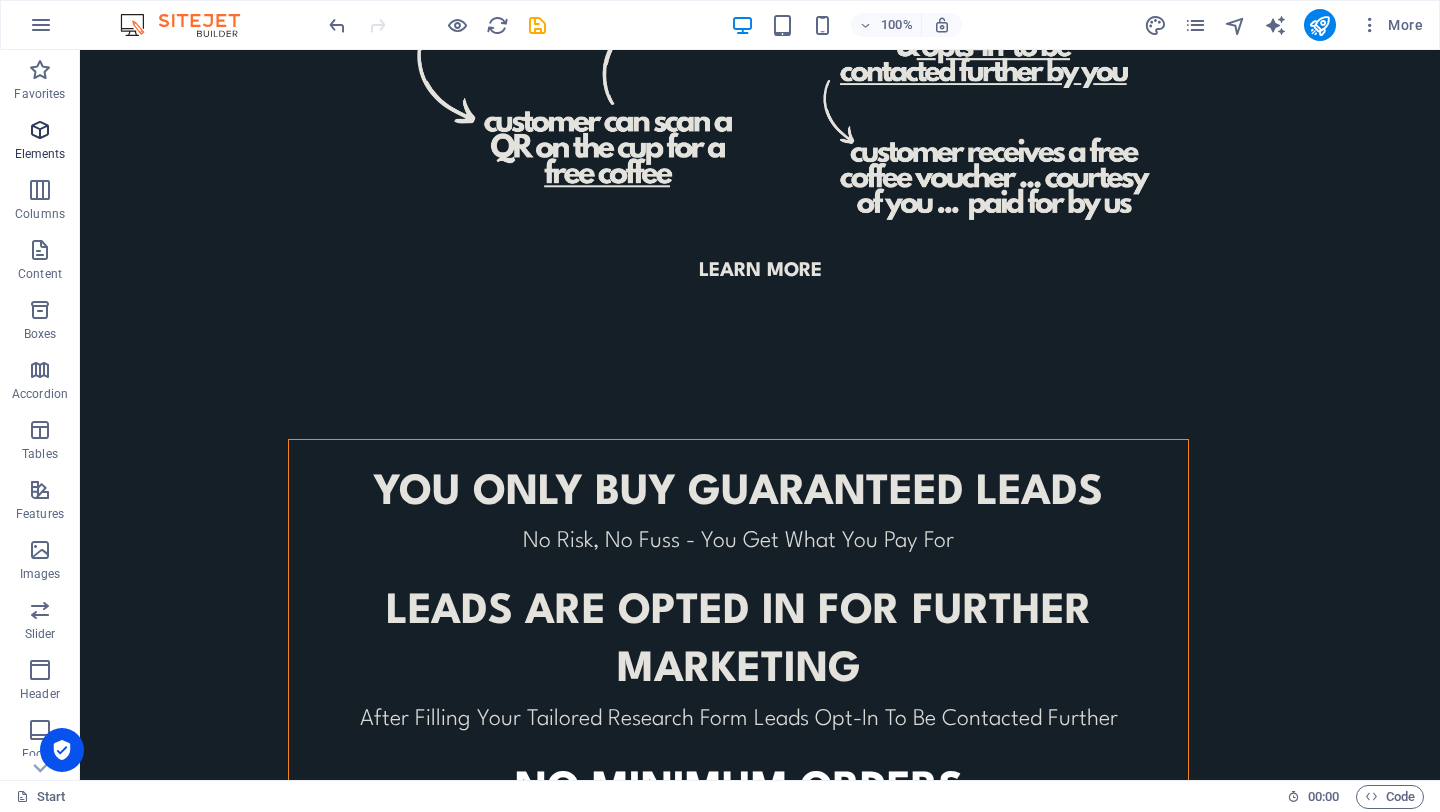 click at bounding box center (40, 130) 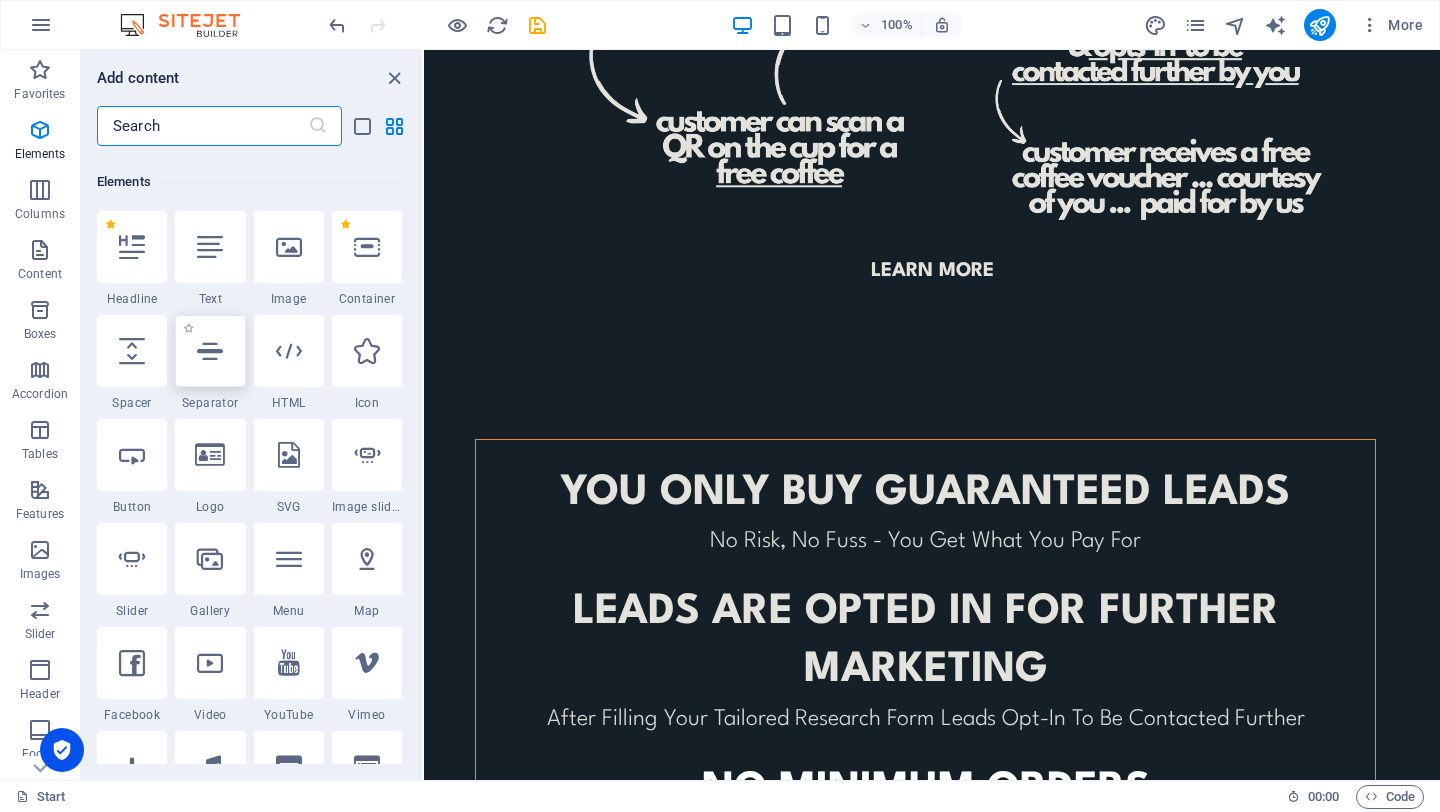 scroll, scrollTop: 213, scrollLeft: 0, axis: vertical 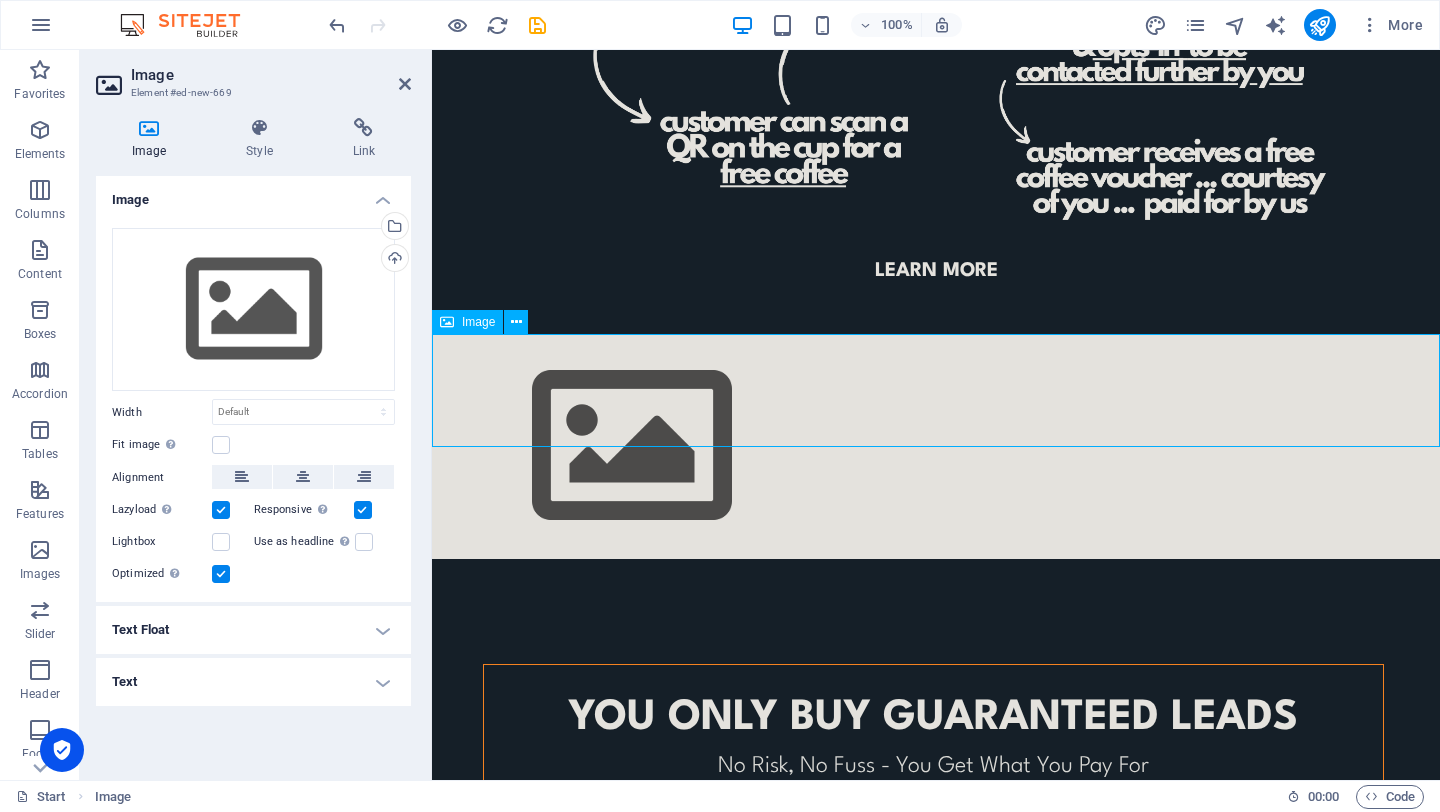 click at bounding box center [936, 446] 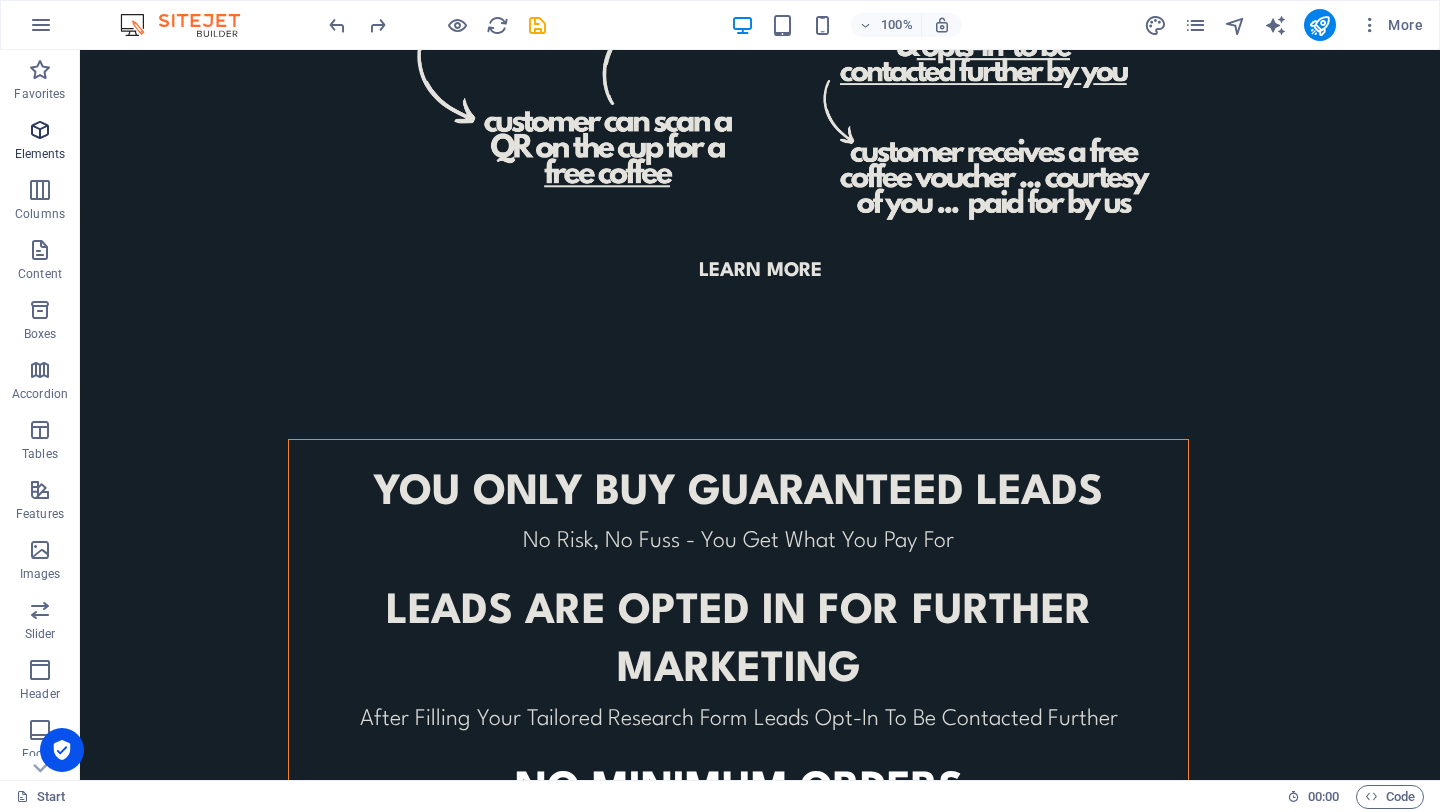 click at bounding box center (40, 130) 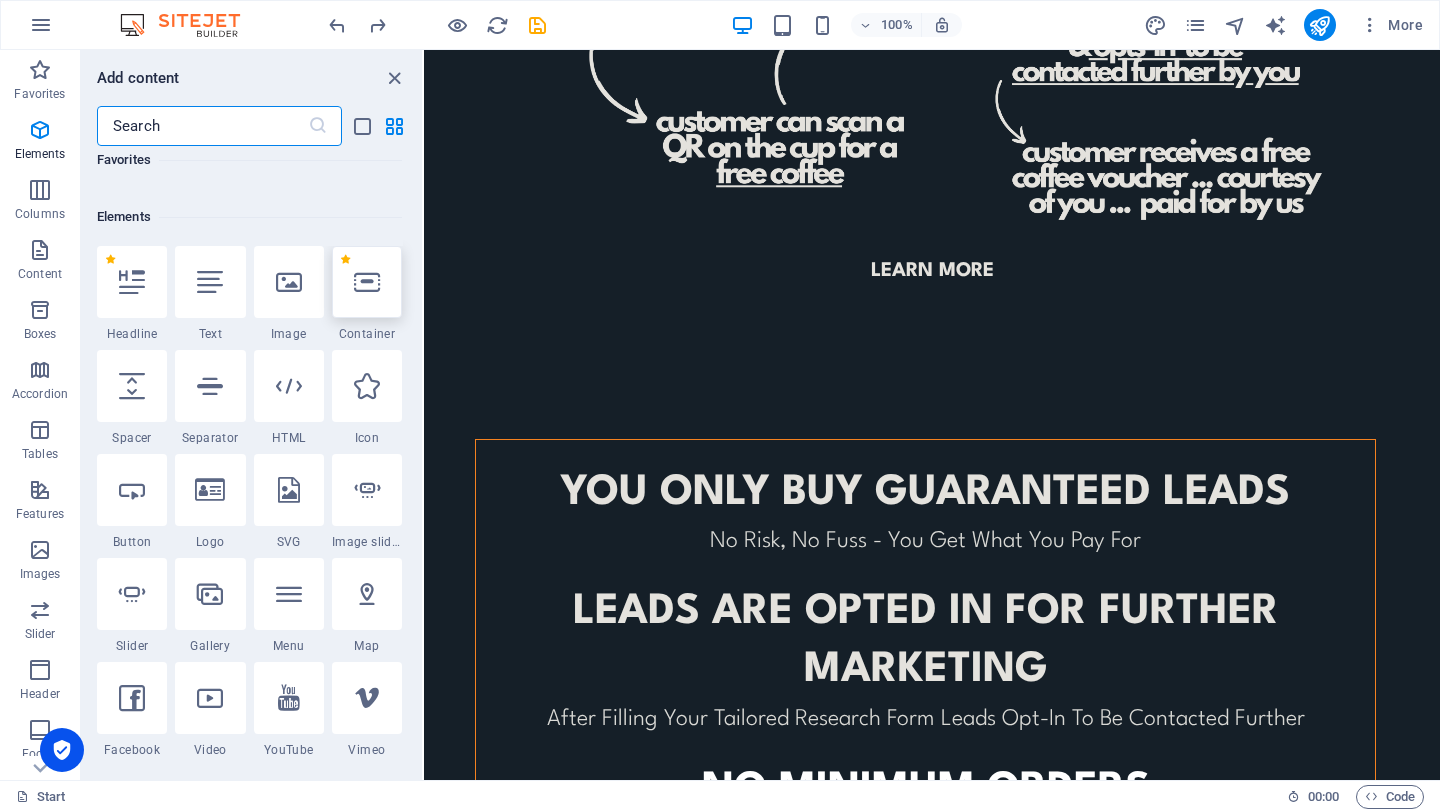 scroll, scrollTop: 213, scrollLeft: 0, axis: vertical 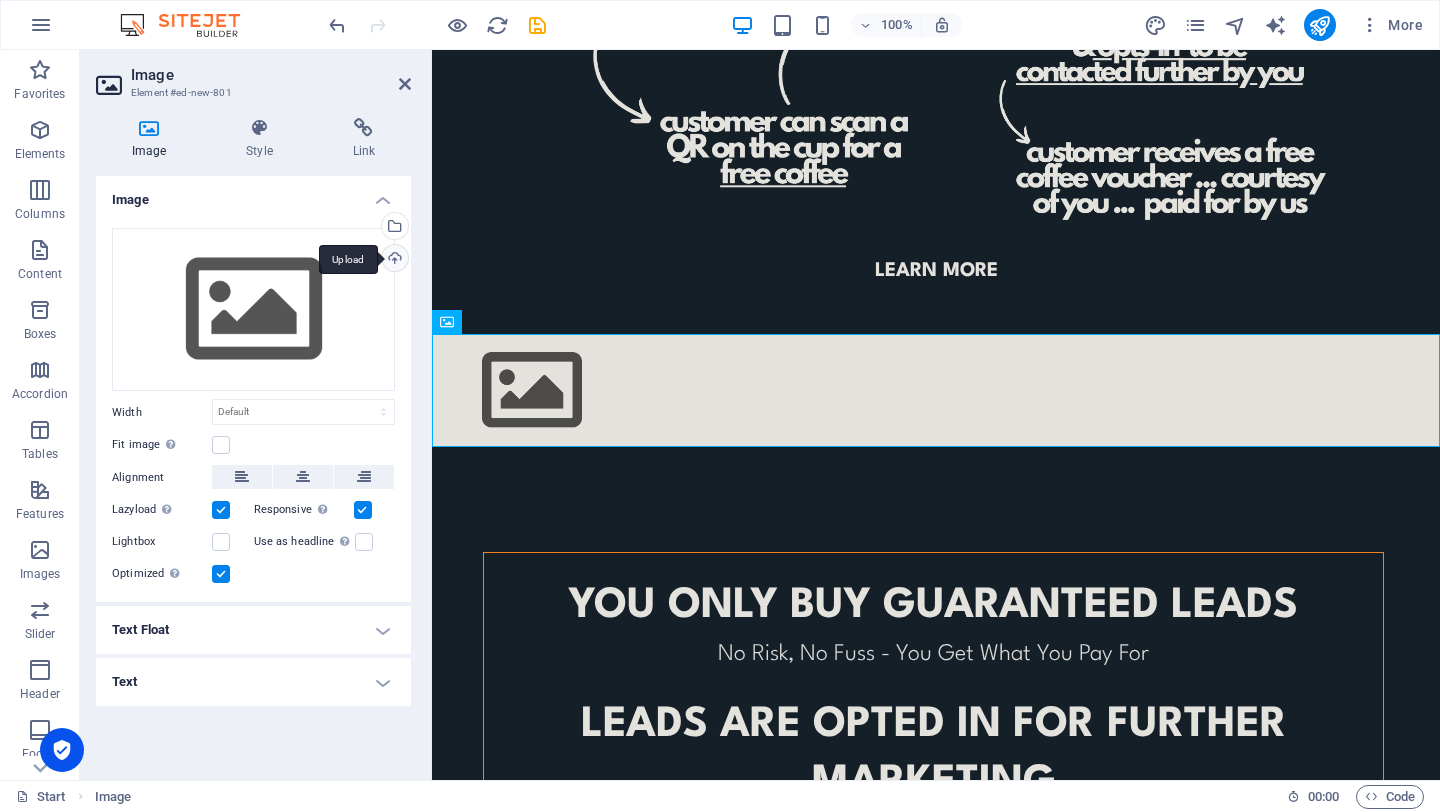 click on "Upload" at bounding box center [393, 260] 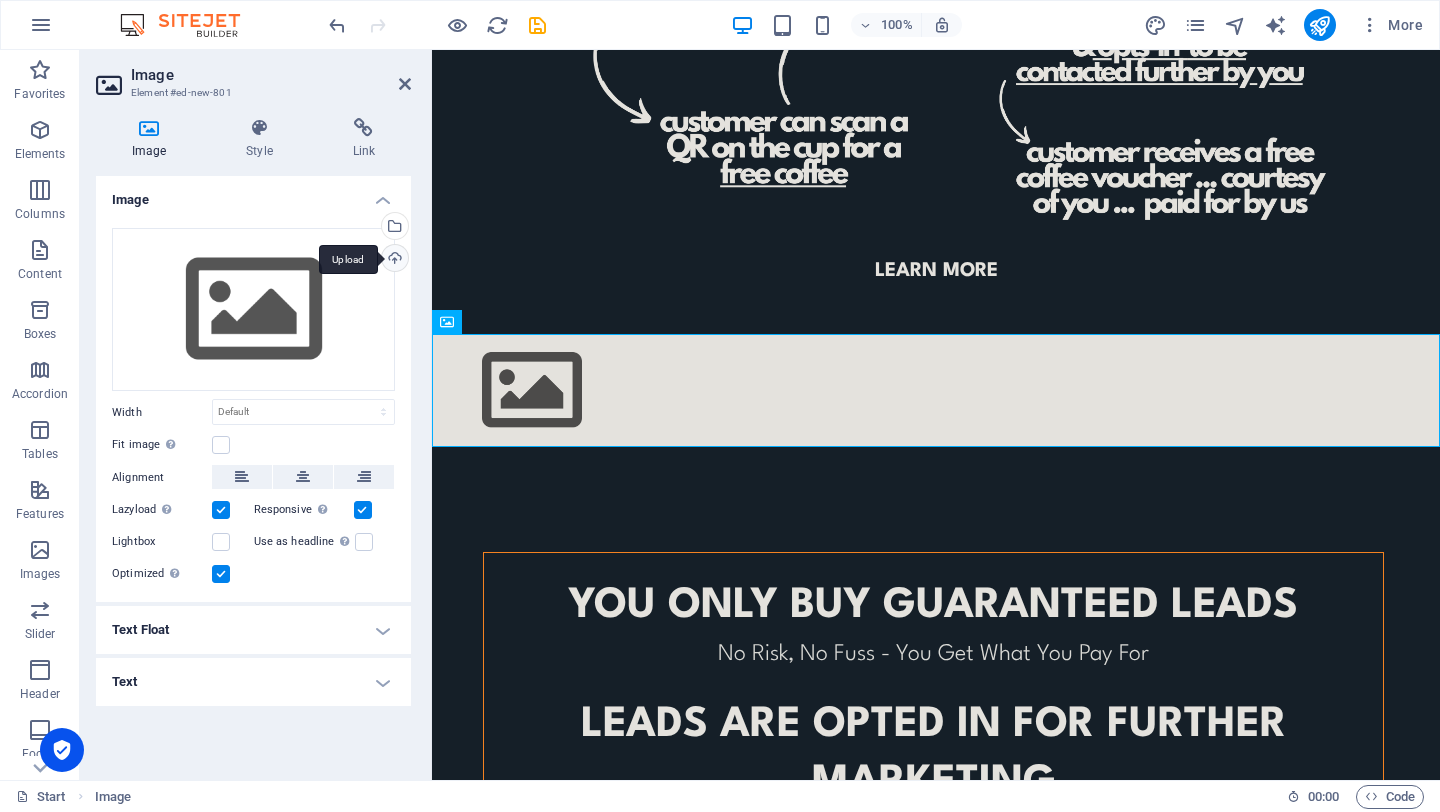 click on "Upload" at bounding box center (393, 260) 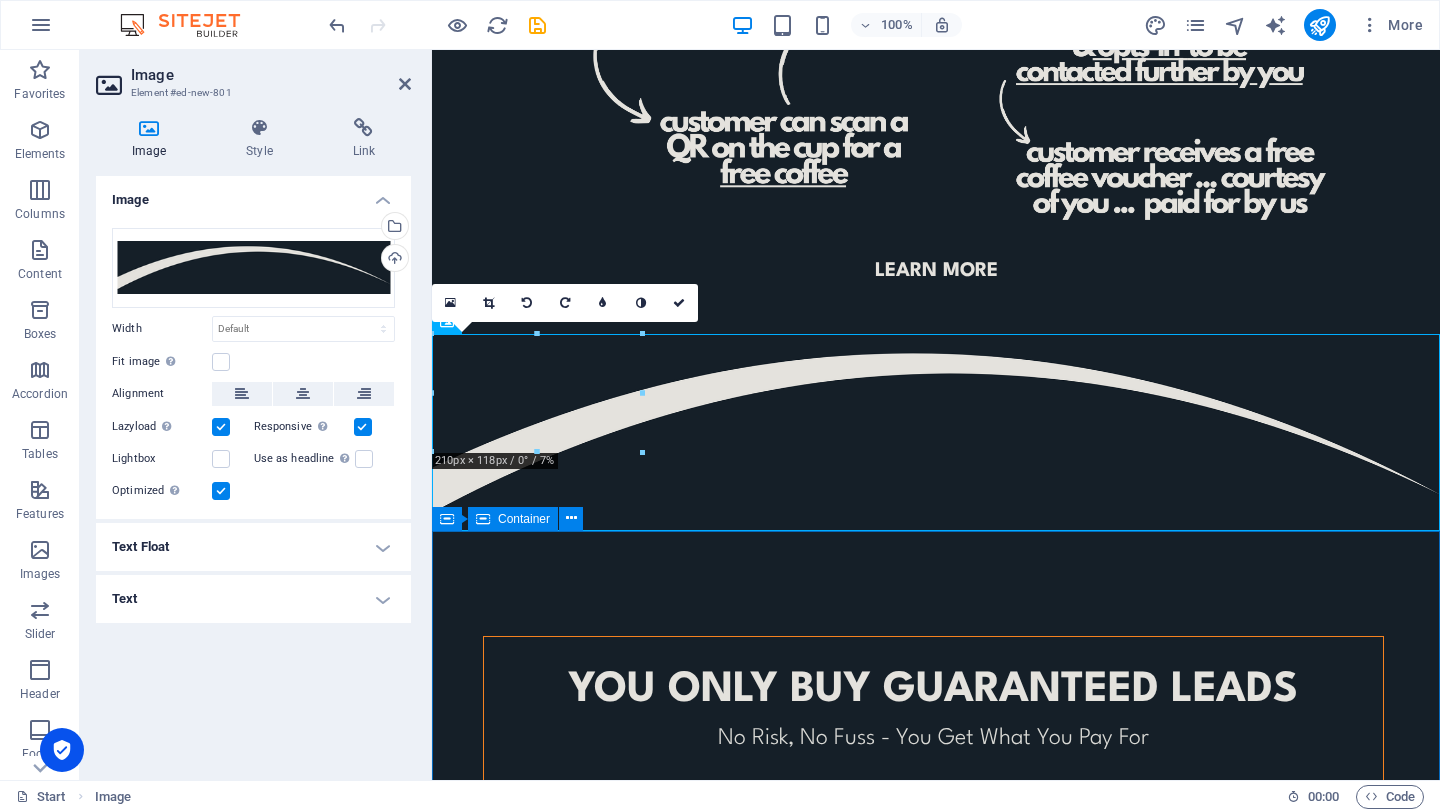 click on "YOU ONLY BUY GUARANTEED LEADS No Risk, No Fuss - You Get What You Pay For leads ARE opted in for further marketing After Filling Your Tailored Research Form Leads Opt-In To Be Contacted Further No minimum orders To Cater For All Business Sizes or To Trial Before You Commit CONTACT US TO FIND OUT MORE © Code -  Legal notice  |  Privacy" at bounding box center (936, 918) 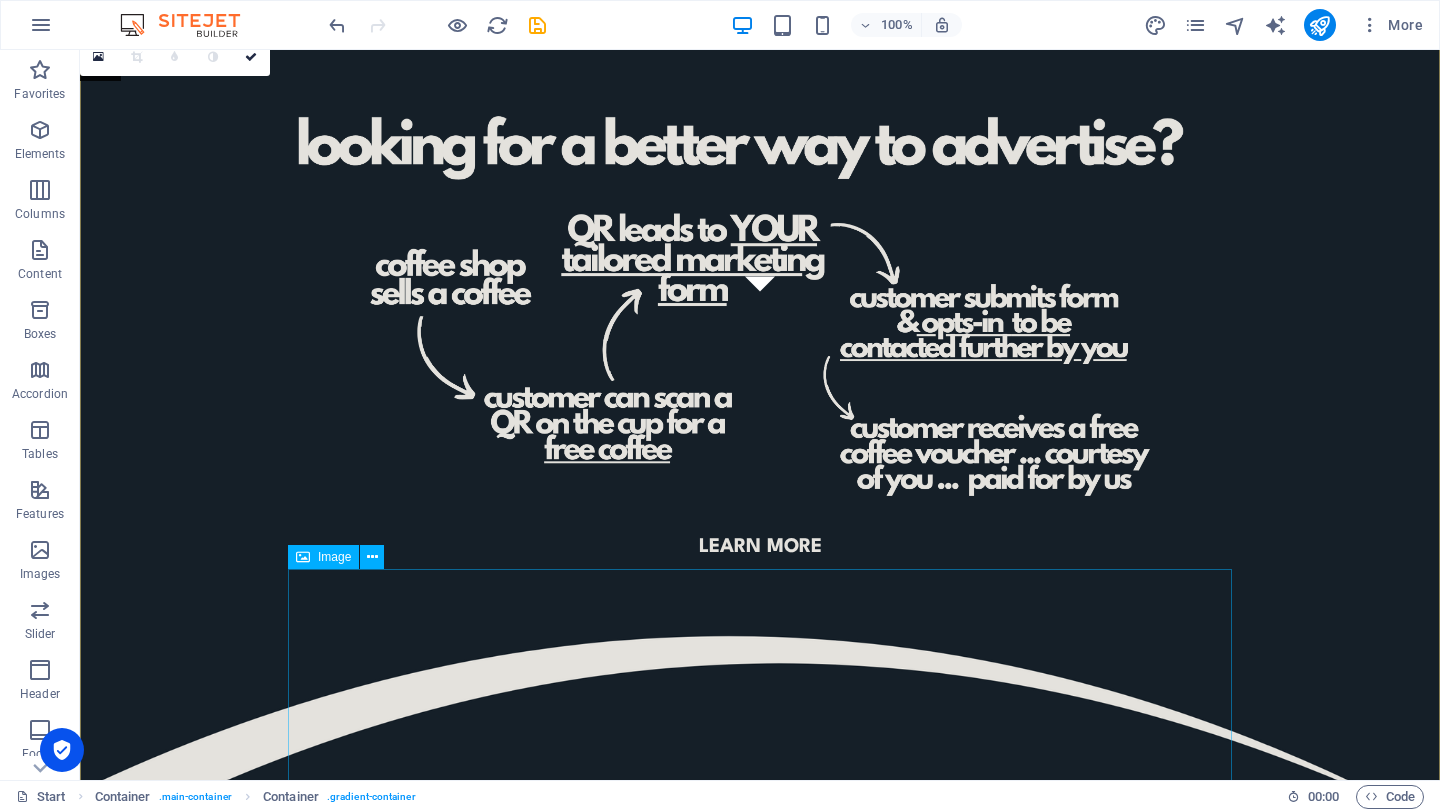 scroll, scrollTop: 0, scrollLeft: 0, axis: both 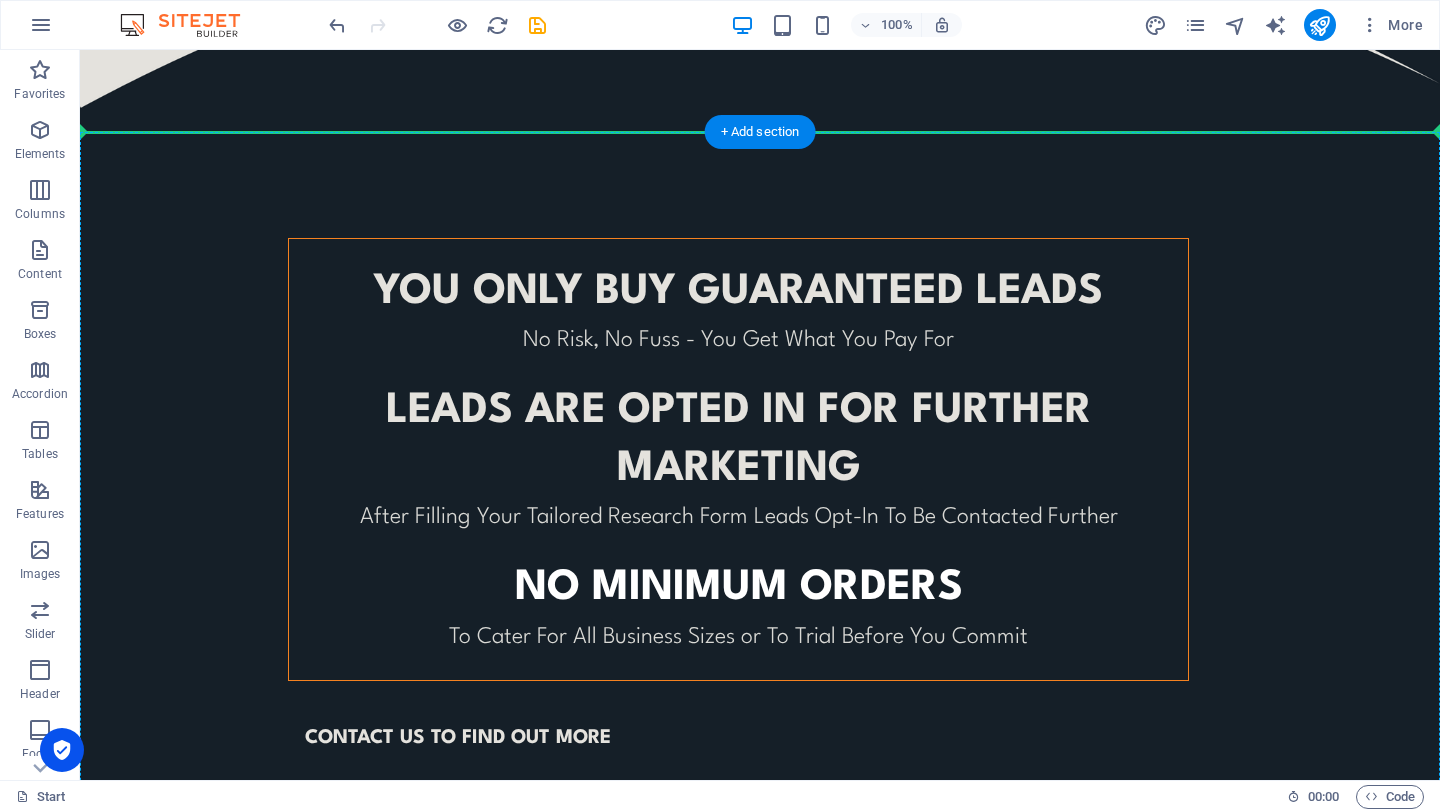 drag, startPoint x: 775, startPoint y: 218, endPoint x: 840, endPoint y: 198, distance: 68.007355 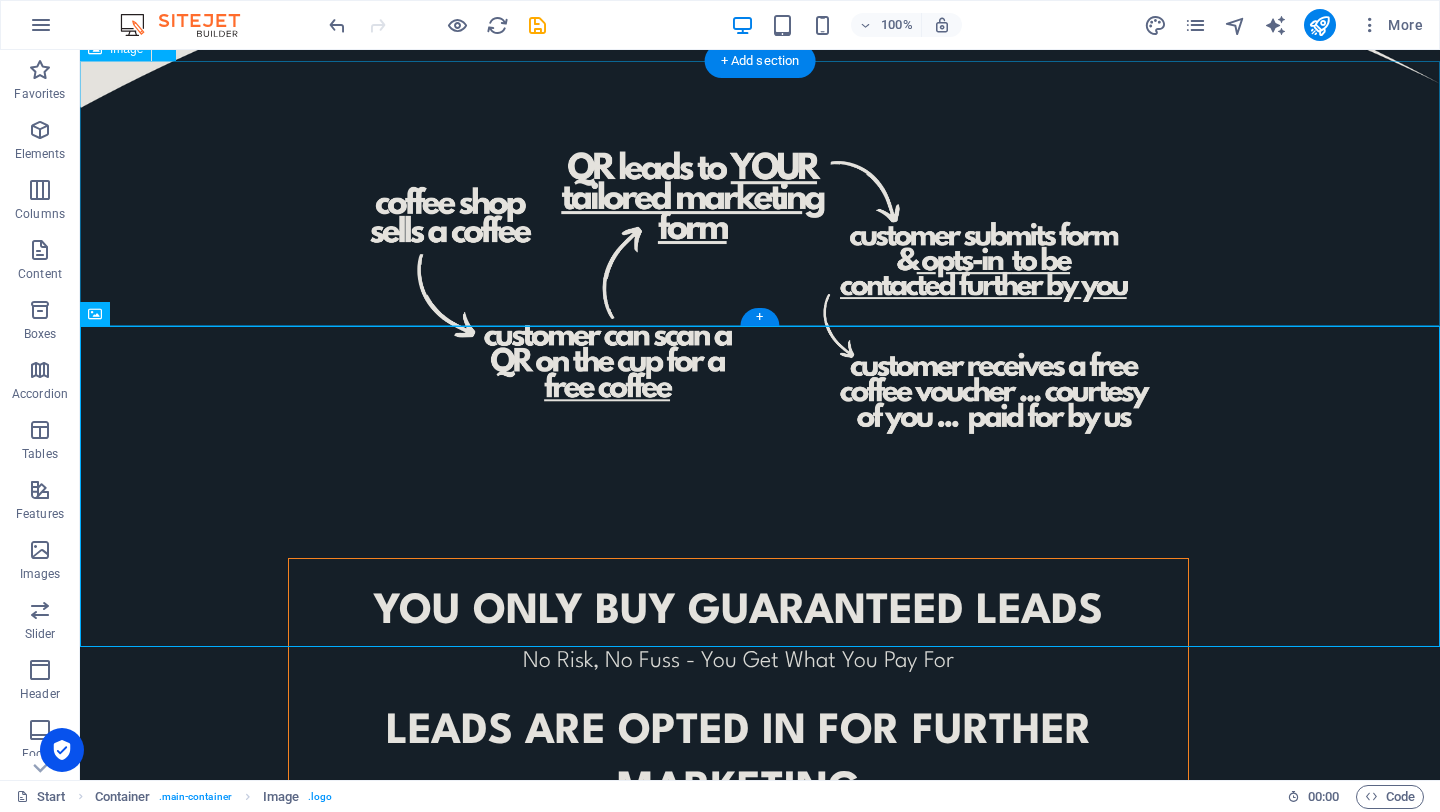 scroll, scrollTop: 742, scrollLeft: 0, axis: vertical 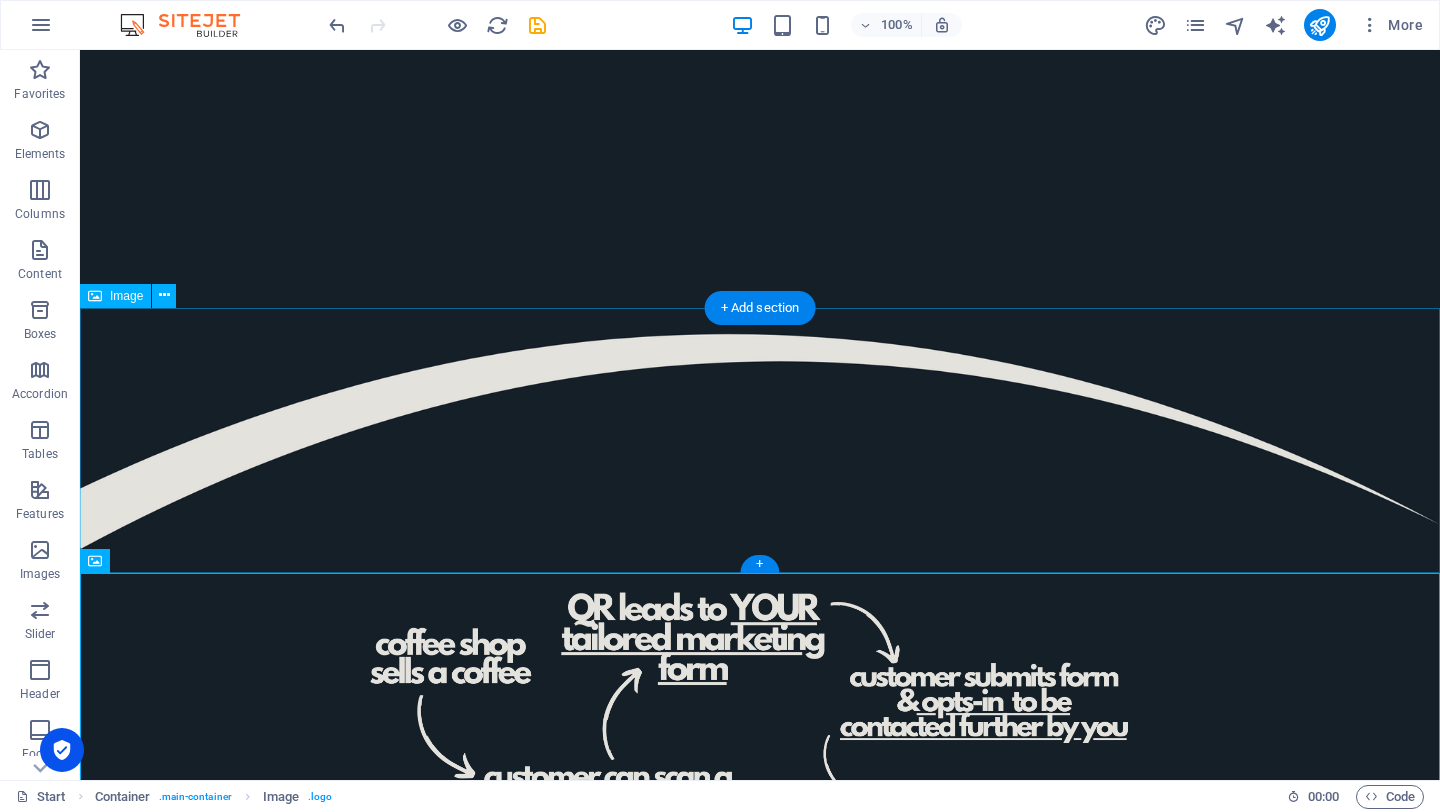 click at bounding box center [760, 441] 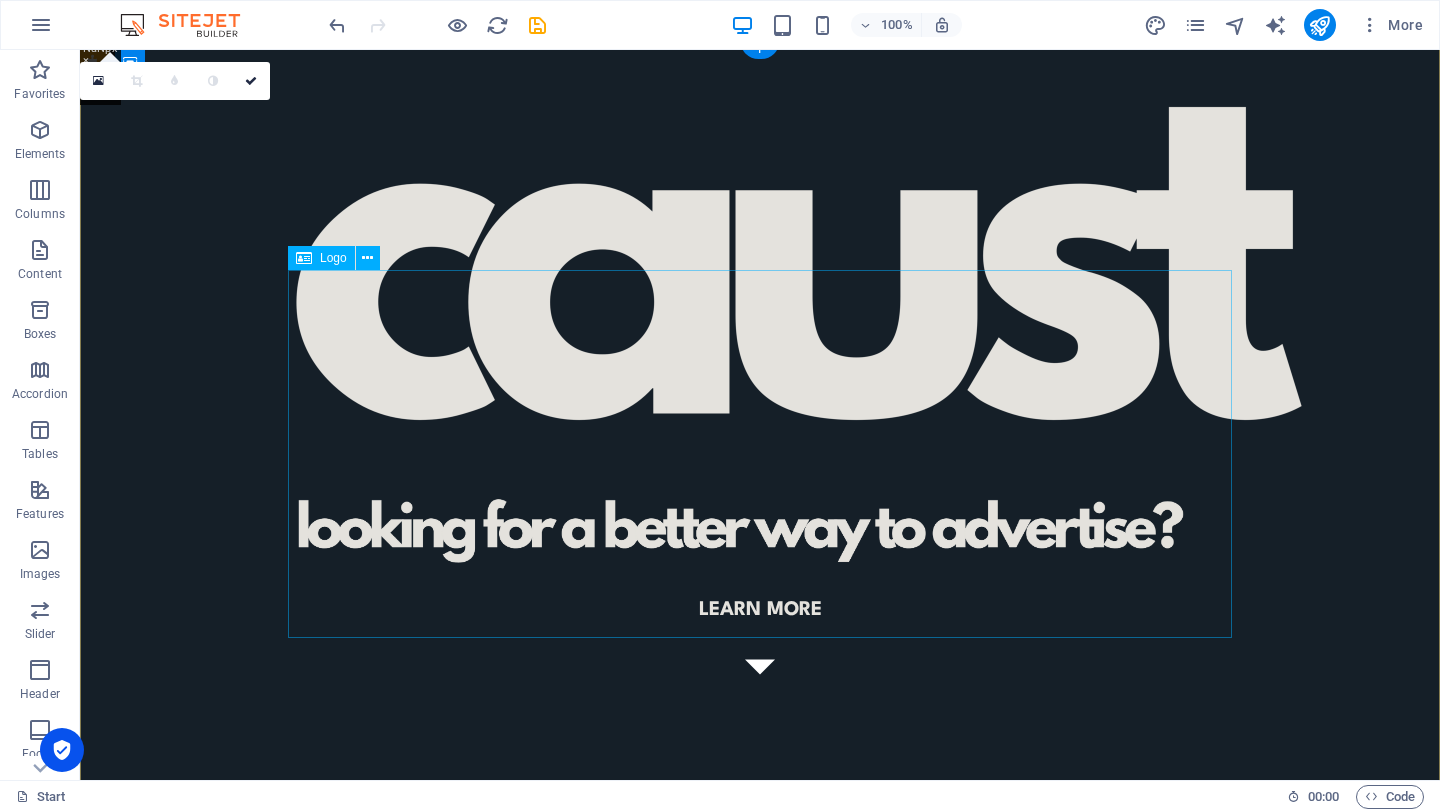 scroll, scrollTop: 0, scrollLeft: 0, axis: both 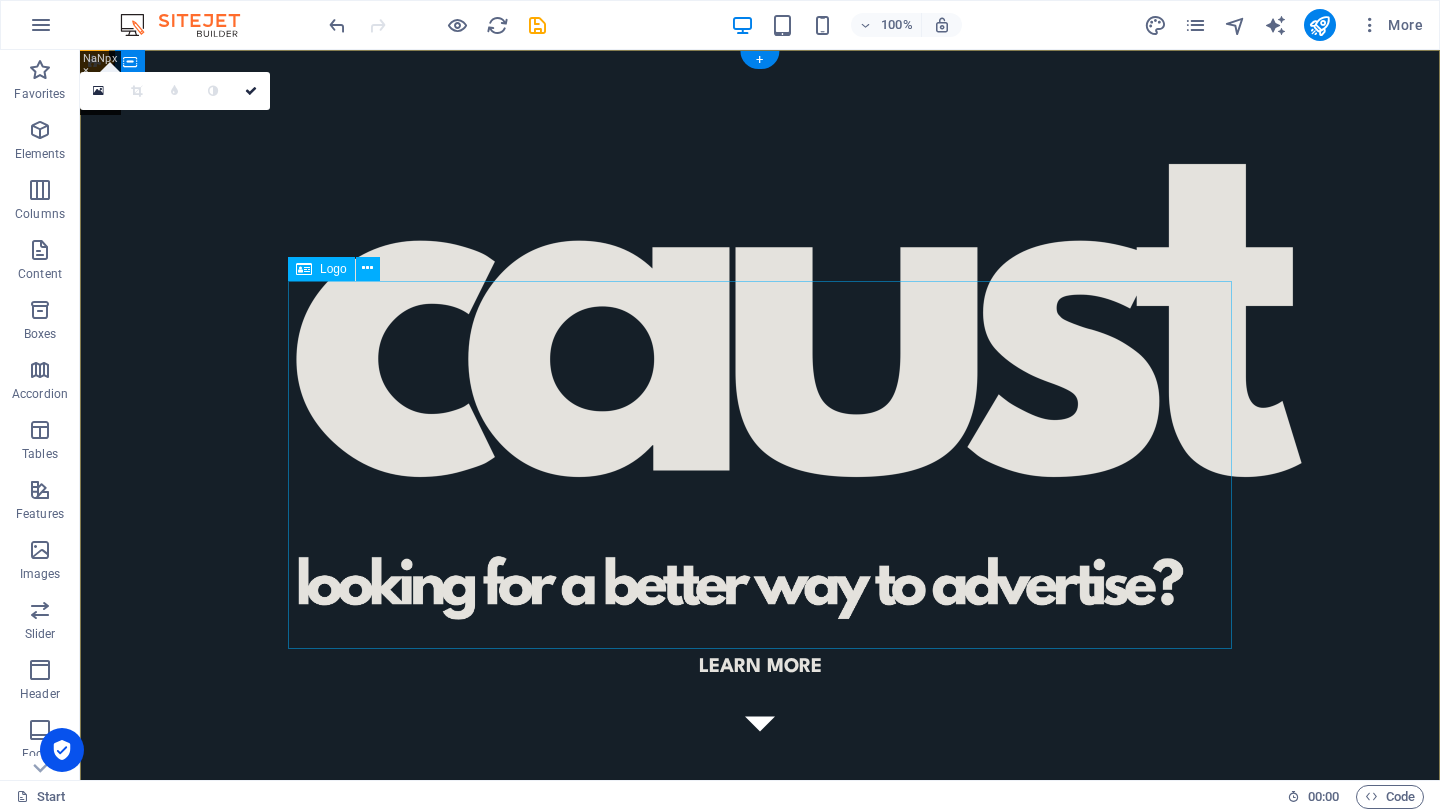 click at bounding box center (760, 329) 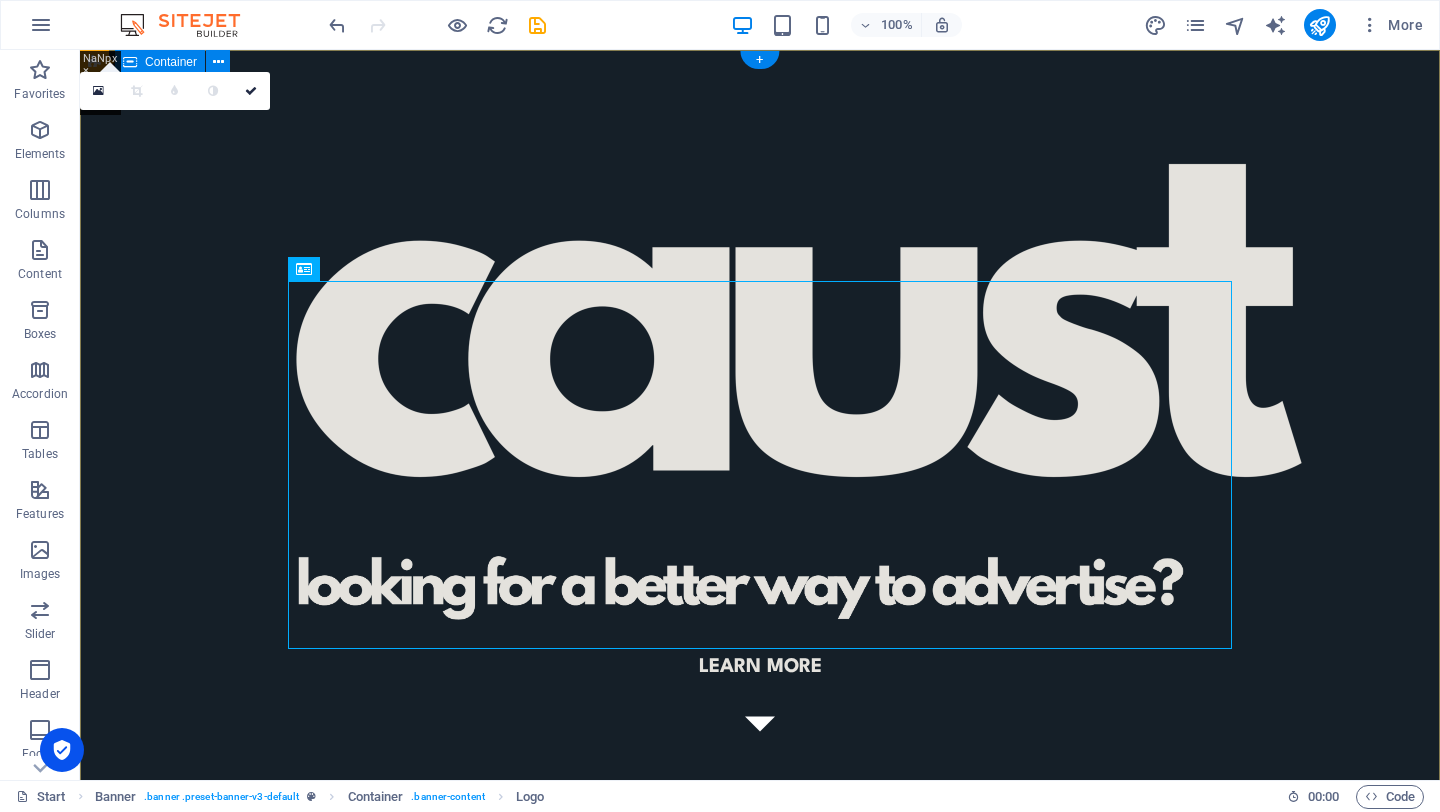 click on "Learn more" at bounding box center (760, 550) 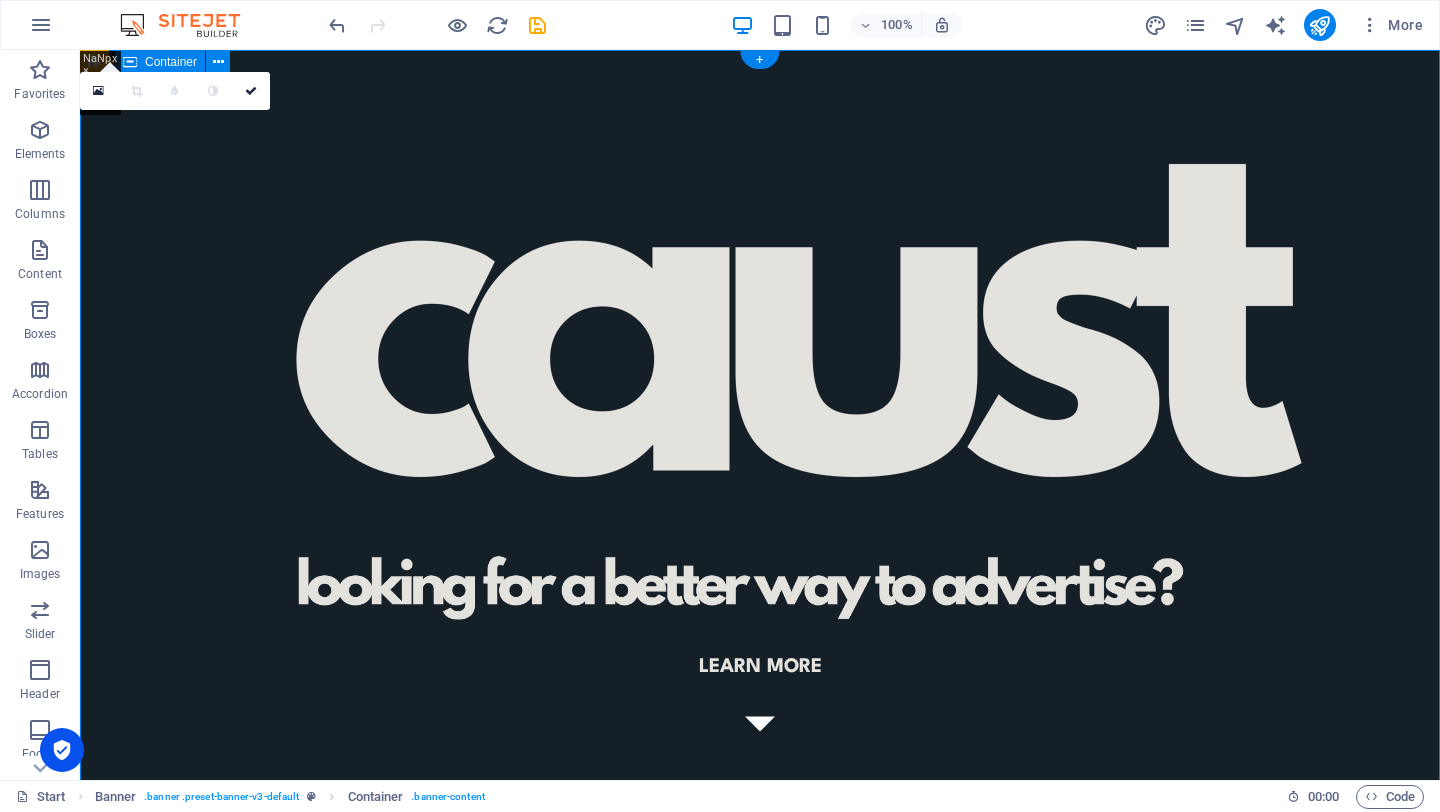 click on "Learn more" at bounding box center [760, 550] 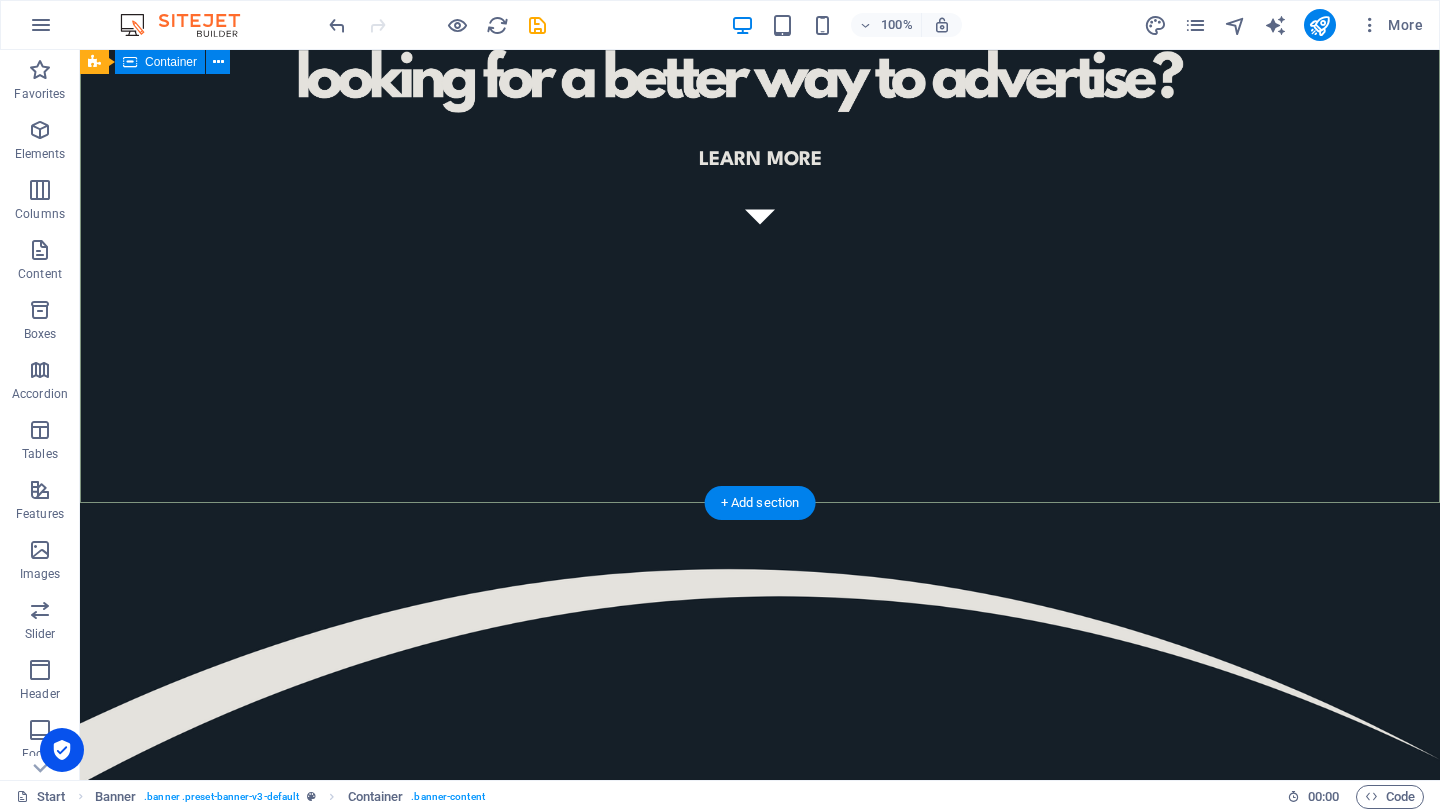 scroll, scrollTop: 552, scrollLeft: 0, axis: vertical 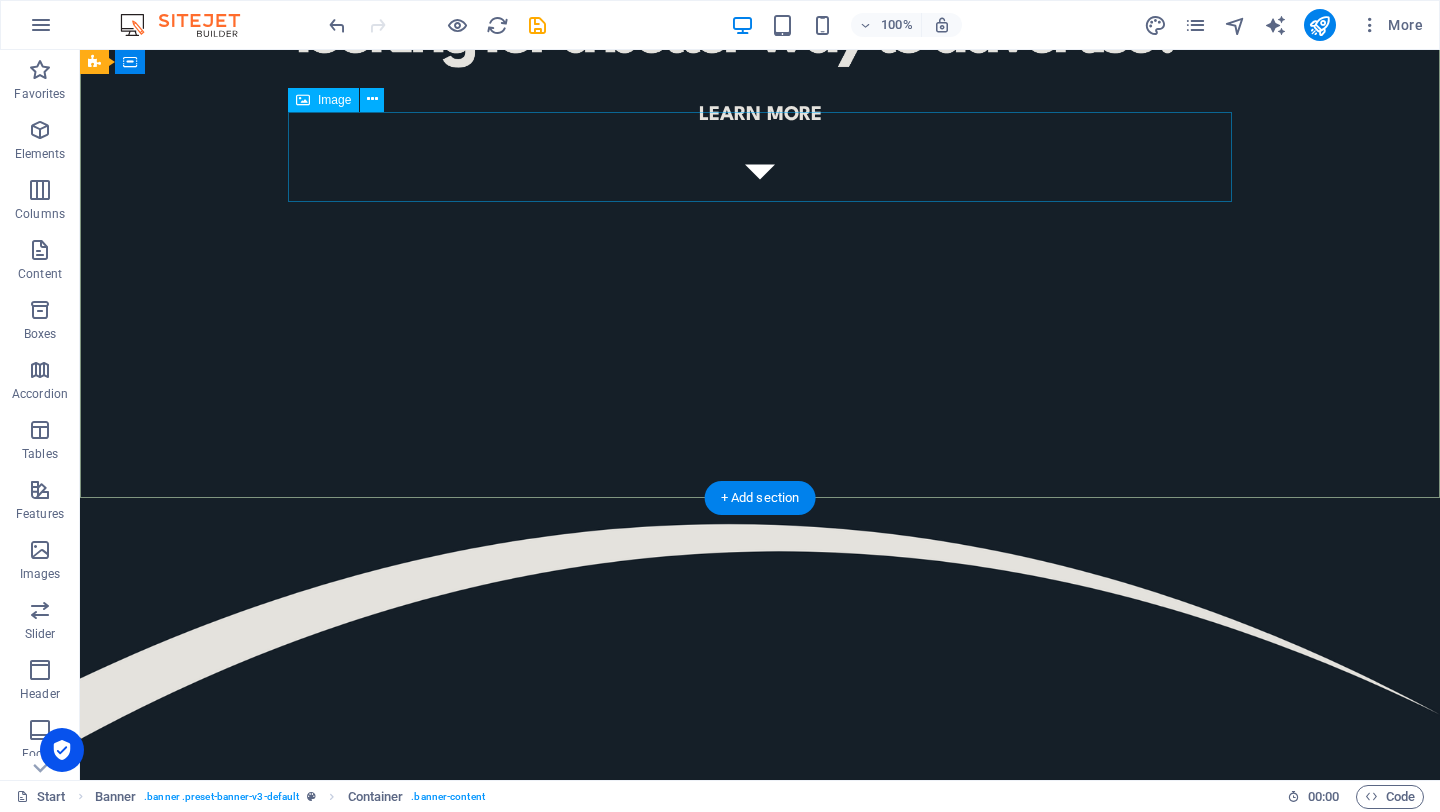 click at bounding box center (760, 37) 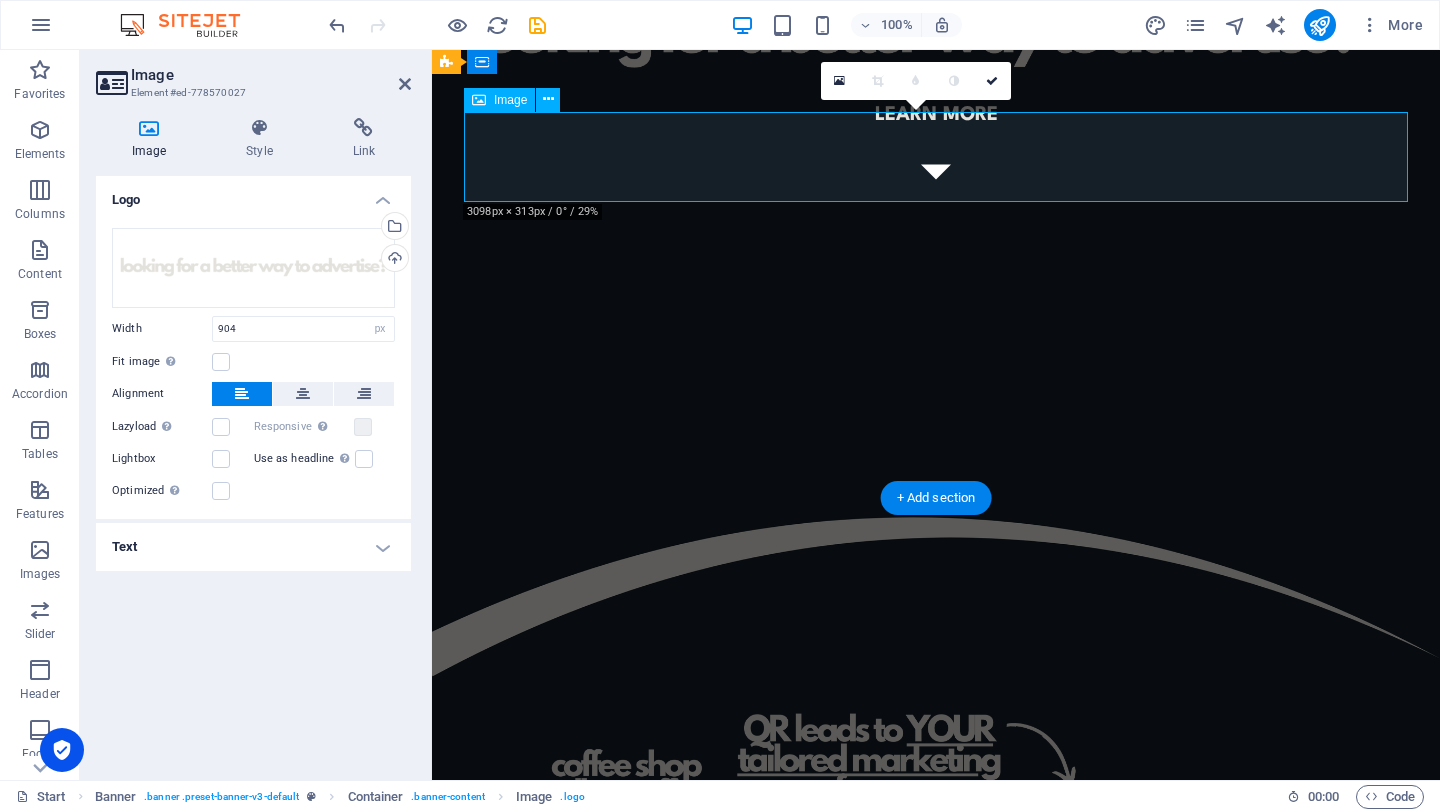 click at bounding box center (936, 37) 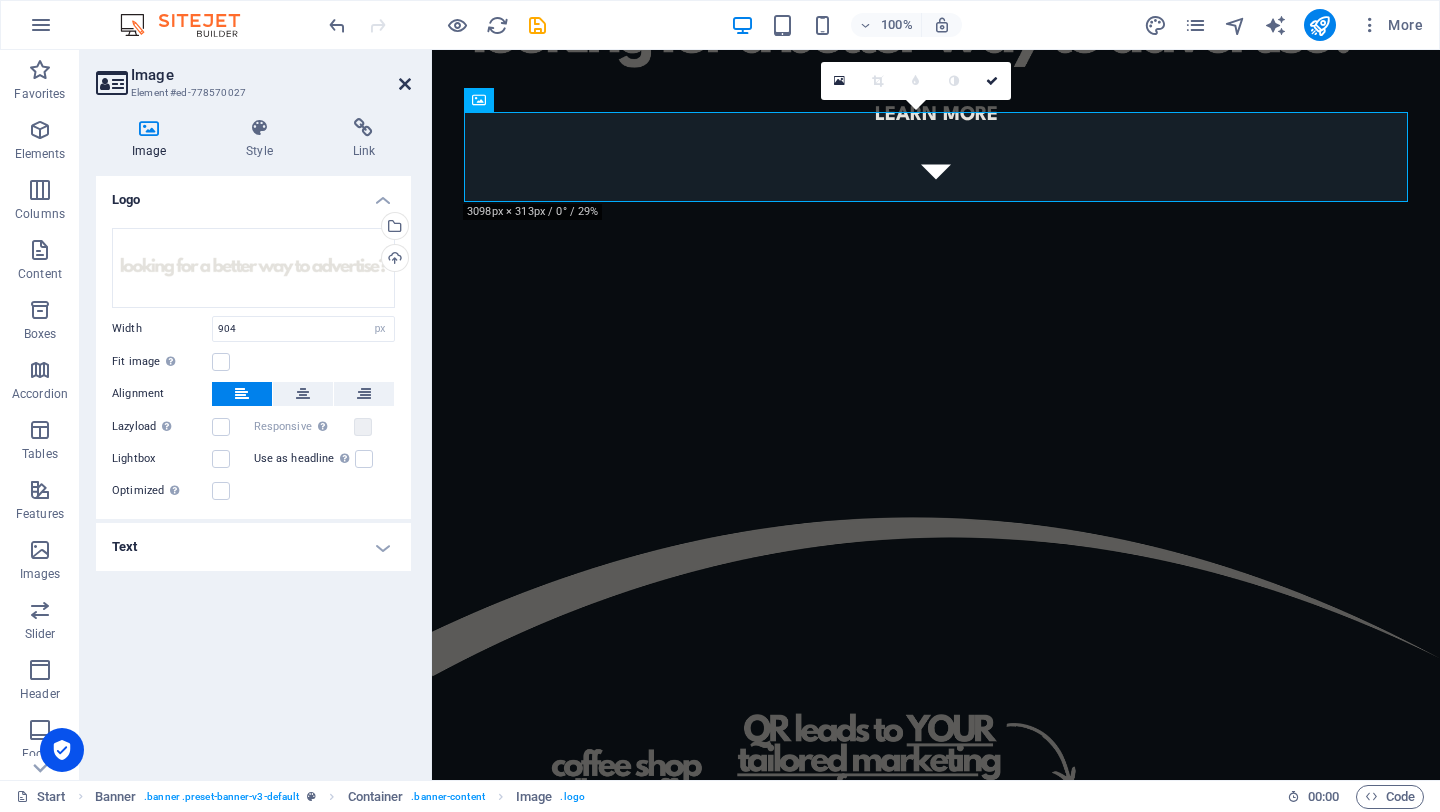 click at bounding box center [405, 84] 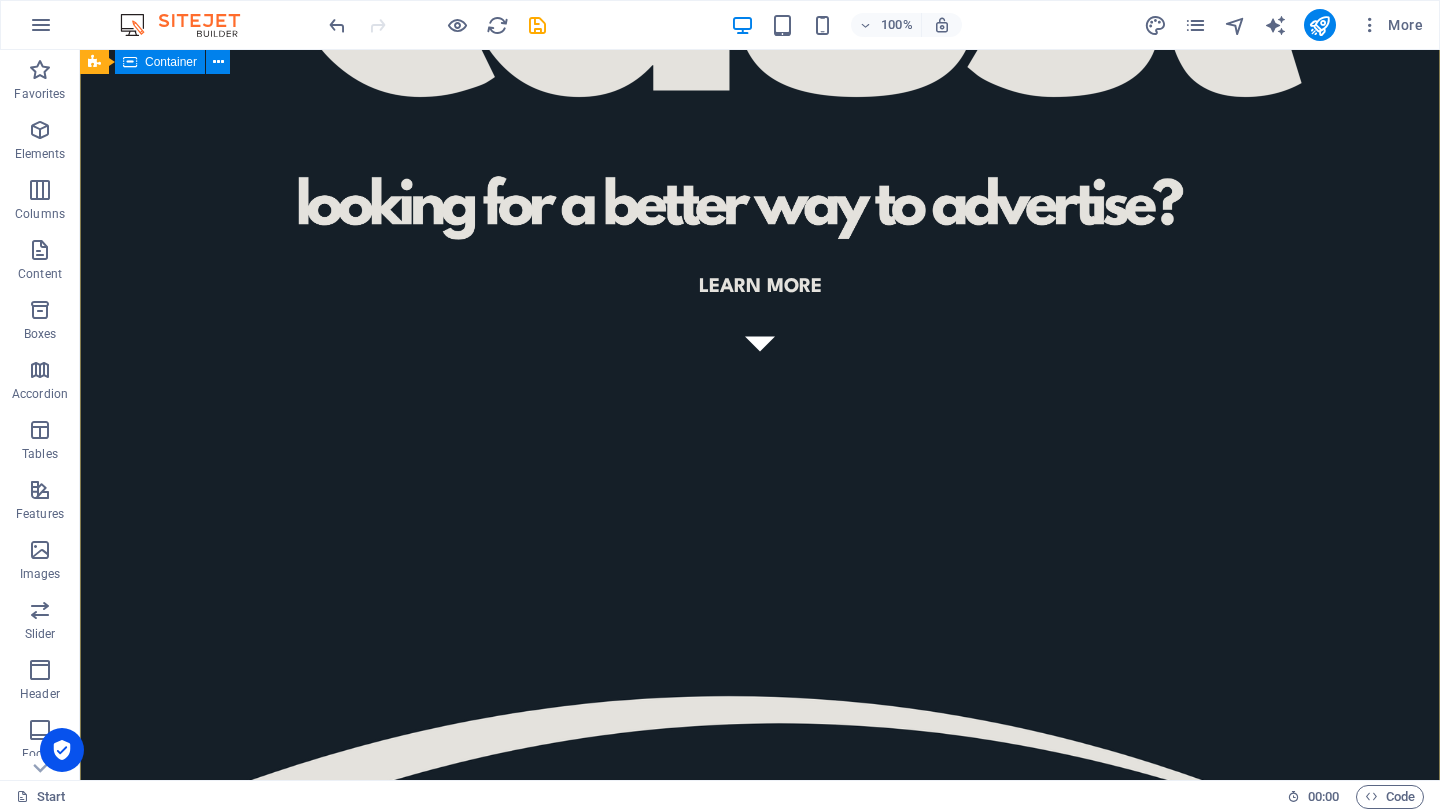 scroll, scrollTop: 192, scrollLeft: 0, axis: vertical 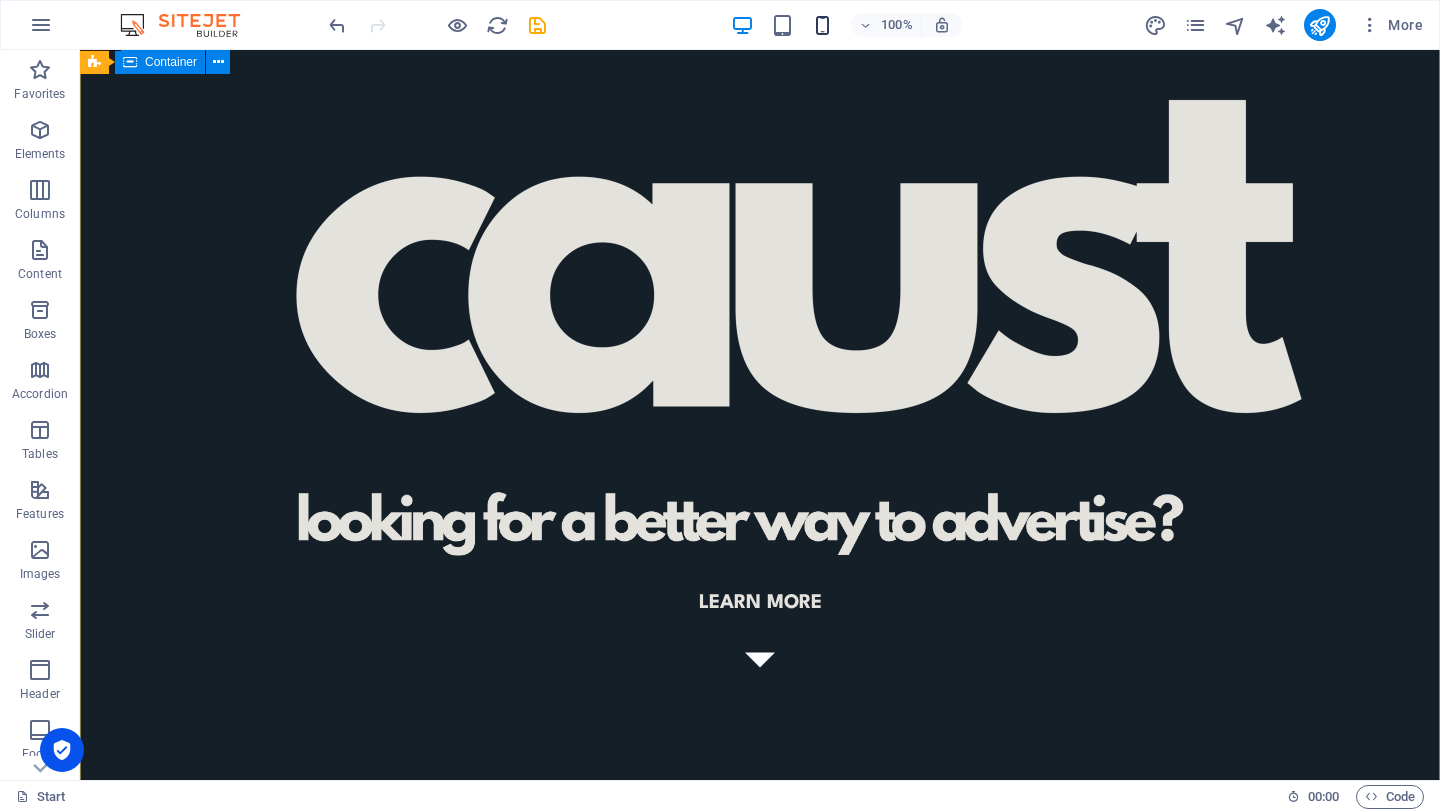 click at bounding box center (822, 25) 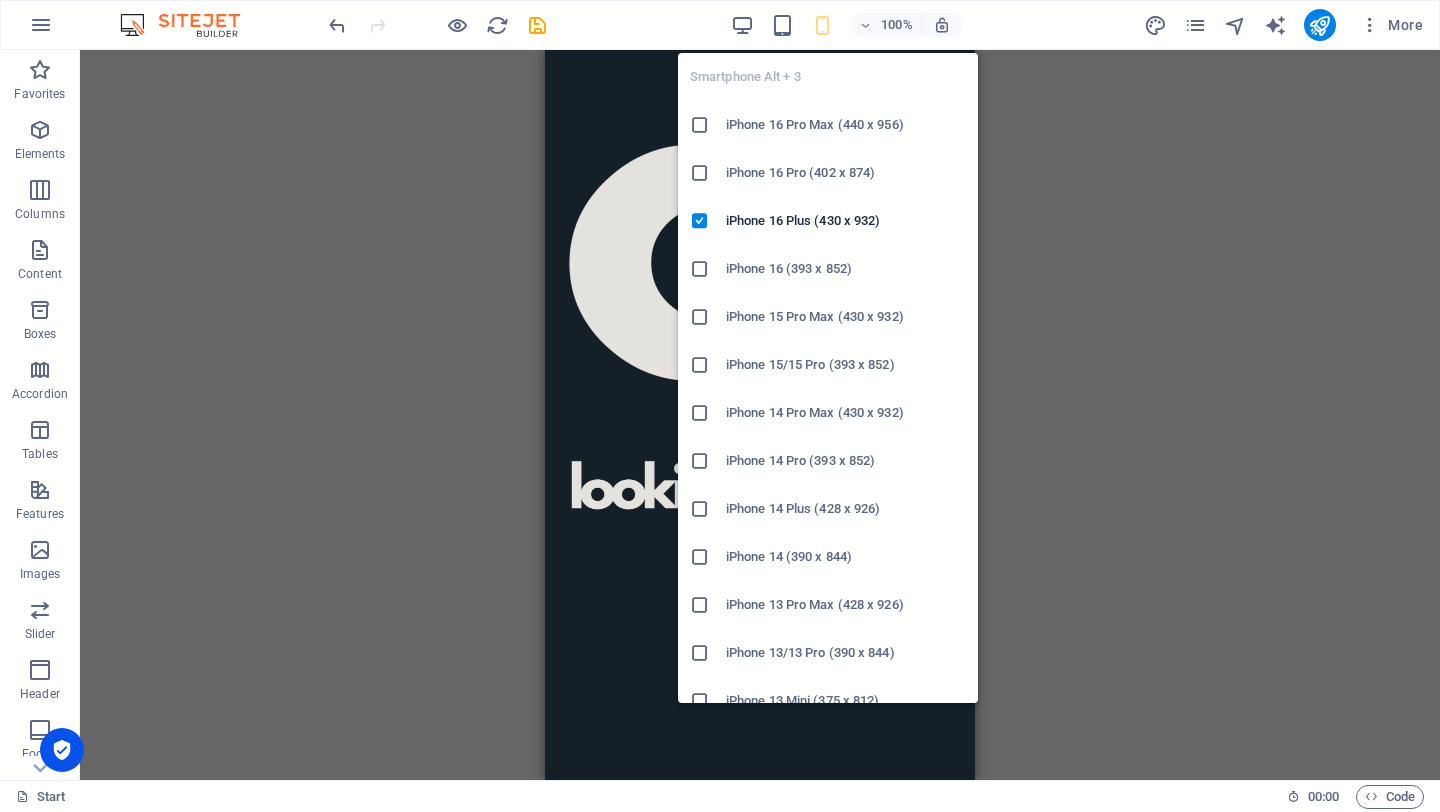 scroll, scrollTop: 67, scrollLeft: 0, axis: vertical 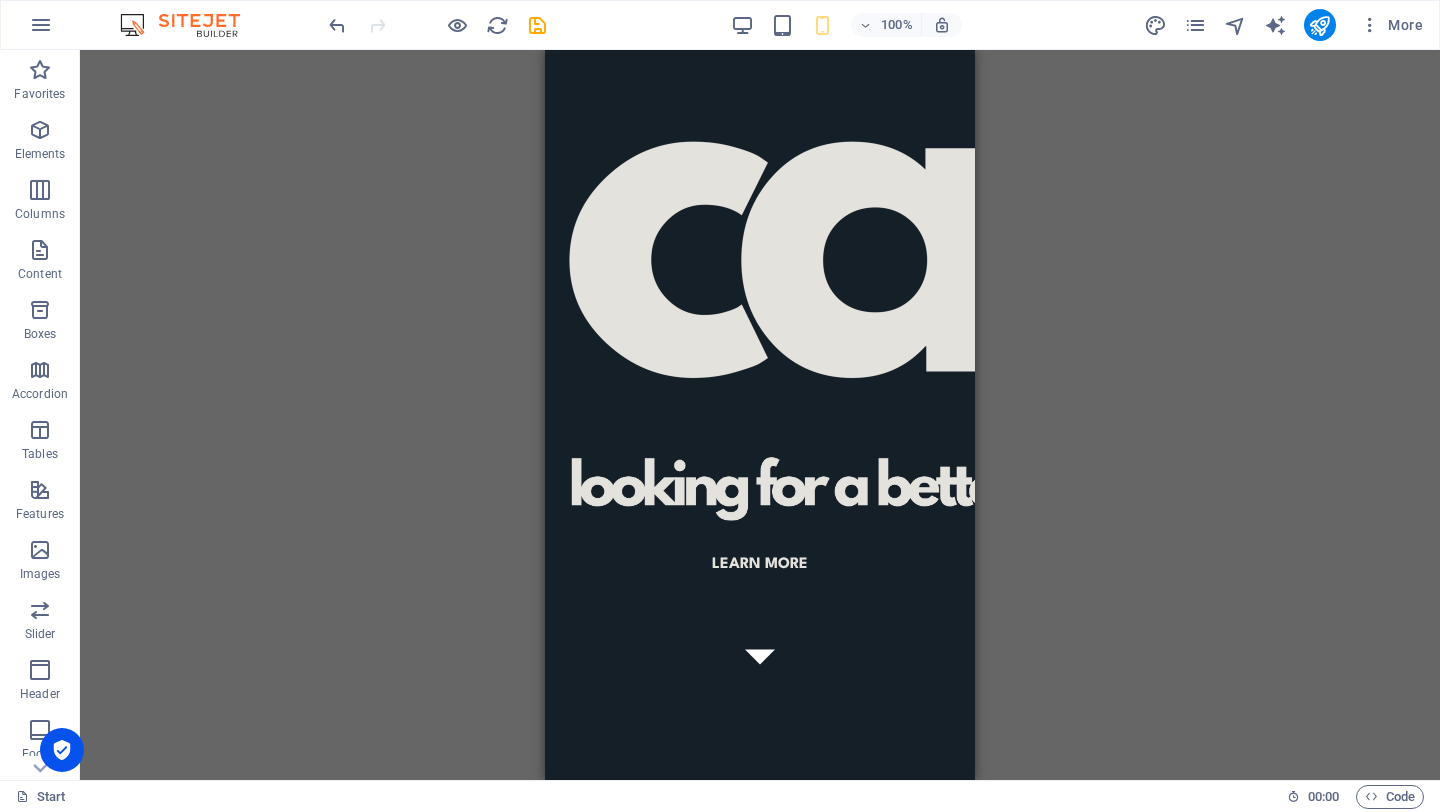 click on "Preset   Container   Preset   Container   H2   Container   Container   Preset   Preset   Container   Preset   Container   Preset   Preset   Container   Preset   Container   Logo   Banner   Banner   Container   Button   Container   Image   Image   Spacer   H2   Text   Preset   Container   Spacer   Container   Spacer   Container   Spacer   Text   Container   Image 180 170 160 150 140 130 120 110 100 90 80 70 60 50 40 30 20 10 0 -10 -20 -30 -40 -50 -60 -70 -80 -90 -100 -110 -120 -130 -140 -150 -160 -170 NaNpx × NaNpx / 0° / 0% 0   Image   Container   Image   Icon   Image   Image" at bounding box center [760, 415] 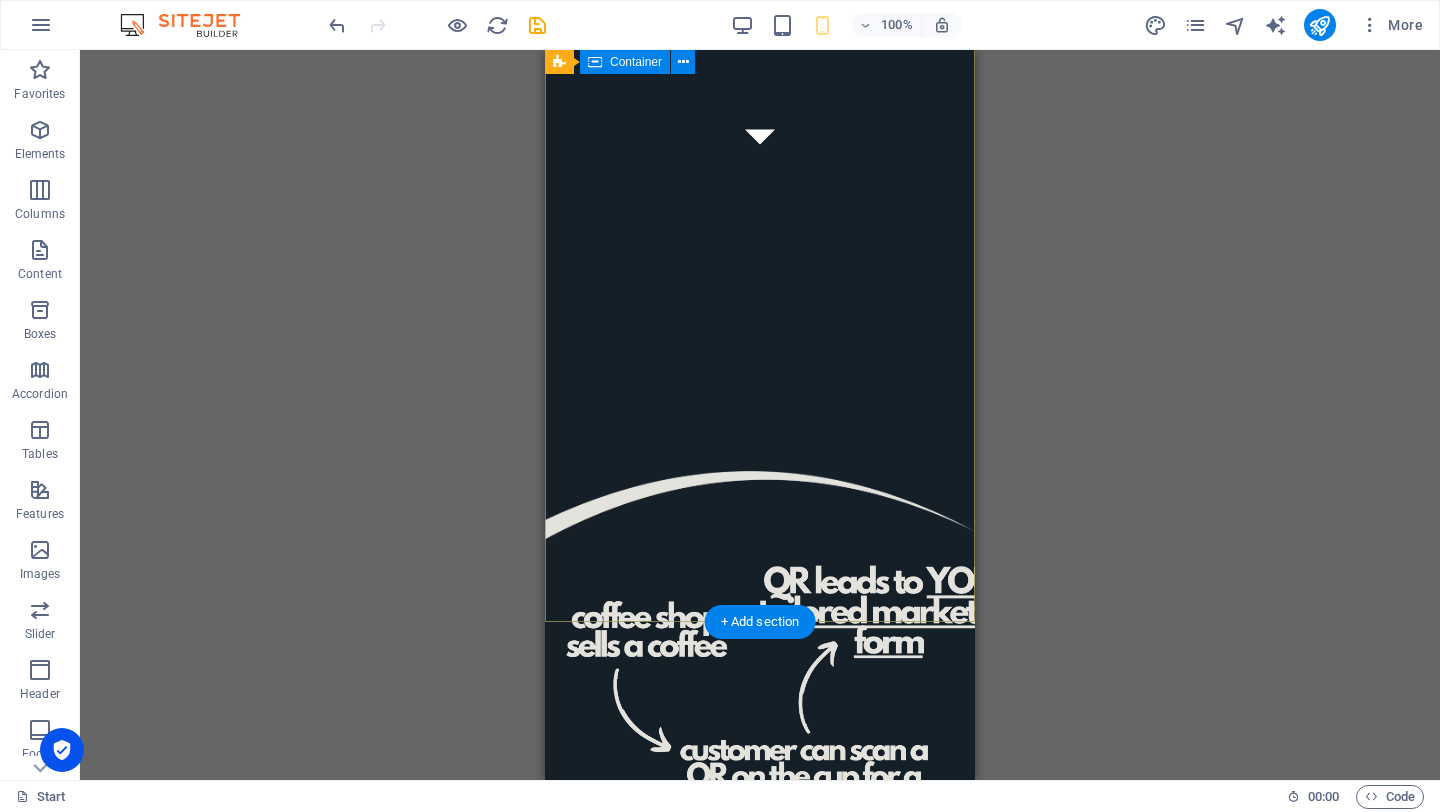 scroll, scrollTop: 428, scrollLeft: 0, axis: vertical 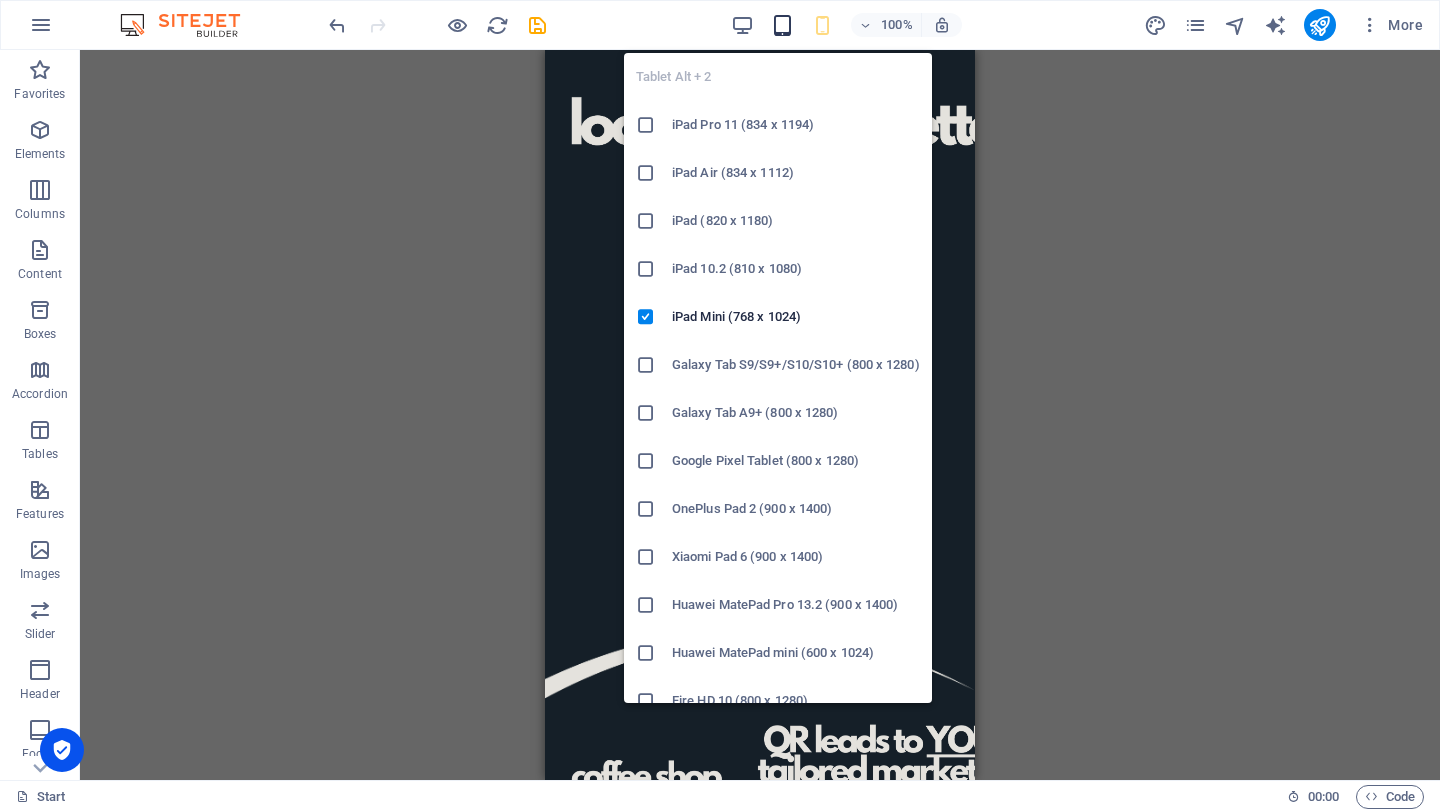 click at bounding box center [782, 25] 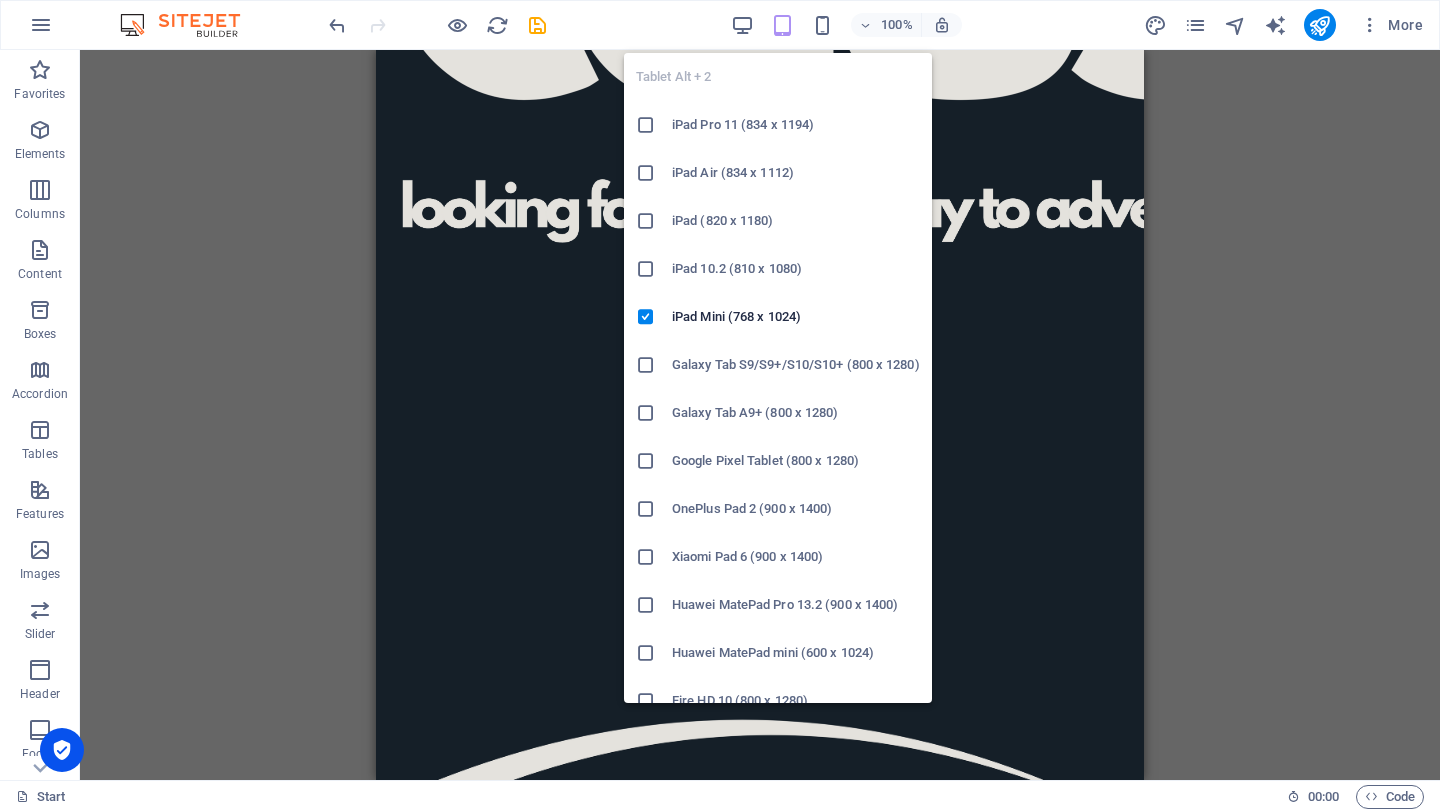scroll, scrollTop: 342, scrollLeft: 0, axis: vertical 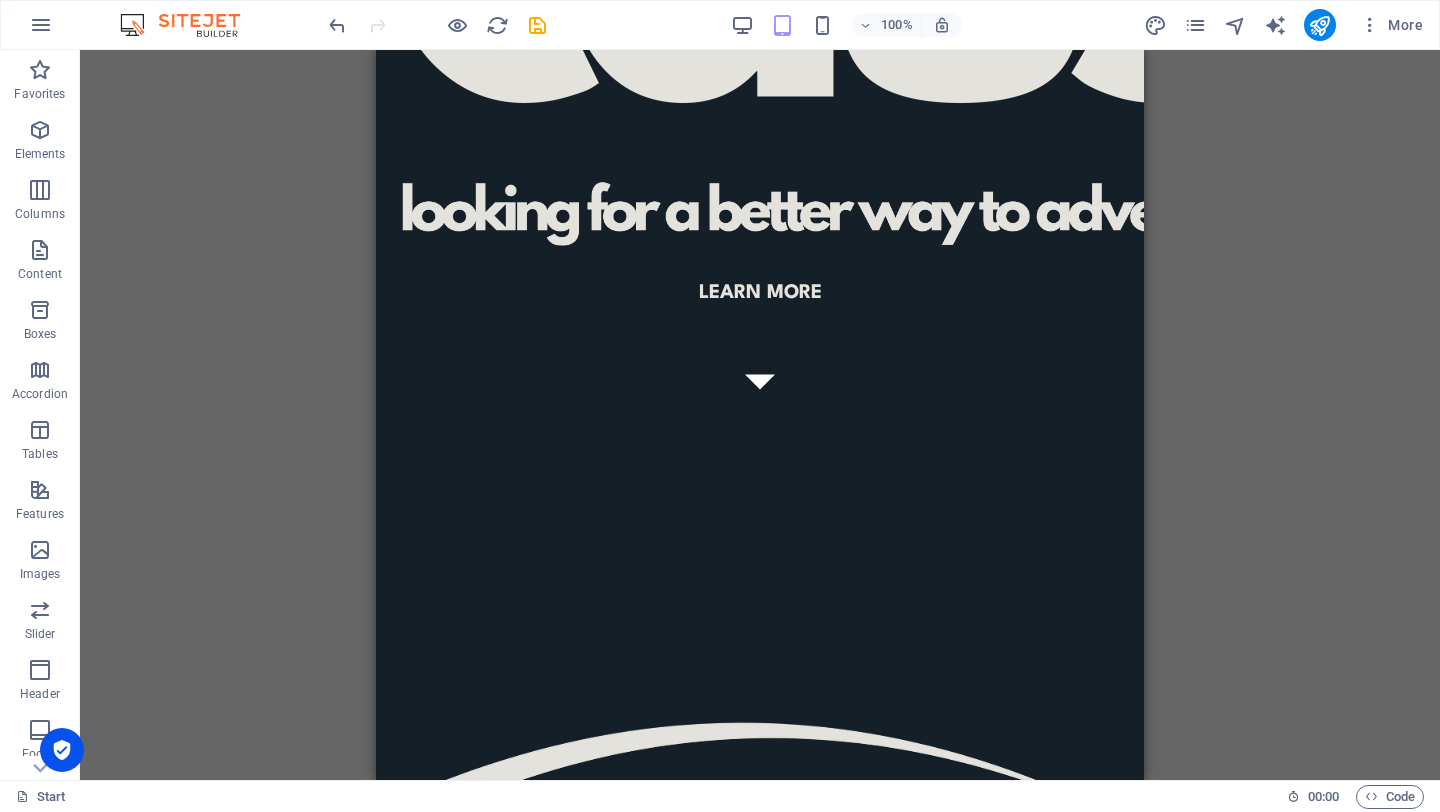 click on "100% More" at bounding box center (878, 25) 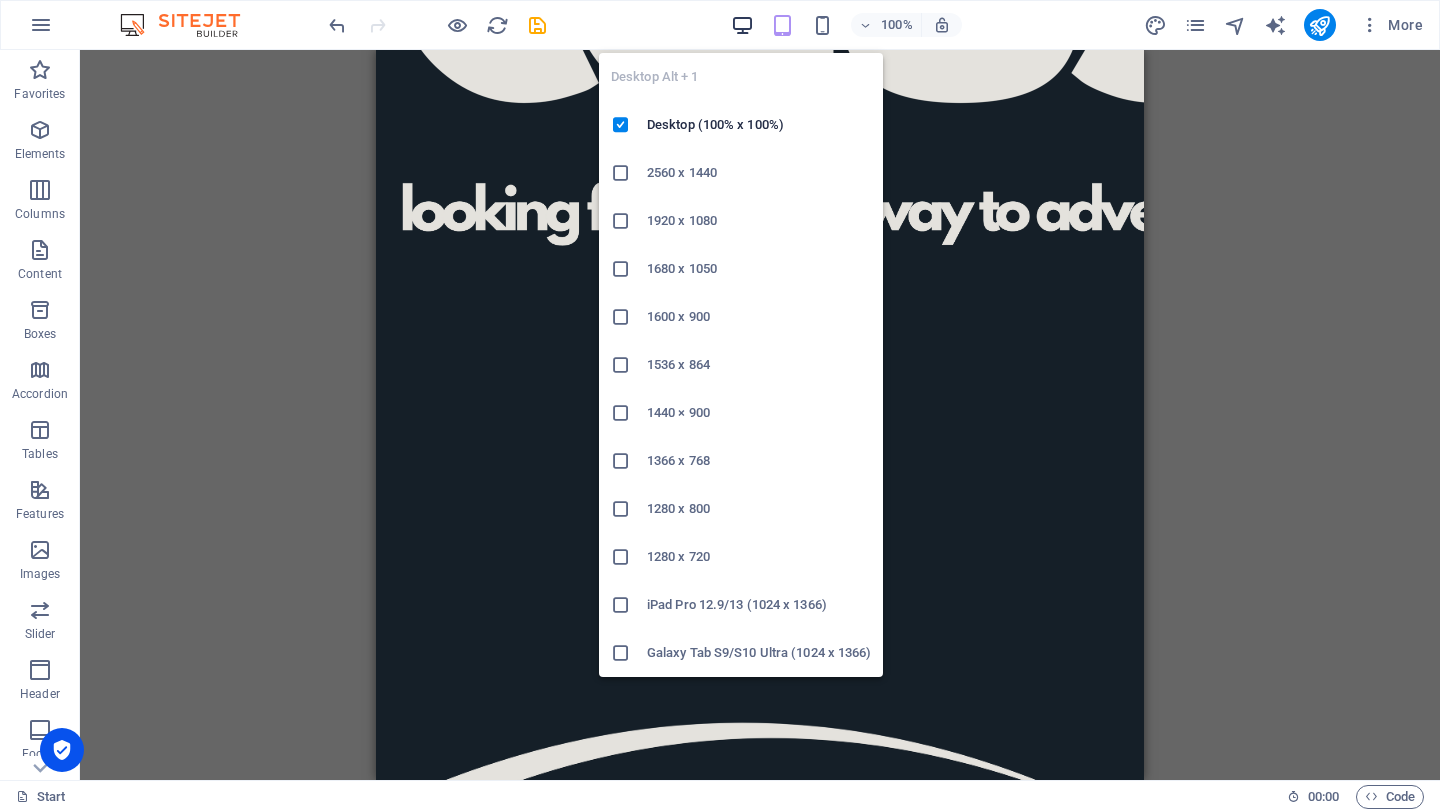 click at bounding box center (742, 25) 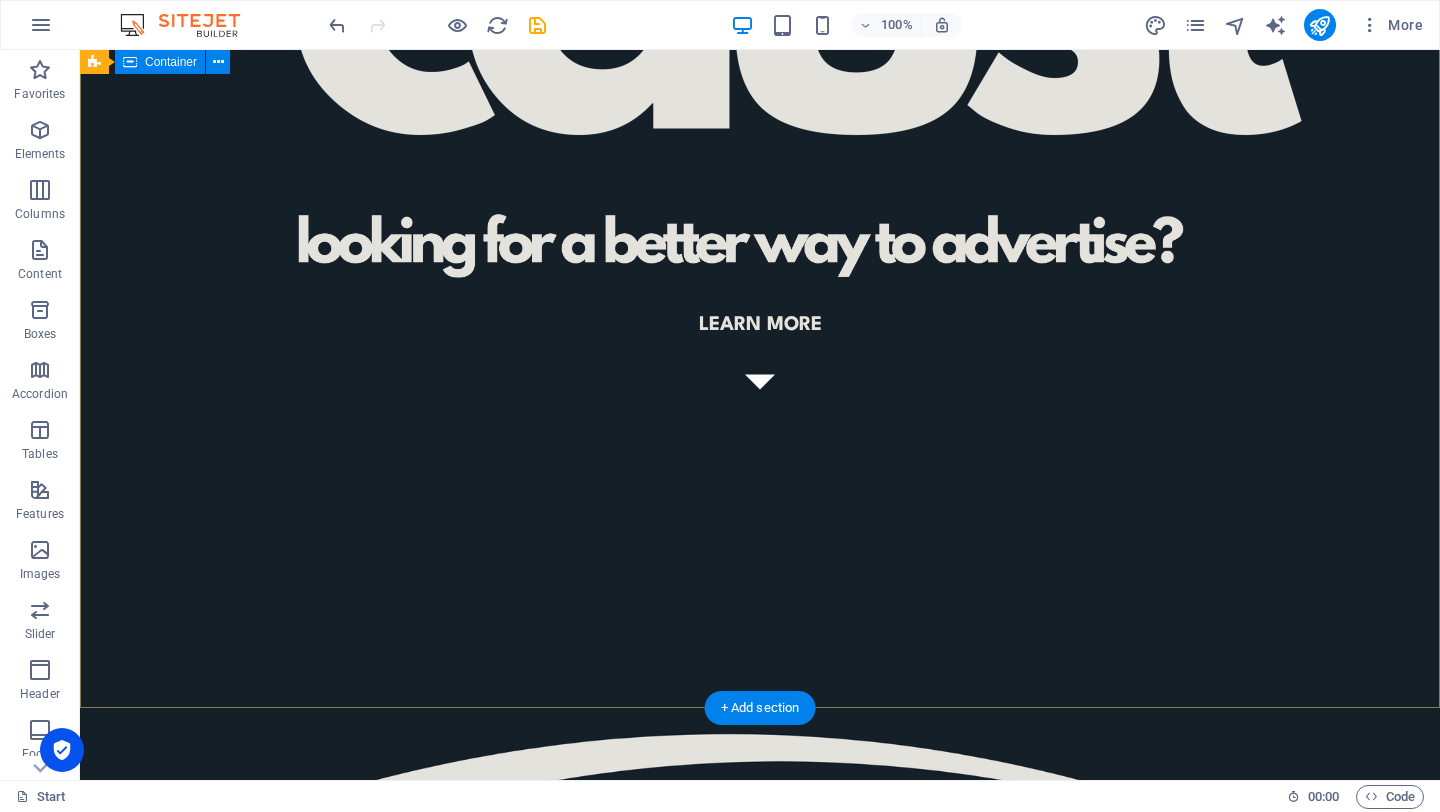 click on "Learn more" at bounding box center (760, 208) 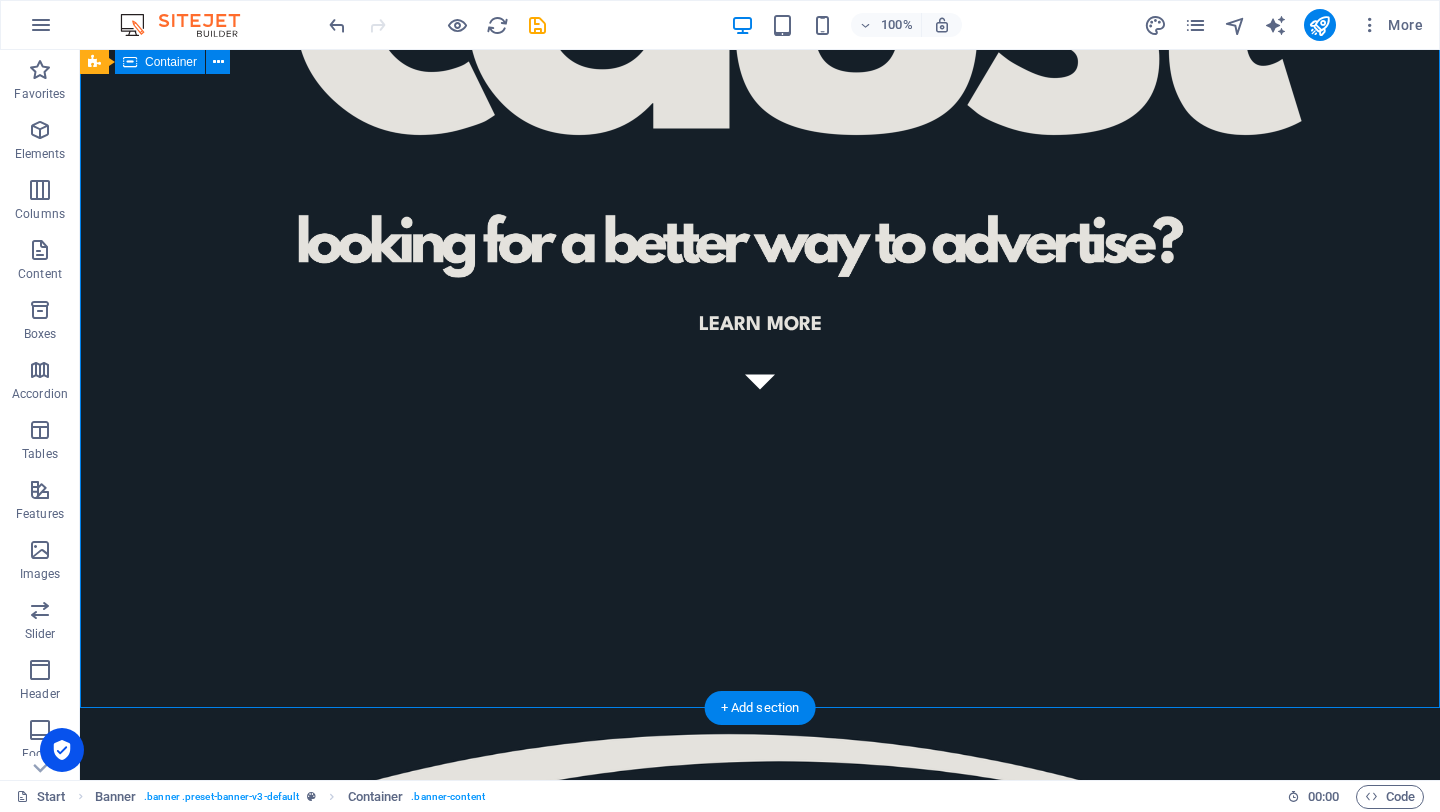 click on "Learn more" at bounding box center [760, 208] 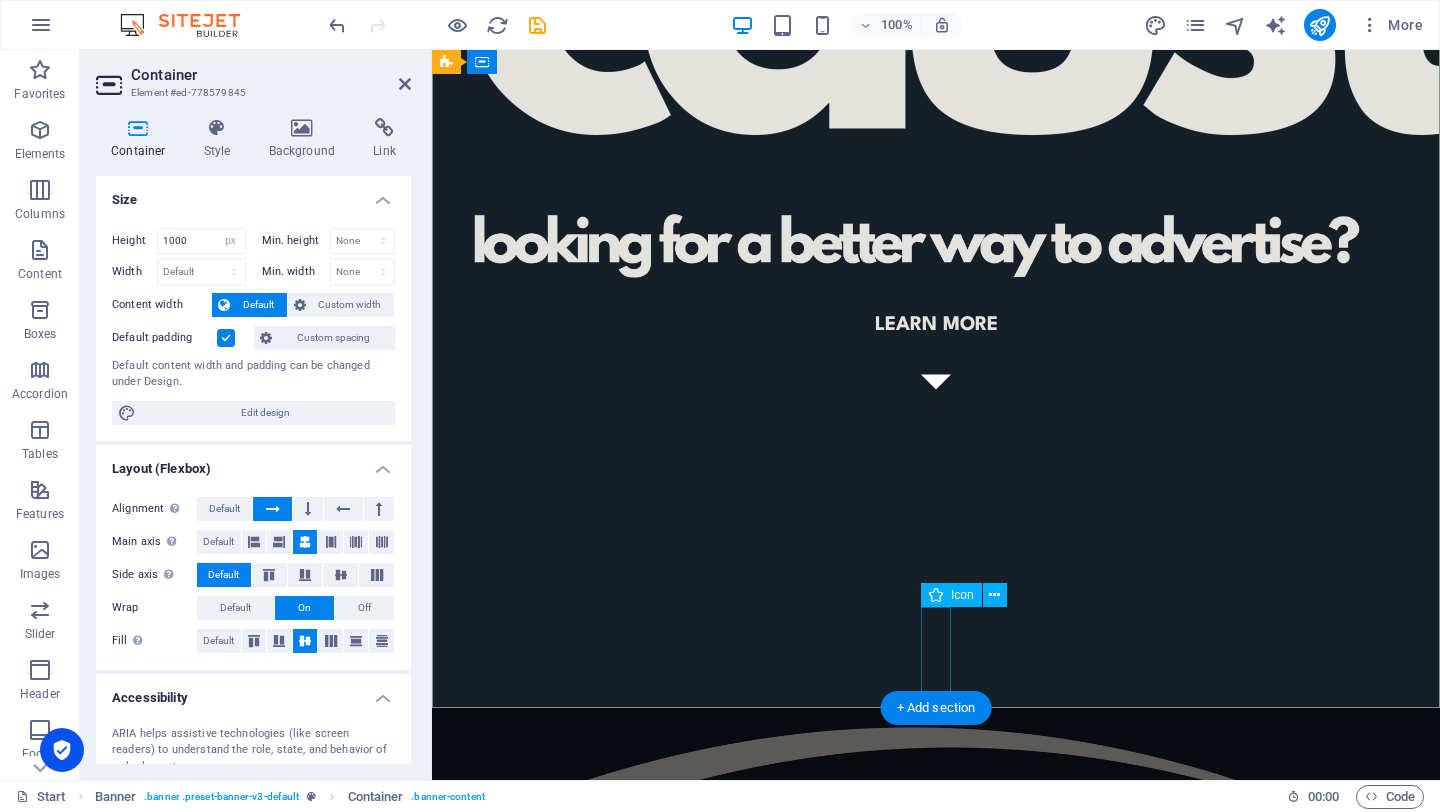click at bounding box center [936, 382] 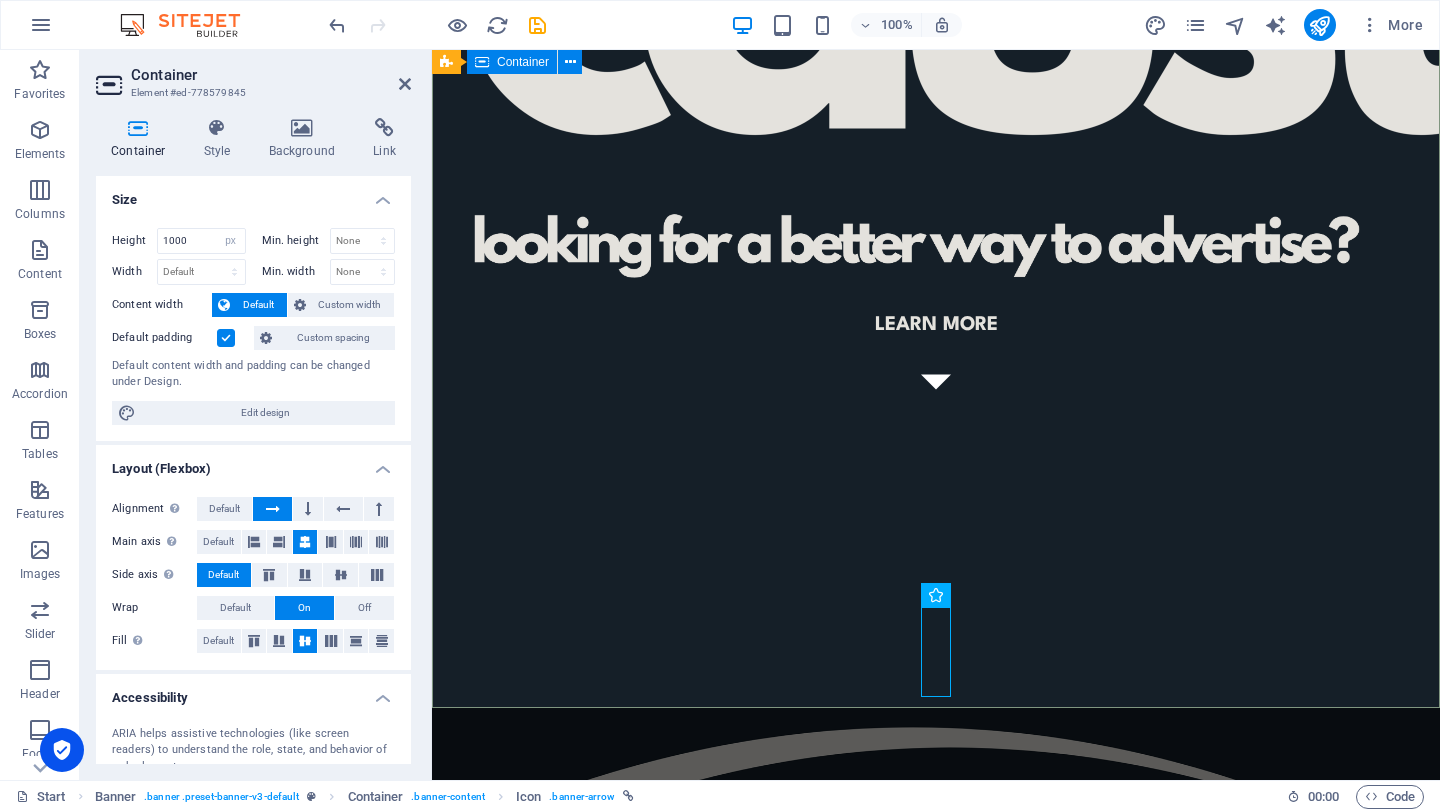 click on "Learn more" at bounding box center (936, 208) 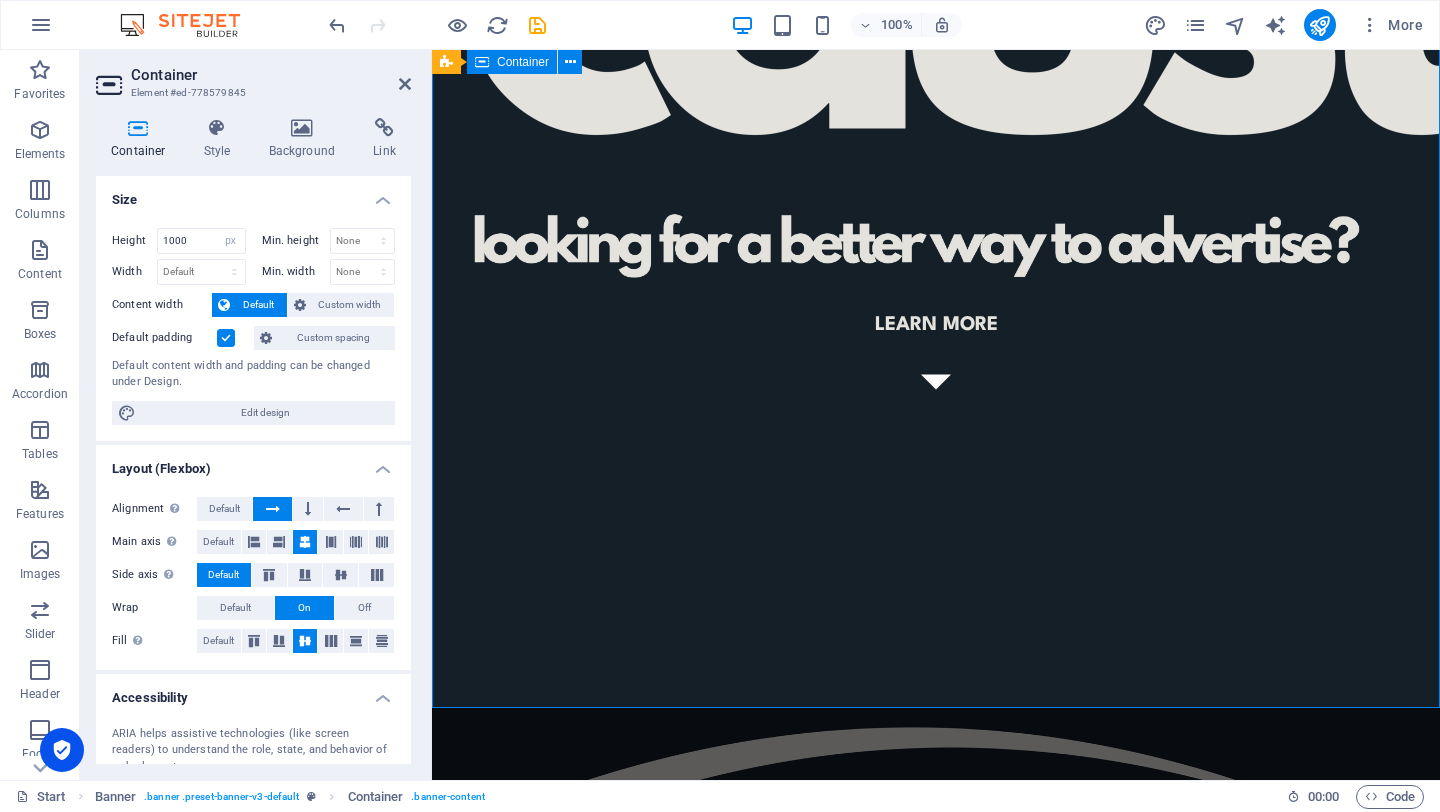 click on "Learn more" at bounding box center (936, 208) 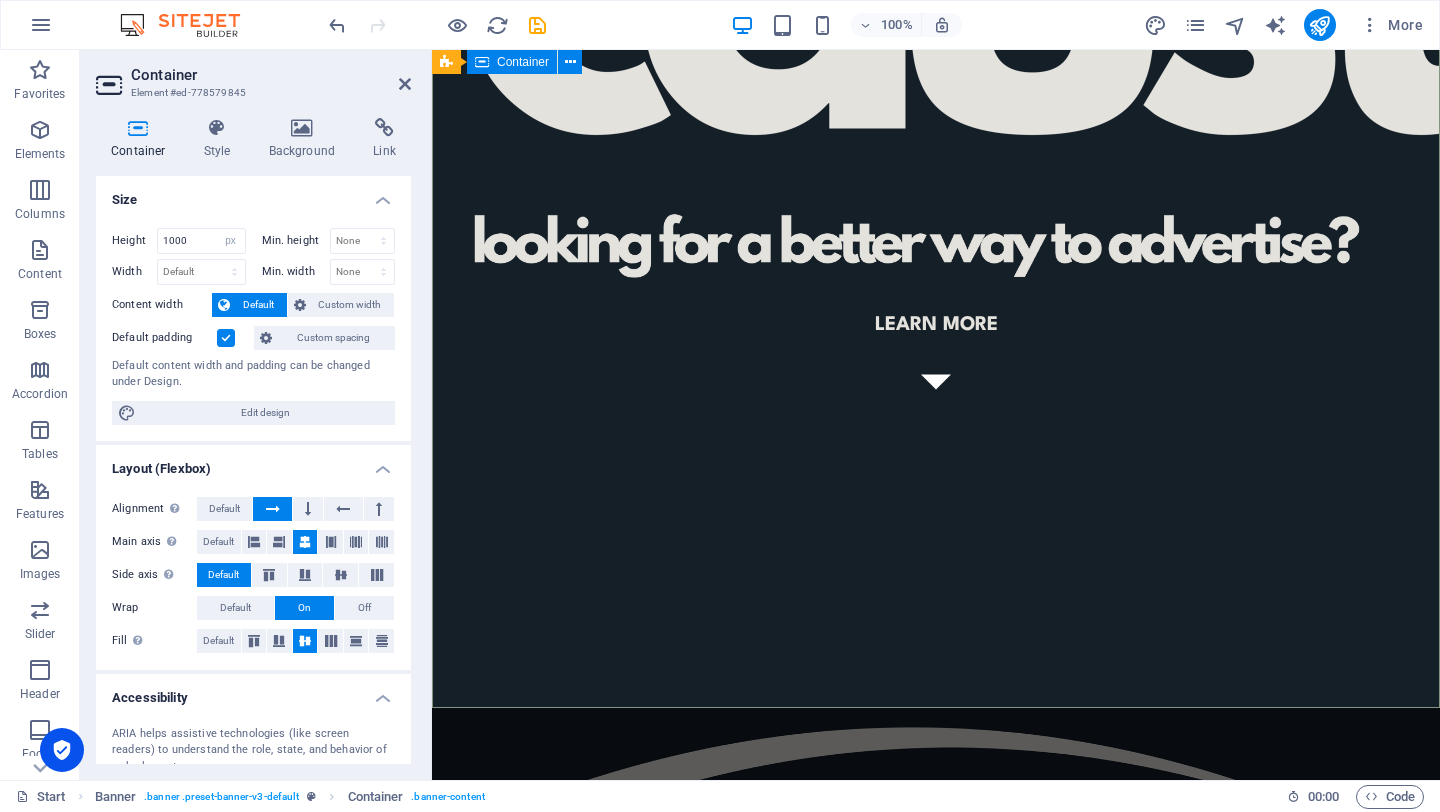 click on "Learn more" at bounding box center (936, 208) 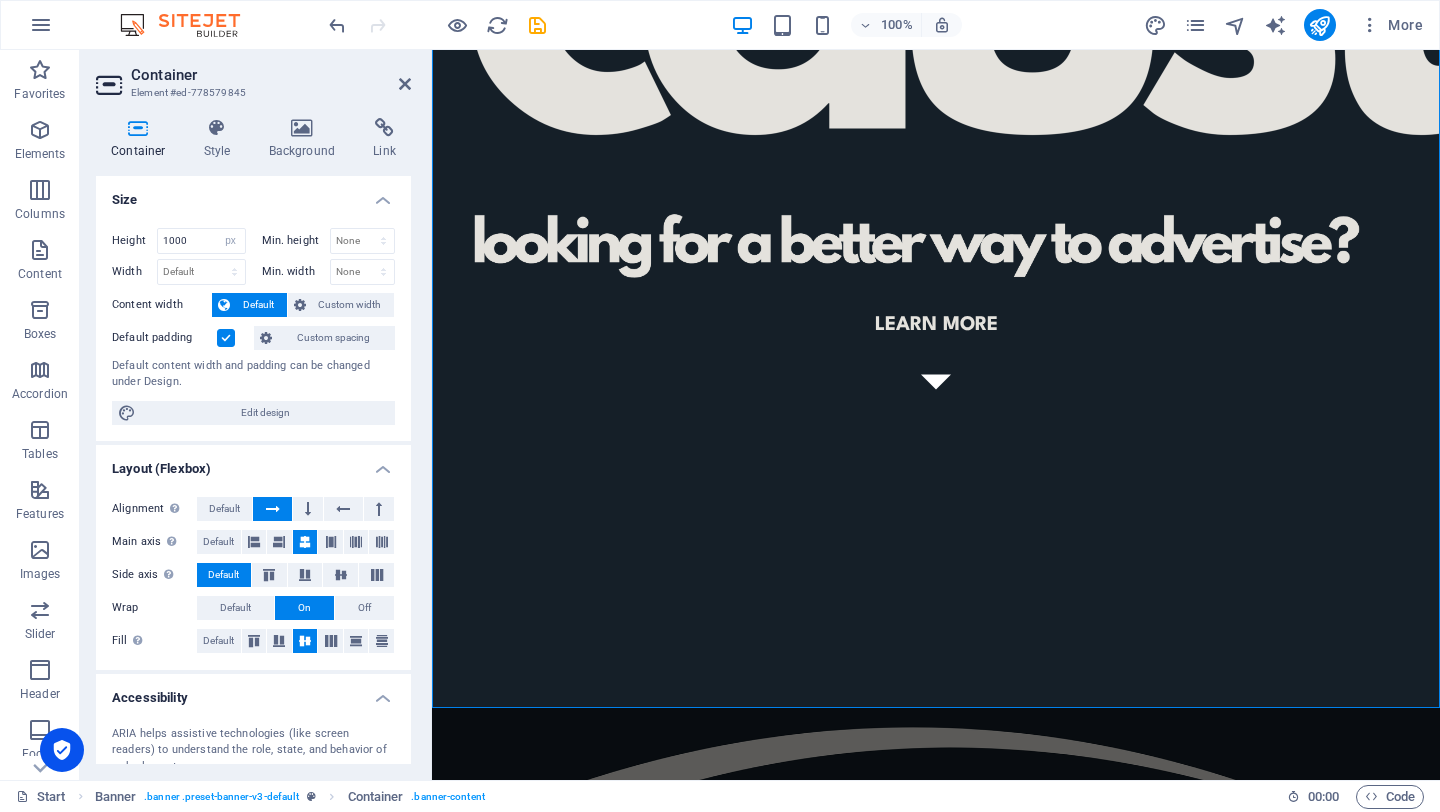click on "Container" at bounding box center (271, 75) 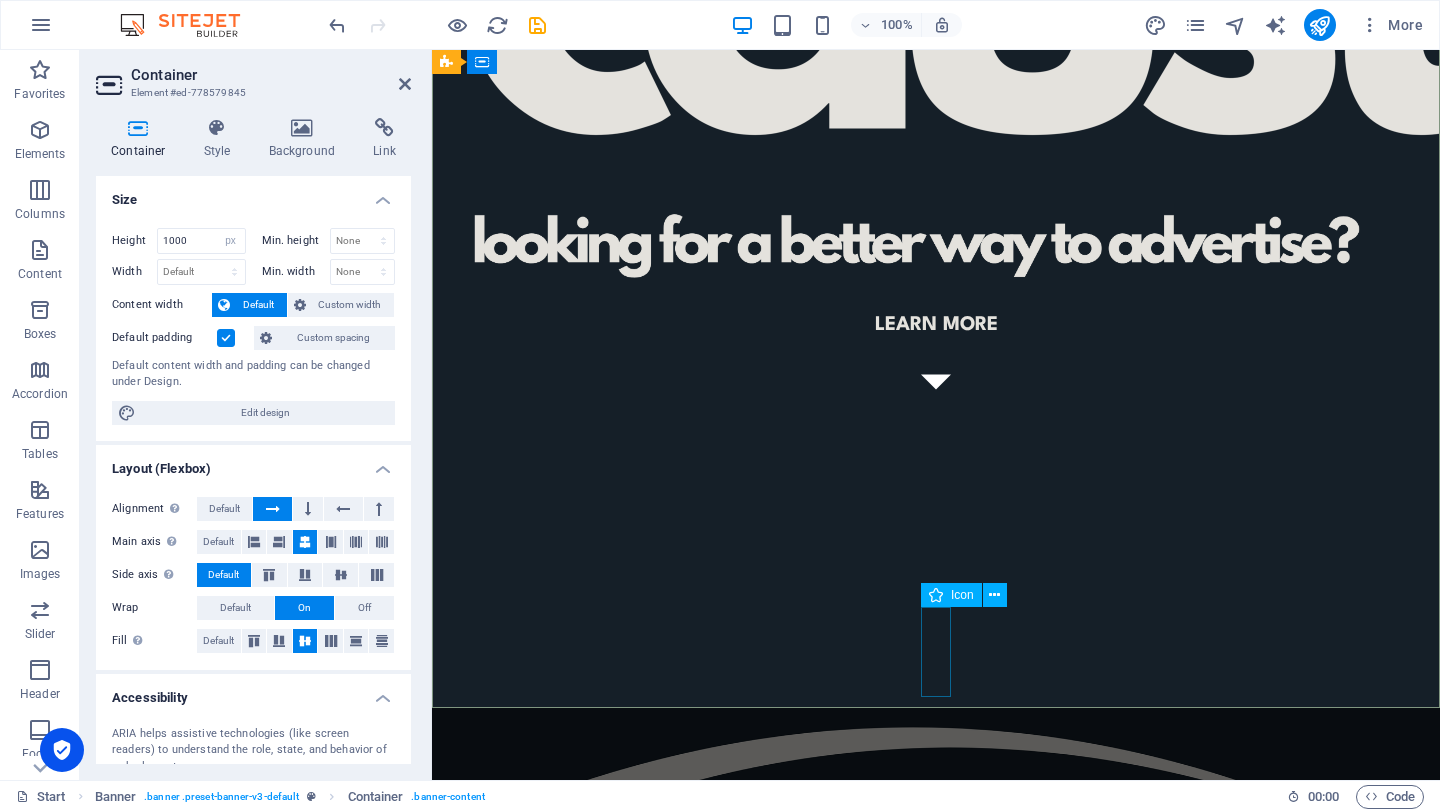 click at bounding box center (936, 382) 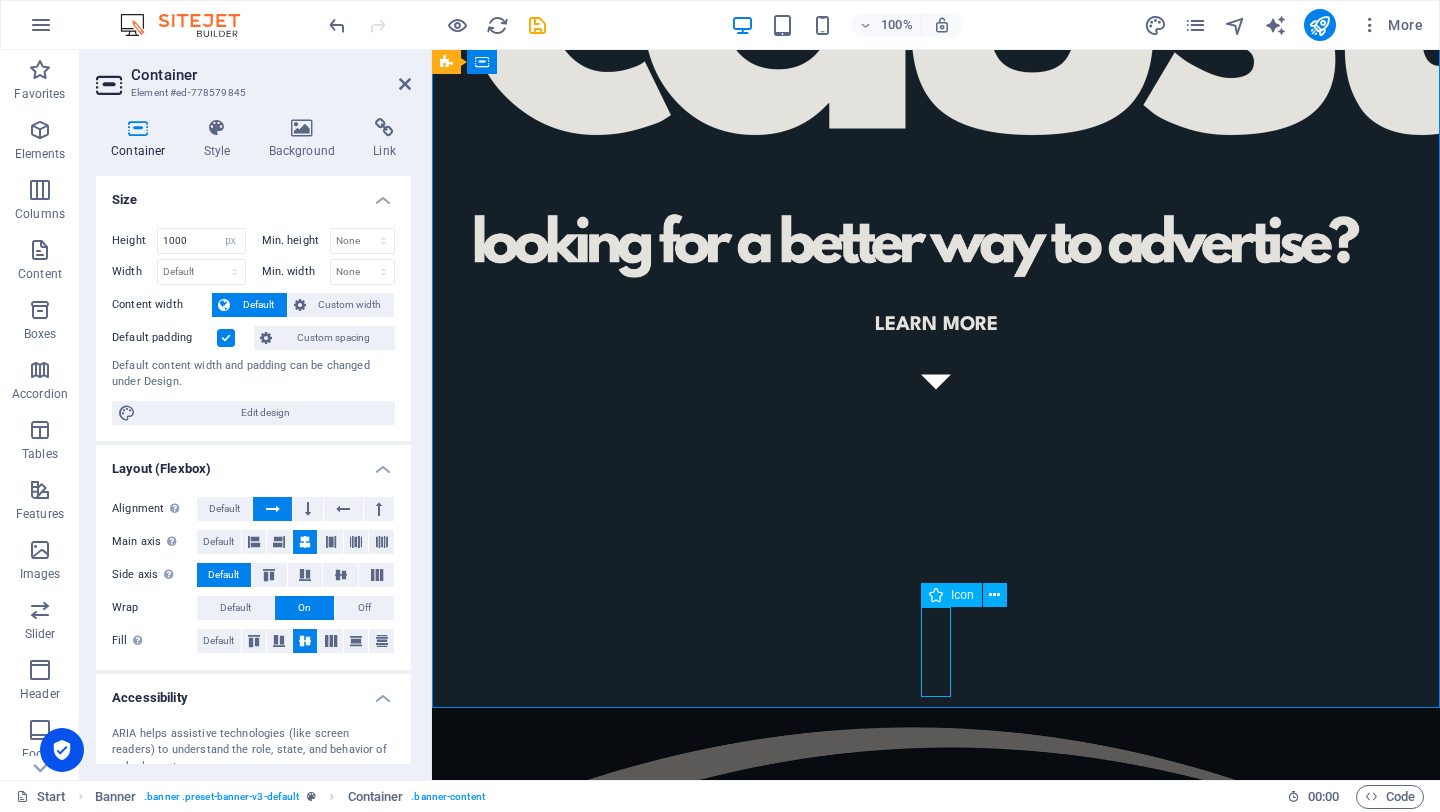 click at bounding box center [936, 382] 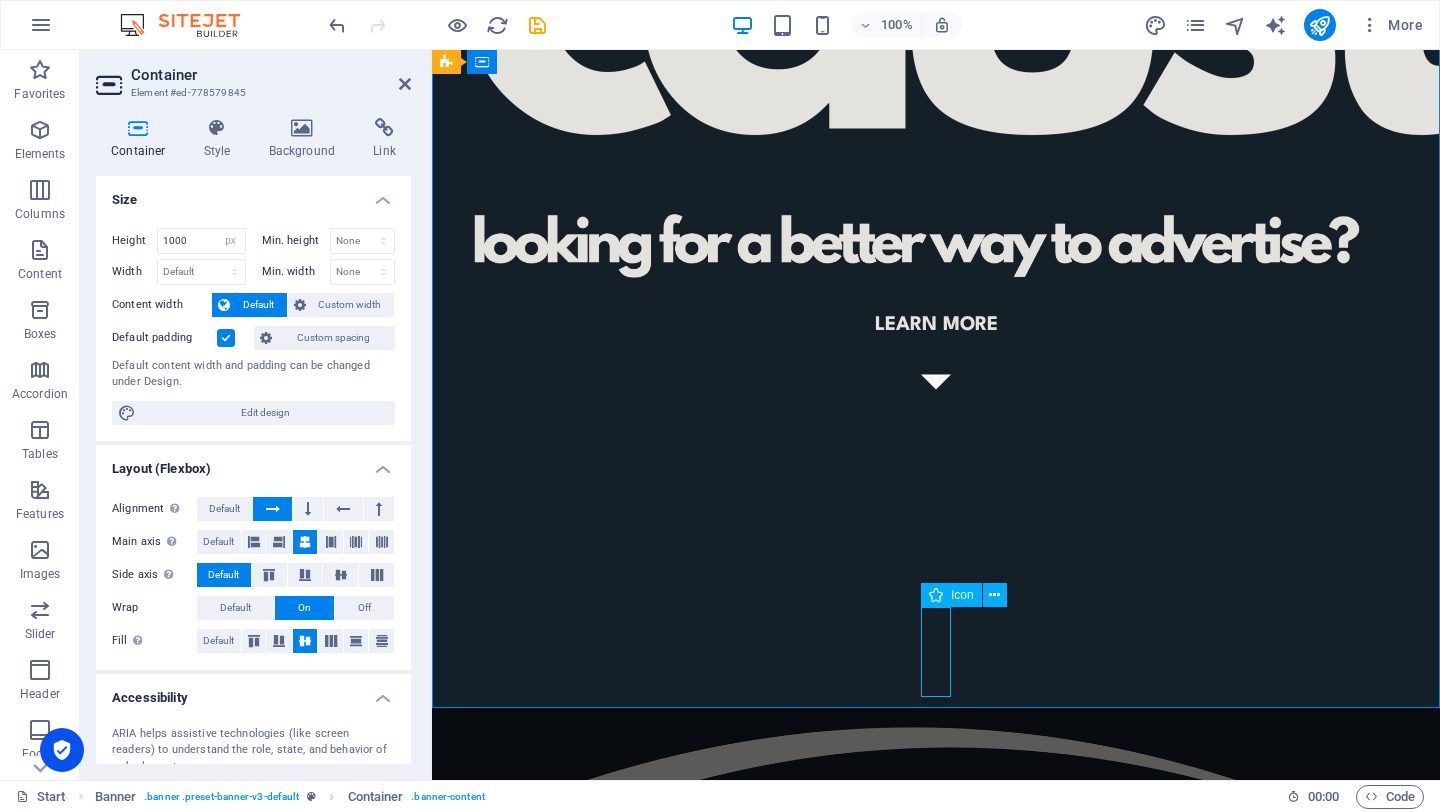 select on "xMidYMid" 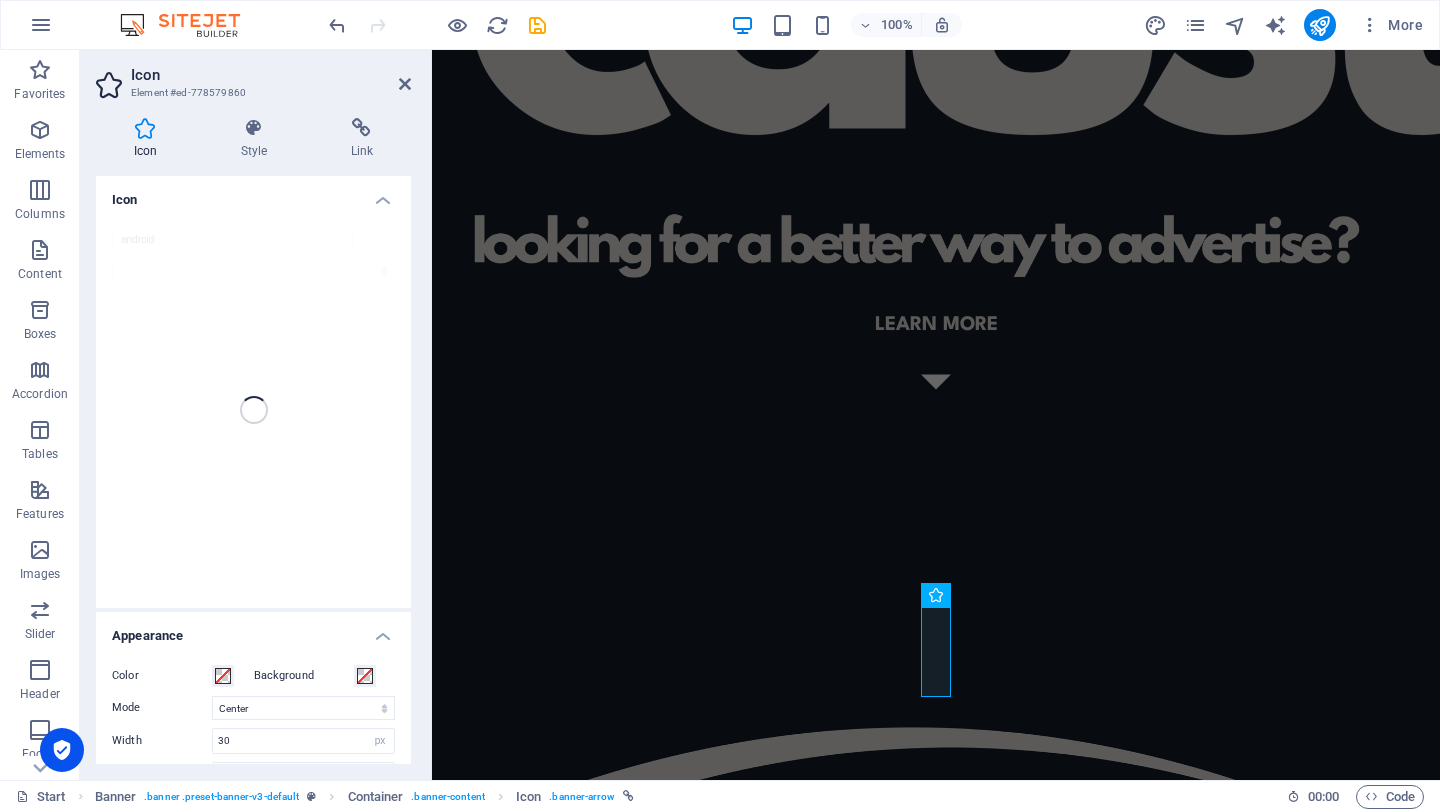 scroll, scrollTop: 156, scrollLeft: 0, axis: vertical 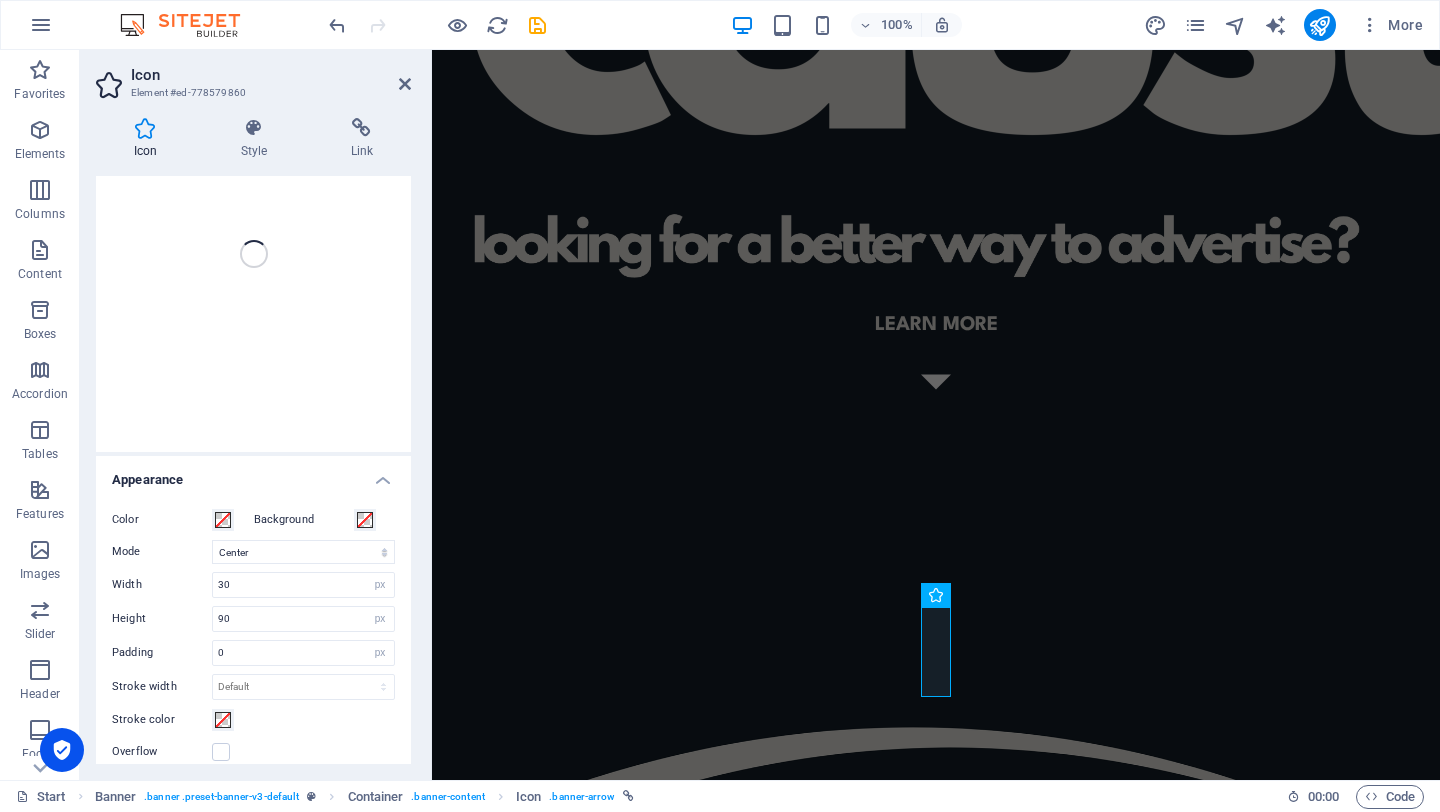 click on "Icon" at bounding box center (271, 75) 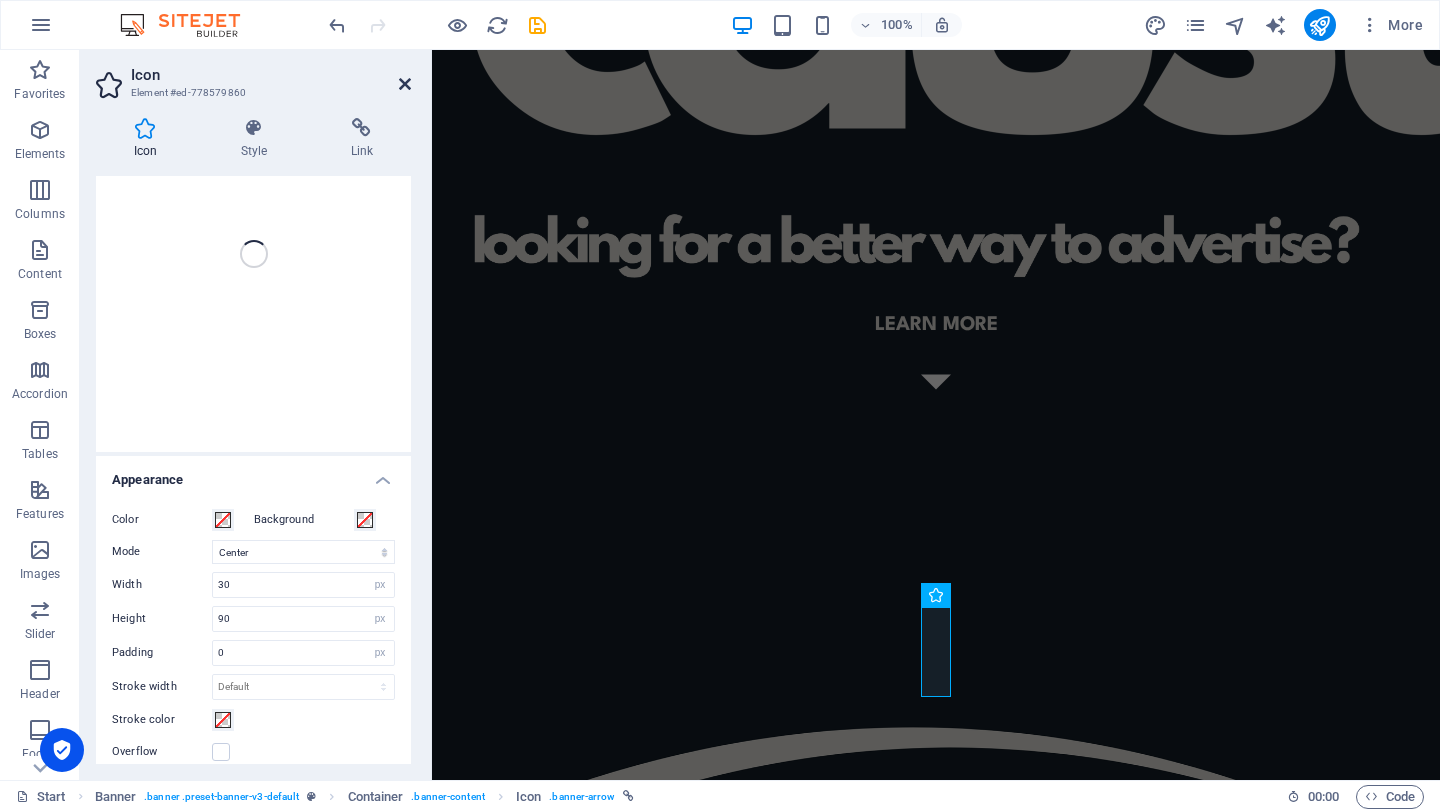 click at bounding box center [405, 84] 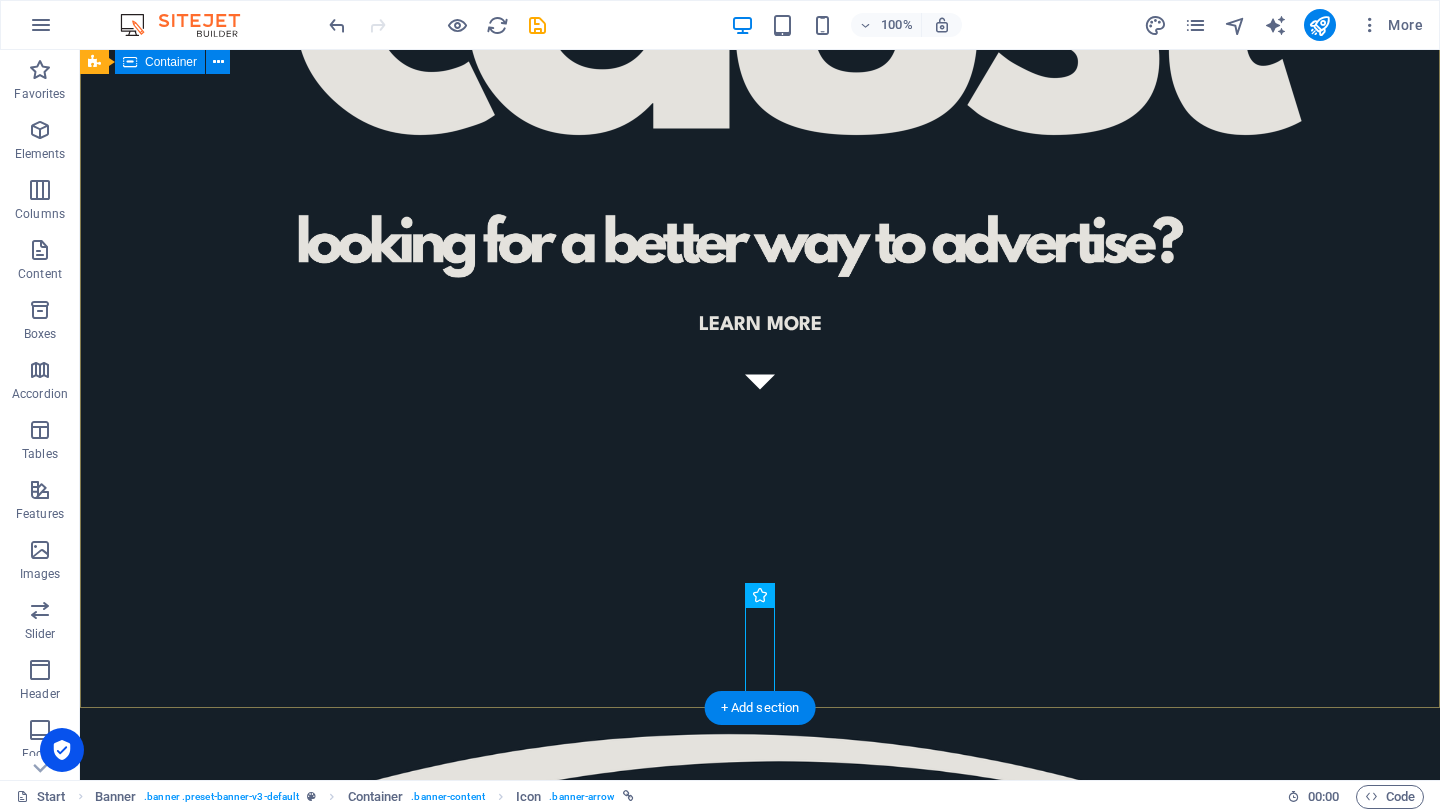 click on "Learn more" at bounding box center [760, 208] 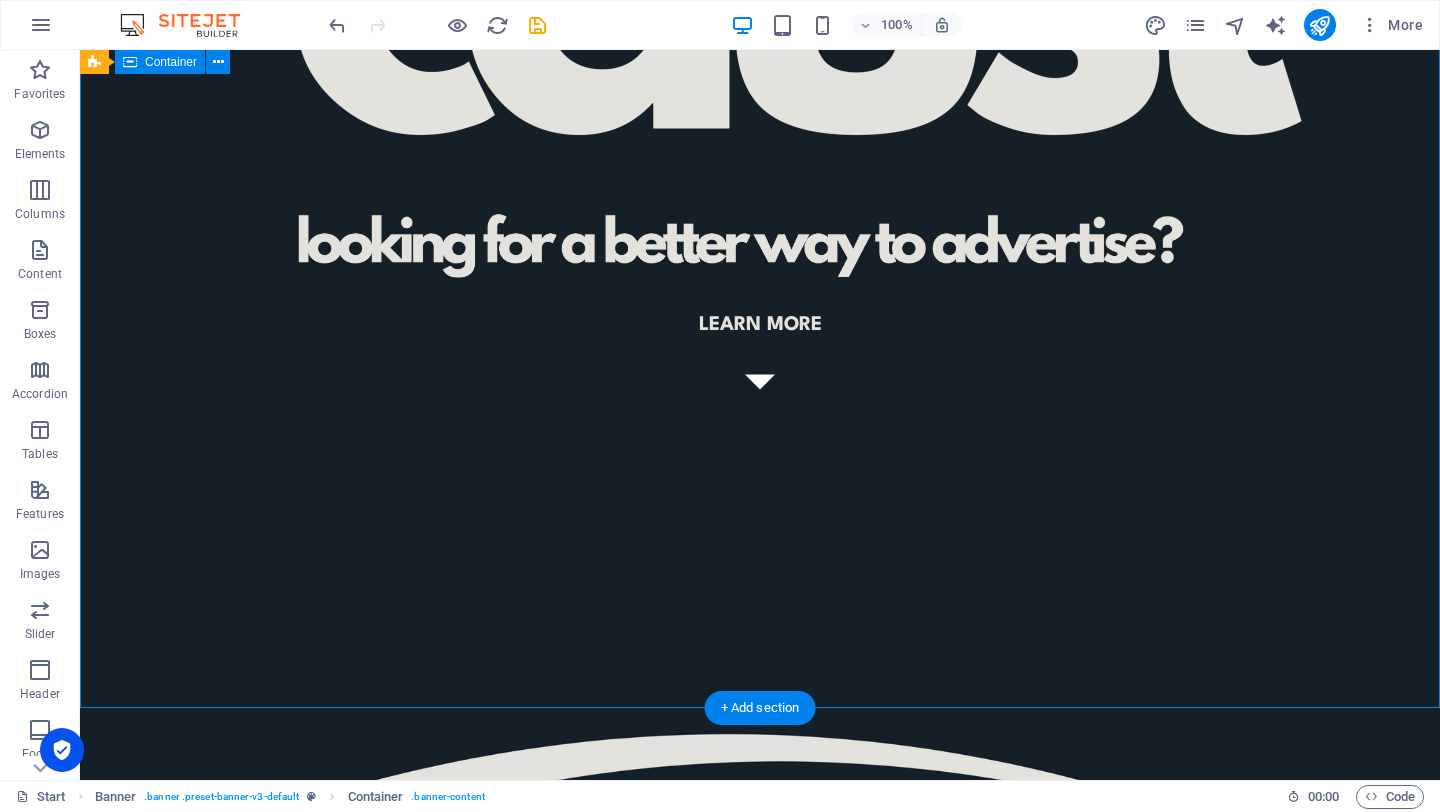 click on "Learn more" at bounding box center (760, 208) 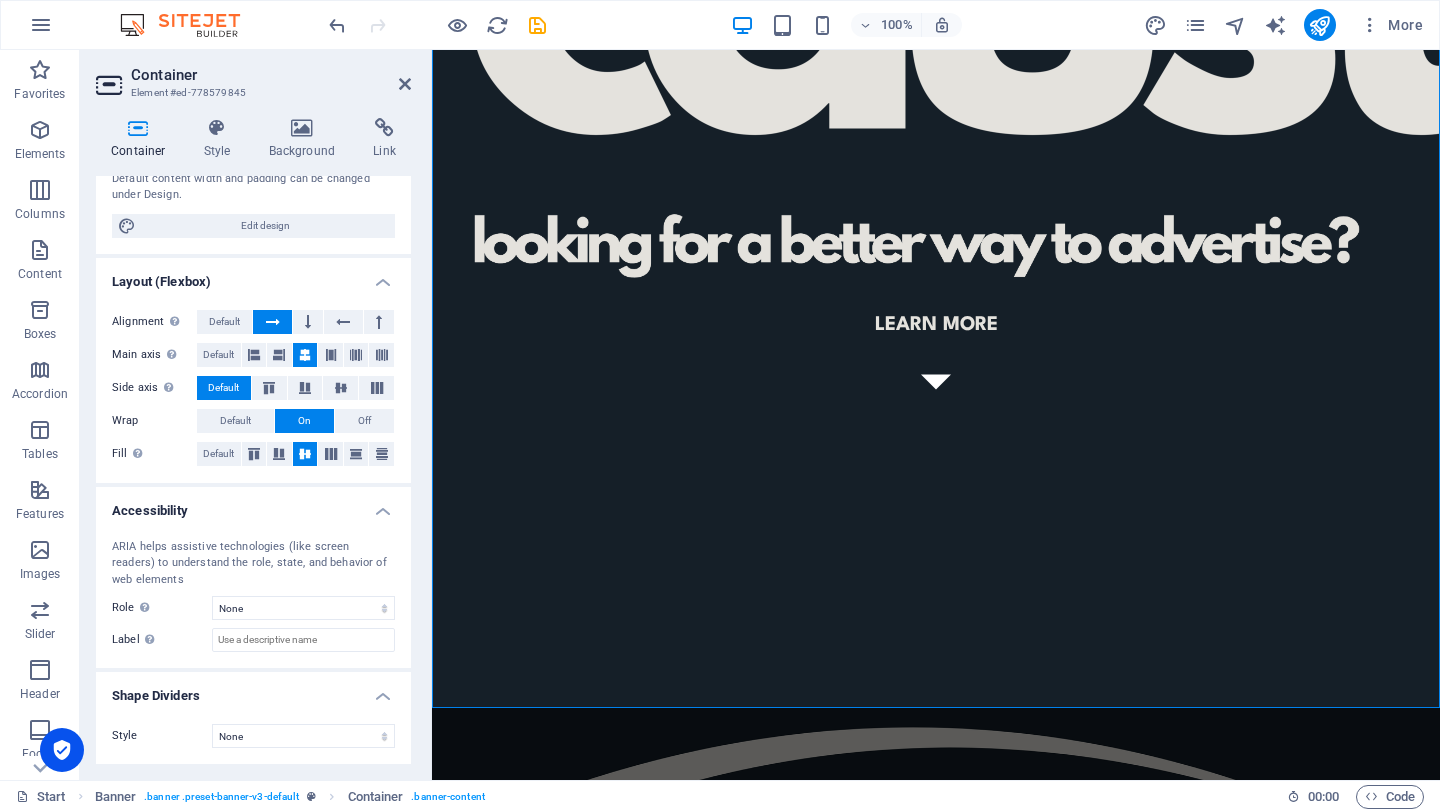 scroll, scrollTop: 0, scrollLeft: 0, axis: both 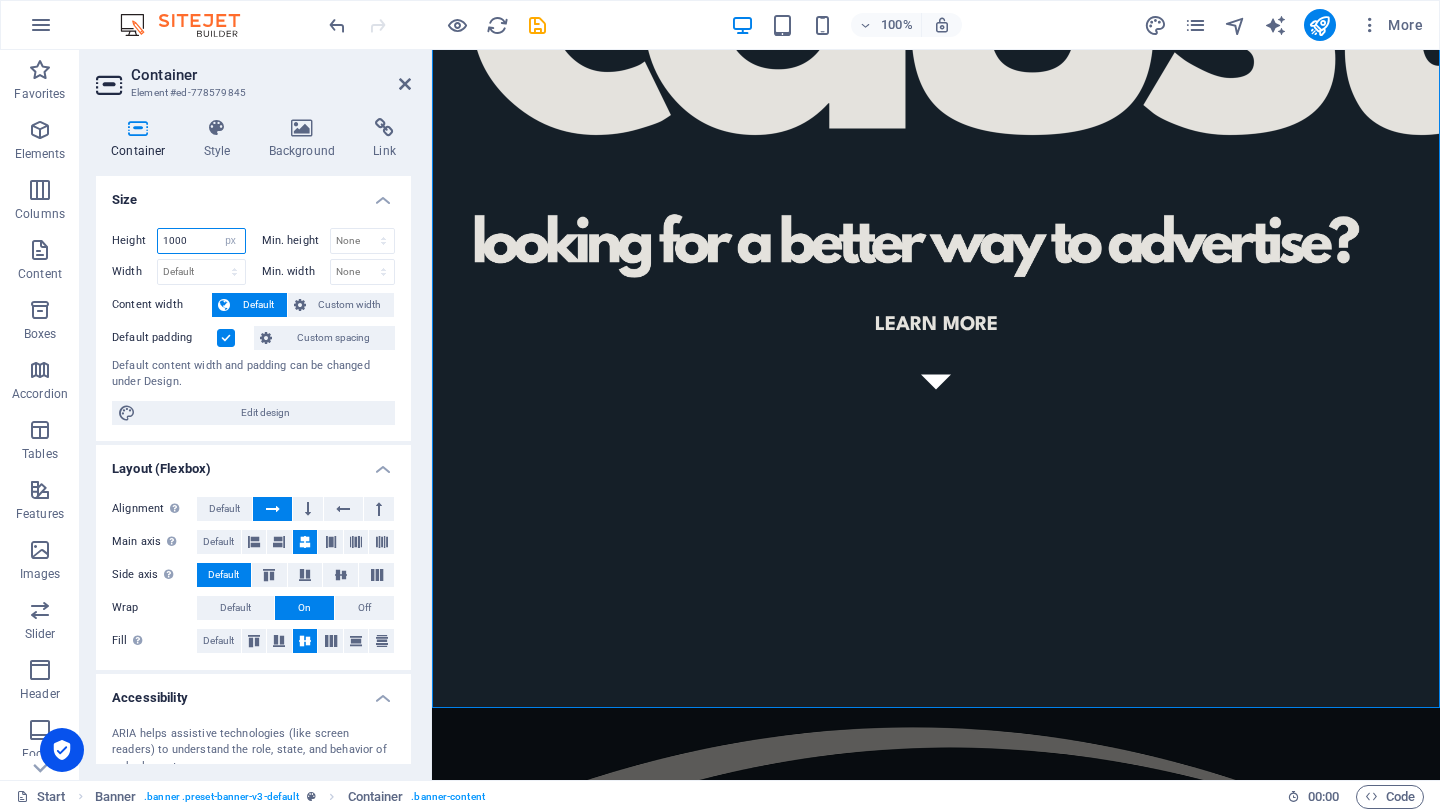 click on "1000" at bounding box center (201, 241) 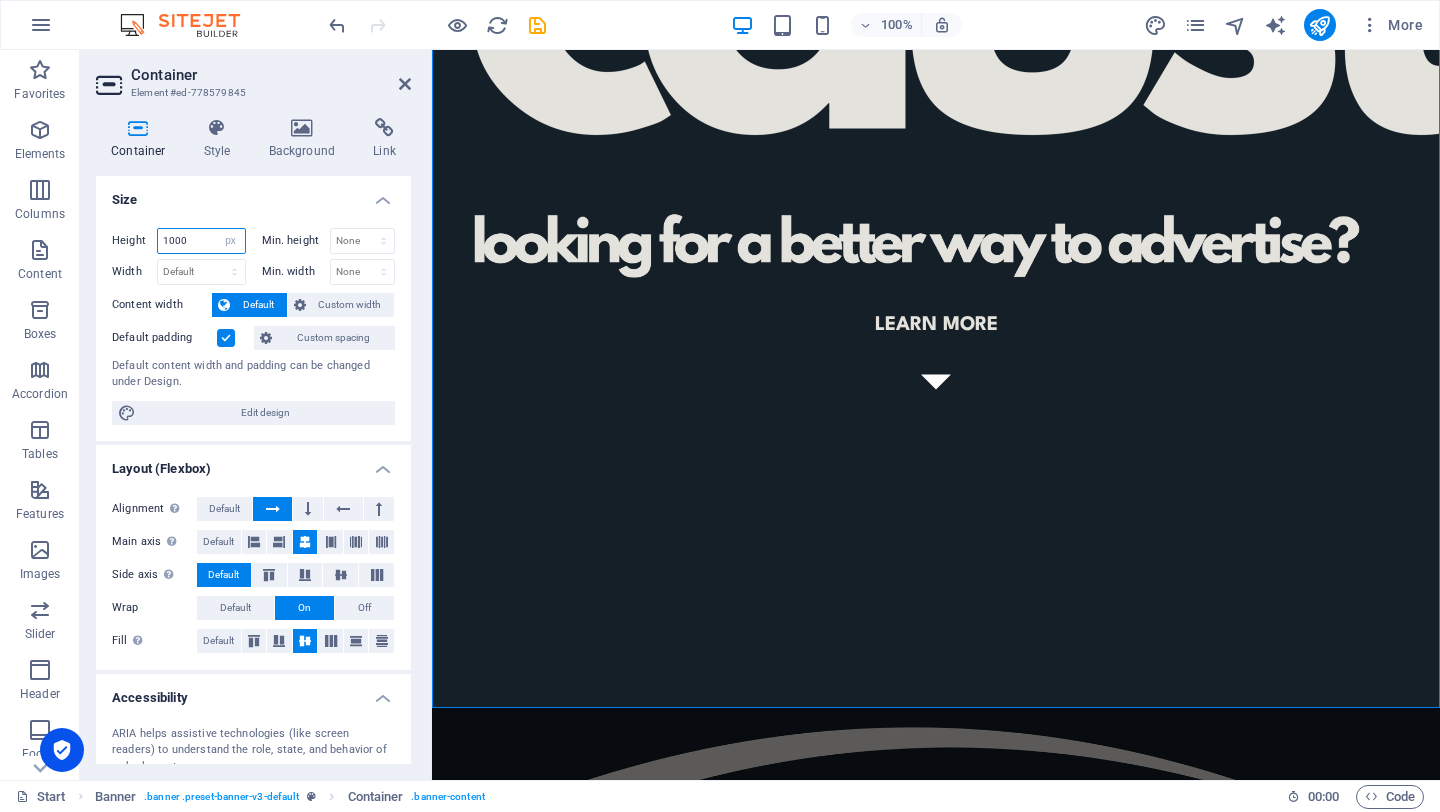 click on "1000" at bounding box center (201, 241) 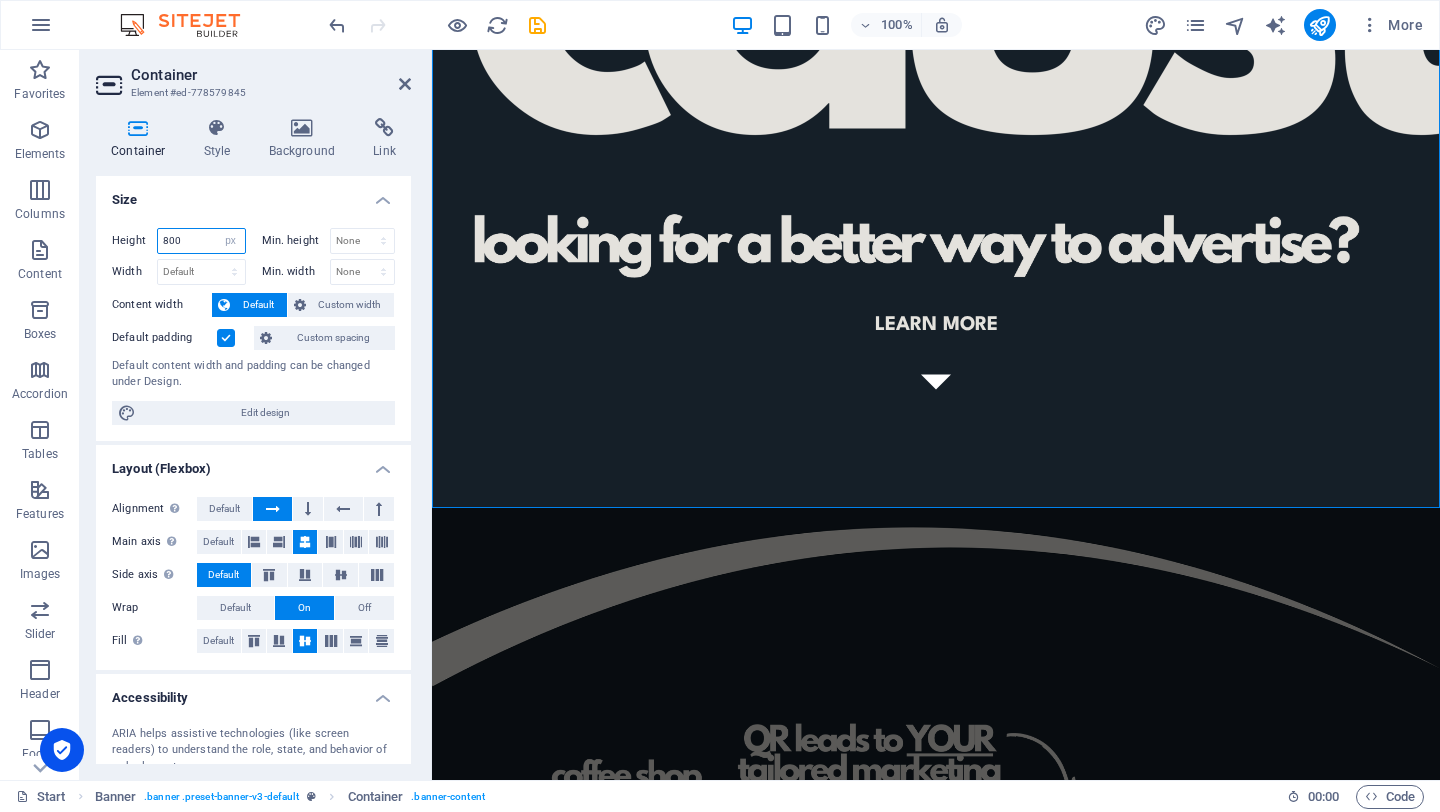 click on "800" at bounding box center [201, 241] 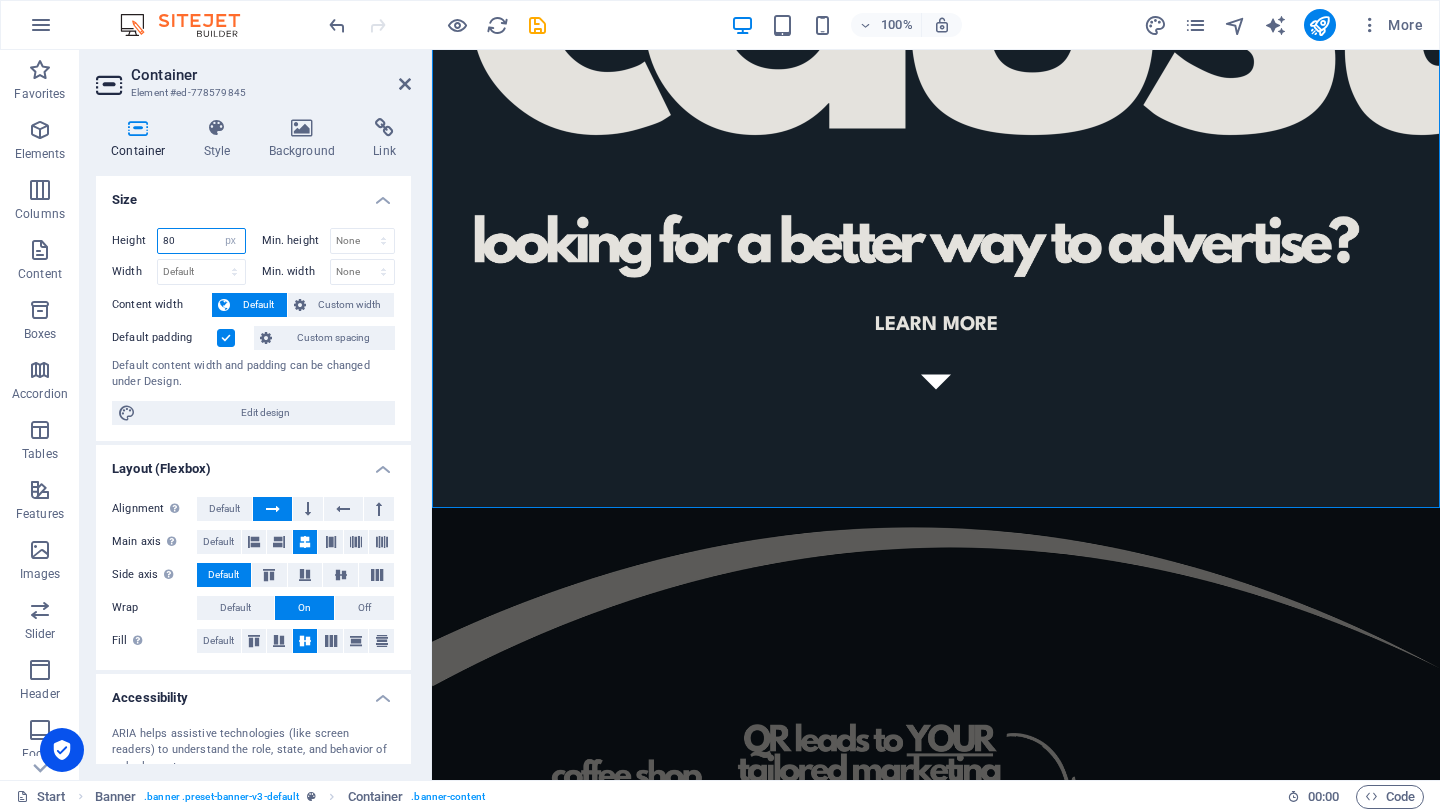 type on "8" 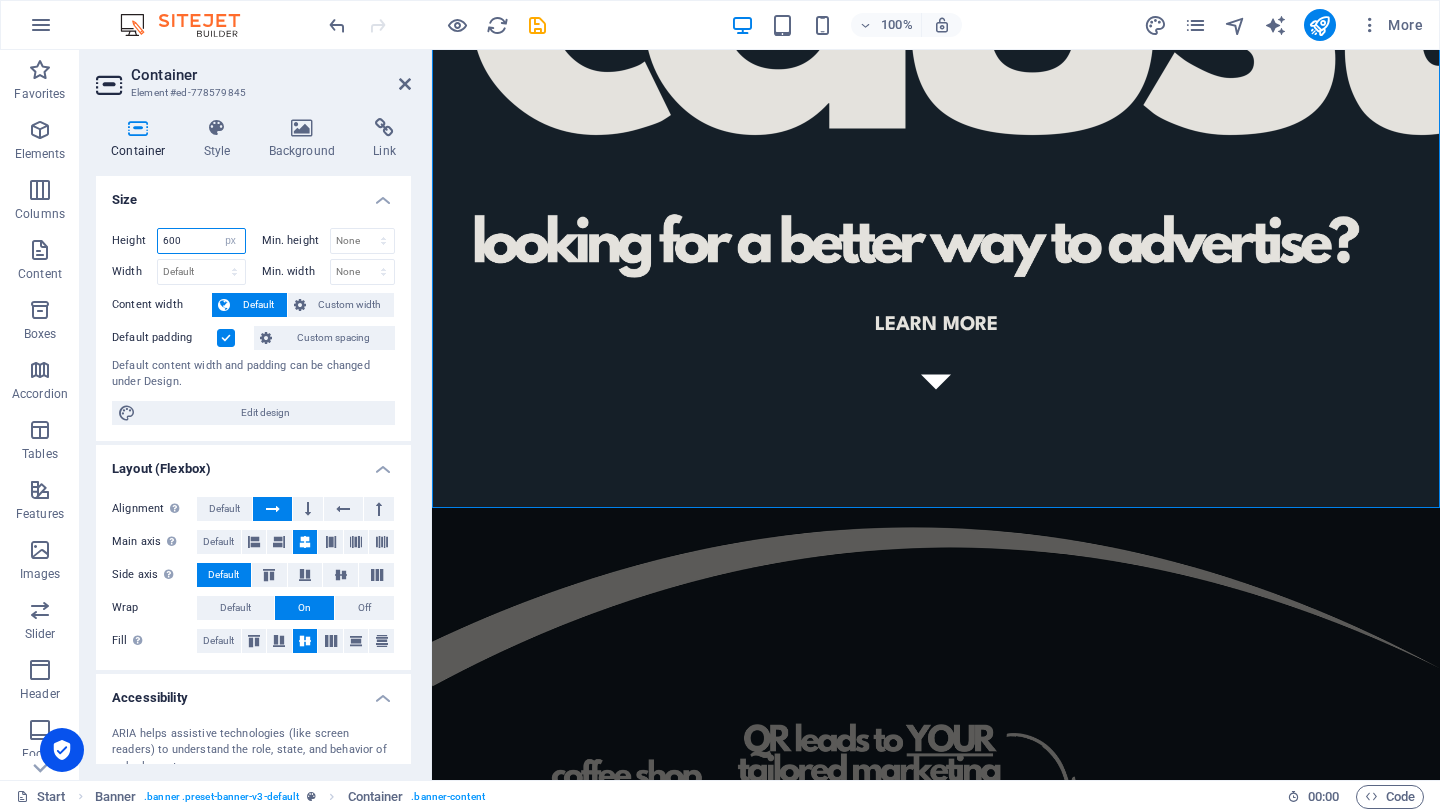 type on "600" 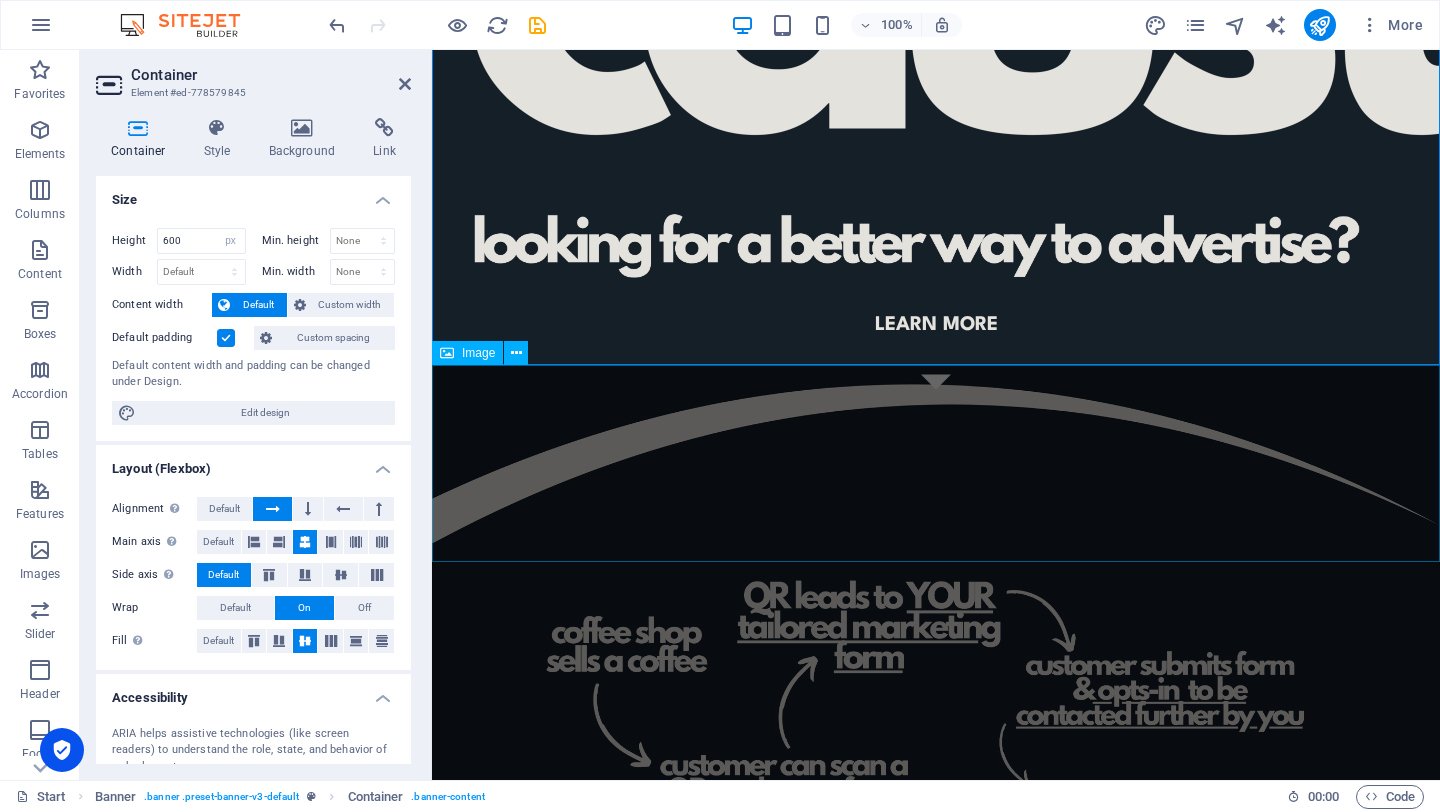 click at bounding box center (936, 463) 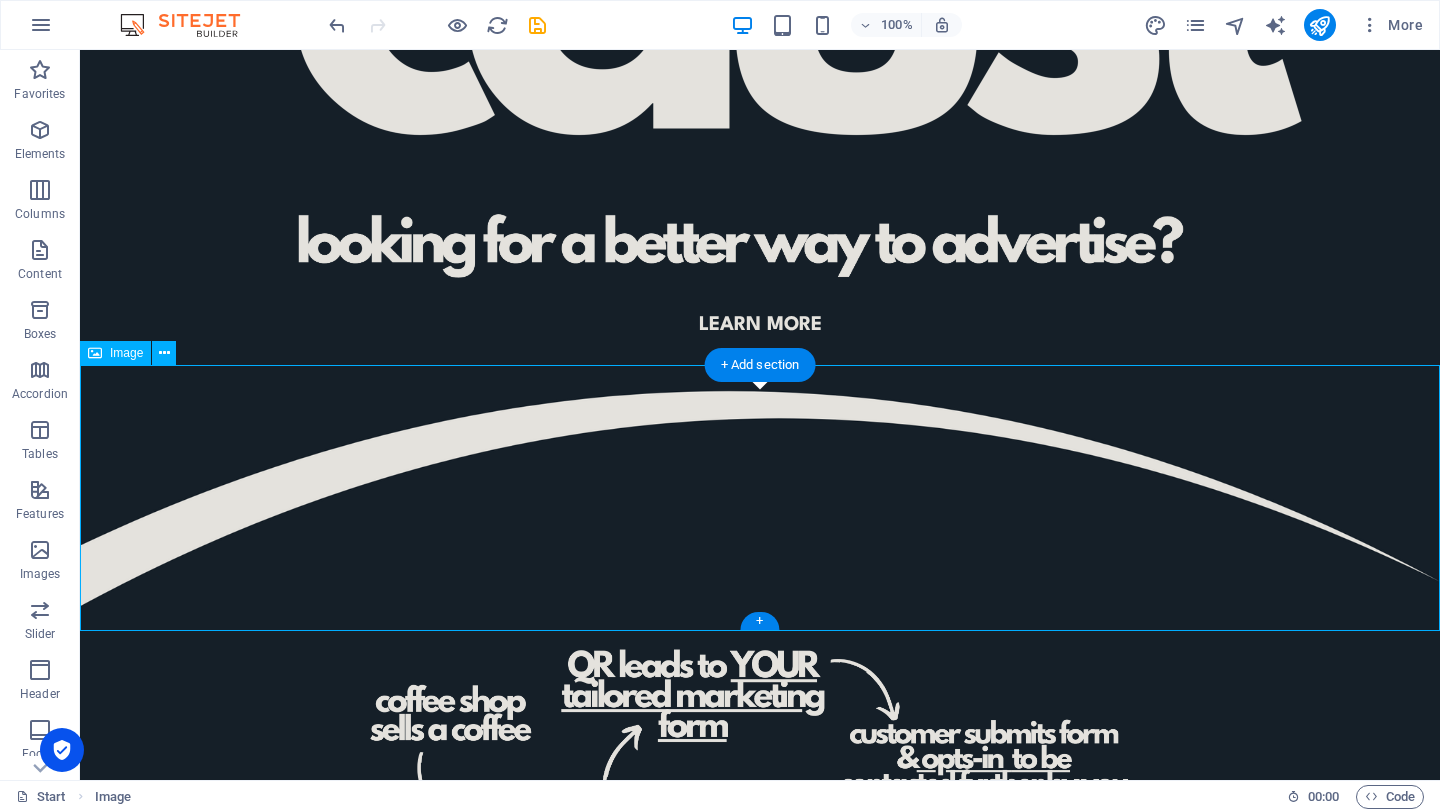 scroll, scrollTop: 0, scrollLeft: 0, axis: both 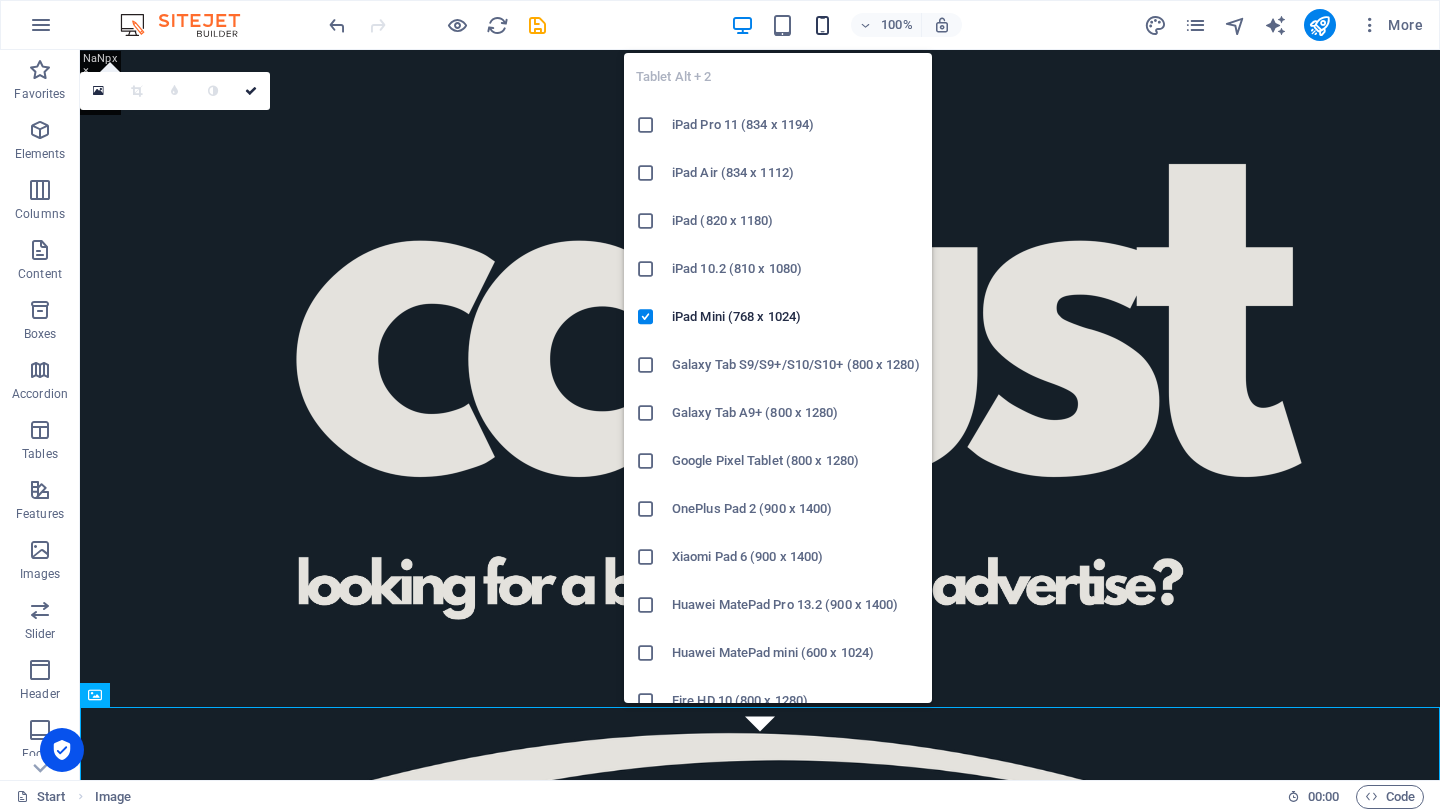 click at bounding box center [822, 25] 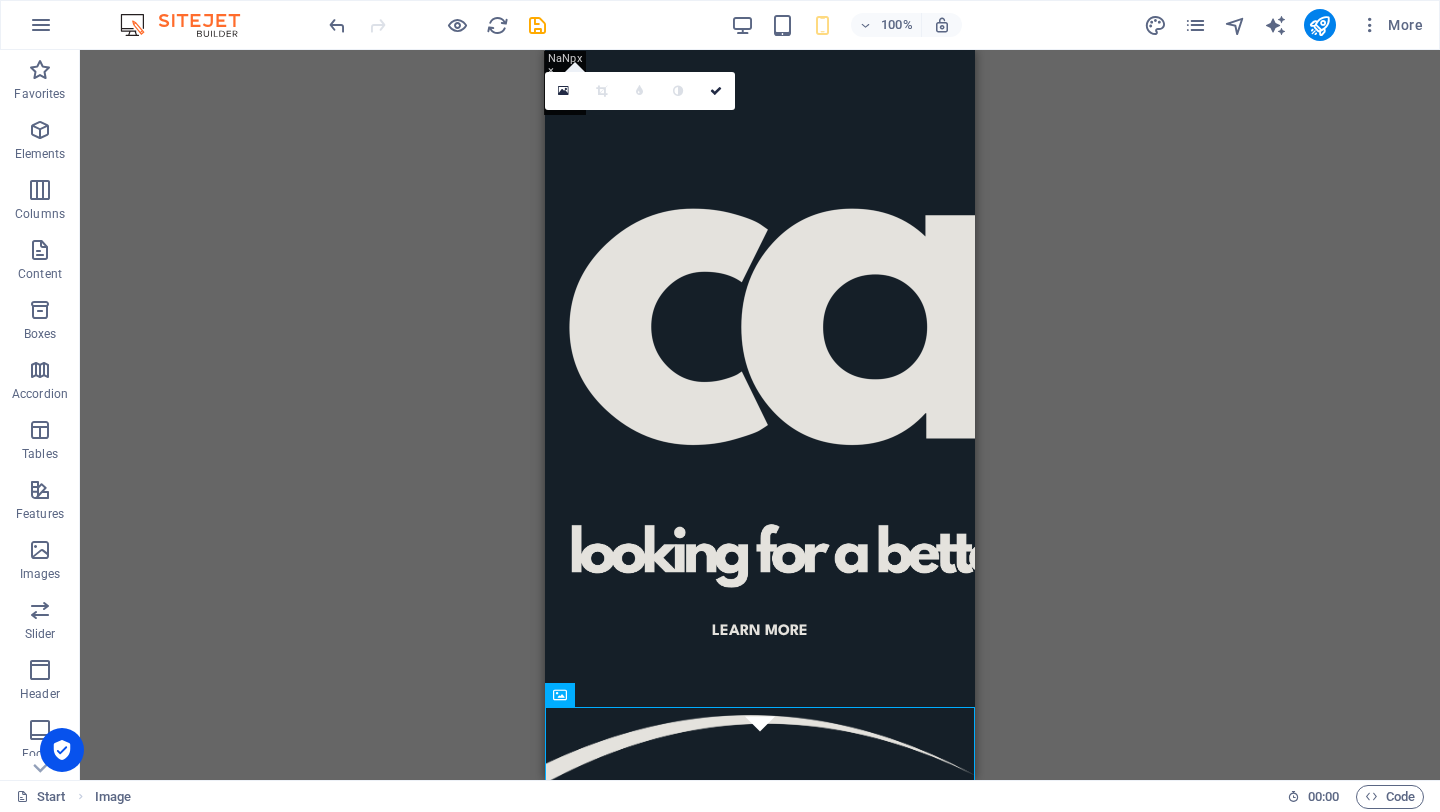 click on "Drag here to replace the existing content. Press “Ctrl” if you want to create a new element.
Preset   Container   Preset   Container   H2   Container   Container   Preset   Preset   Container   Preset   Container   Preset   Preset   Container   Preset   Container   Logo   Banner   Banner   Container   Button   Container   Image   Image   Spacer   H2   Text   Preset   Container   Spacer   Container   Spacer   Container   Spacer   Text   Container   Image 180 170 160 150 140 130 120 110 100 90 80 70 60 50 40 30 20 10 0 -10 -20 -30 -40 -50 -60 -70 -80 -90 -100 -110 -120 -130 -140 -150 -160 -170 NaNpx × NaNpx / 0° / 0% 0   Image   Container   Image   Icon   Image   Image" at bounding box center (760, 415) 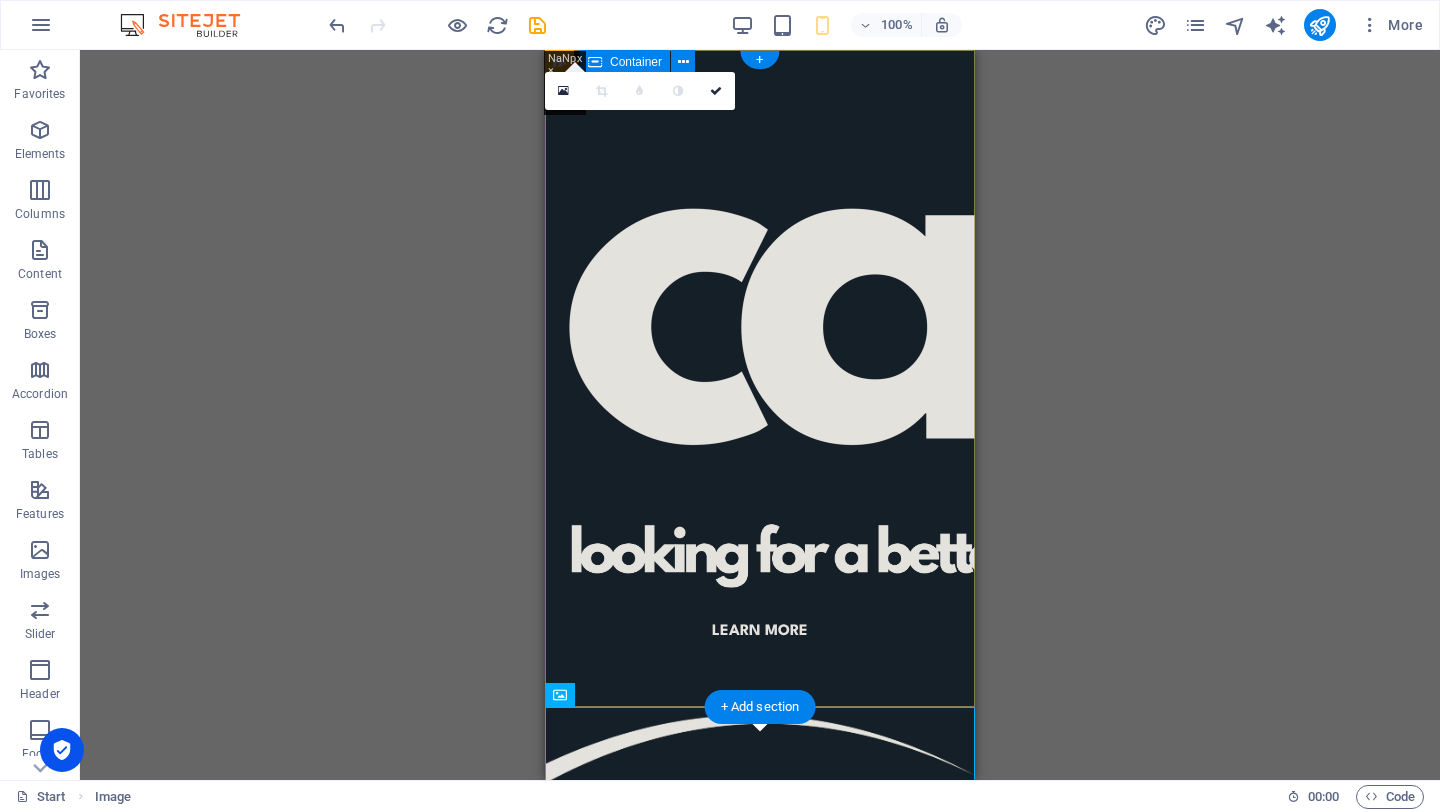 click on "Learn more" at bounding box center [760, 350] 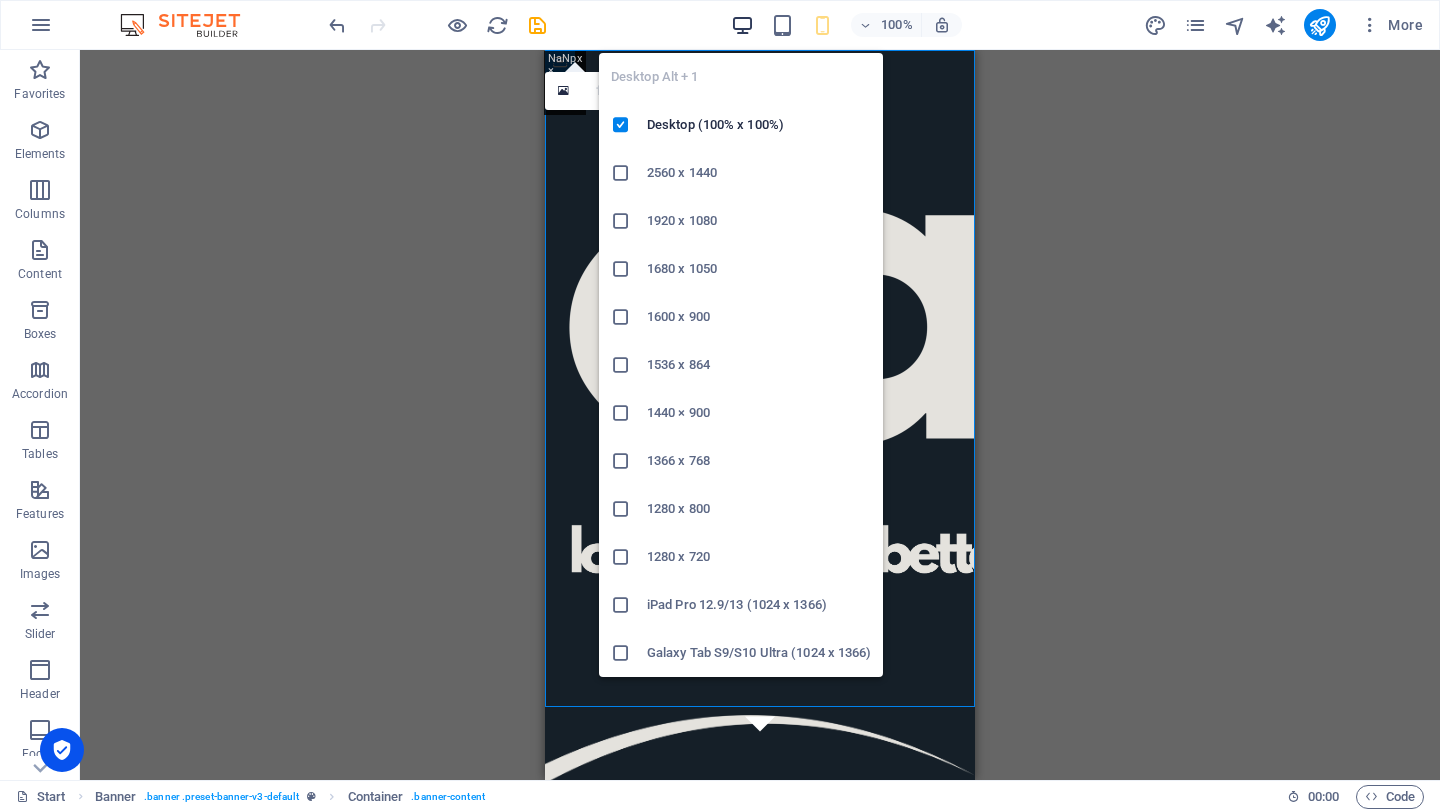 click at bounding box center (742, 25) 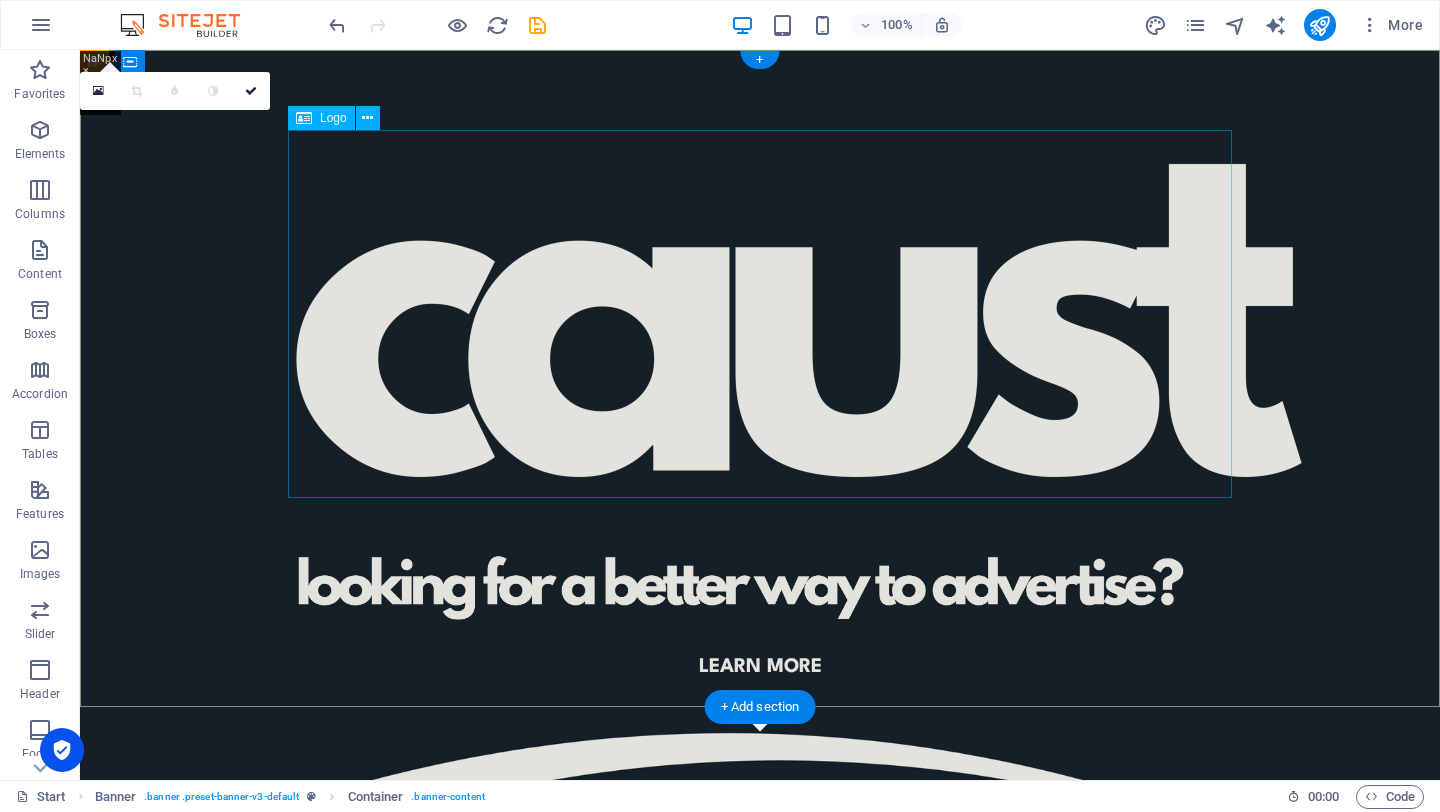 click at bounding box center (760, 329) 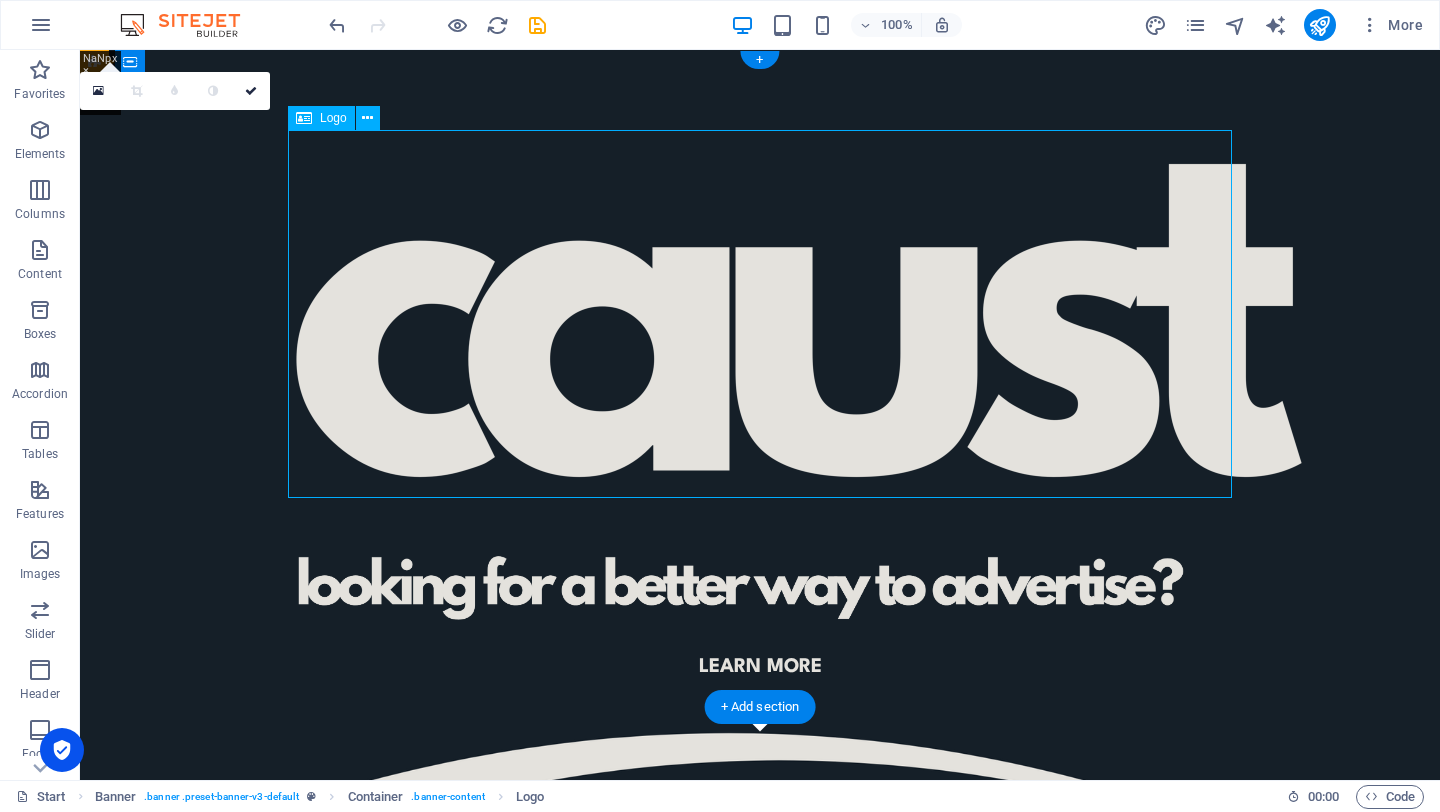 click on "Learn more" at bounding box center [760, 350] 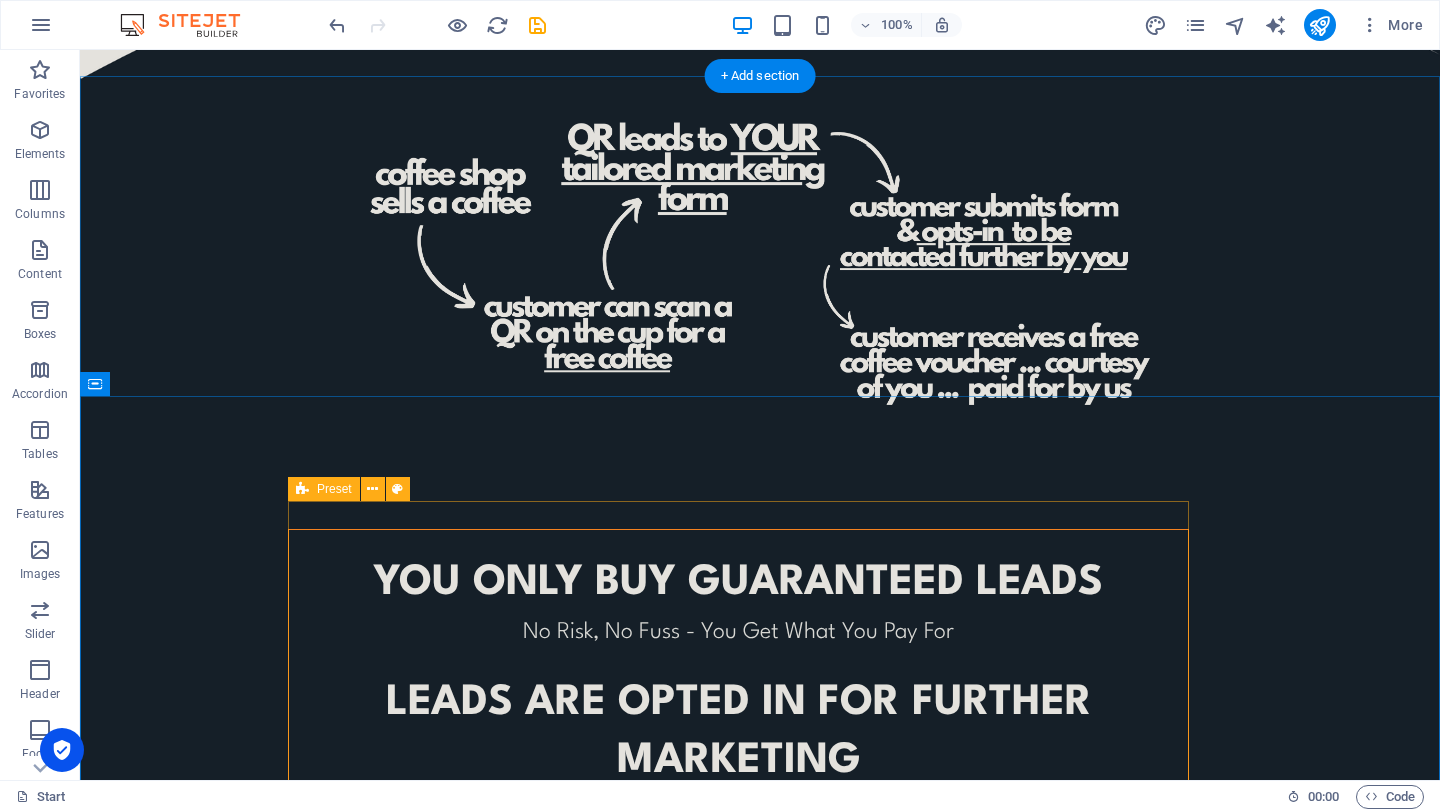 scroll, scrollTop: 922, scrollLeft: 0, axis: vertical 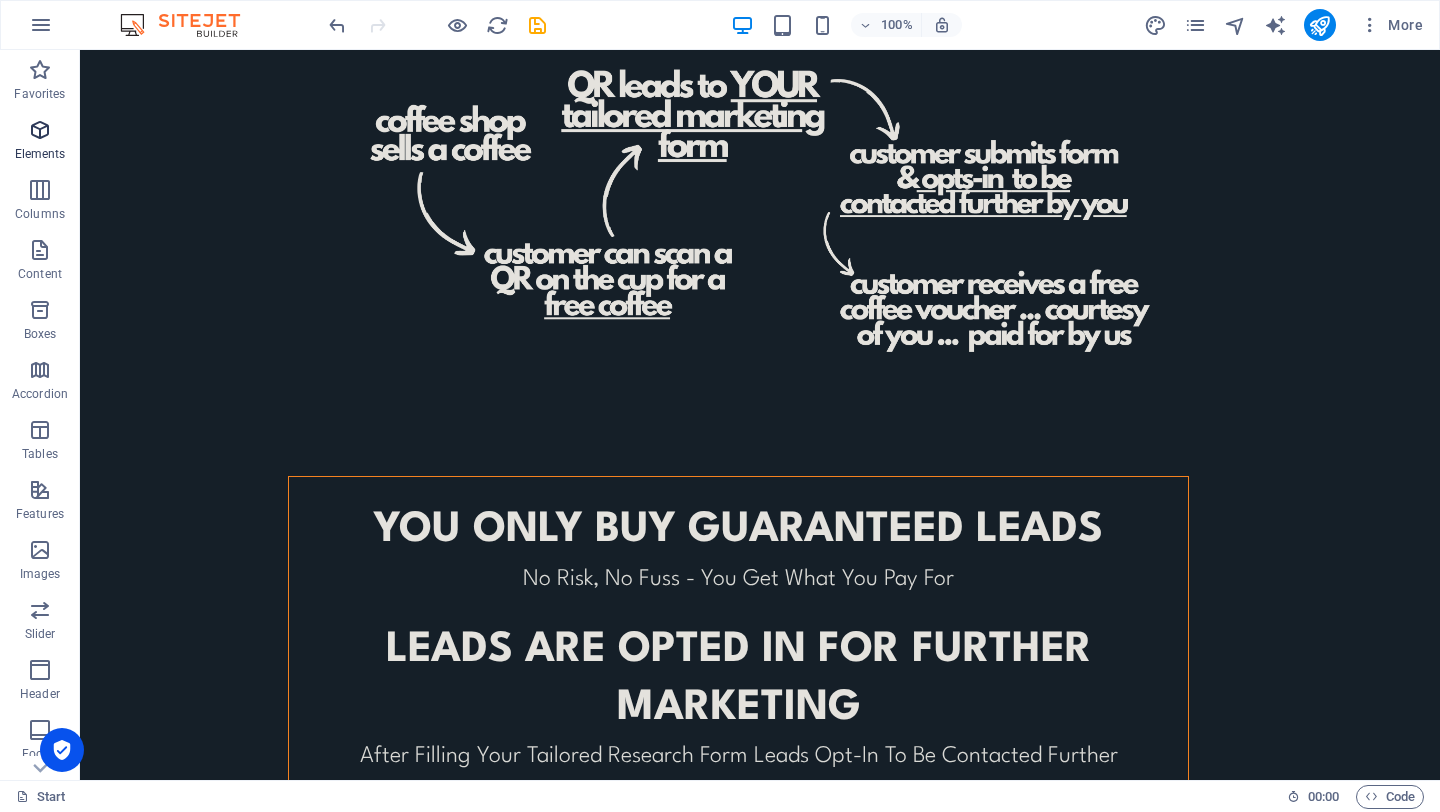click on "Elements" at bounding box center (40, 154) 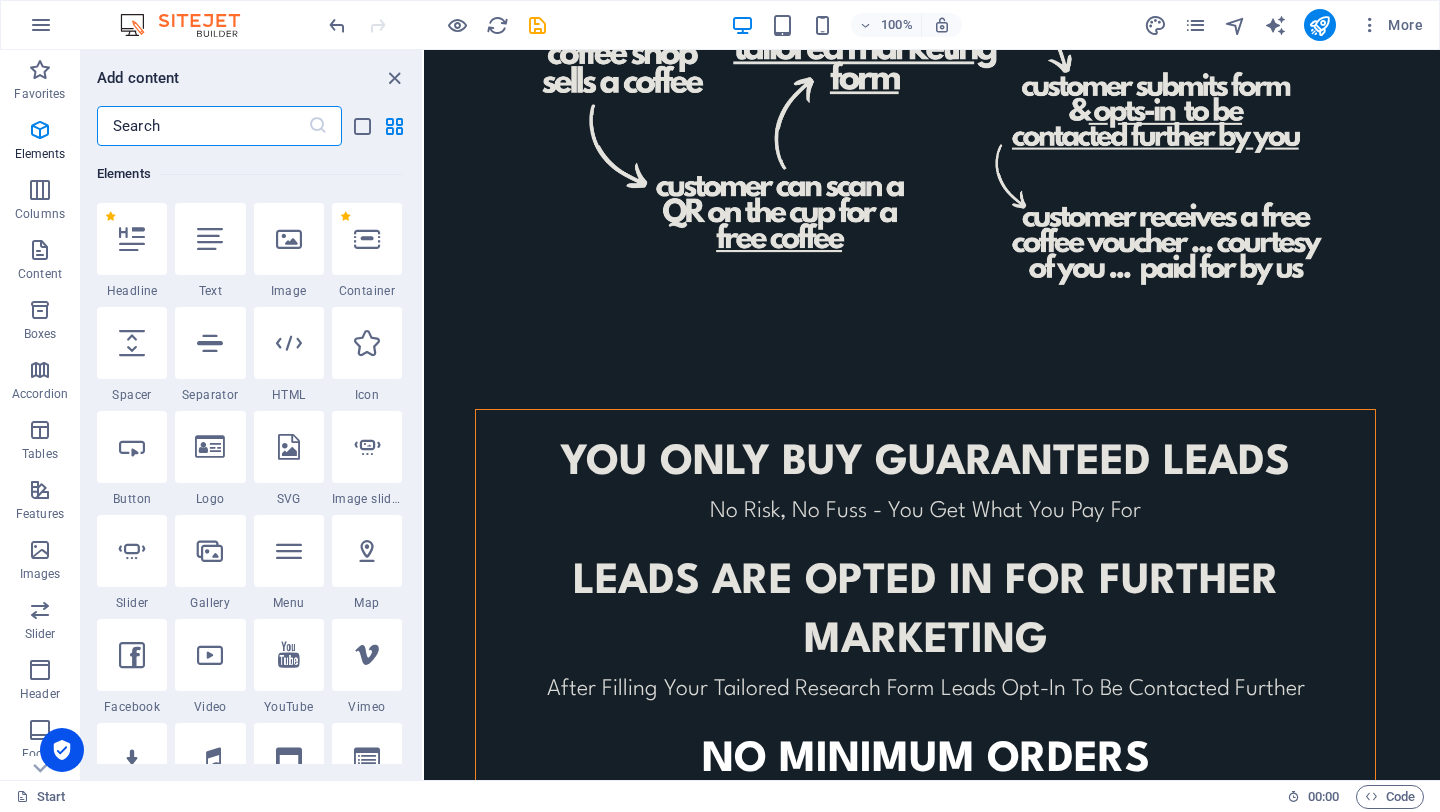 scroll, scrollTop: 213, scrollLeft: 0, axis: vertical 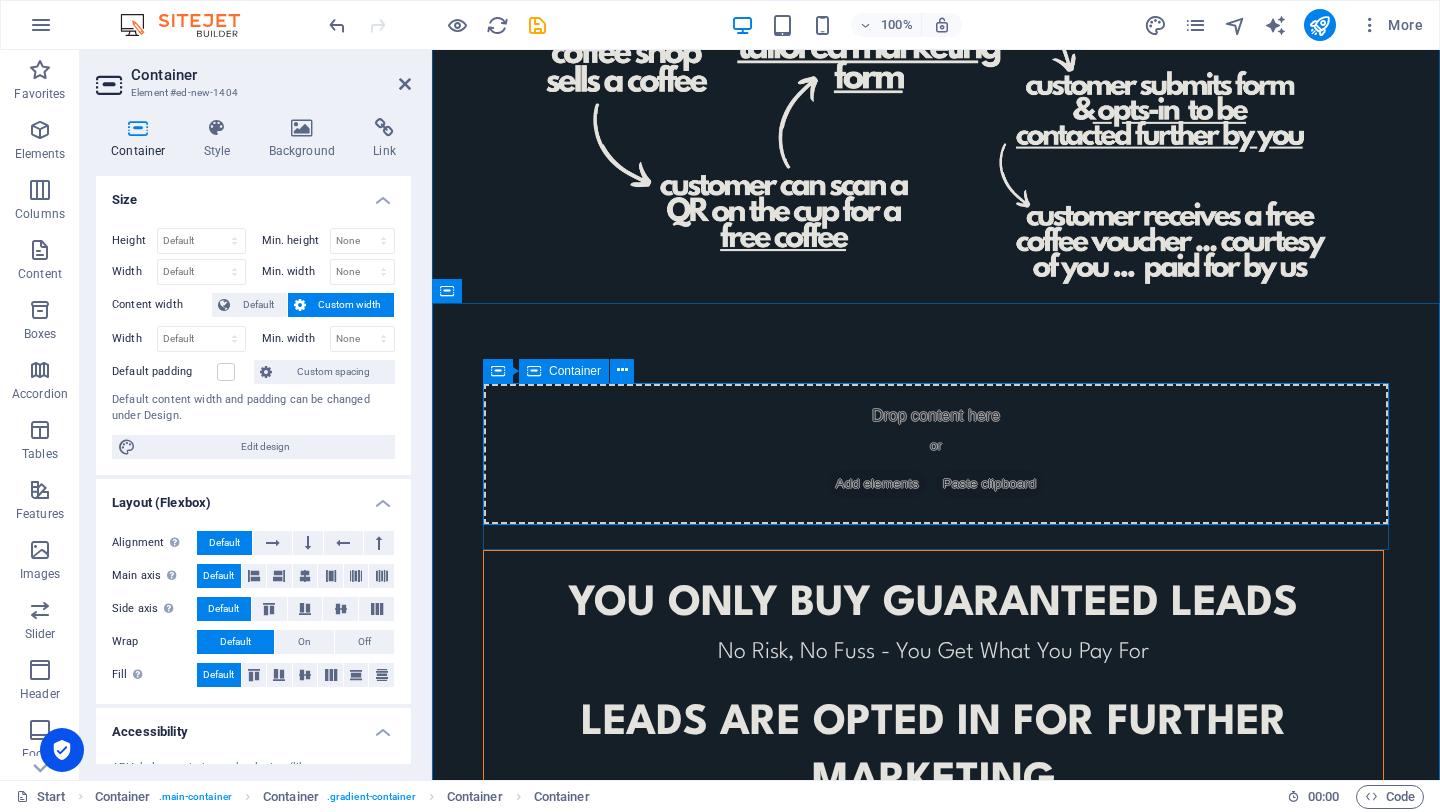 click on "Drop content here or  Add elements  Paste clipboard" at bounding box center (936, 454) 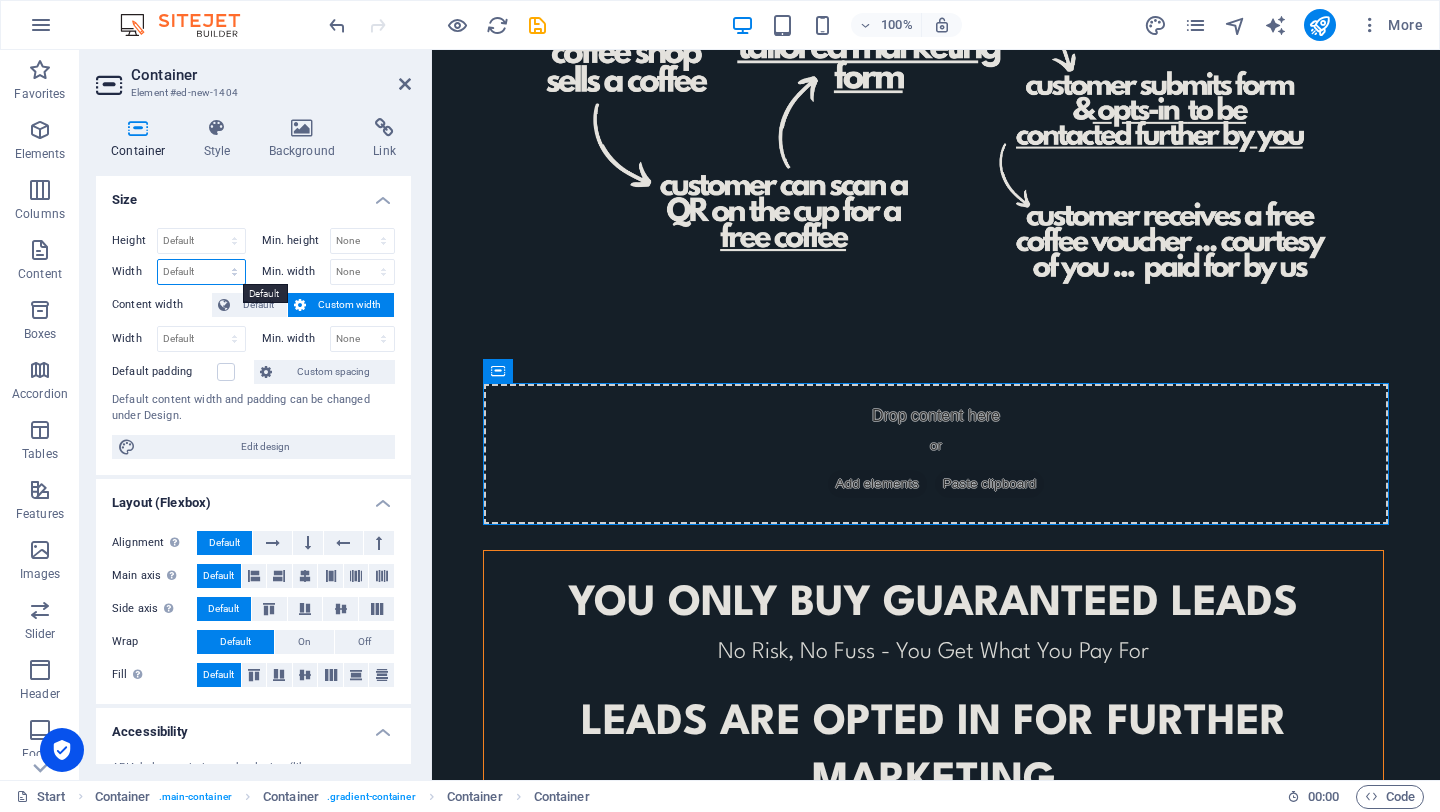 click on "Default px rem % em vh vw" at bounding box center (201, 272) 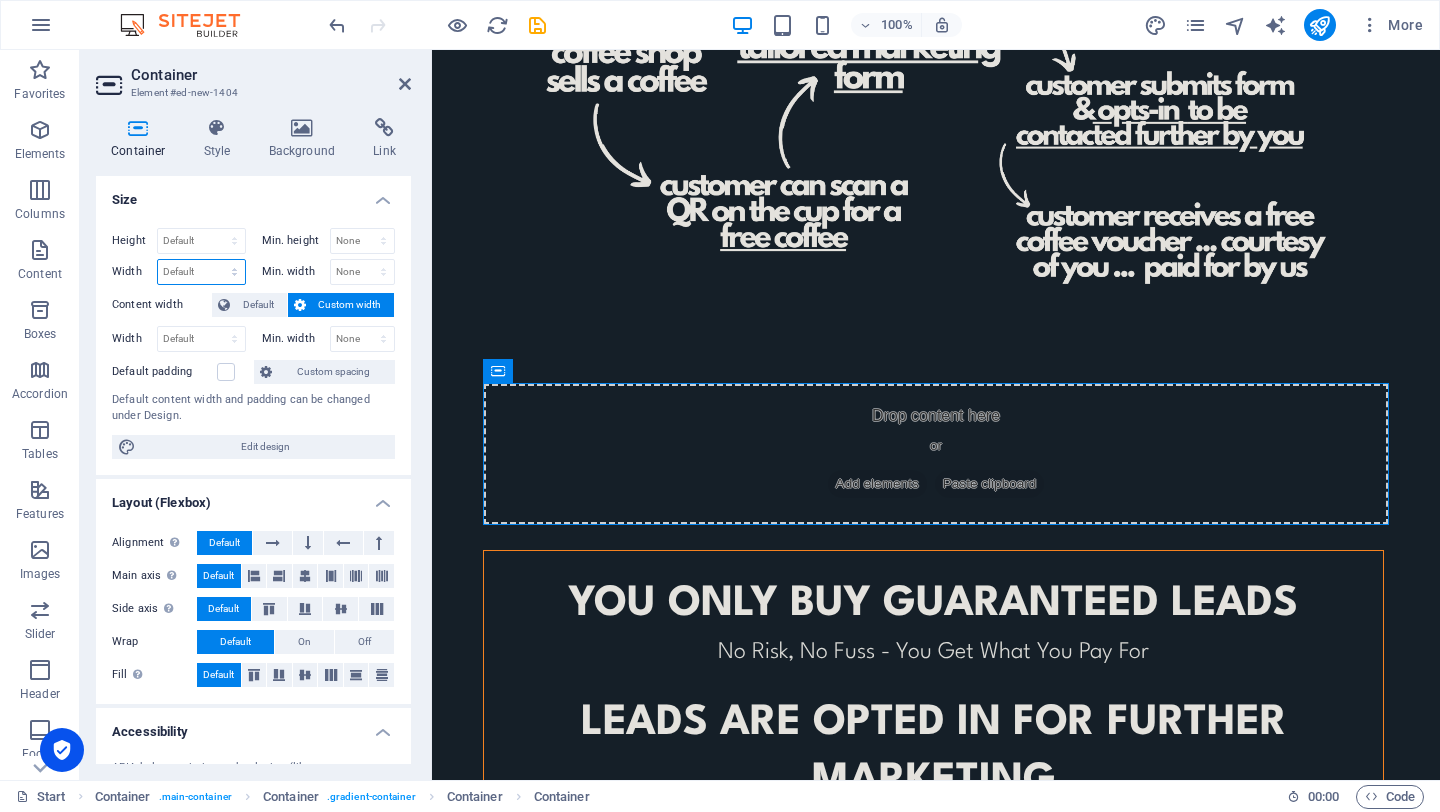 select on "px" 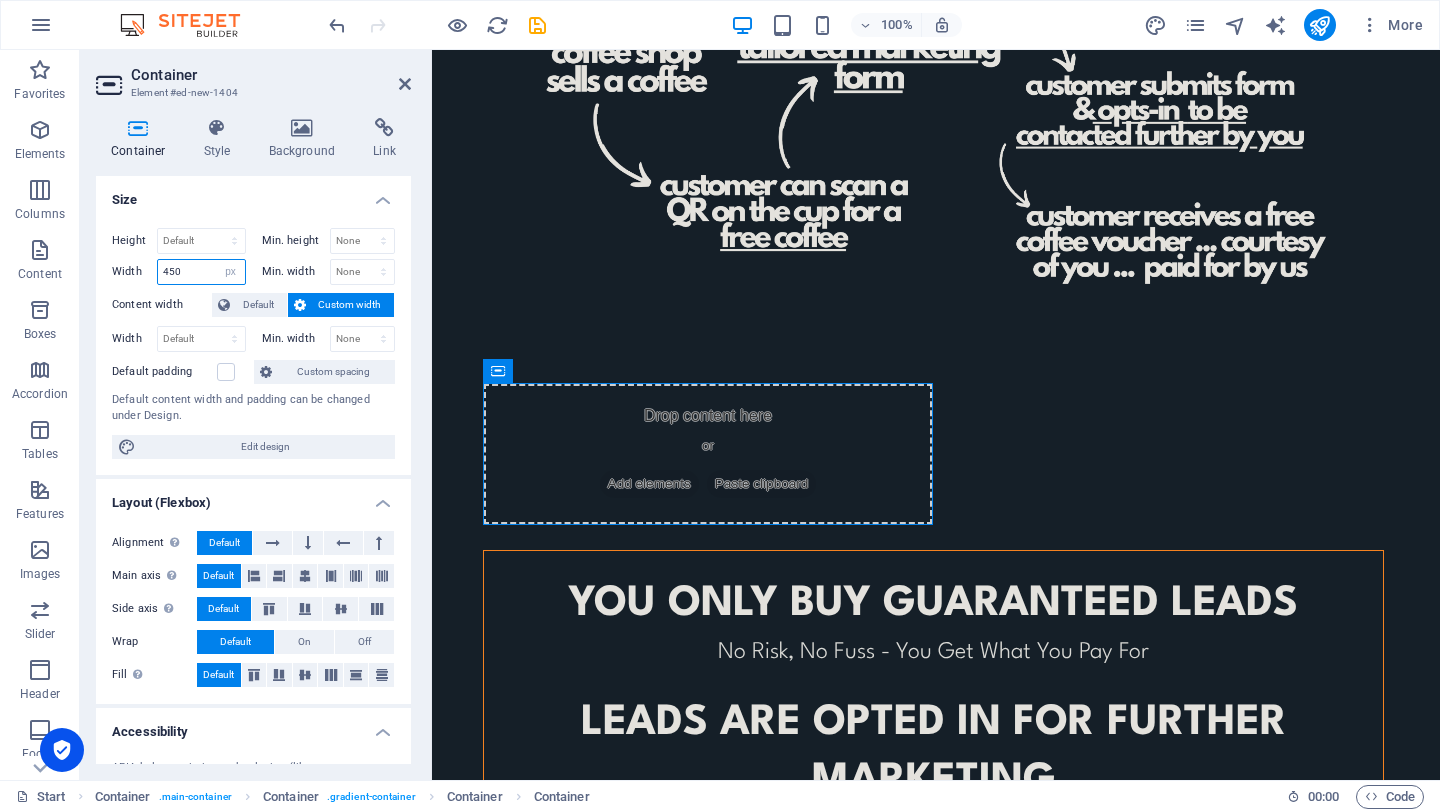 click on "450" at bounding box center [201, 272] 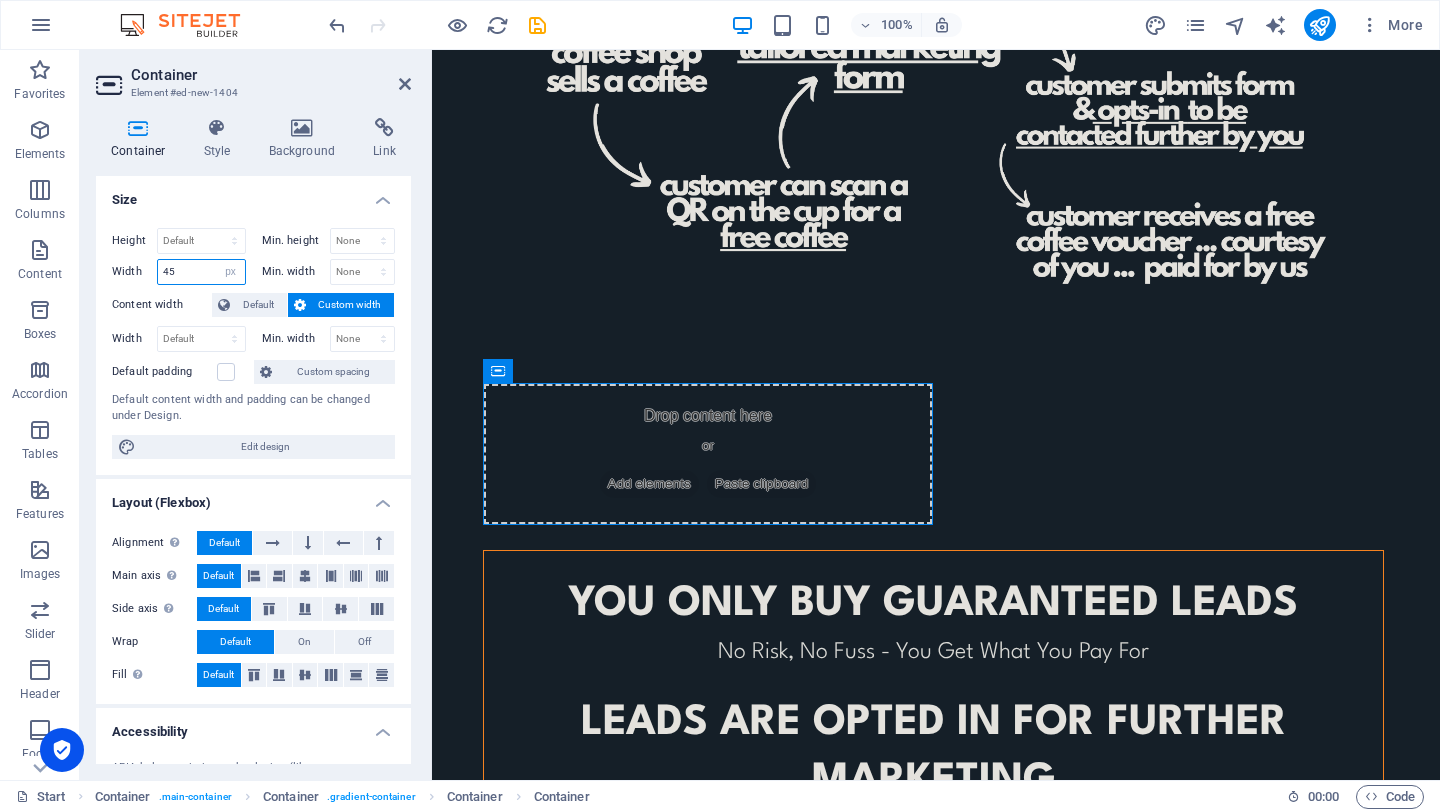 type on "4" 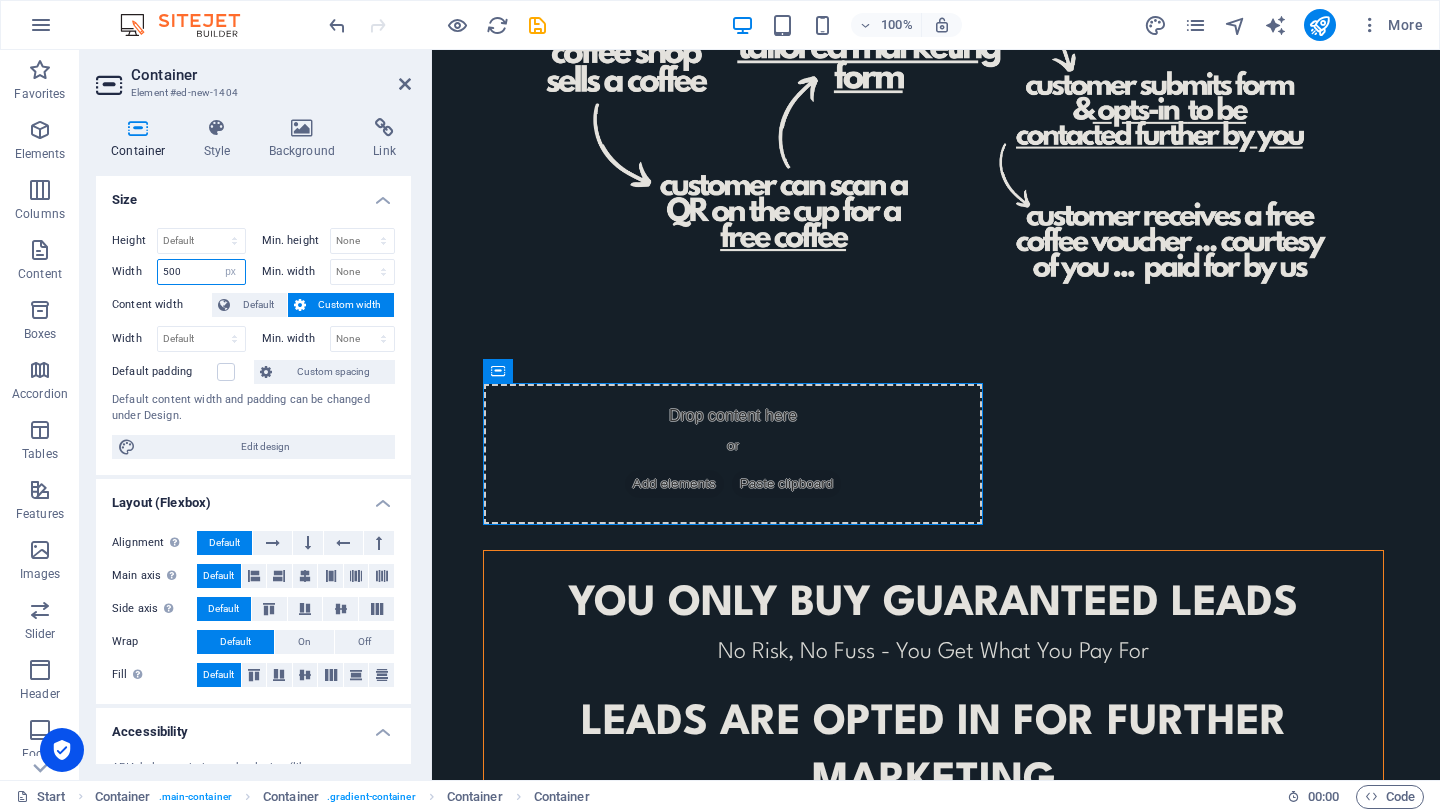 click on "500" at bounding box center (201, 272) 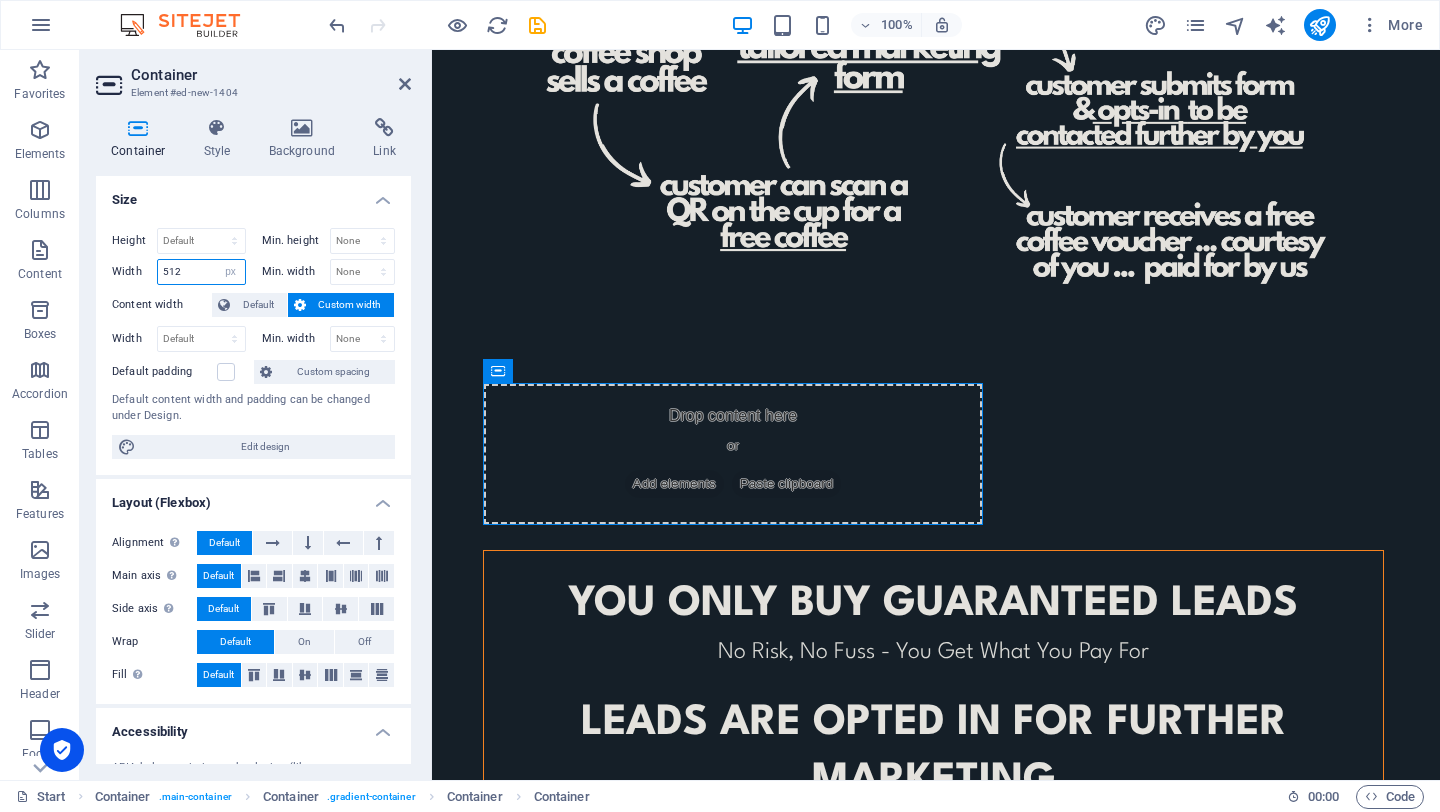 type on "512" 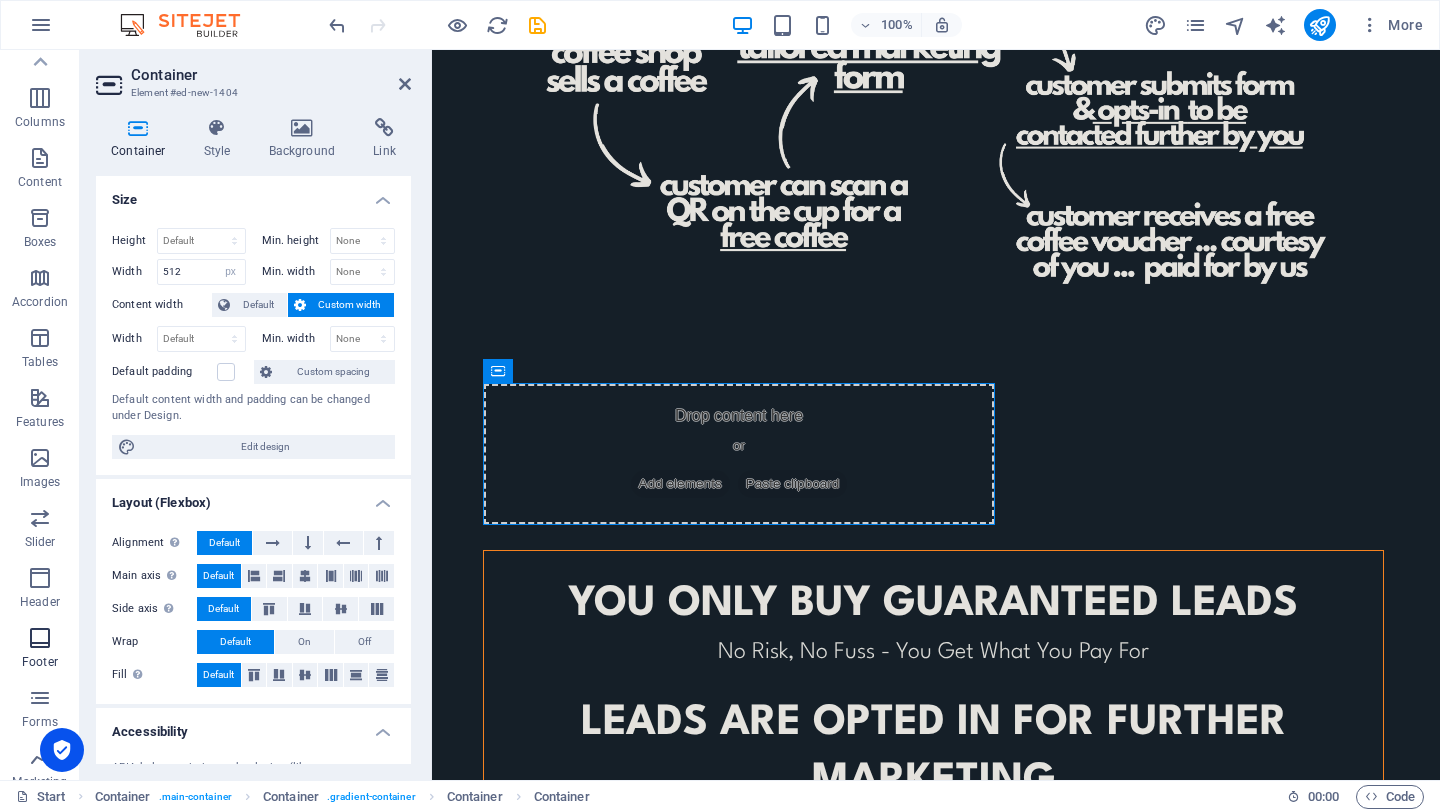 scroll, scrollTop: 0, scrollLeft: 0, axis: both 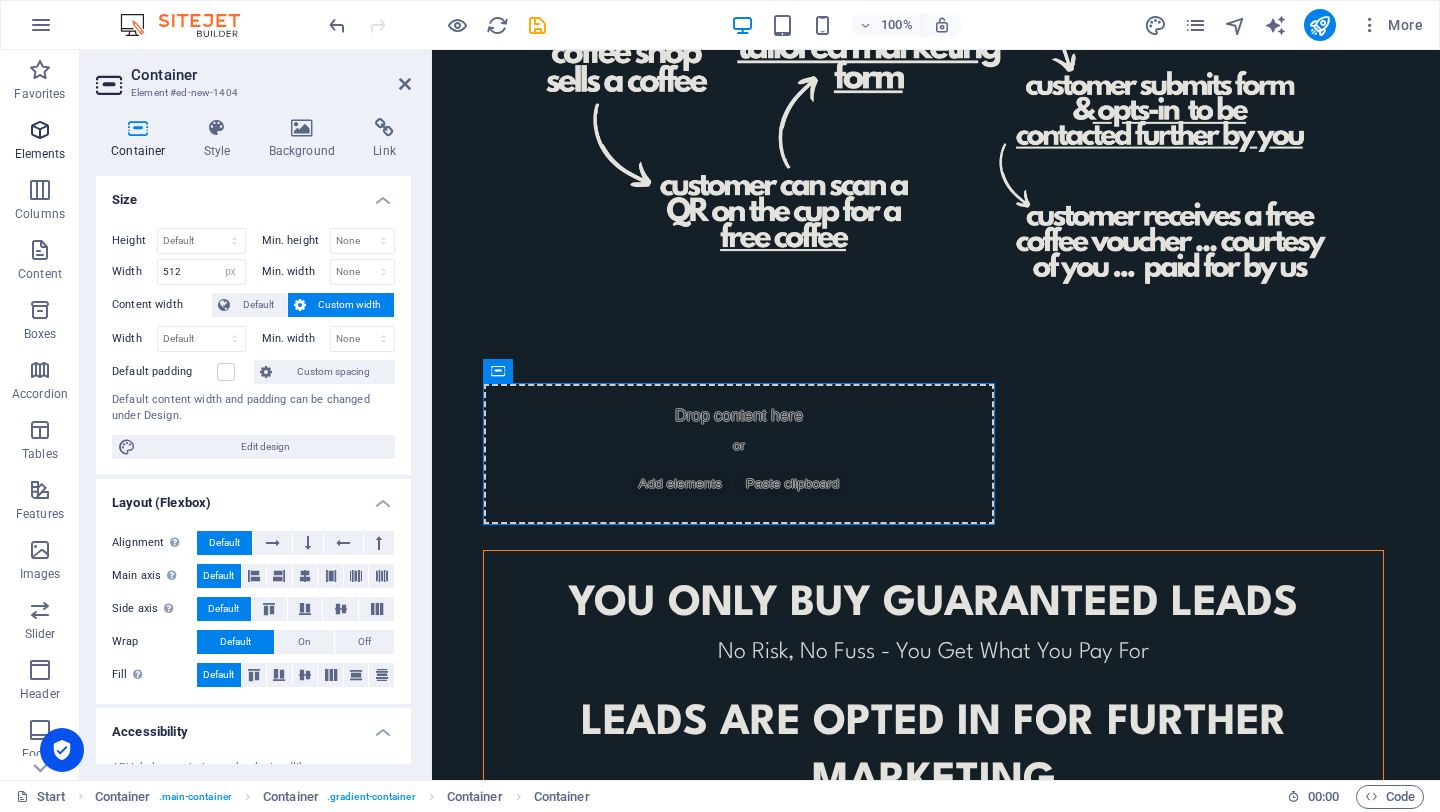 click at bounding box center (40, 130) 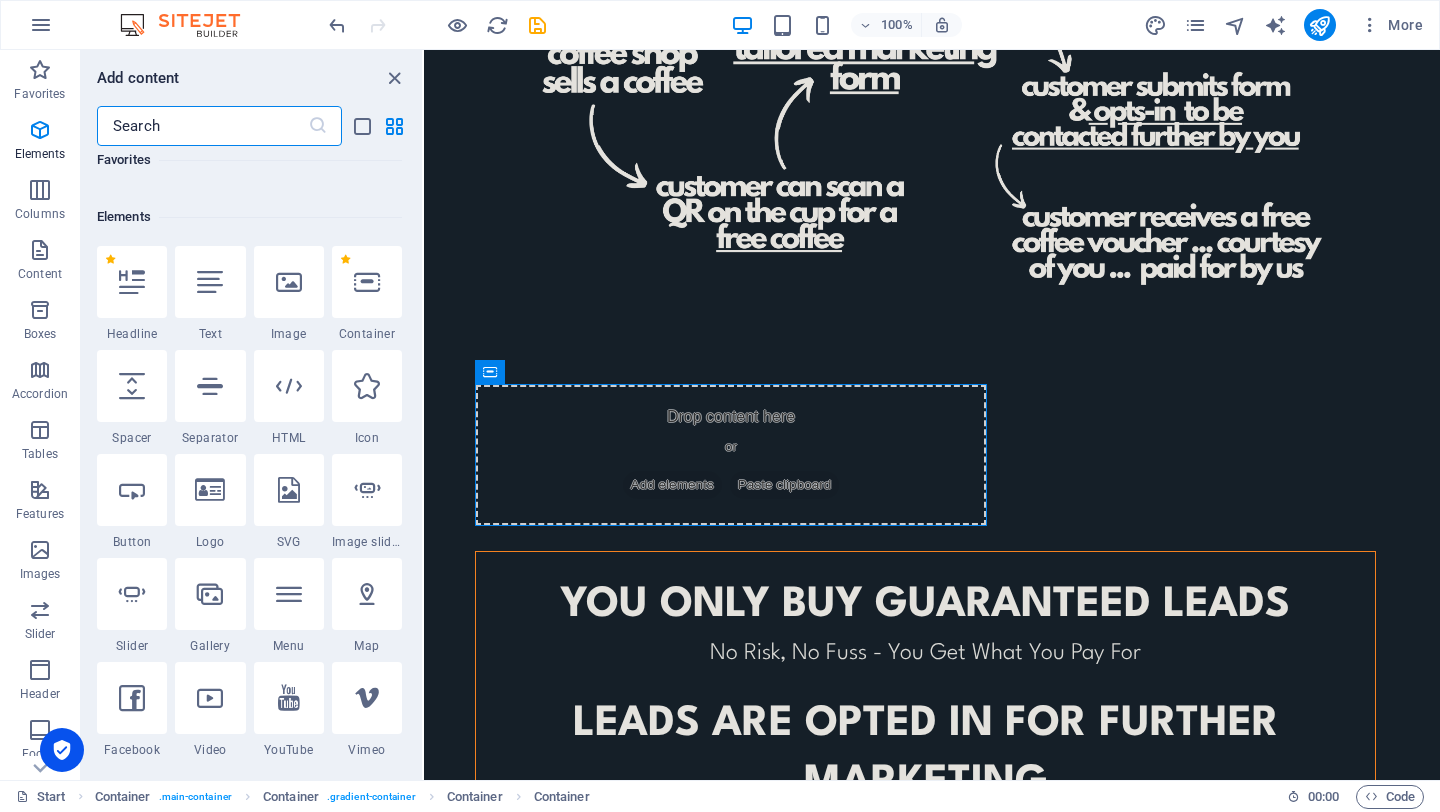 scroll, scrollTop: 213, scrollLeft: 0, axis: vertical 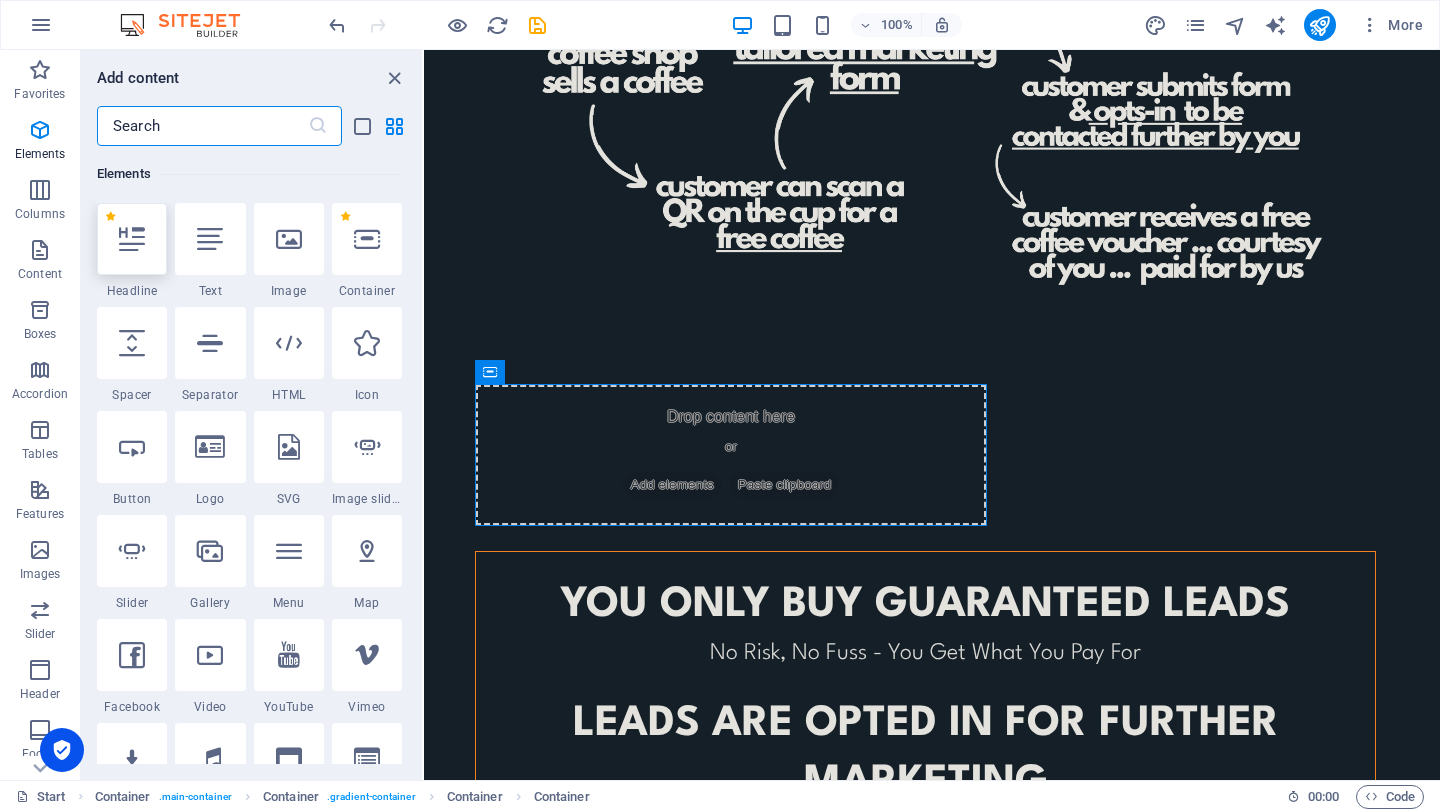 click at bounding box center (132, 239) 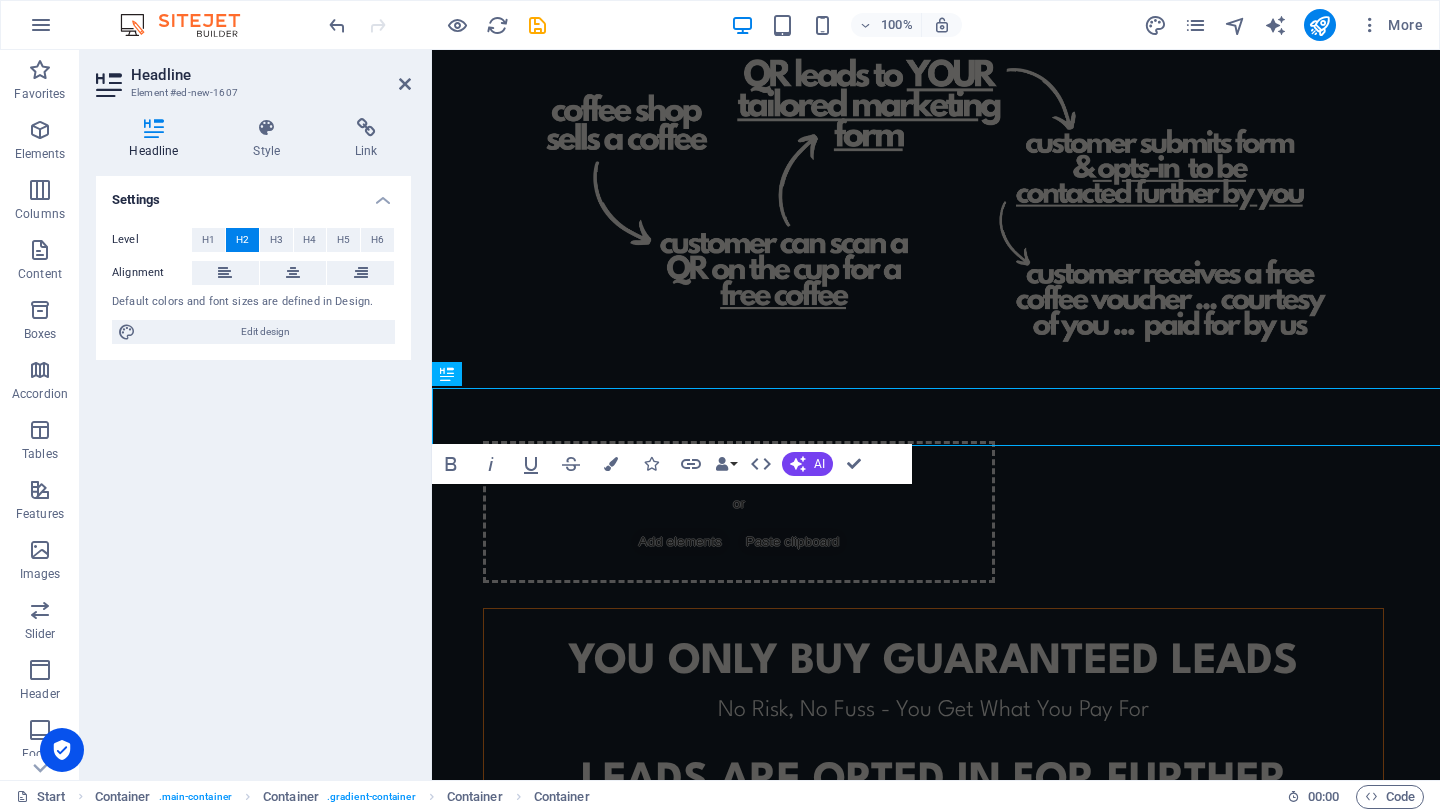 scroll, scrollTop: 518, scrollLeft: 0, axis: vertical 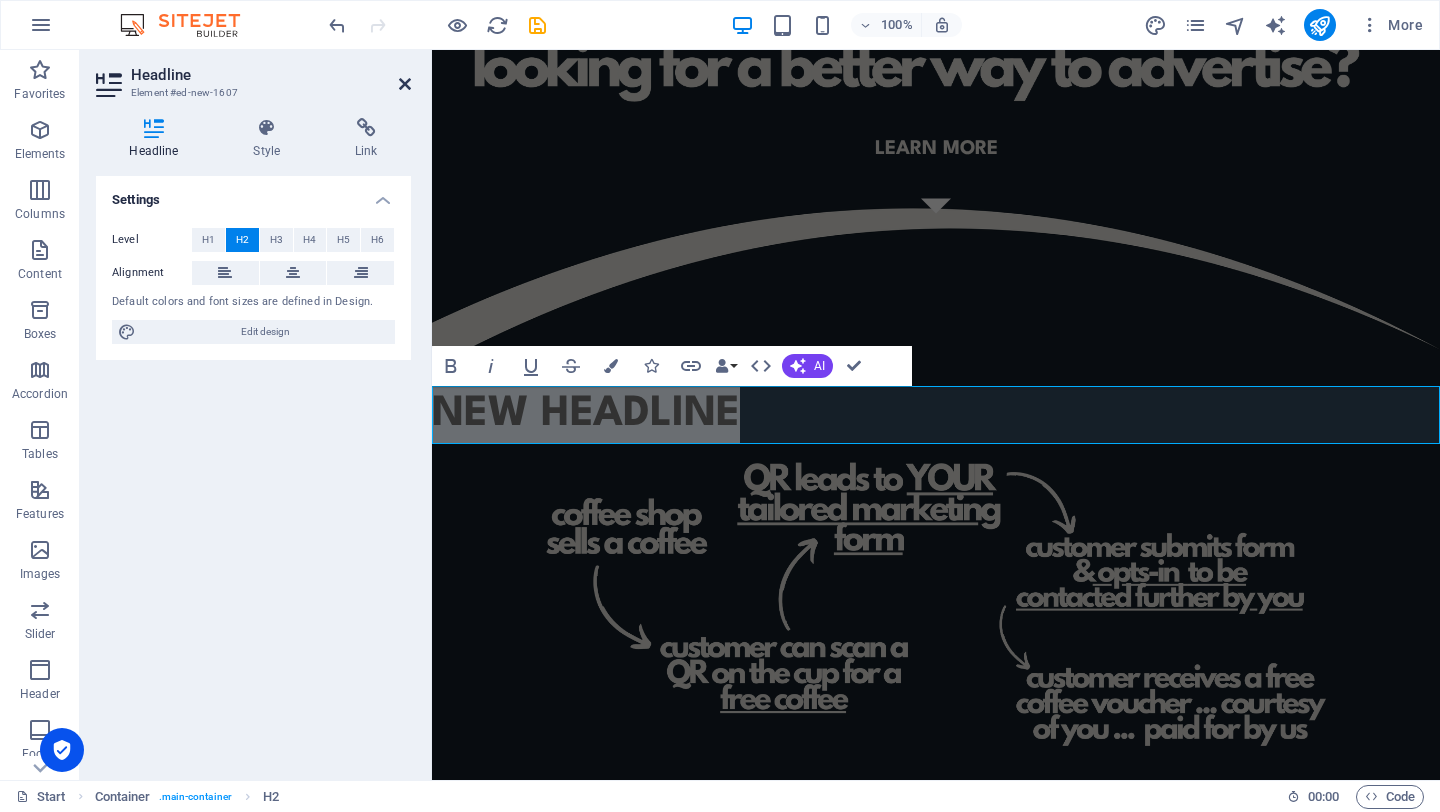 click at bounding box center (405, 84) 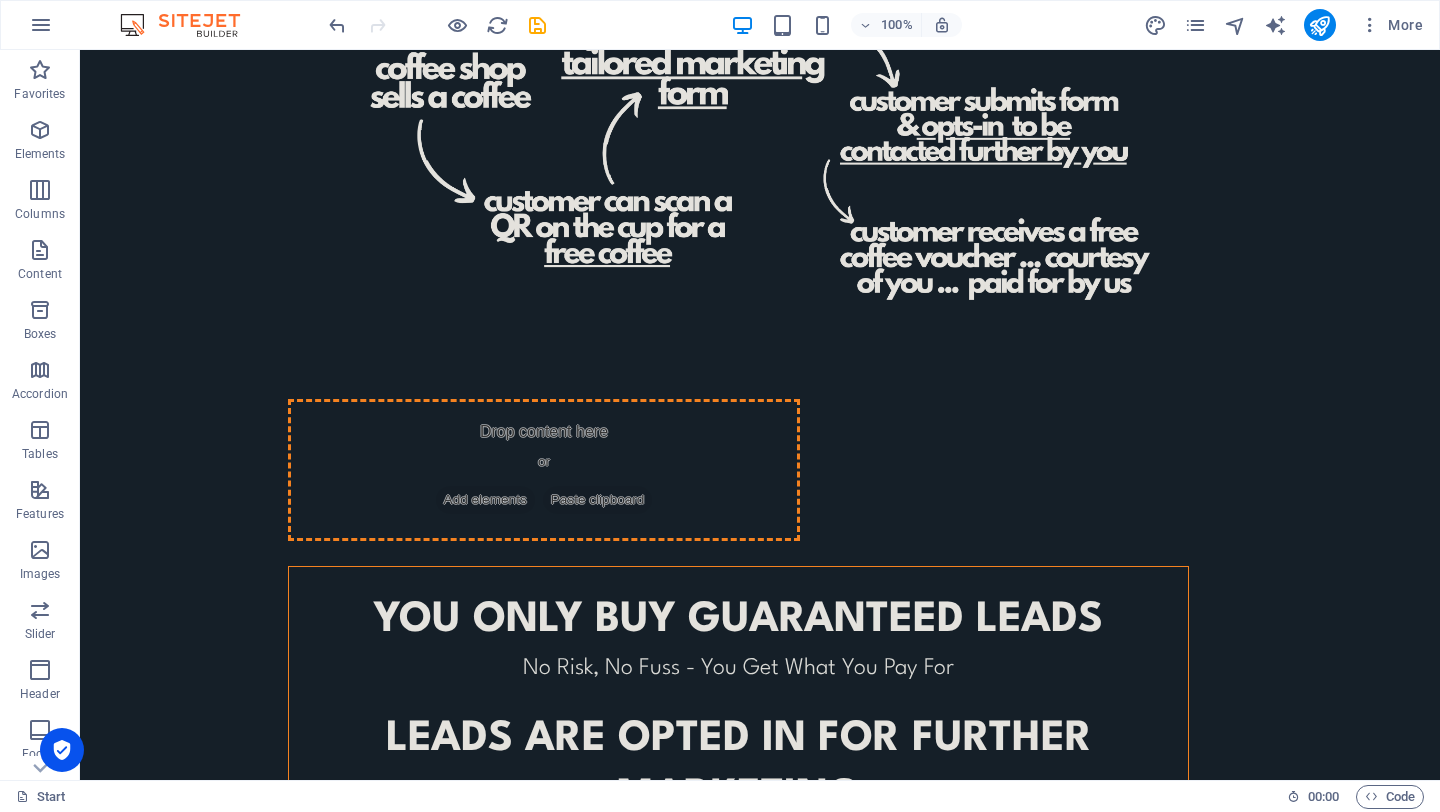 drag, startPoint x: 424, startPoint y: 486, endPoint x: 508, endPoint y: 483, distance: 84.05355 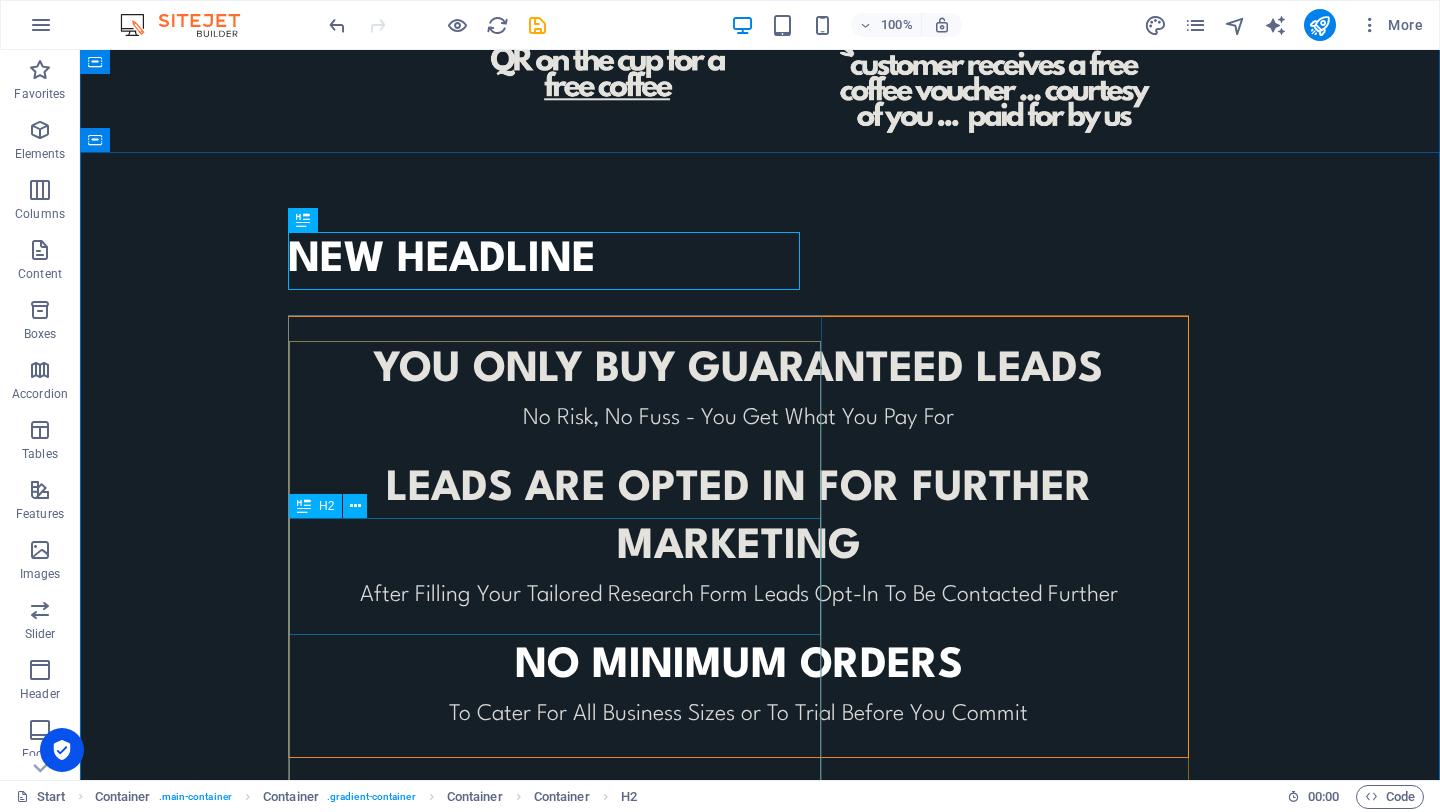 scroll, scrollTop: 1143, scrollLeft: 0, axis: vertical 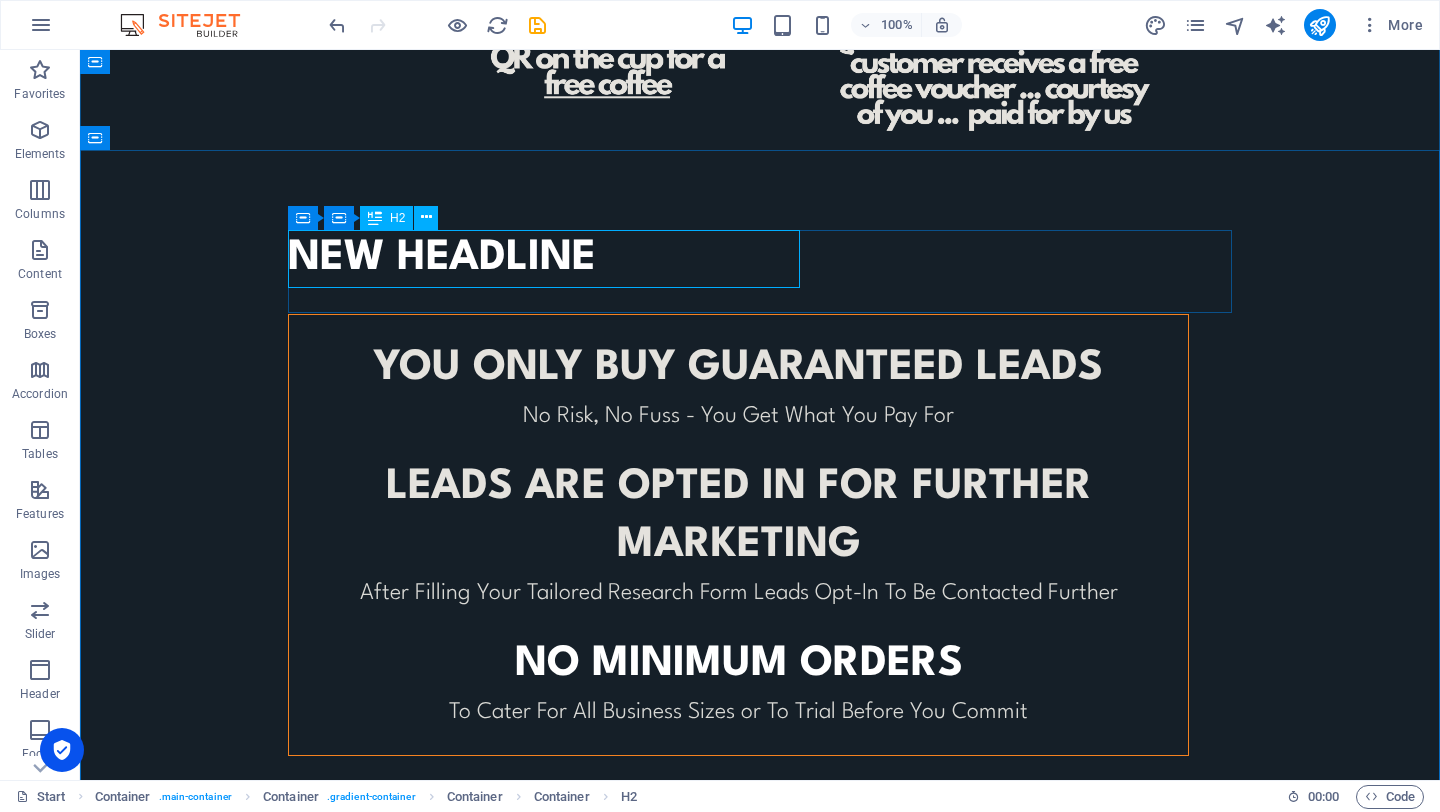 click on "New headline" at bounding box center (544, 259) 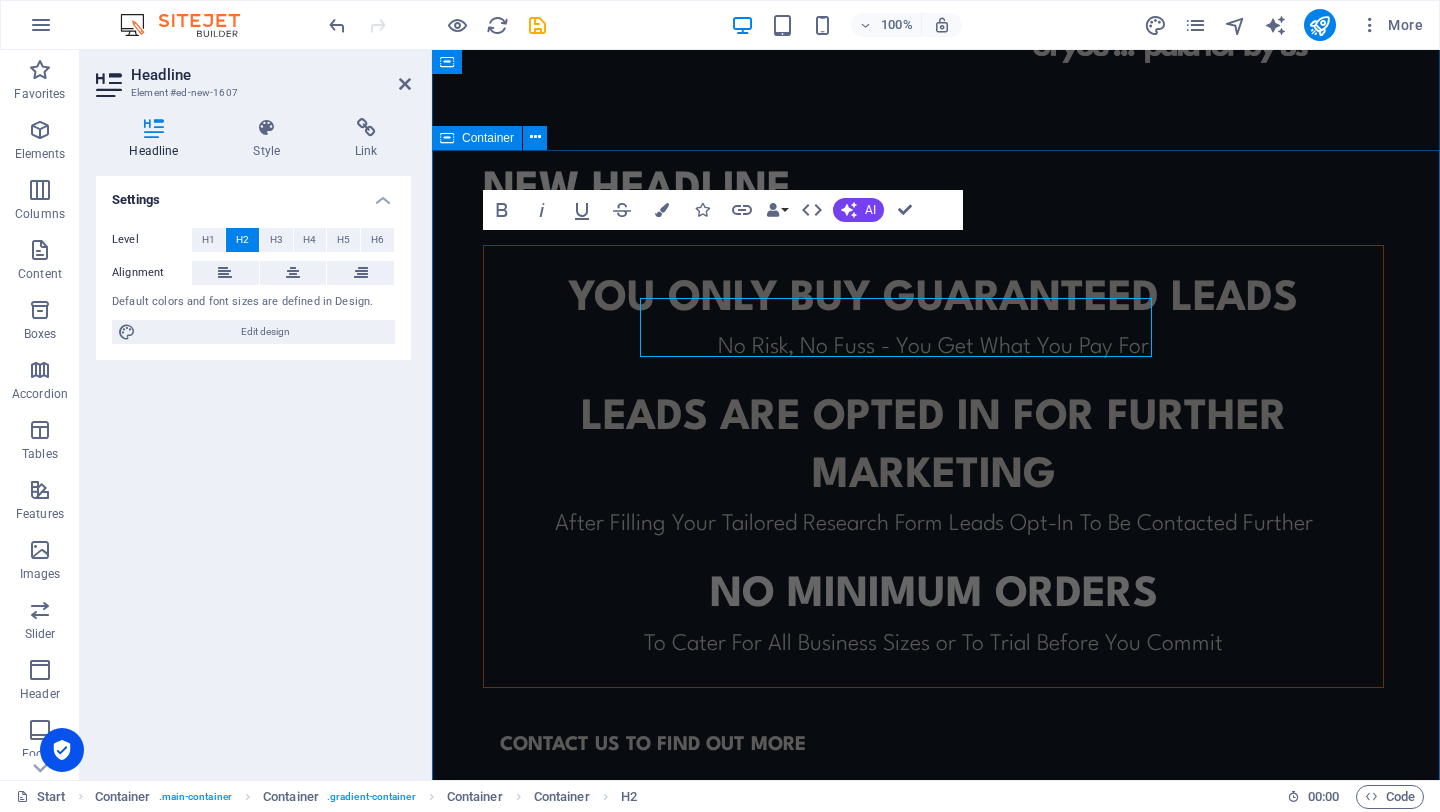 scroll, scrollTop: 1075, scrollLeft: 0, axis: vertical 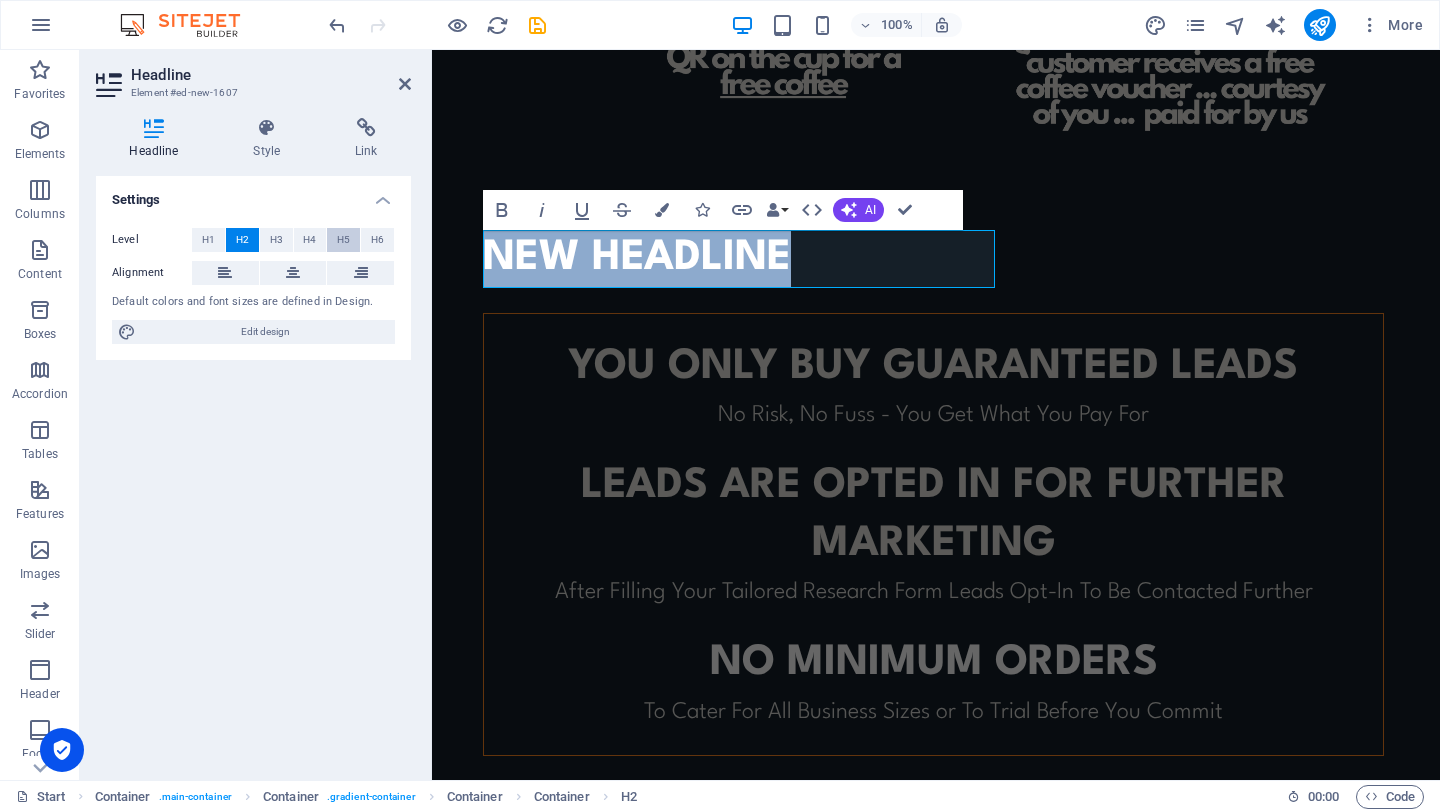 type 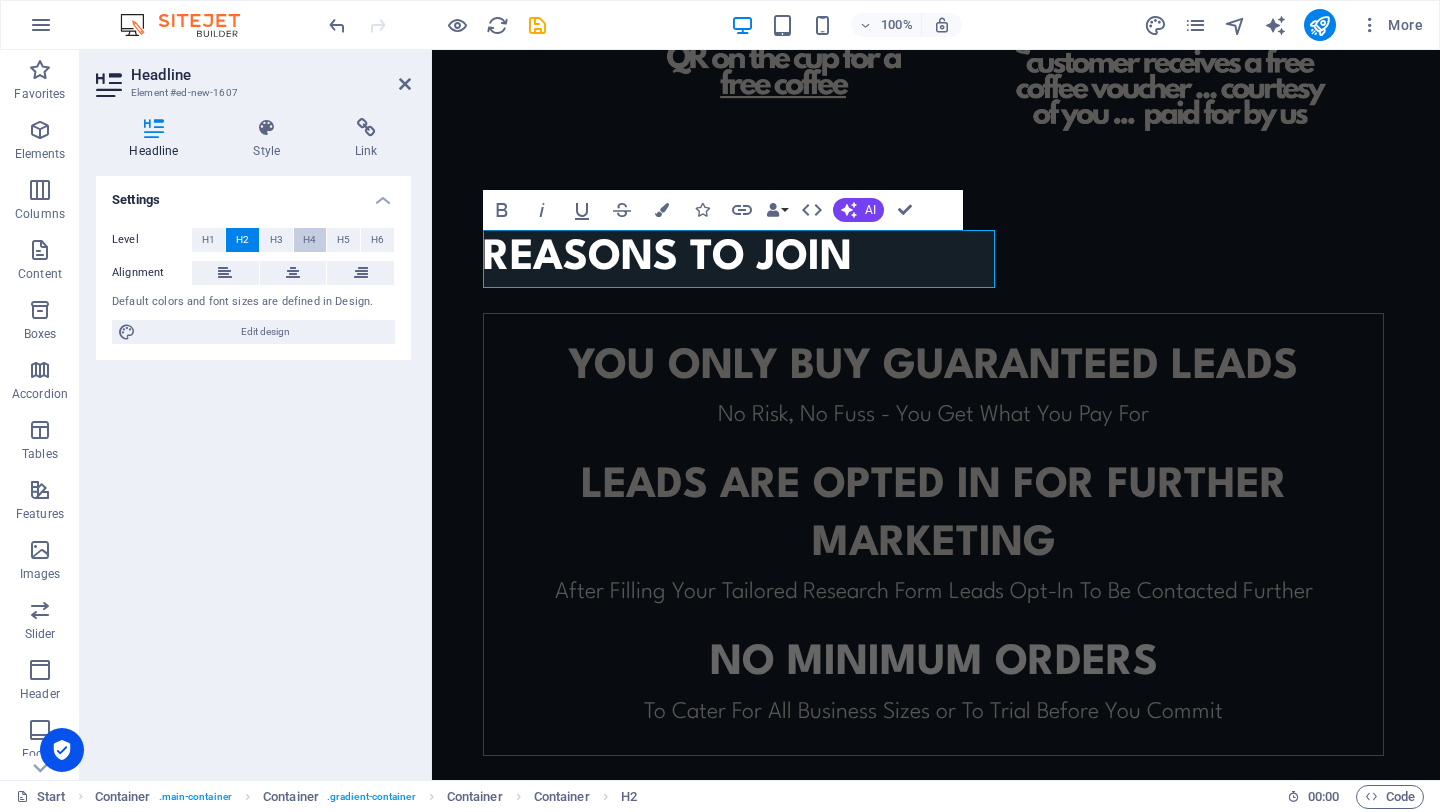 click on "H4" at bounding box center [309, 240] 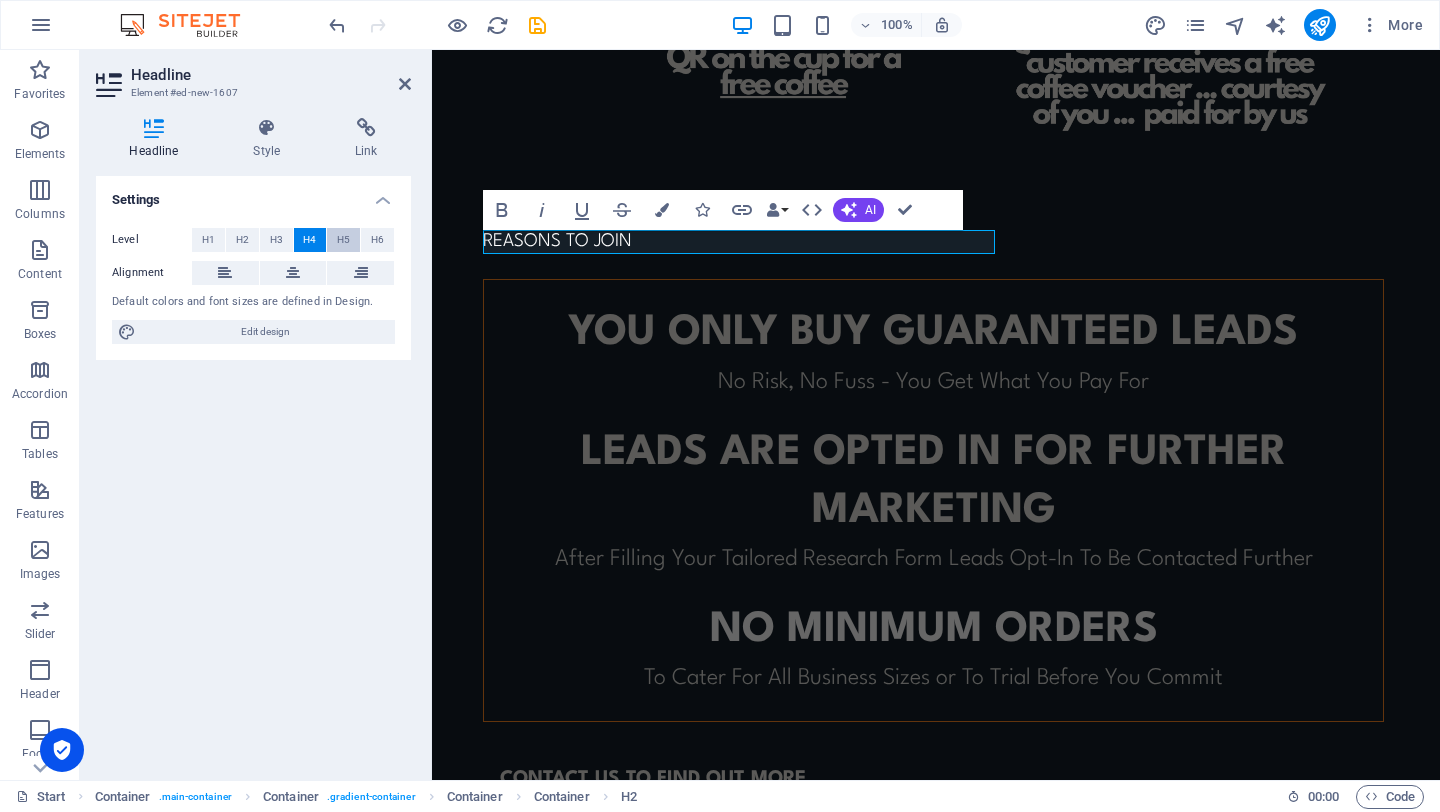 click on "H5" at bounding box center (343, 240) 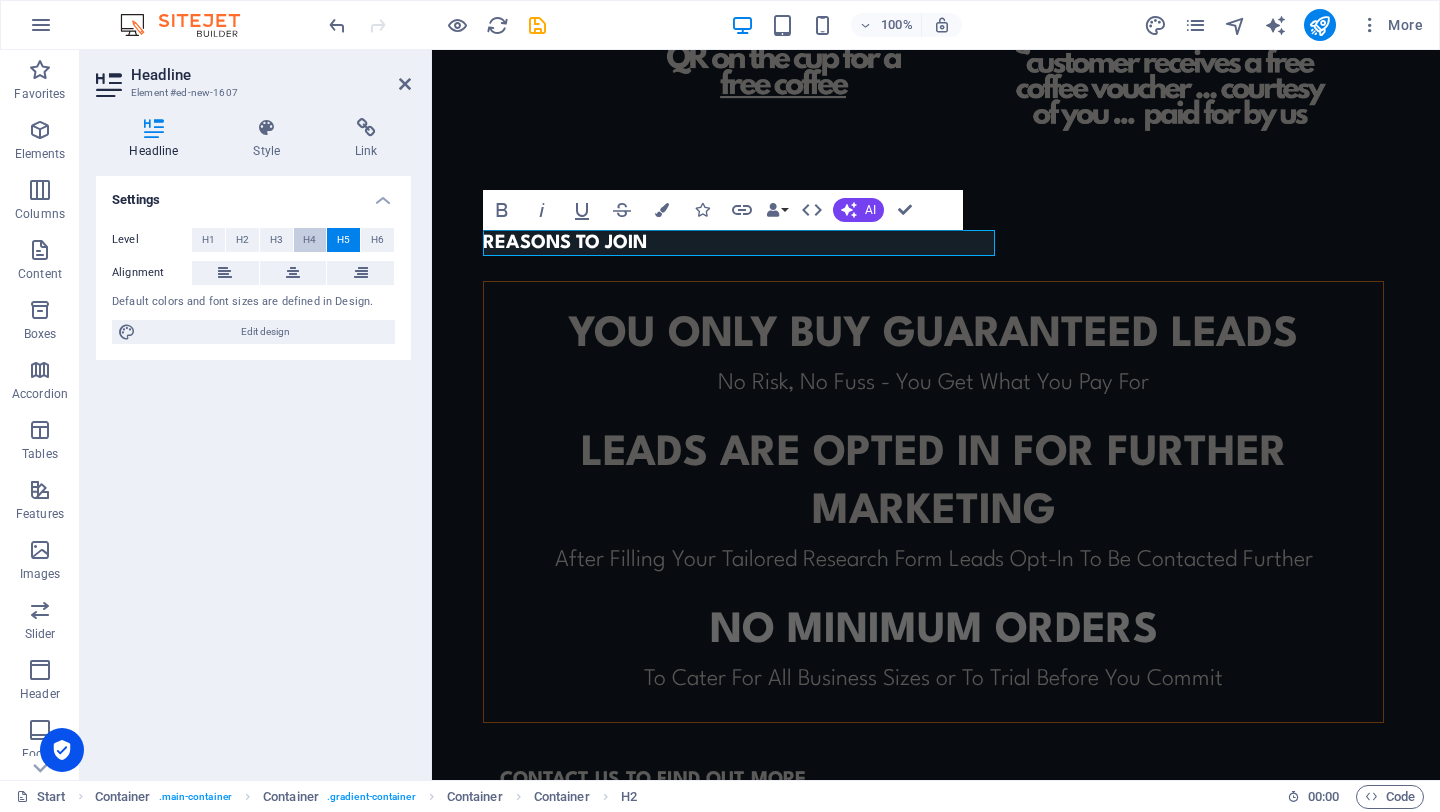 click on "H4" at bounding box center [310, 240] 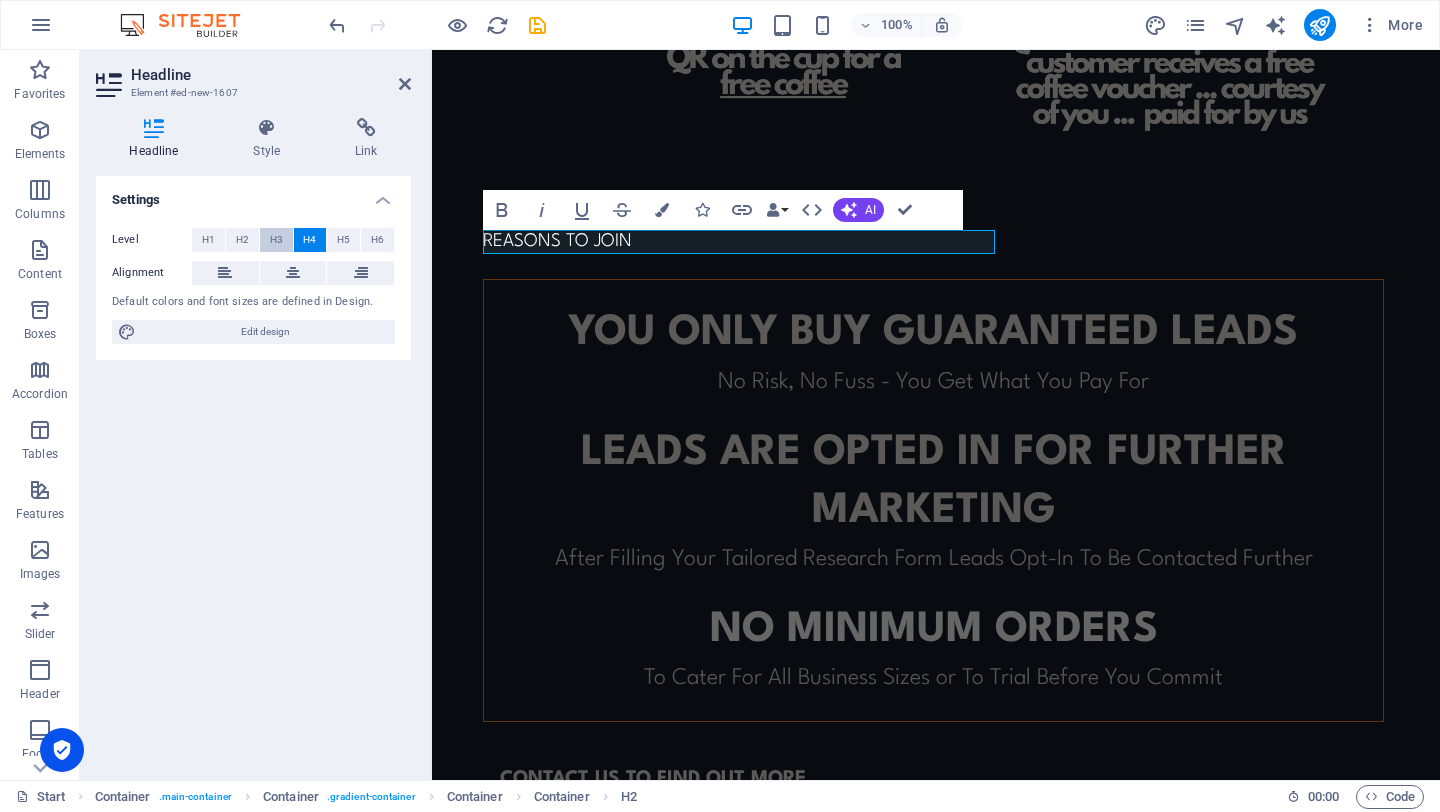 click on "H3" at bounding box center (276, 240) 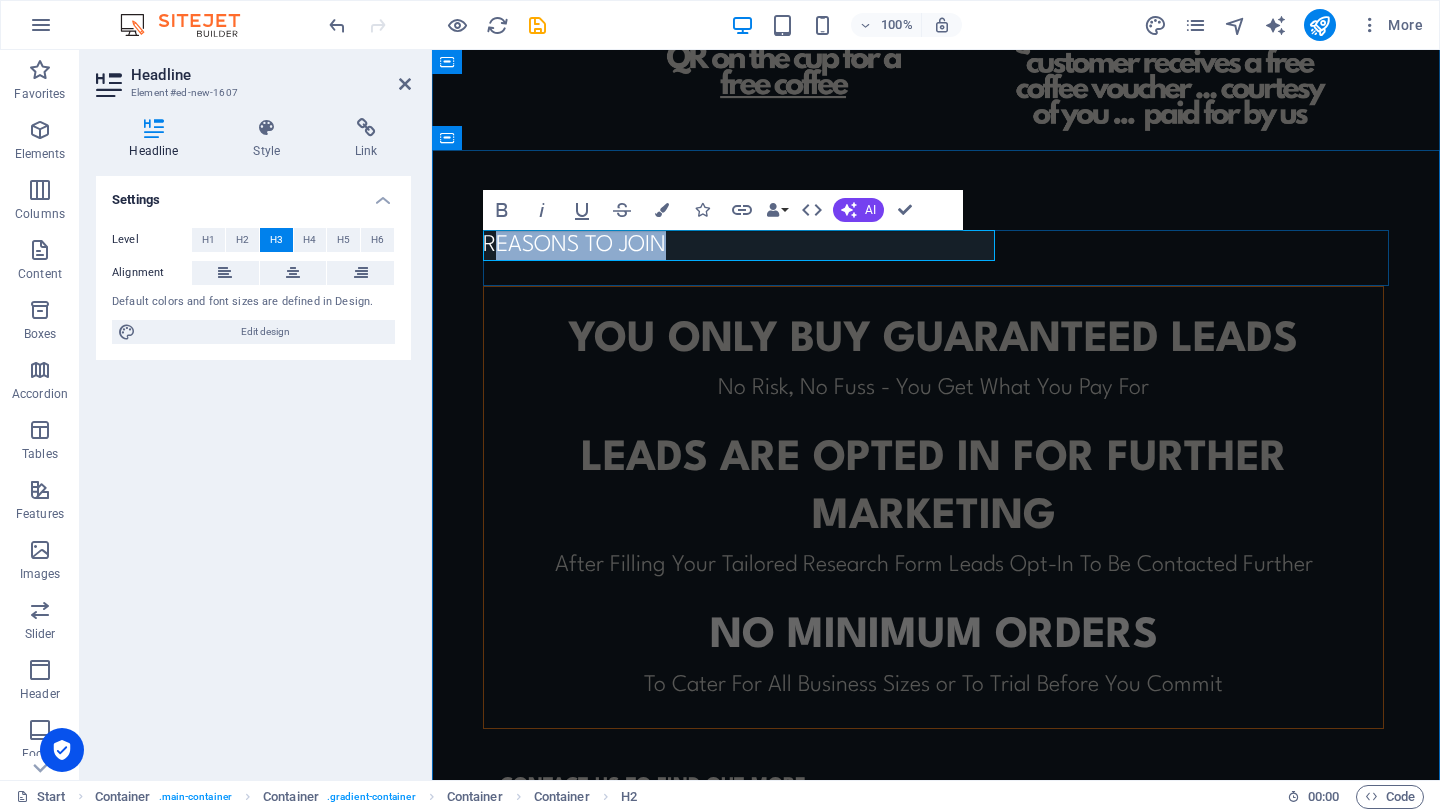 drag, startPoint x: 684, startPoint y: 254, endPoint x: 490, endPoint y: 246, distance: 194.16487 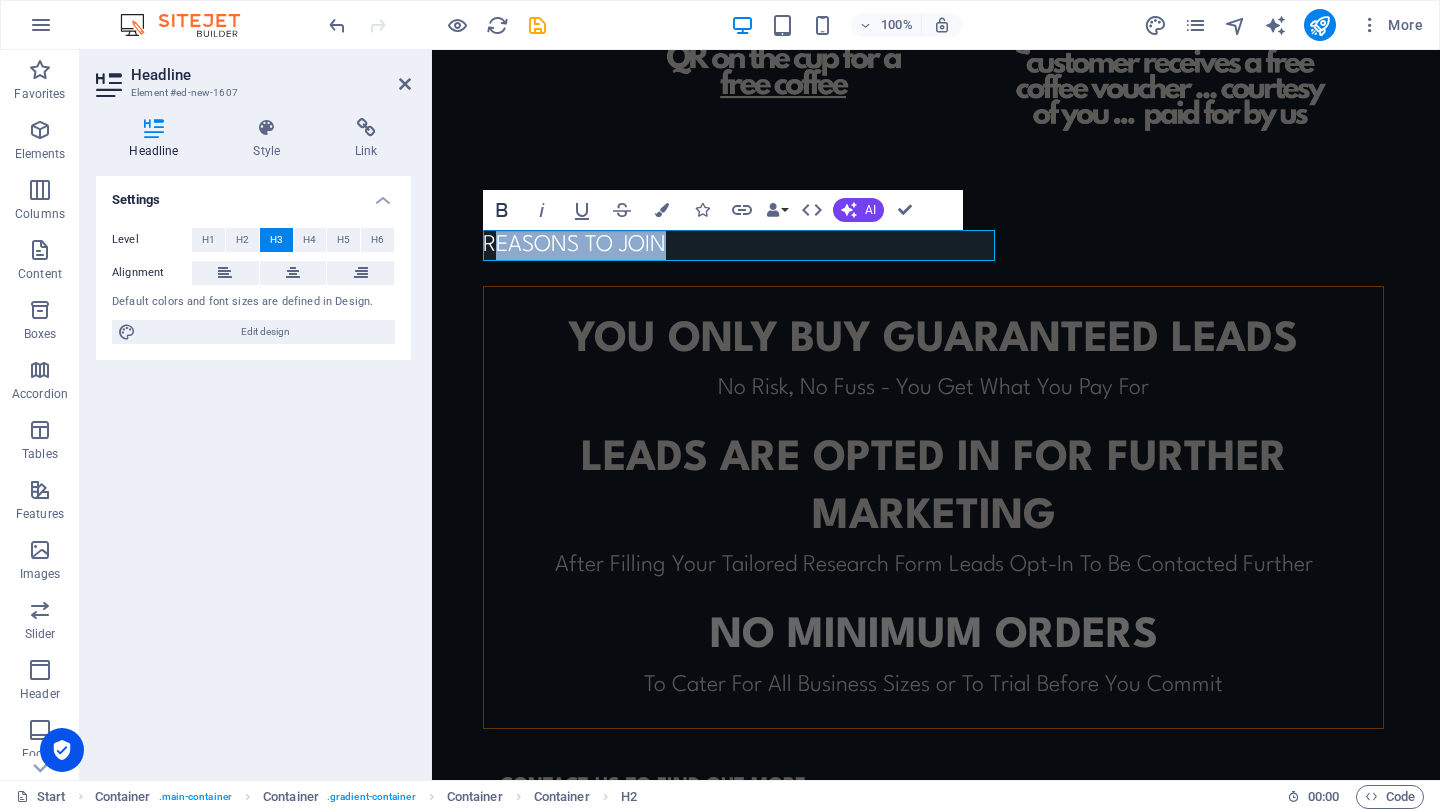 click 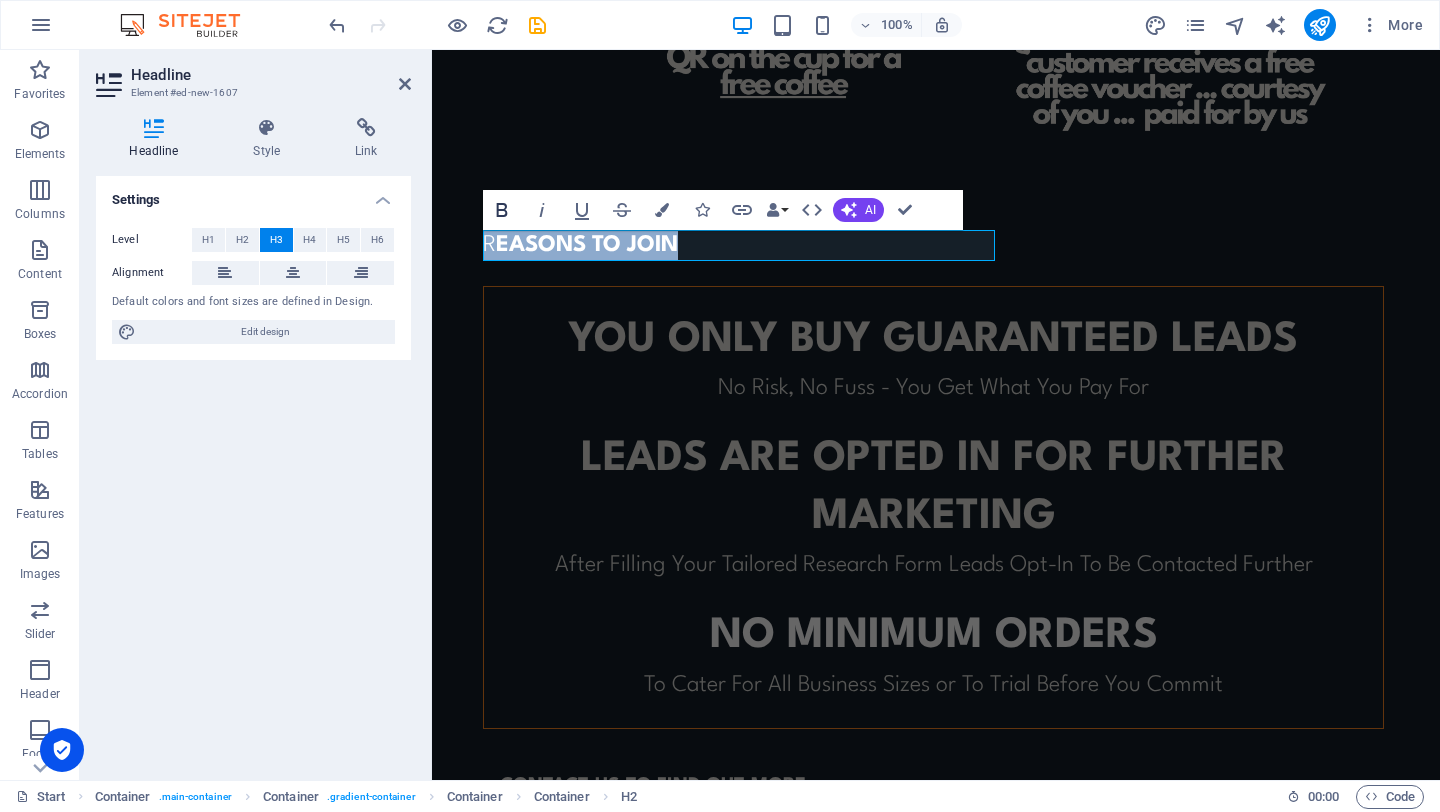 click 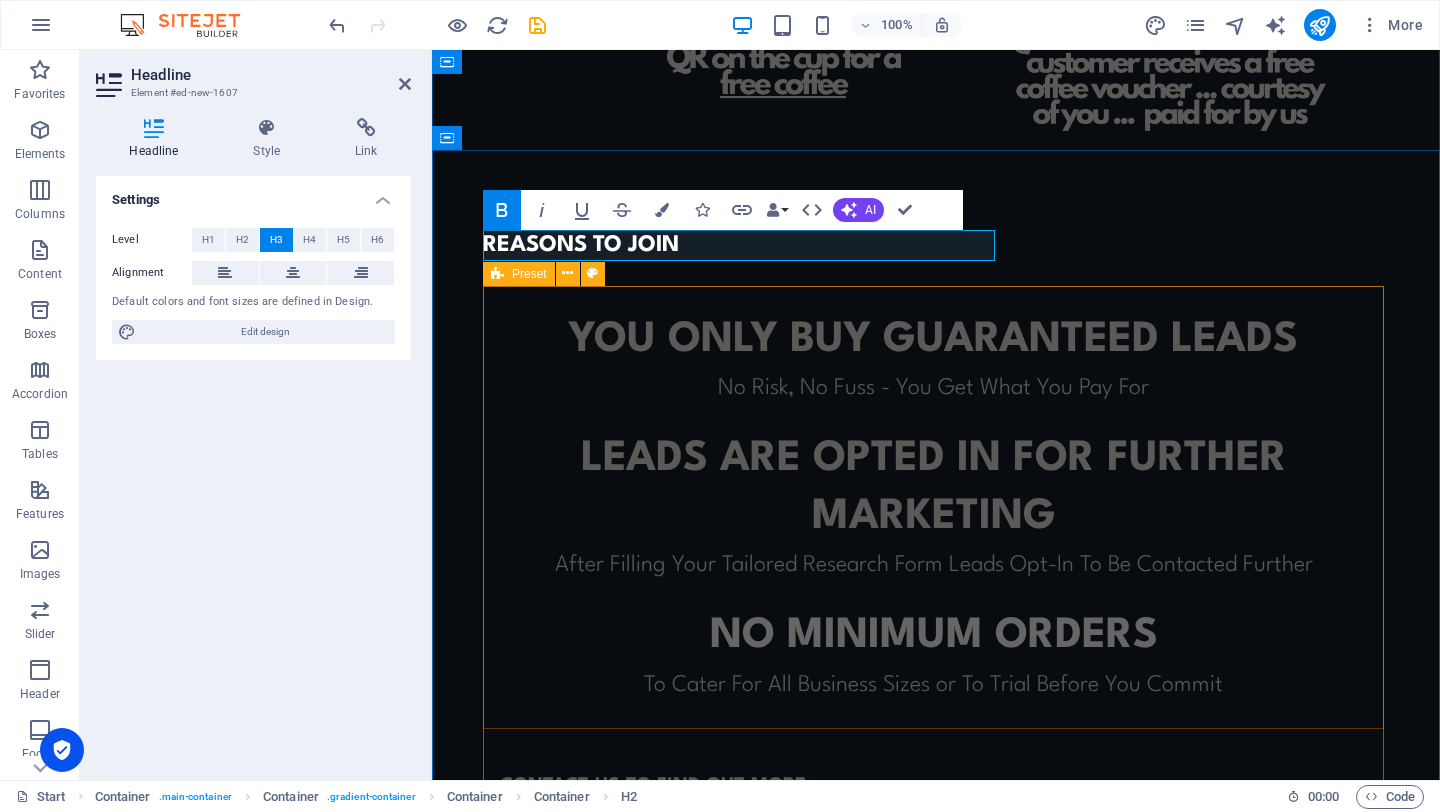 scroll, scrollTop: 1143, scrollLeft: 0, axis: vertical 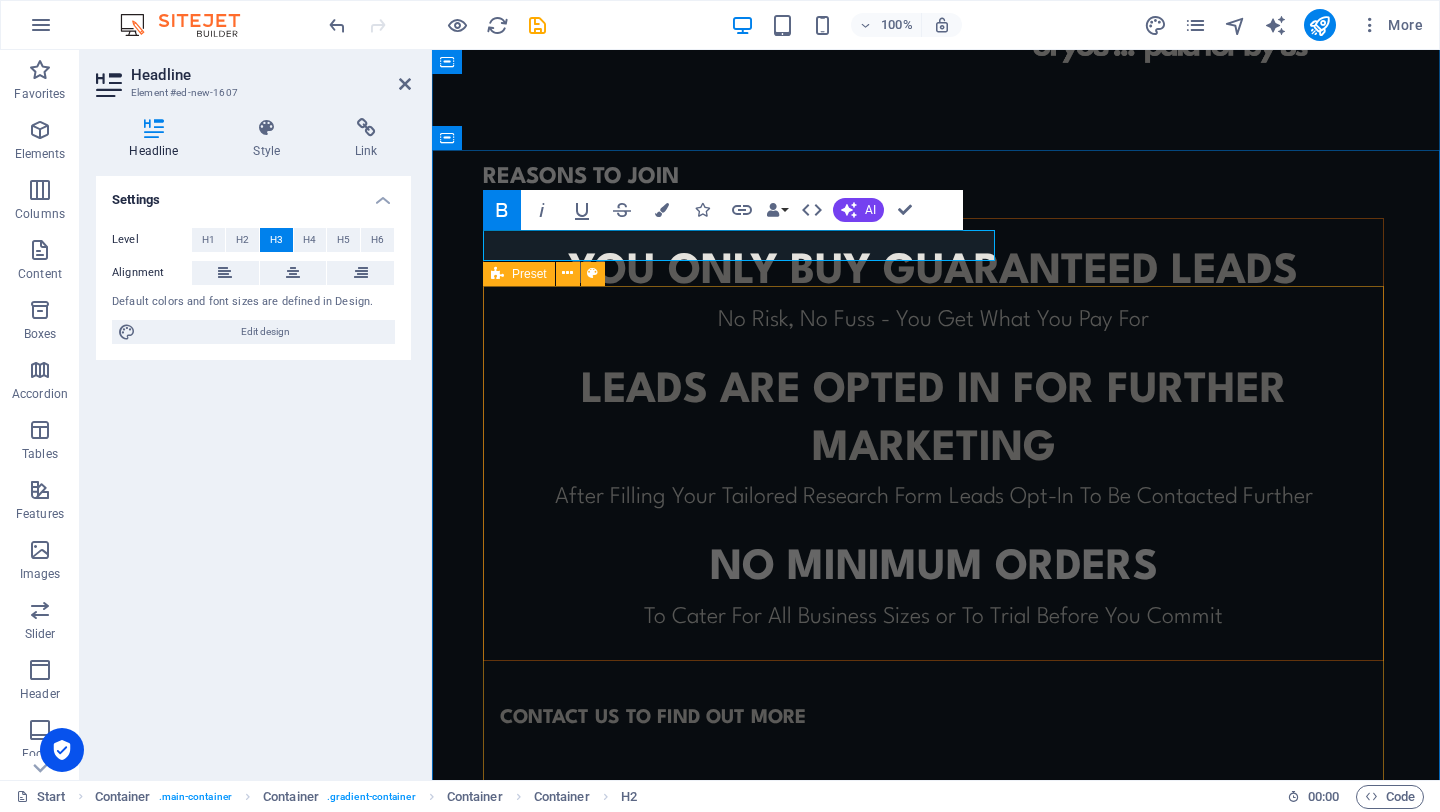click on "YOU ONLY BUY GUARANTEED LEADS No Risk, No Fuss - You Get What You Pay For leads ARE opted in for further marketing After Filling Your Tailored Research Form Leads Opt-In To Be Contacted Further No minimum orders To Cater For All Business Sizes or To Trial Before You Commit" at bounding box center [933, 439] 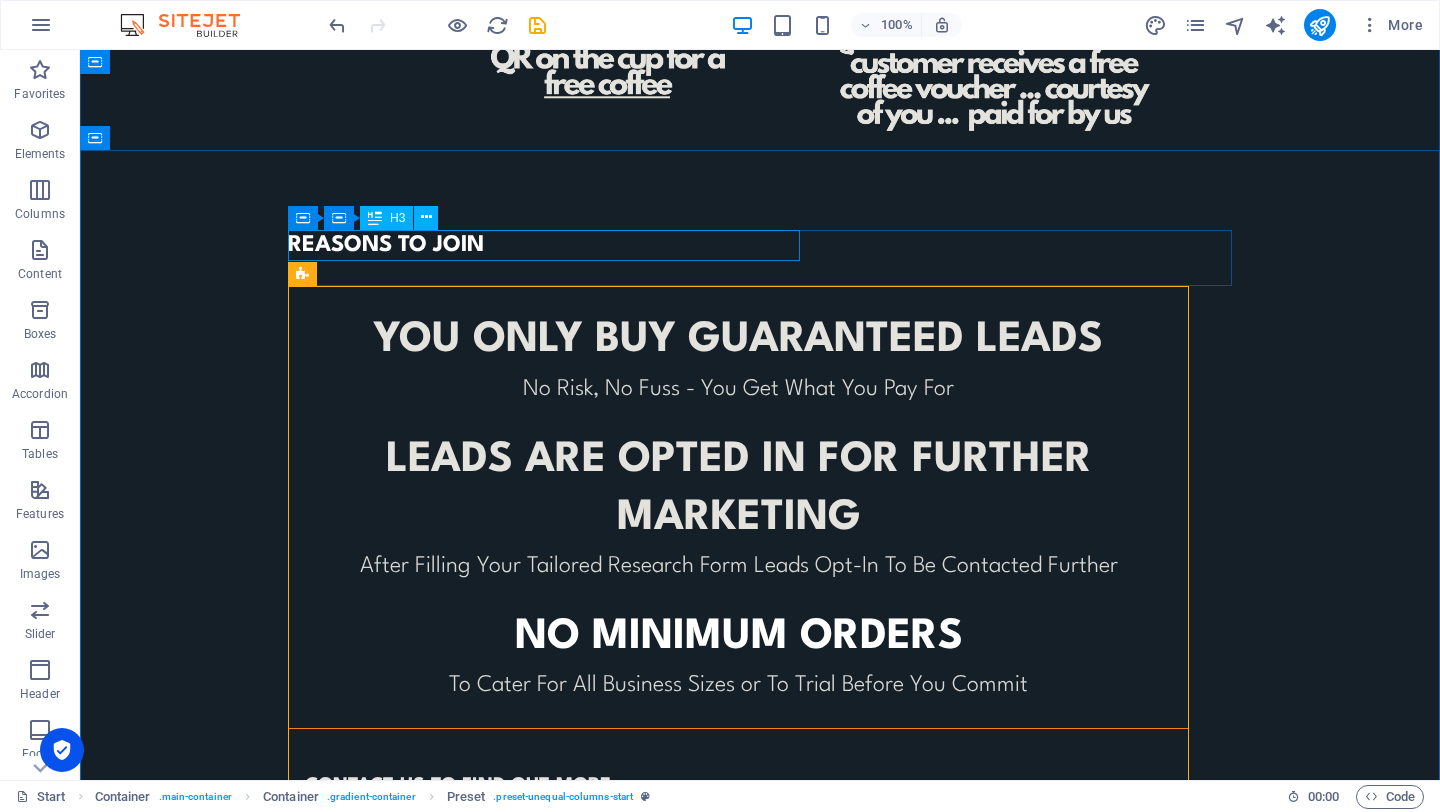 click on "R EASONS TO JOIN" at bounding box center (544, 245) 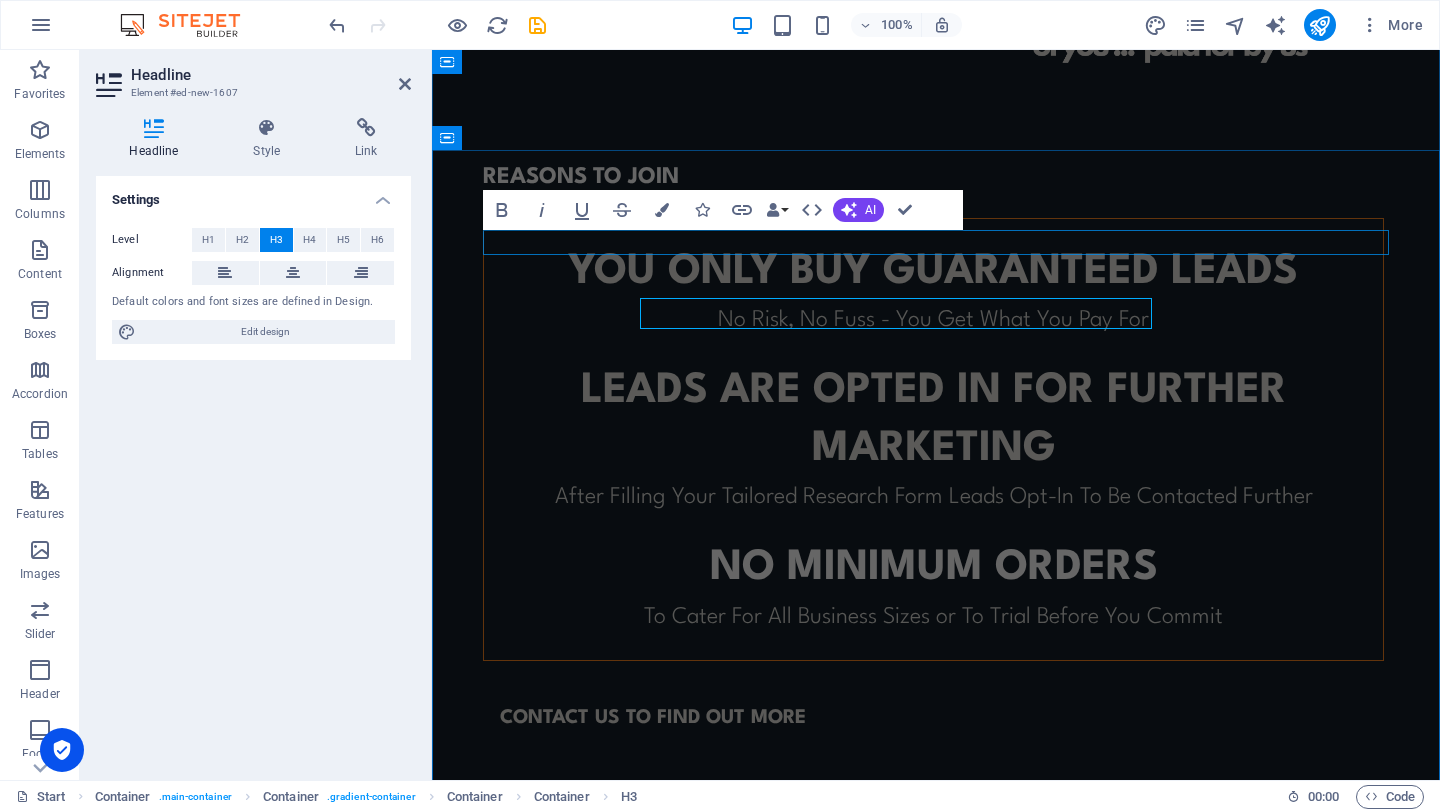 scroll, scrollTop: 1075, scrollLeft: 0, axis: vertical 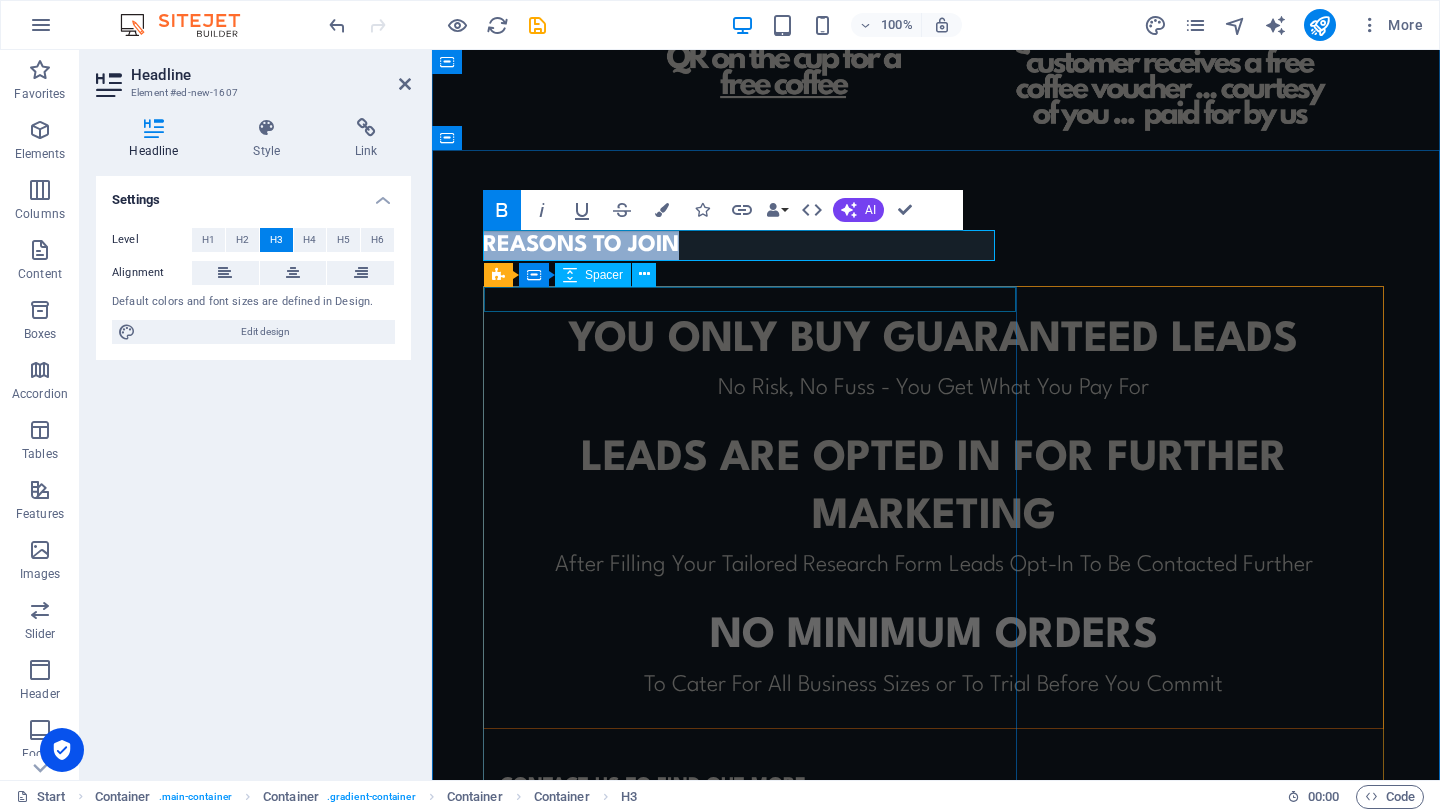 click on "R EASONS TO JOIN YOU ONLY BUY GUARANTEED LEADS No Risk, No Fuss - You Get What You Pay For leads ARE opted in for further marketing After Filling Your Tailored Research Form Leads Opt-In To Be Contacted Further No minimum orders To Cater For All Business Sizes or To Trial Before You Commit CONTACT US TO FIND OUT MORE © Code -  Legal notice  |  Privacy" at bounding box center [936, 552] 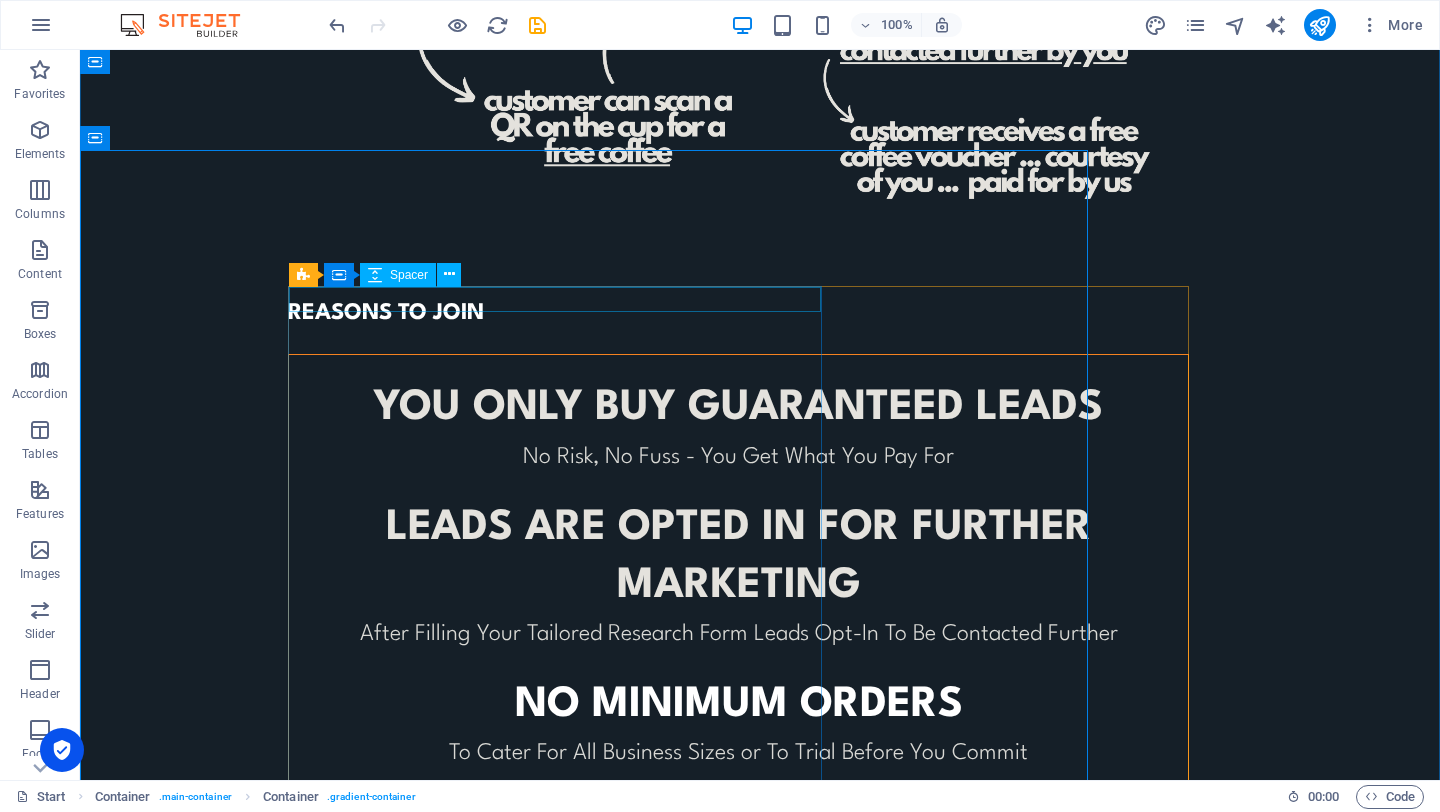 scroll, scrollTop: 1143, scrollLeft: 0, axis: vertical 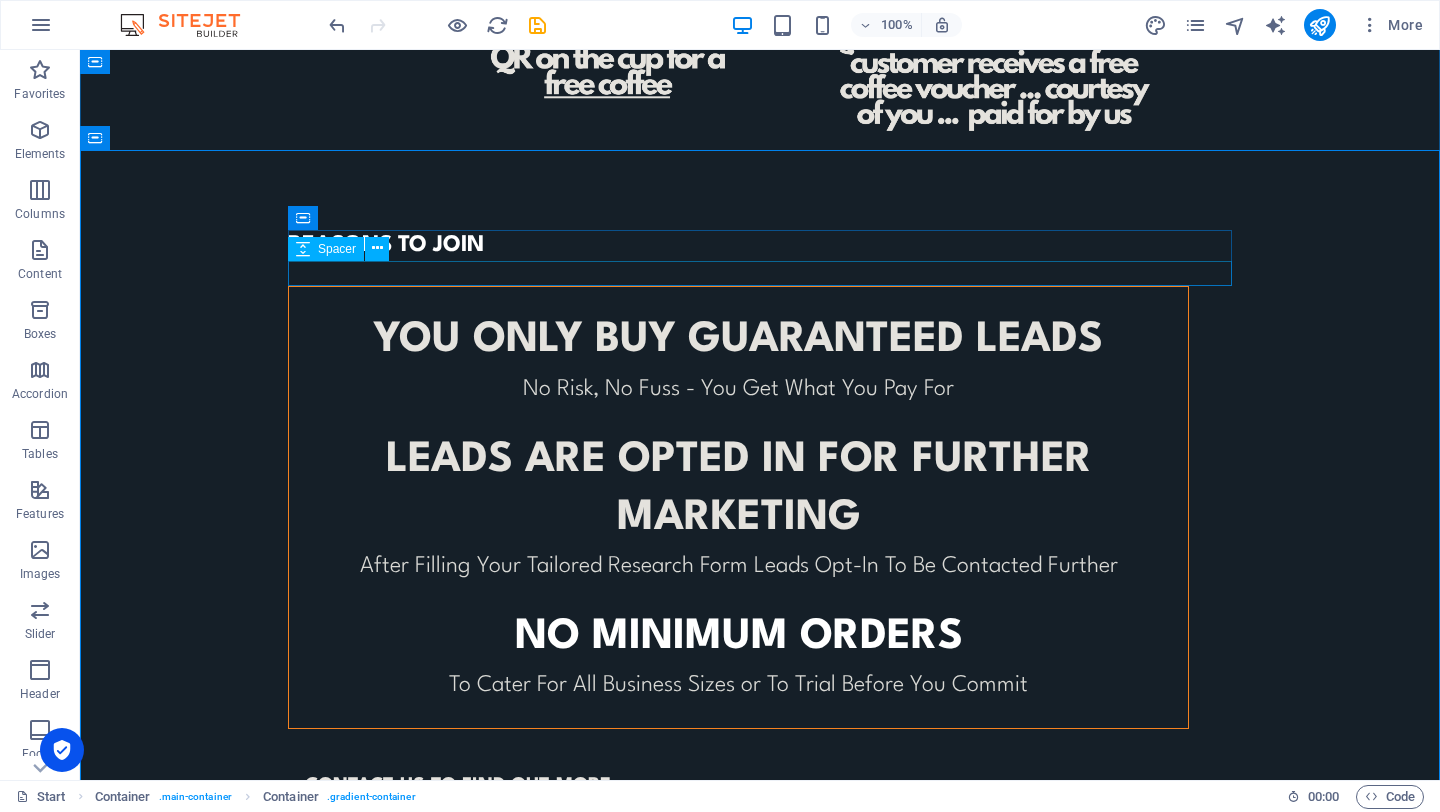 click on "R EASONS TO JOIN" at bounding box center (544, 245) 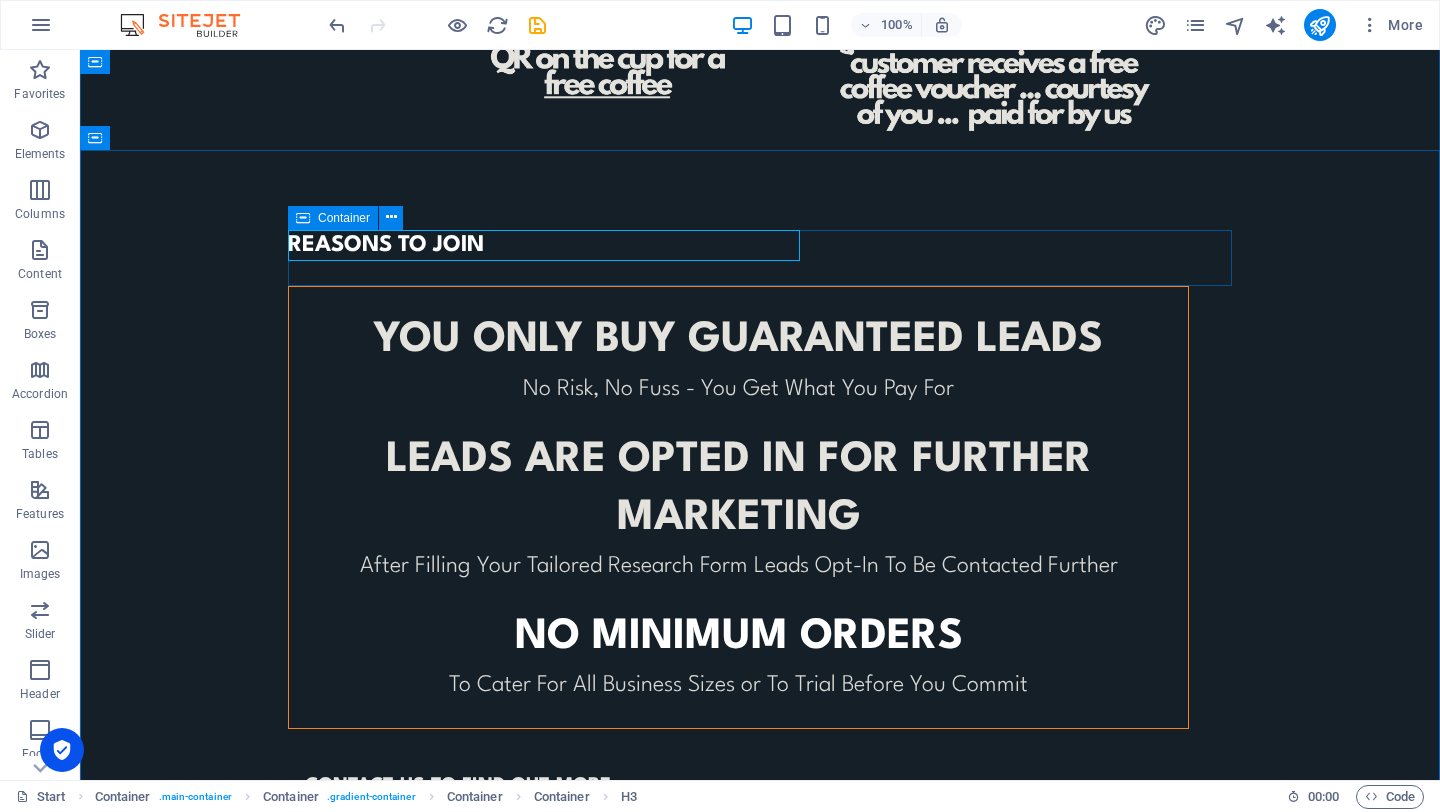click at bounding box center [303, 218] 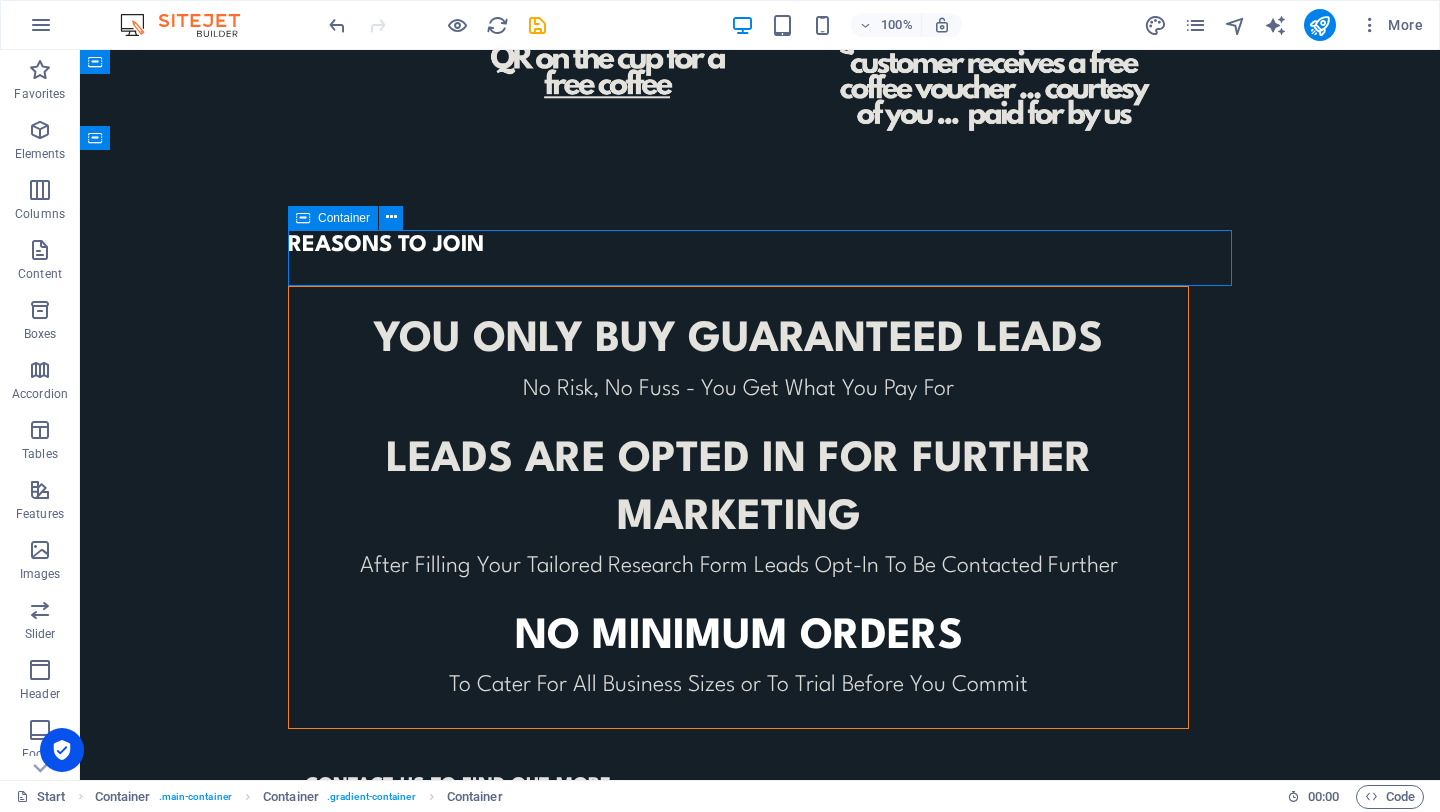 click at bounding box center (303, 218) 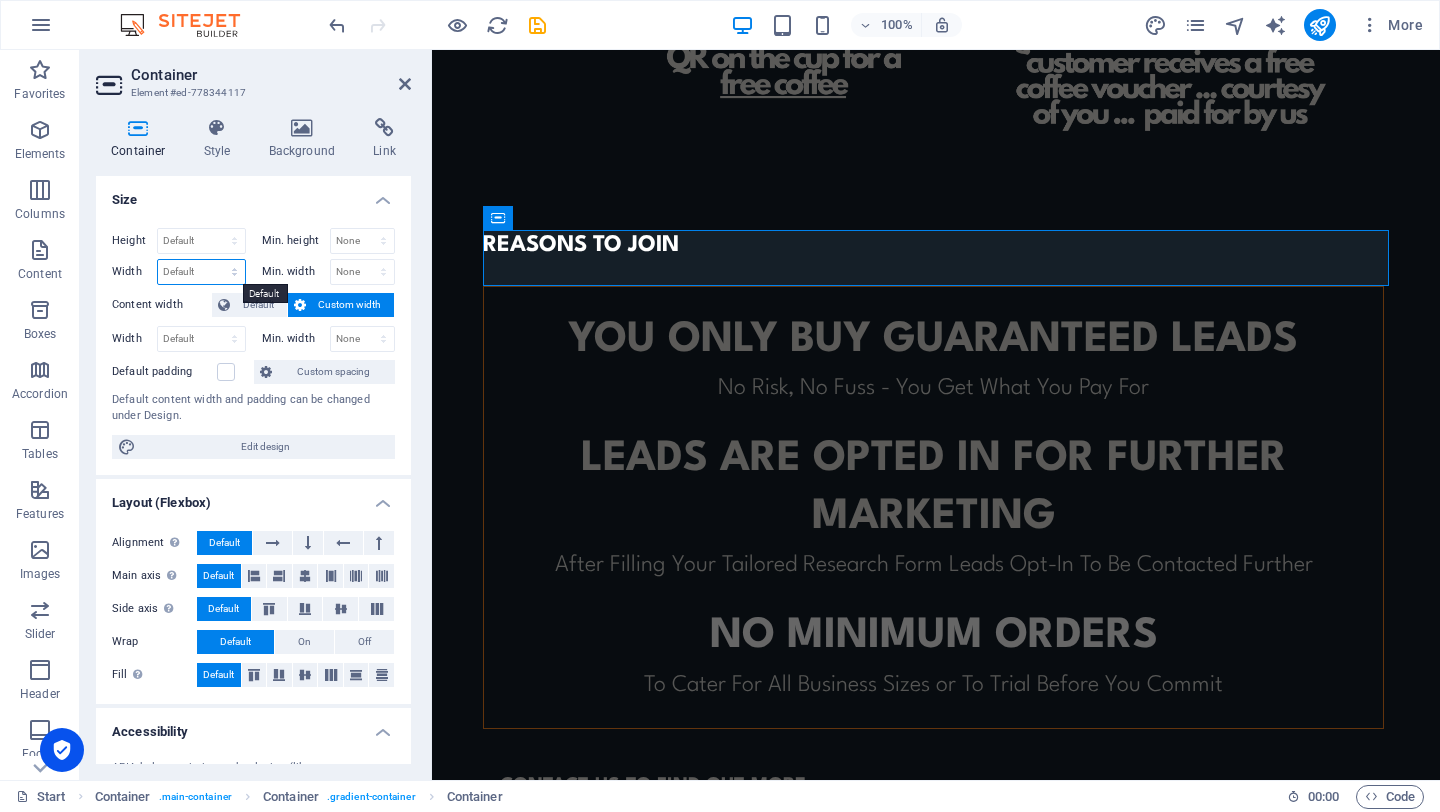 click on "Default px rem % em vh vw" at bounding box center (201, 272) 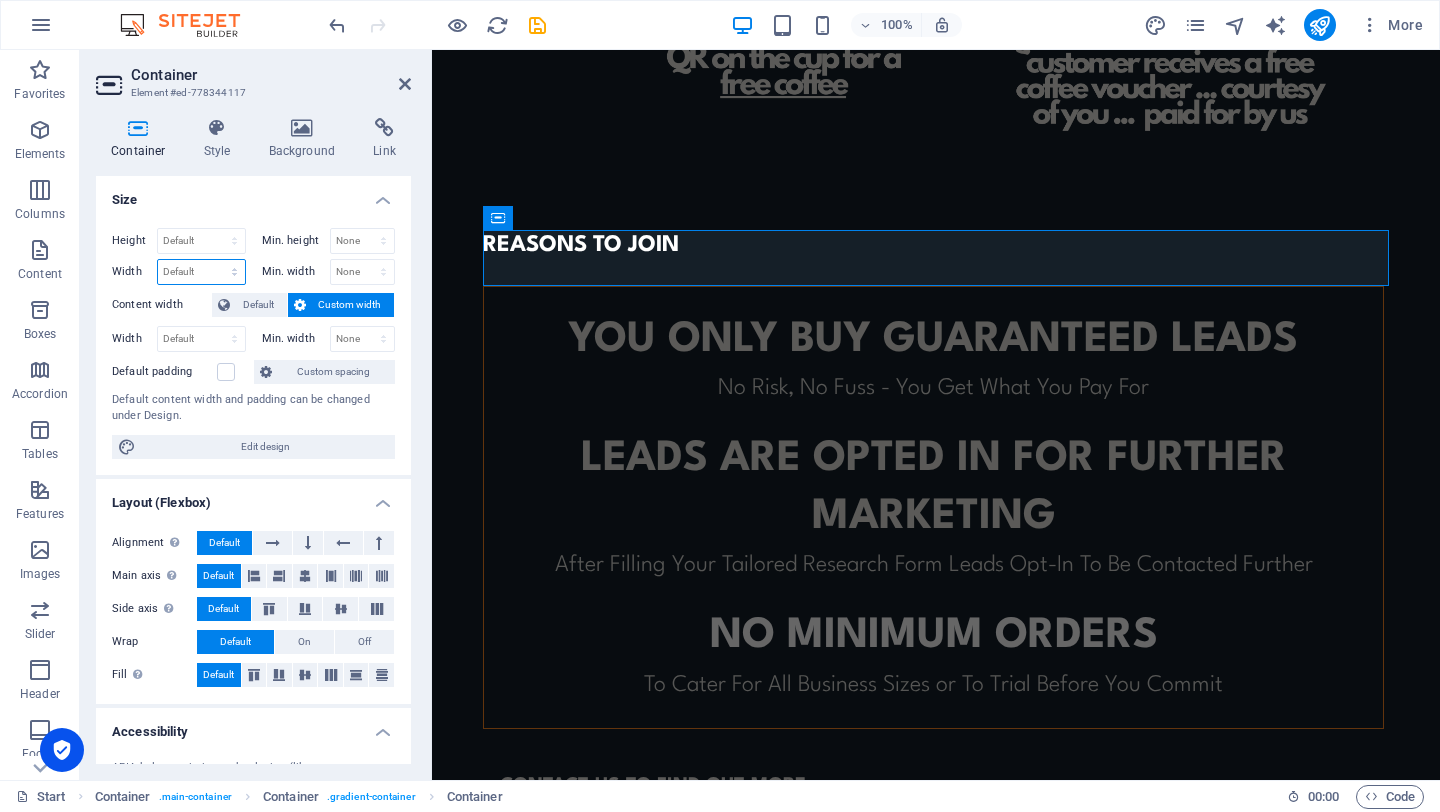 select on "px" 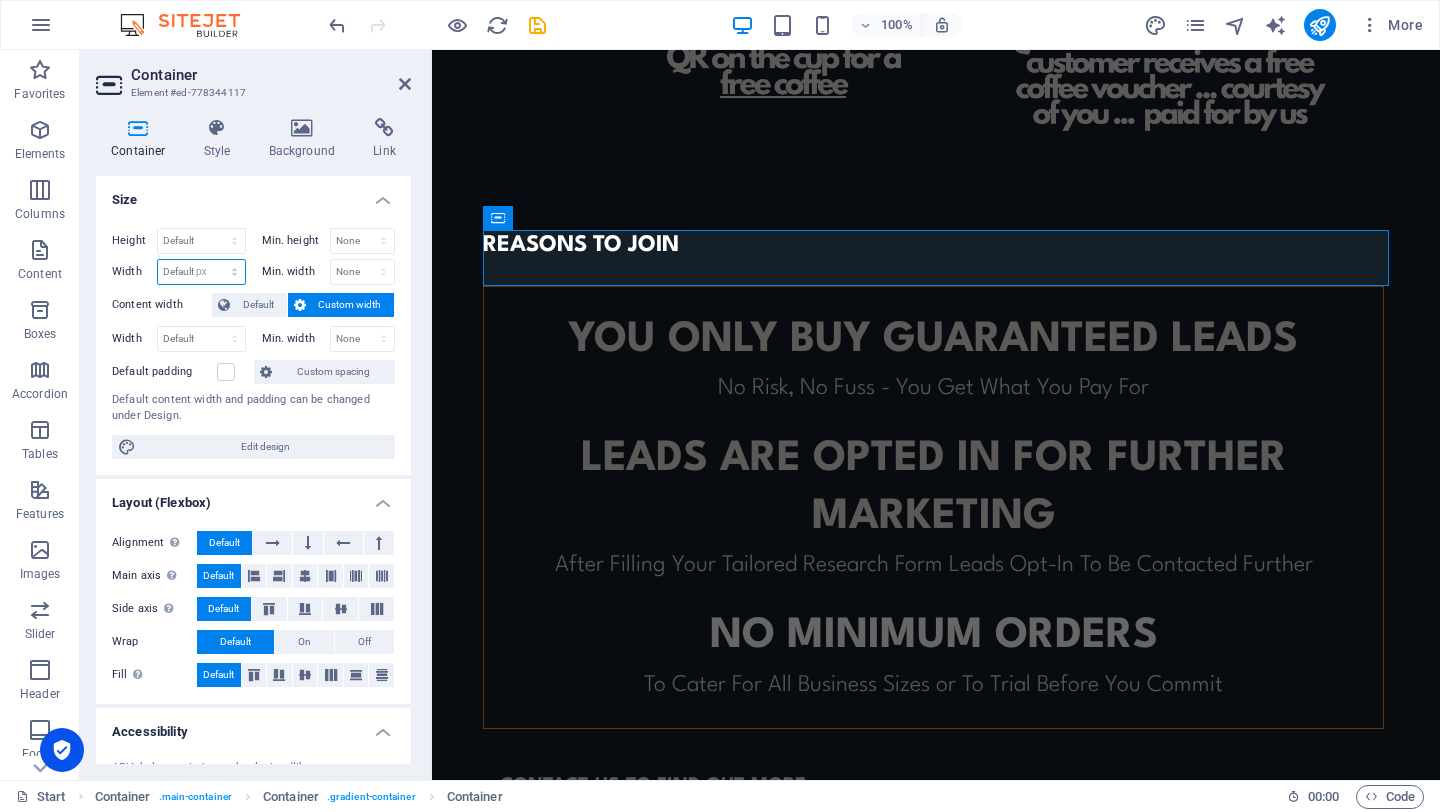 type on "906" 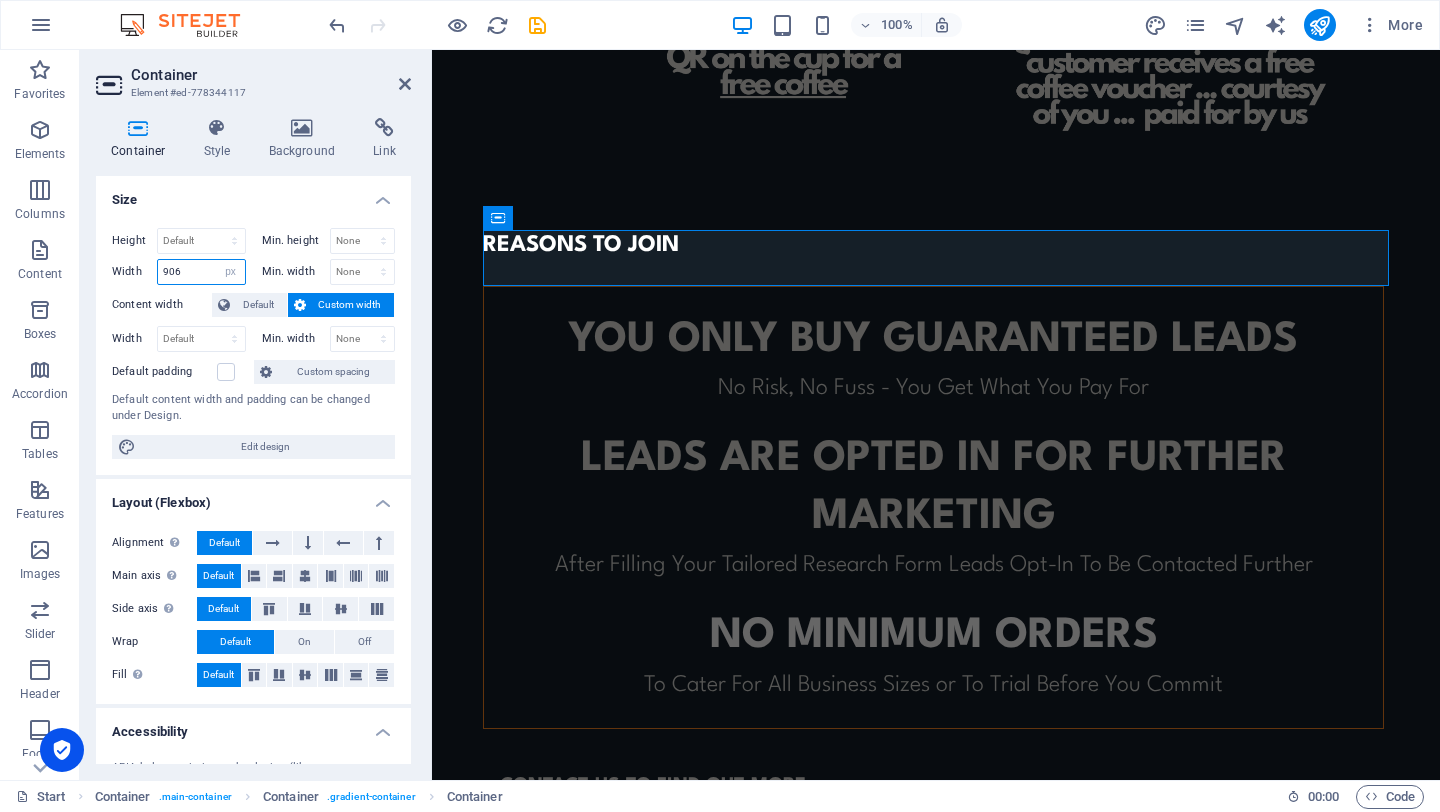 click on "906" at bounding box center (201, 272) 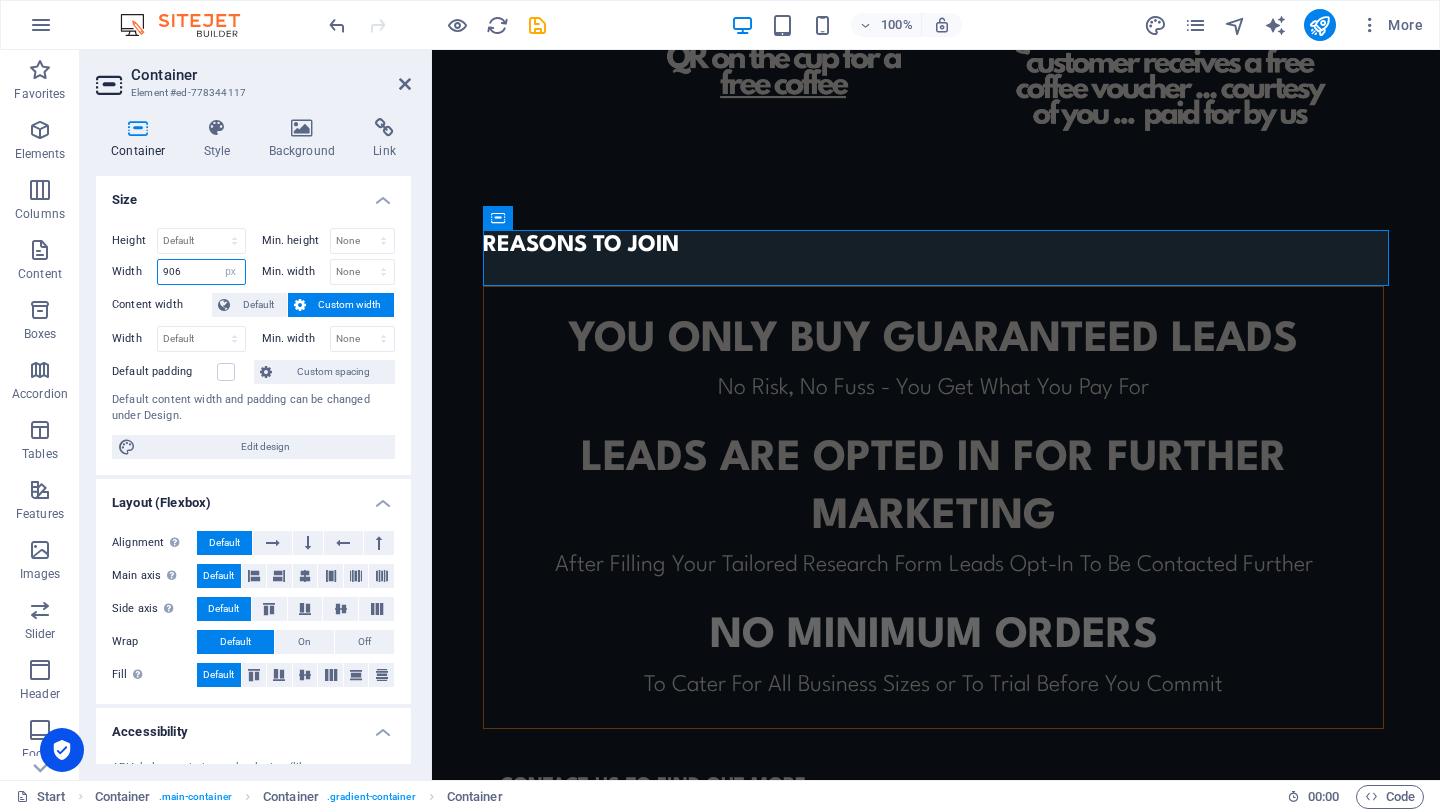drag, startPoint x: 212, startPoint y: 271, endPoint x: 152, endPoint y: 270, distance: 60.00833 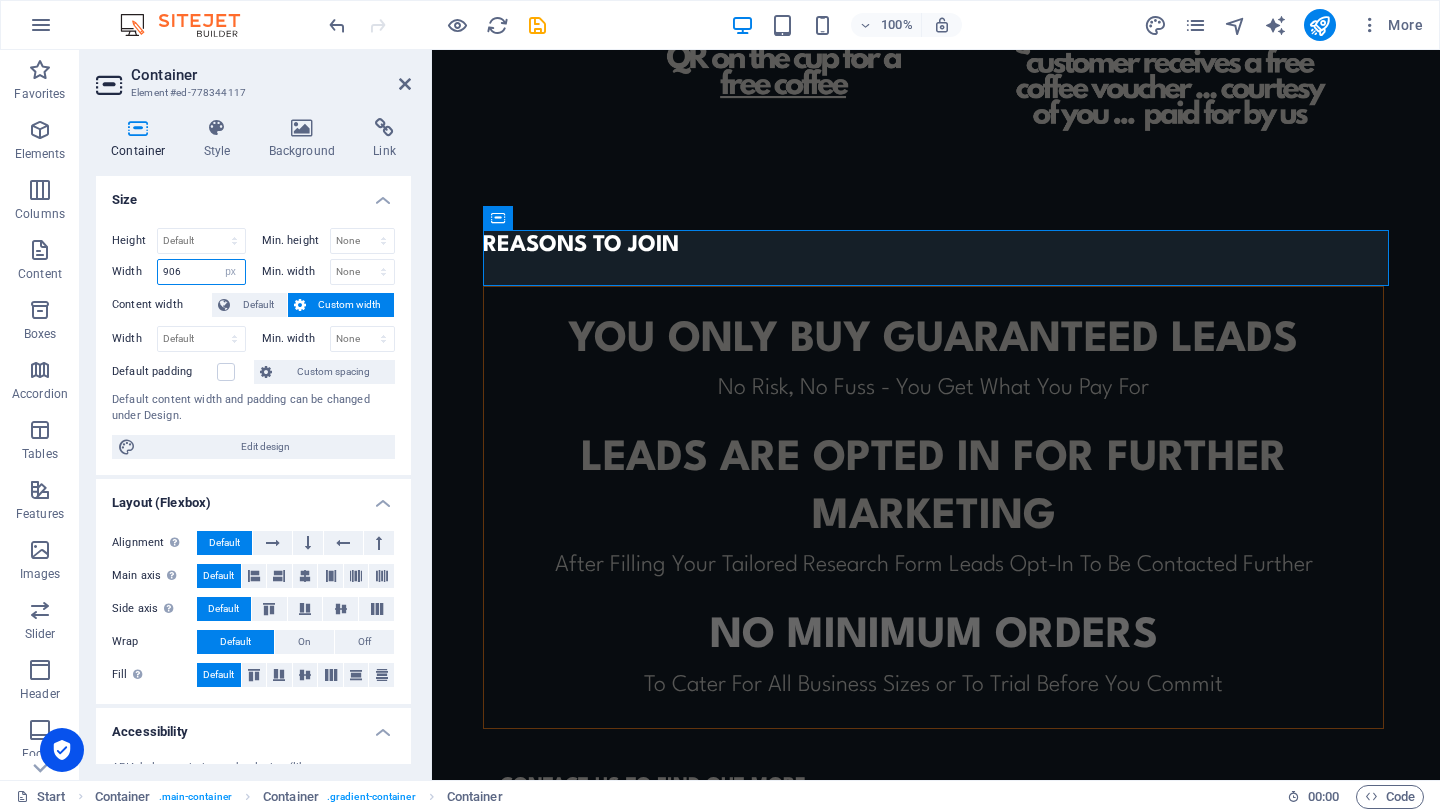 click on "Width 906 Default px rem % em vh vw" at bounding box center (179, 272) 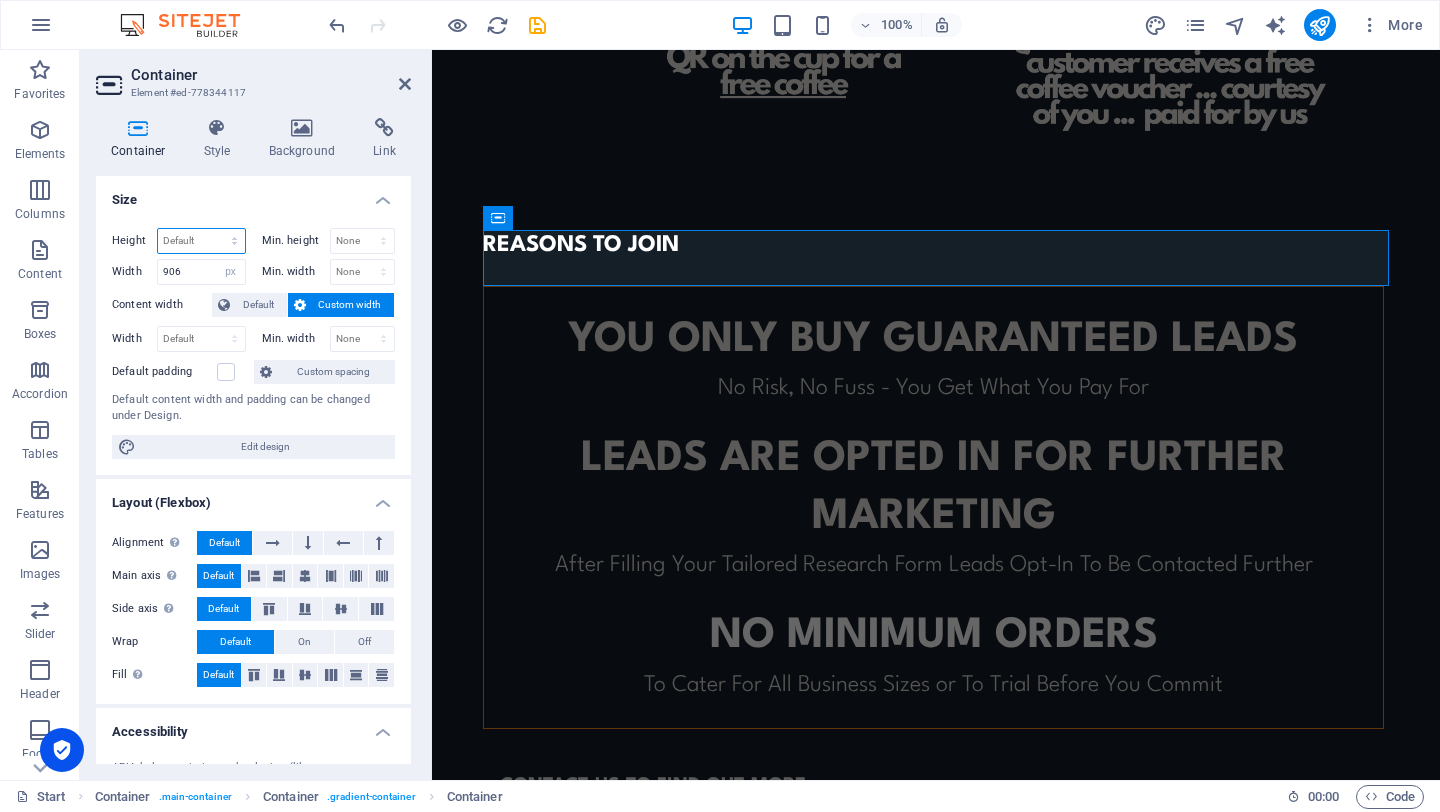 click on "Default px rem % vh vw" at bounding box center (201, 241) 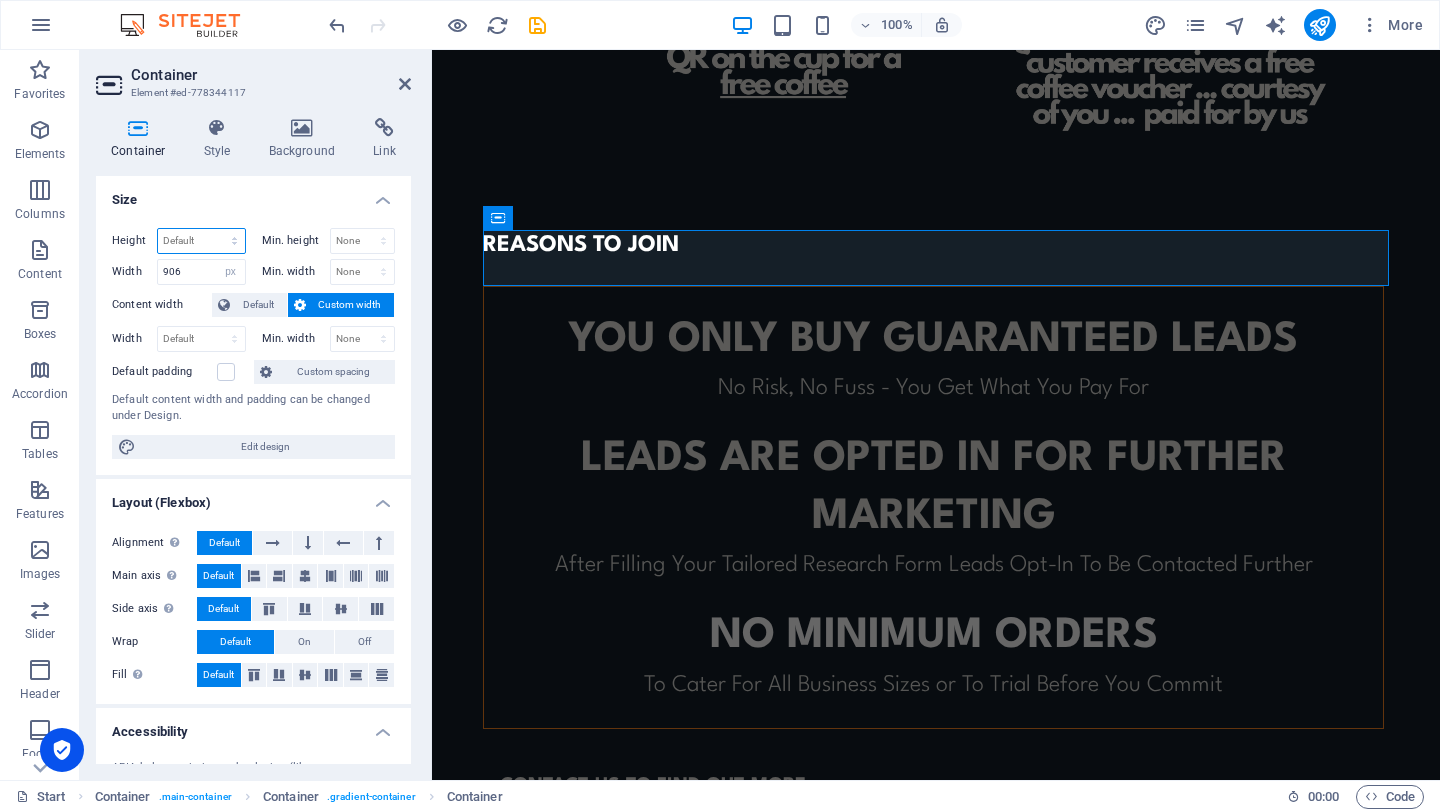 click on "Default px rem % vh vw" at bounding box center (201, 241) 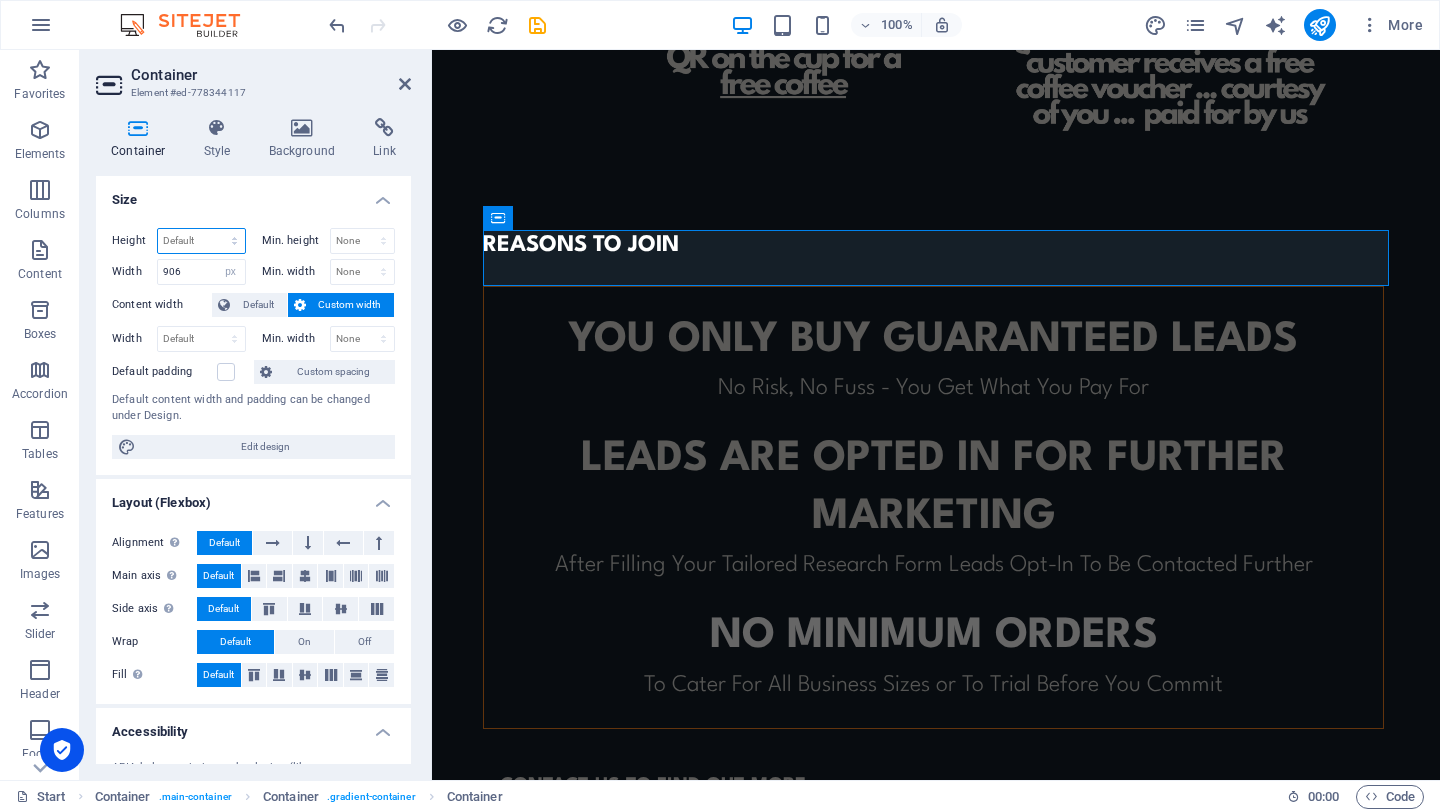 select on "px" 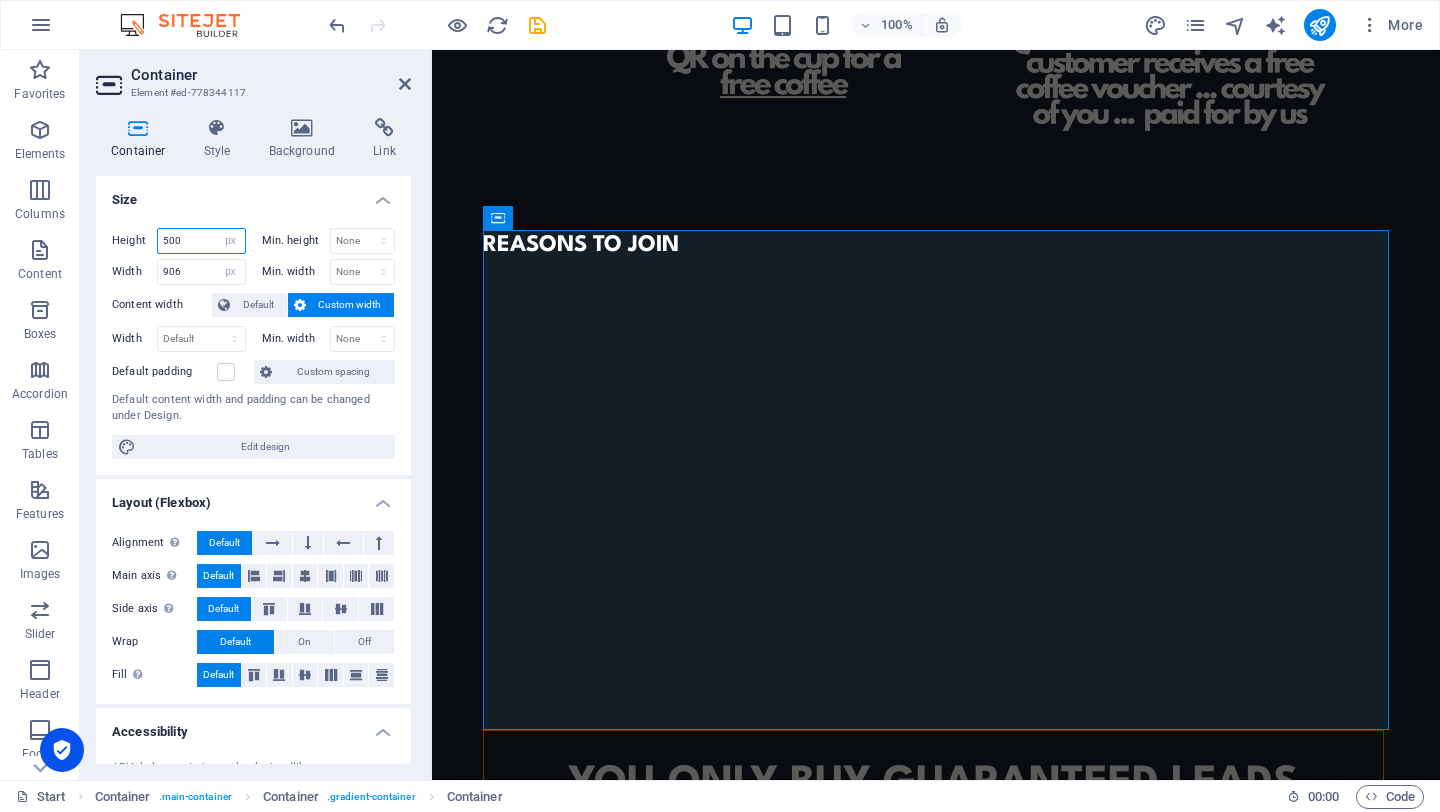 drag, startPoint x: 188, startPoint y: 234, endPoint x: 142, endPoint y: 234, distance: 46 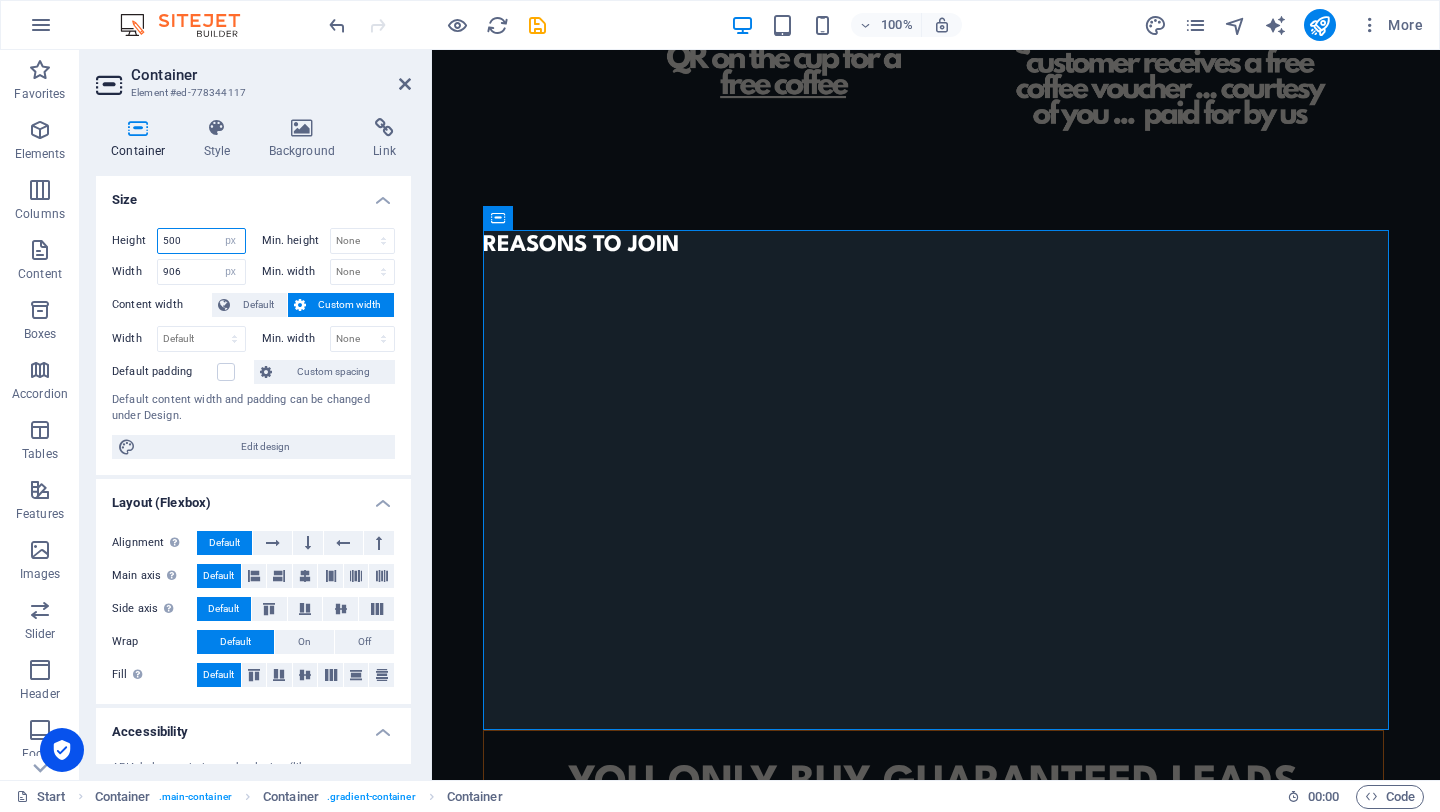 click on "Height 500 Default px rem % vh vw" at bounding box center [179, 241] 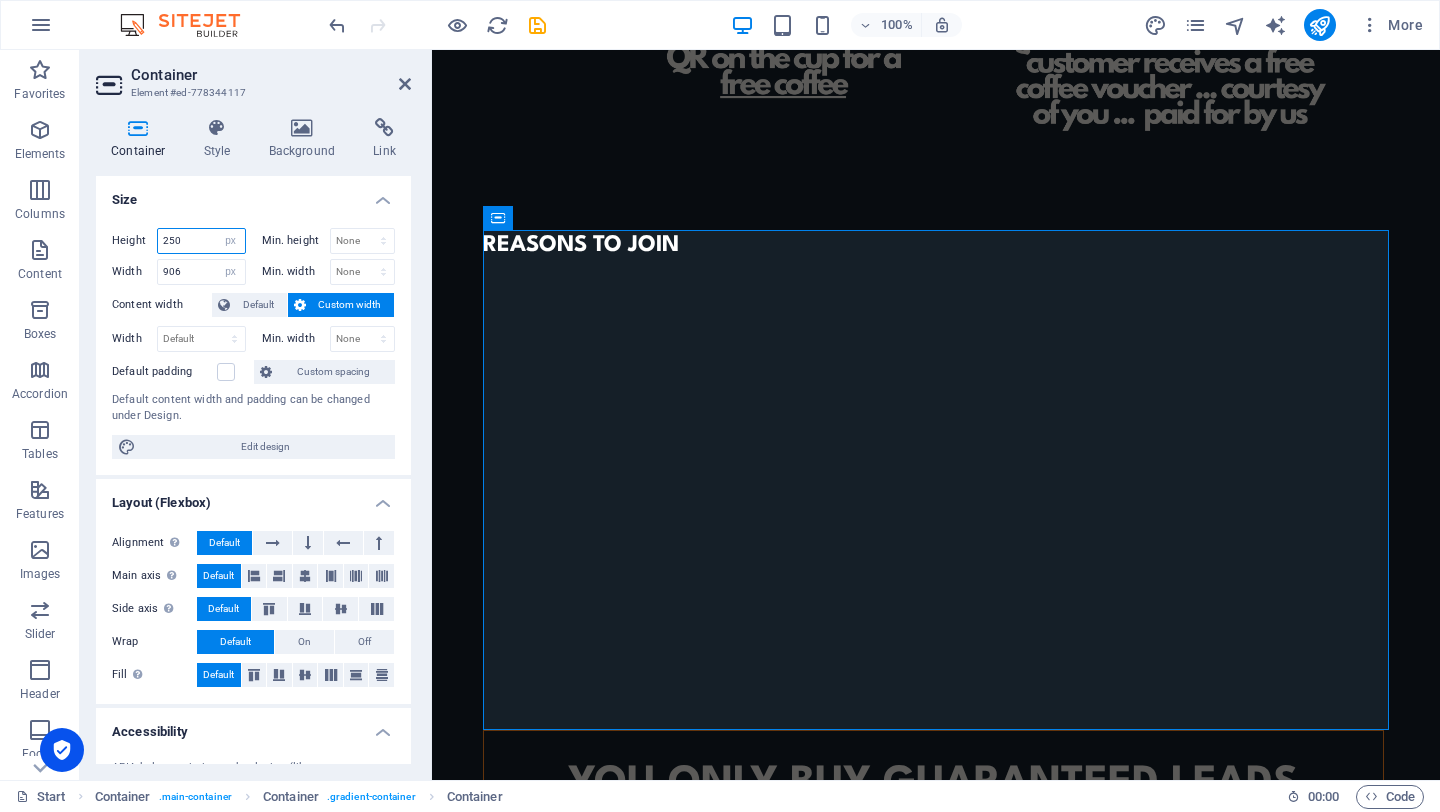 type on "250" 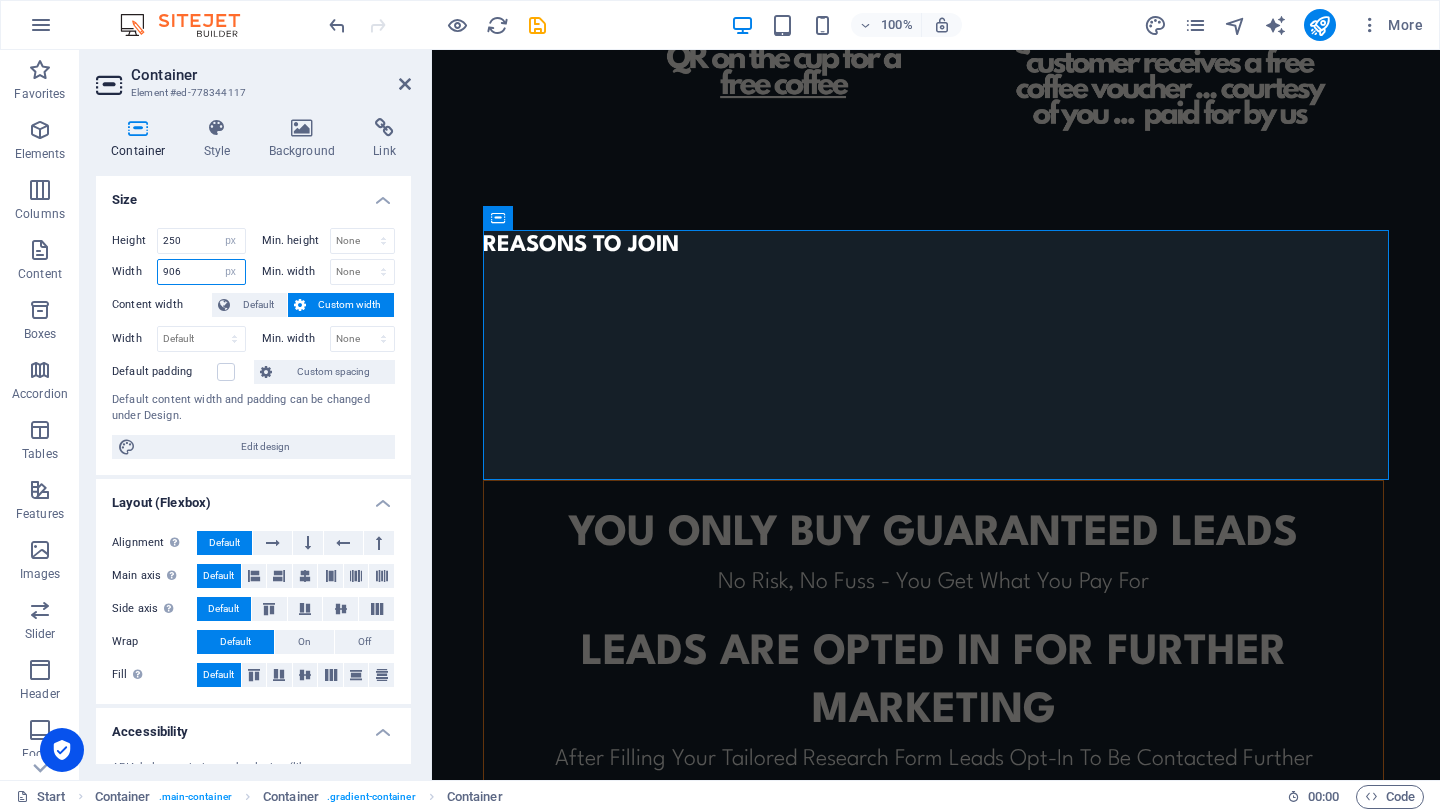 click on "906" at bounding box center [201, 272] 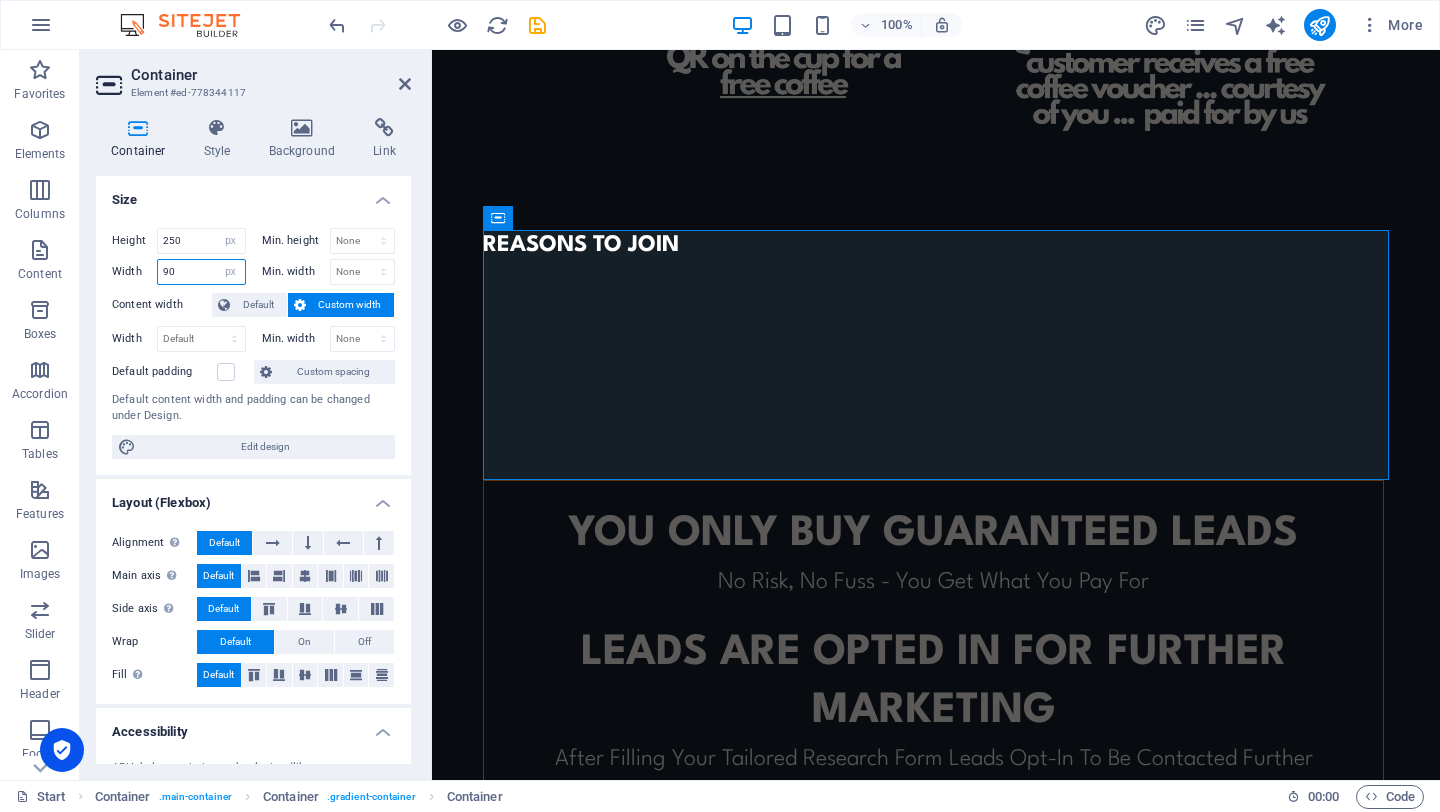 type on "9" 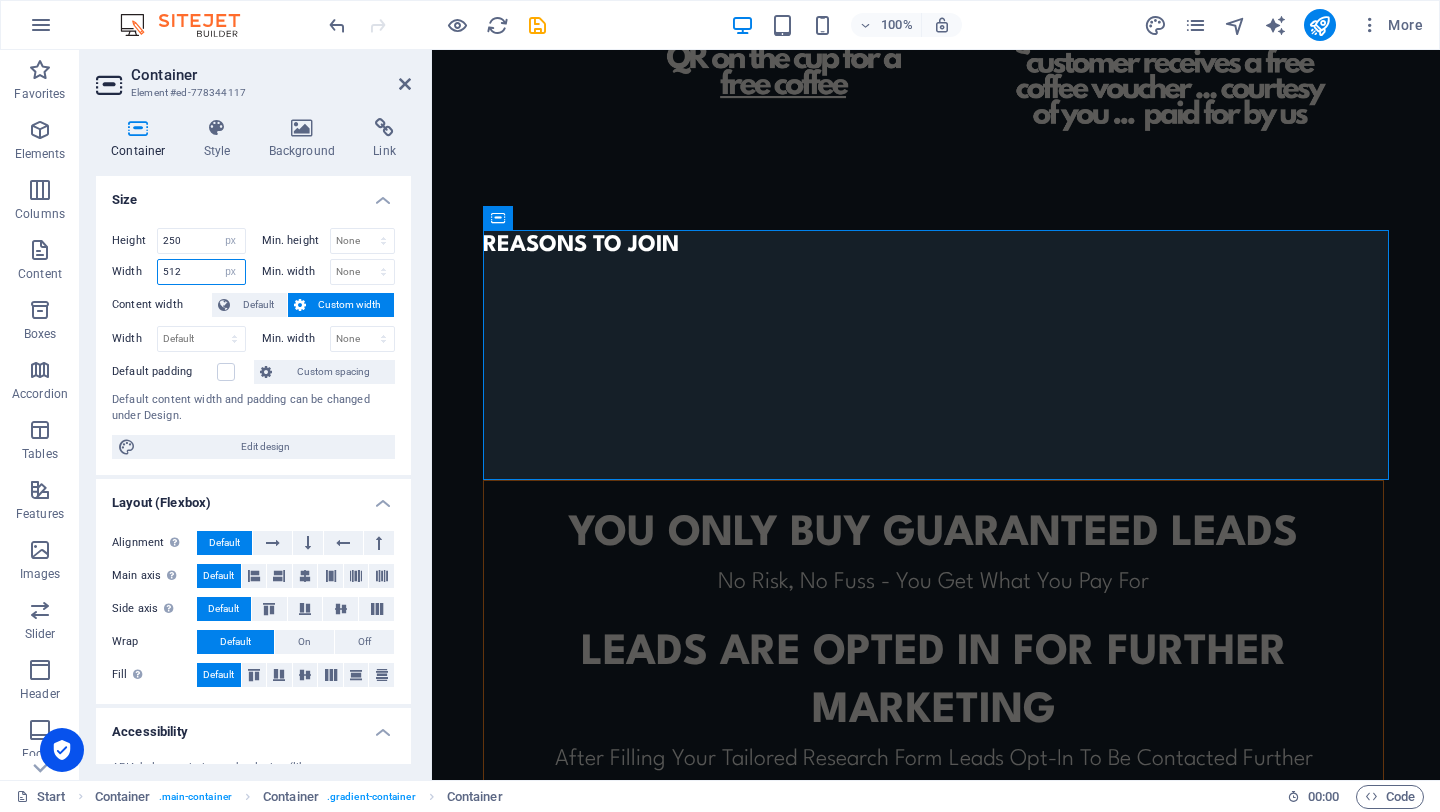 type on "512" 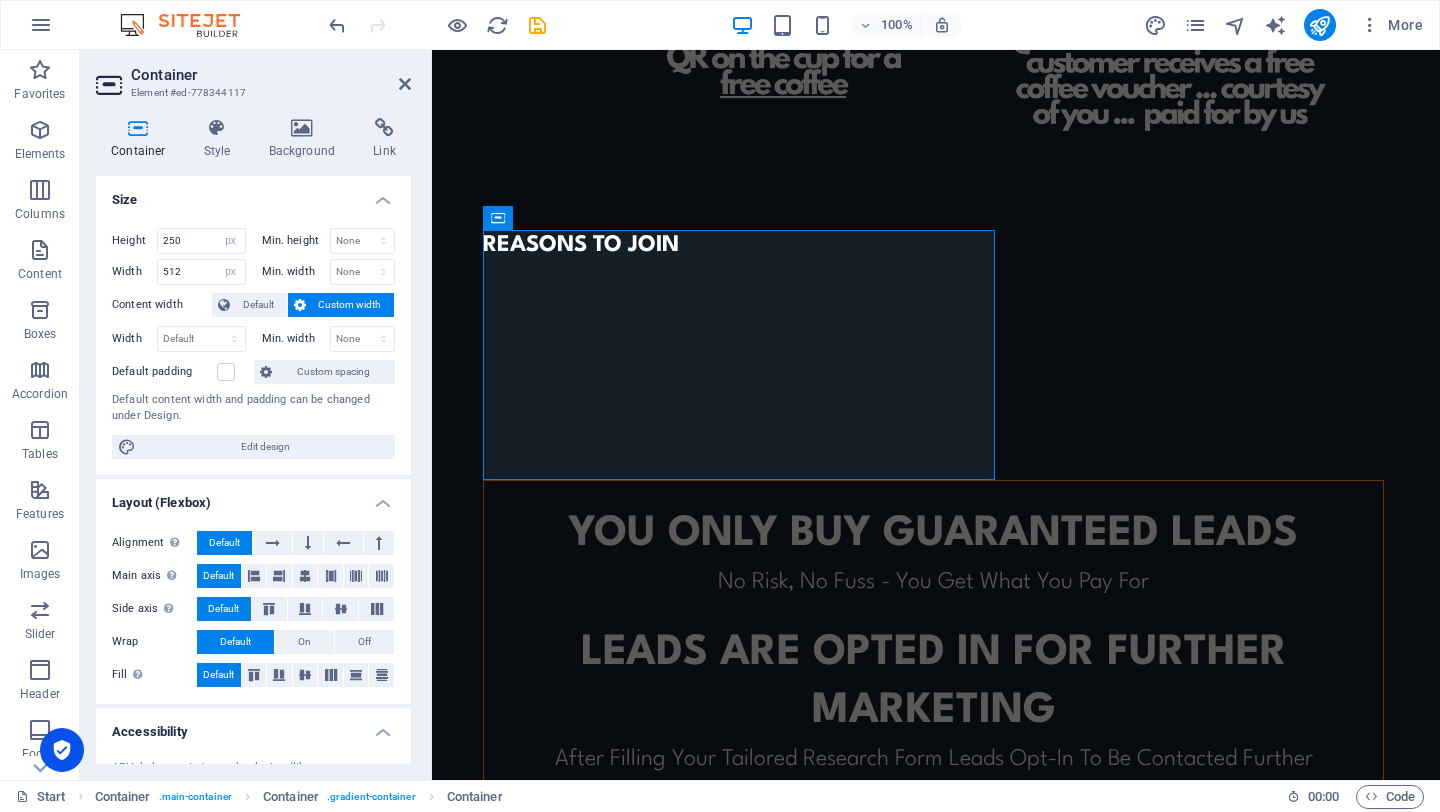 click on "Size" at bounding box center [253, 194] 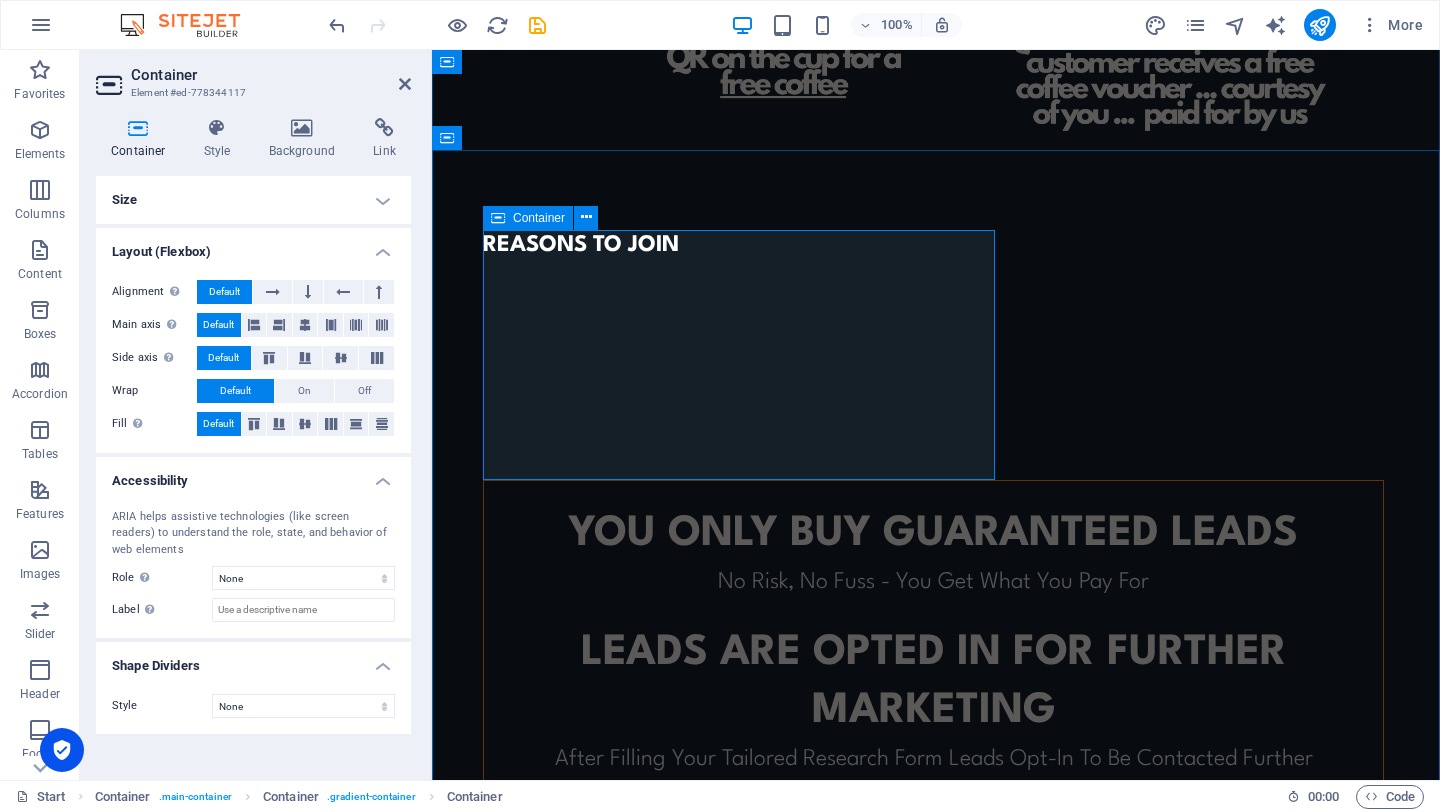 click on "R EASONS TO JOIN" at bounding box center (739, 355) 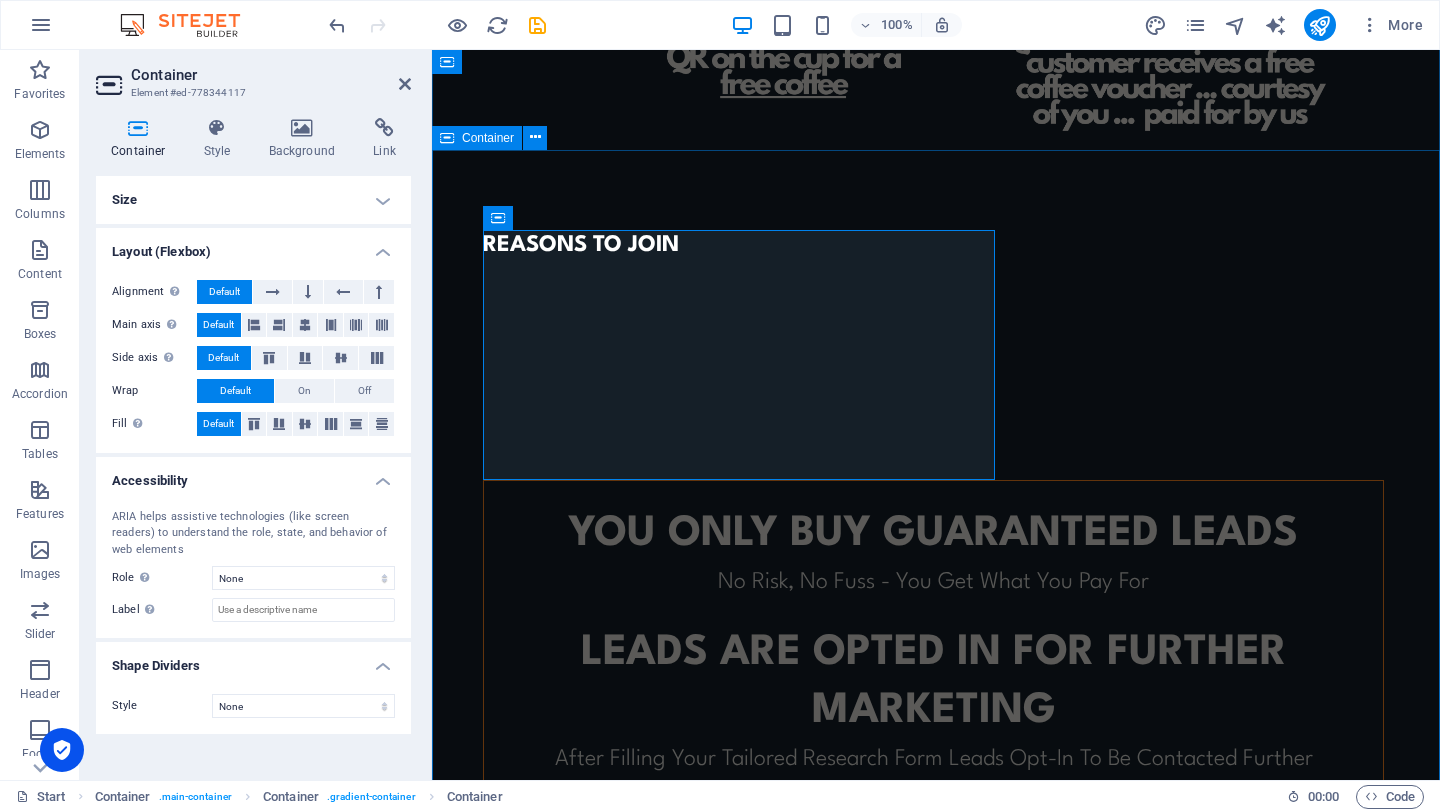 click on "R EASONS TO JOIN YOU ONLY BUY GUARANTEED LEADS No Risk, No Fuss - You Get What You Pay For leads ARE opted in for further marketing After Filling Your Tailored Research Form Leads Opt-In To Be Contacted Further No minimum orders To Cater For All Business Sizes or To Trial Before You Commit CONTACT US TO FIND OUT MORE © Code -  Legal notice  |  Privacy" at bounding box center (936, 649) 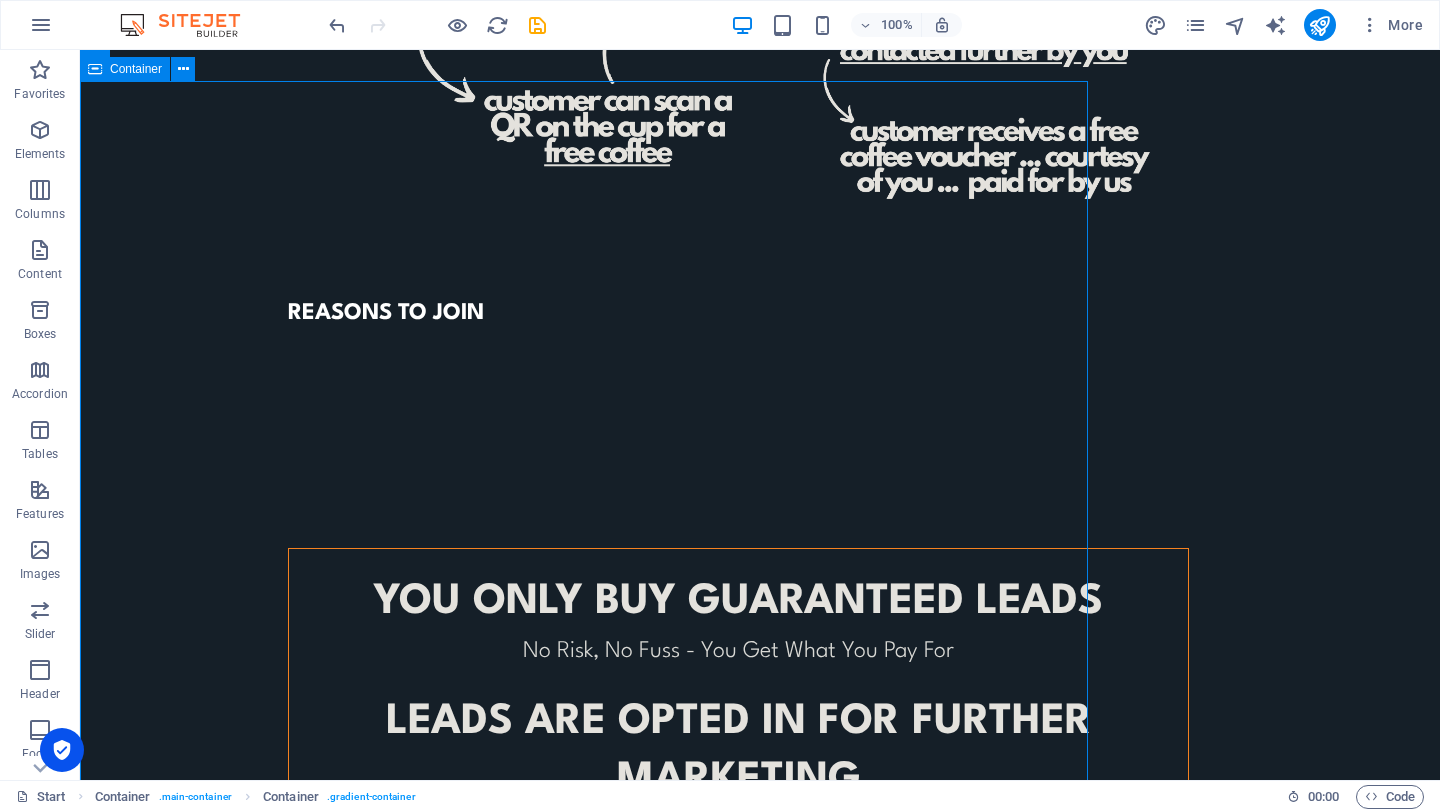 scroll, scrollTop: 1143, scrollLeft: 0, axis: vertical 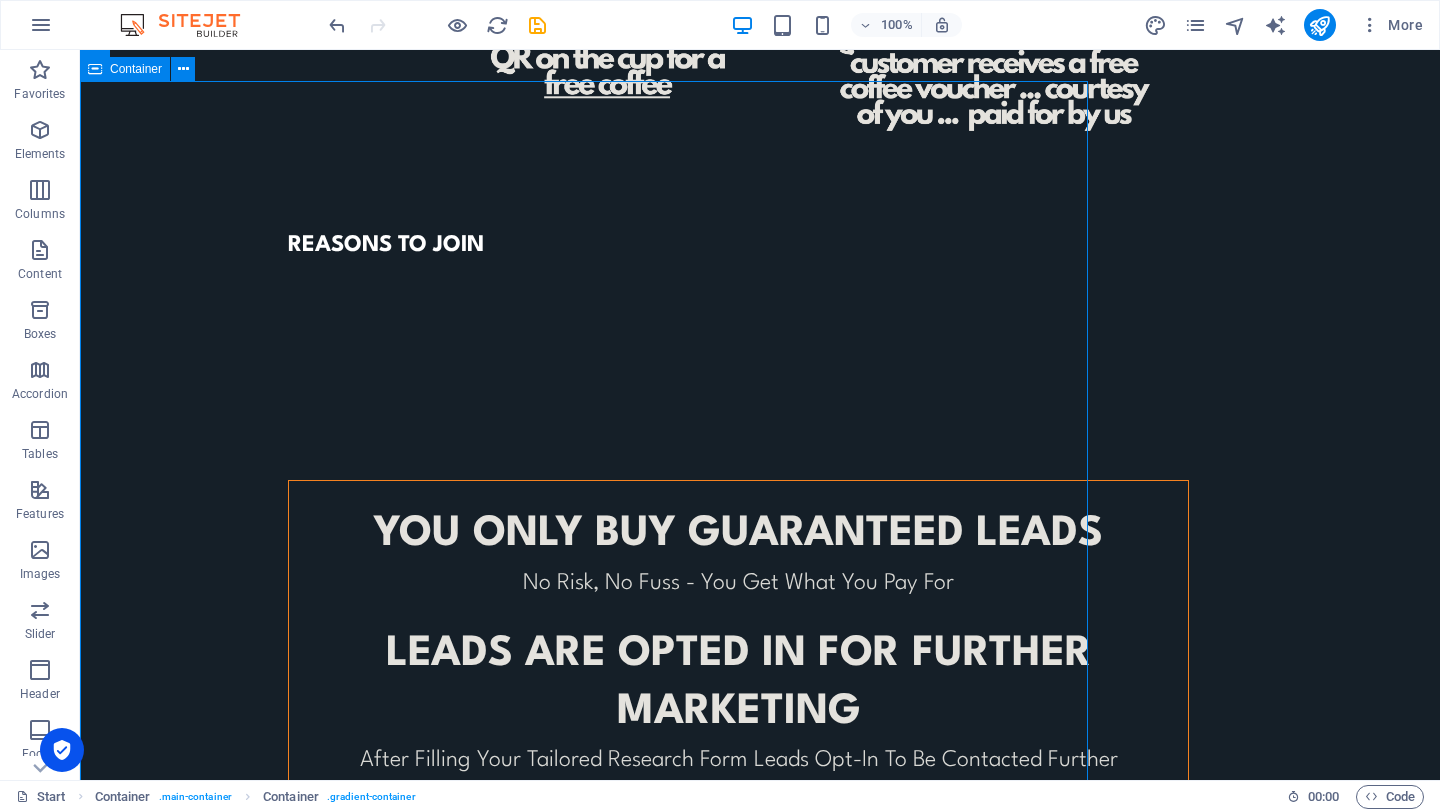 click on "R EASONS TO JOIN YOU ONLY BUY GUARANTEED LEADS No Risk, No Fuss - You Get What You Pay For leads ARE opted in for further marketing After Filling Your Tailored Research Form Leads Opt-In To Be Contacted Further No minimum orders To Cater For All Business Sizes or To Trial Before You Commit CONTACT US TO FIND OUT MORE © Code -  Legal notice  |  Privacy" at bounding box center (760, 649) 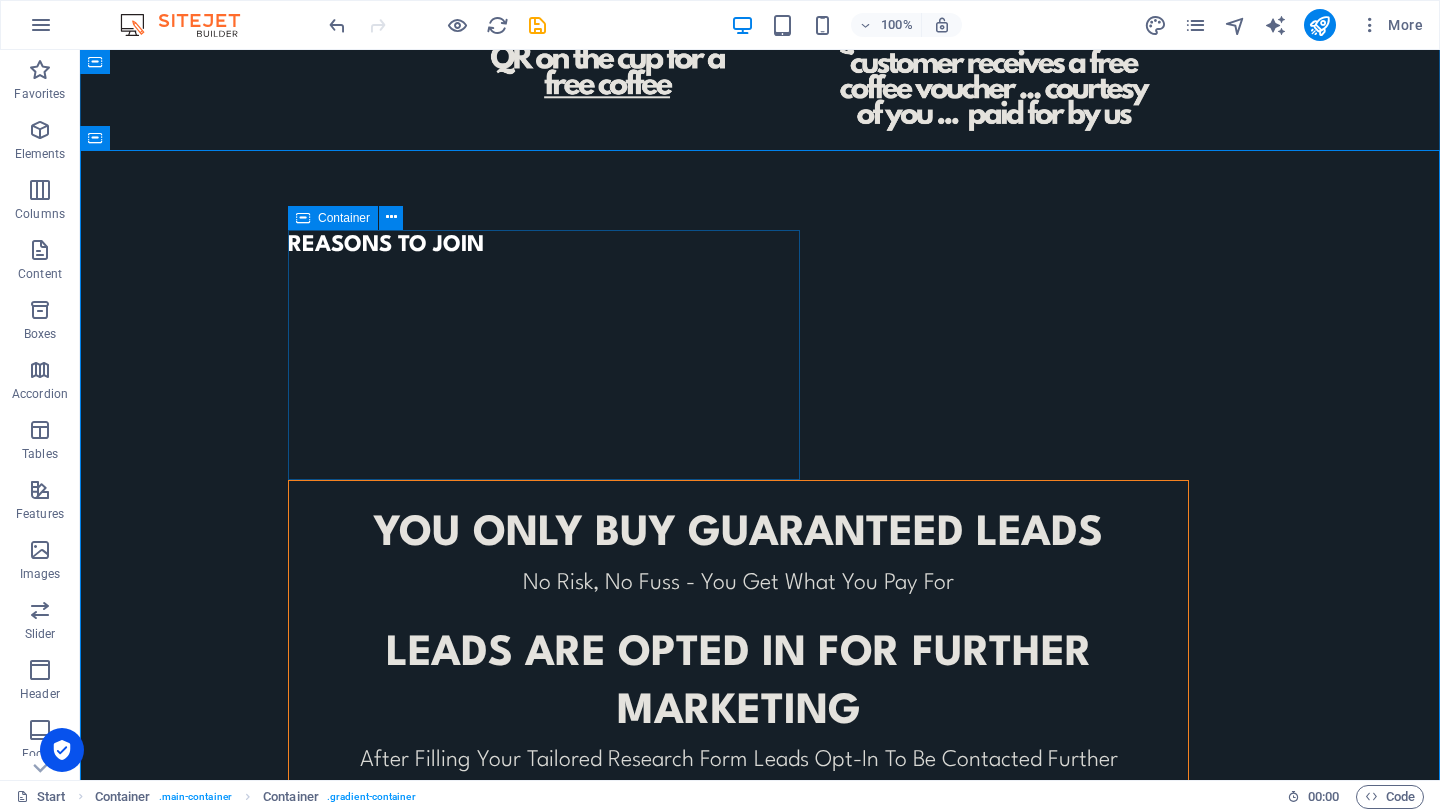 click on "R EASONS TO JOIN" at bounding box center [544, 355] 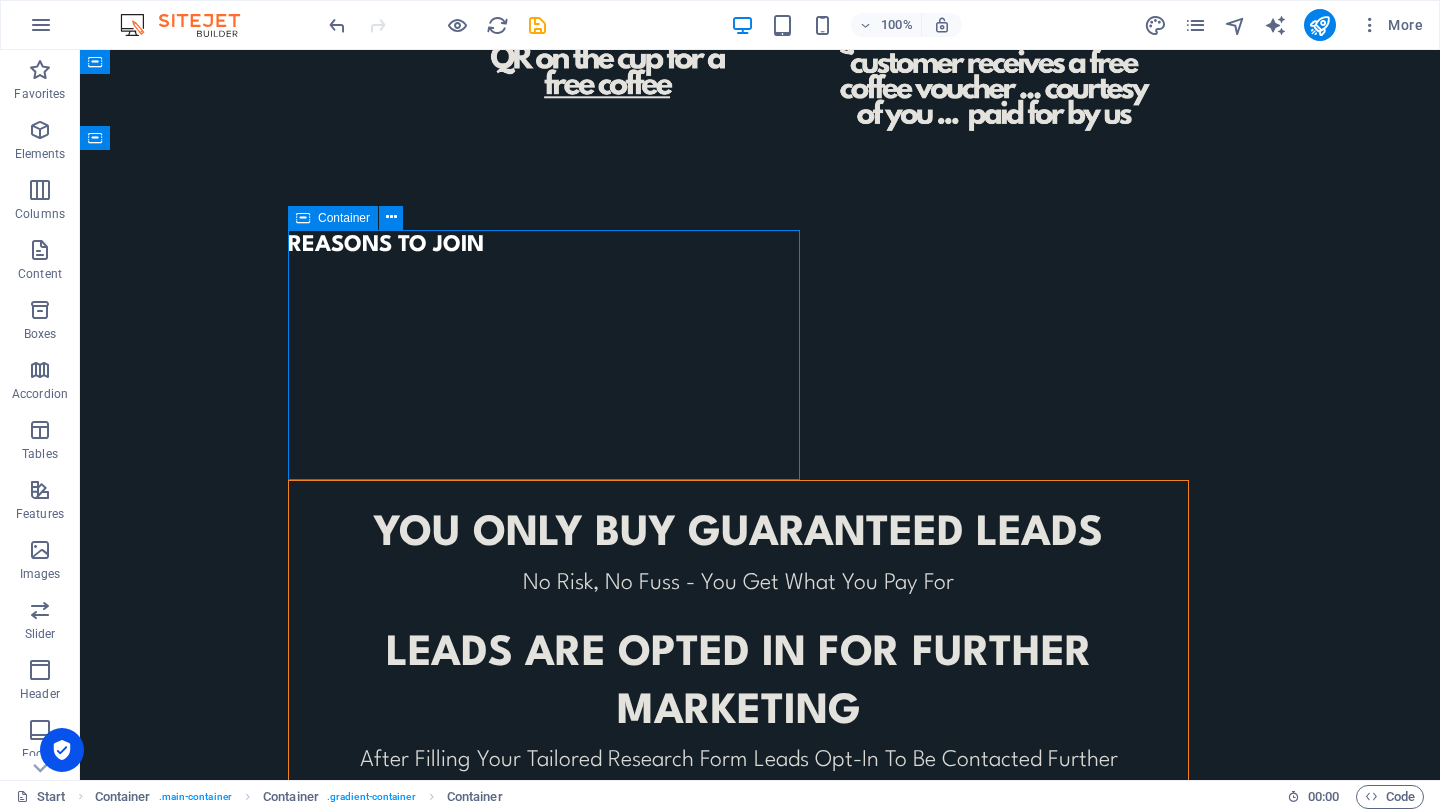 click on "R EASONS TO JOIN" at bounding box center [544, 355] 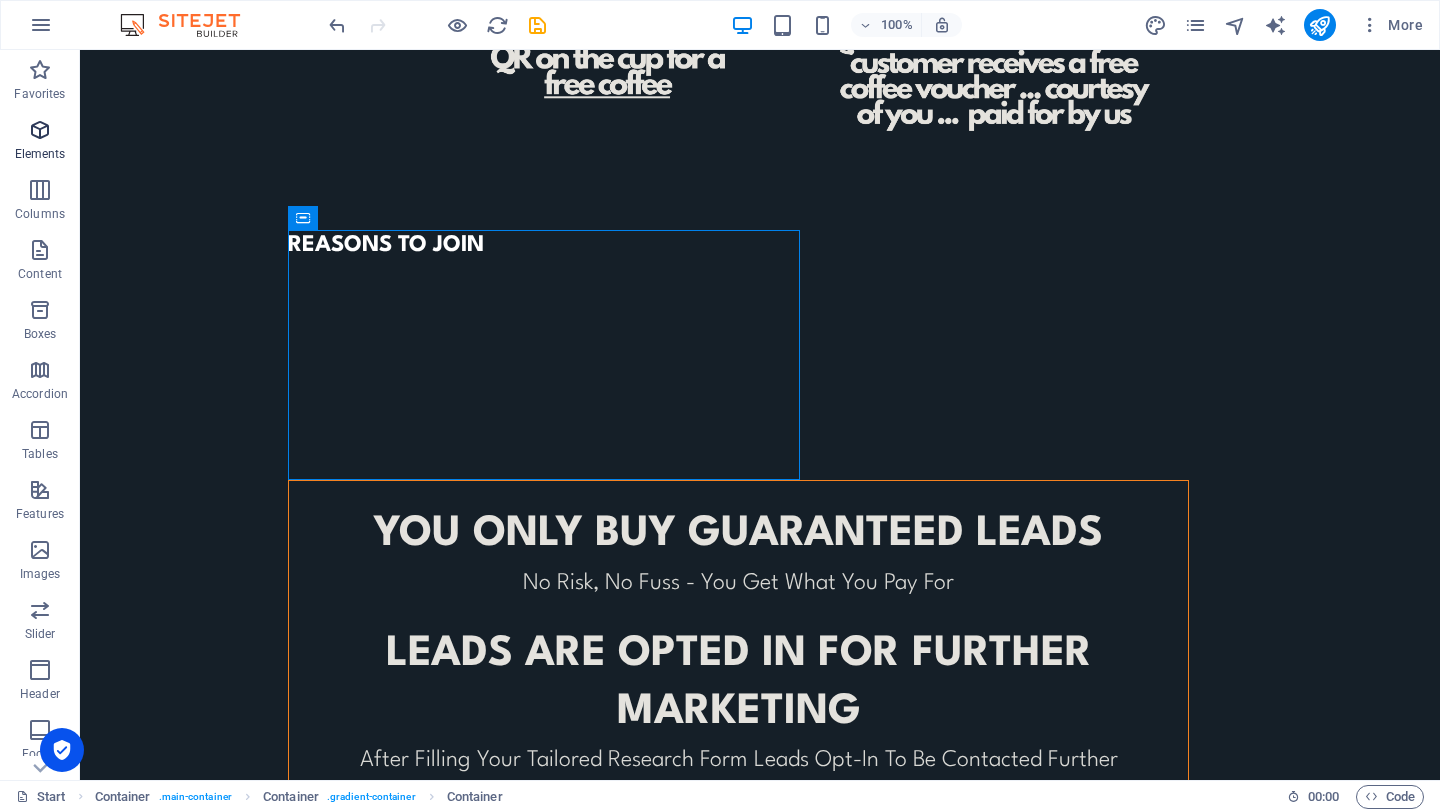 click on "Elements" at bounding box center [40, 140] 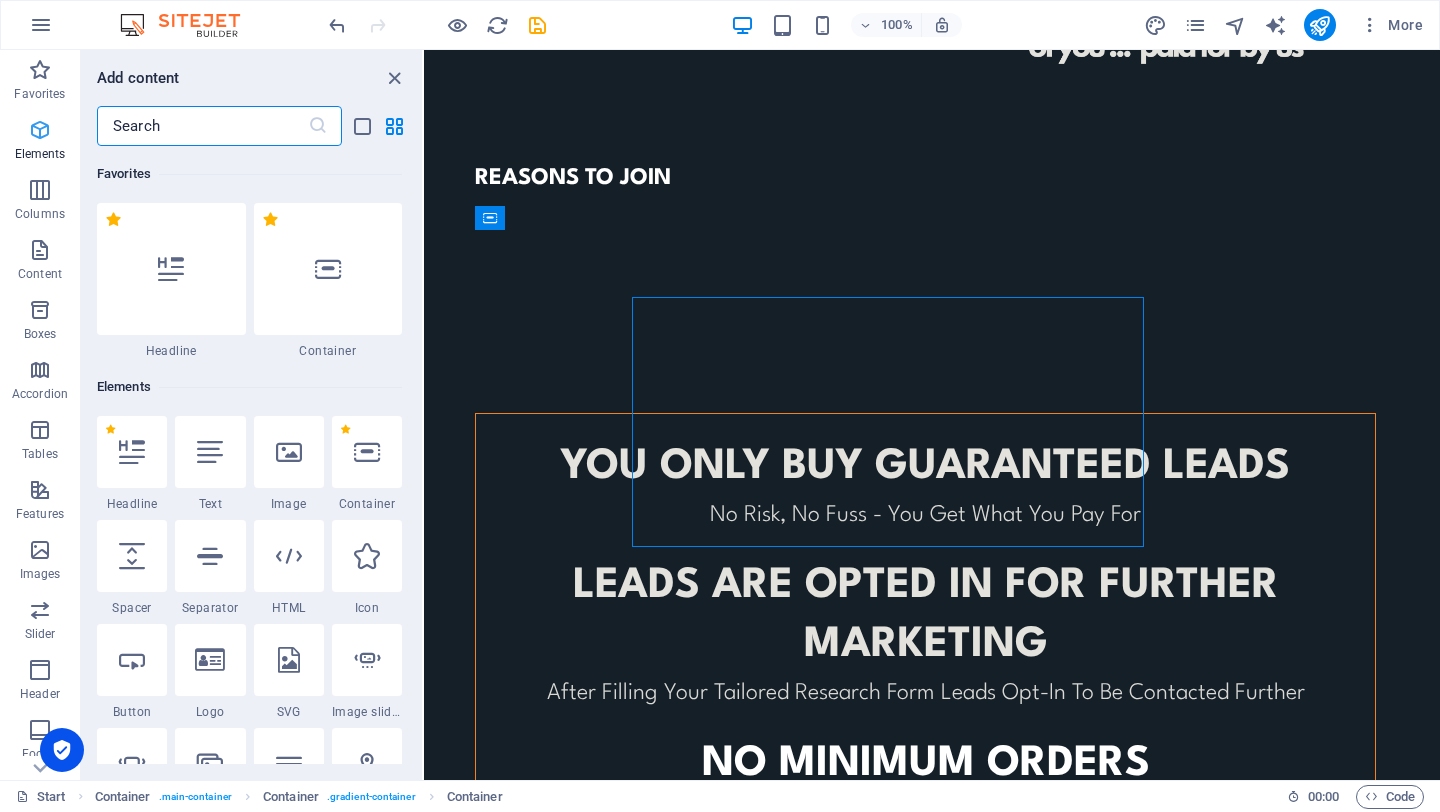 scroll, scrollTop: 1076, scrollLeft: 0, axis: vertical 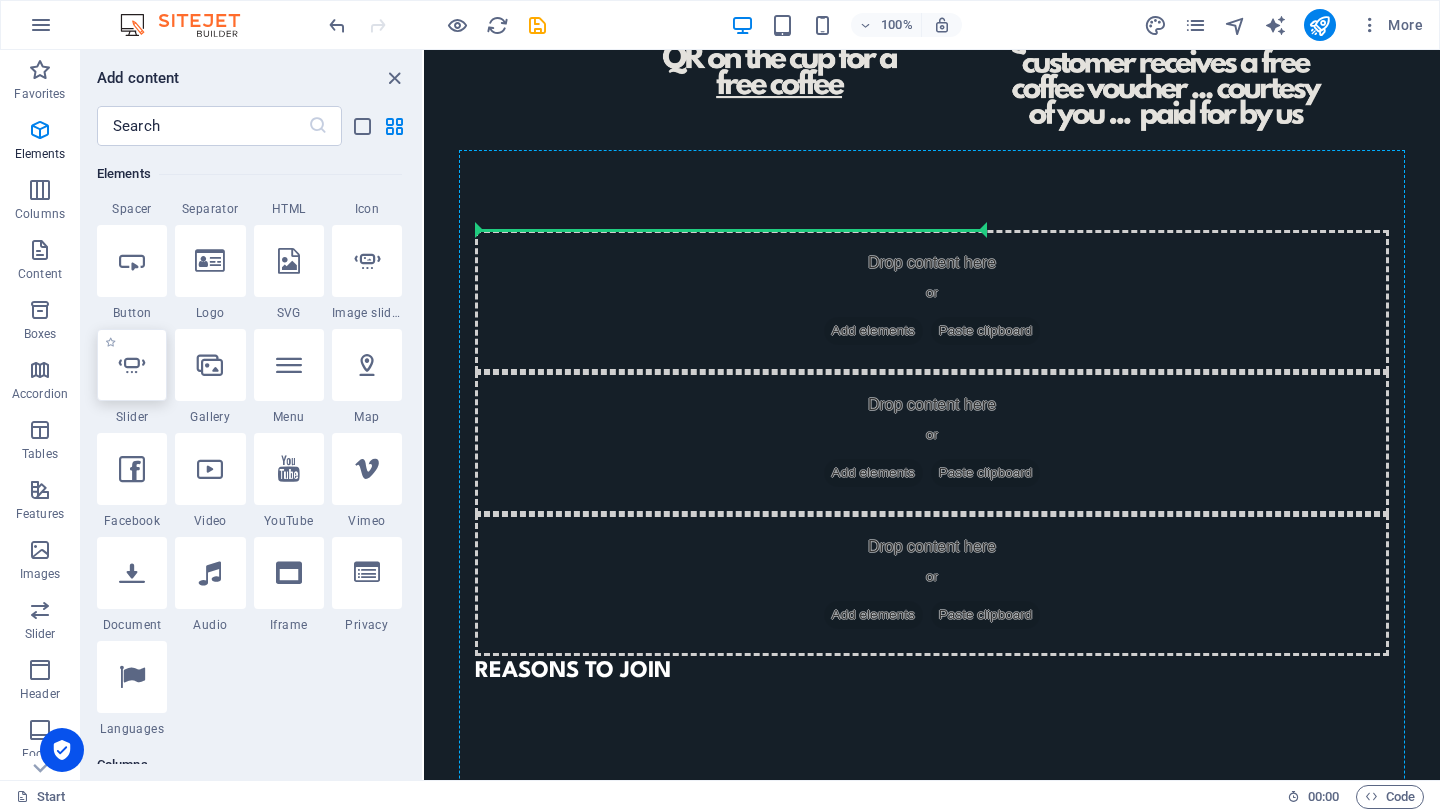 select on "ms" 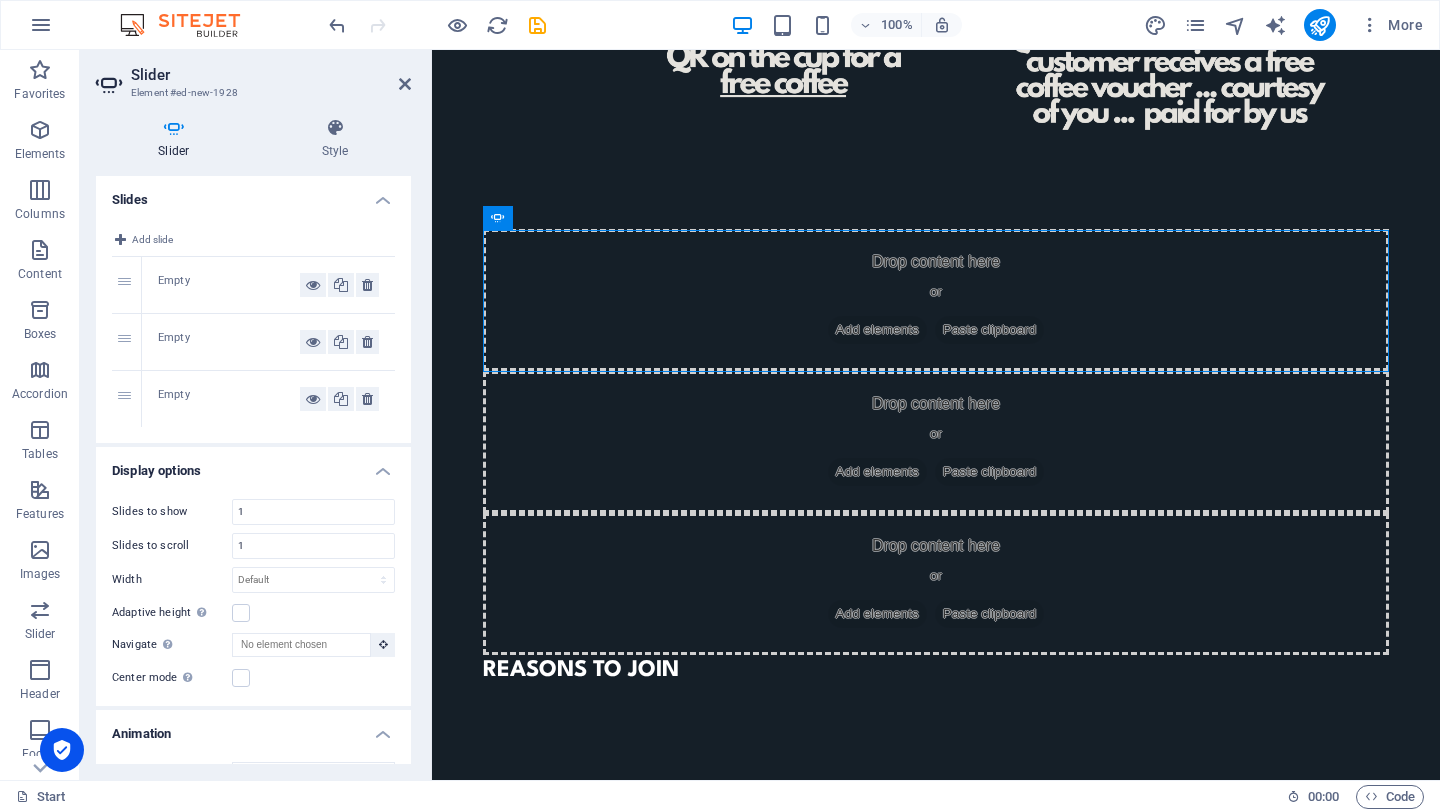 scroll, scrollTop: 1075, scrollLeft: 0, axis: vertical 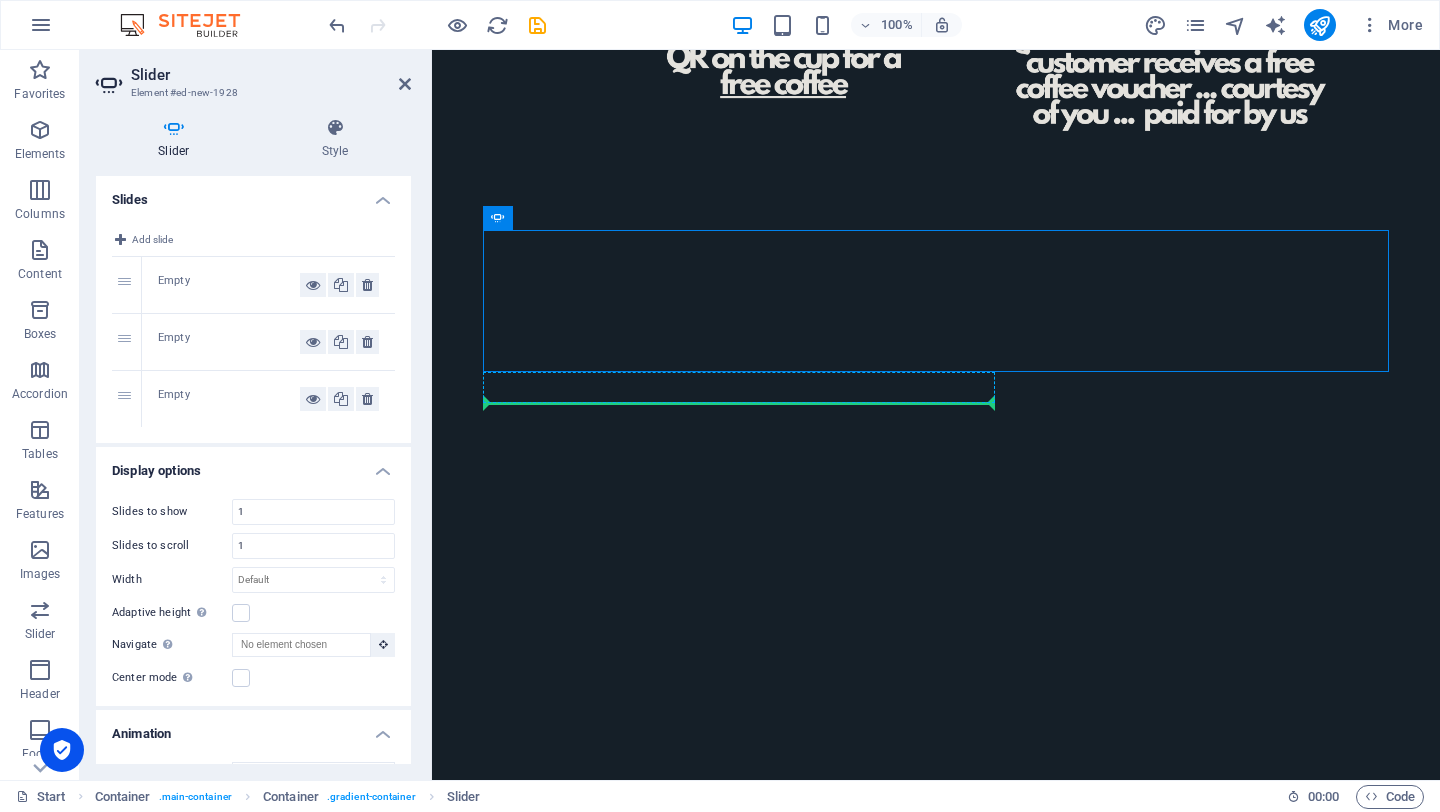 drag, startPoint x: 563, startPoint y: 319, endPoint x: 566, endPoint y: 399, distance: 80.05623 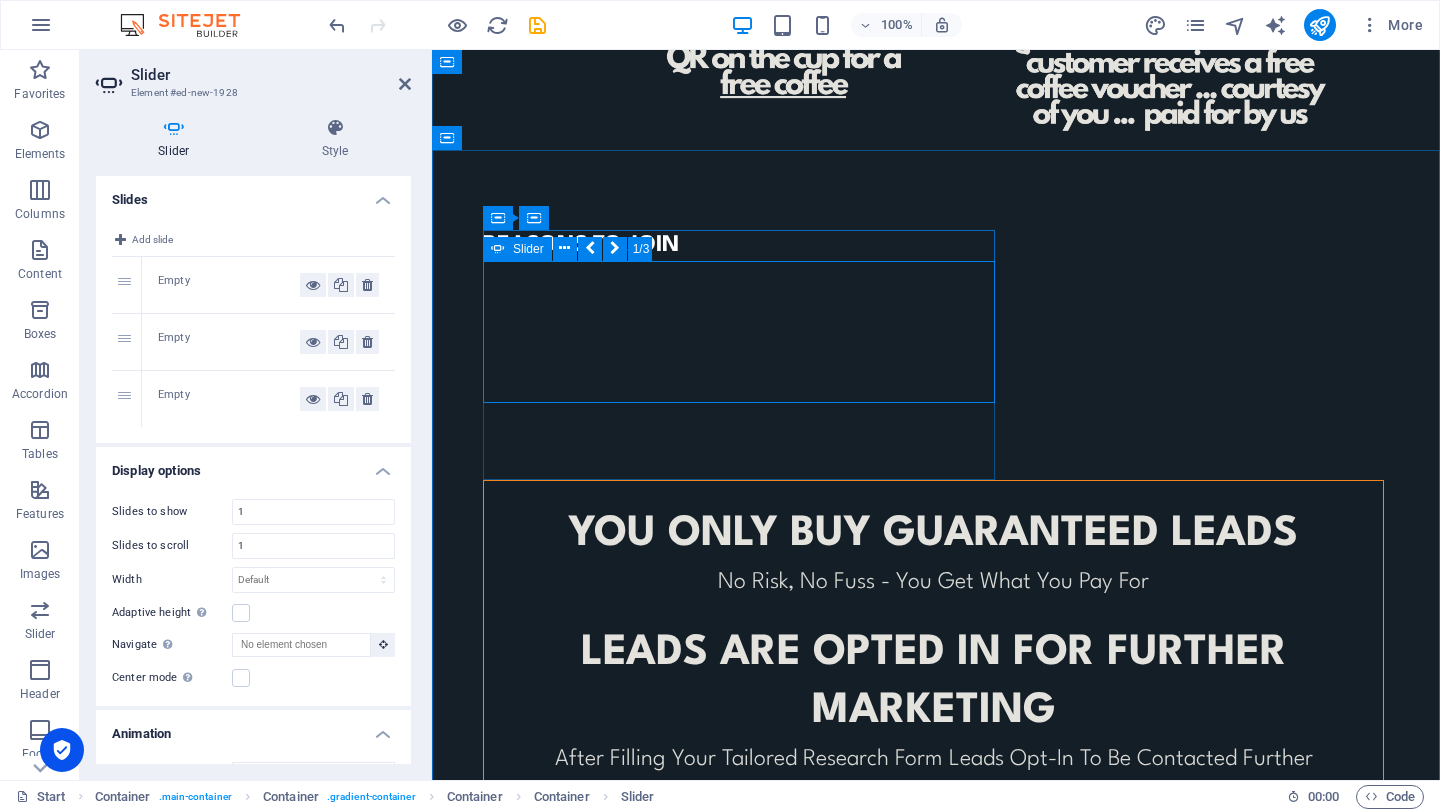 click on "Drop content here or  Add elements  Paste clipboard" at bounding box center [227, 498] 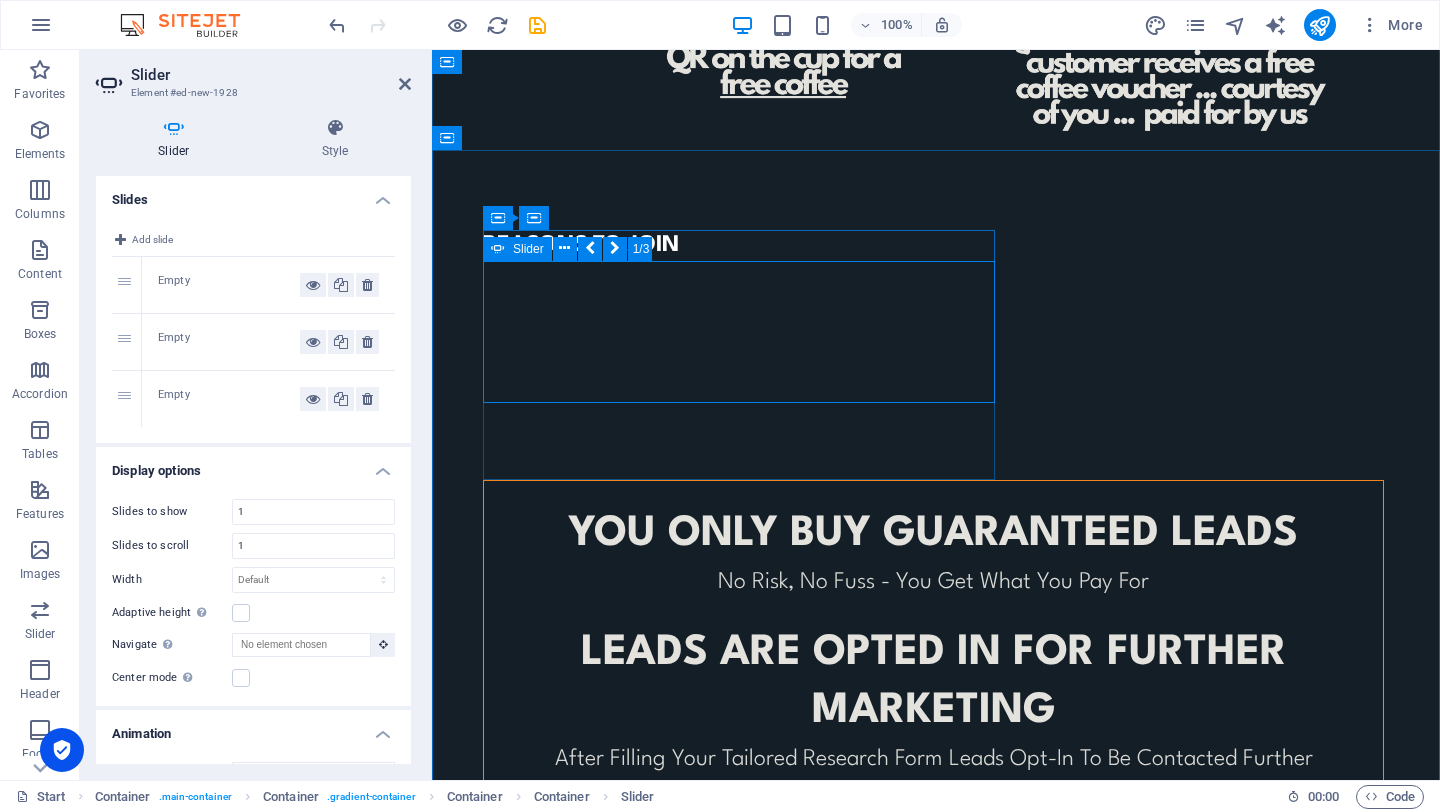 click on "Drop content here or  Add elements  Paste clipboard" at bounding box center [227, 498] 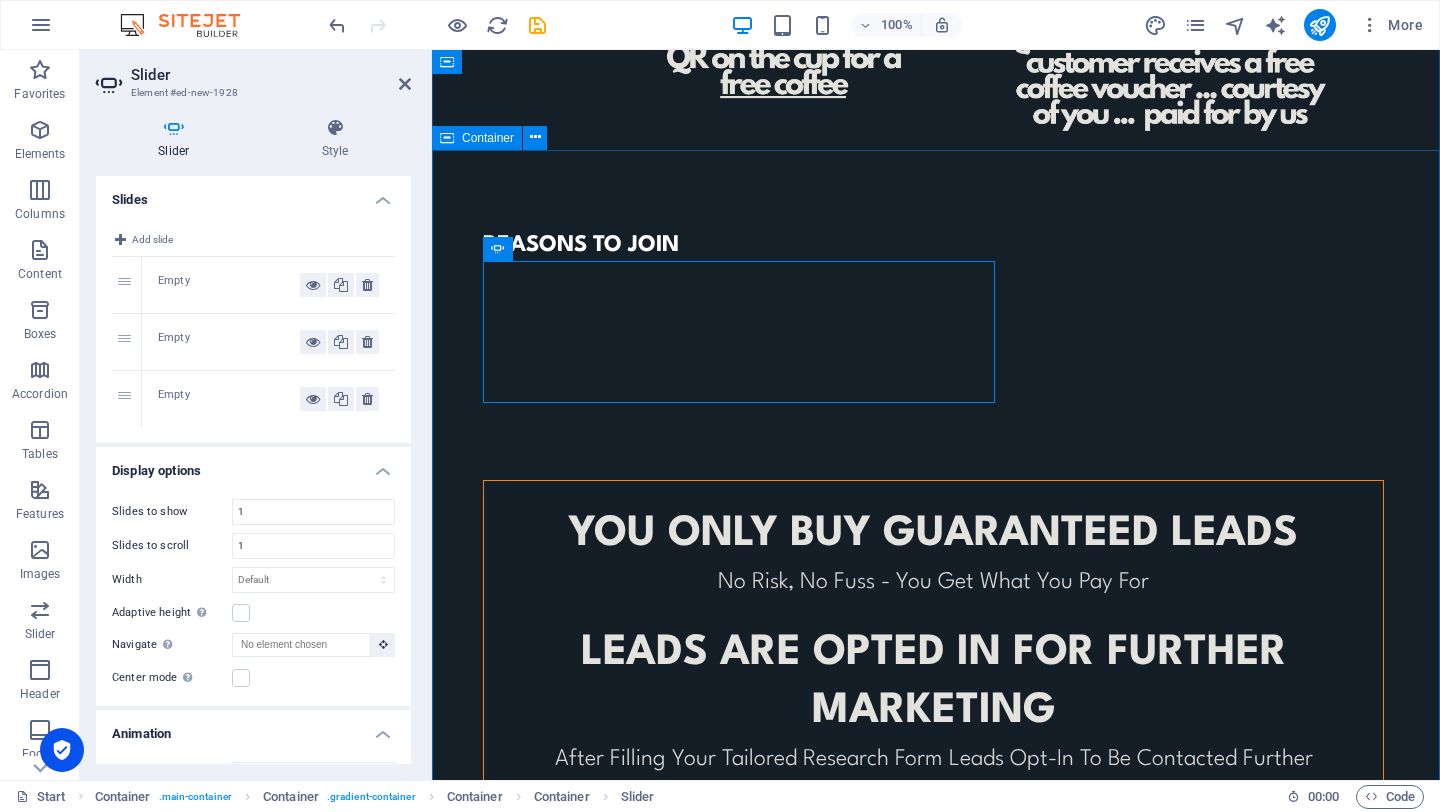 click on "R EASONS TO JOIN Drop content here or  Add elements  Paste clipboard Drop content here or  Add elements  Paste clipboard Drop content here or  Add elements  Paste clipboard Drop content here or  Add elements  Paste clipboard Drop content here or  Add elements  Paste clipboard YOU ONLY BUY GUARANTEED LEADS No Risk, No Fuss - You Get What You Pay For leads ARE opted in for further marketing After Filling Your Tailored Research Form Leads Opt-In To Be Contacted Further No minimum orders To Cater For All Business Sizes or To Trial Before You Commit CONTACT US TO FIND OUT MORE © Code -  Legal notice  |  Privacy" at bounding box center [936, 649] 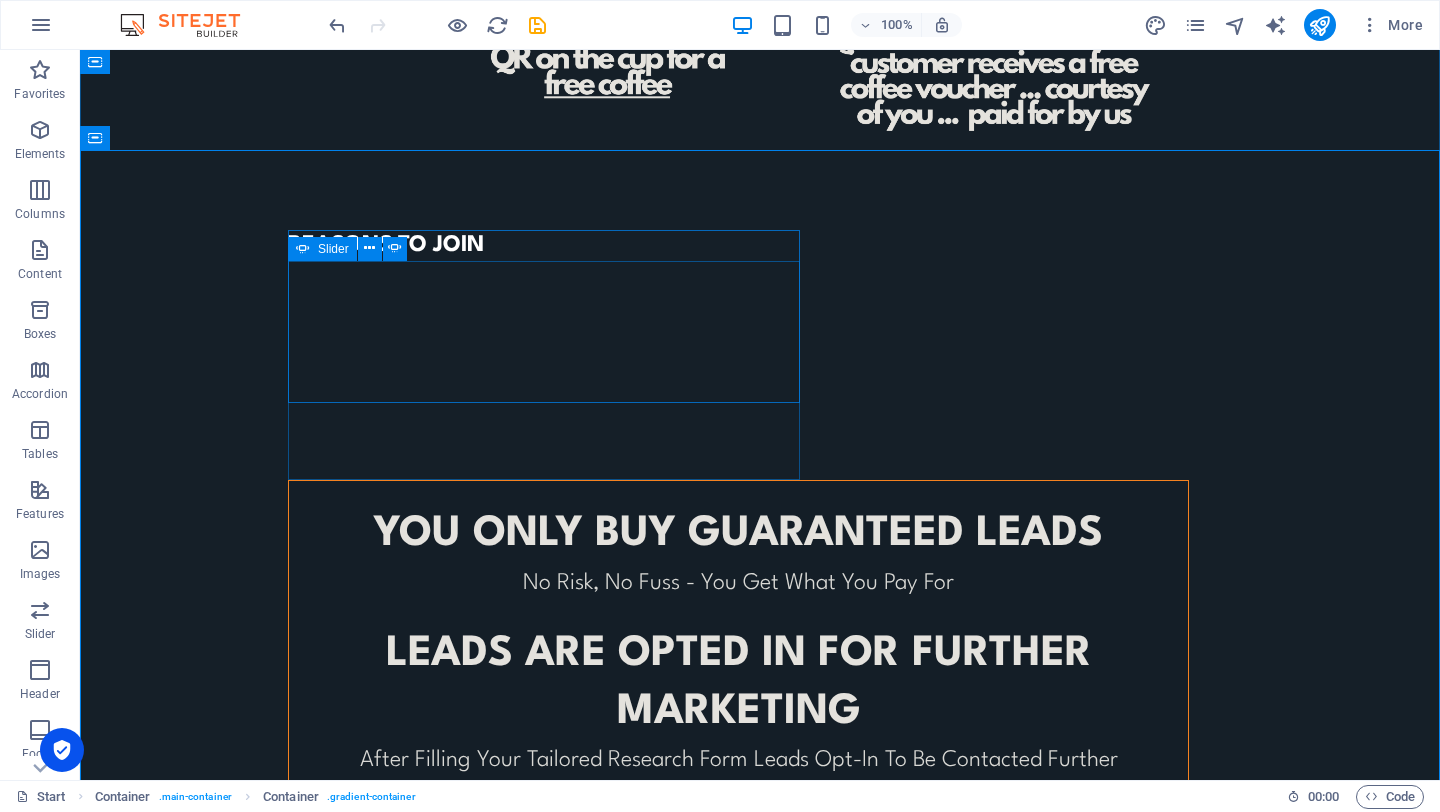 click on "Drop content here or  Add elements  Paste clipboard" at bounding box center [32, 498] 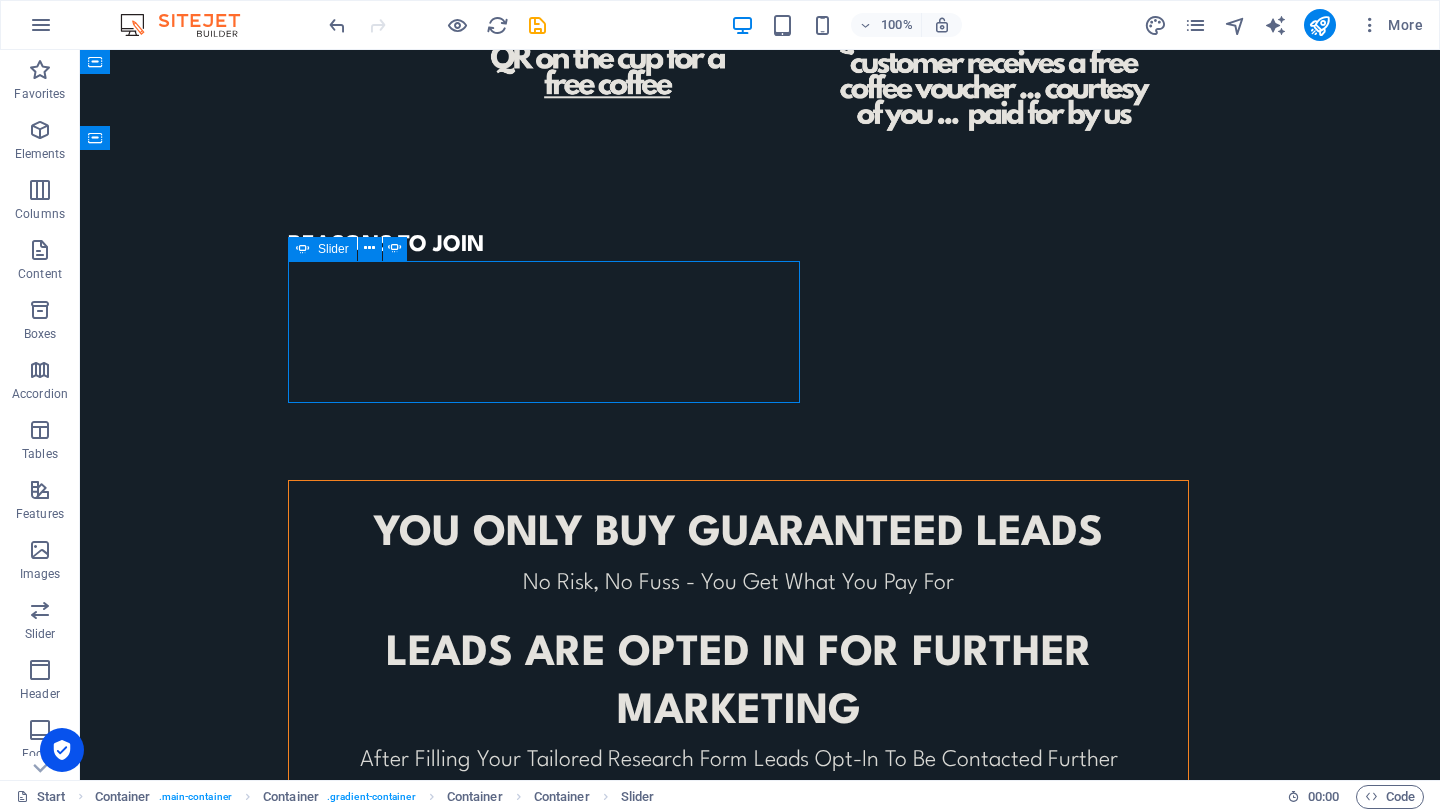 click on "Paste clipboard" at bounding box center [86, 528] 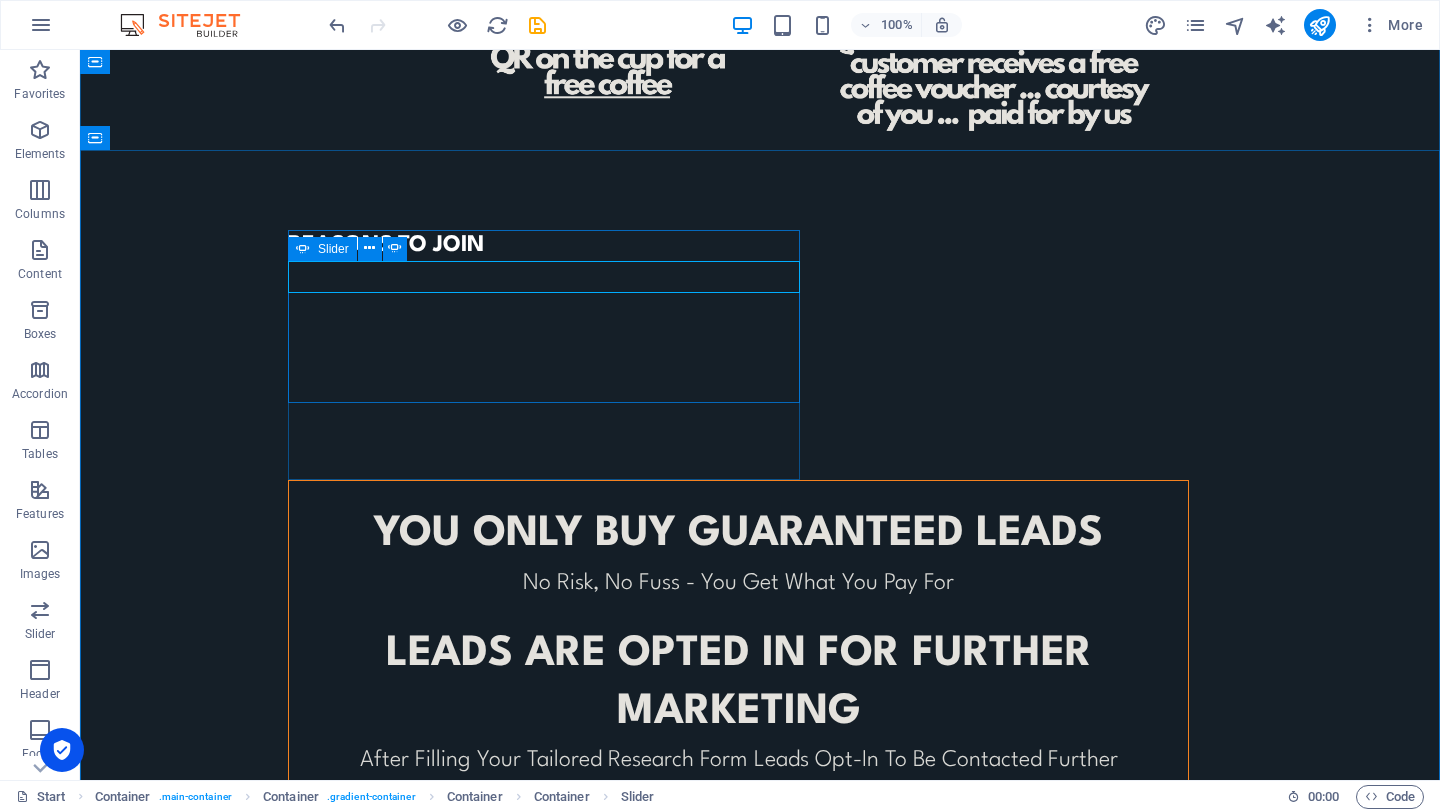 click on "Drop content here or  Add elements  Paste clipboard Drop content here or  Add elements  Paste clipboard Drop content here or  Add elements  Paste clipboard" at bounding box center [544, 514] 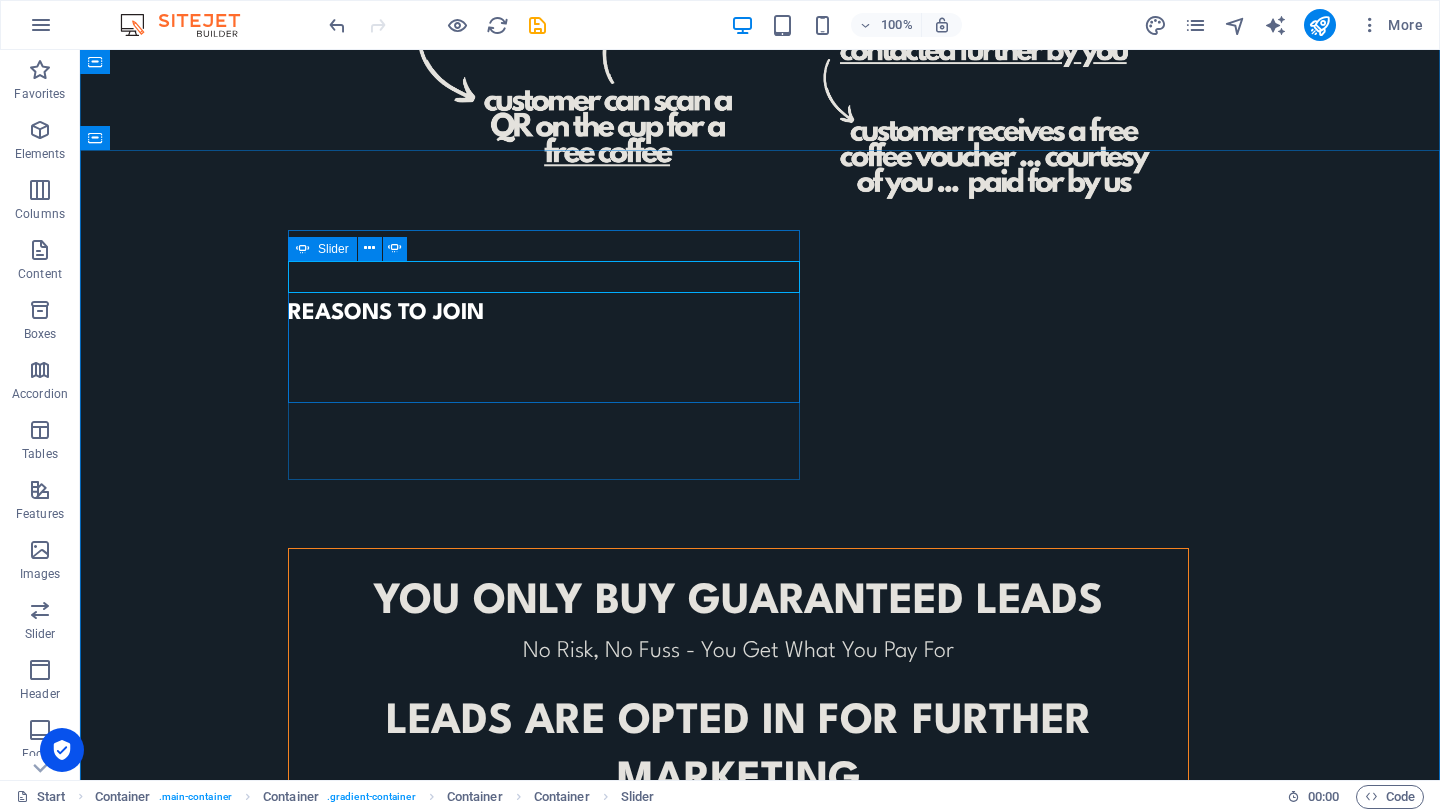 select on "ms" 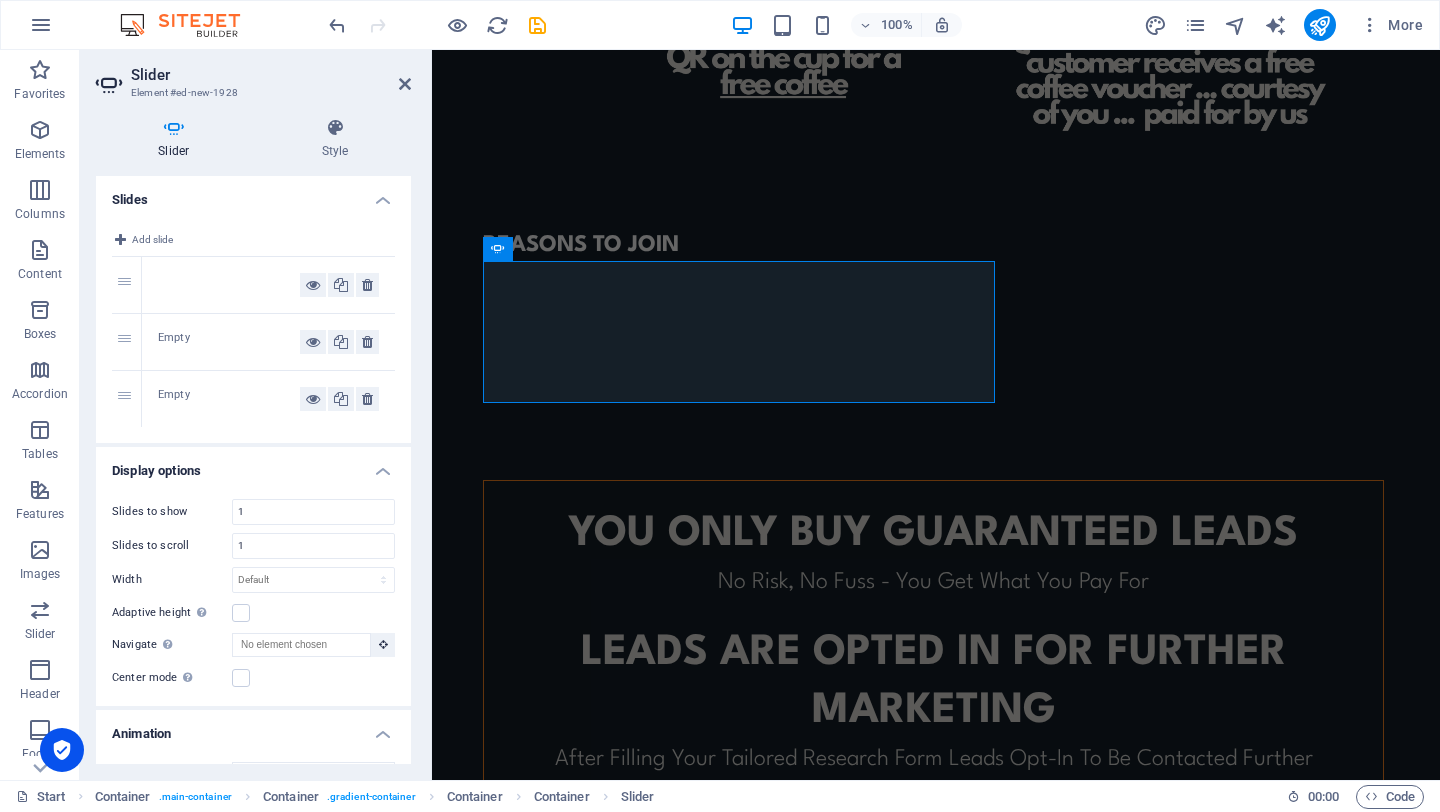 click at bounding box center [268, 285] 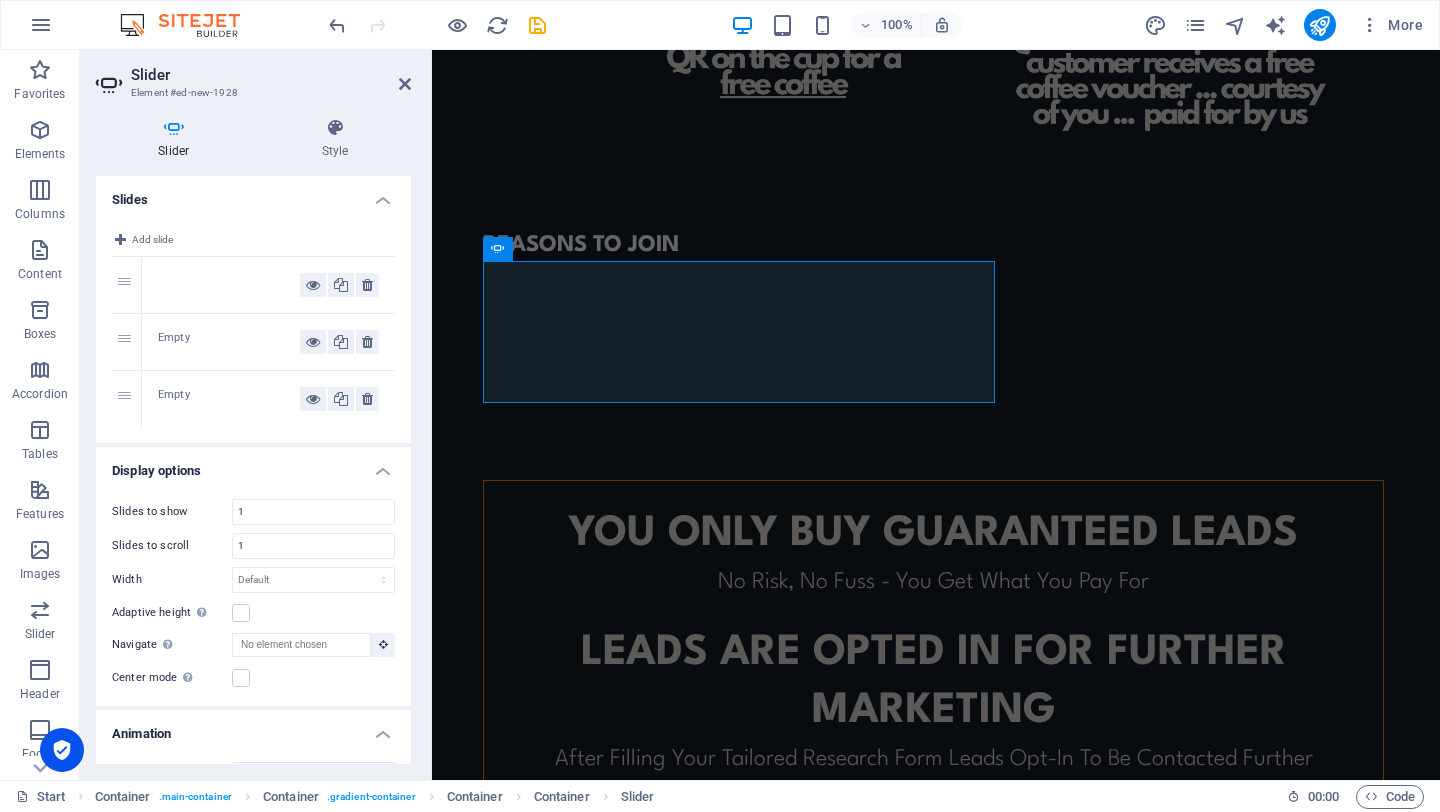 click at bounding box center [229, 285] 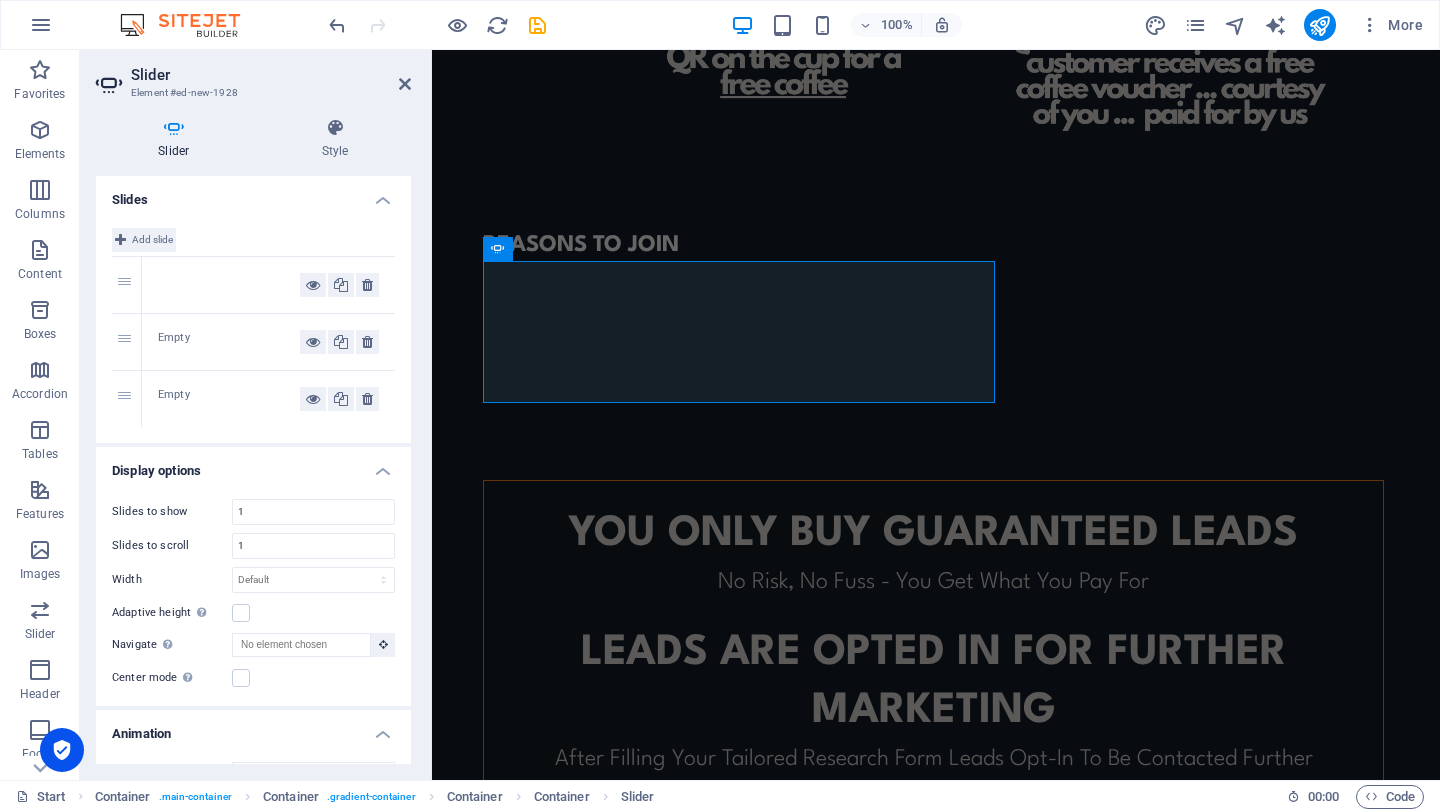 click at bounding box center (120, 240) 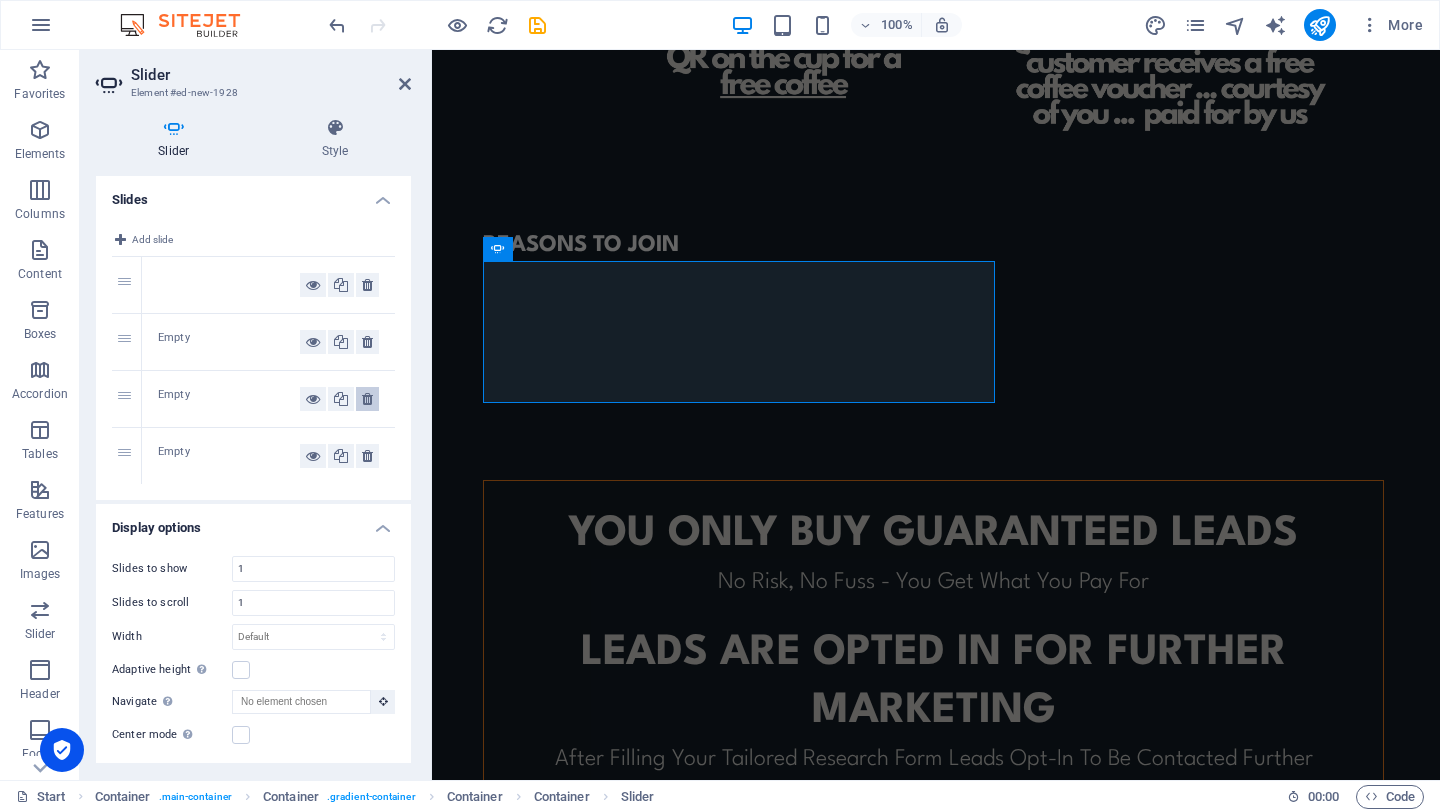 click at bounding box center [367, 399] 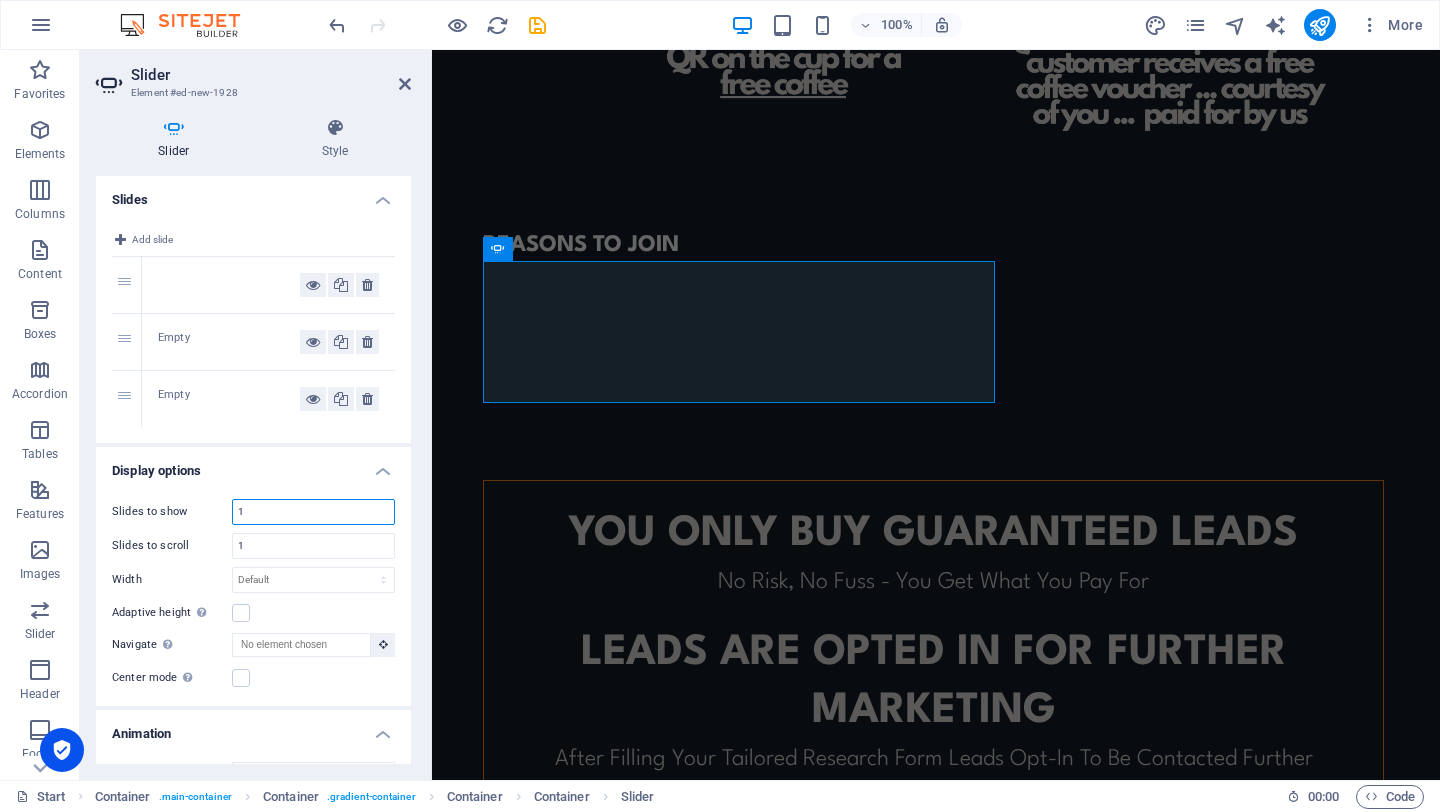 click on "1" at bounding box center [313, 512] 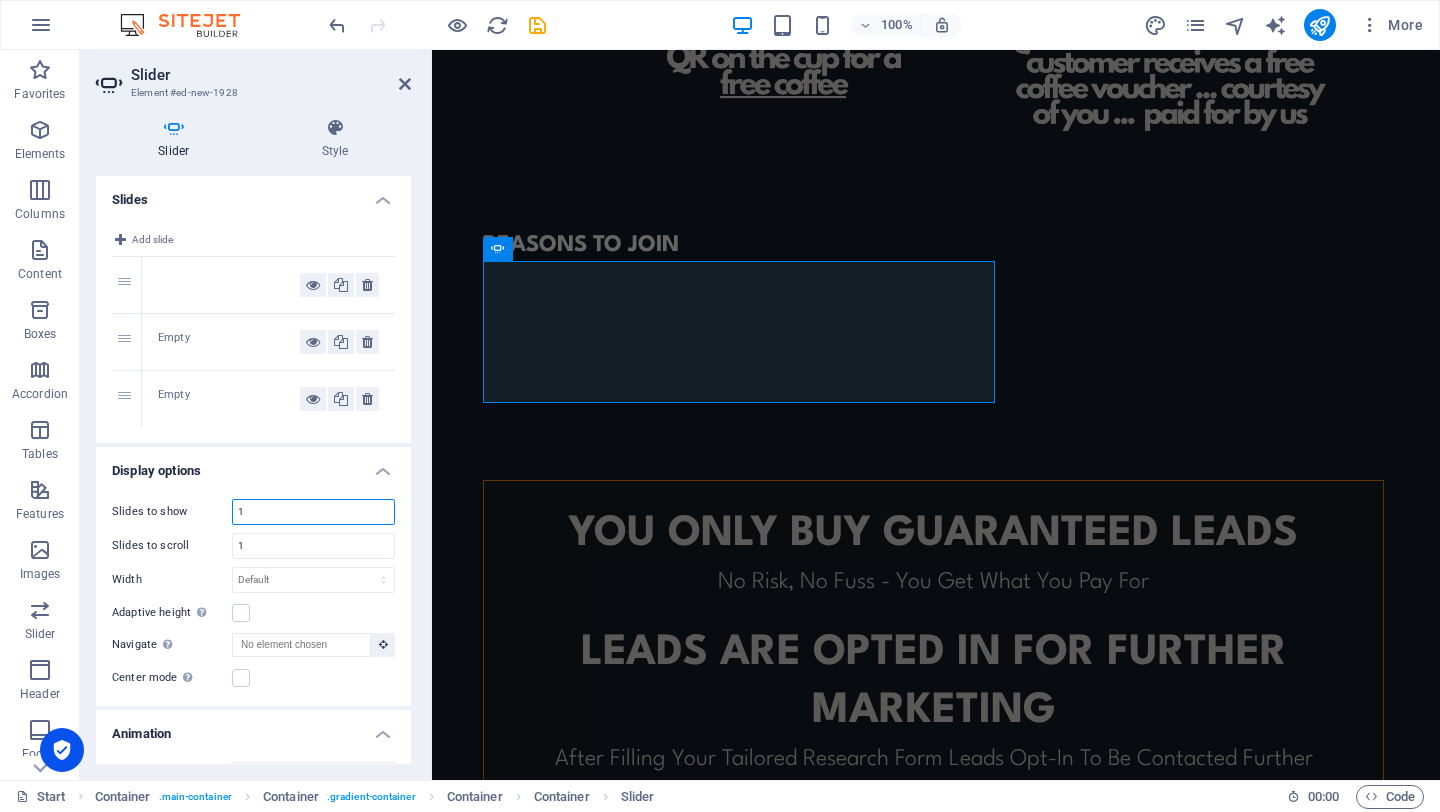 drag, startPoint x: 288, startPoint y: 522, endPoint x: 218, endPoint y: 522, distance: 70 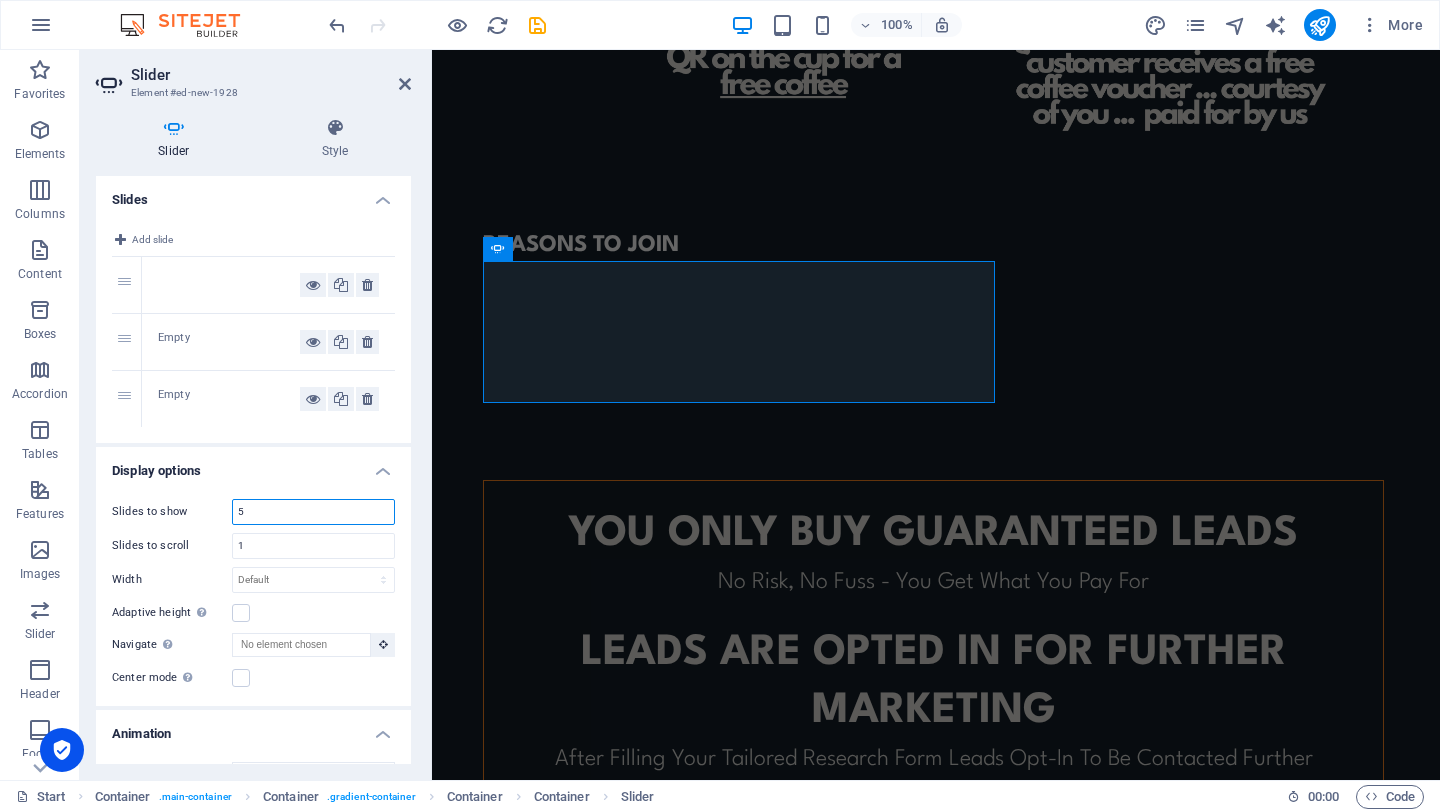 type on "5" 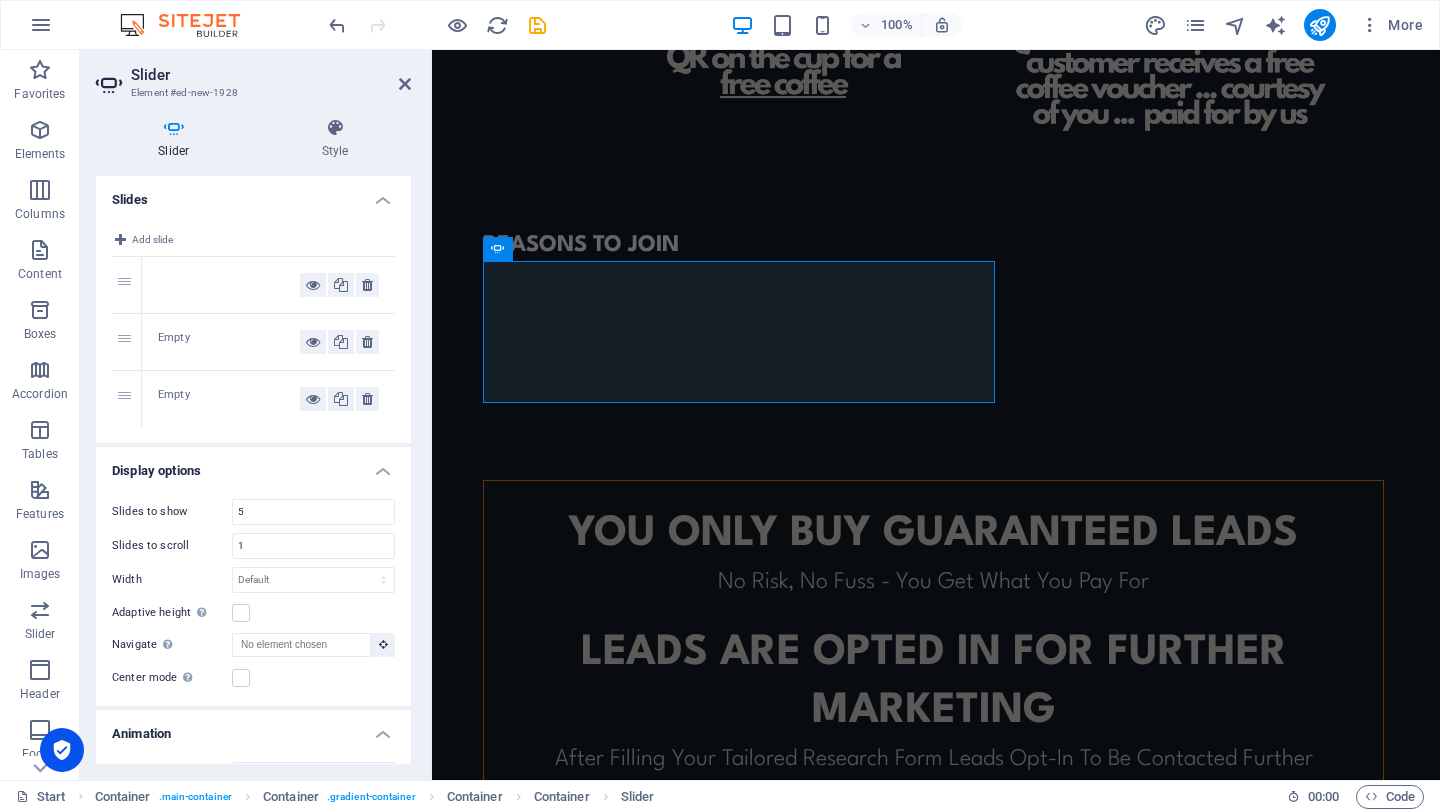 click on "Display options" at bounding box center [253, 465] 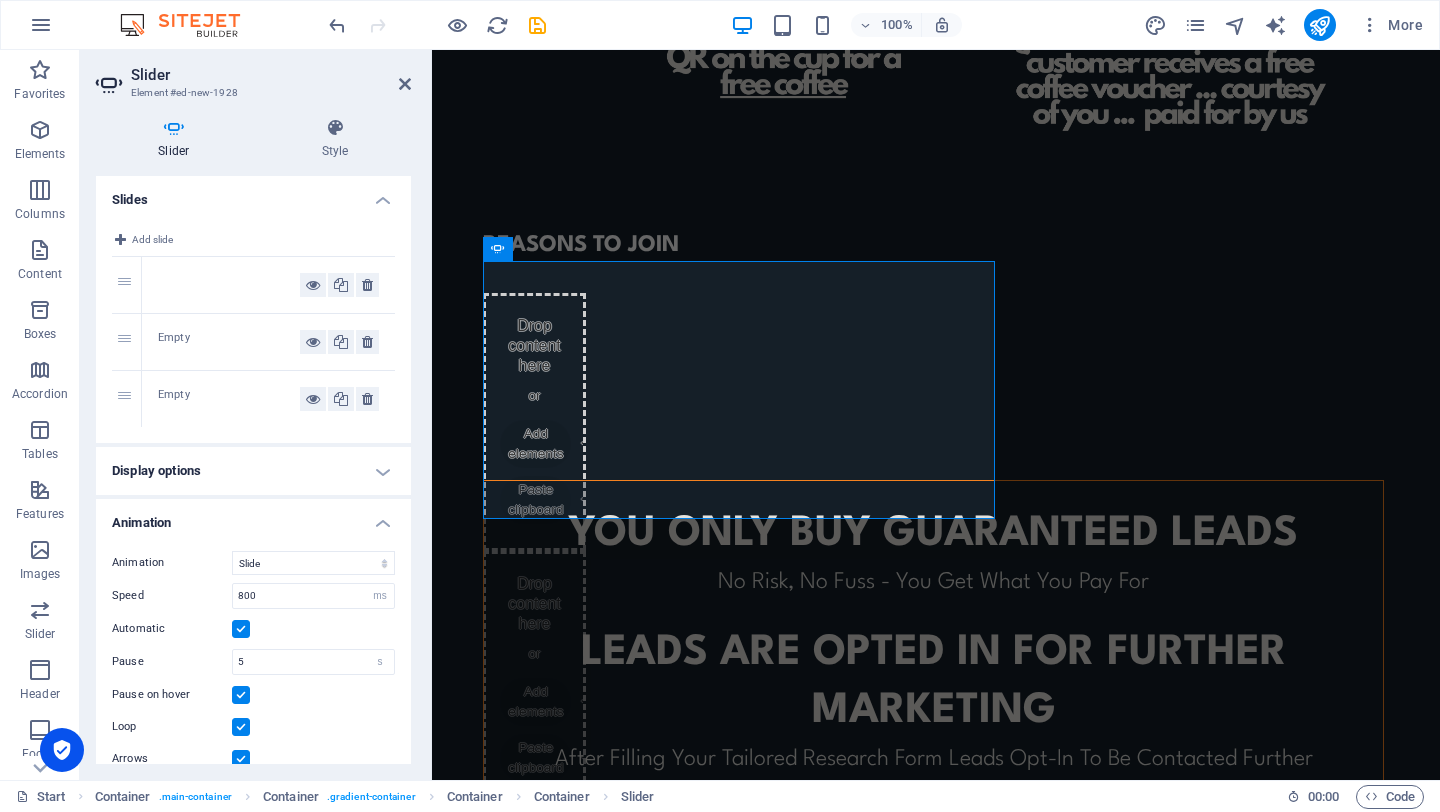 click on "Display options" at bounding box center [253, 471] 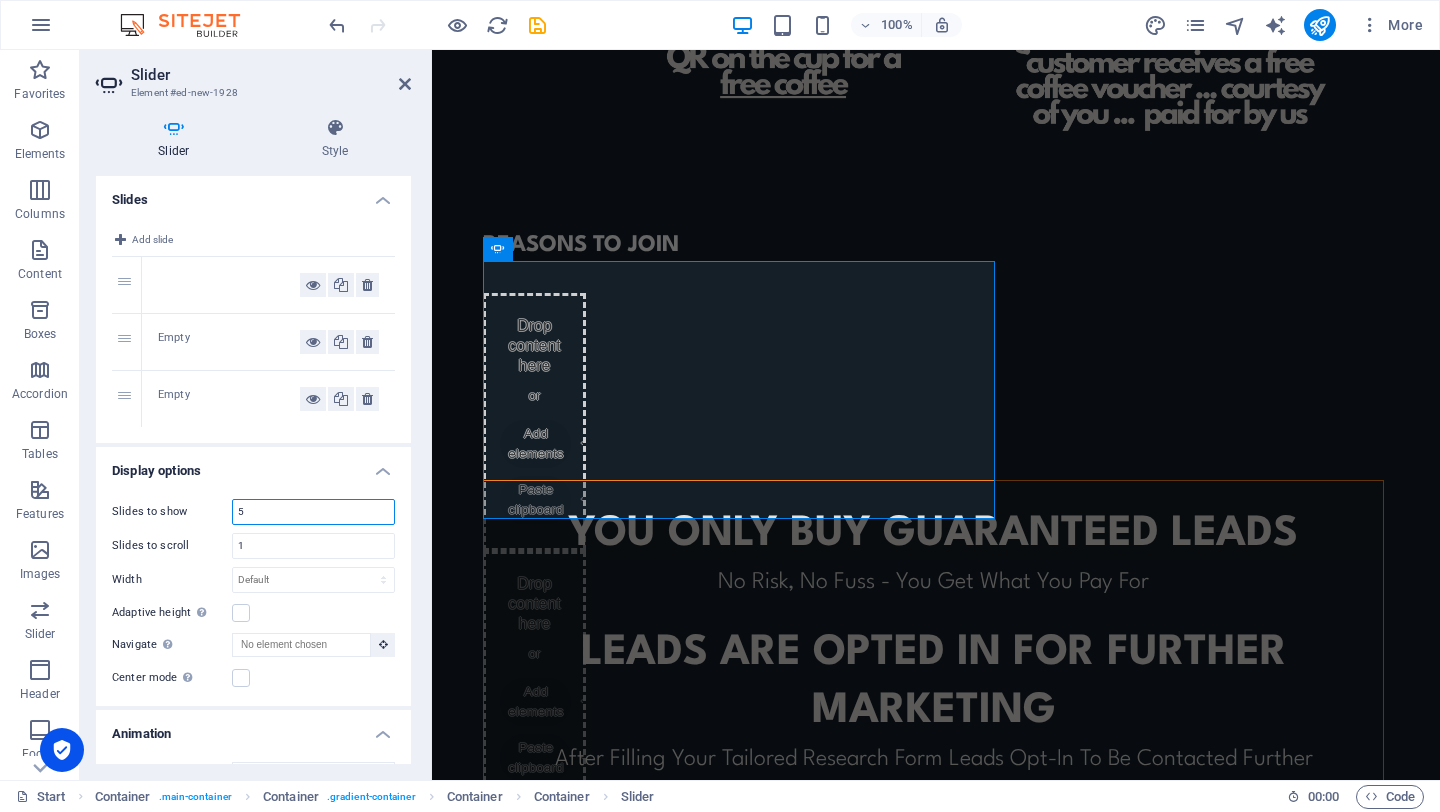 click on "5" at bounding box center (313, 512) 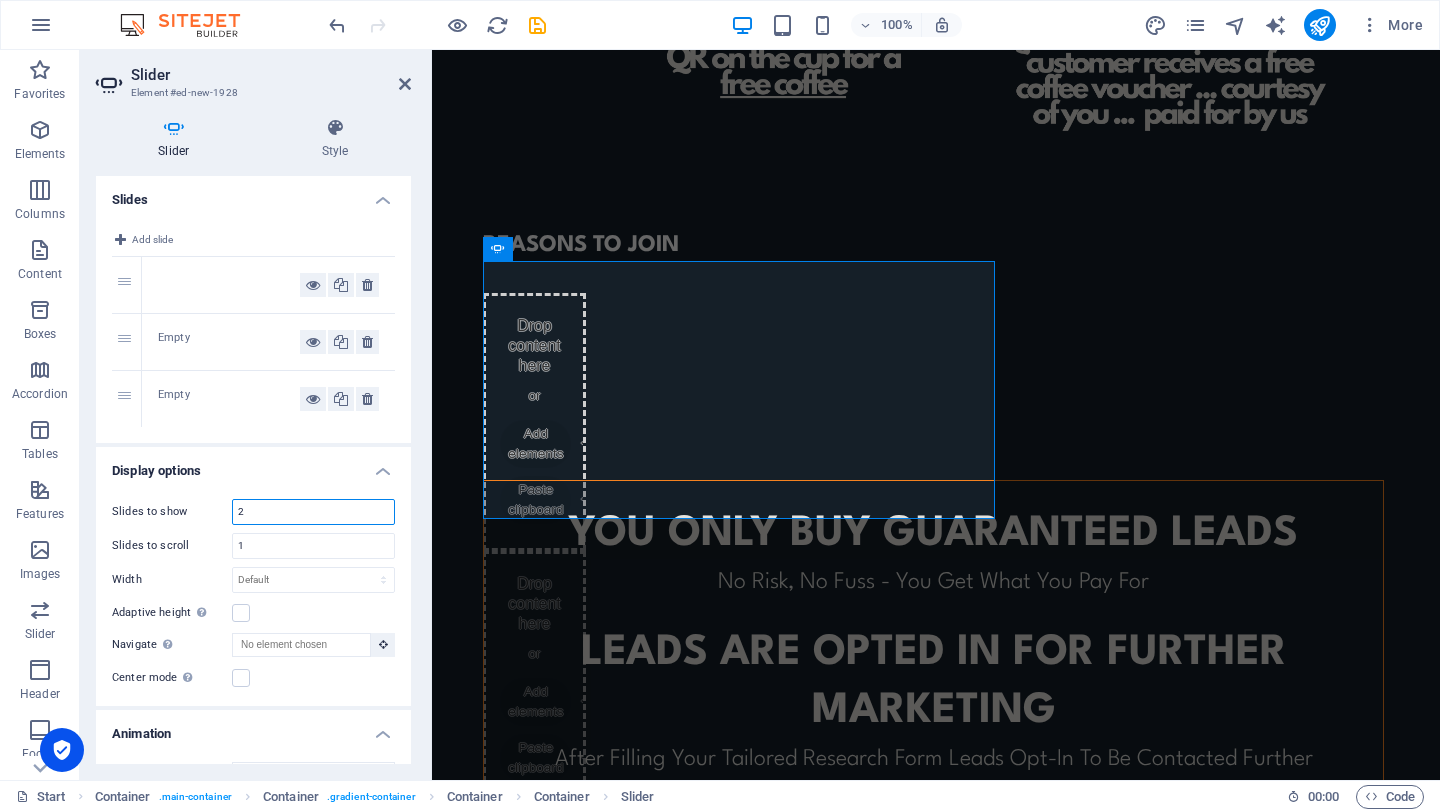 type on "2" 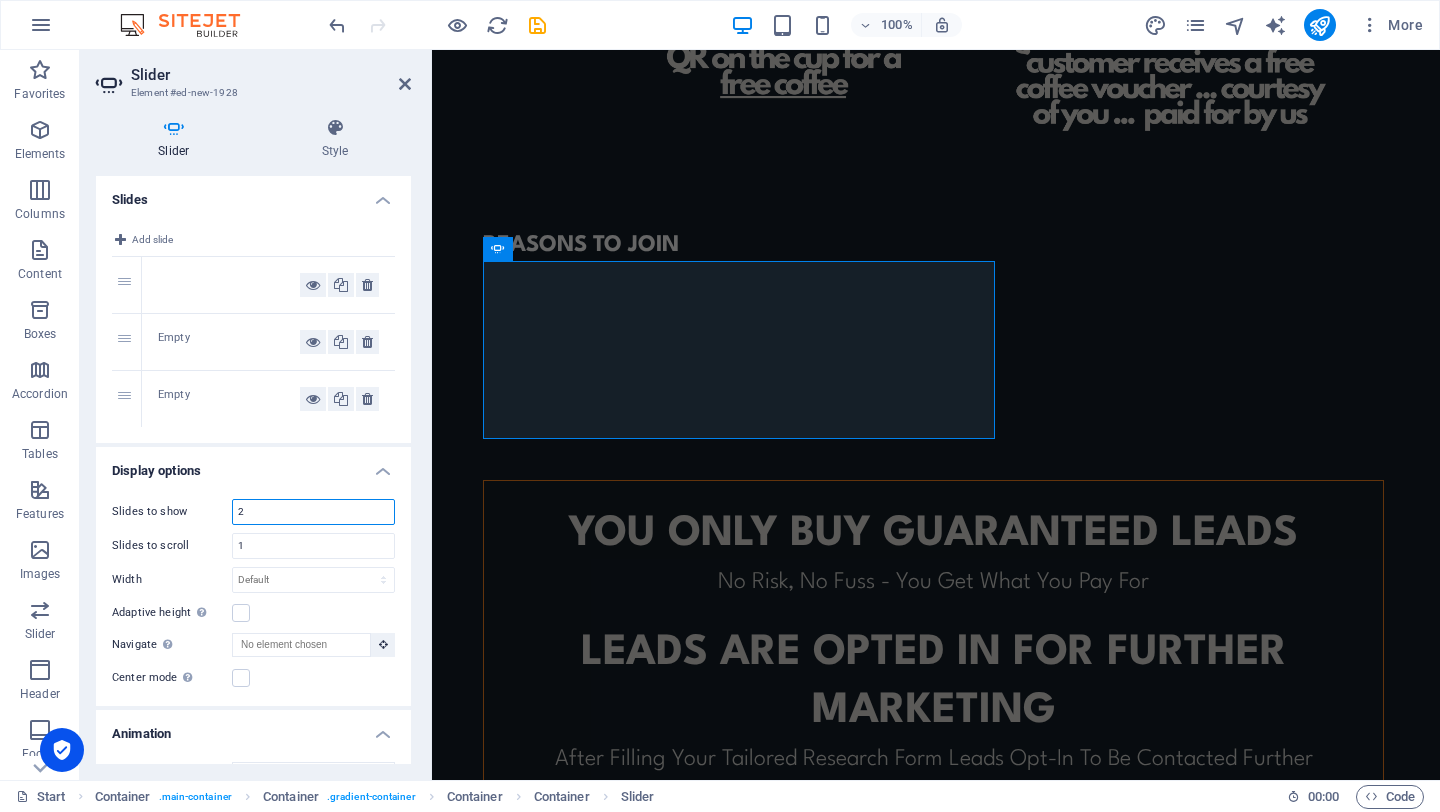 click on "2" at bounding box center (313, 512) 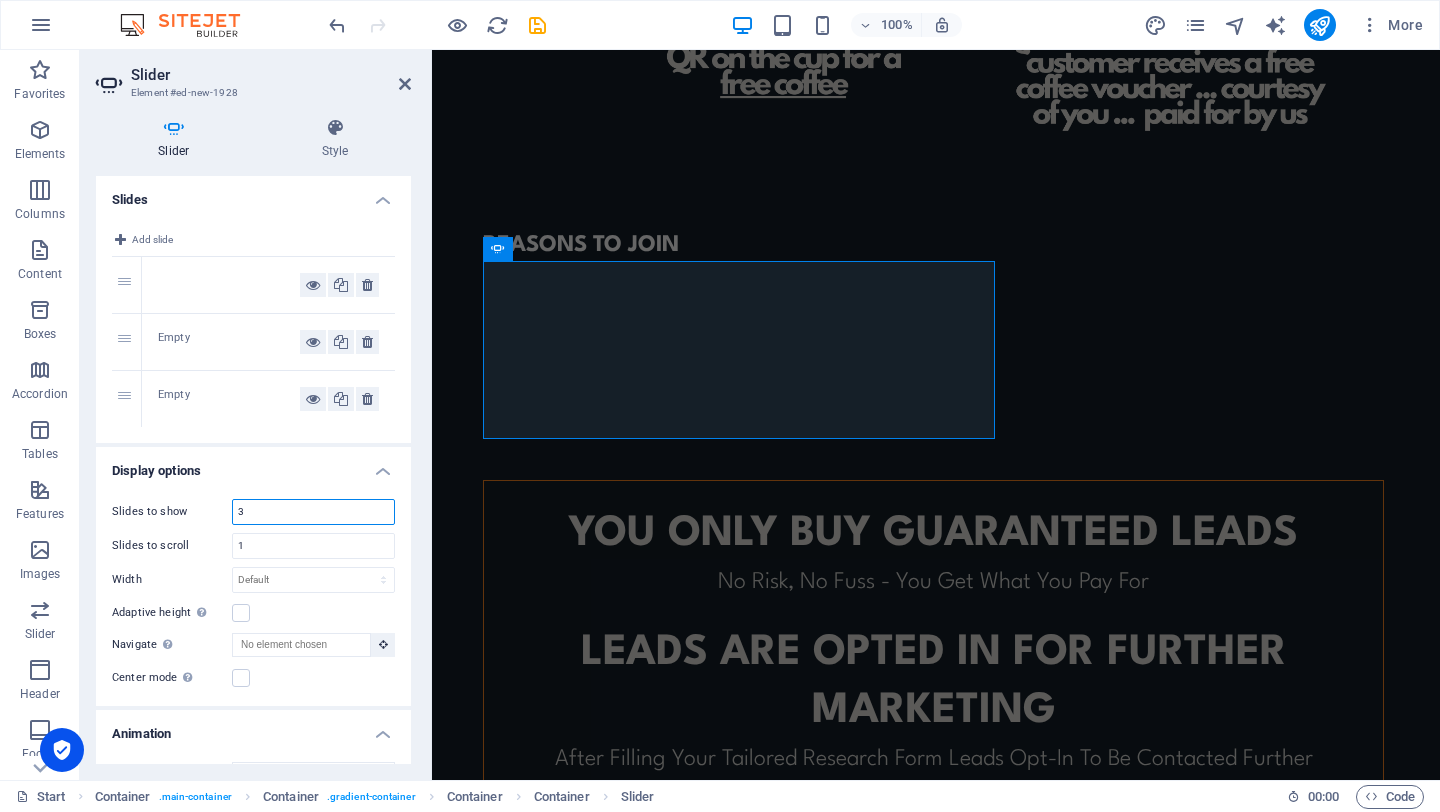 type on "3" 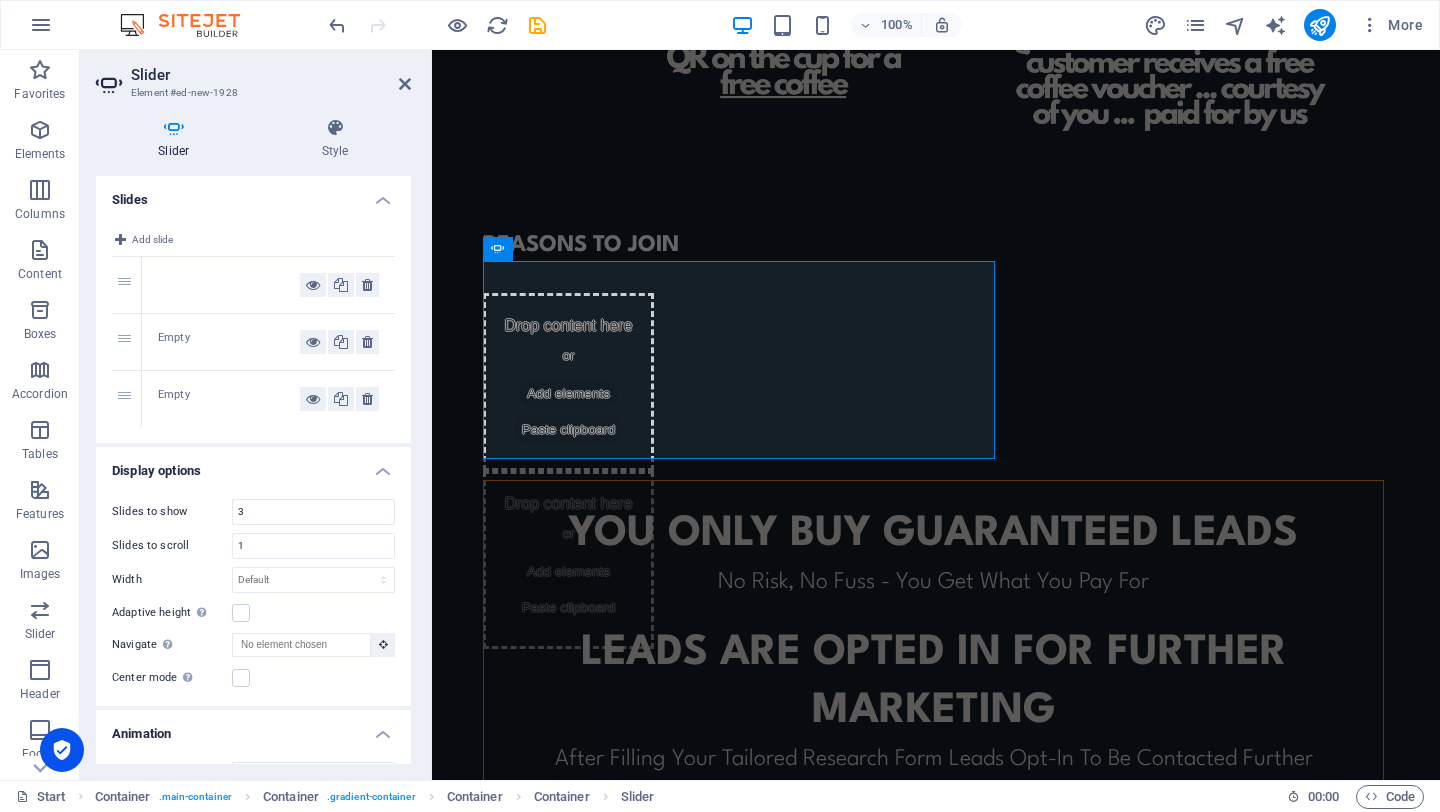 click on "Slides to scroll 1" at bounding box center [253, 546] 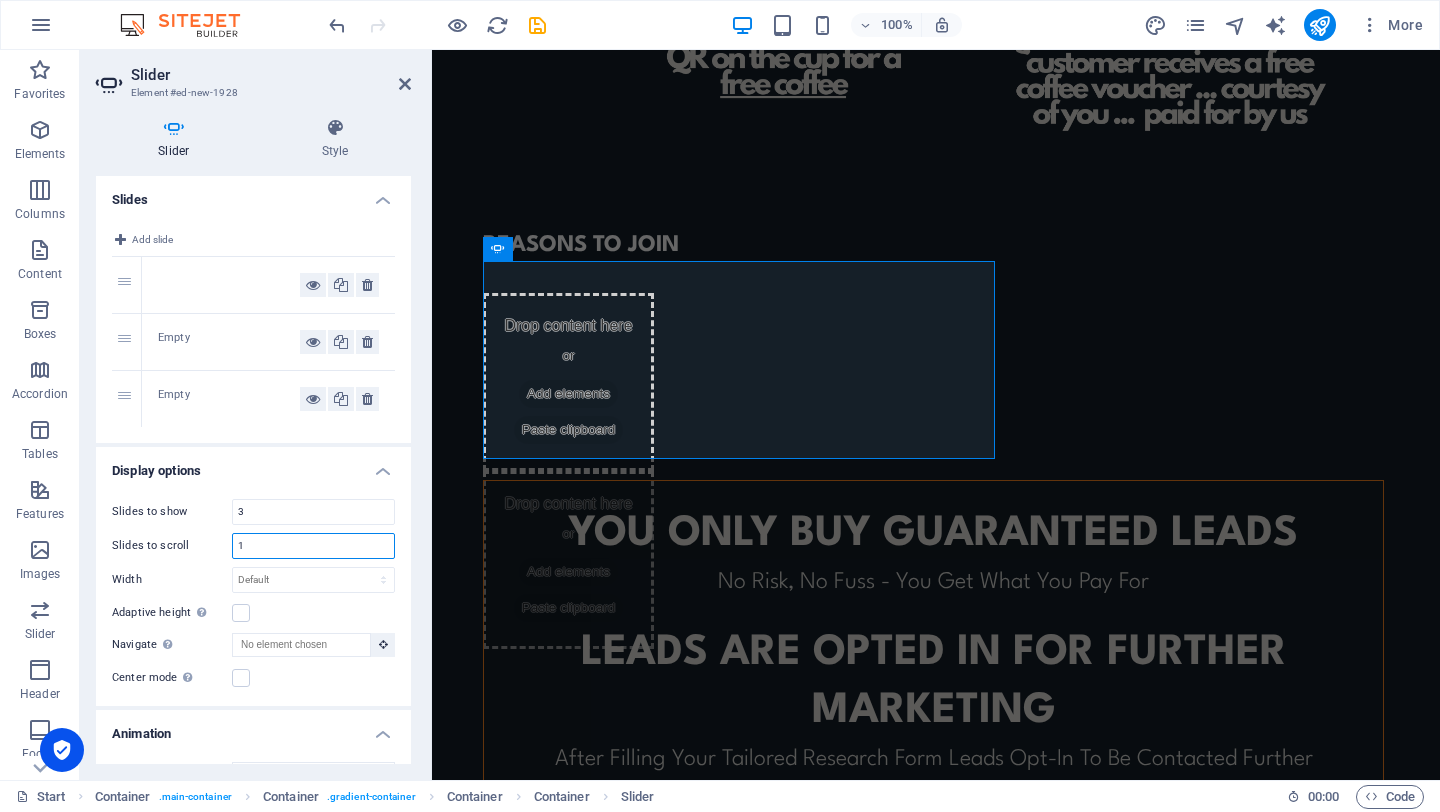 drag, startPoint x: 255, startPoint y: 543, endPoint x: 226, endPoint y: 541, distance: 29.068884 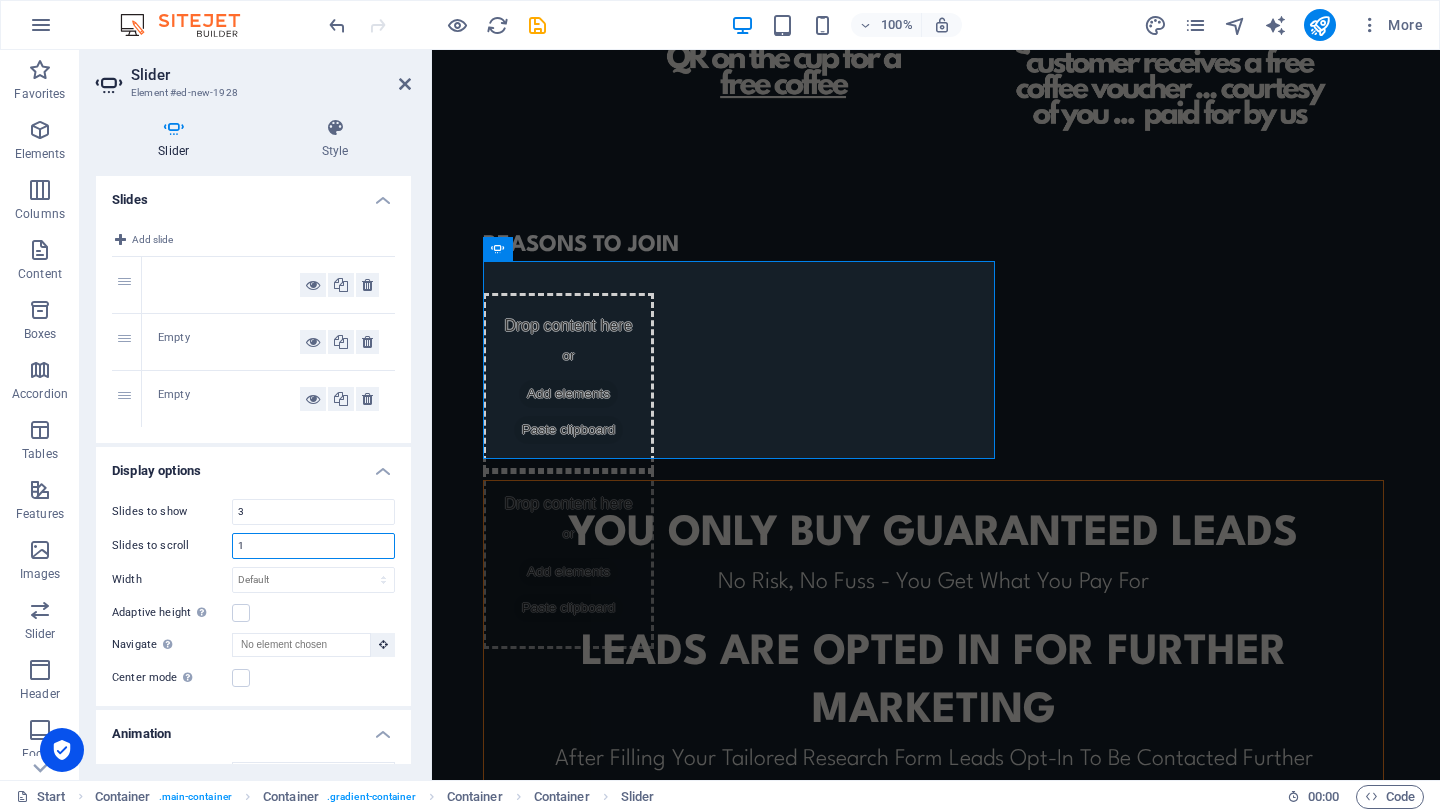 click on "Slides to scroll 1" at bounding box center [253, 546] 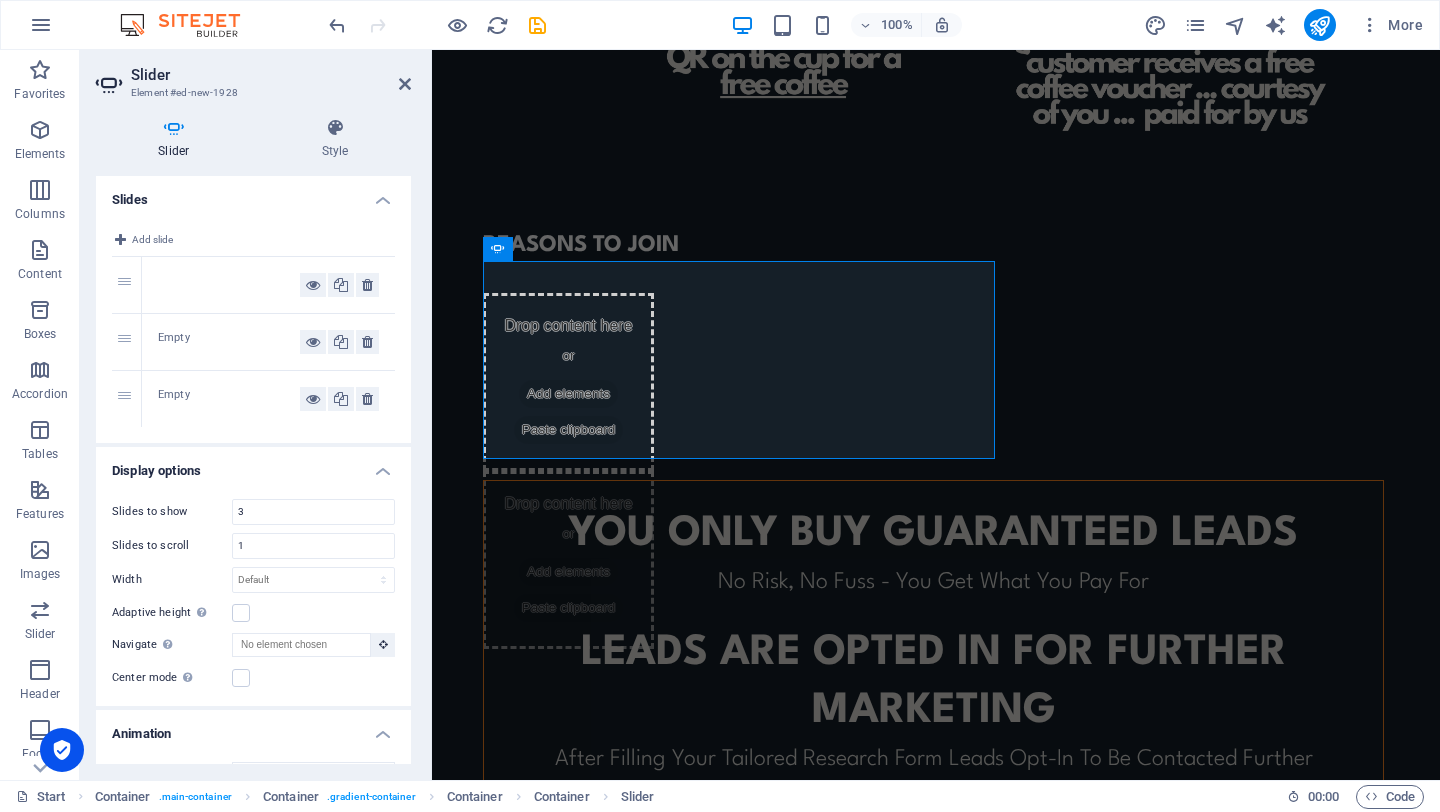click on "Slides to scroll" at bounding box center (172, 545) 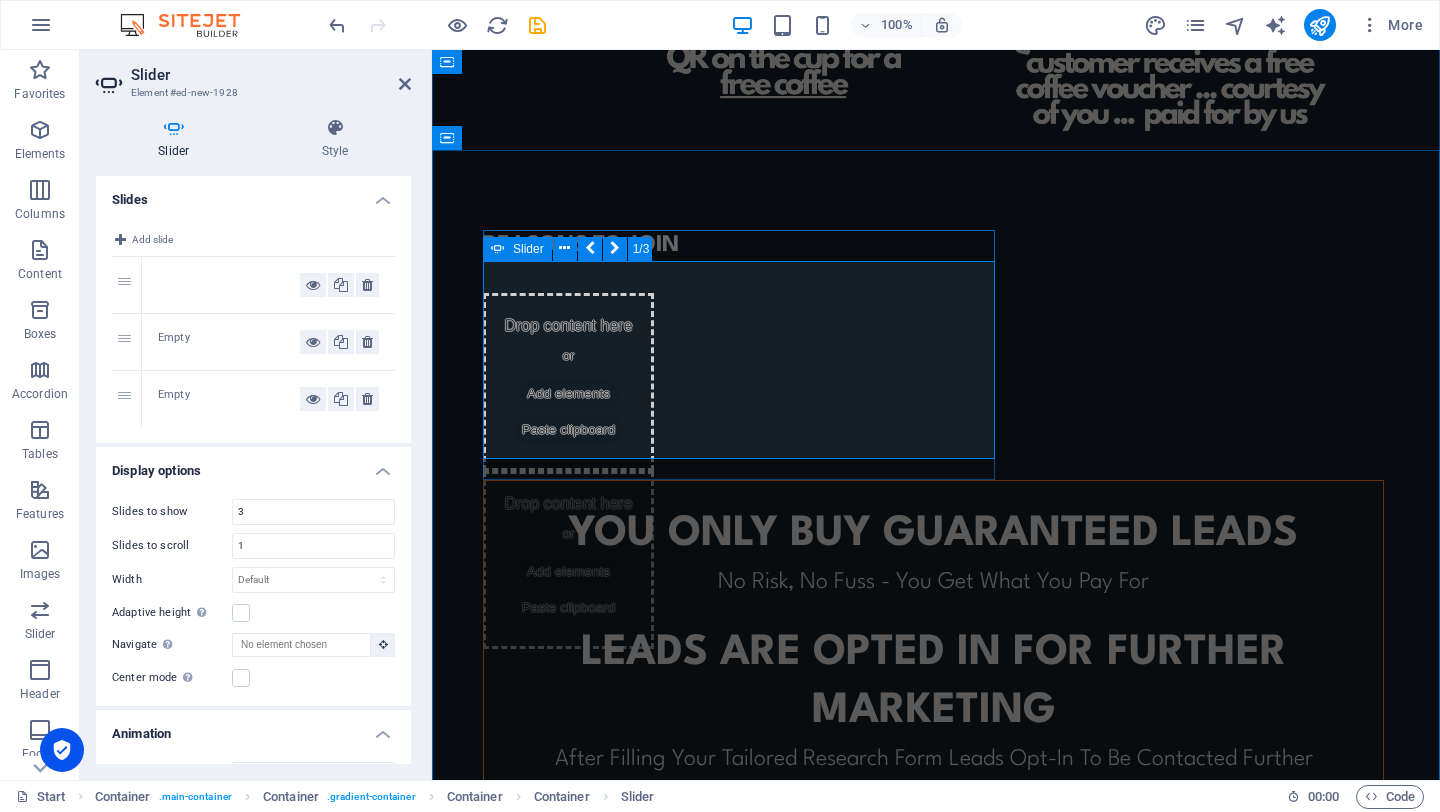 click on "Drop content here or  Add elements  Paste clipboard" at bounding box center (568, 382) 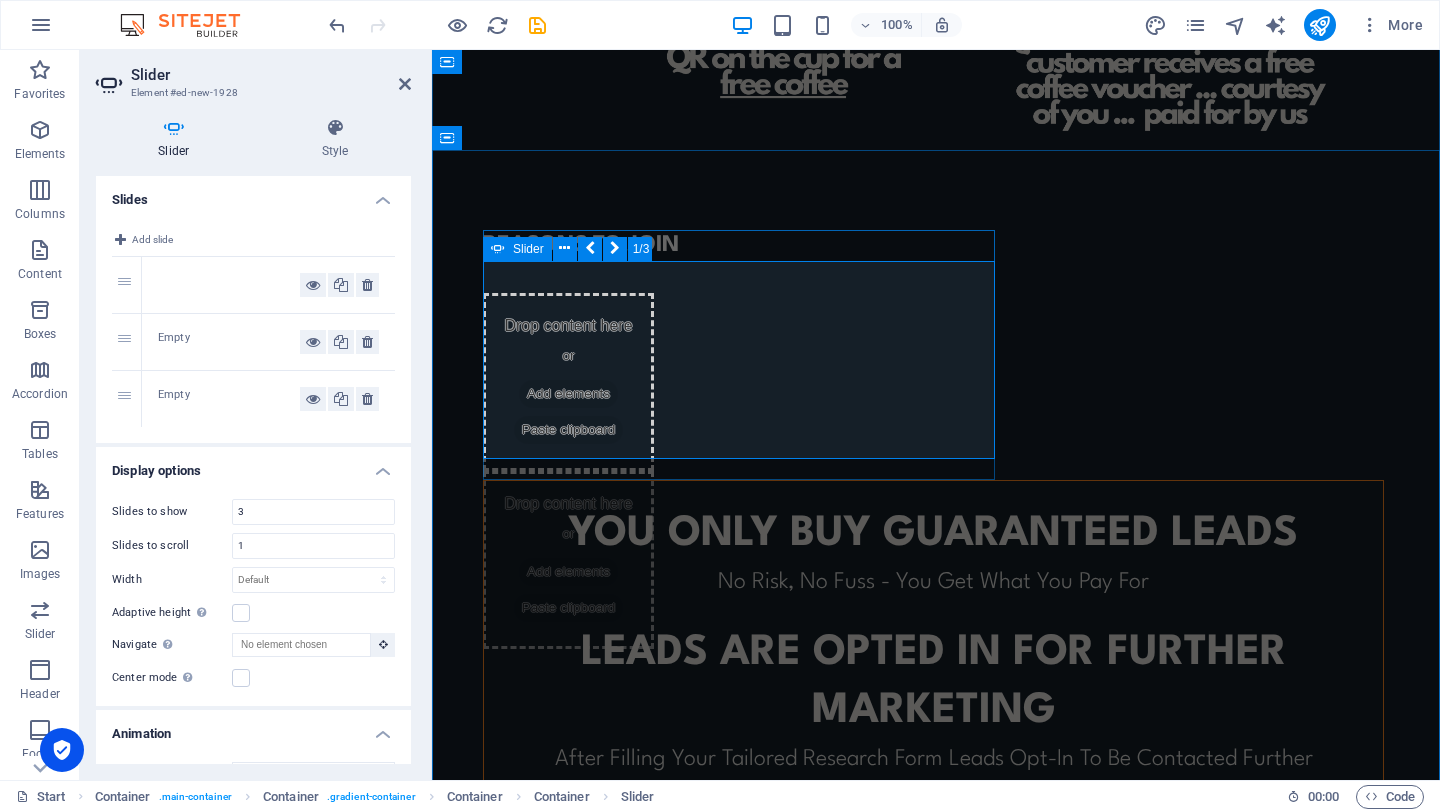 click on "Drop content here or  Add elements  Paste clipboard" at bounding box center [568, 382] 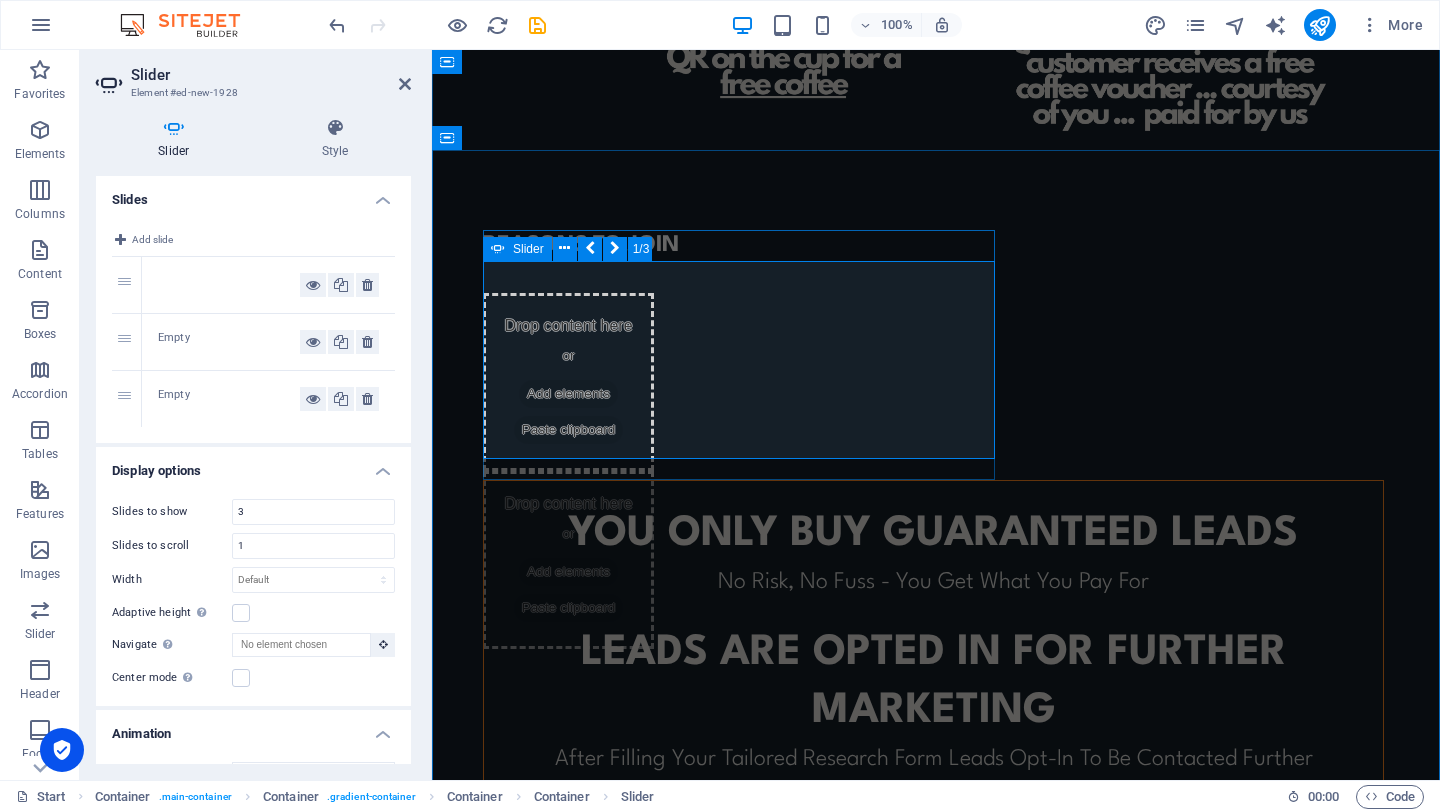 click on "Slider" at bounding box center [517, 249] 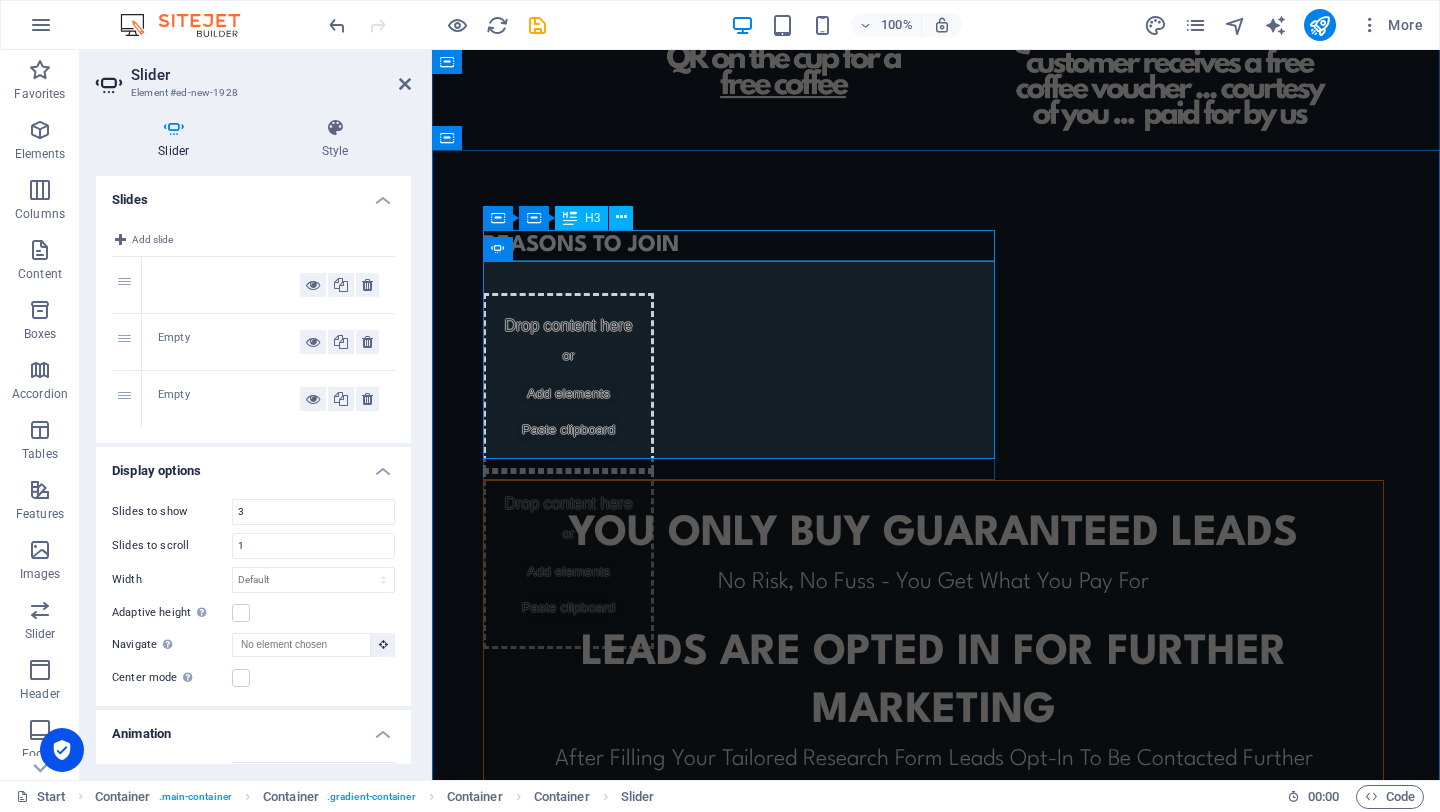 click on "R EASONS TO JOIN" at bounding box center (739, 245) 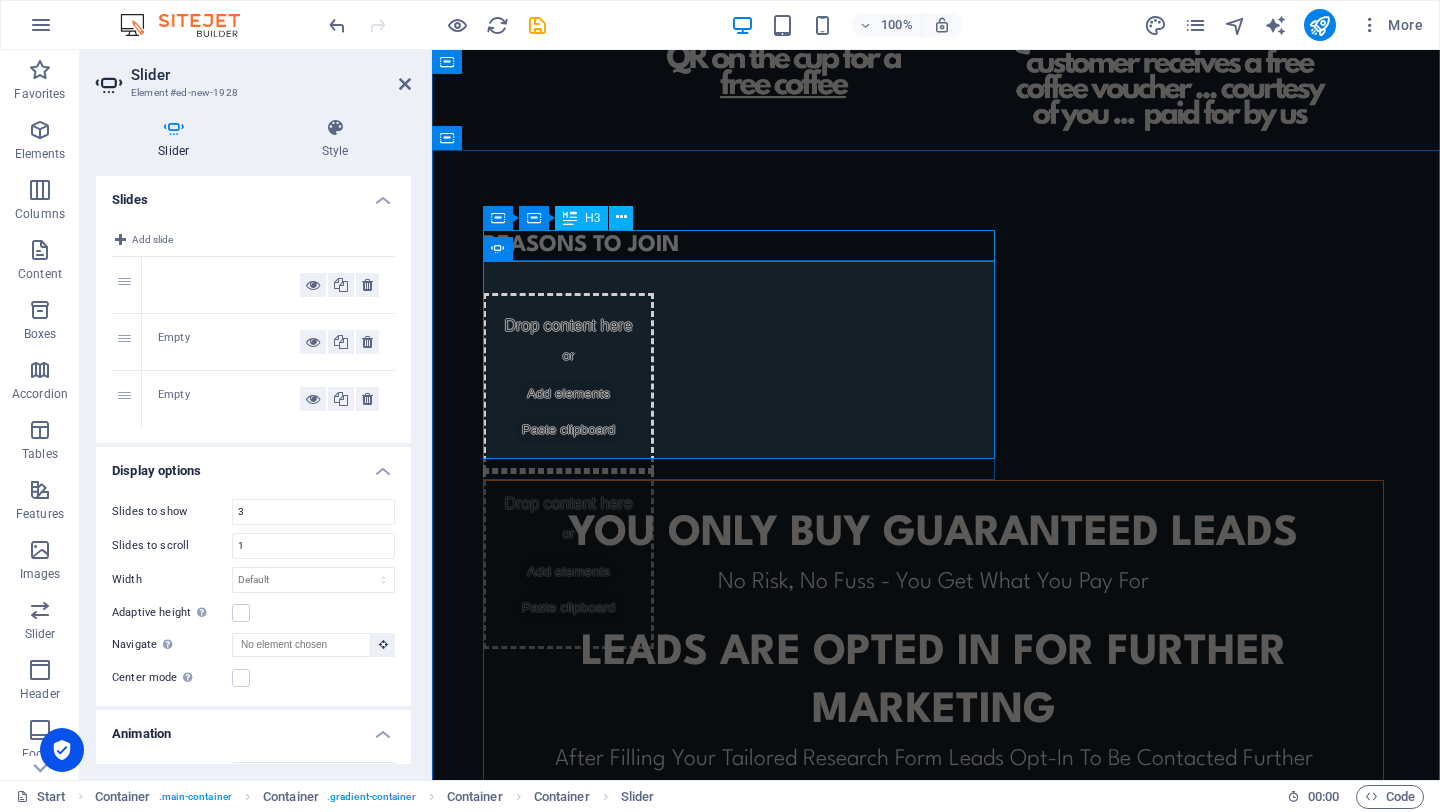 click on "R EASONS TO JOIN" at bounding box center [739, 245] 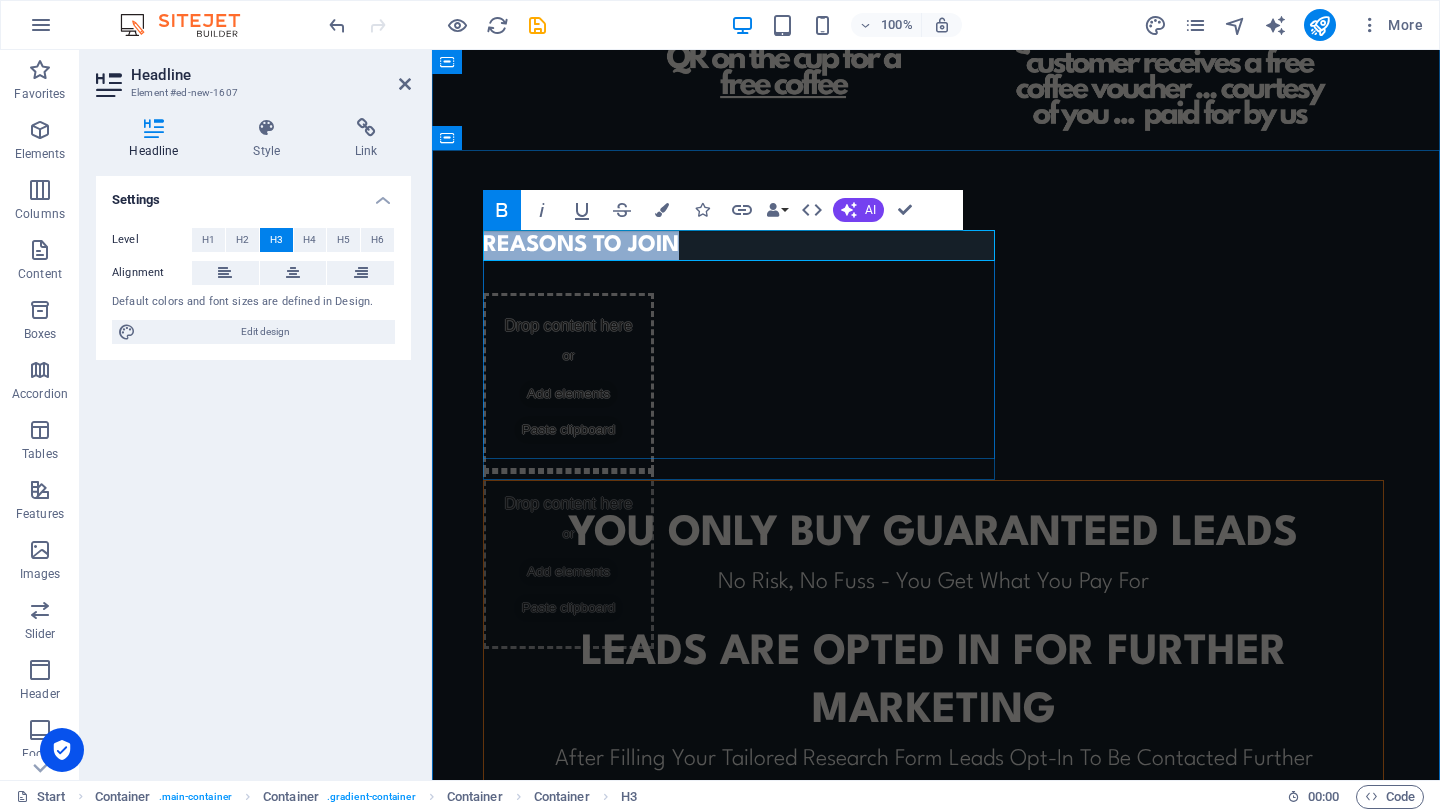 type 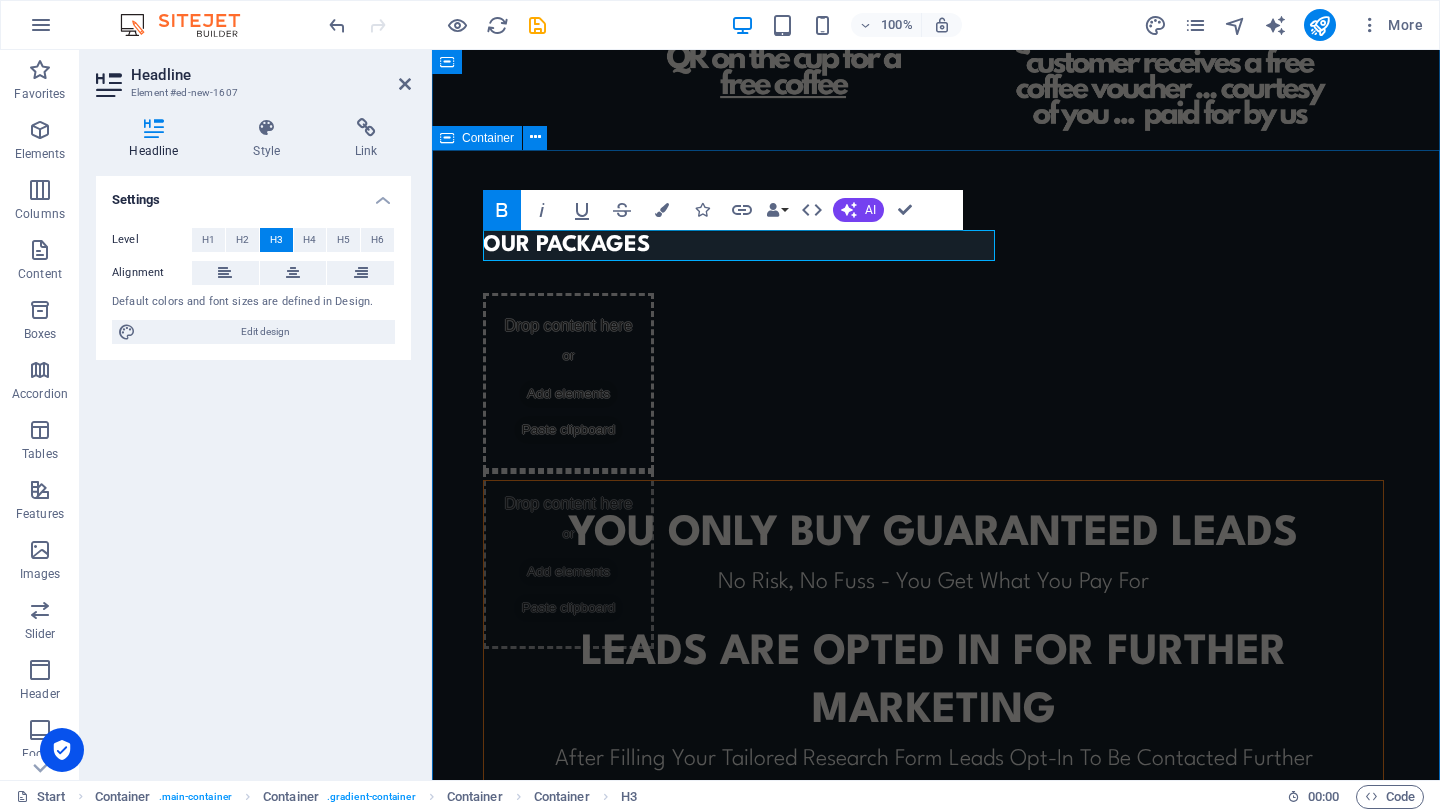 click on "OUR PACKAGES Drop content here or  Add elements  Paste clipboard Drop content here or  Add elements  Paste clipboard YOU ONLY BUY GUARANTEED LEADS No Risk, No Fuss - You Get What You Pay For leads ARE opted in for further marketing After Filling Your Tailored Research Form Leads Opt-In To Be Contacted Further No minimum orders To Cater For All Business Sizes or To Trial Before You Commit CONTACT US TO FIND OUT MORE © Code -  Legal notice  |  Privacy" at bounding box center (936, 649) 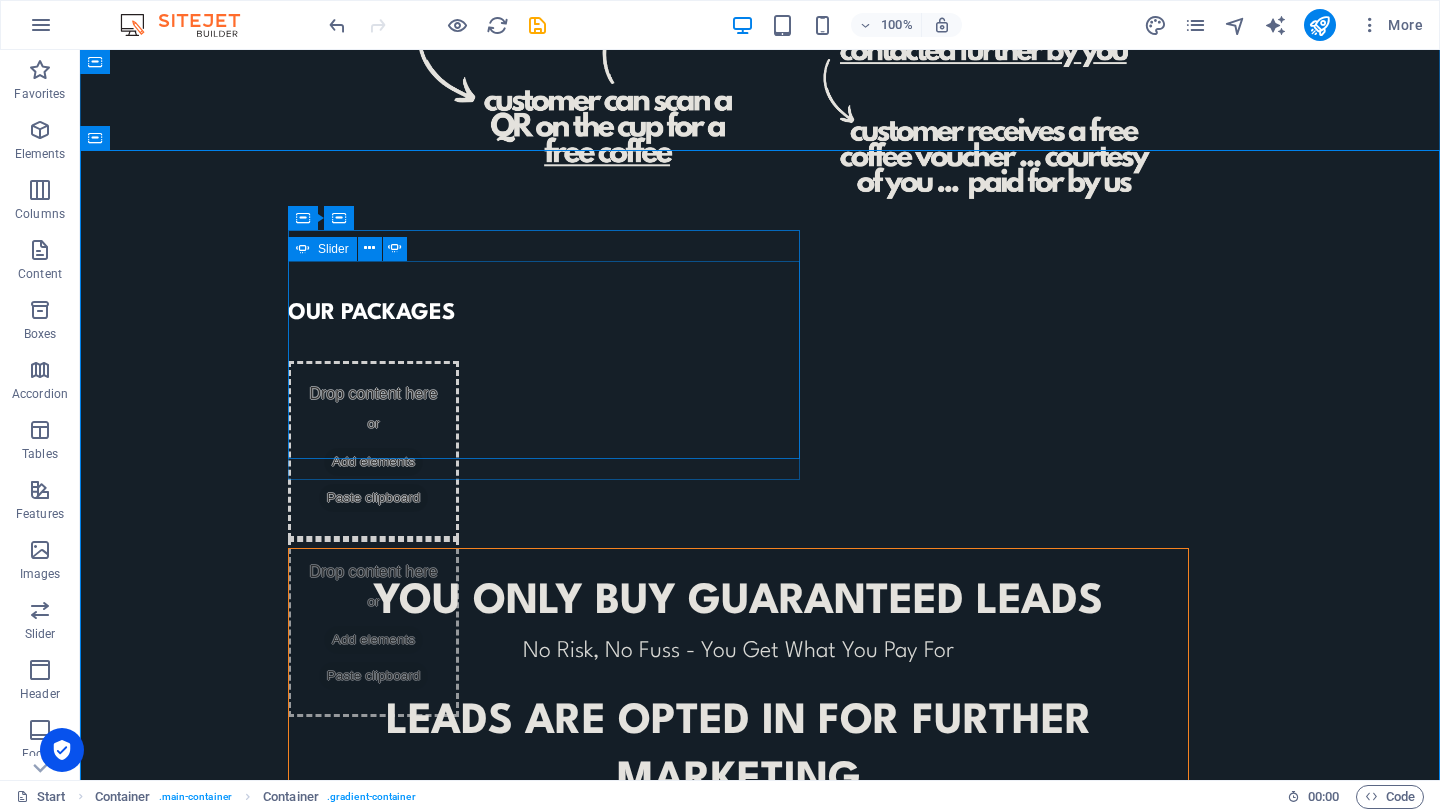 scroll, scrollTop: 1143, scrollLeft: 0, axis: vertical 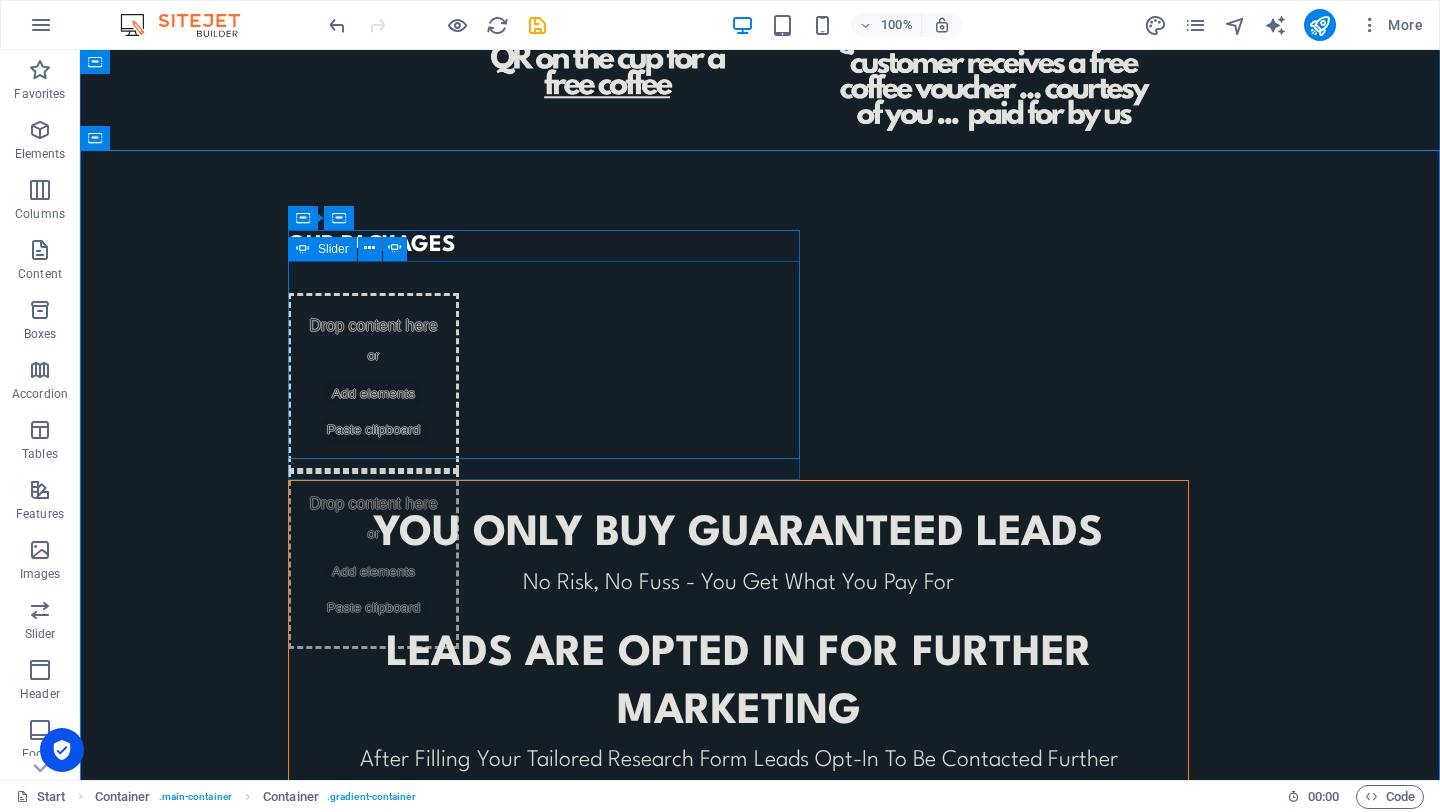 click on "Add elements" at bounding box center (373, 572) 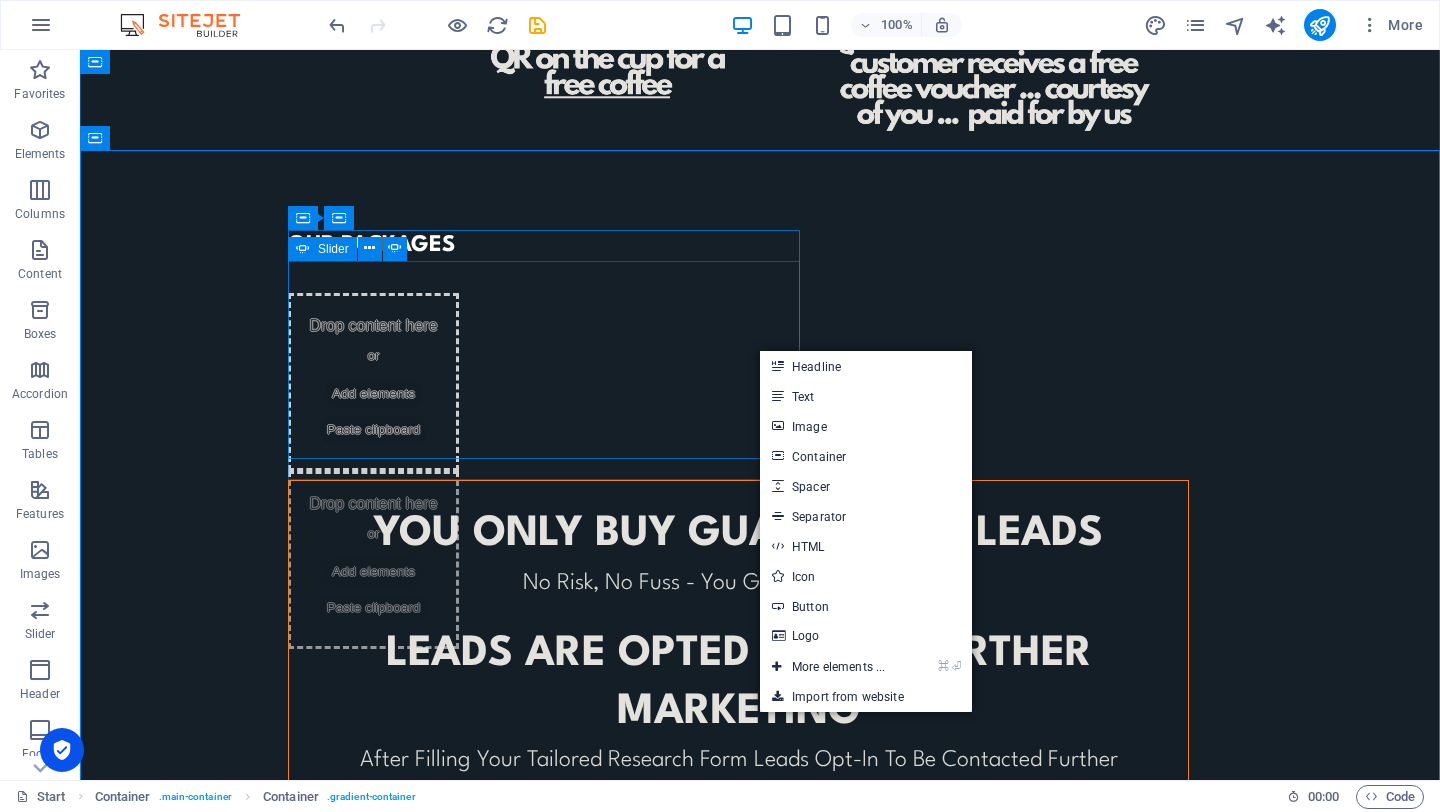 click on "Drop content here or  Add elements  Paste clipboard" at bounding box center (373, 382) 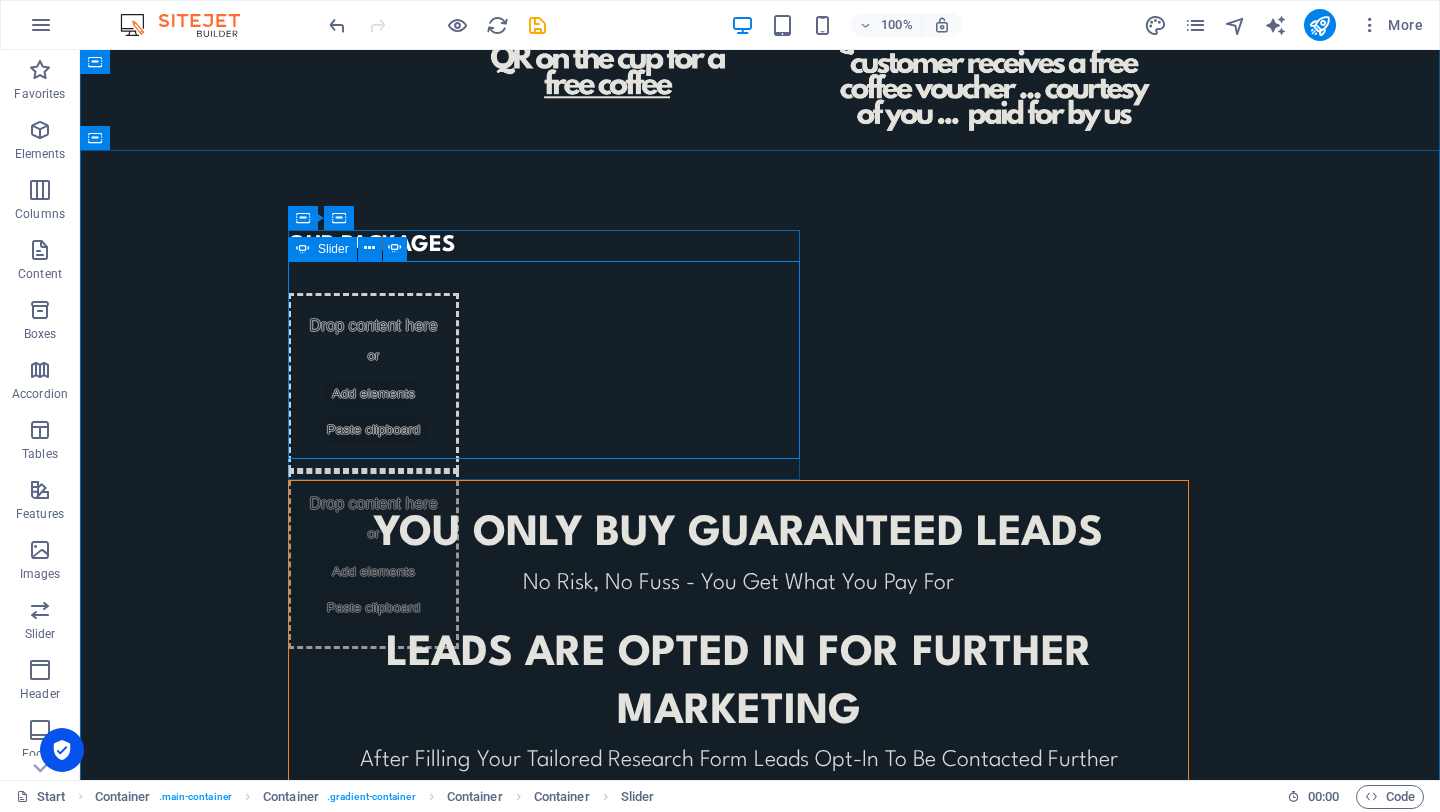 click on "Add elements" at bounding box center [373, 394] 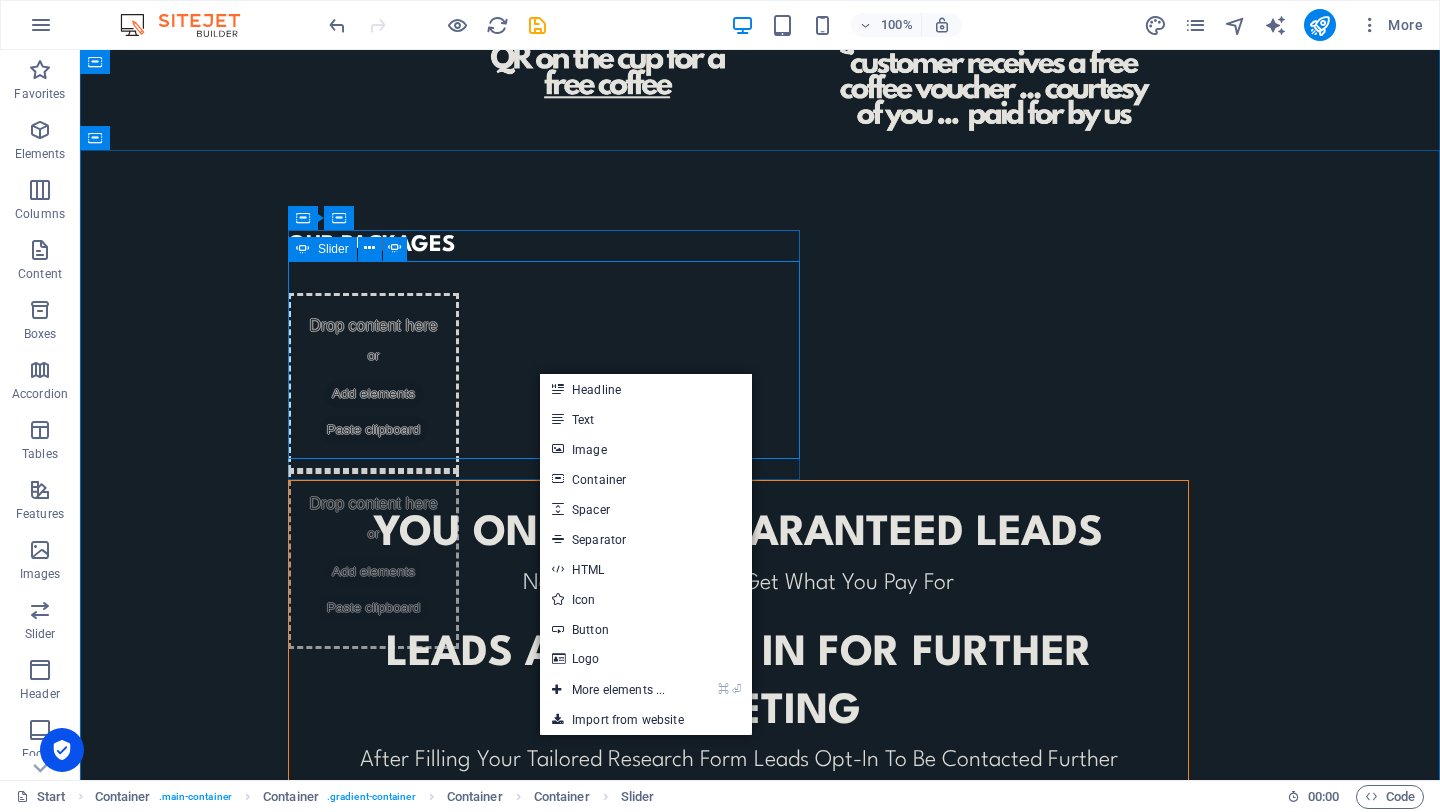 click at bounding box center (332, 394) 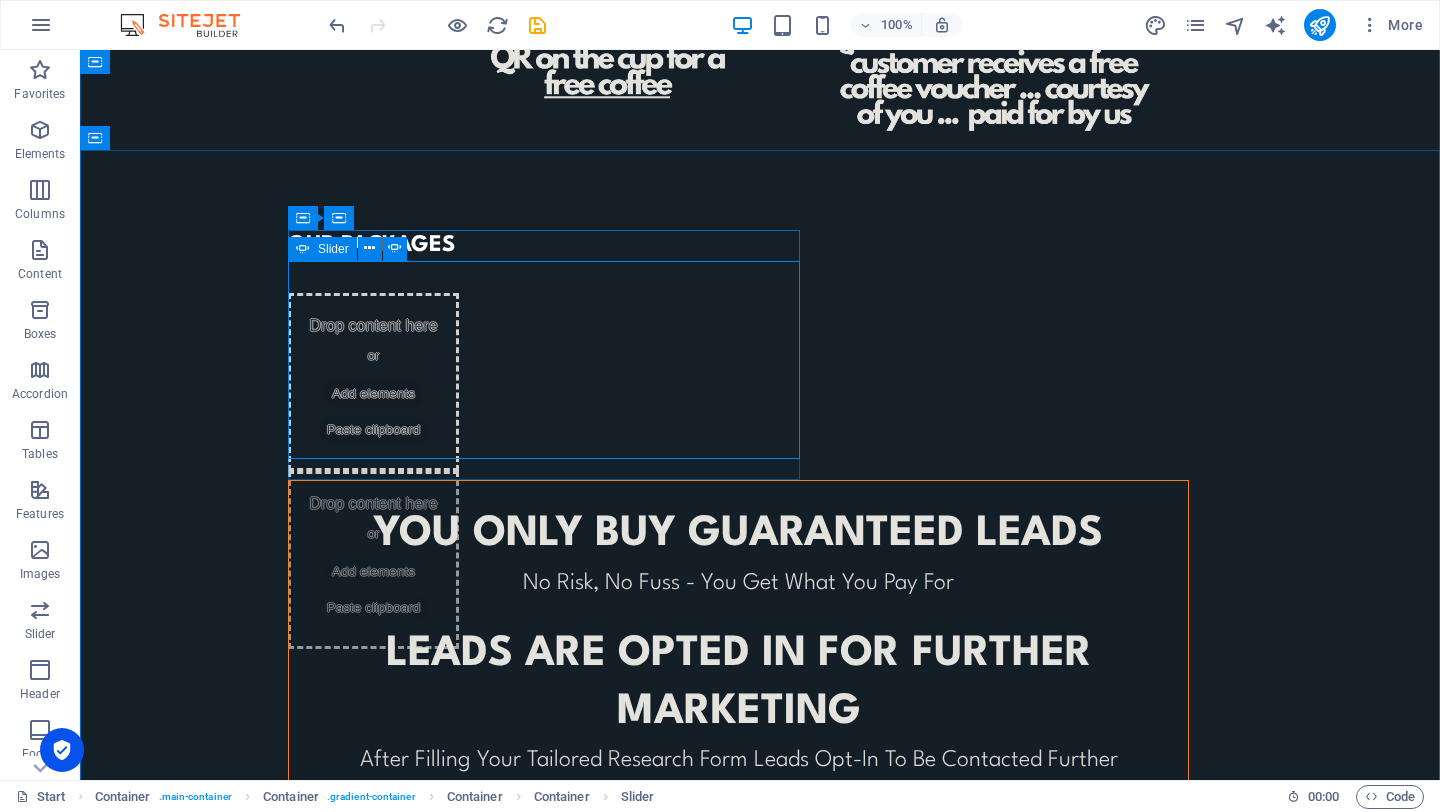 click at bounding box center (332, 394) 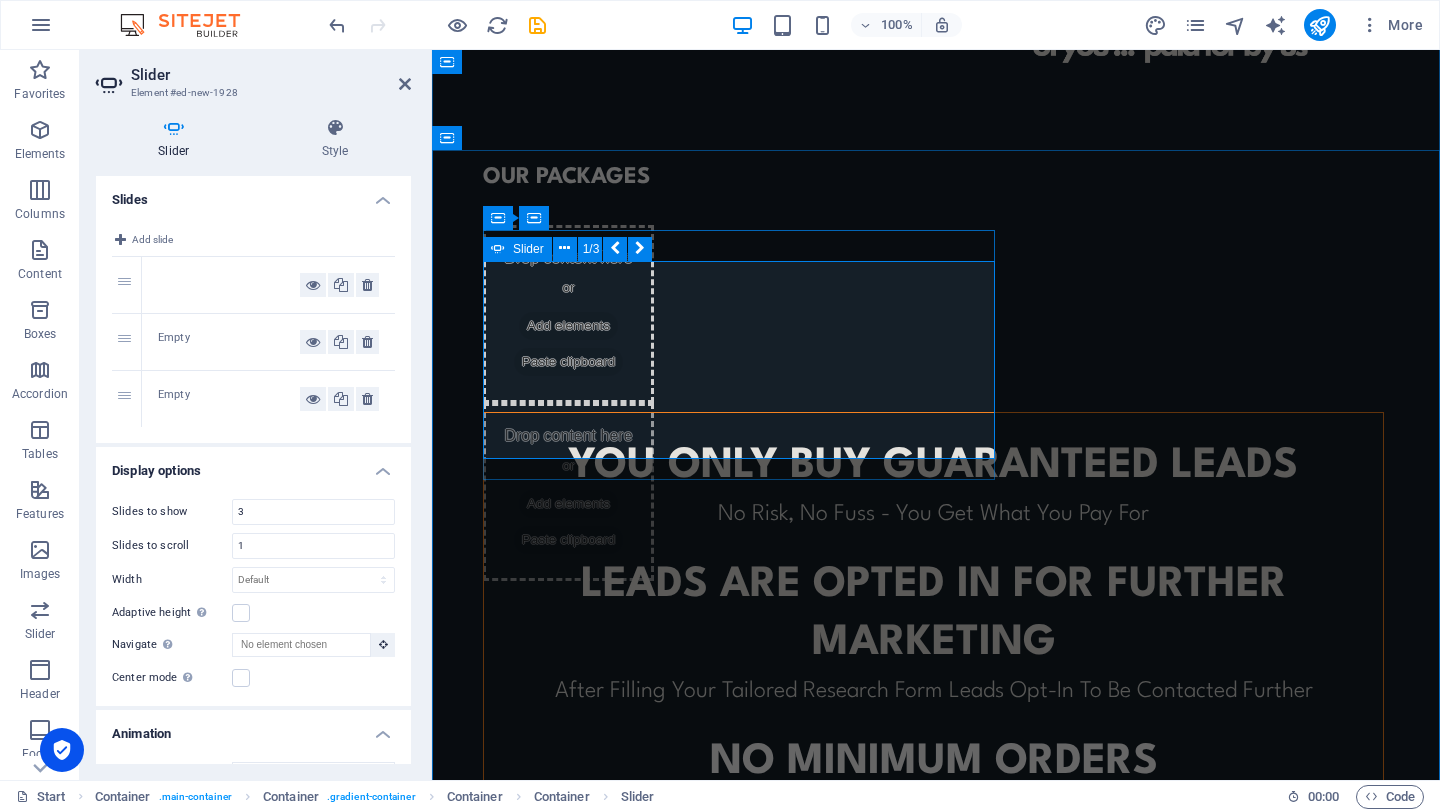 scroll, scrollTop: 1075, scrollLeft: 0, axis: vertical 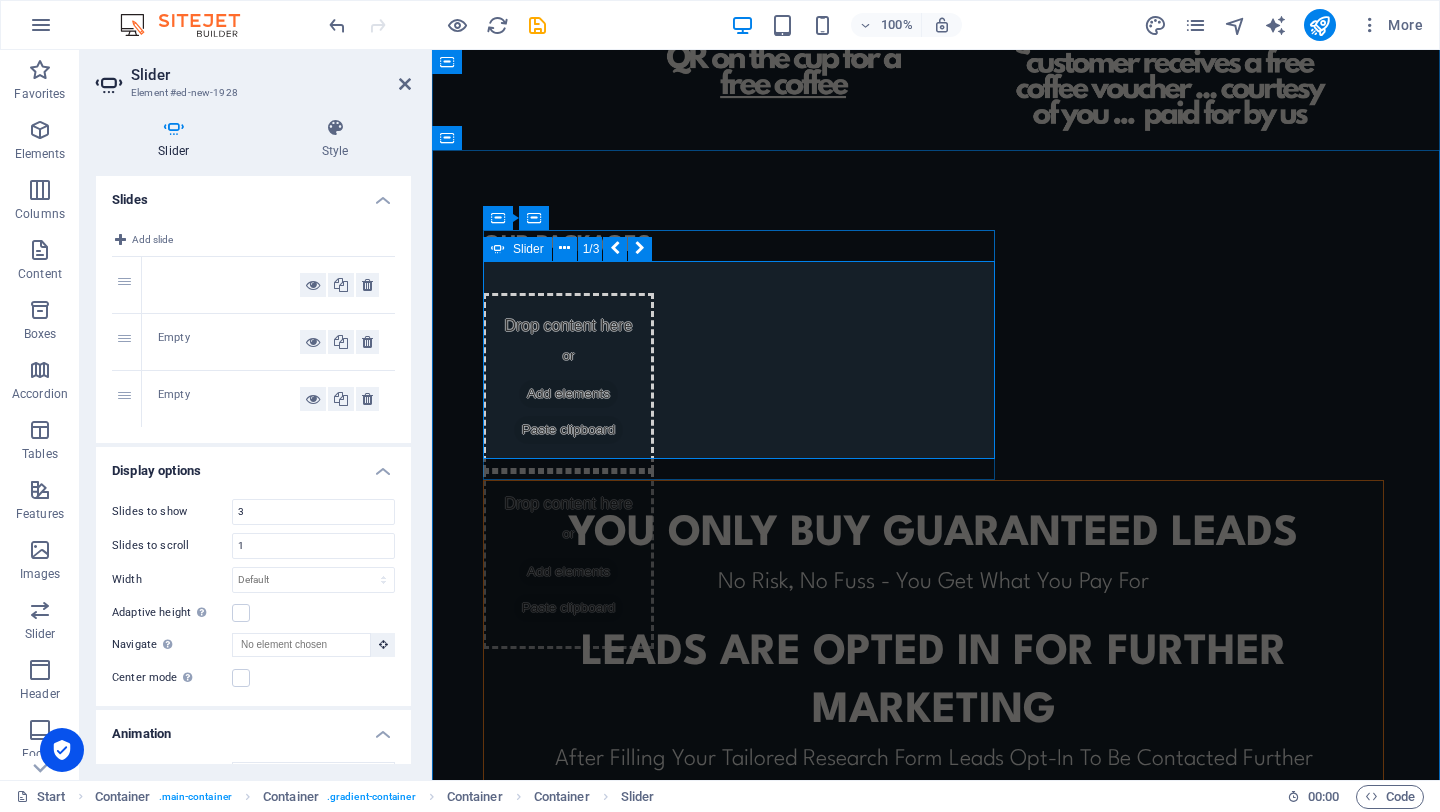 click on "Drop content here or  Add elements  Paste clipboard Drop content here or  Add elements  Paste clipboard" at bounding box center (739, 455) 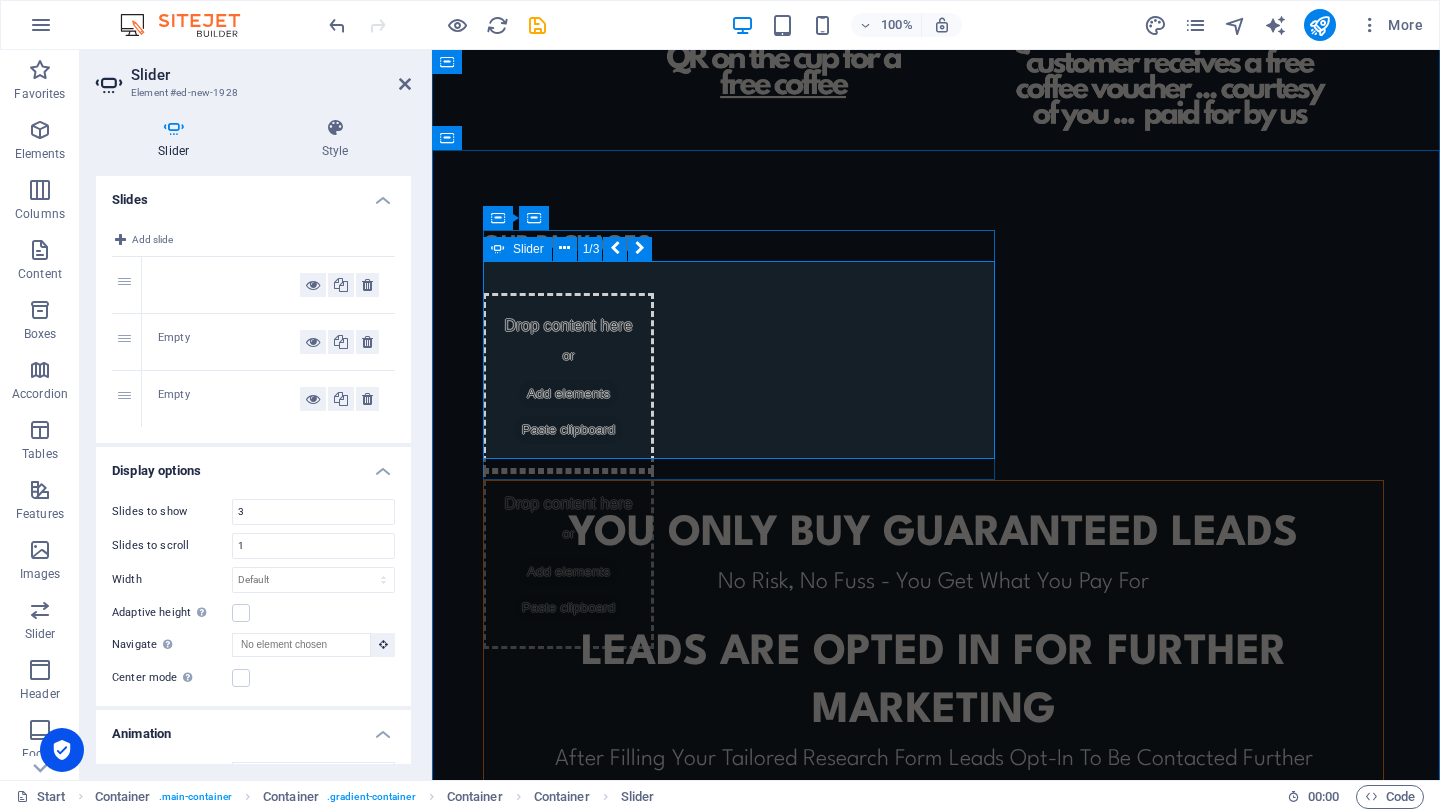click on "Drop content here or  Add elements  Paste clipboard Drop content here or  Add elements  Paste clipboard" at bounding box center (739, 455) 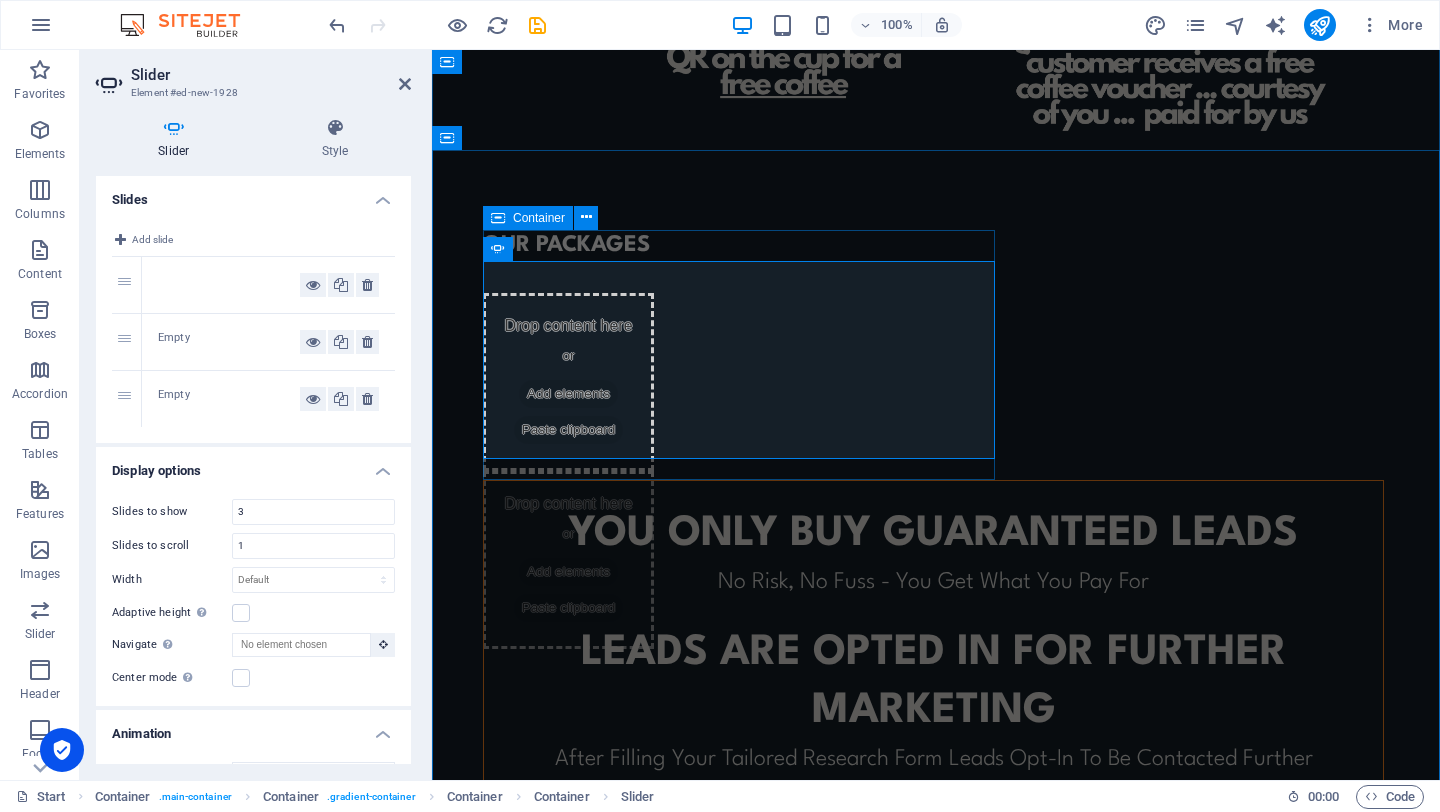 click at bounding box center (498, 218) 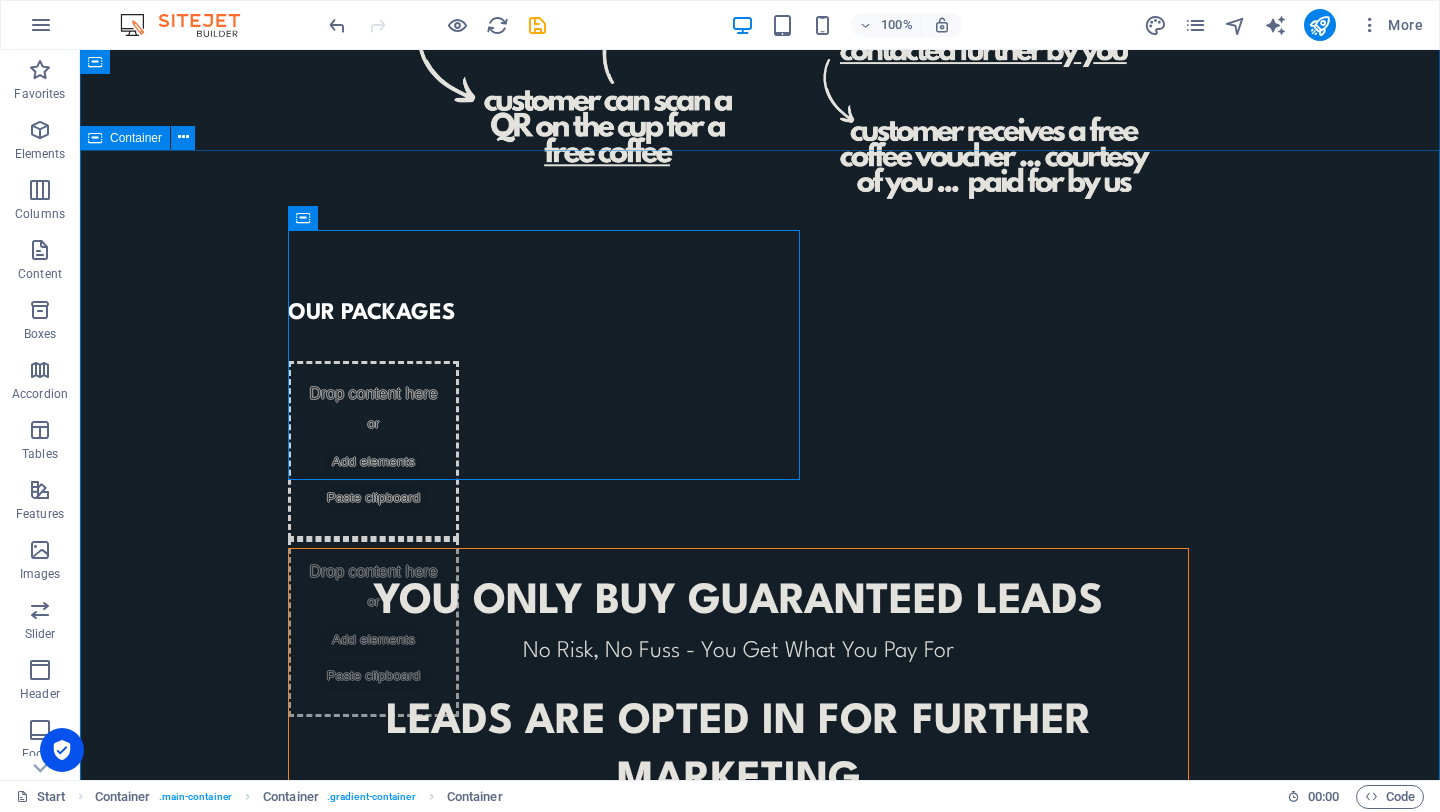 scroll, scrollTop: 1143, scrollLeft: 0, axis: vertical 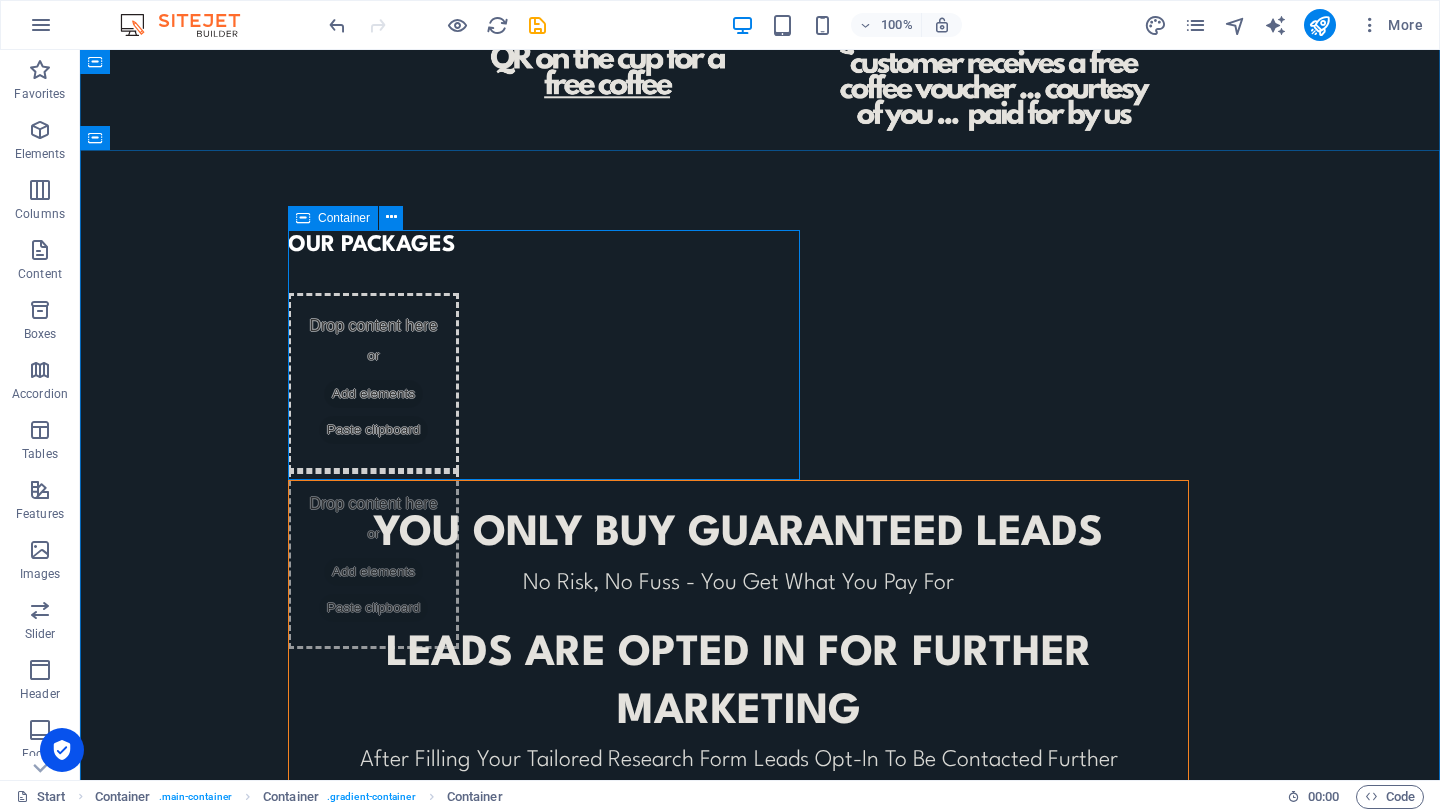 click at bounding box center (303, 218) 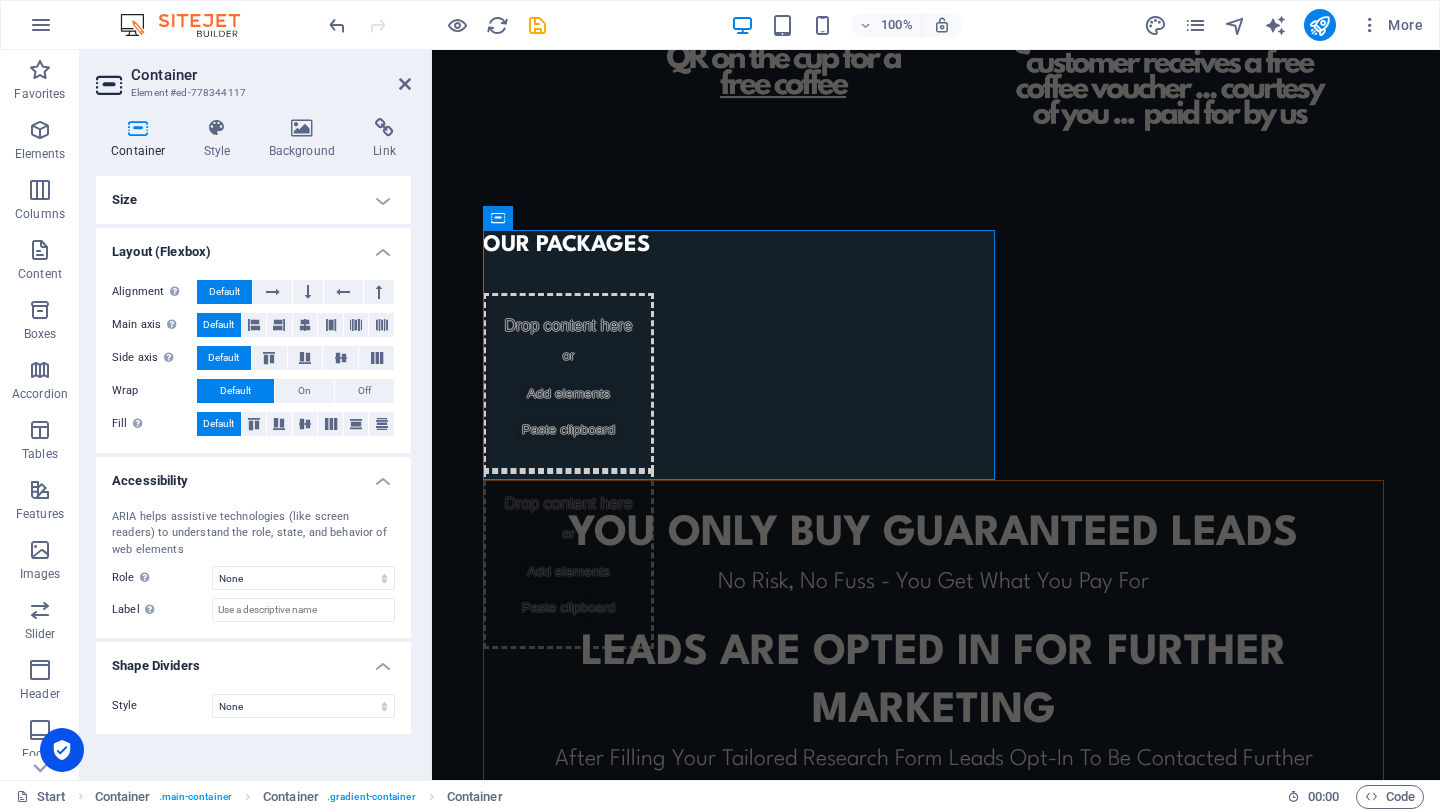 click on "Size" at bounding box center (253, 200) 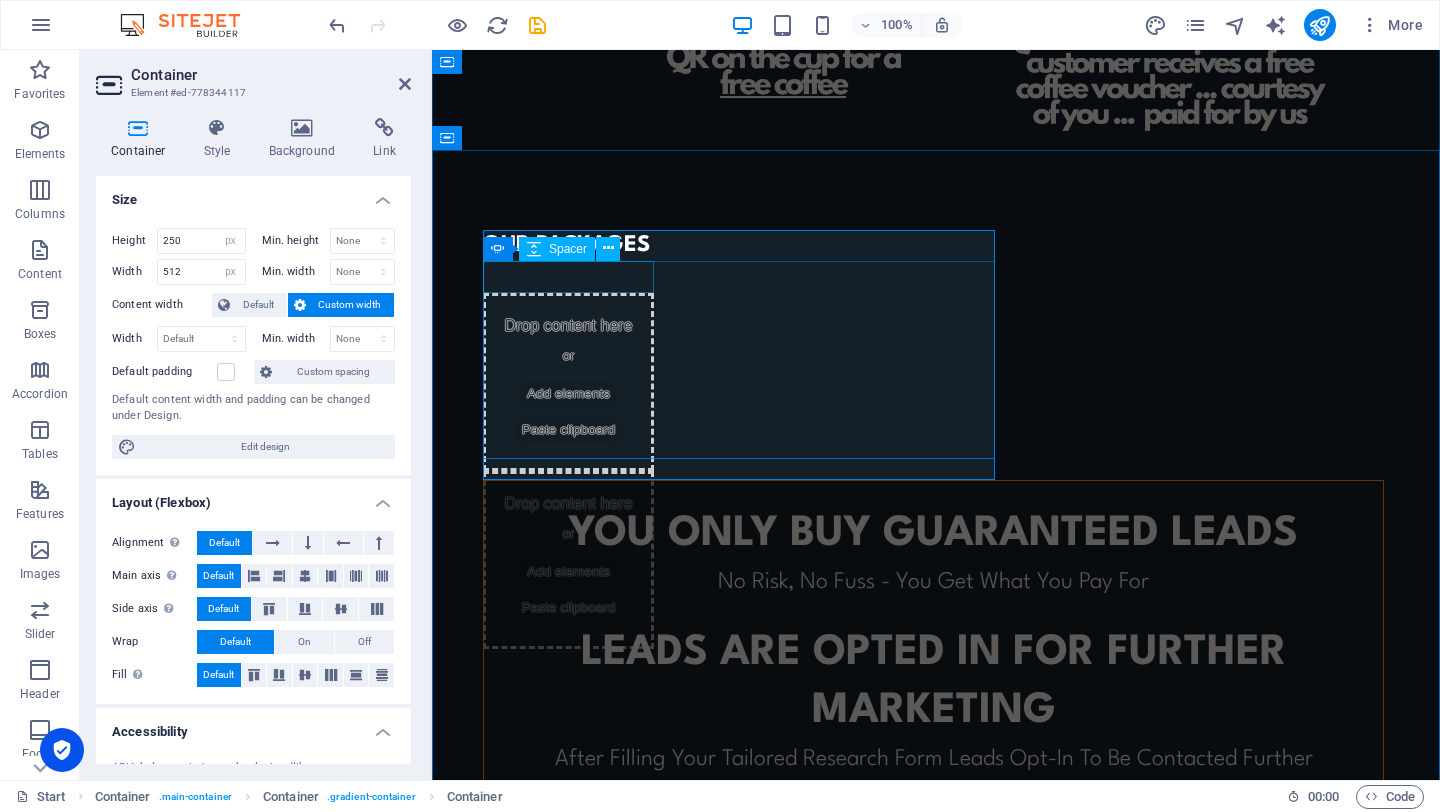 click at bounding box center [568, 277] 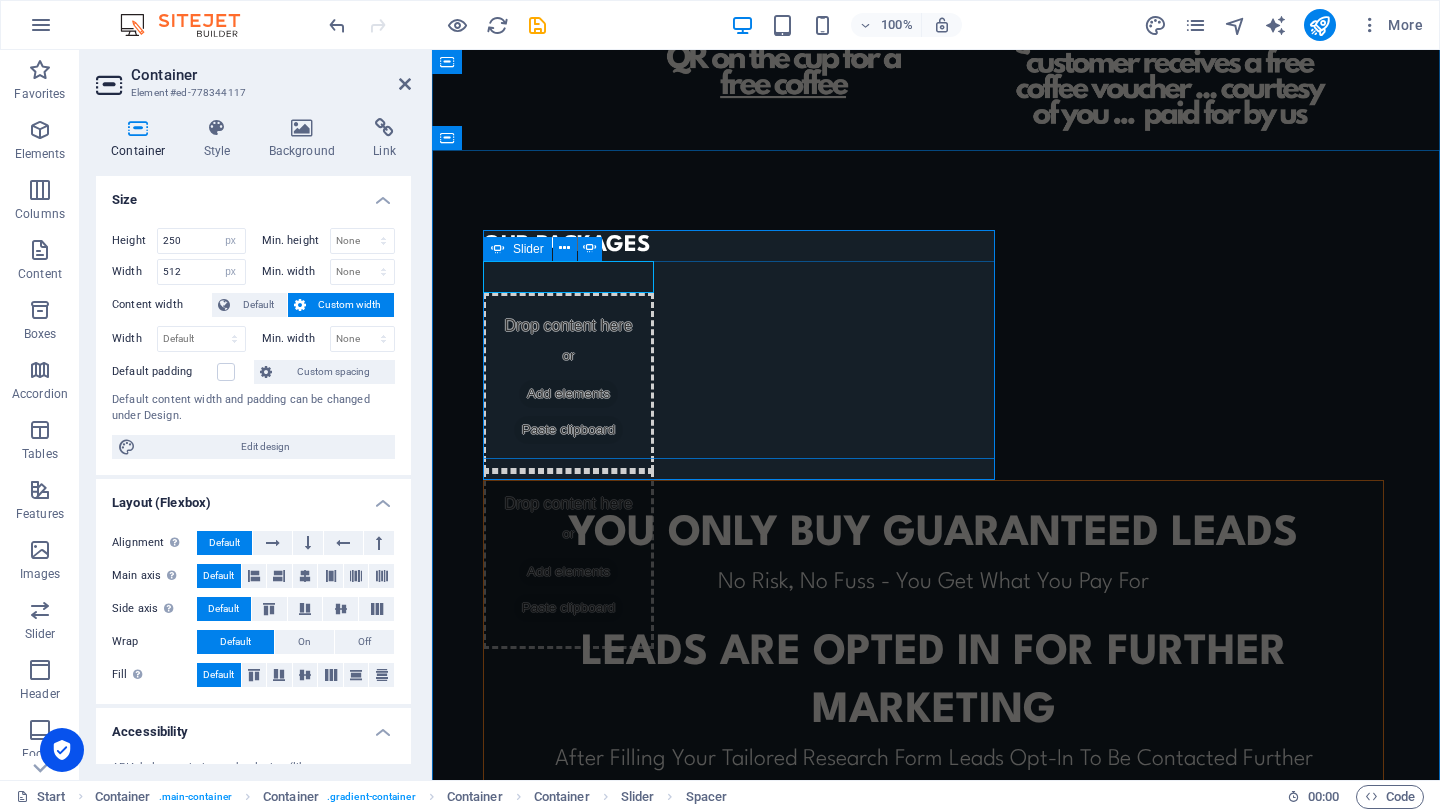 click on "Drop content here or  Add elements  Paste clipboard" at bounding box center (568, 382) 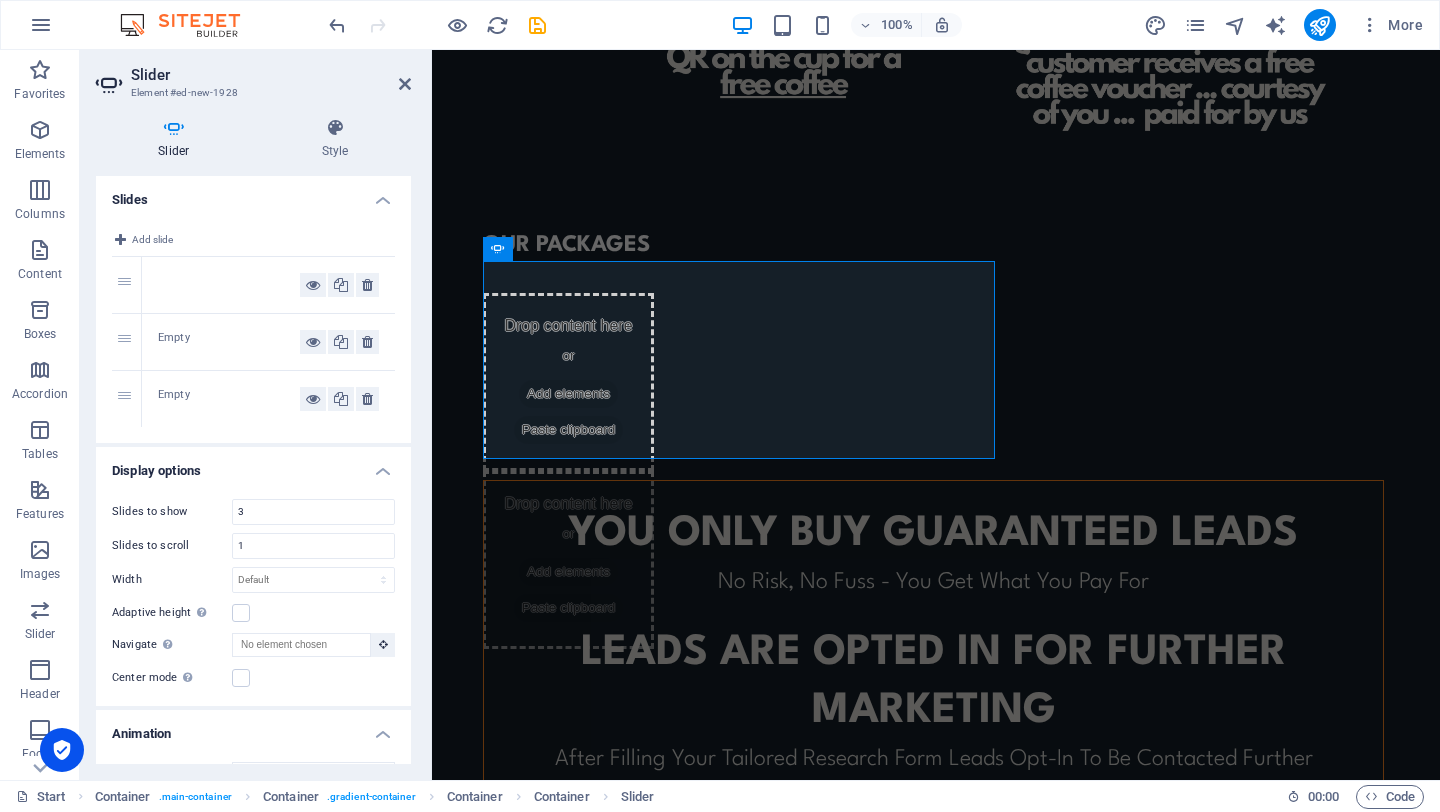 click at bounding box center (229, 285) 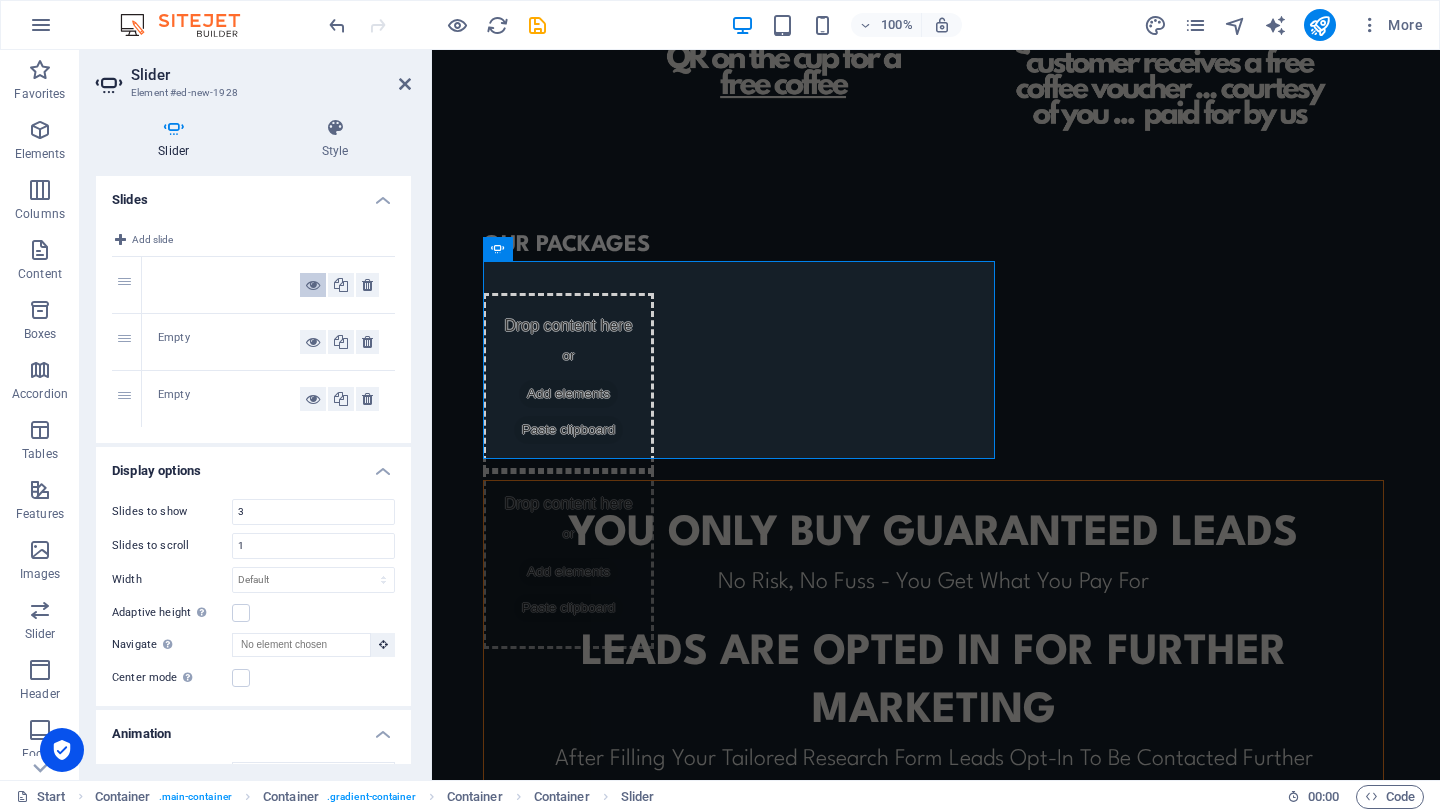 click at bounding box center (313, 285) 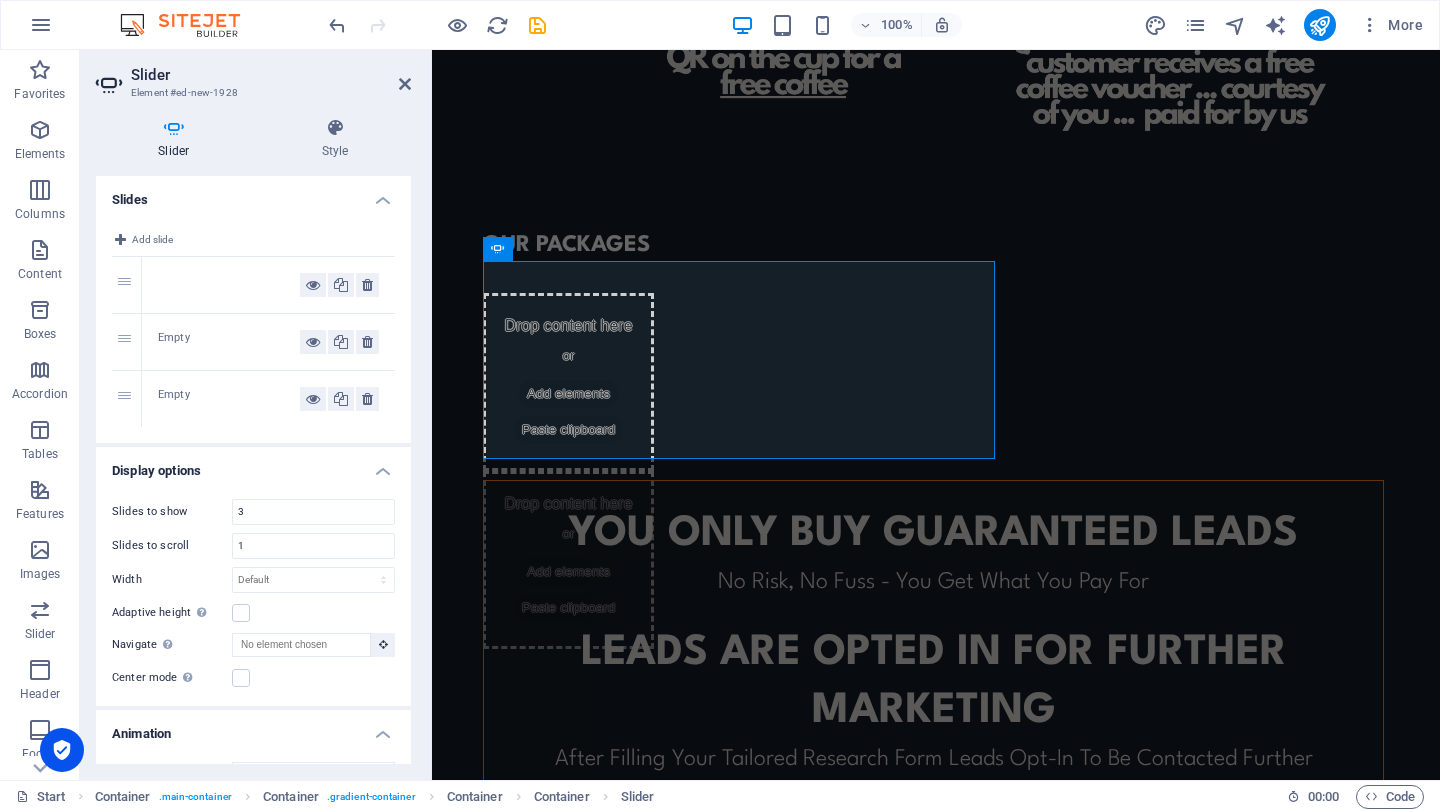 click on "1" at bounding box center [127, 285] 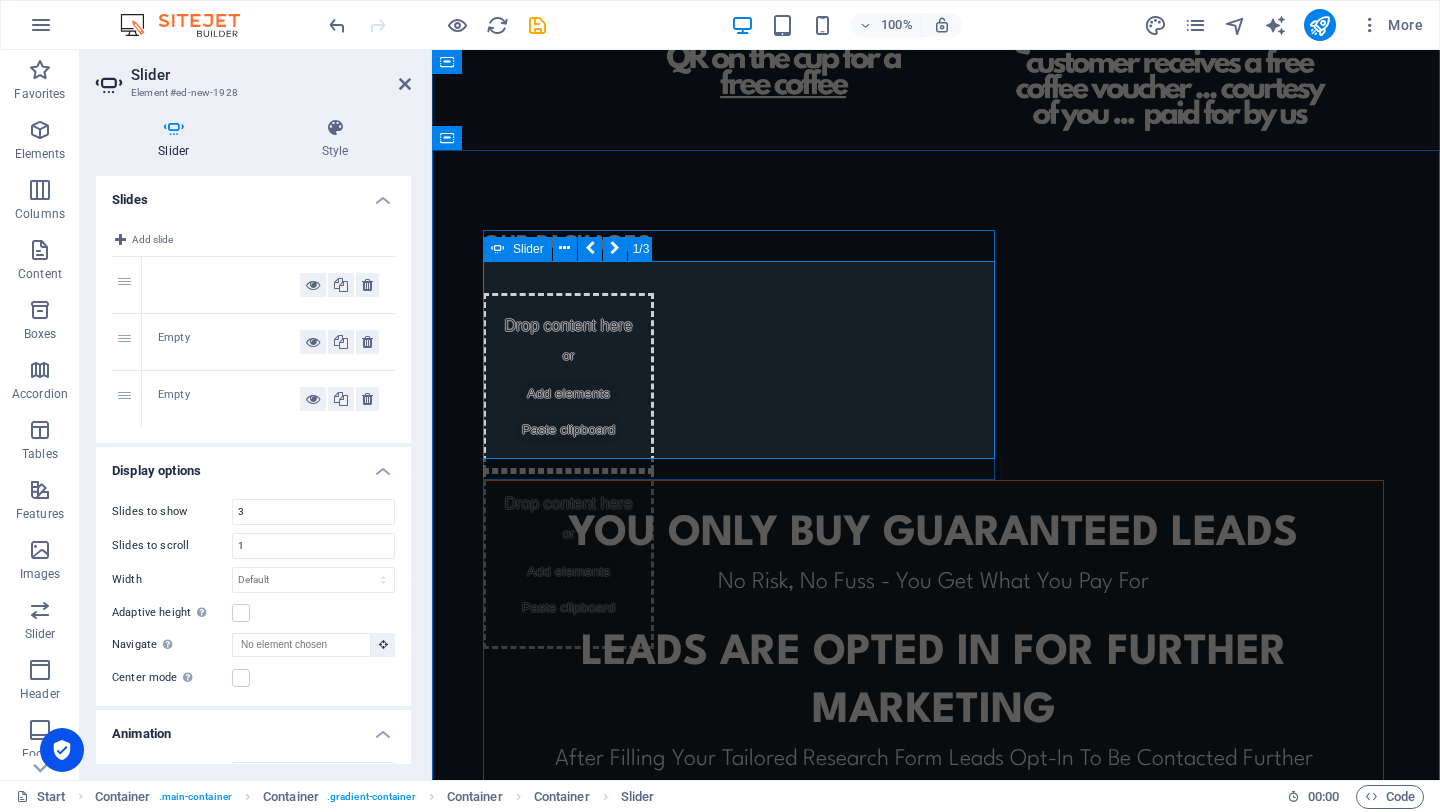 click on "Drop content here or  Add elements  Paste clipboard Drop content here or  Add elements  Paste clipboard" at bounding box center [739, 455] 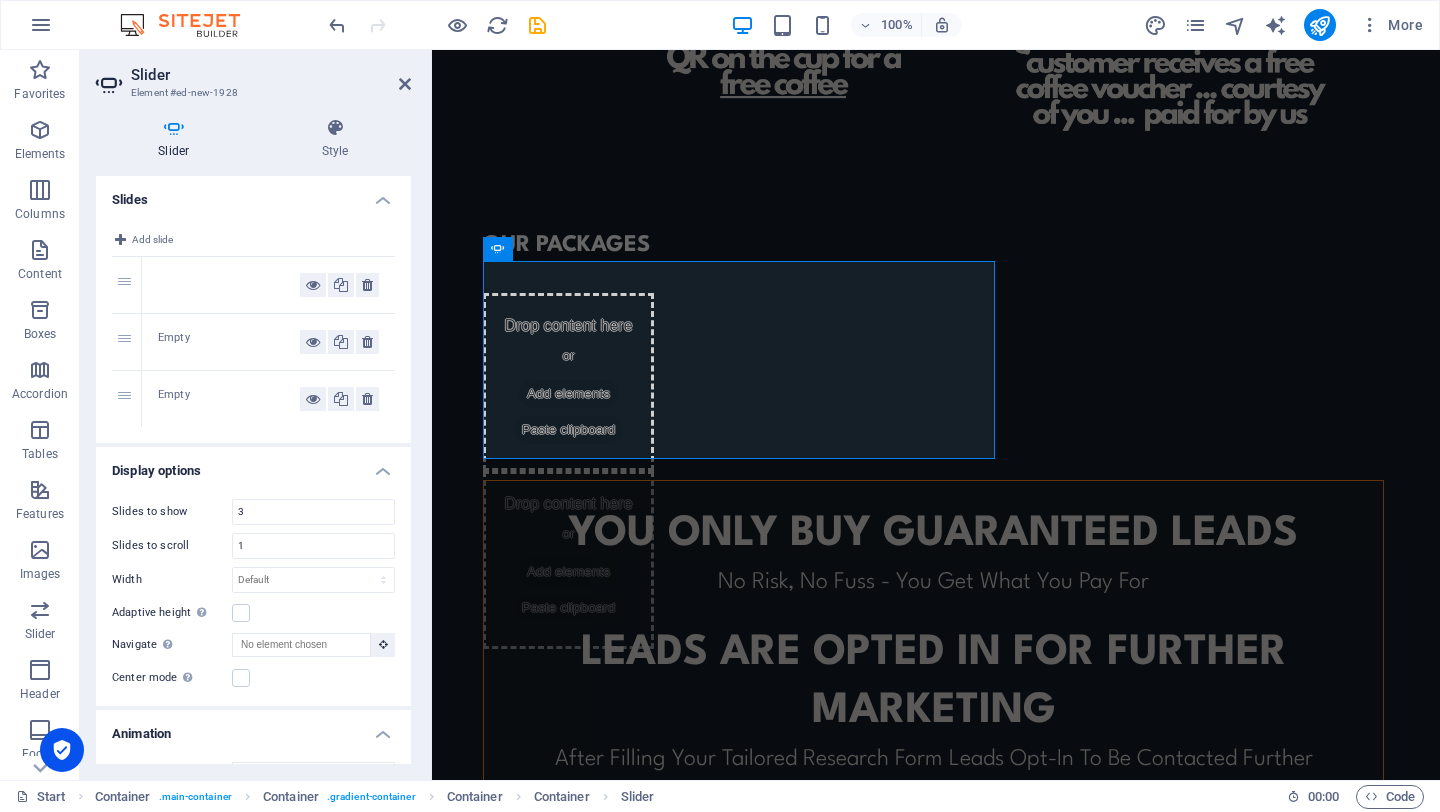 click at bounding box center [268, 285] 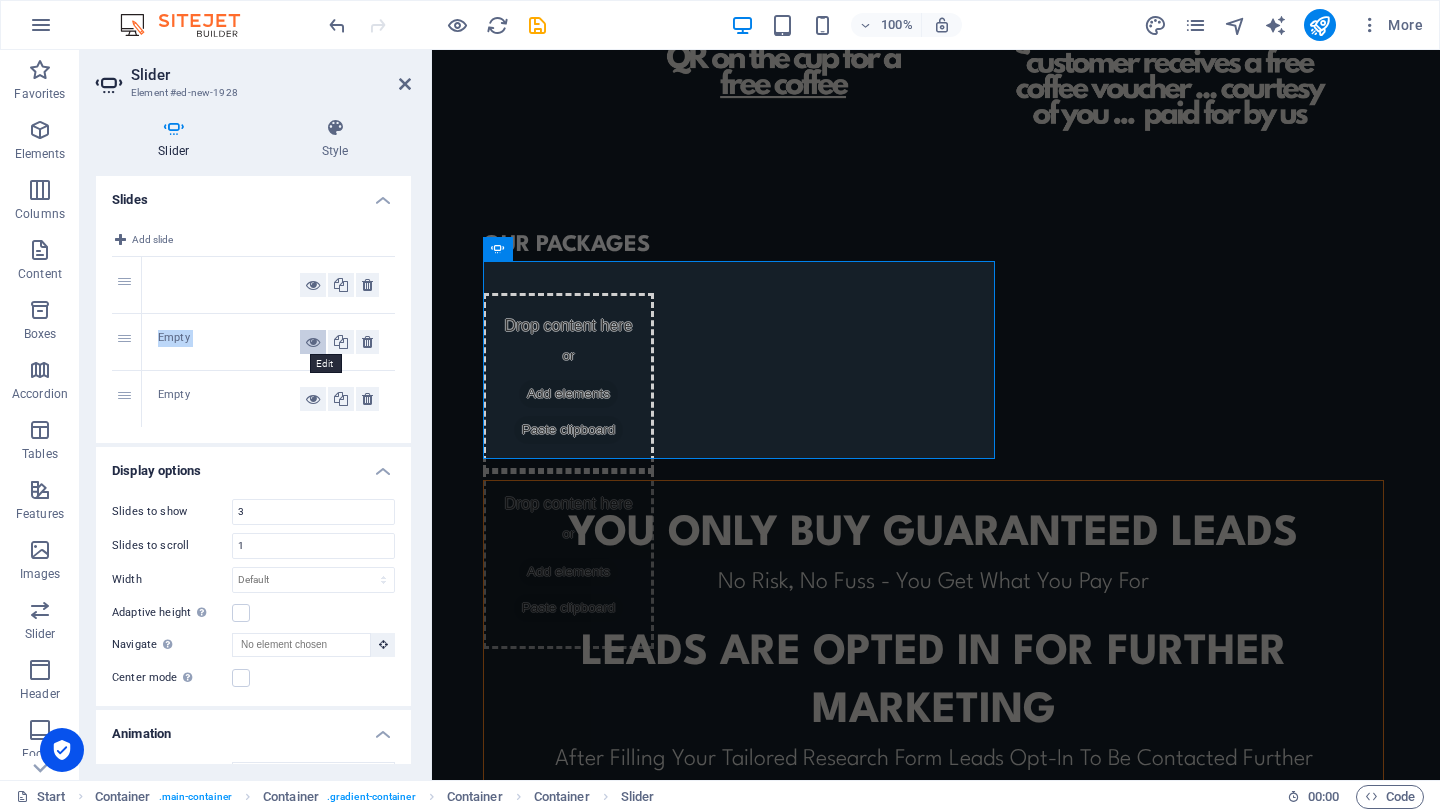 click at bounding box center [313, 342] 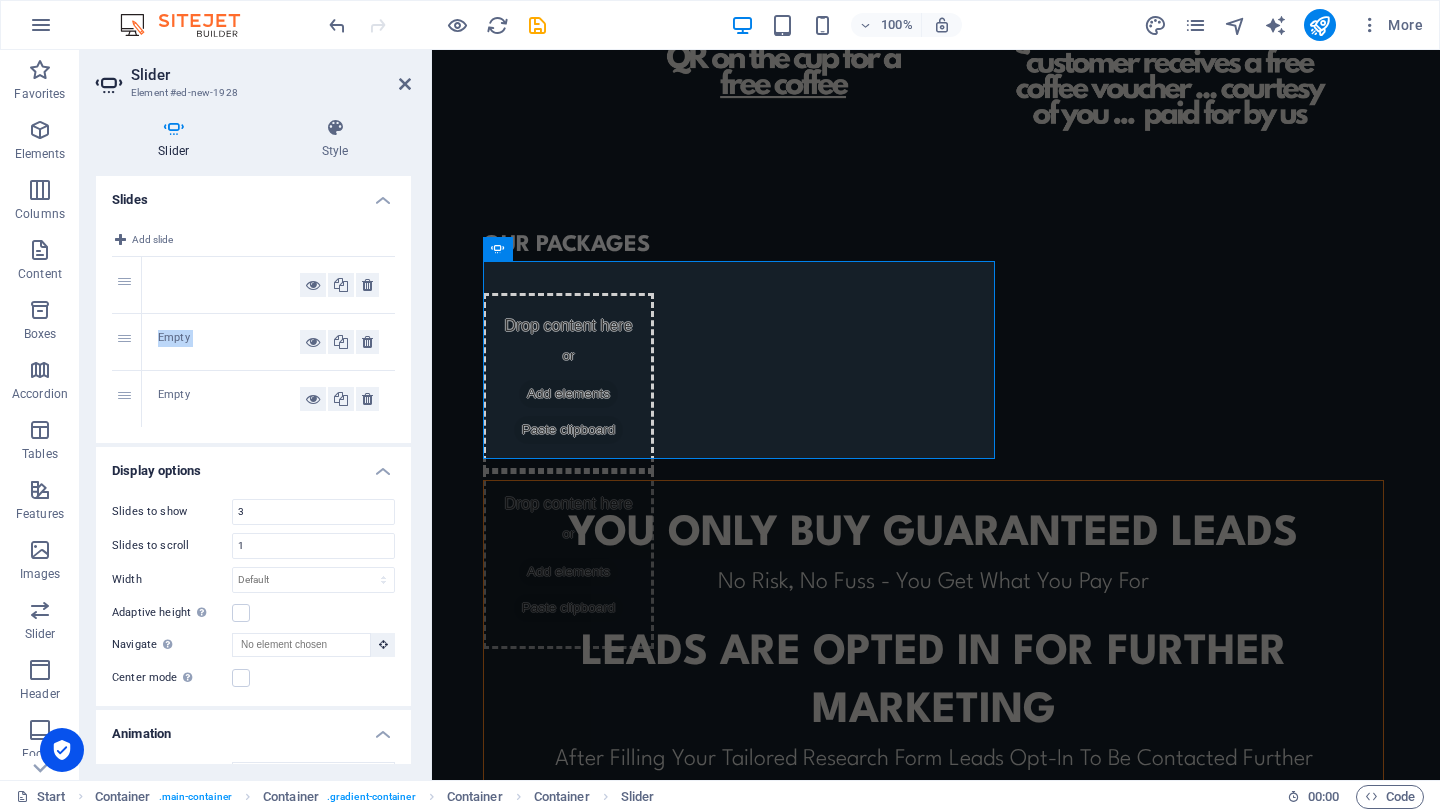 click at bounding box center (268, 285) 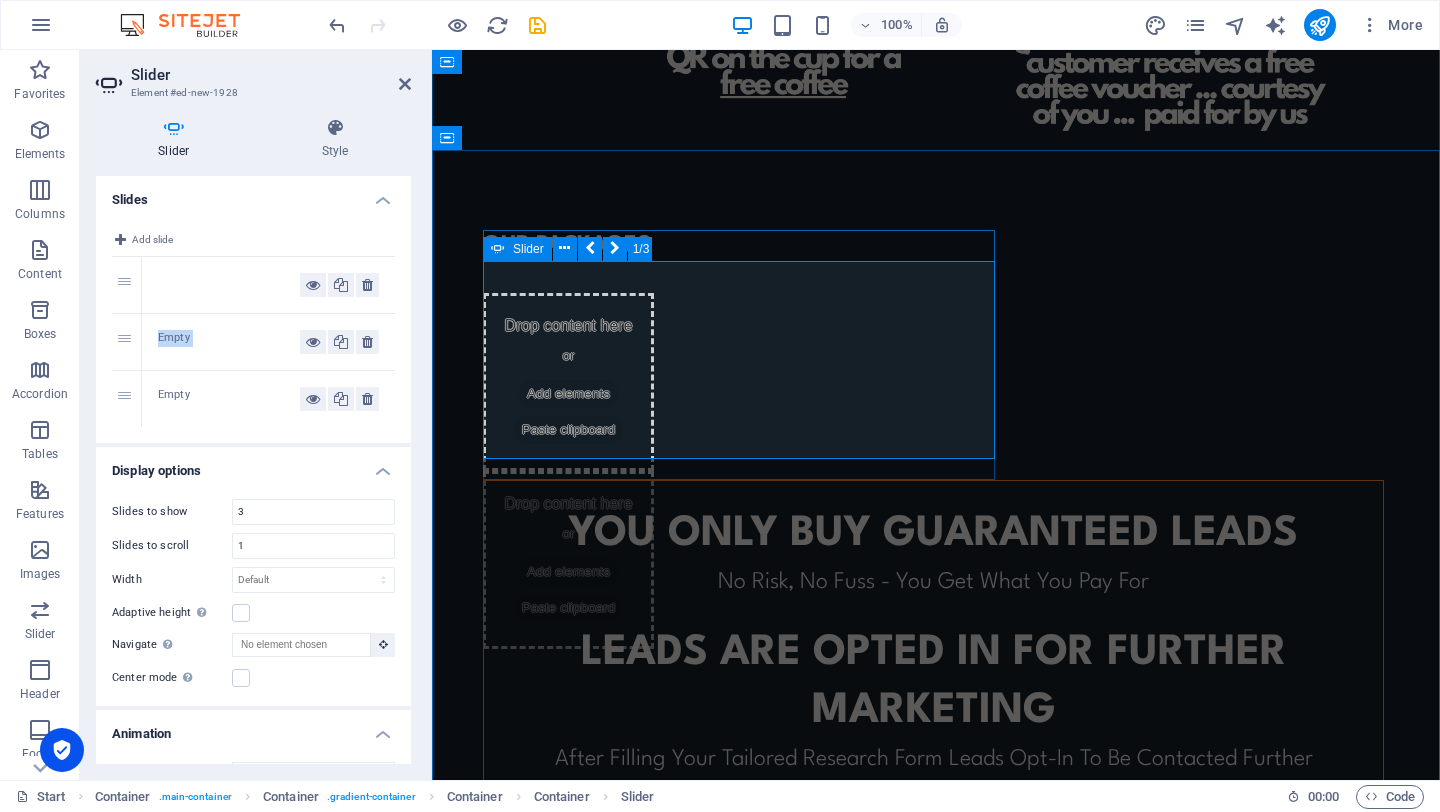 click on "Drop content here or  Add elements  Paste clipboard Drop content here or  Add elements  Paste clipboard" at bounding box center (739, 455) 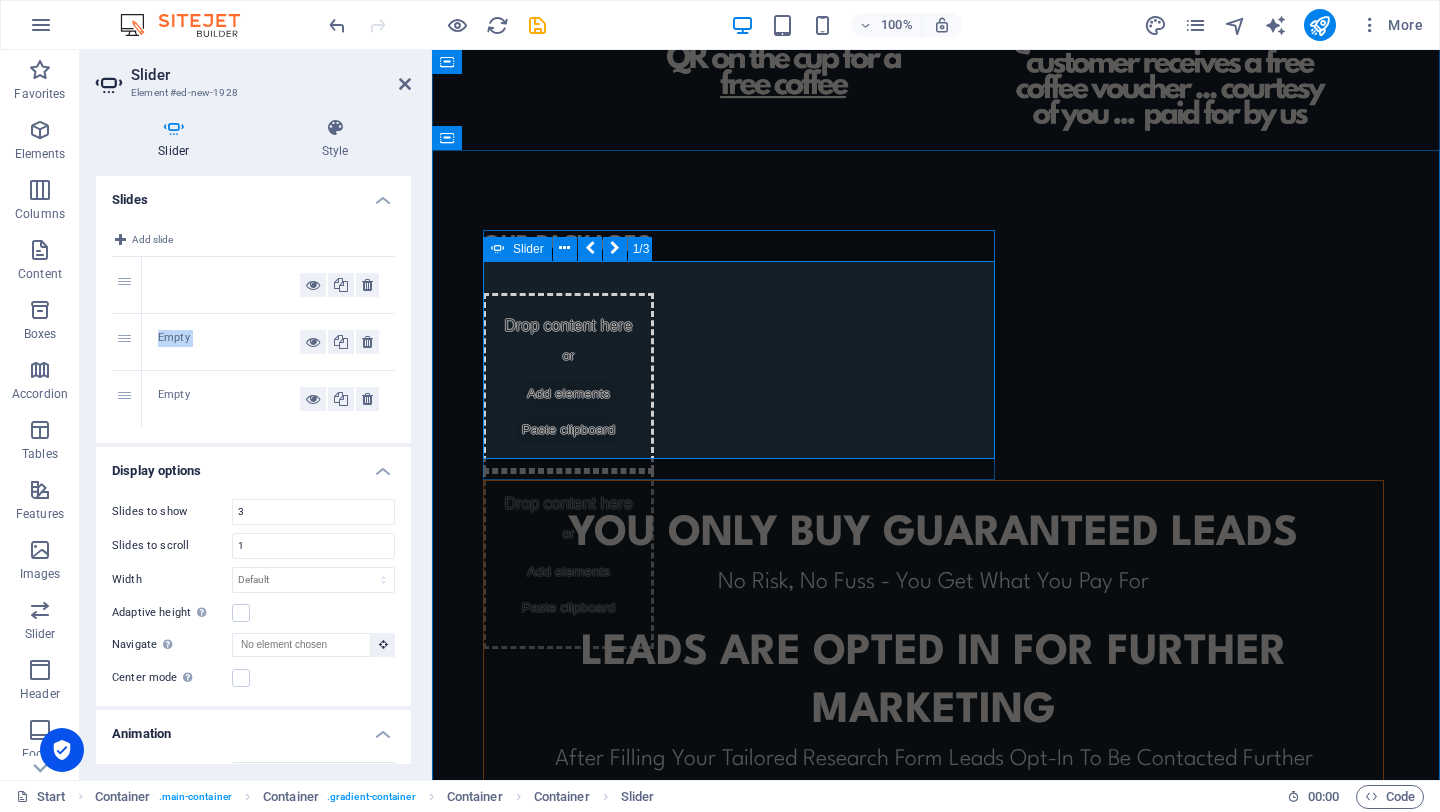 click on "Drop content here or  Add elements  Paste clipboard Drop content here or  Add elements  Paste clipboard" at bounding box center (739, 455) 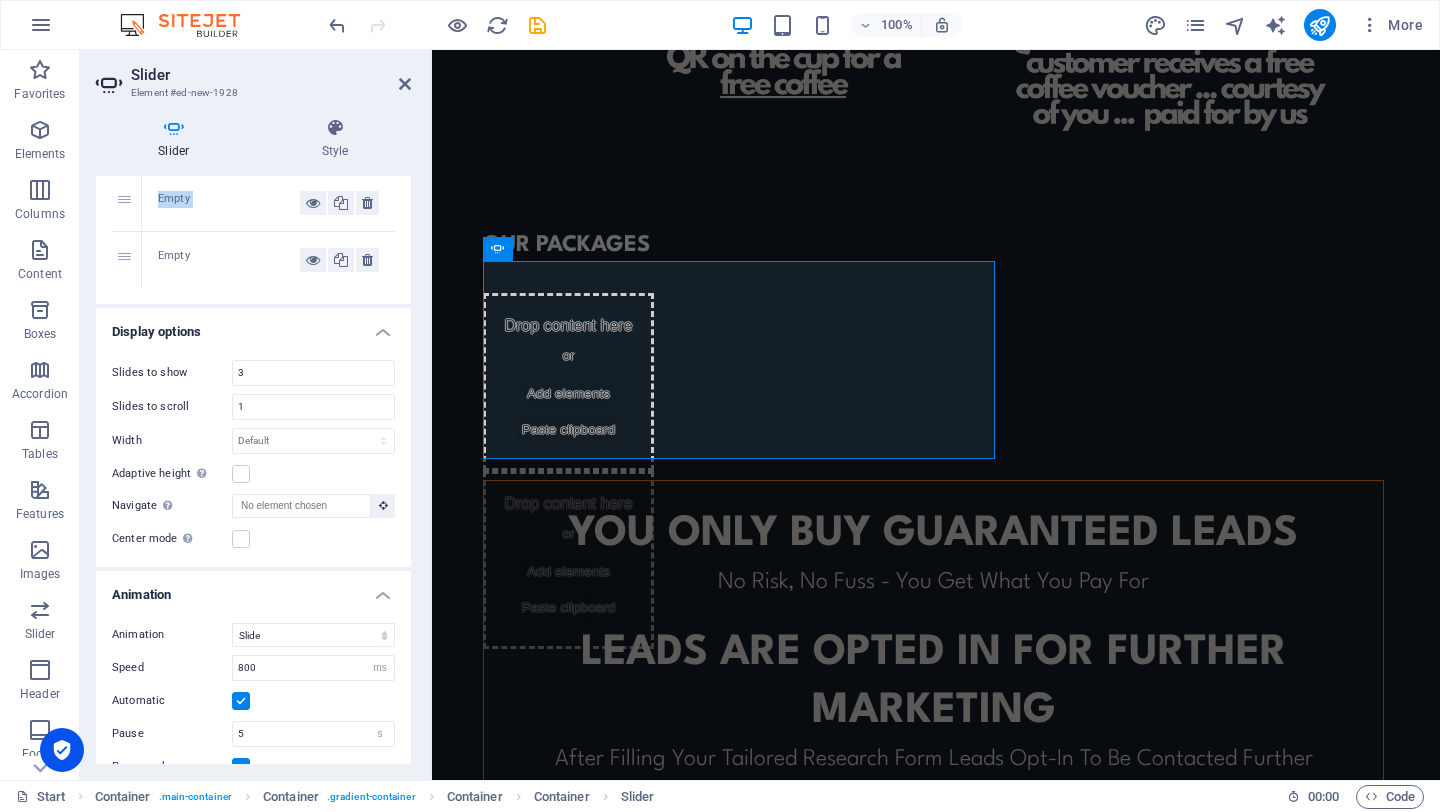 scroll, scrollTop: 142, scrollLeft: 0, axis: vertical 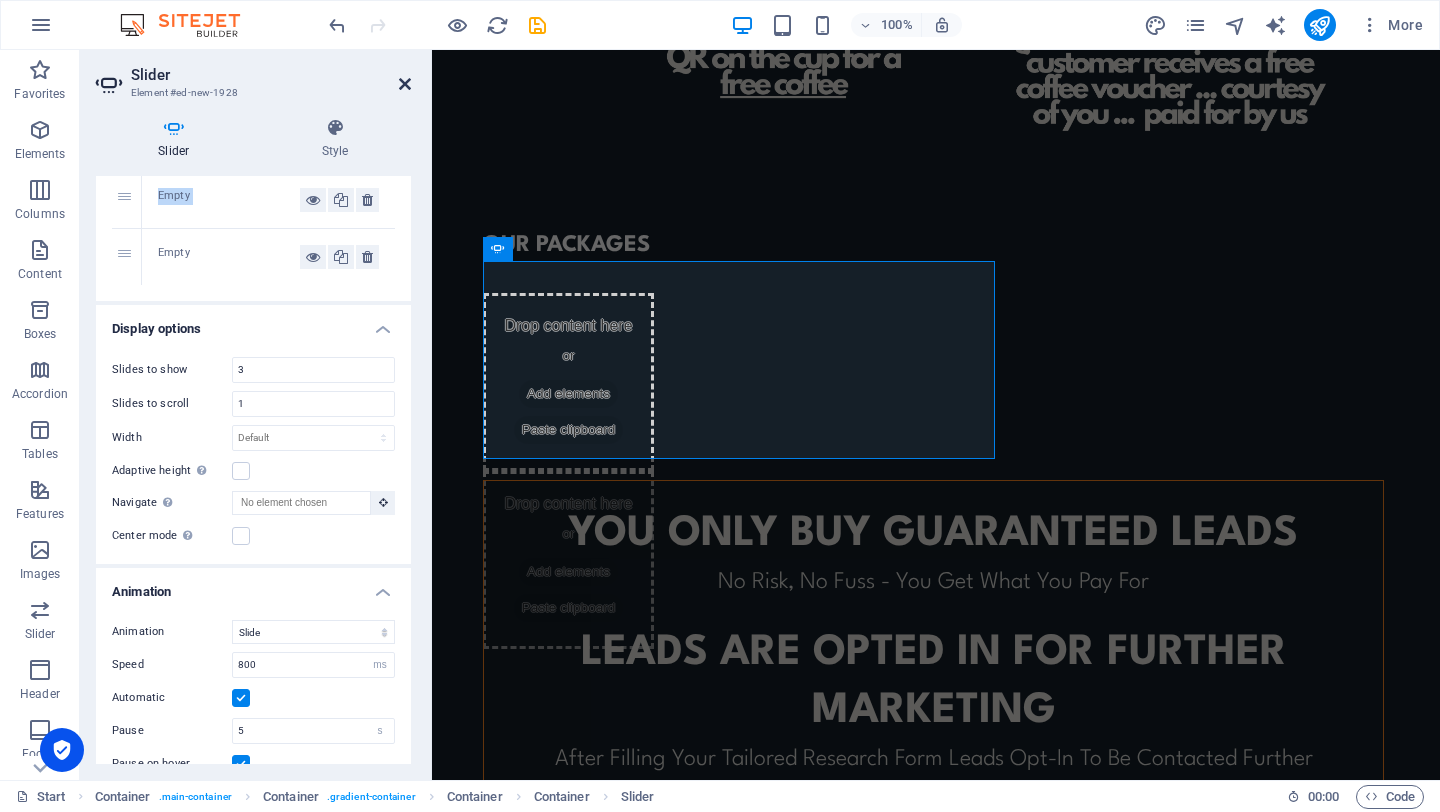 click at bounding box center (405, 84) 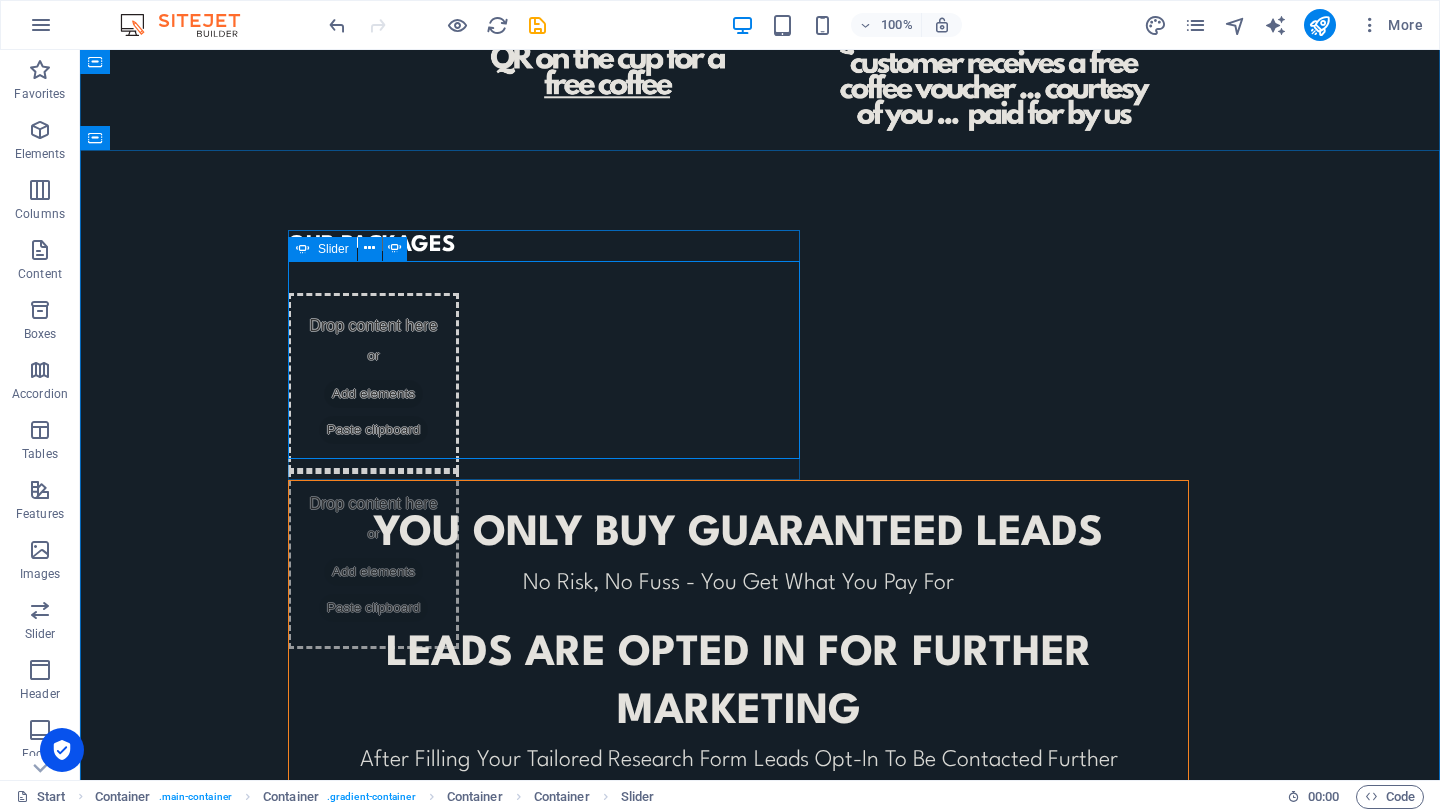 click on "Drop content here or  Add elements  Paste clipboard Drop content here or  Add elements  Paste clipboard" at bounding box center (544, 455) 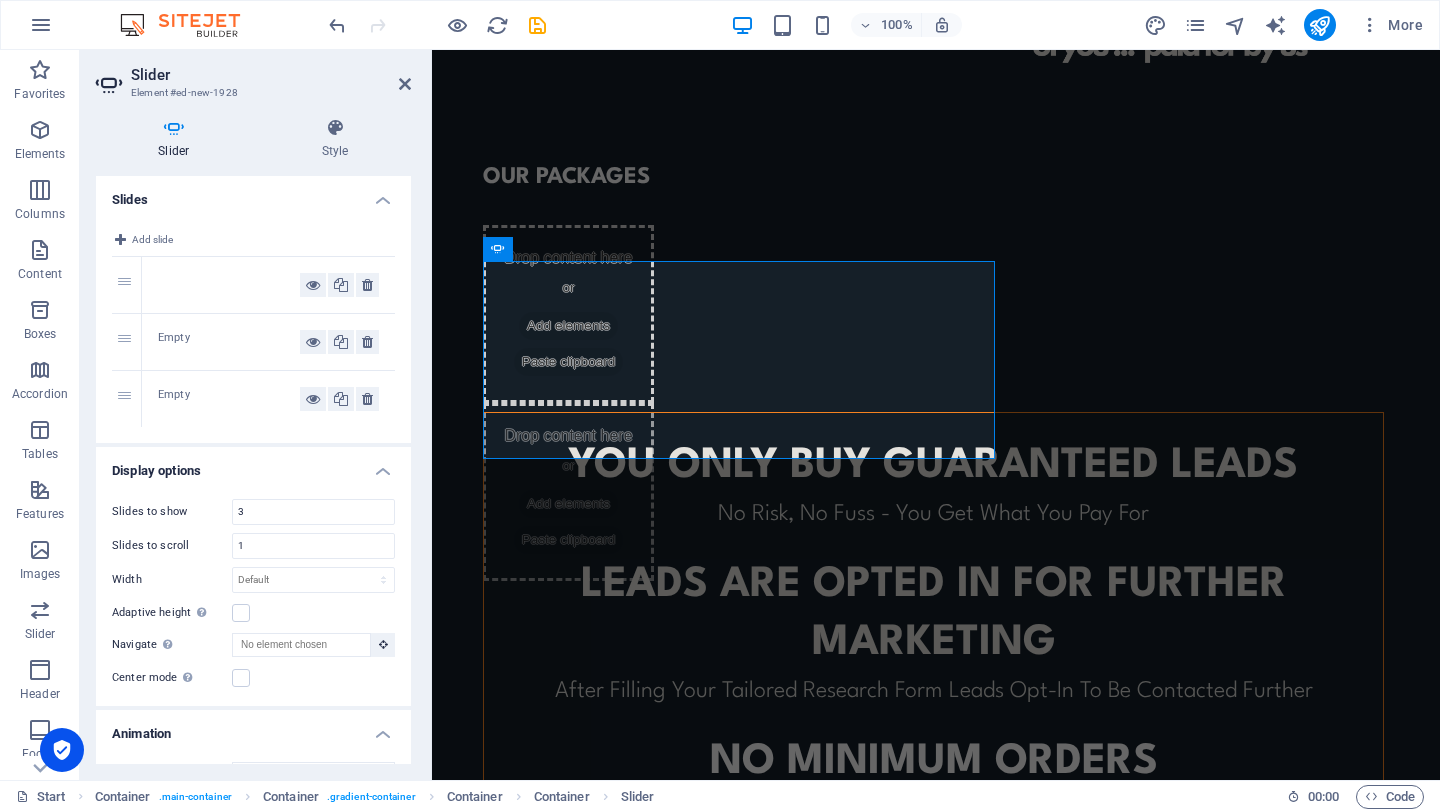 scroll, scrollTop: 1075, scrollLeft: 0, axis: vertical 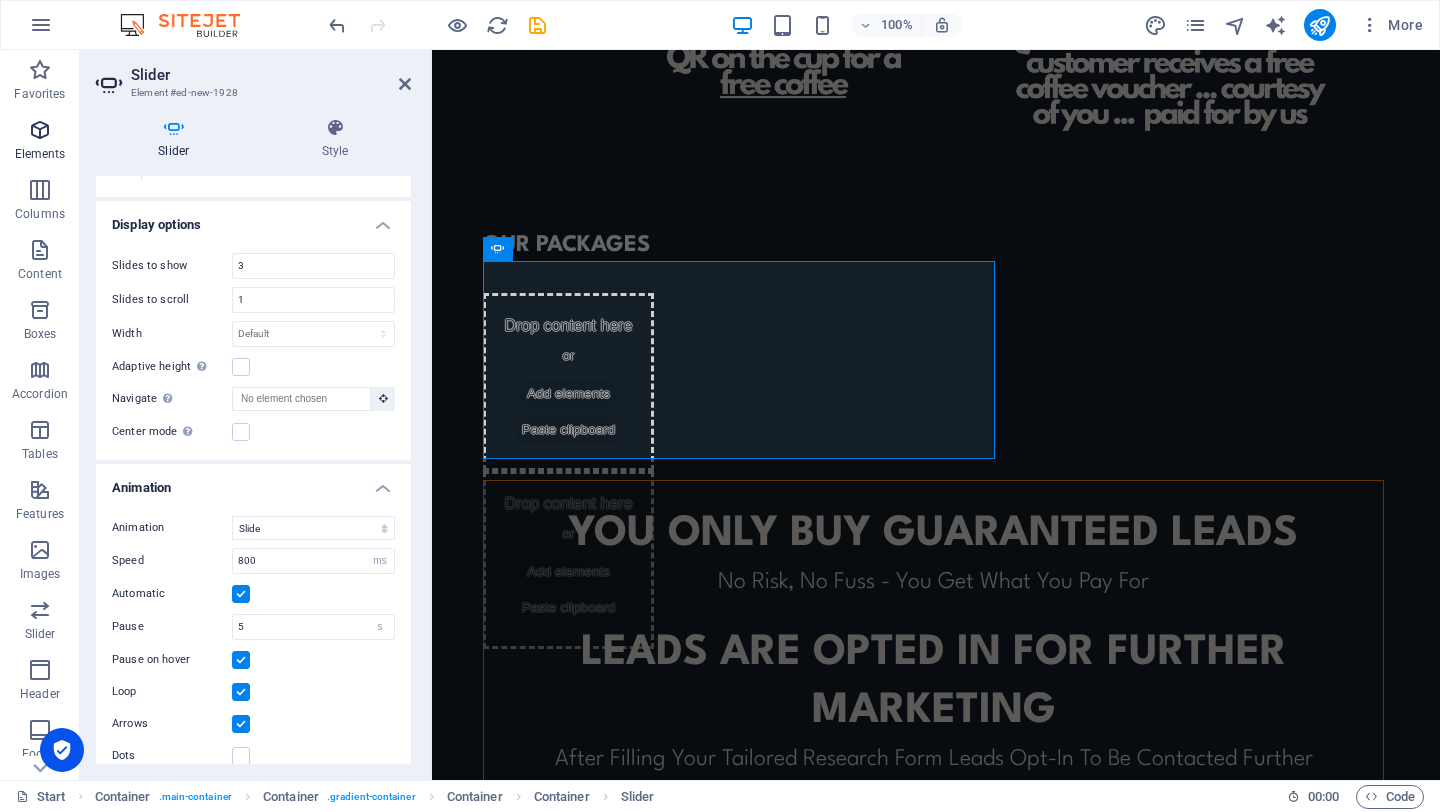 click on "Elements" at bounding box center (40, 142) 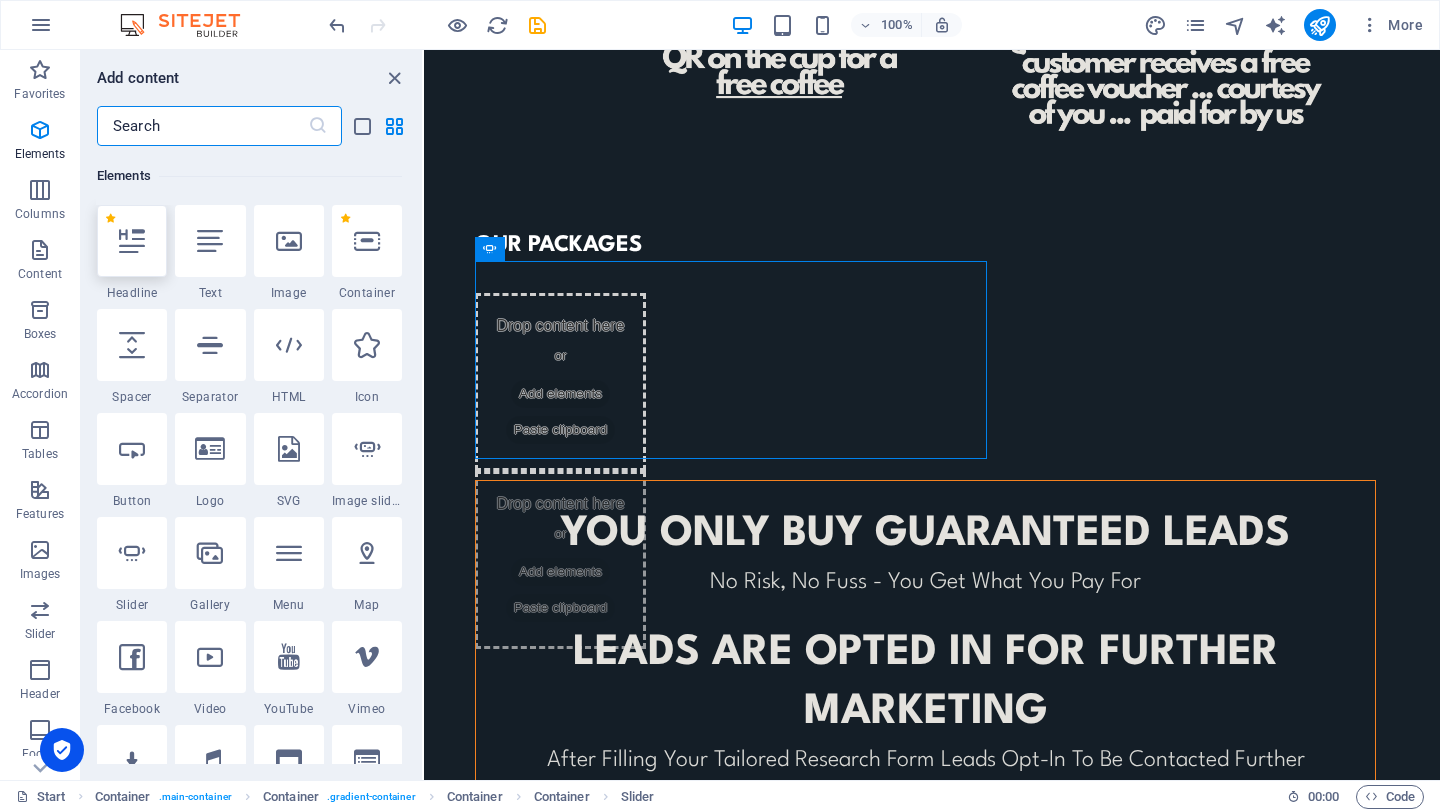 scroll, scrollTop: 213, scrollLeft: 0, axis: vertical 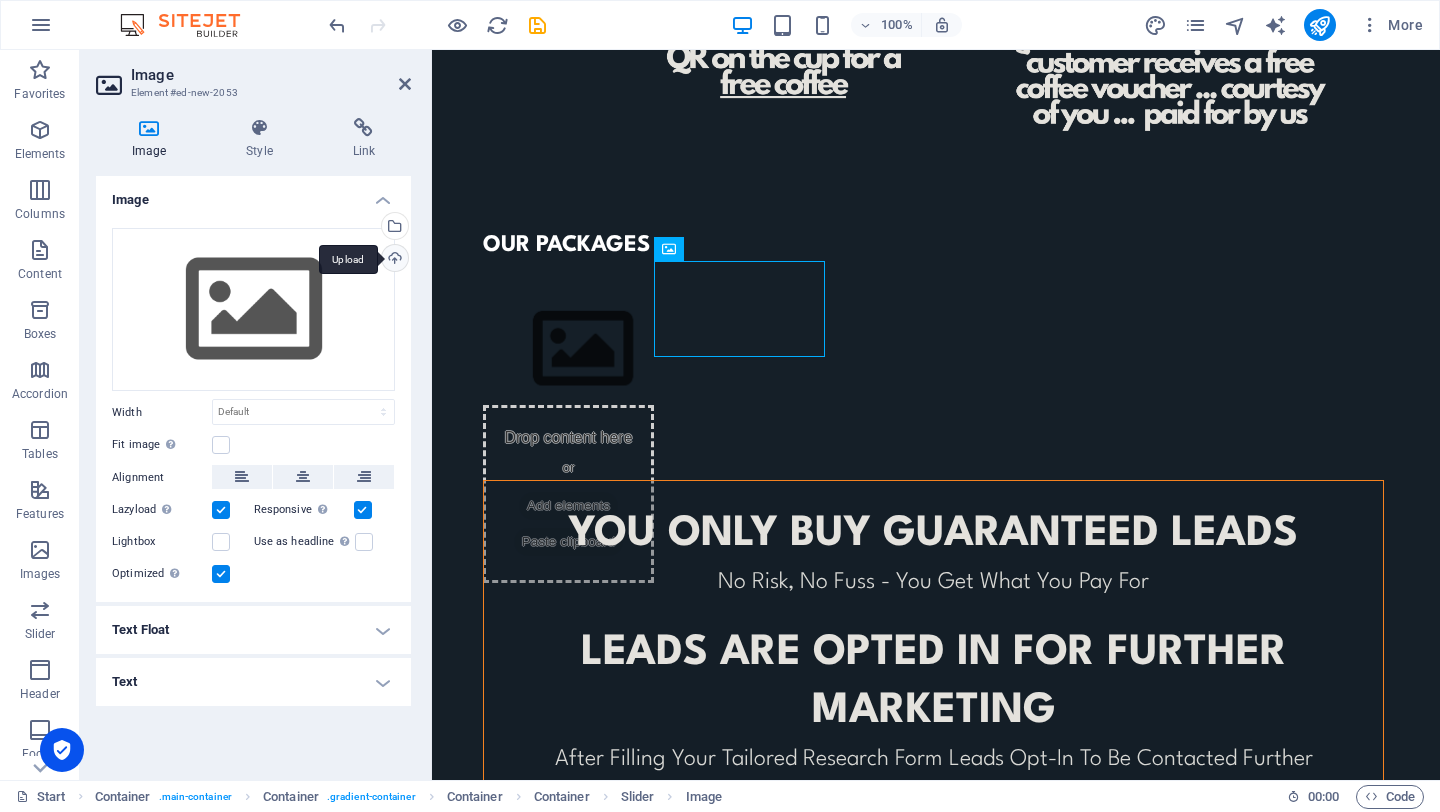 click on "Upload" at bounding box center (393, 260) 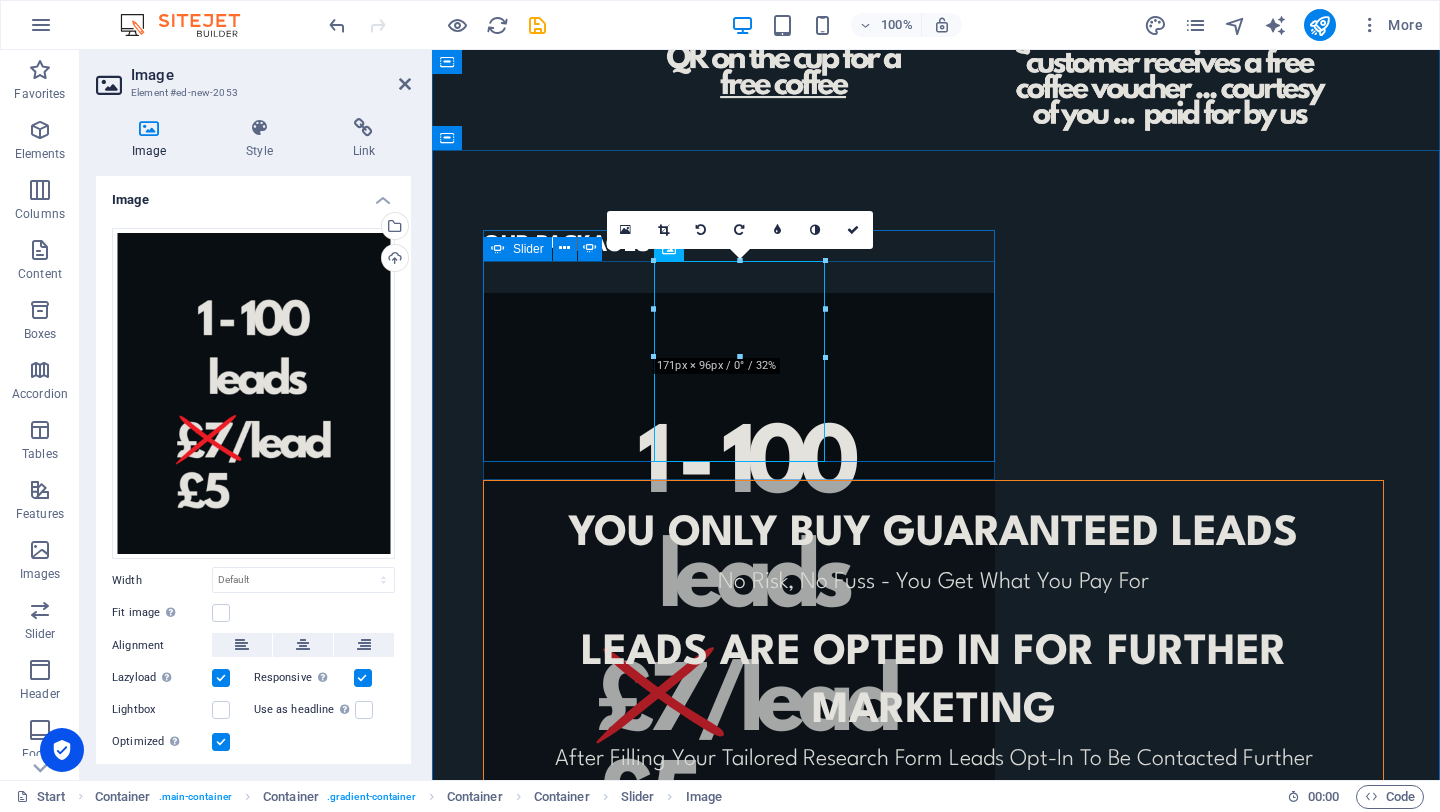 click on "Add elements" at bounding box center [568, 1019] 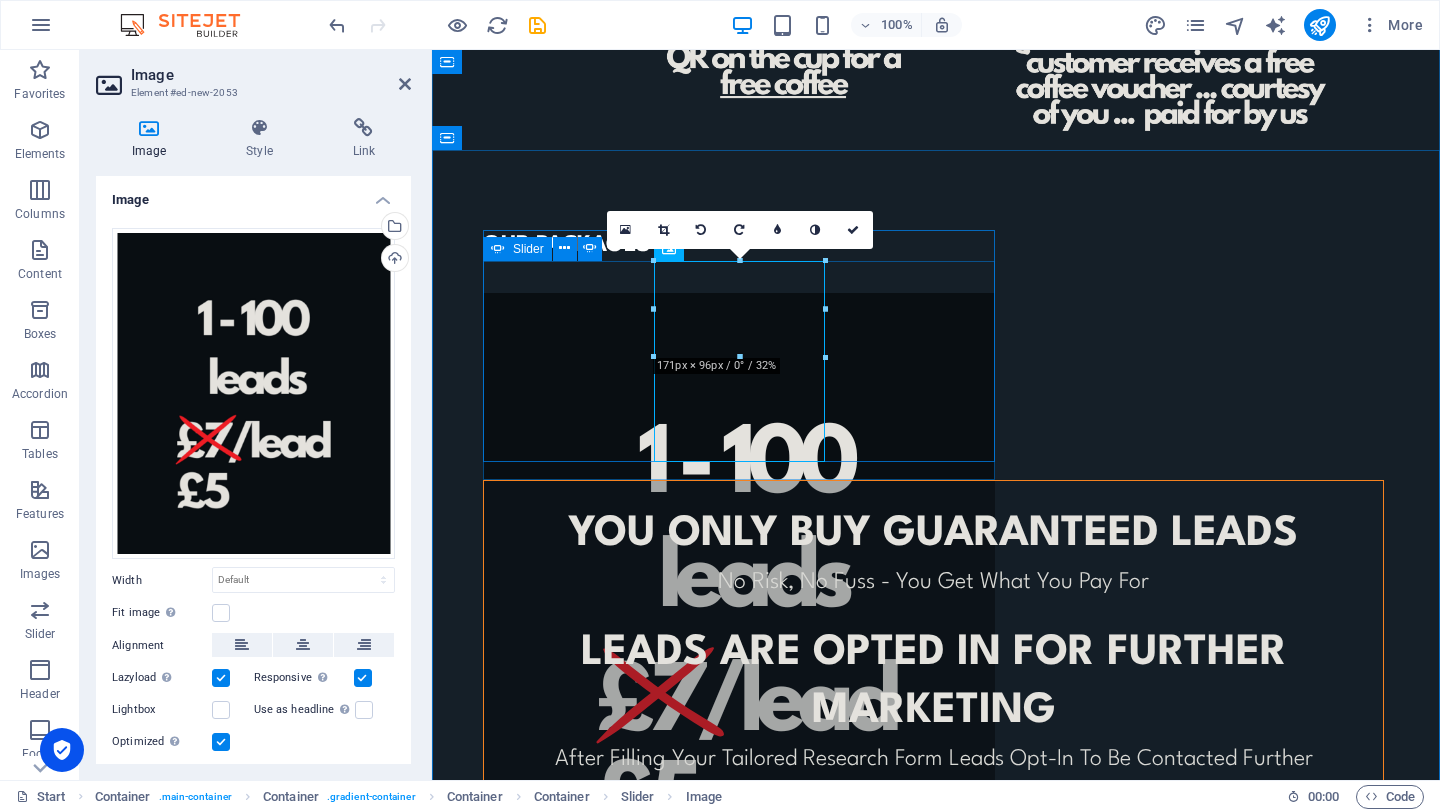 click on "Add elements" at bounding box center (568, 1019) 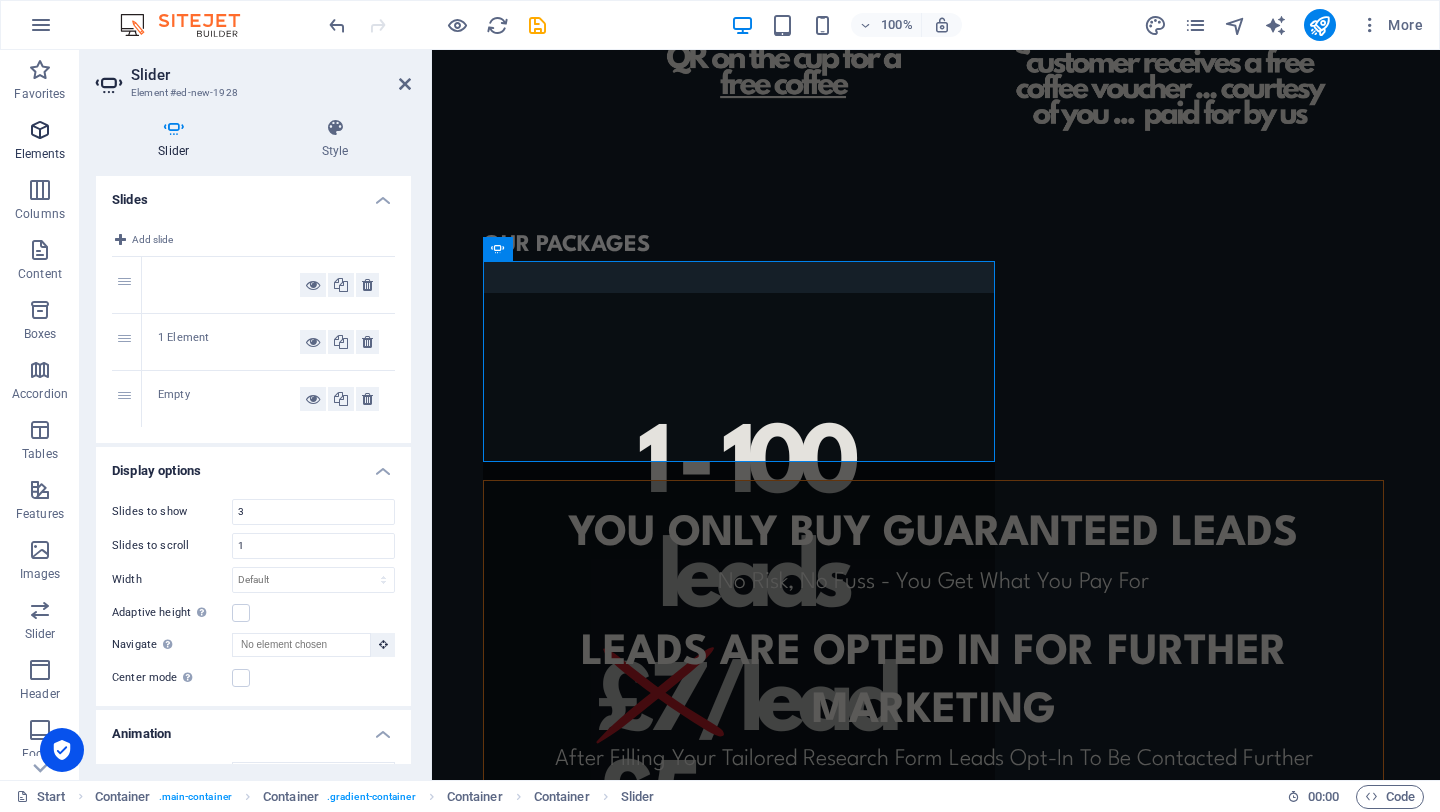 click on "Elements" at bounding box center (40, 154) 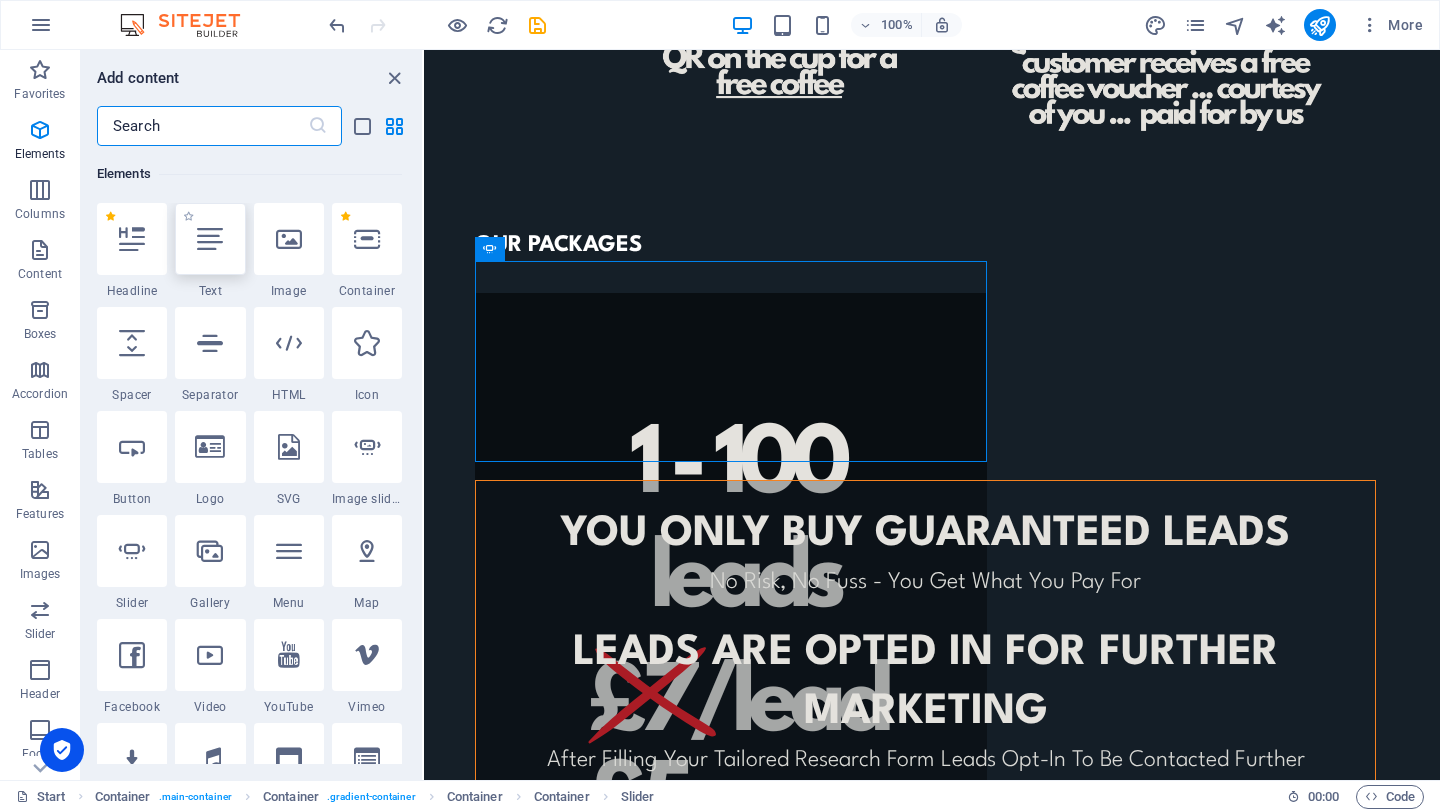 scroll, scrollTop: 213, scrollLeft: 0, axis: vertical 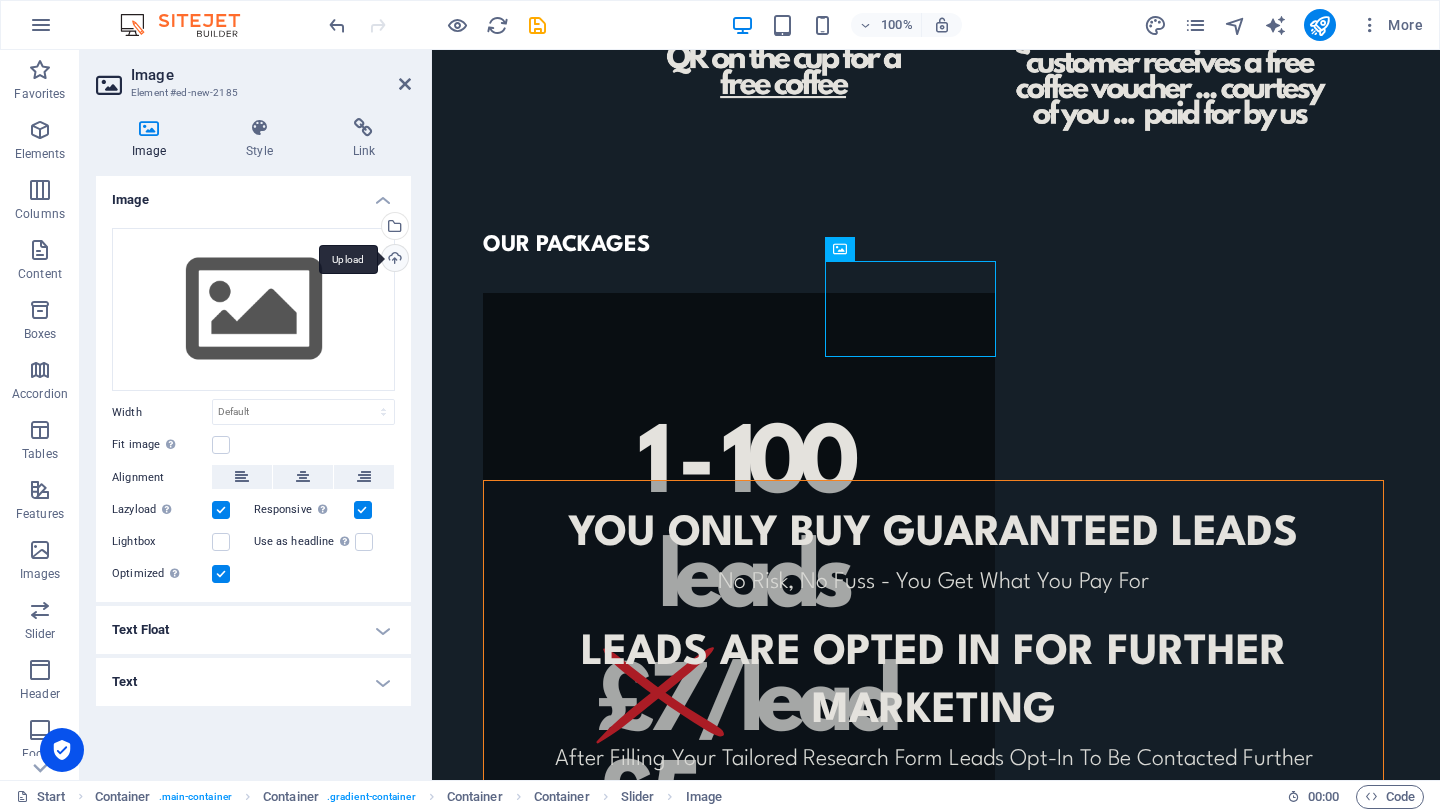 click on "Upload" at bounding box center [393, 260] 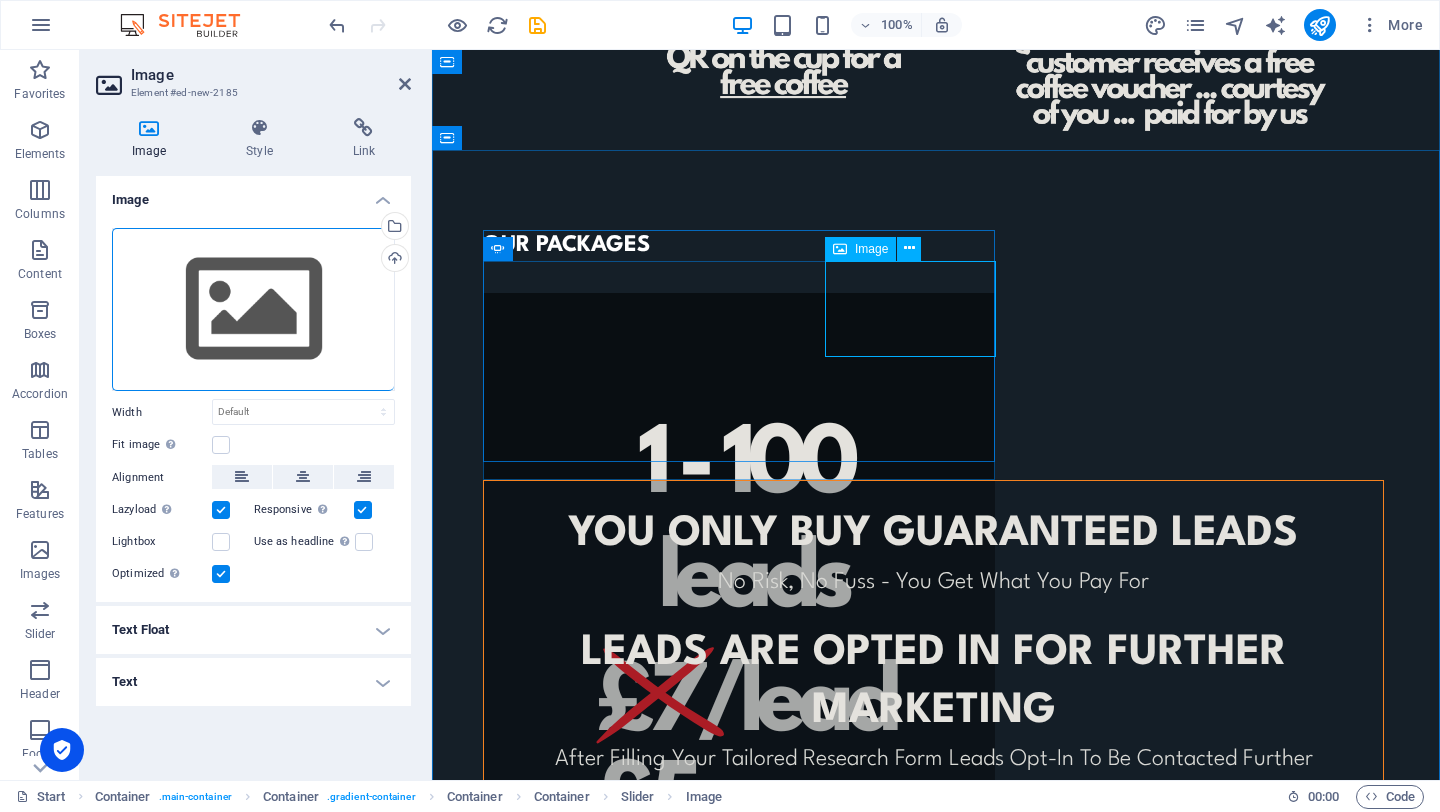 click at bounding box center [568, 974] 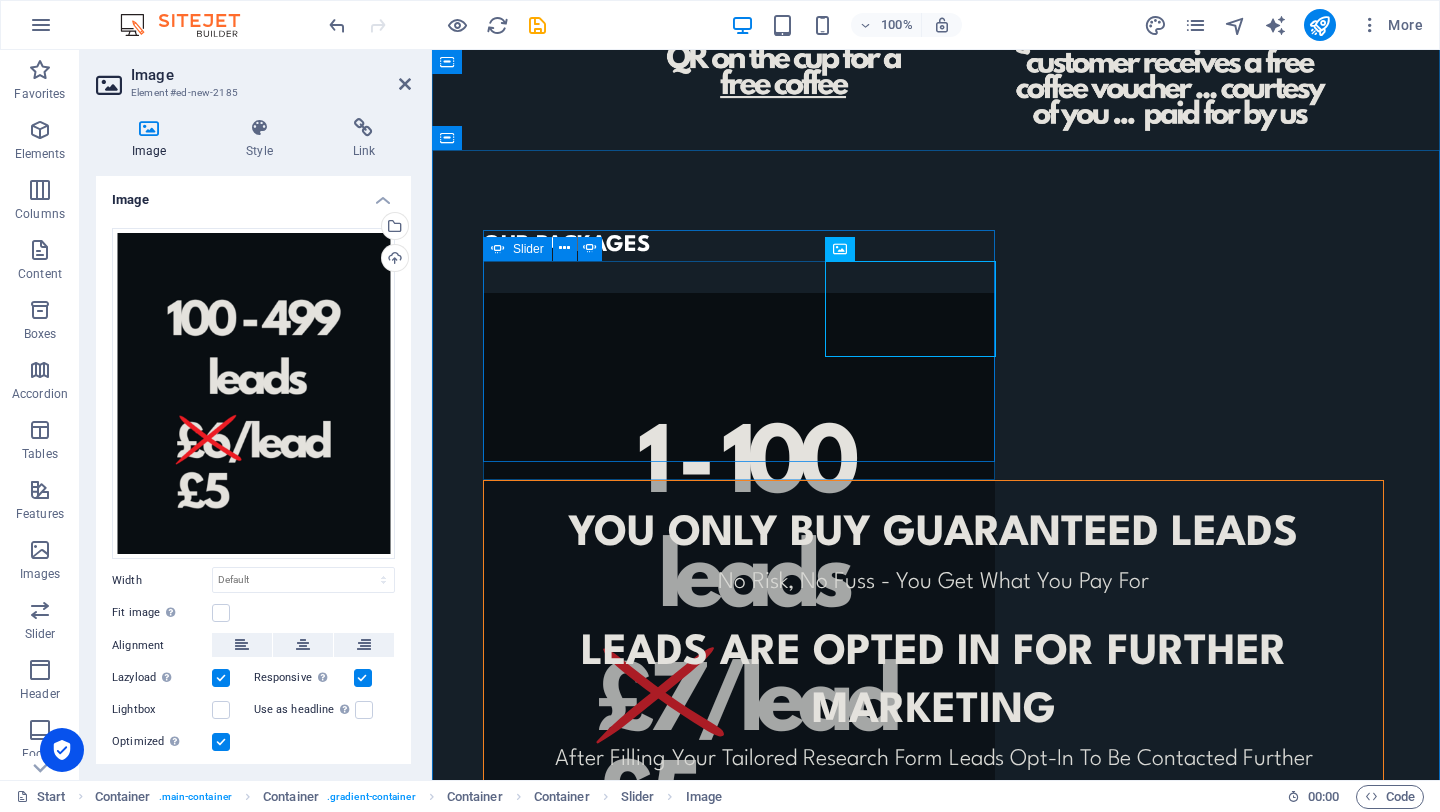 click at bounding box center (739, 902) 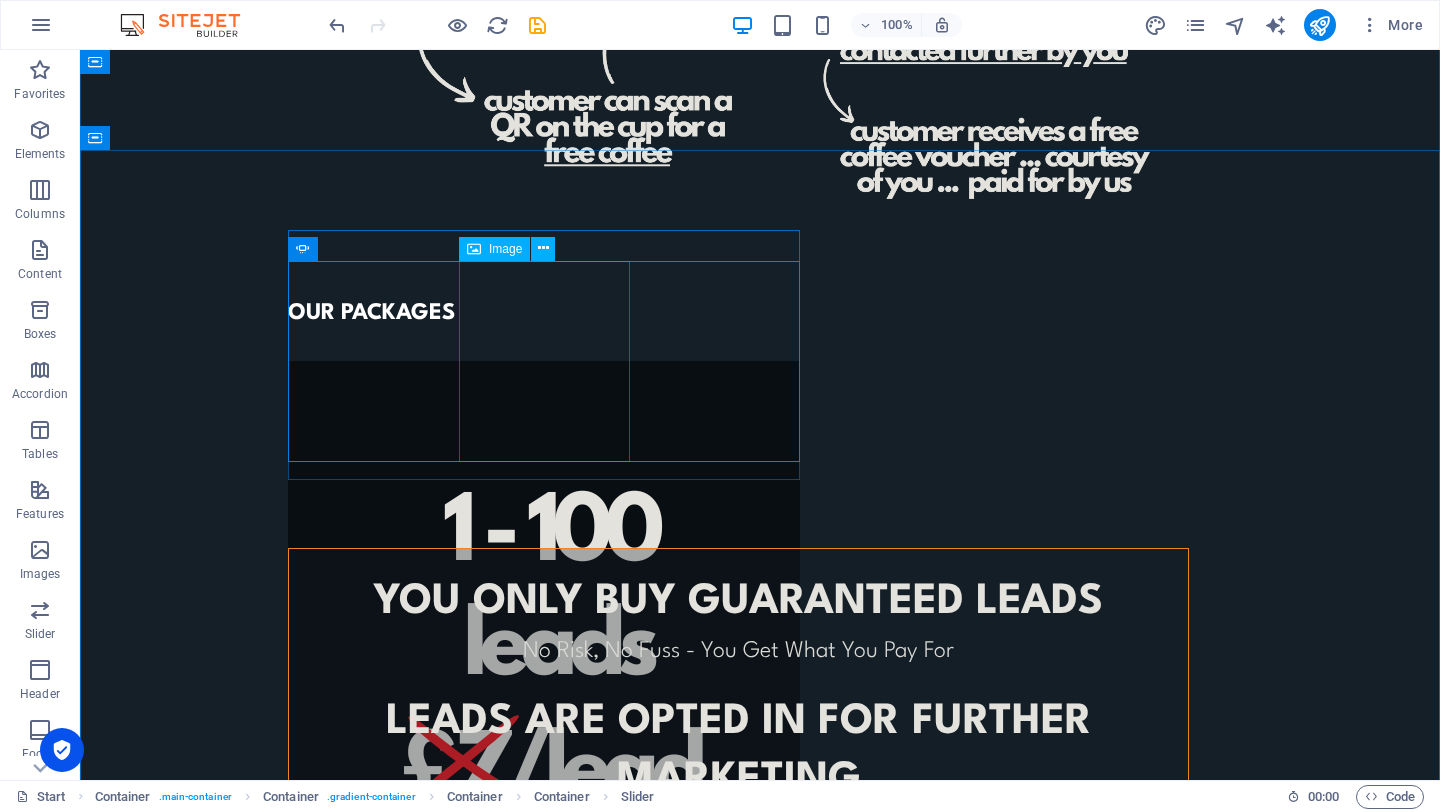 scroll, scrollTop: 1143, scrollLeft: 0, axis: vertical 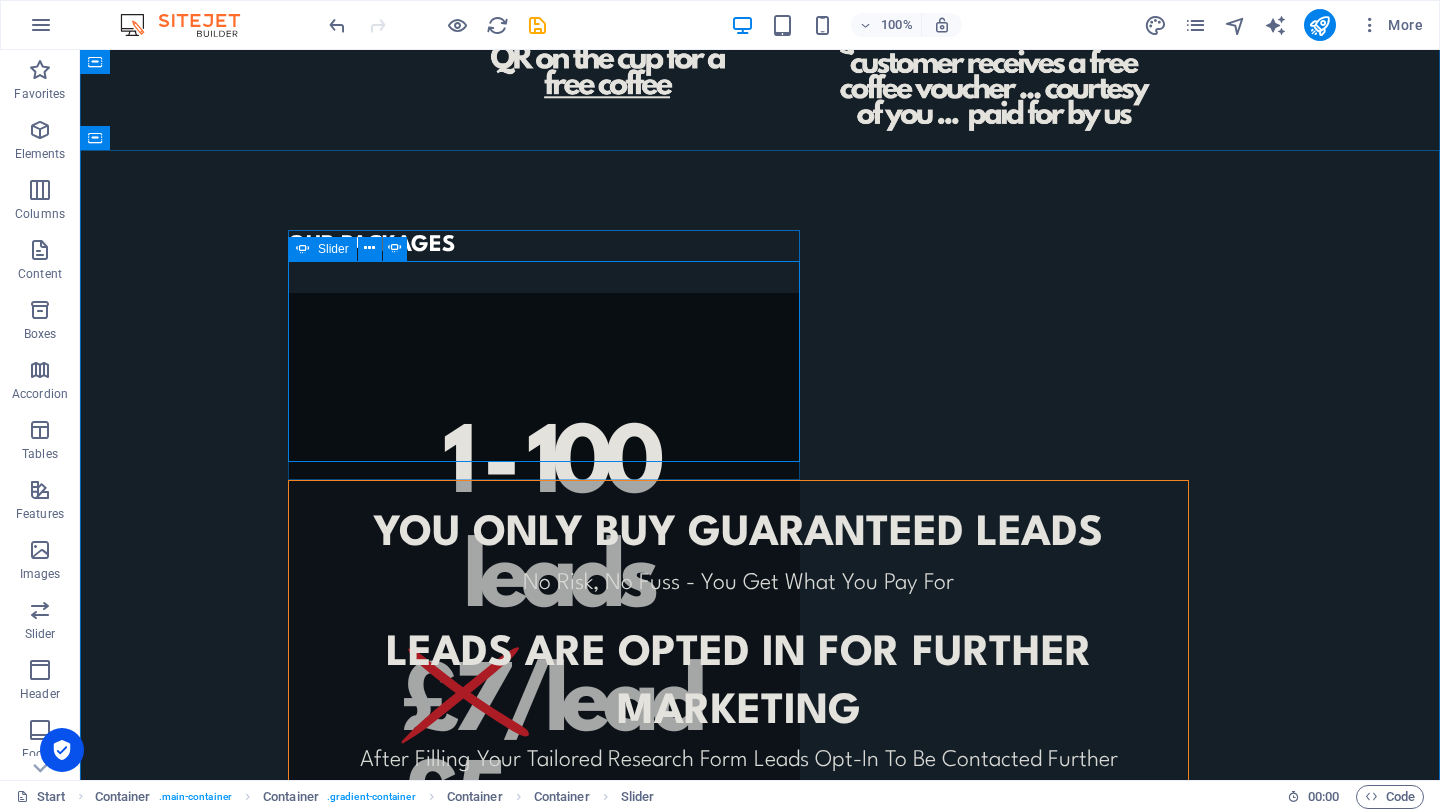 click at bounding box center [544, 902] 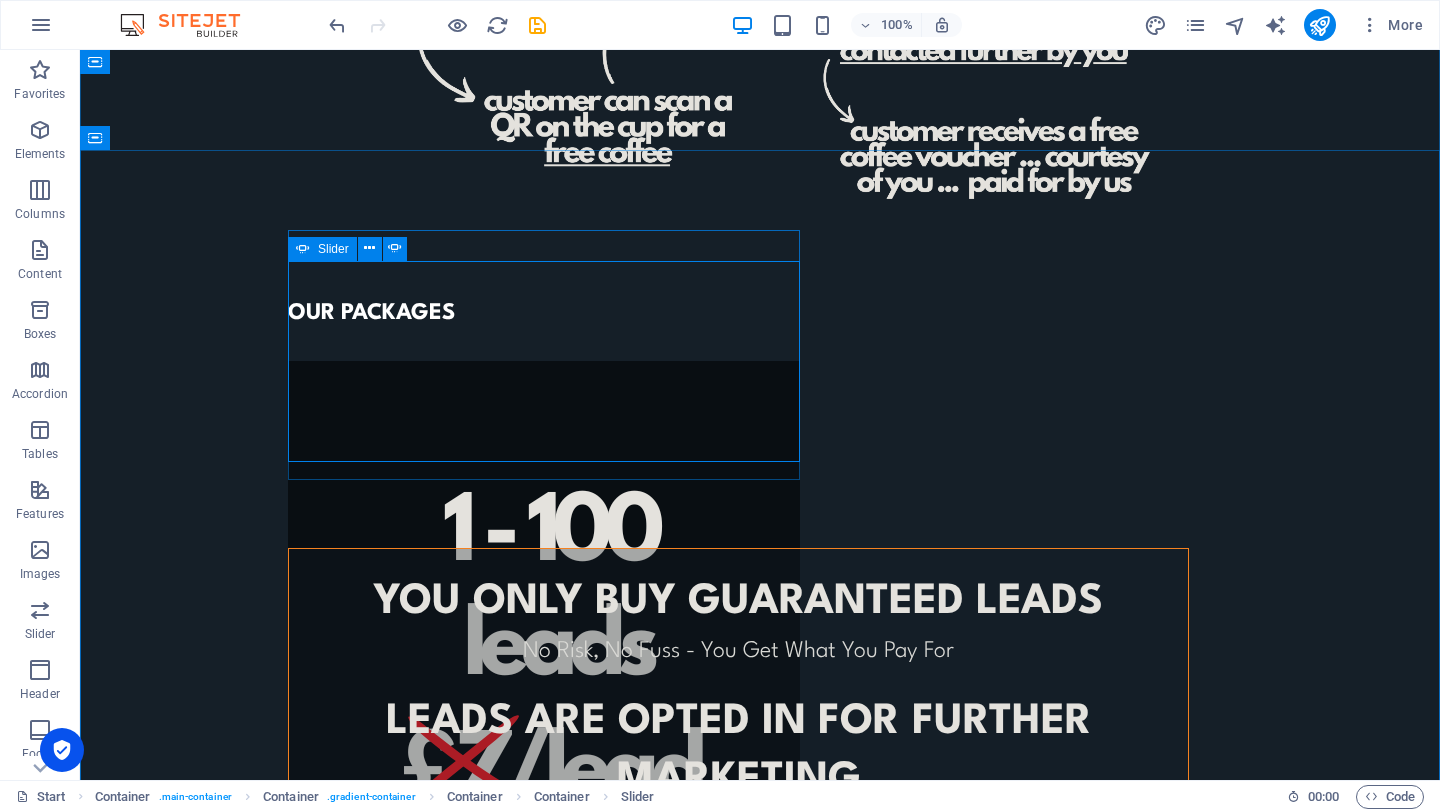 select on "ms" 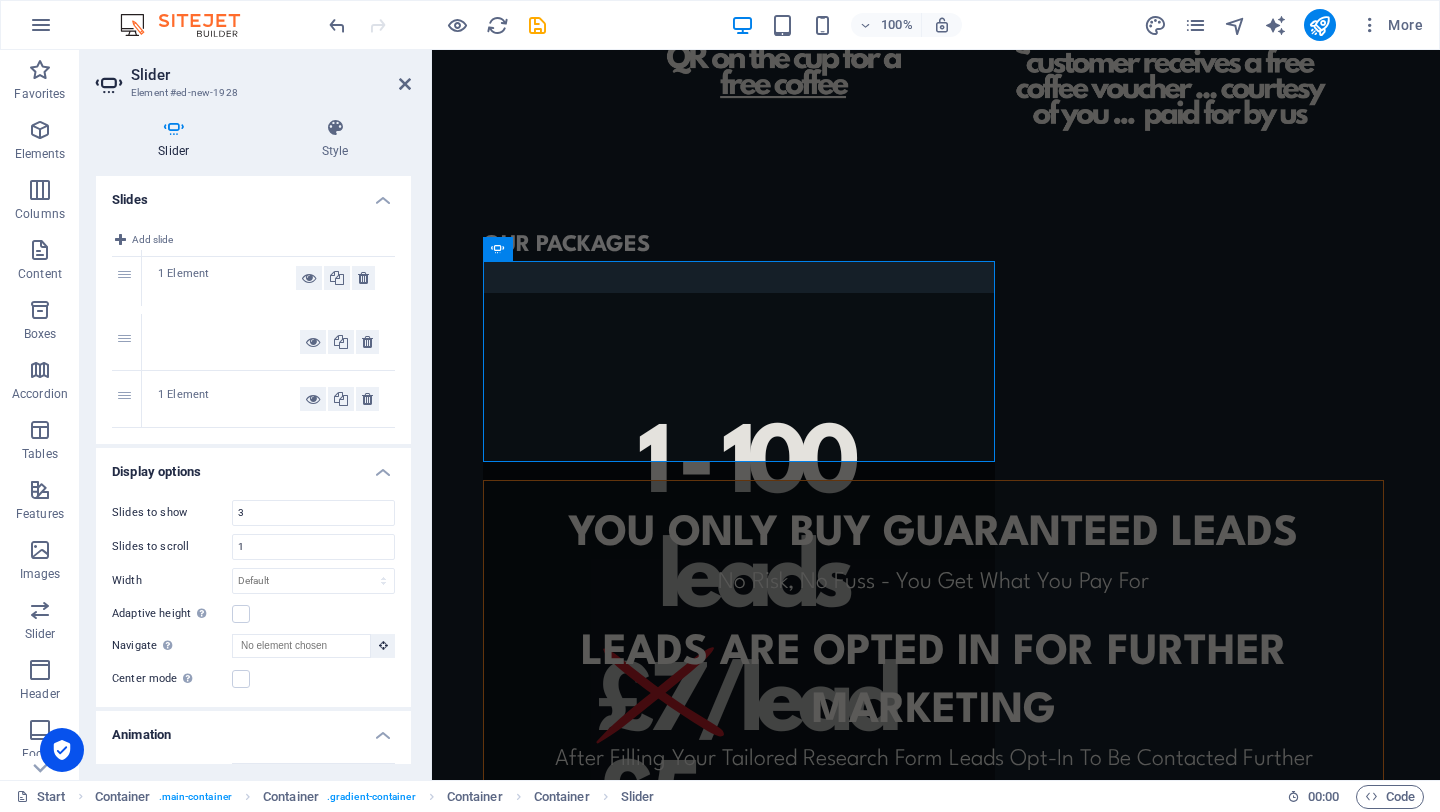 drag, startPoint x: 124, startPoint y: 345, endPoint x: 126, endPoint y: 281, distance: 64.03124 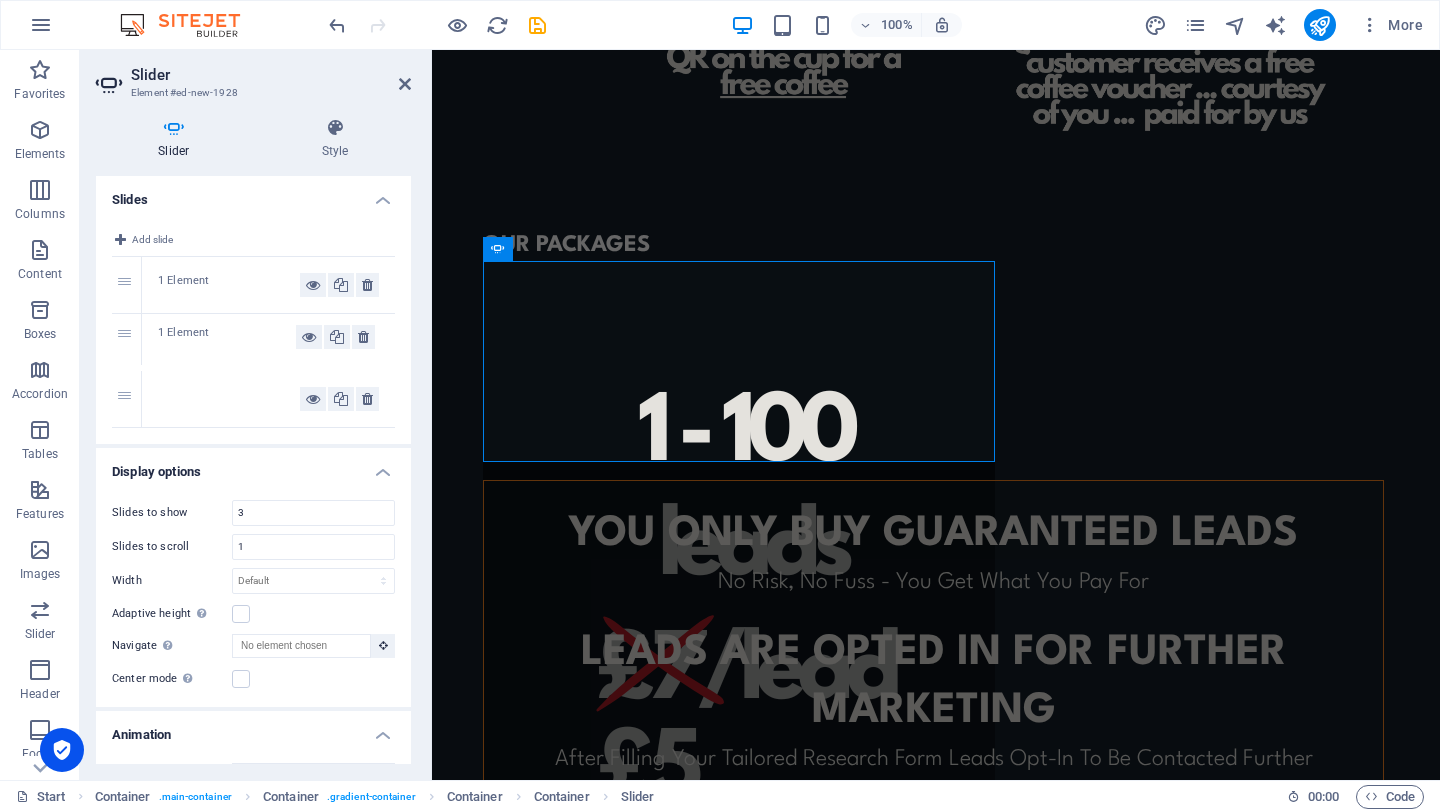 drag, startPoint x: 129, startPoint y: 396, endPoint x: 132, endPoint y: 333, distance: 63.07139 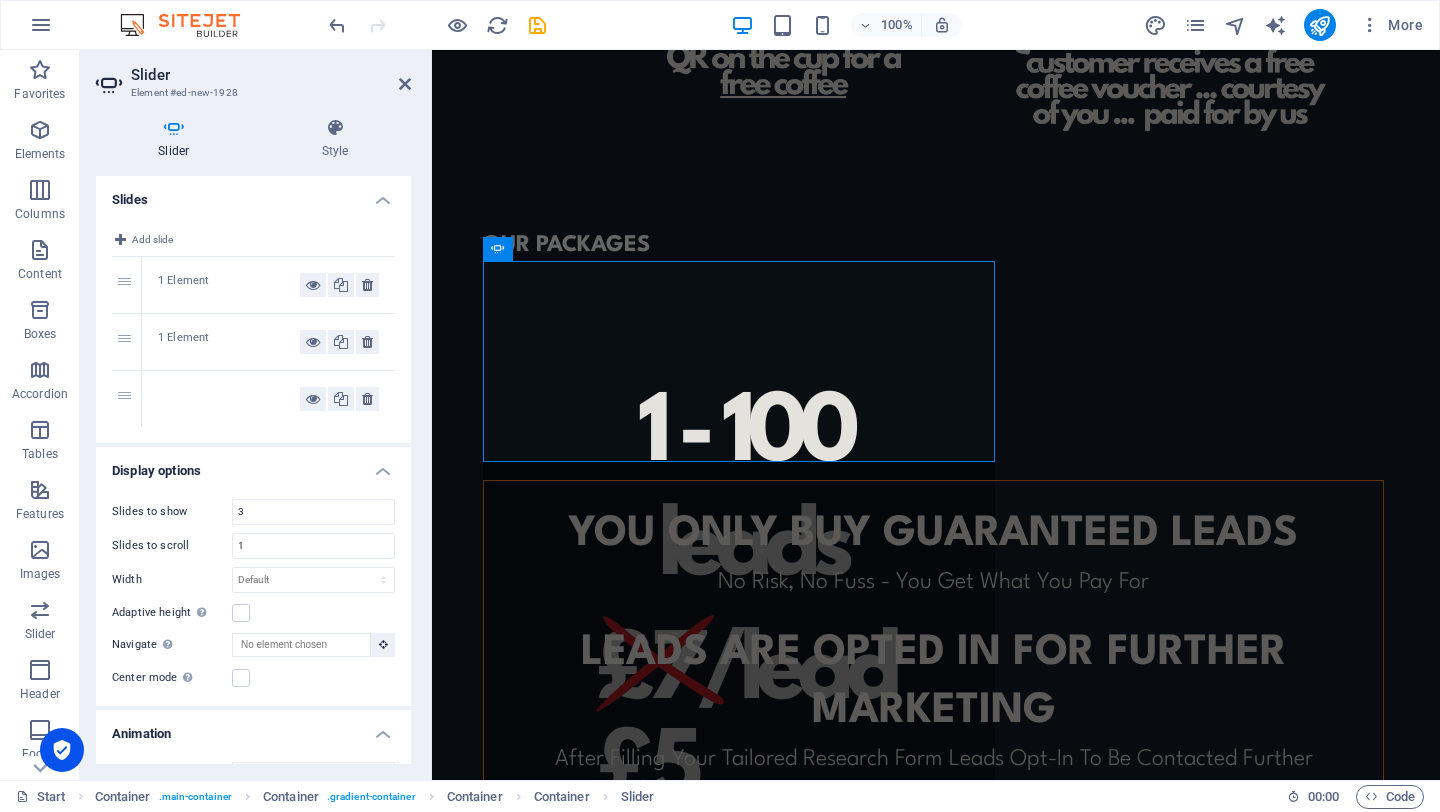 click on "Slides" at bounding box center (253, 194) 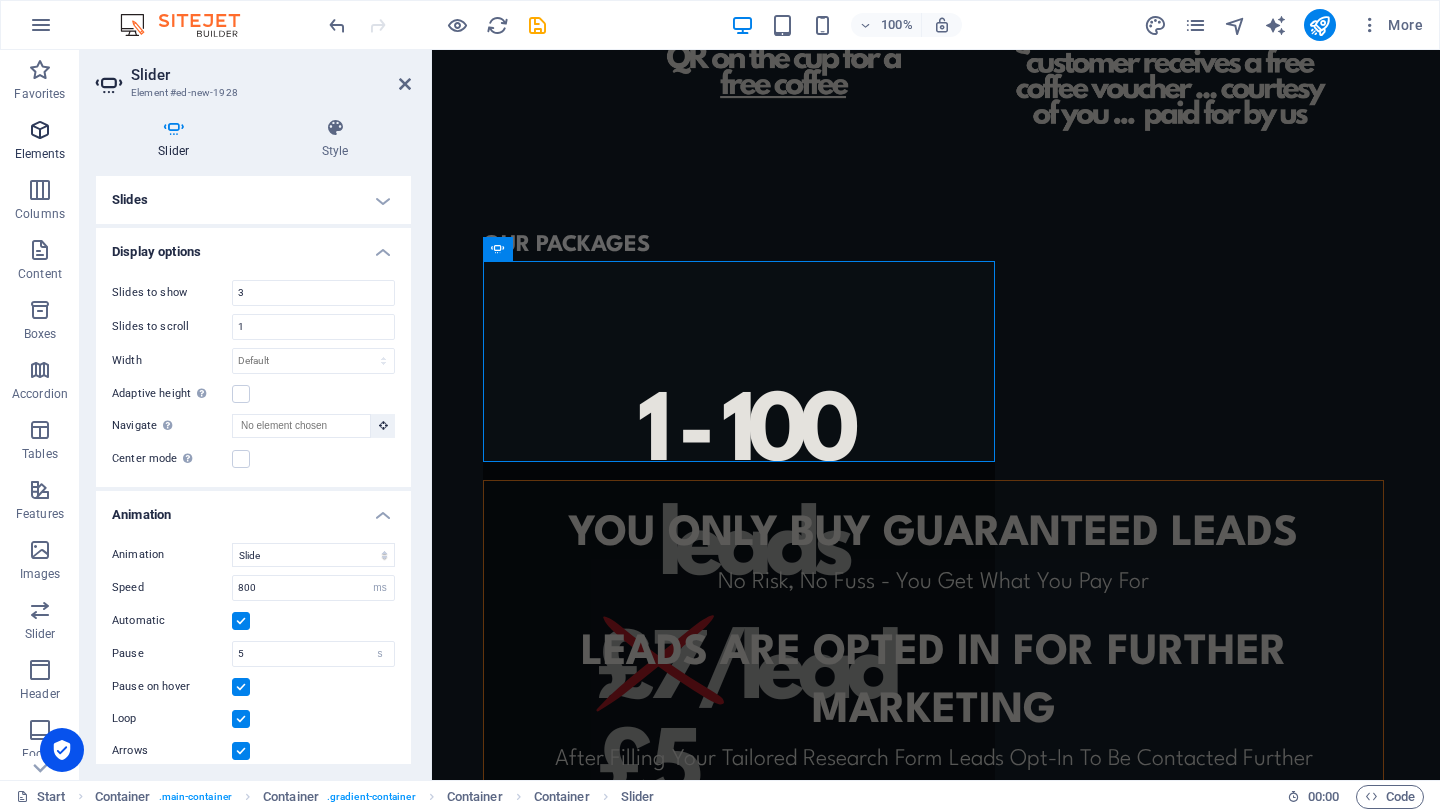 click on "Elements" at bounding box center [40, 142] 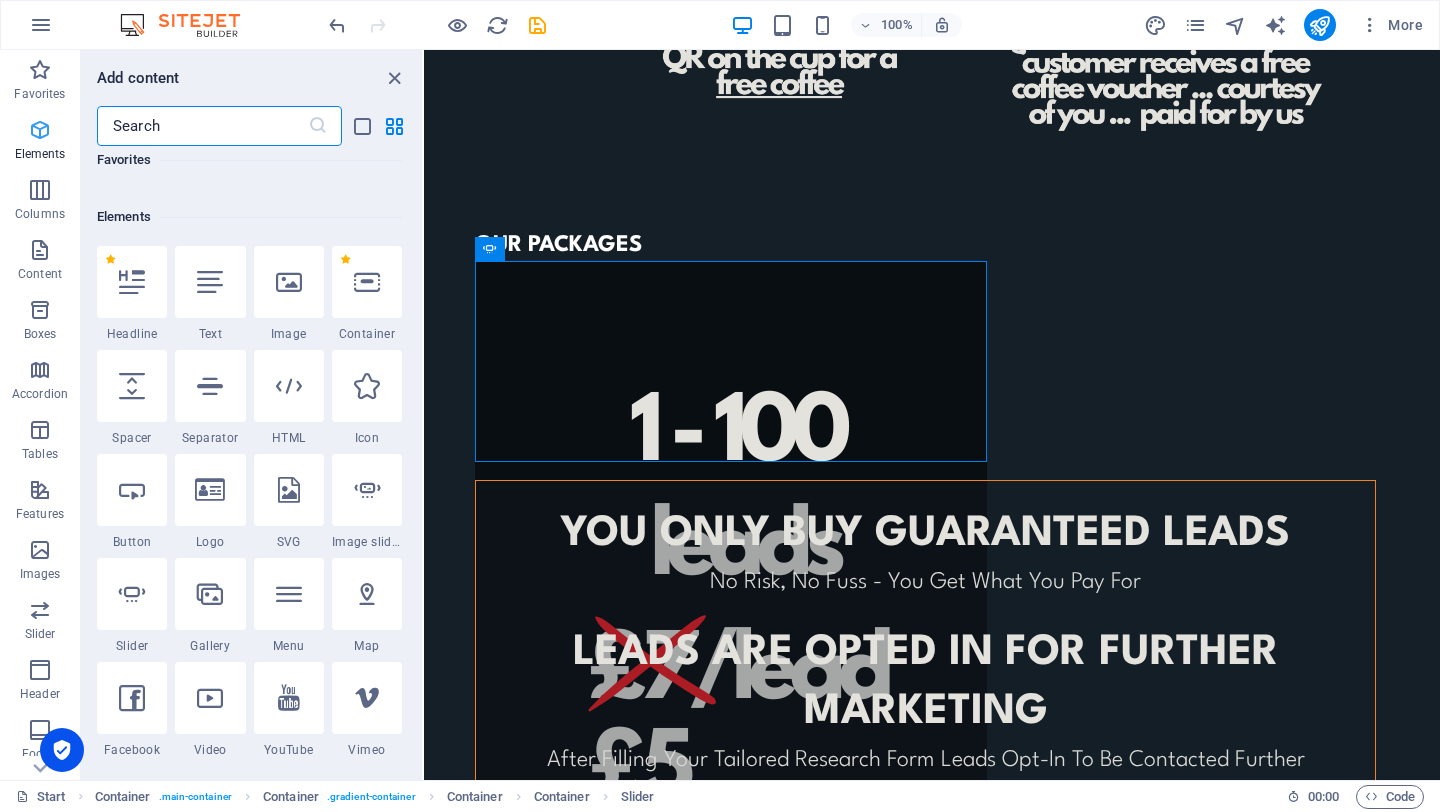 scroll, scrollTop: 213, scrollLeft: 0, axis: vertical 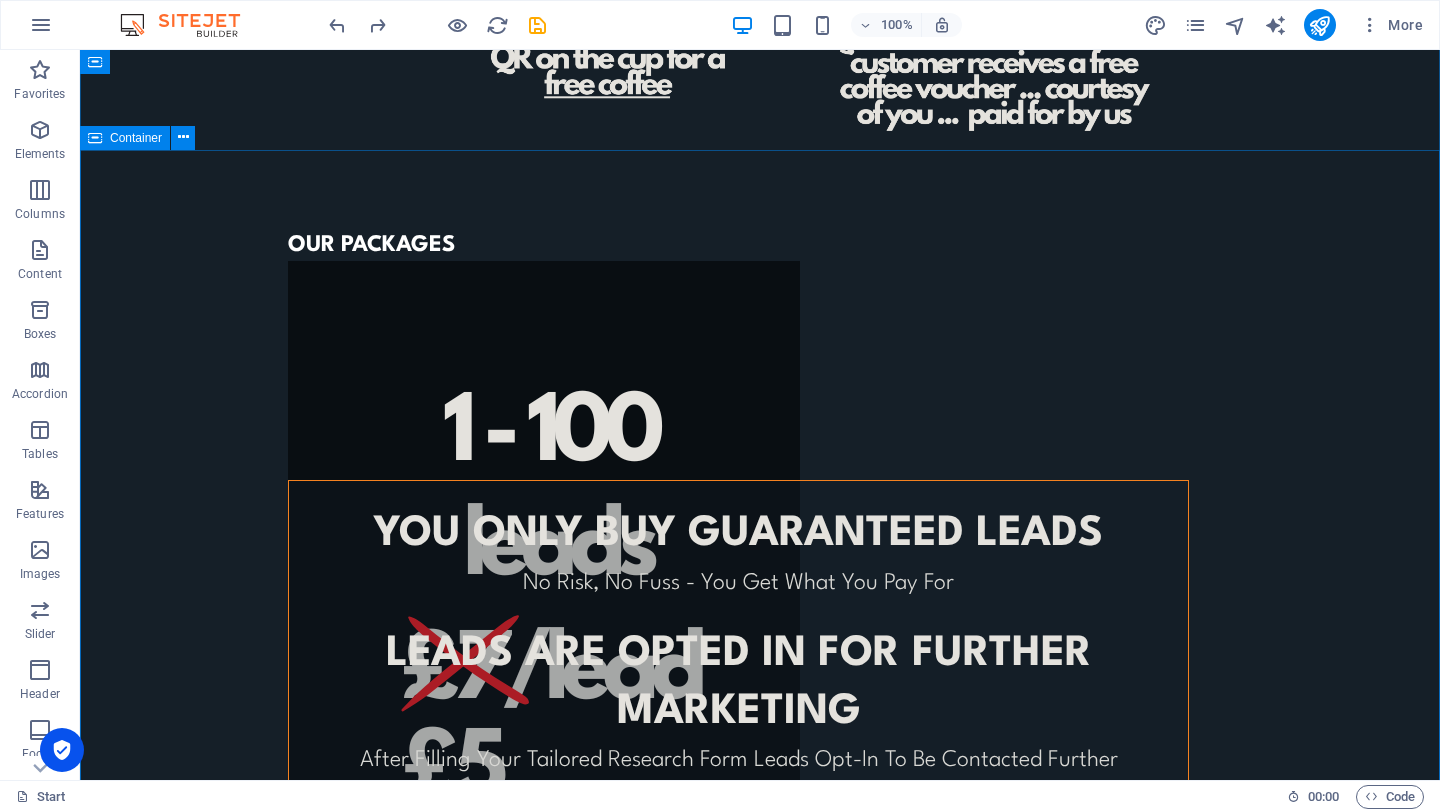 click at bounding box center (544, 902) 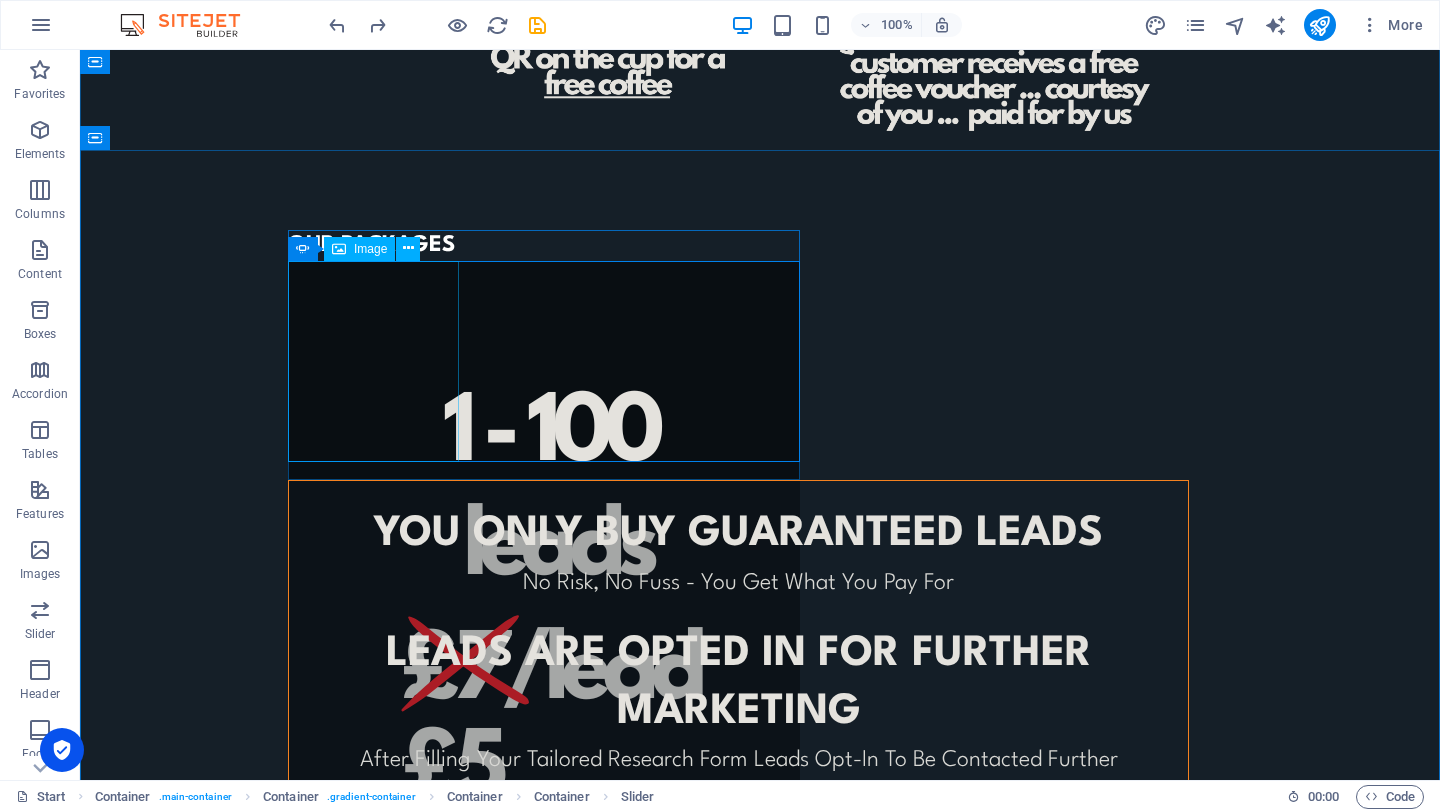 click at bounding box center (373, 573) 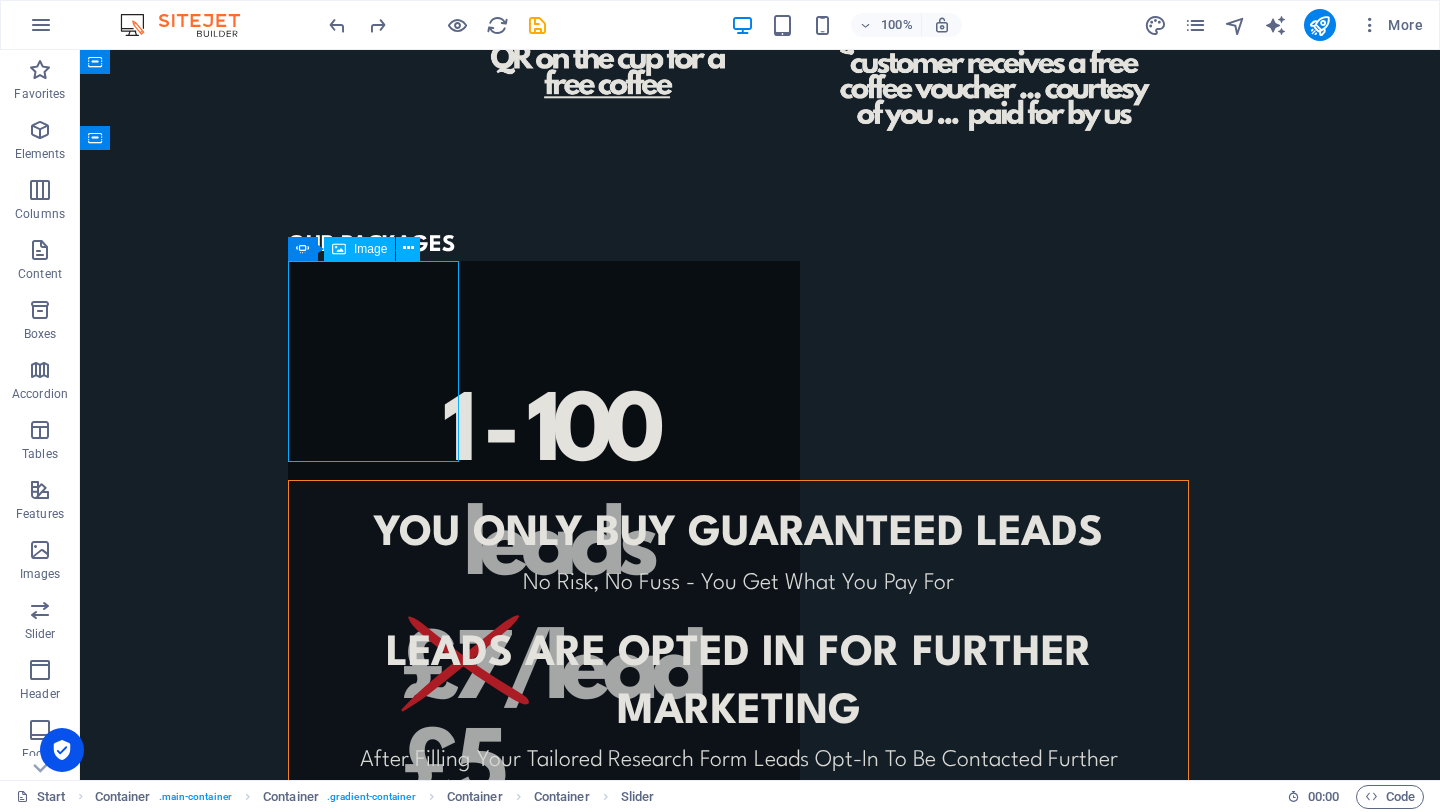 click at bounding box center [373, 573] 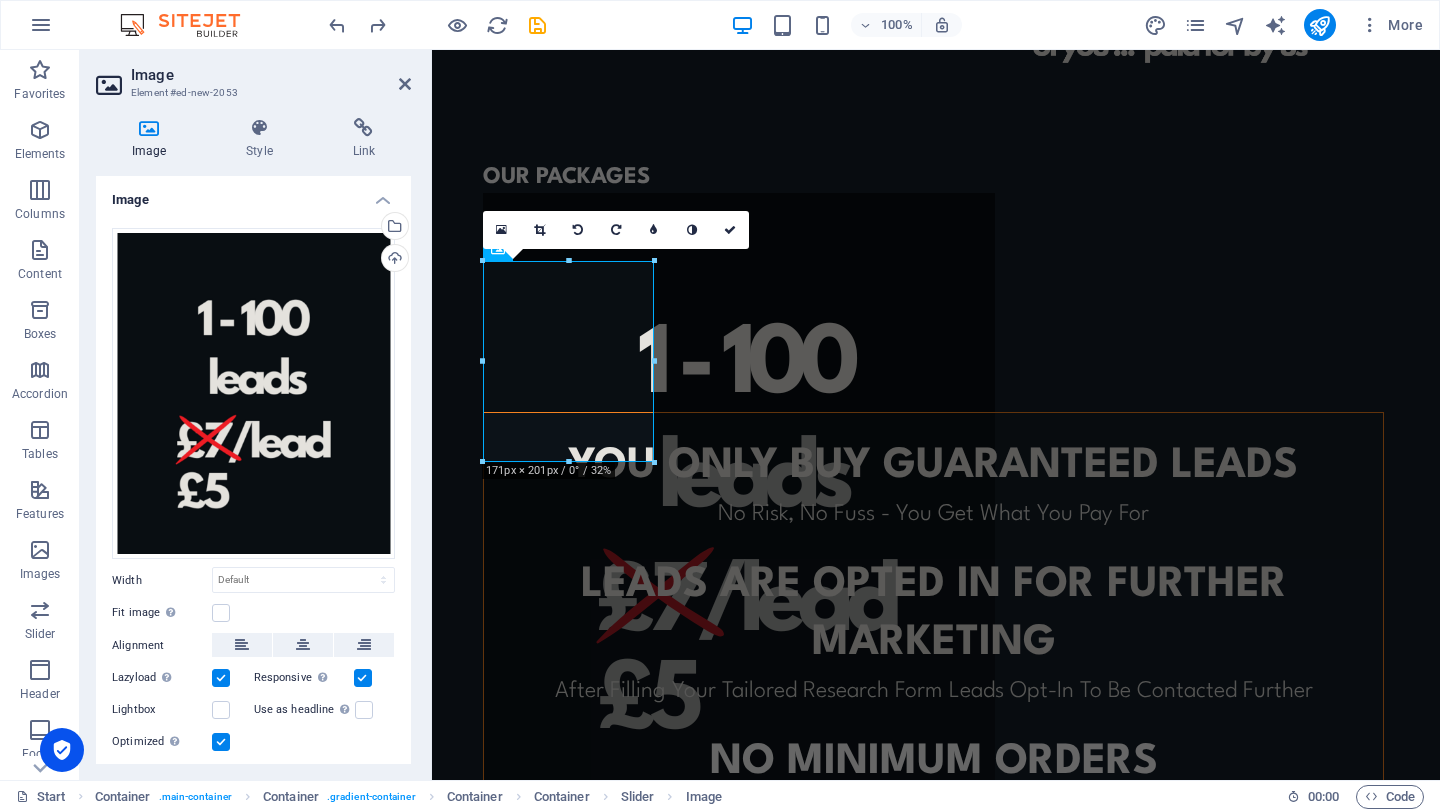 scroll, scrollTop: 1075, scrollLeft: 0, axis: vertical 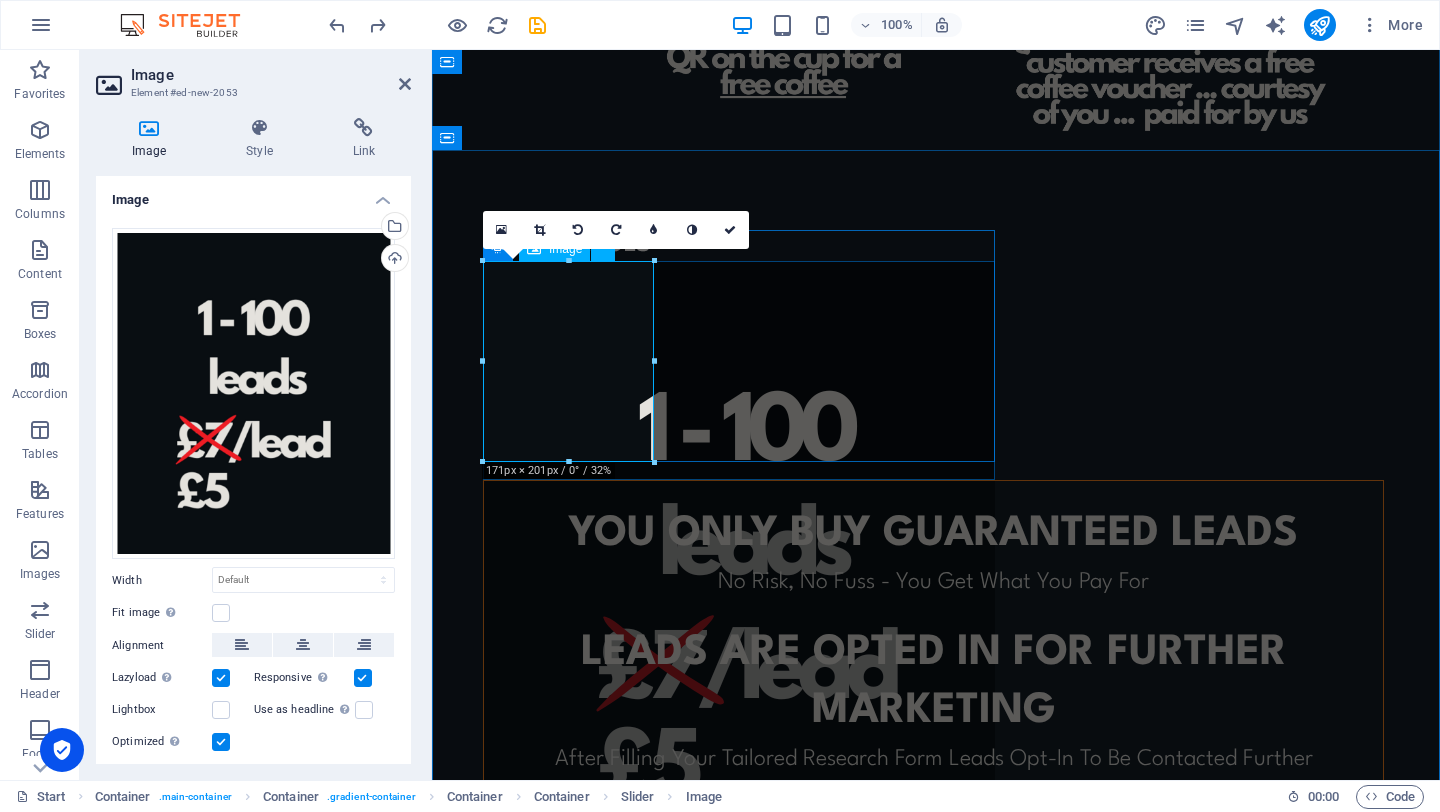 click at bounding box center (568, 573) 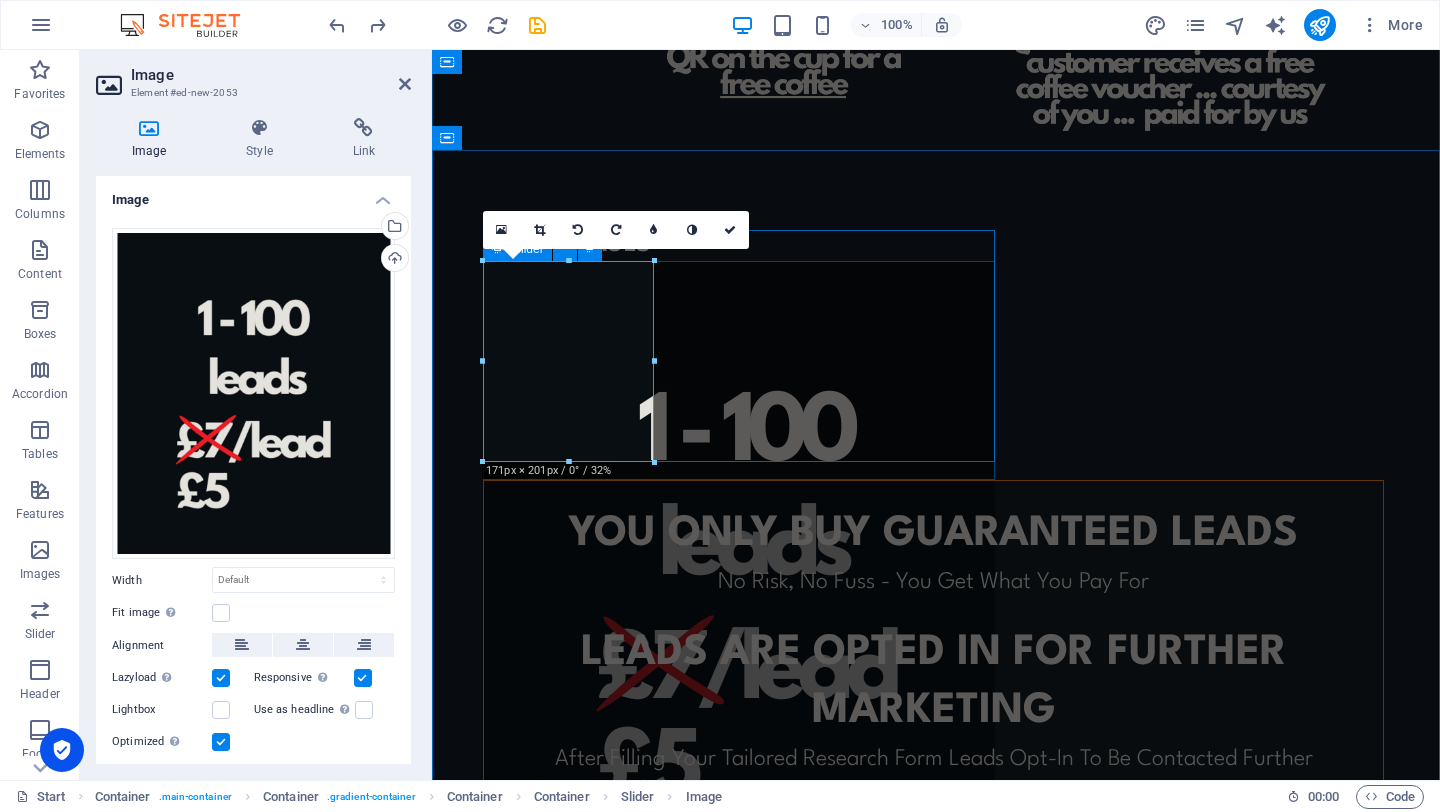 click at bounding box center (739, 902) 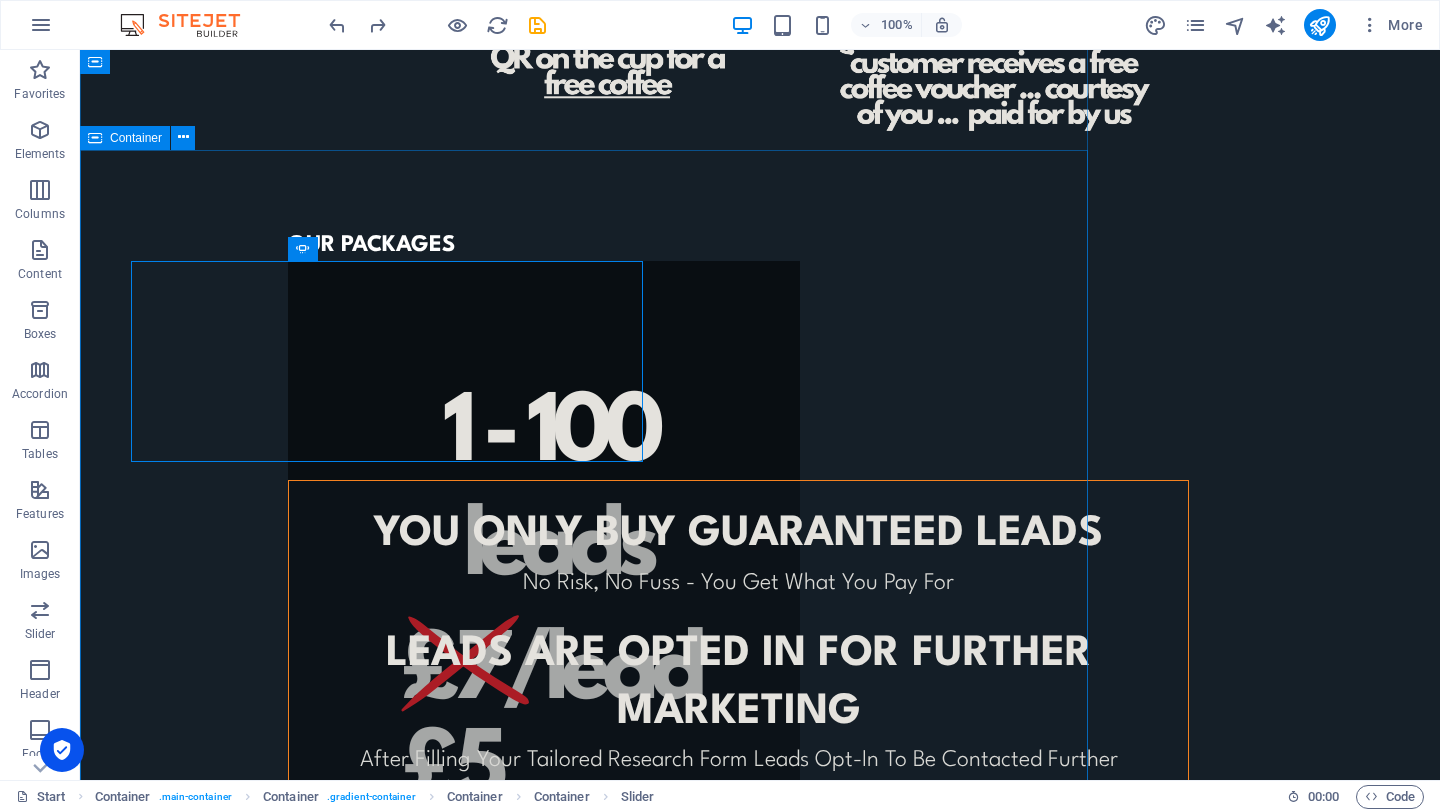 click on "OUR PACKAGES YOU ONLY BUY GUARANTEED LEADS No Risk, No Fuss - You Get What You Pay For leads ARE opted in for further marketing After Filling Your Tailored Research Form Leads Opt-In To Be Contacted Further No minimum orders To Cater For All Business Sizes or To Trial Before You Commit CONTACT US TO FIND OUT MORE © Code -  Legal notice  |  Privacy" at bounding box center [760, 649] 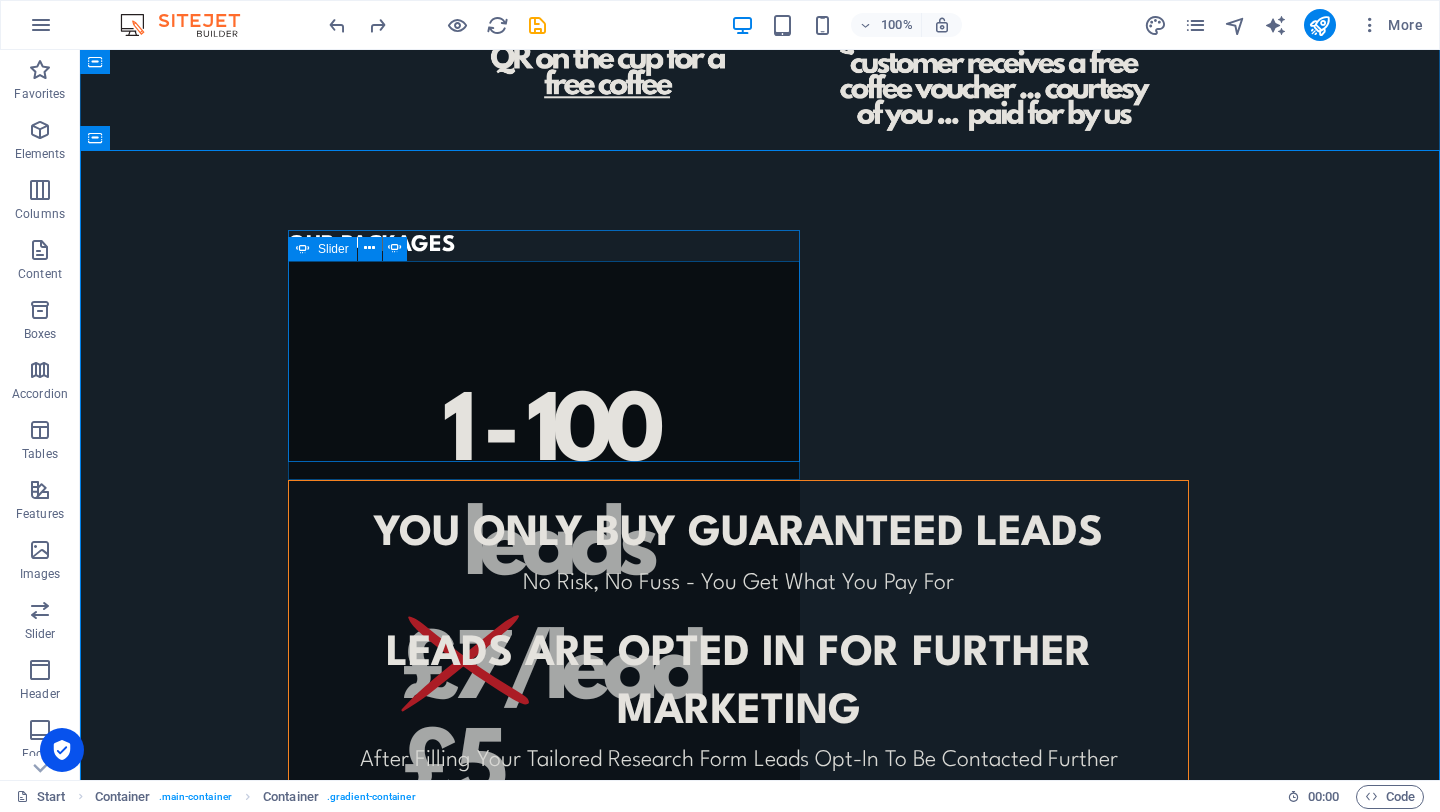 click at bounding box center (544, 902) 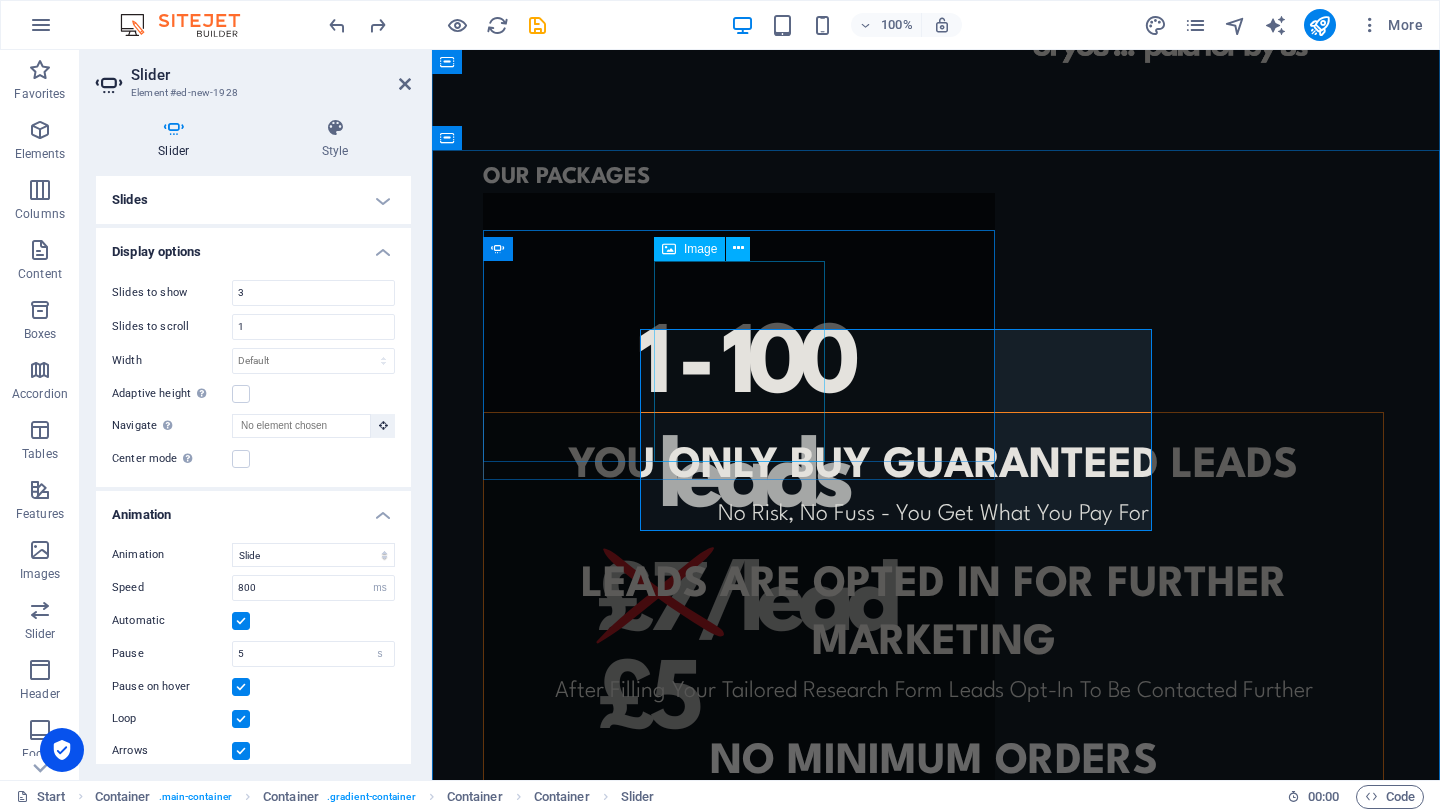 scroll, scrollTop: 1075, scrollLeft: 0, axis: vertical 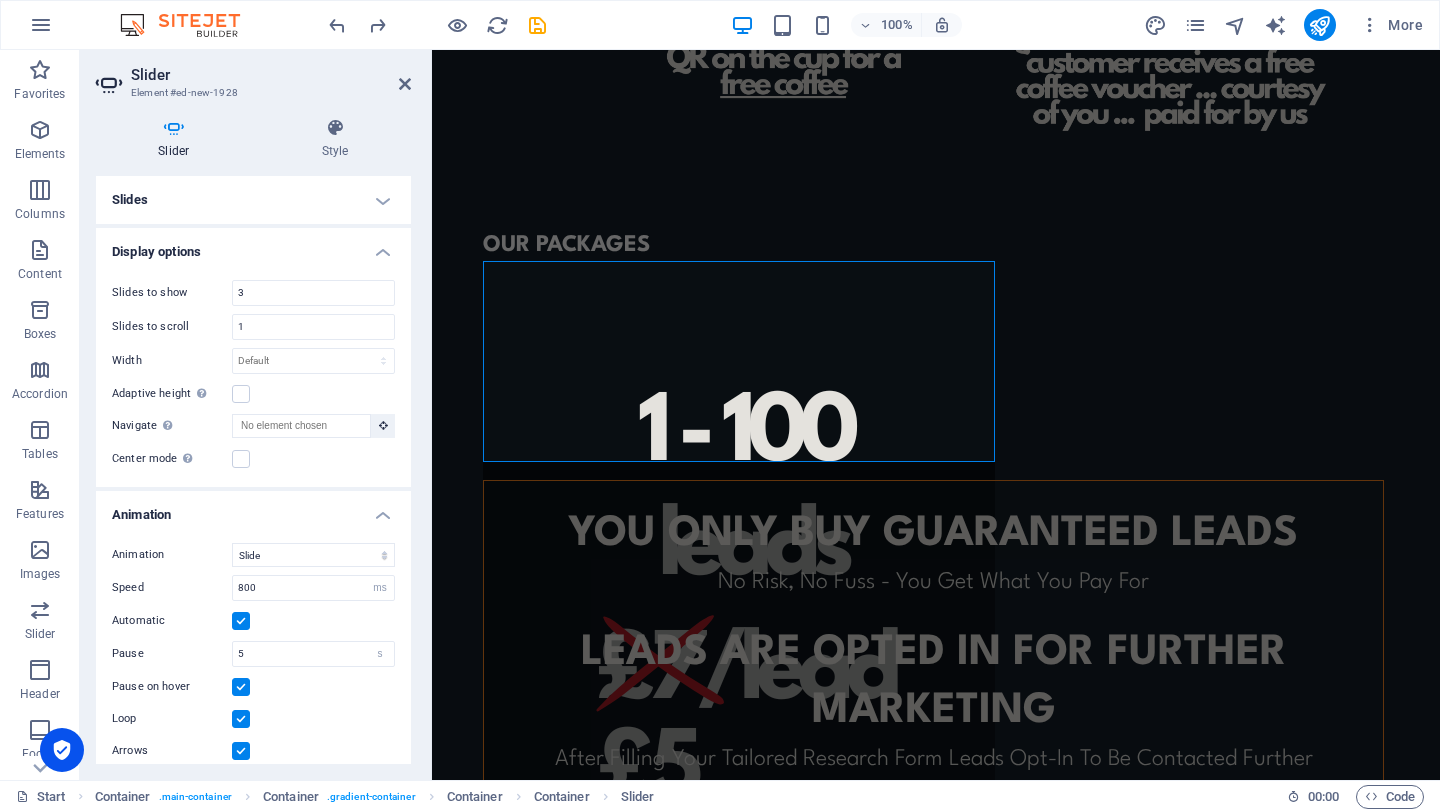 click on "Slides" at bounding box center (253, 200) 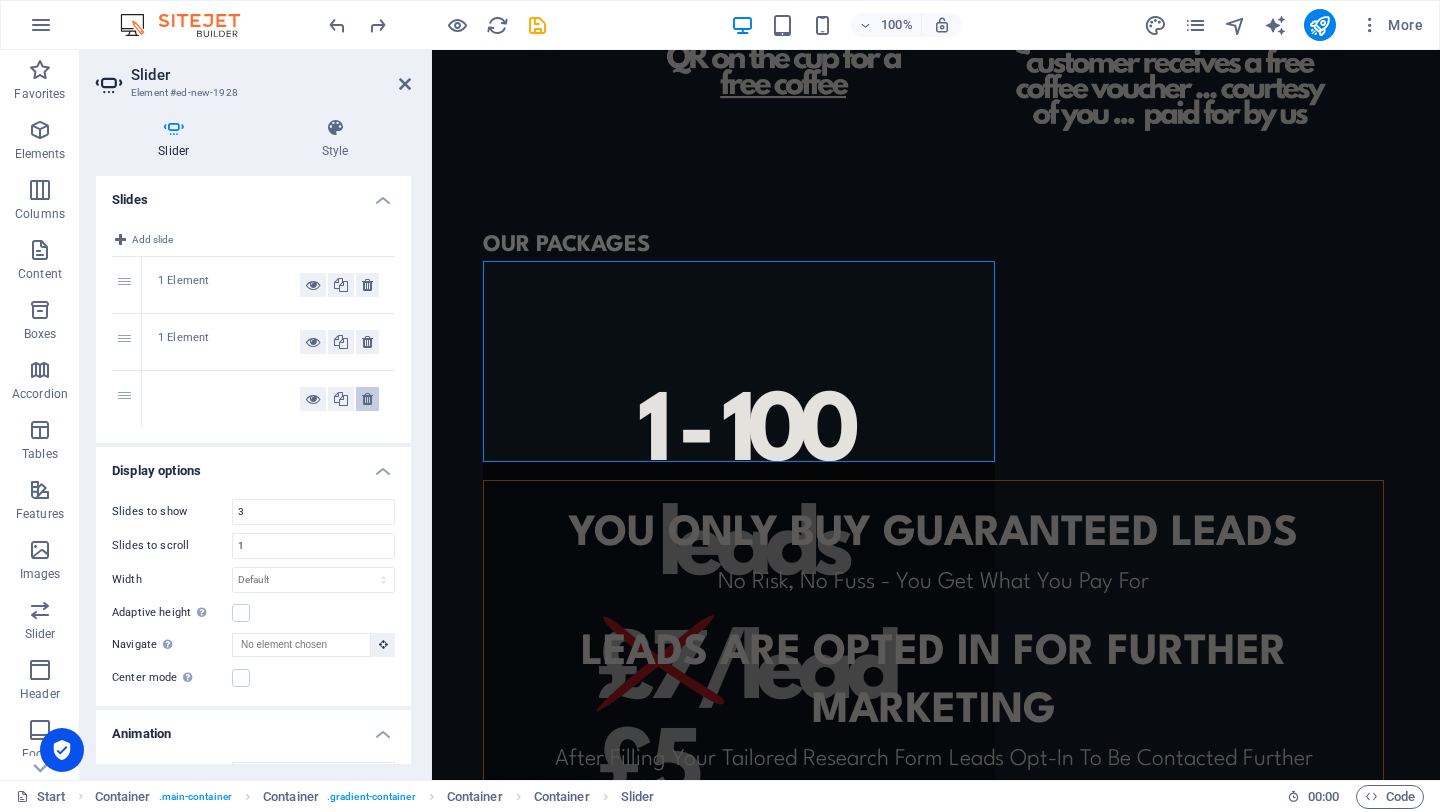 click at bounding box center [367, 399] 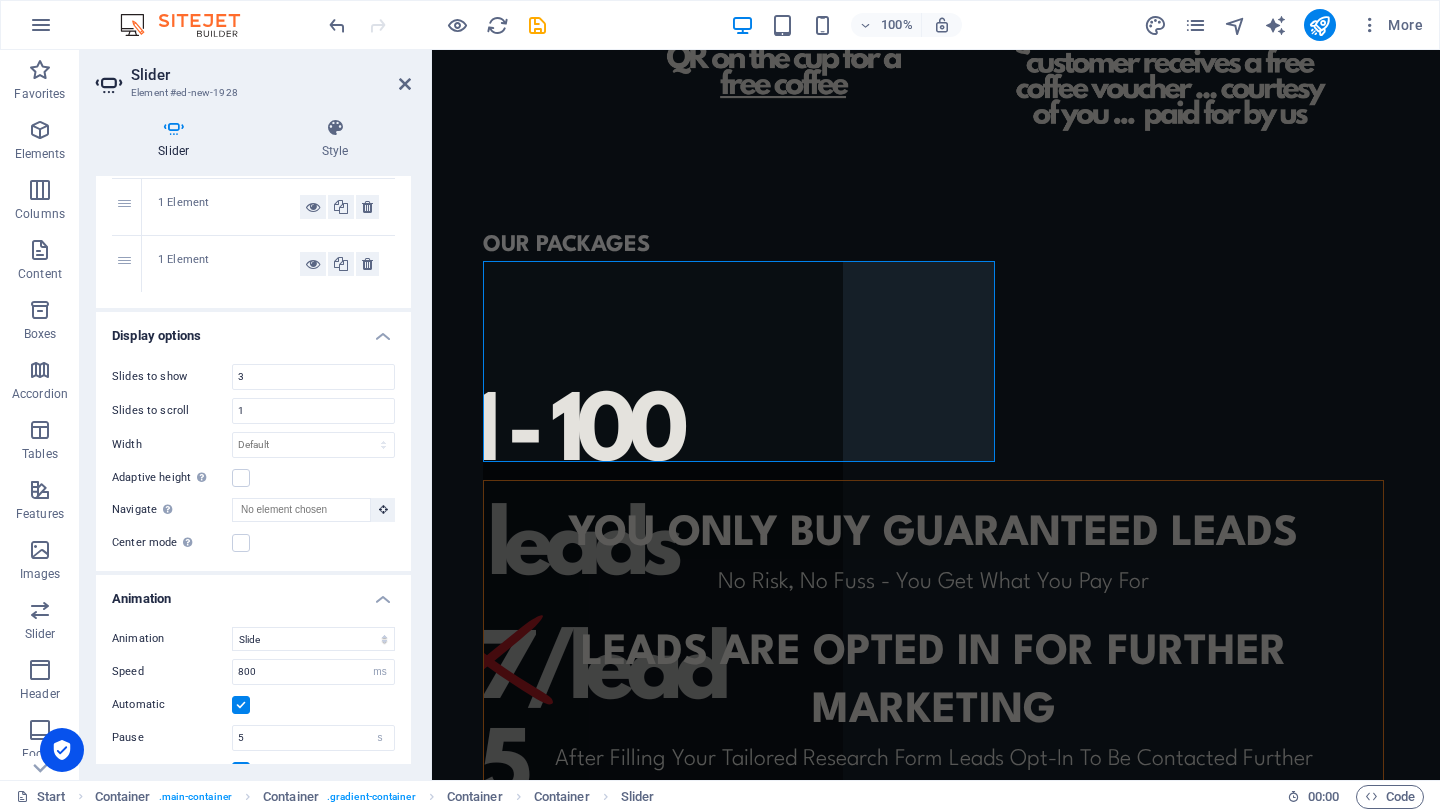 scroll, scrollTop: 0, scrollLeft: 0, axis: both 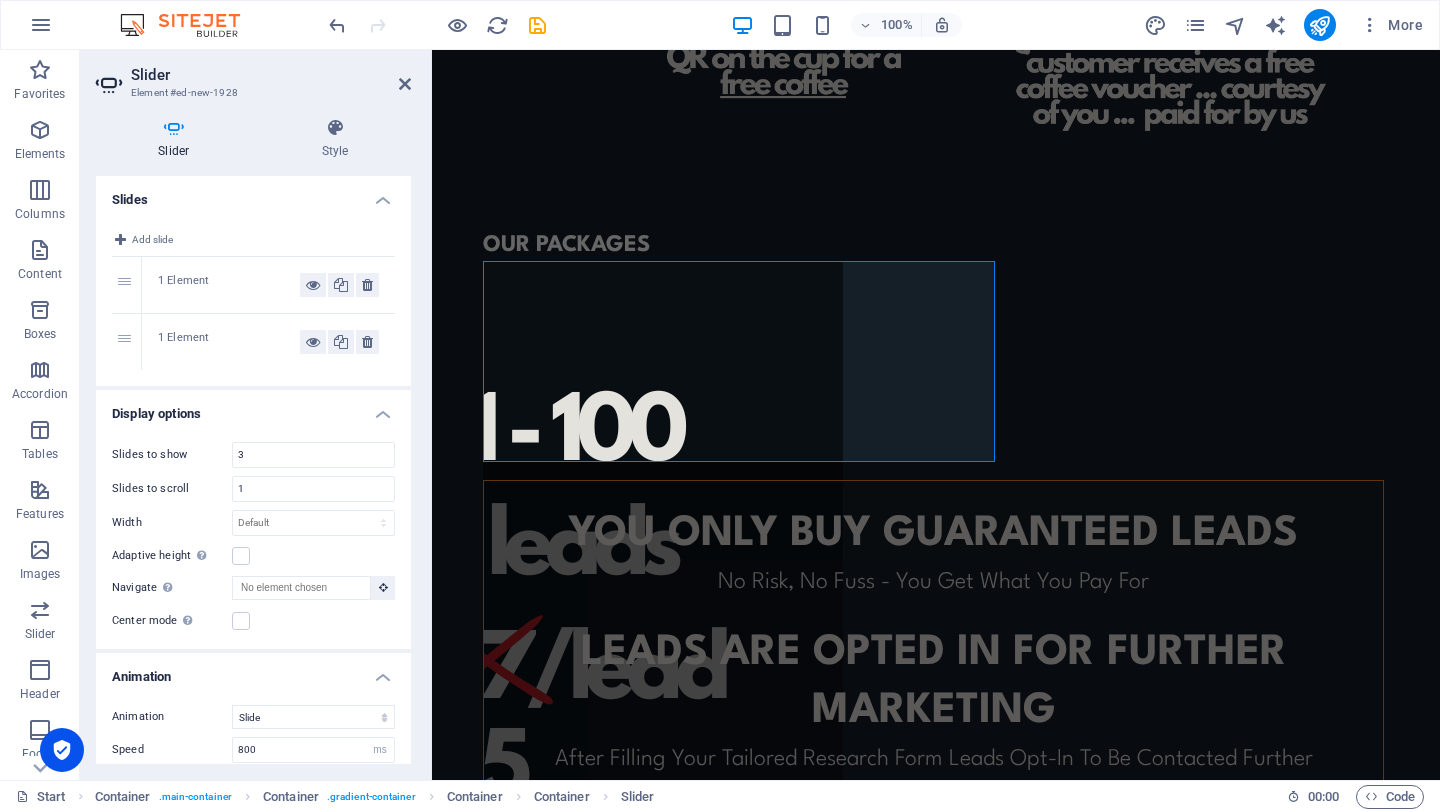 click on "1 Element" at bounding box center (268, 285) 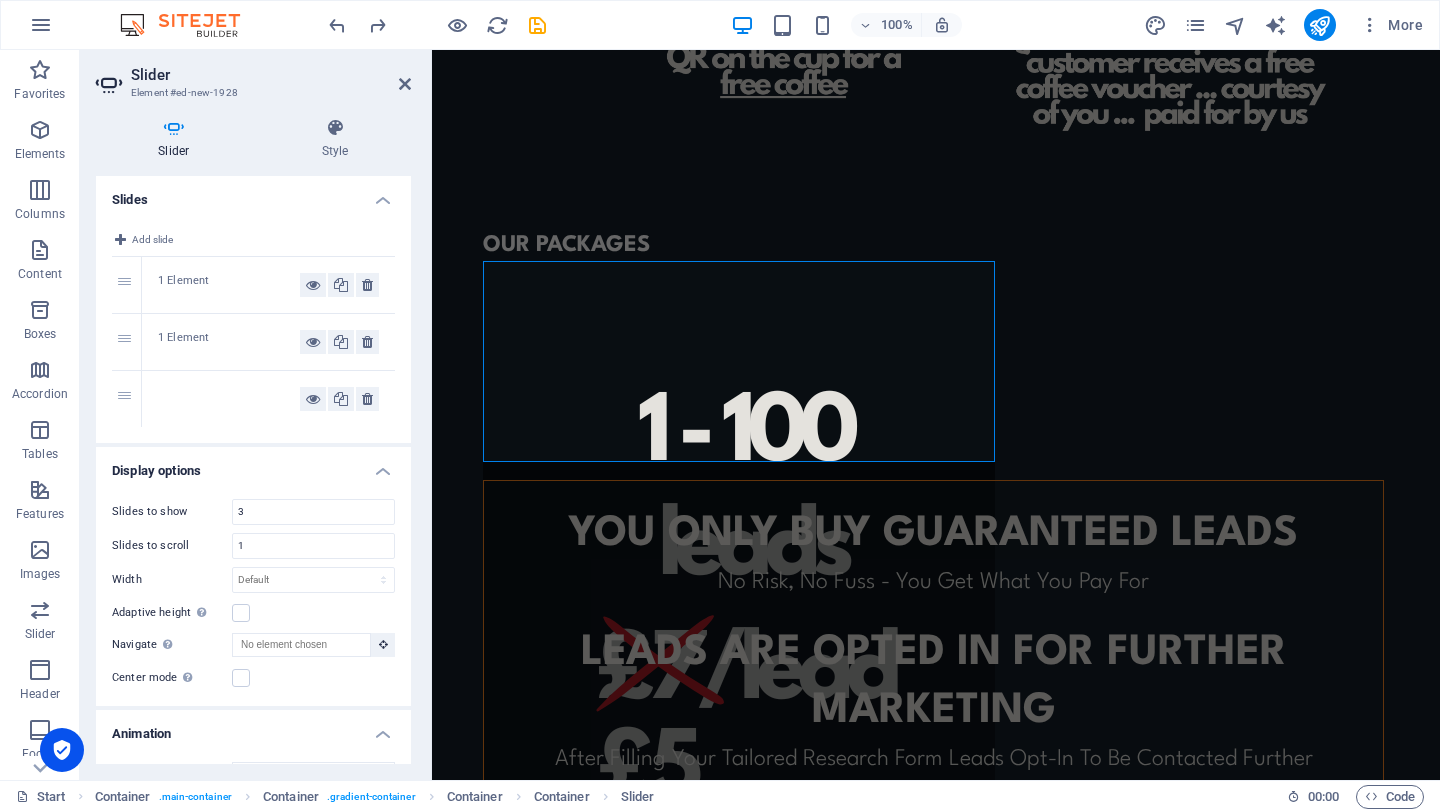 click on "1 Element" at bounding box center [229, 342] 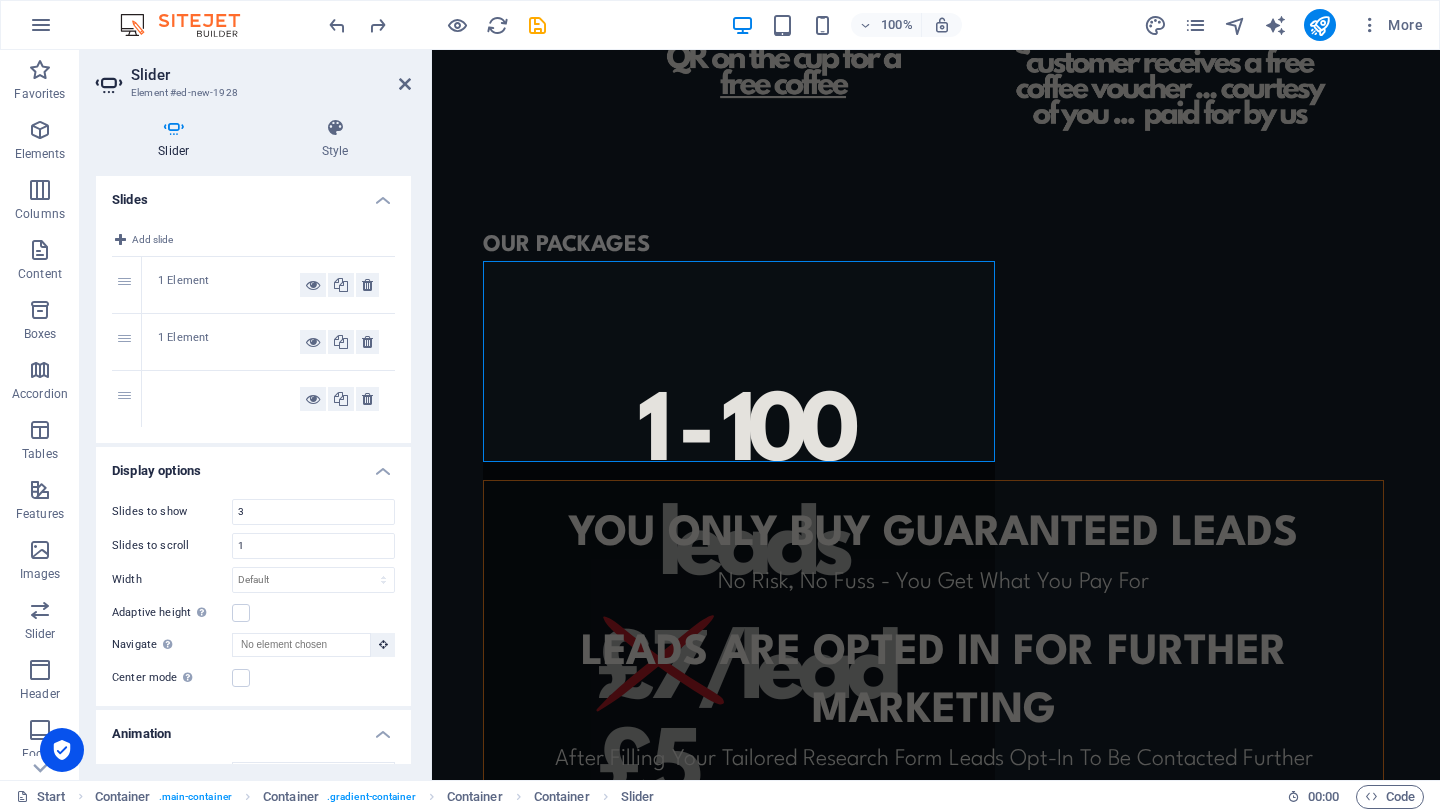 click at bounding box center (229, 399) 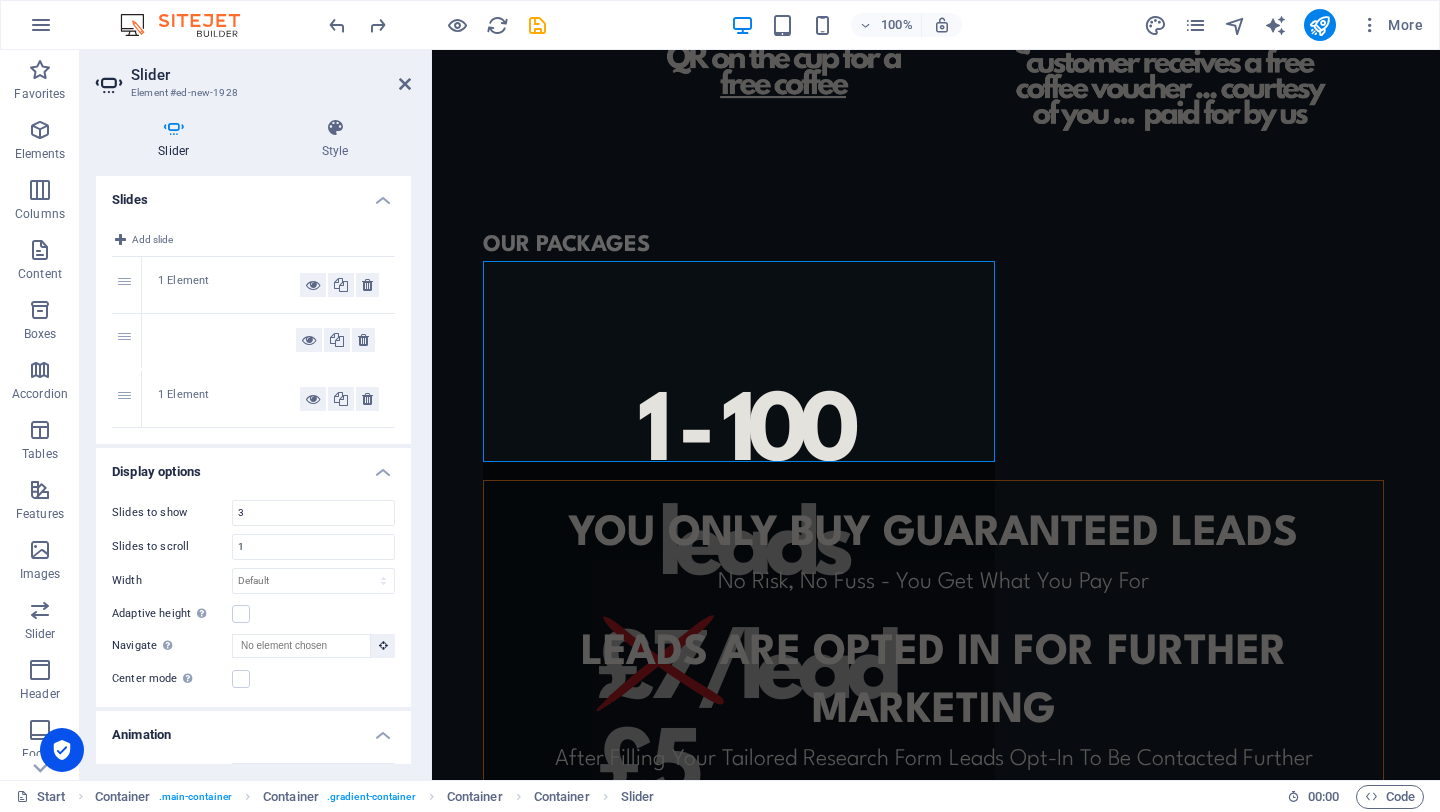 drag, startPoint x: 128, startPoint y: 395, endPoint x: 128, endPoint y: 336, distance: 59 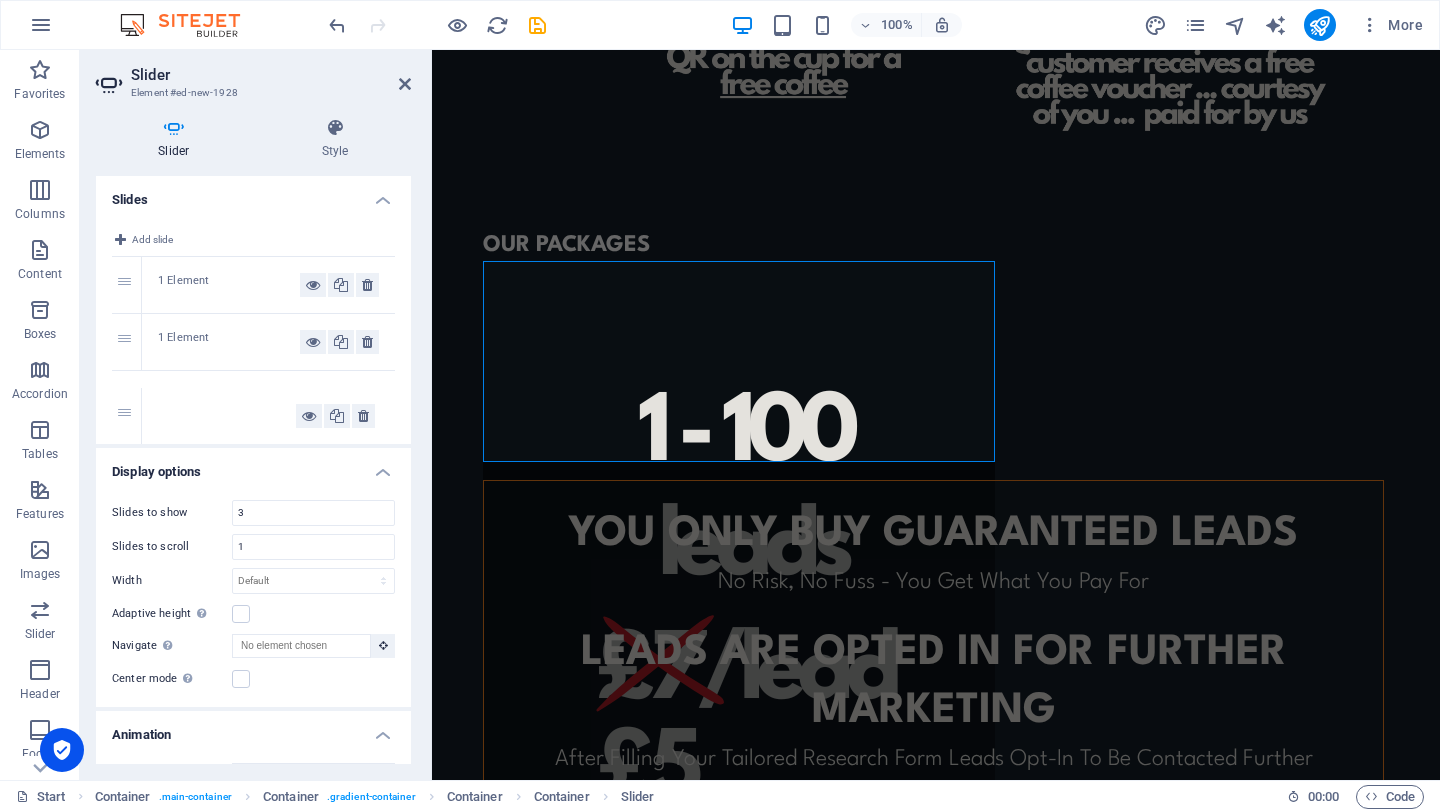 drag, startPoint x: 128, startPoint y: 336, endPoint x: 133, endPoint y: 407, distance: 71.17584 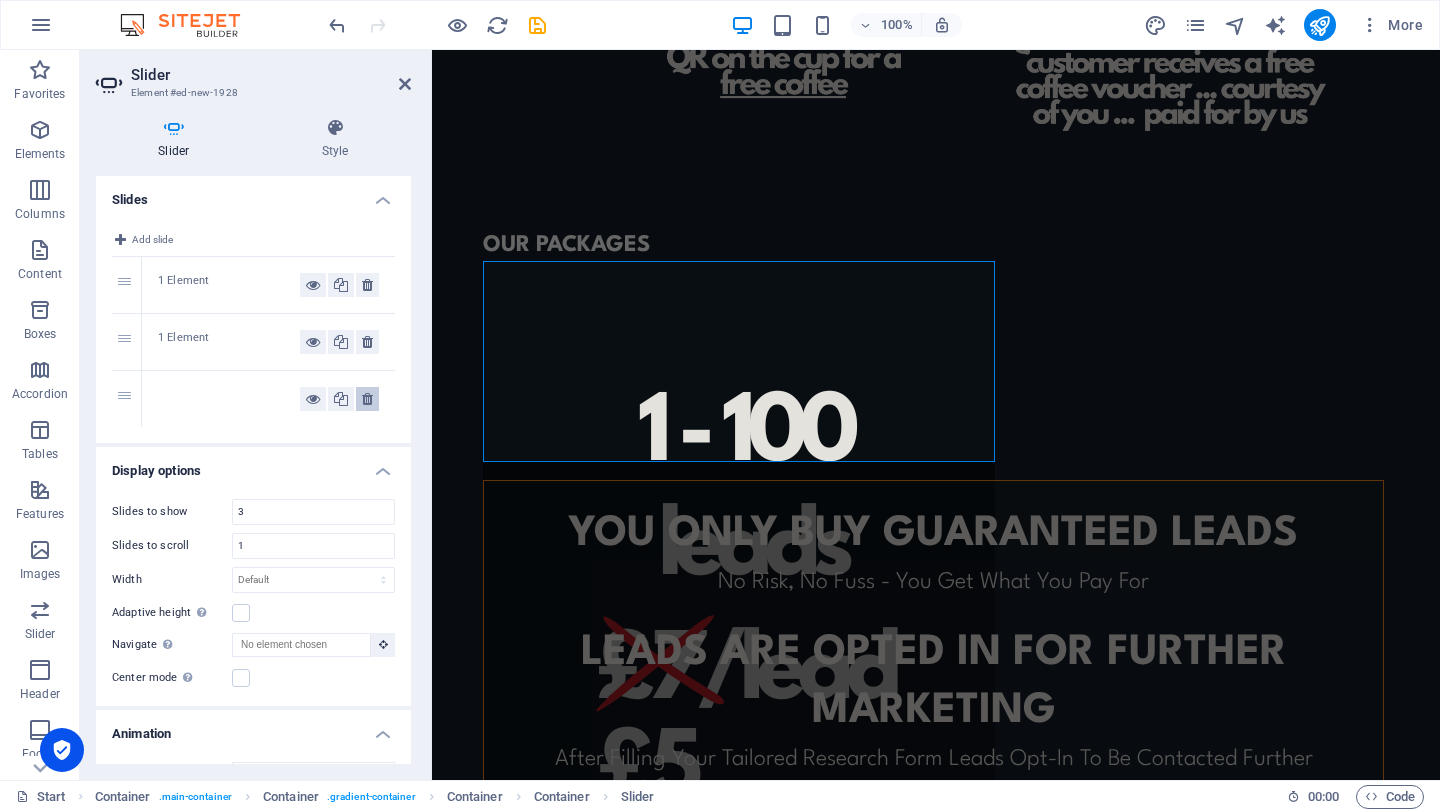 click at bounding box center [367, 399] 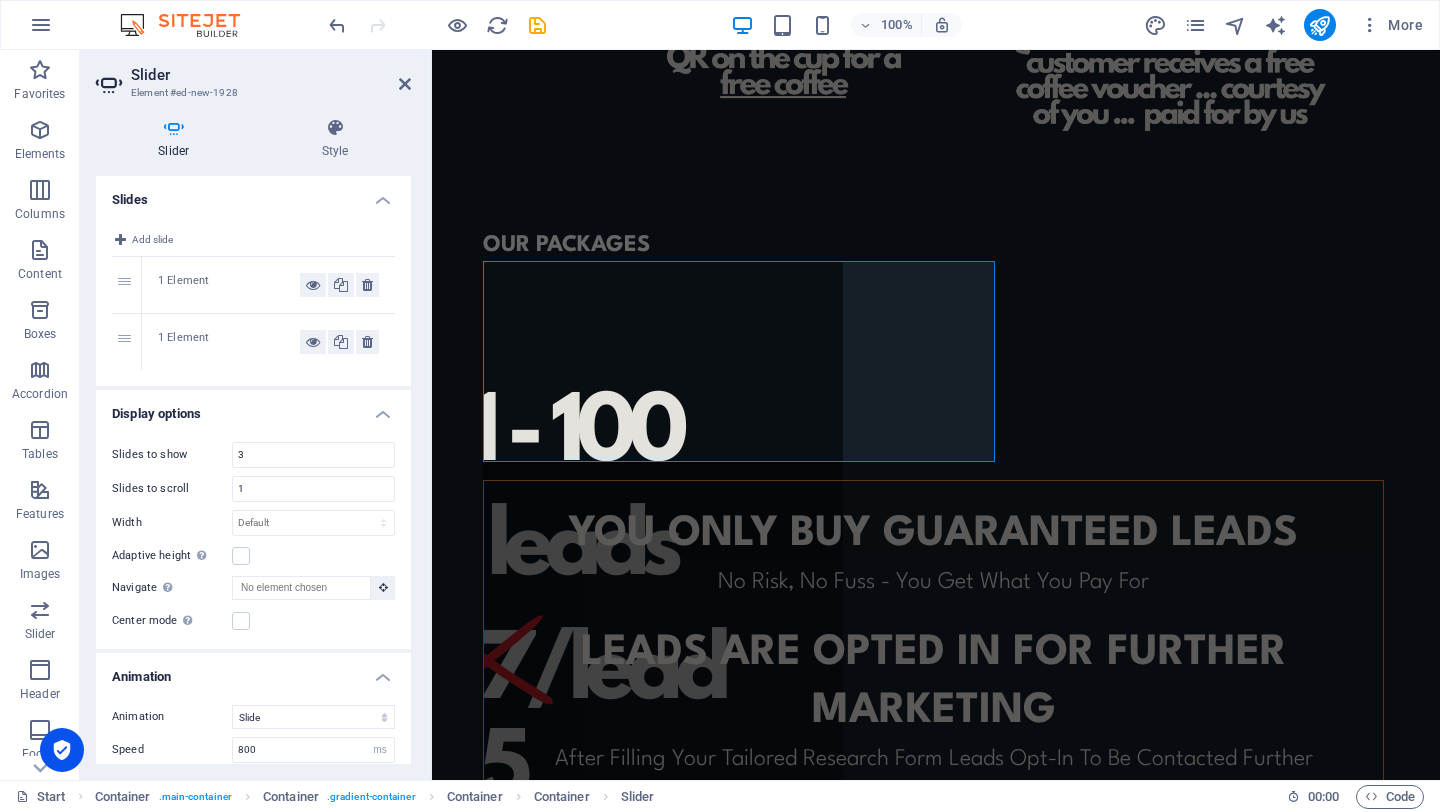 scroll, scrollTop: 40, scrollLeft: 0, axis: vertical 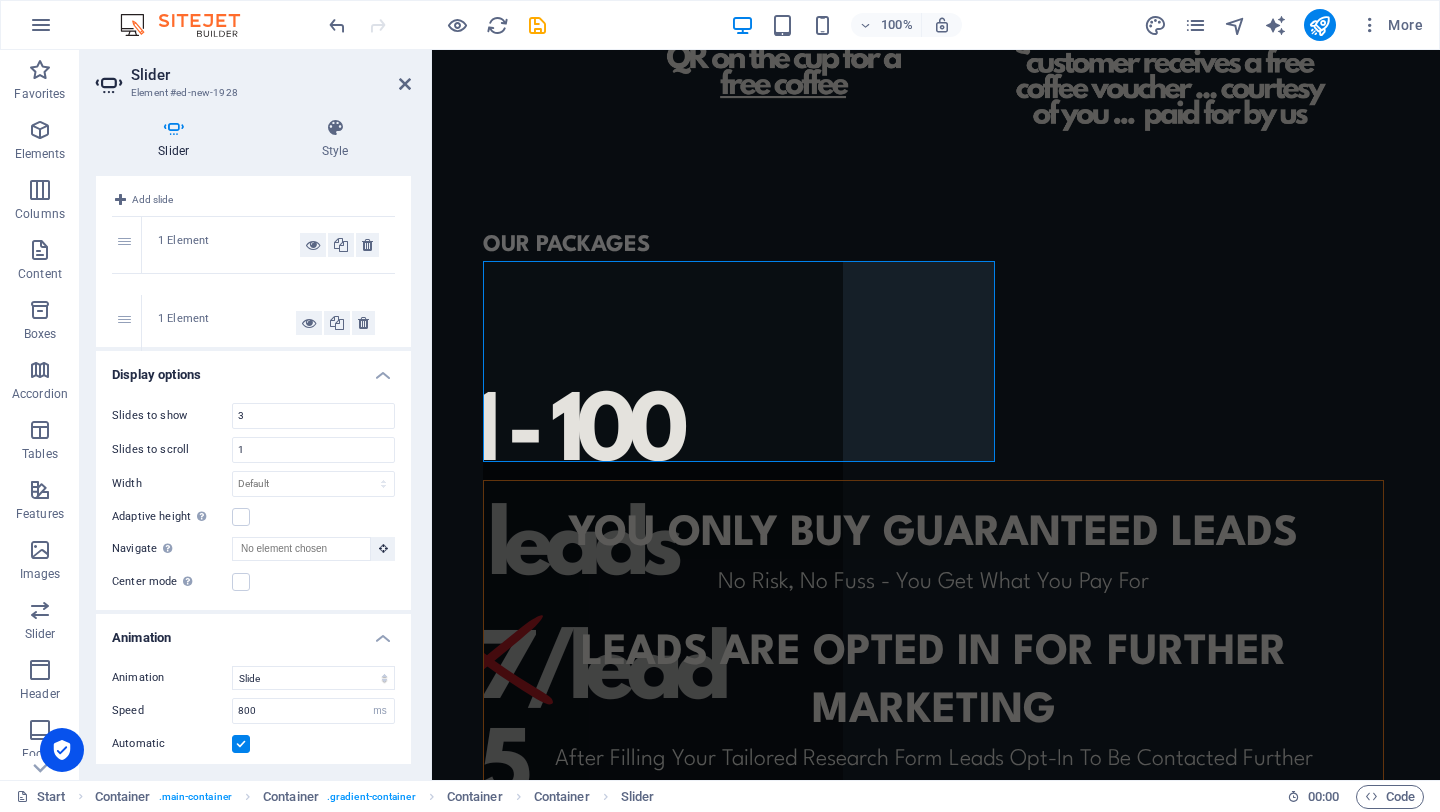 drag, startPoint x: 120, startPoint y: 254, endPoint x: 120, endPoint y: 329, distance: 75 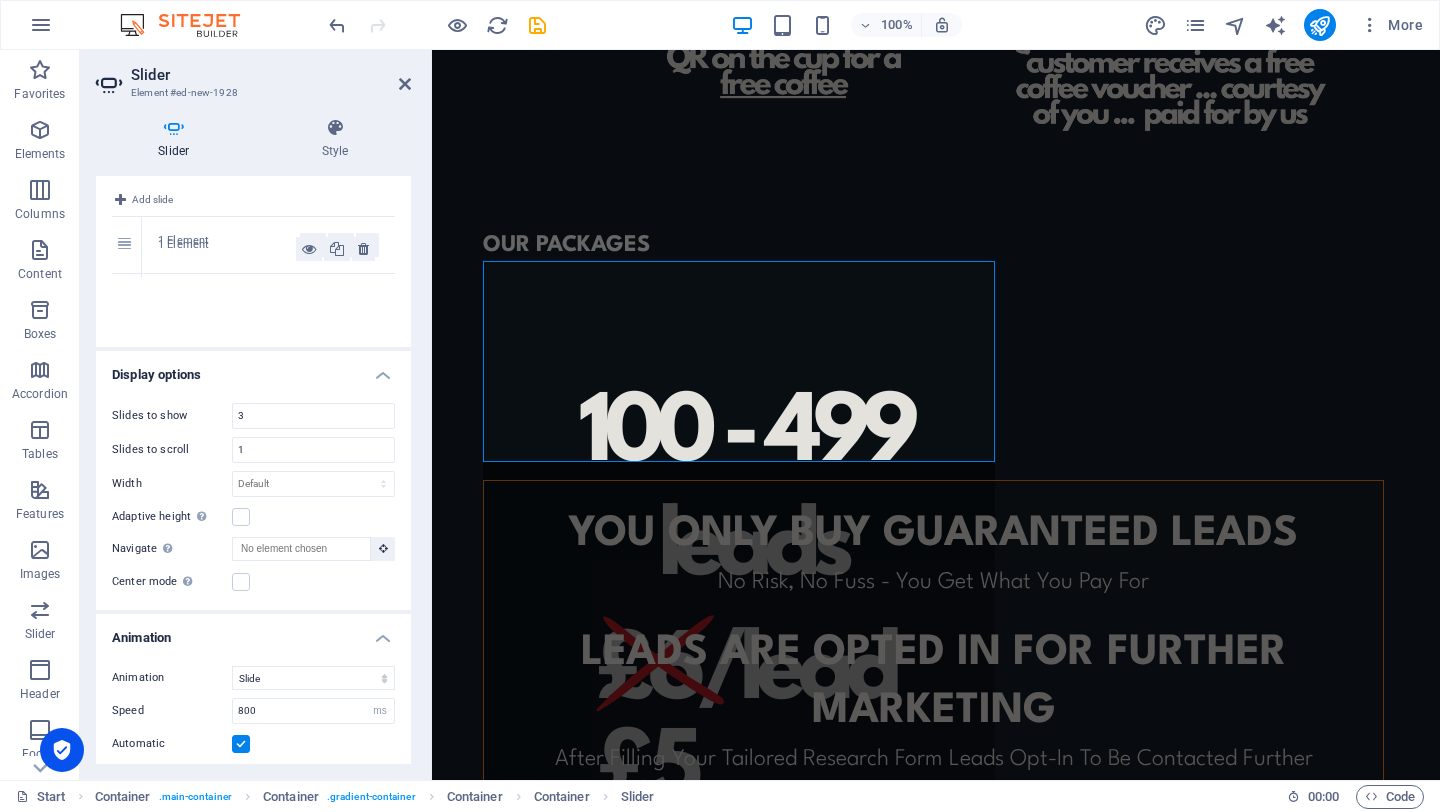 drag, startPoint x: 121, startPoint y: 300, endPoint x: 121, endPoint y: 246, distance: 54 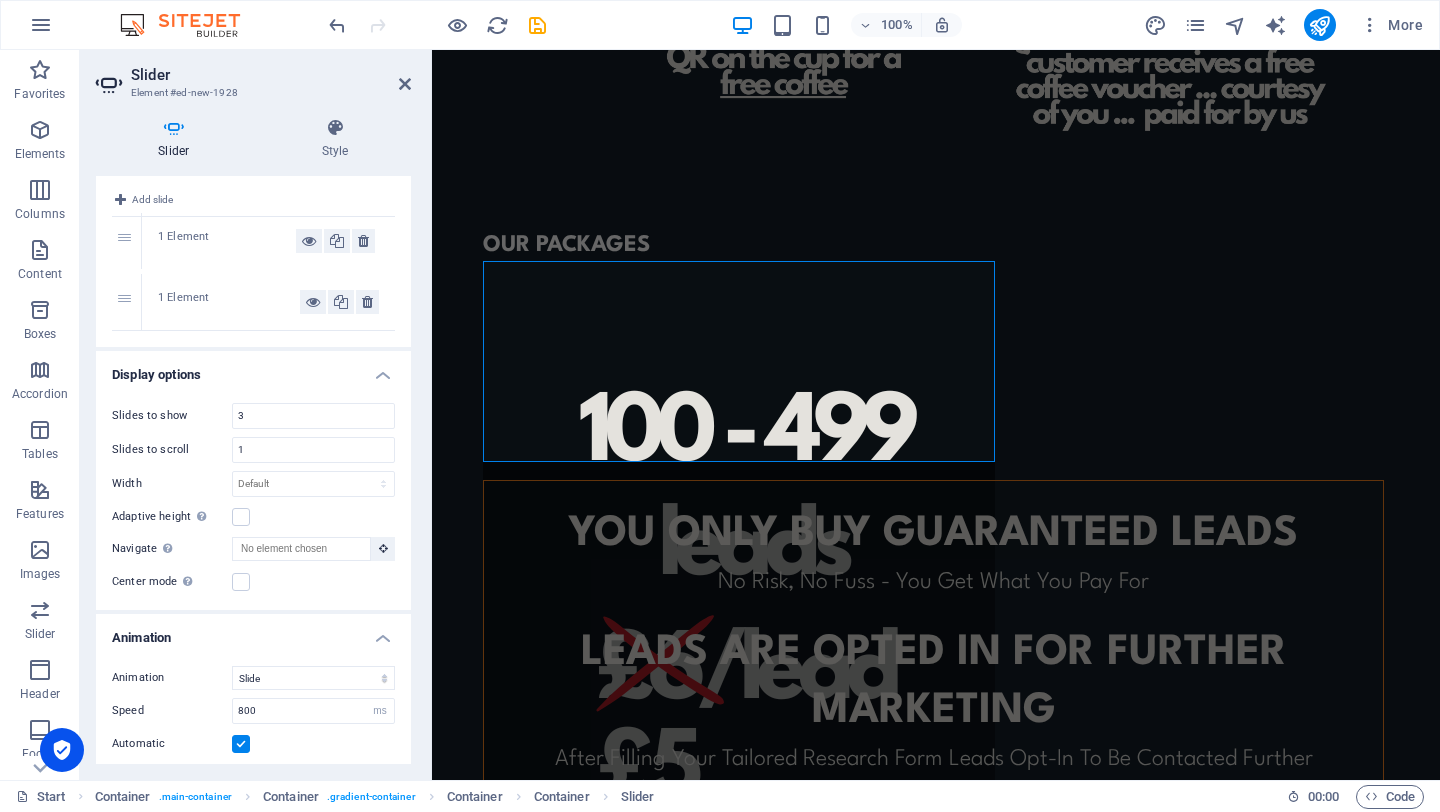 drag, startPoint x: 131, startPoint y: 296, endPoint x: 134, endPoint y: 235, distance: 61.073727 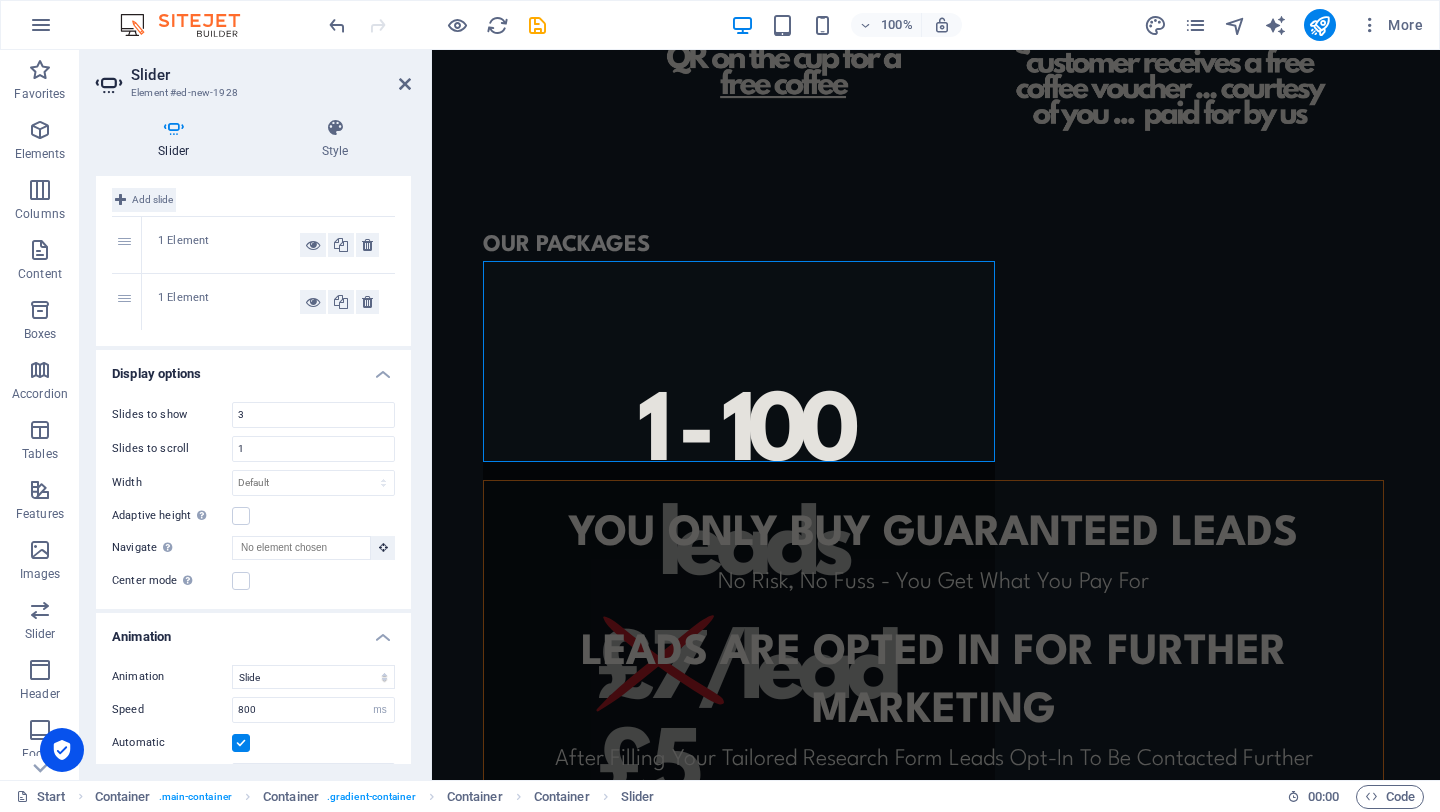 click on "Add slide" at bounding box center [144, 200] 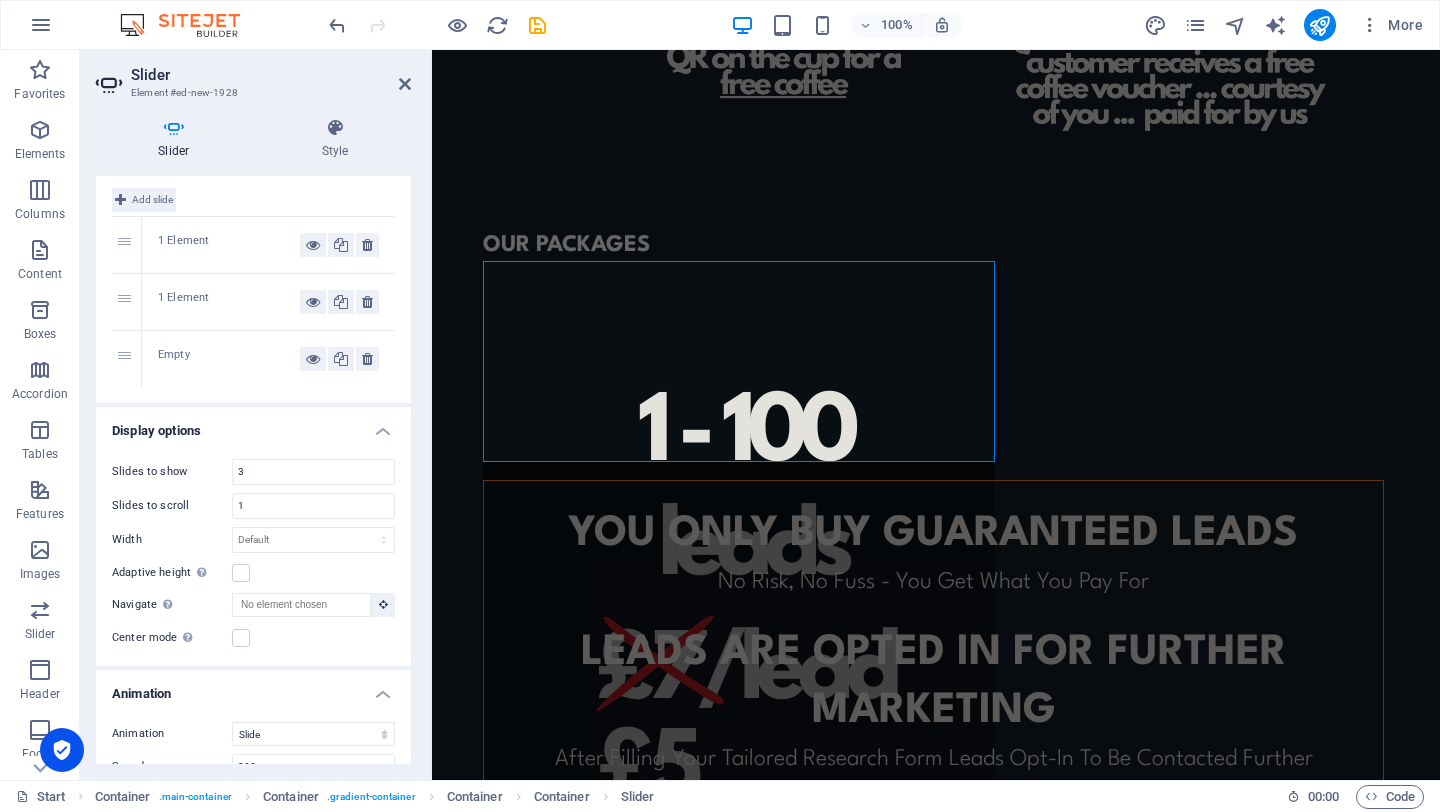 click at bounding box center [120, 200] 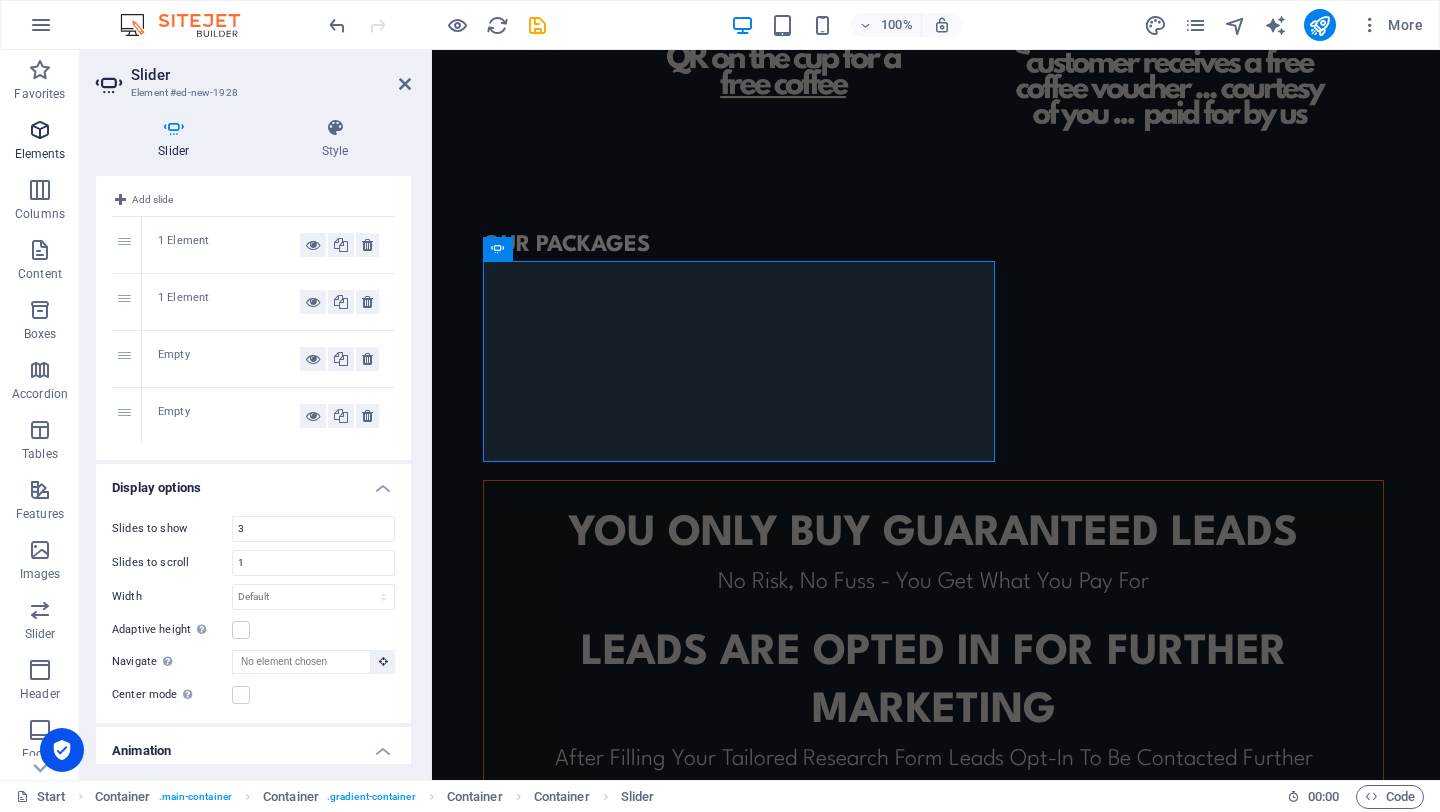 click at bounding box center (40, 130) 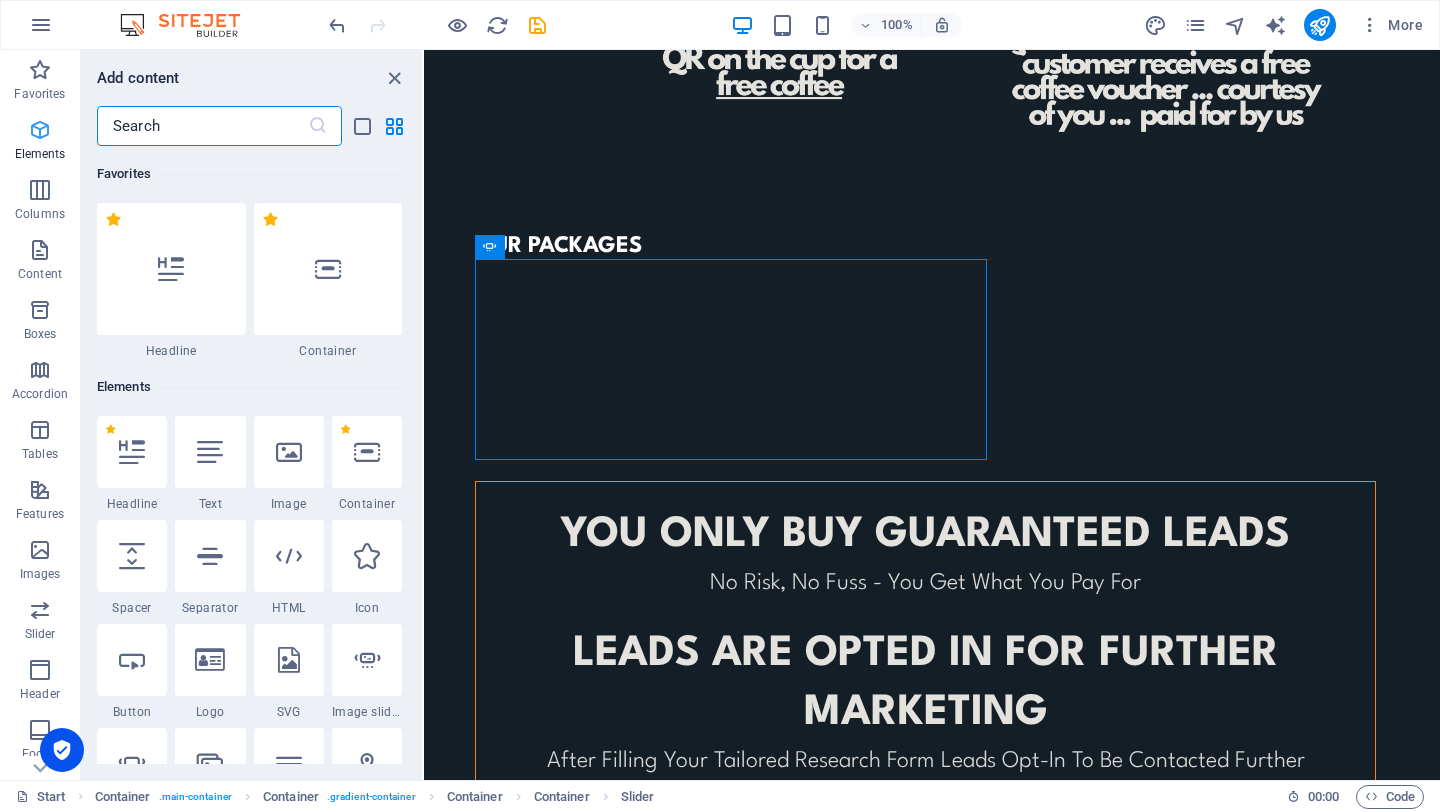 scroll, scrollTop: 1076, scrollLeft: 0, axis: vertical 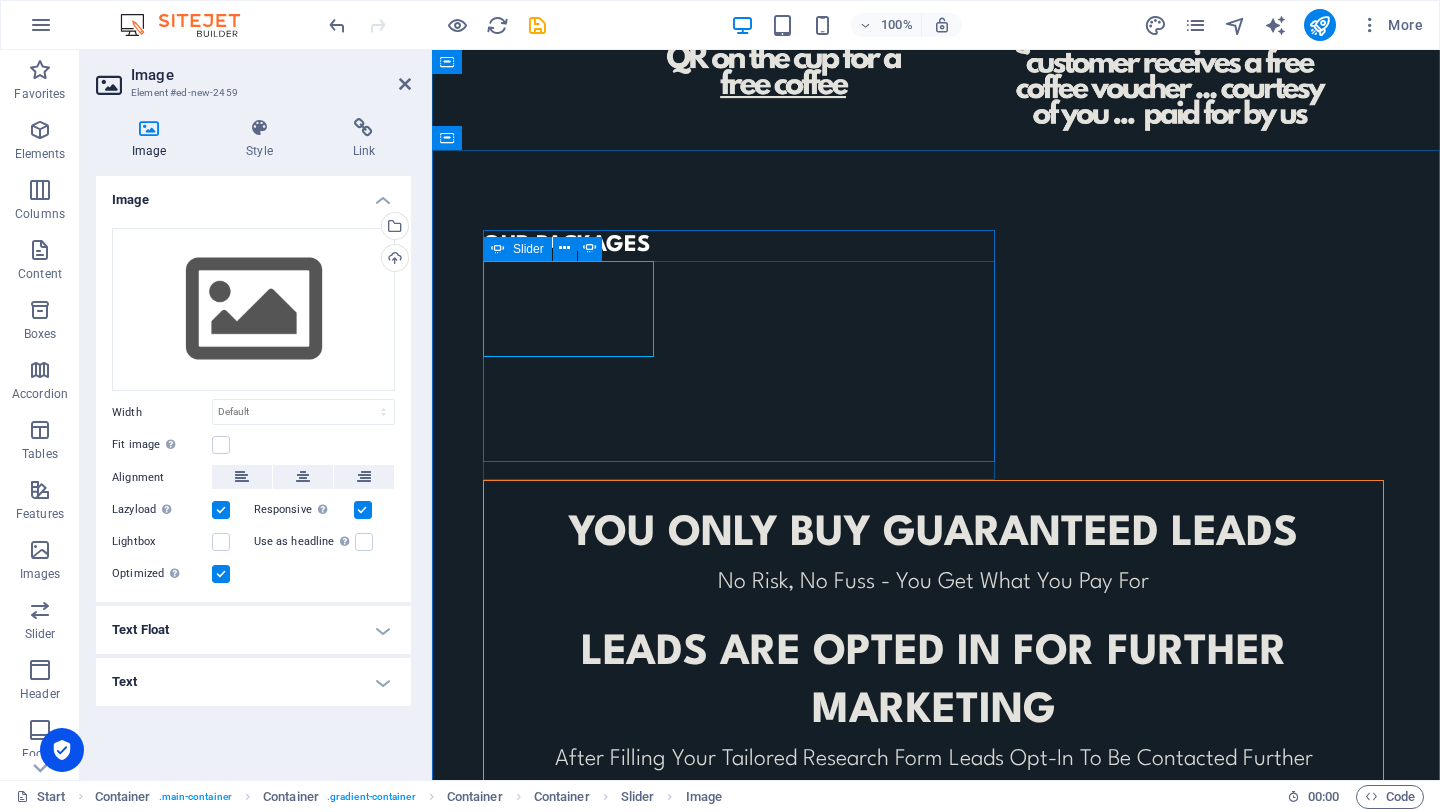 click at bounding box center (483, 276) 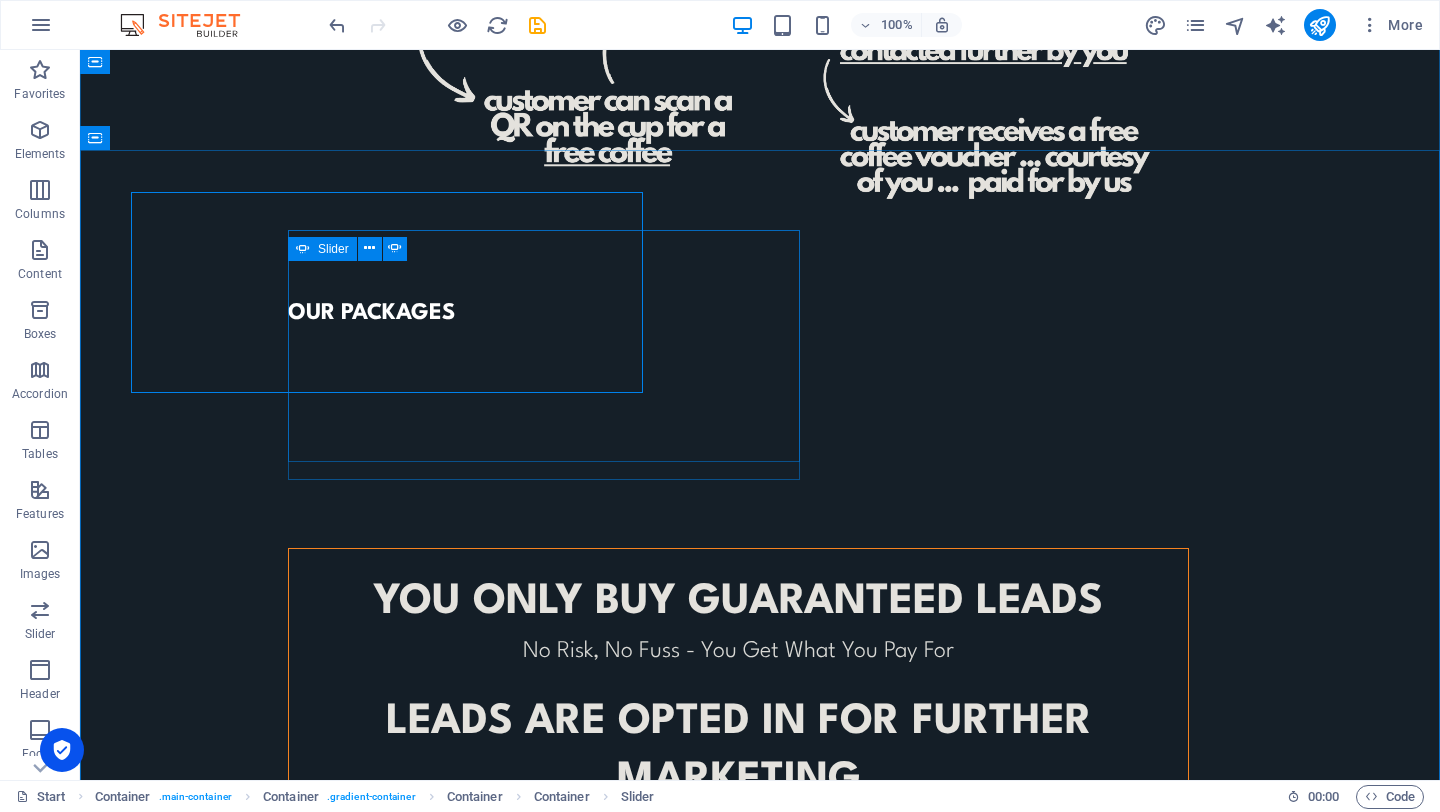 scroll, scrollTop: 1143, scrollLeft: 0, axis: vertical 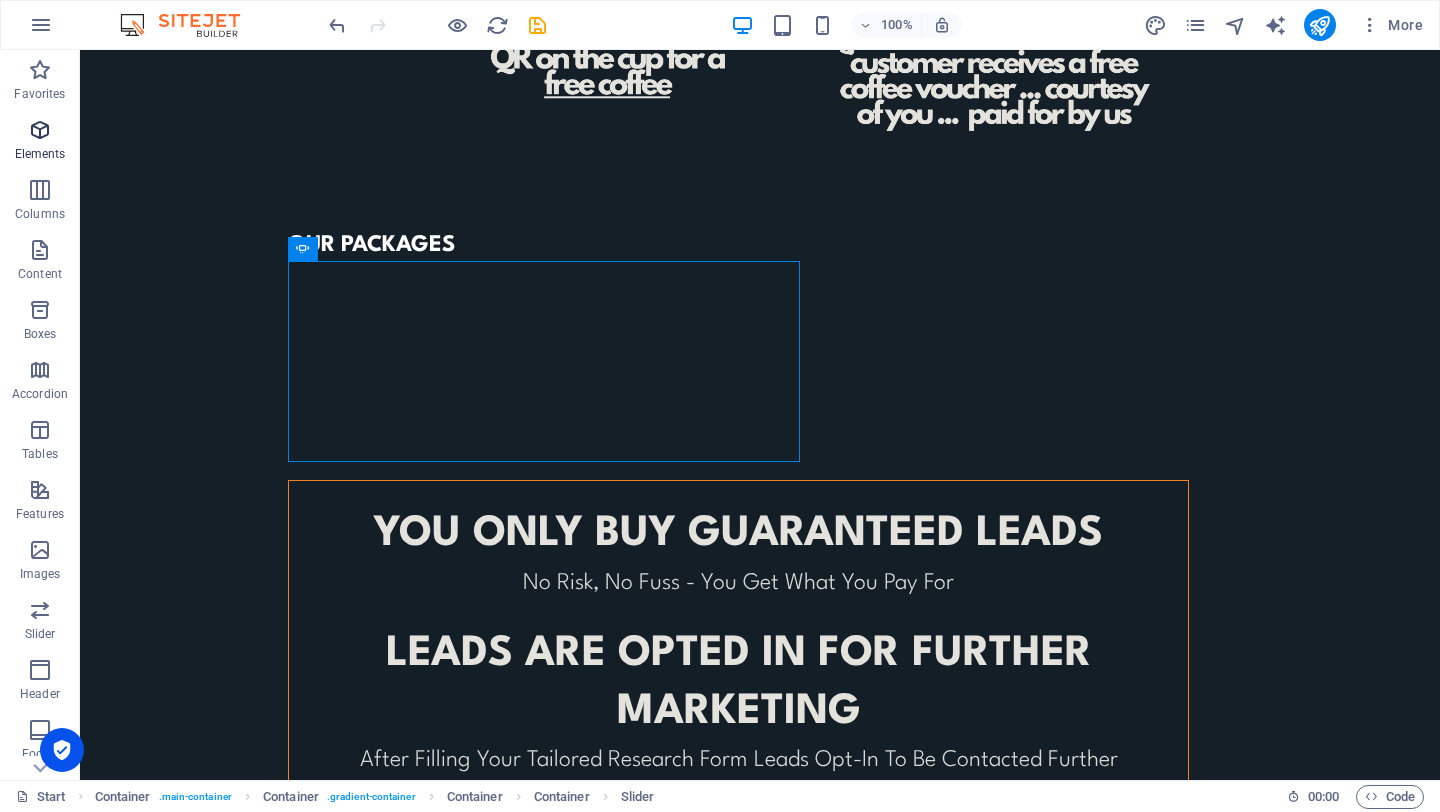 click on "Elements" at bounding box center (40, 142) 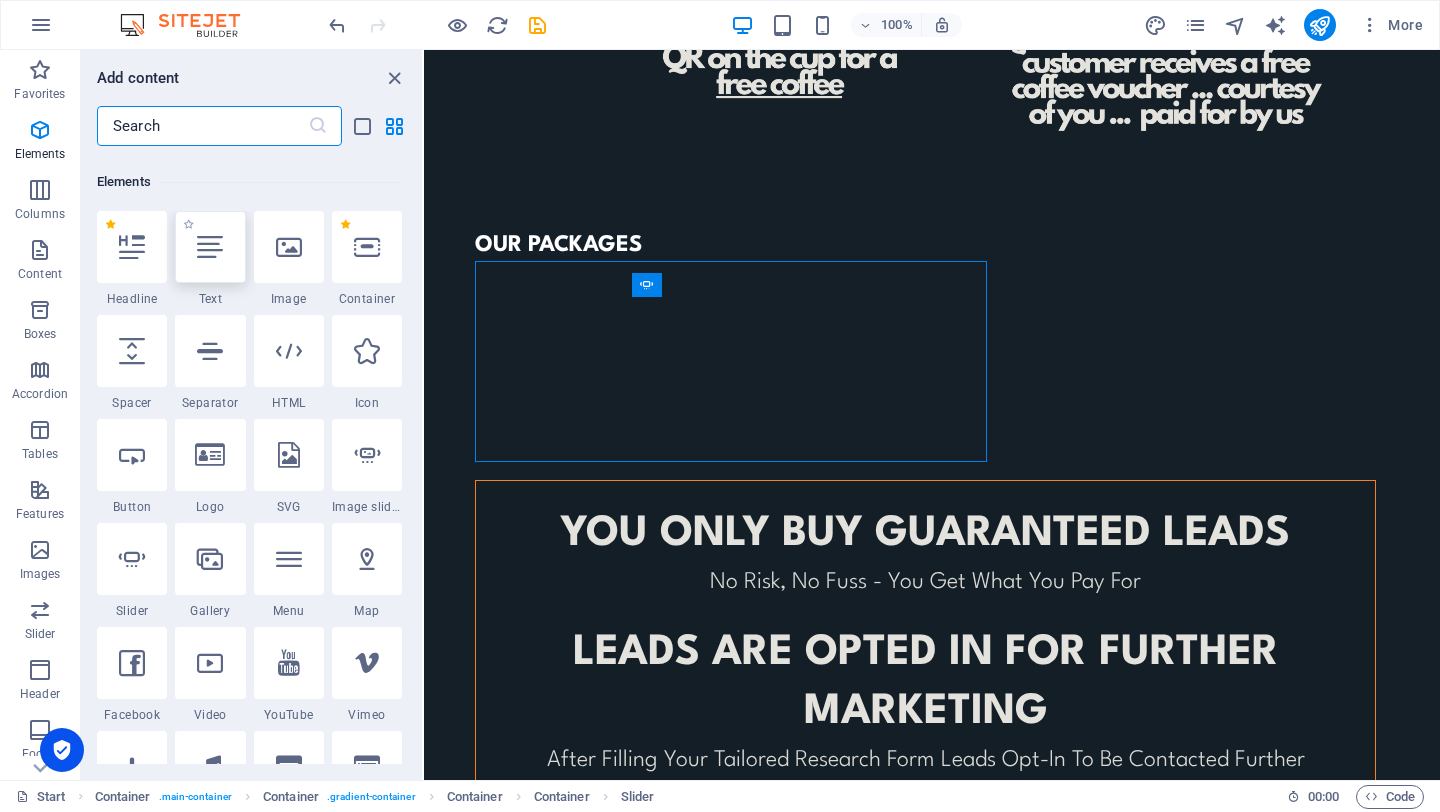 scroll, scrollTop: 213, scrollLeft: 0, axis: vertical 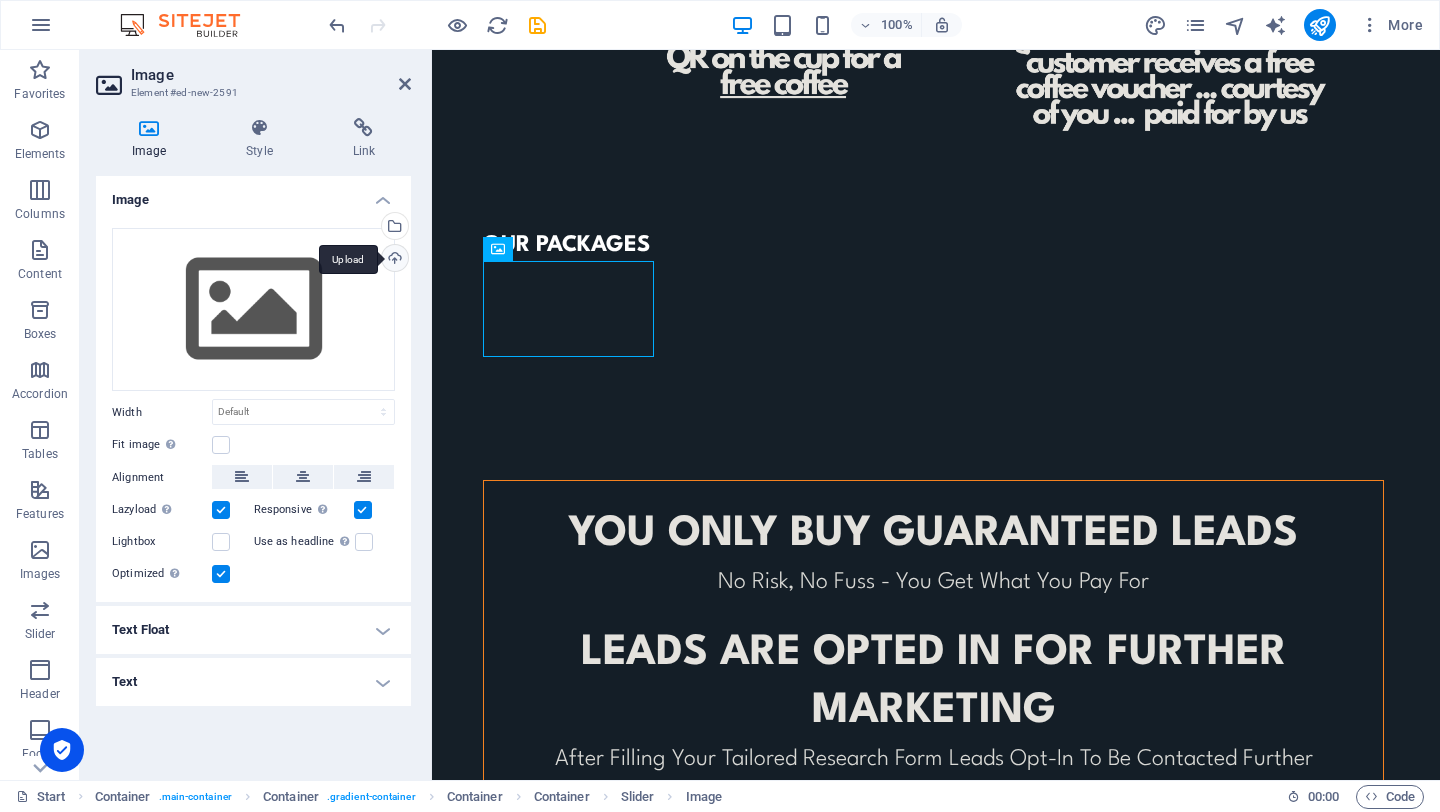click on "Upload" at bounding box center (393, 260) 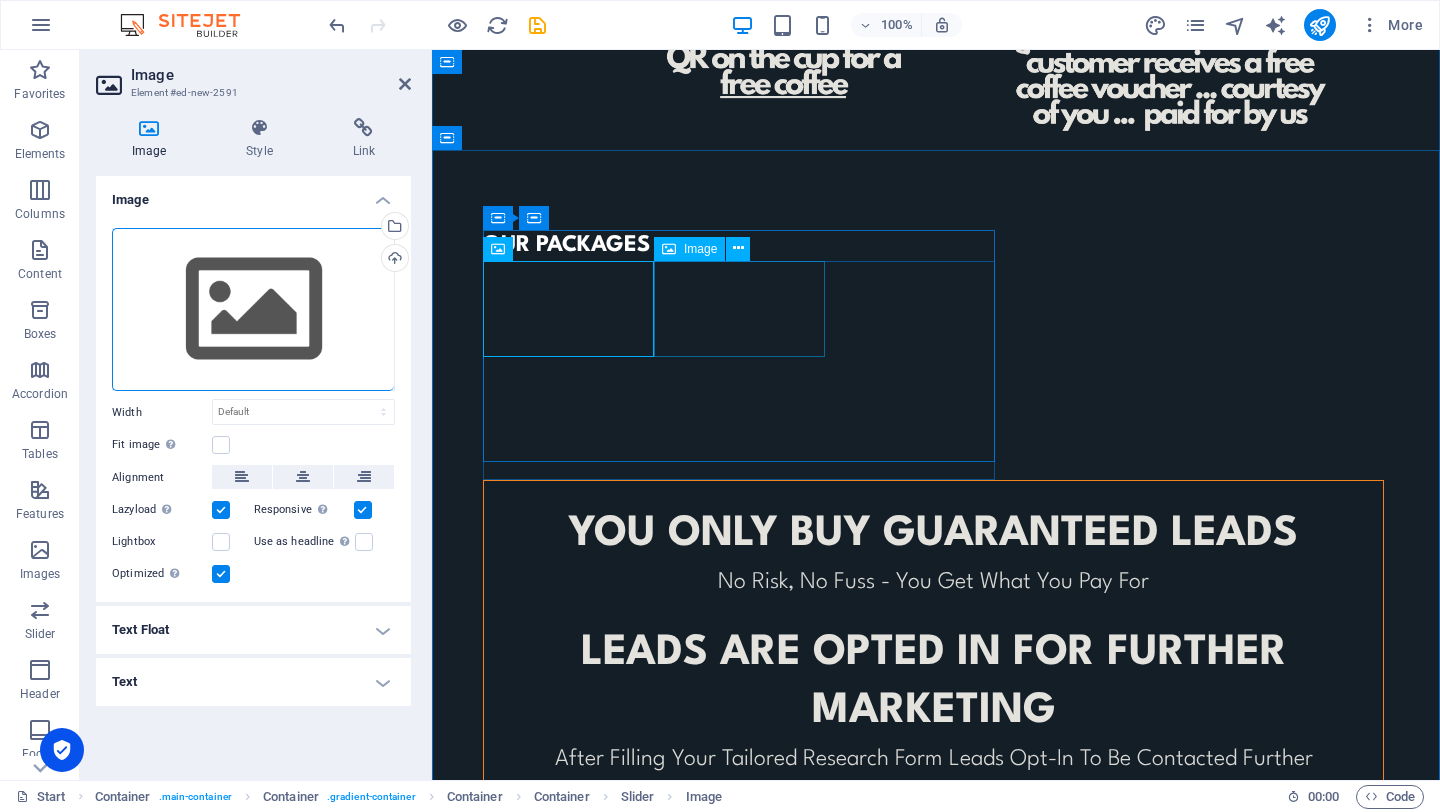 click at bounding box center (-287, 2834) 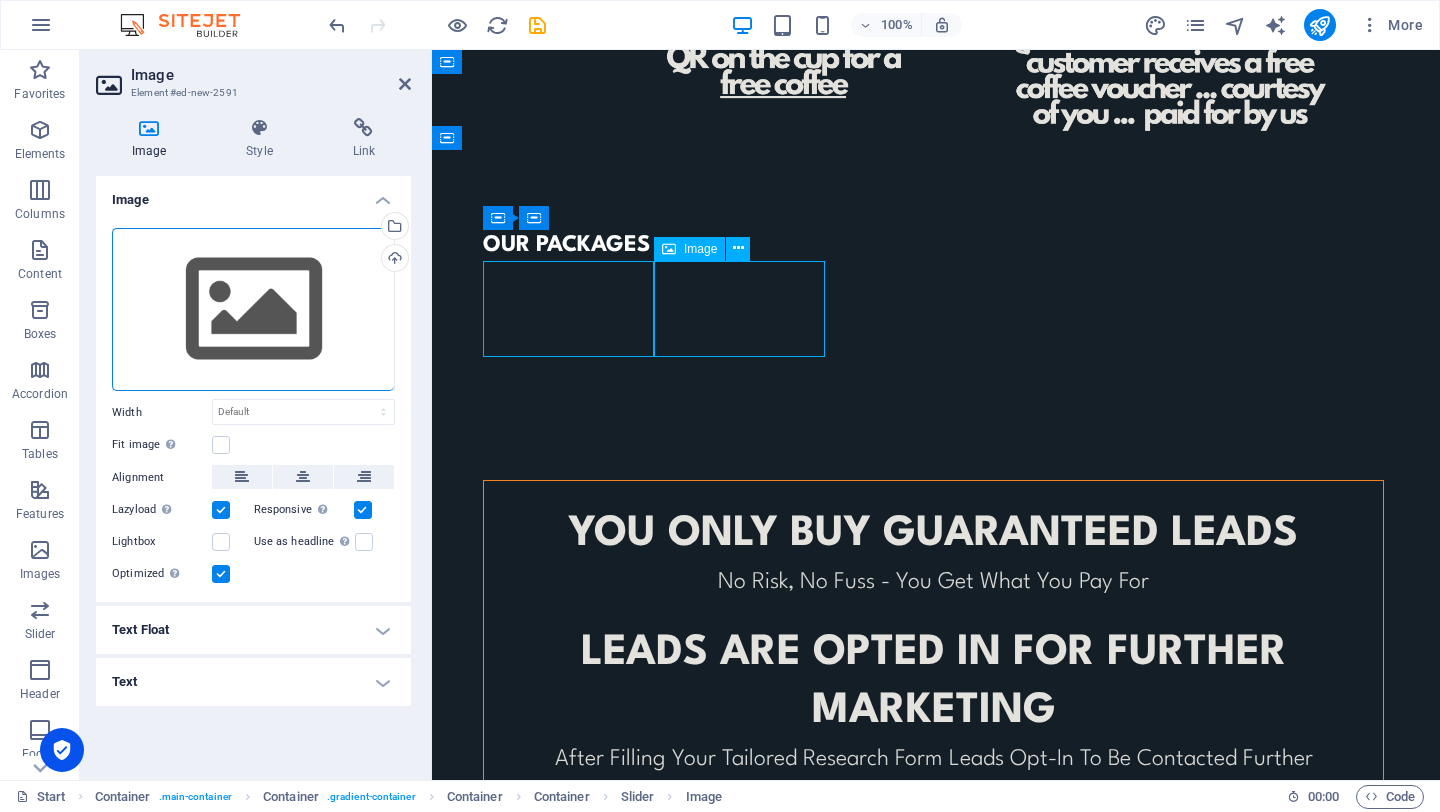 scroll, scrollTop: 1143, scrollLeft: 0, axis: vertical 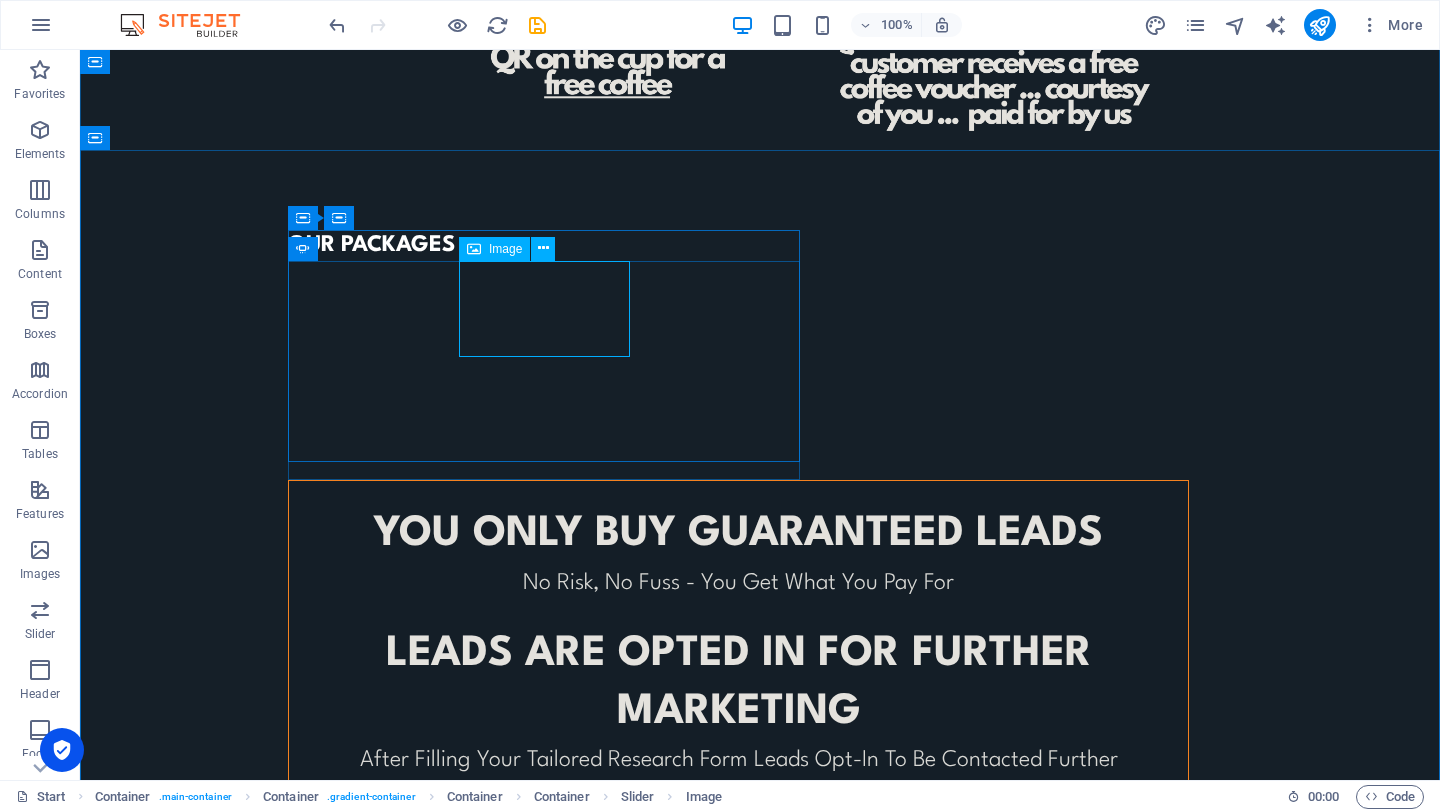 click at bounding box center [-482, 2973] 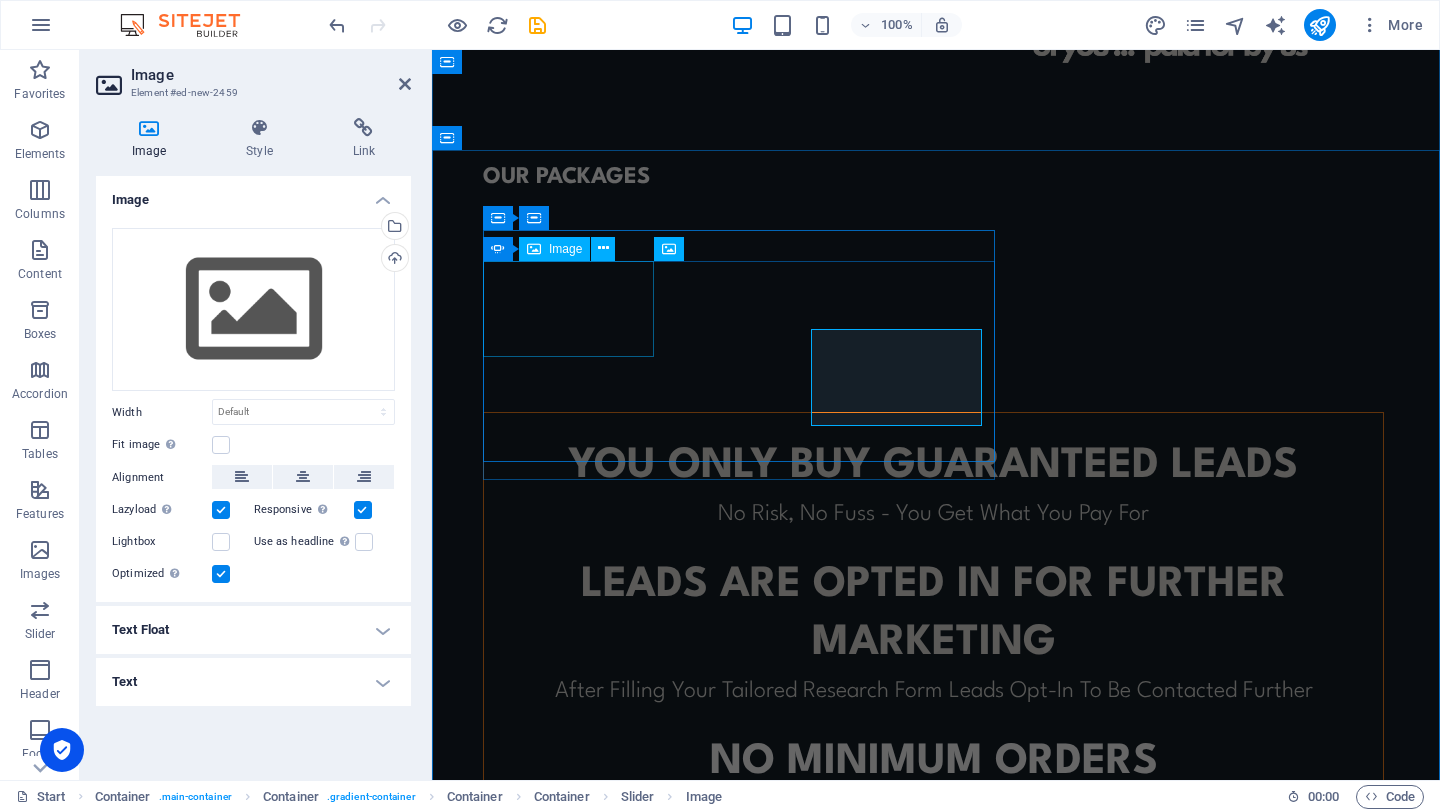 scroll, scrollTop: 1075, scrollLeft: 0, axis: vertical 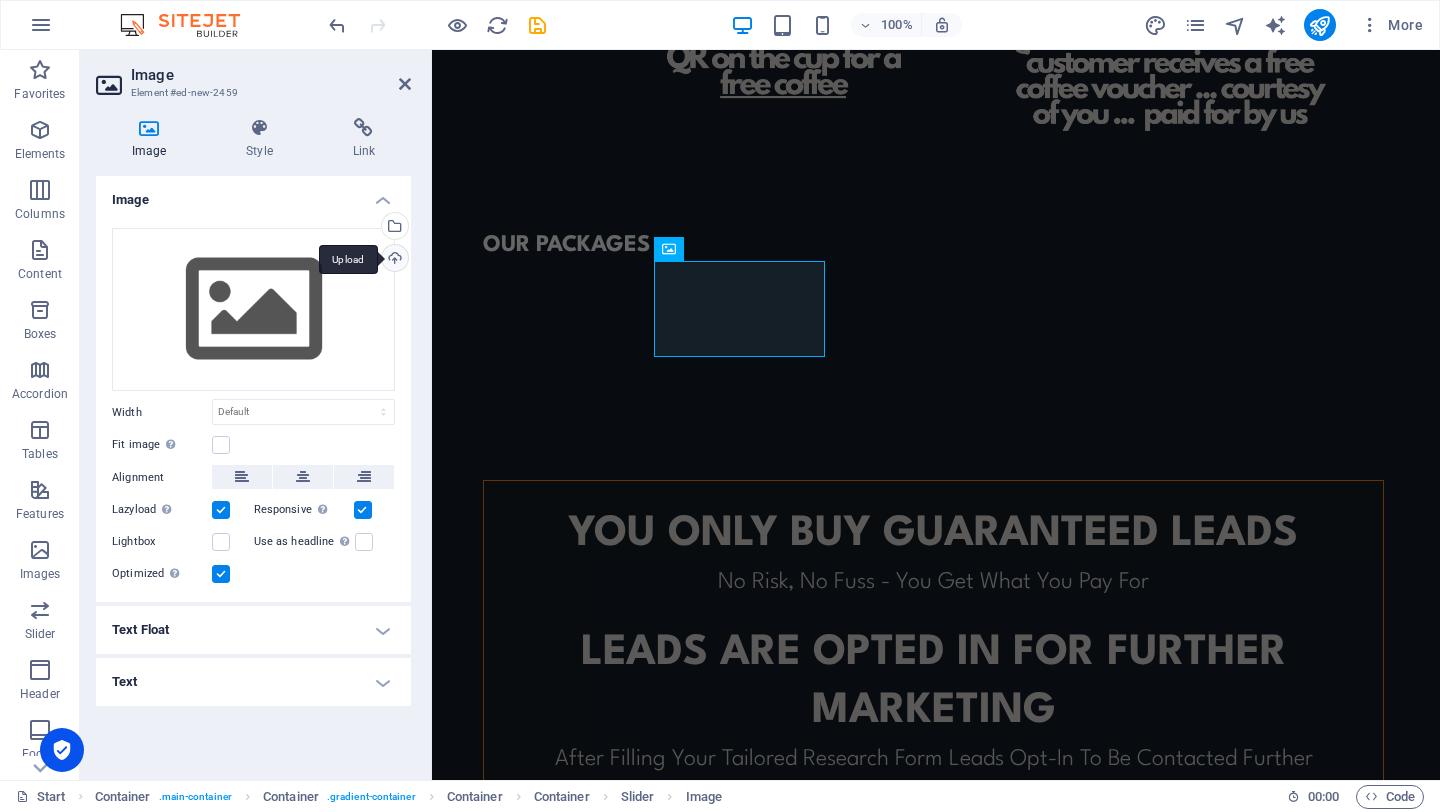 click on "Upload" at bounding box center [393, 260] 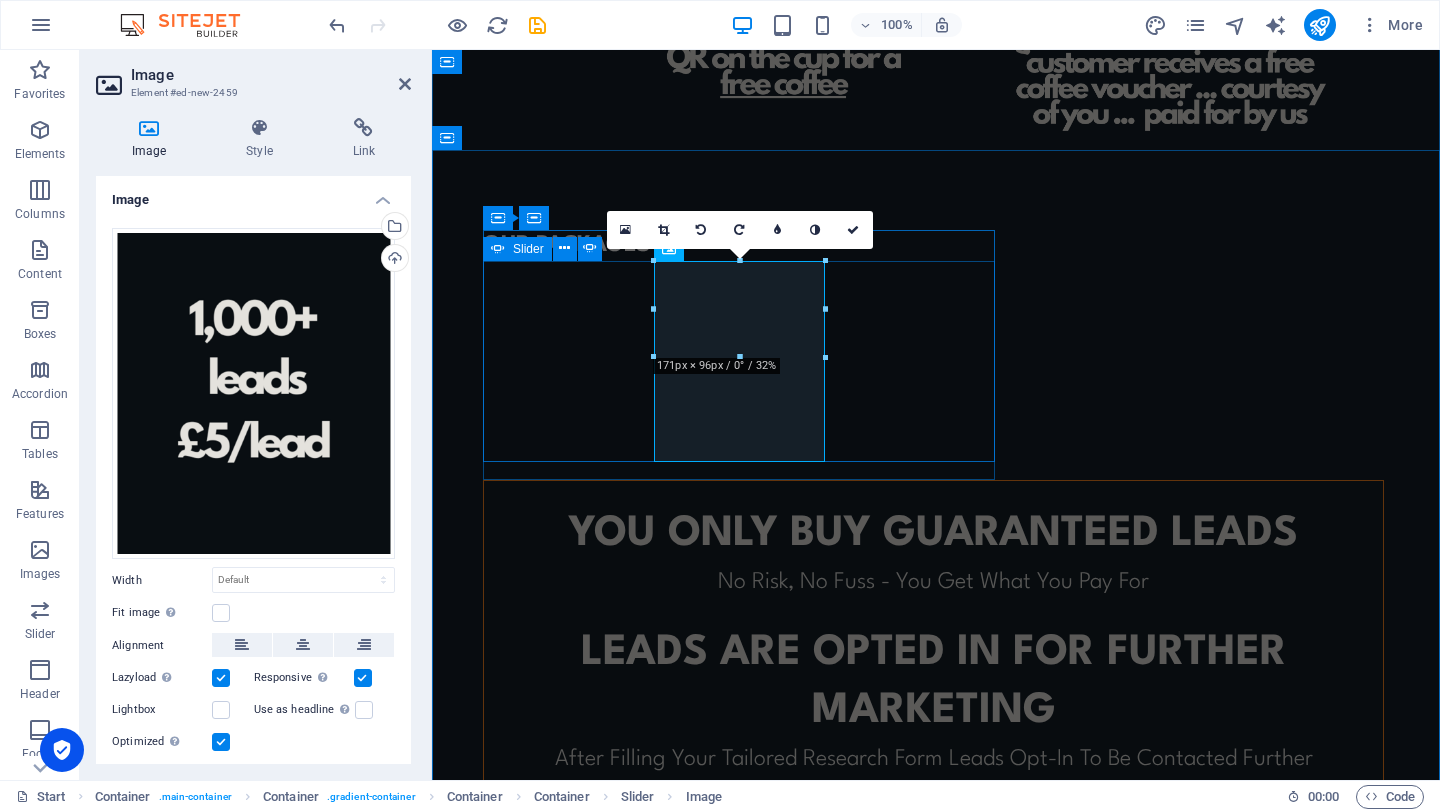 click on "OUR PACKAGES YOU ONLY BUY GUARANTEED LEADS No Risk, No Fuss - You Get What You Pay For leads ARE opted in for further marketing After Filling Your Tailored Research Form Leads Opt-In To Be Contacted Further No minimum orders To Cater For All Business Sizes or To Trial Before You Commit CONTACT US TO FIND OUT MORE © Code -  Legal notice  |  Privacy" at bounding box center (936, 649) 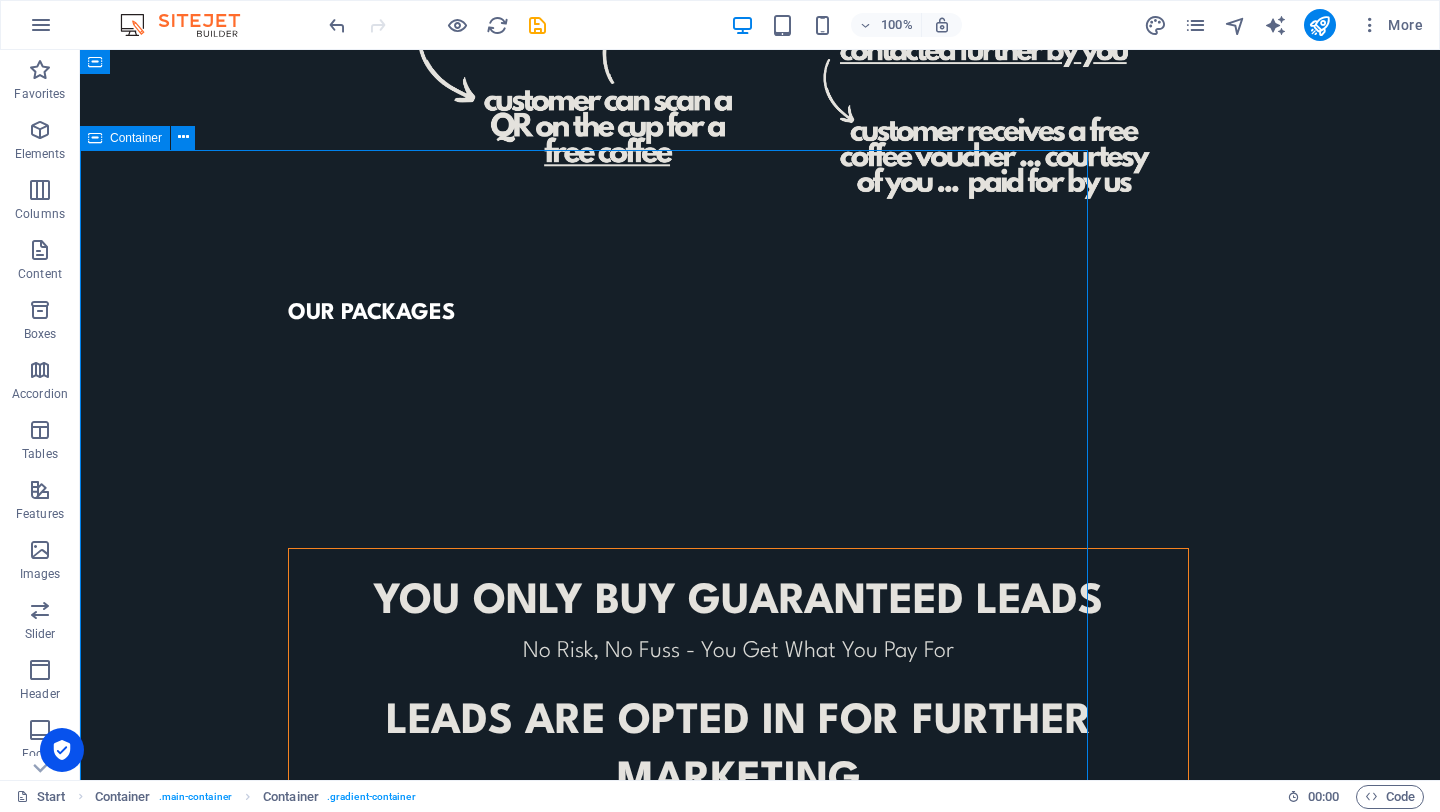 scroll, scrollTop: 1143, scrollLeft: 0, axis: vertical 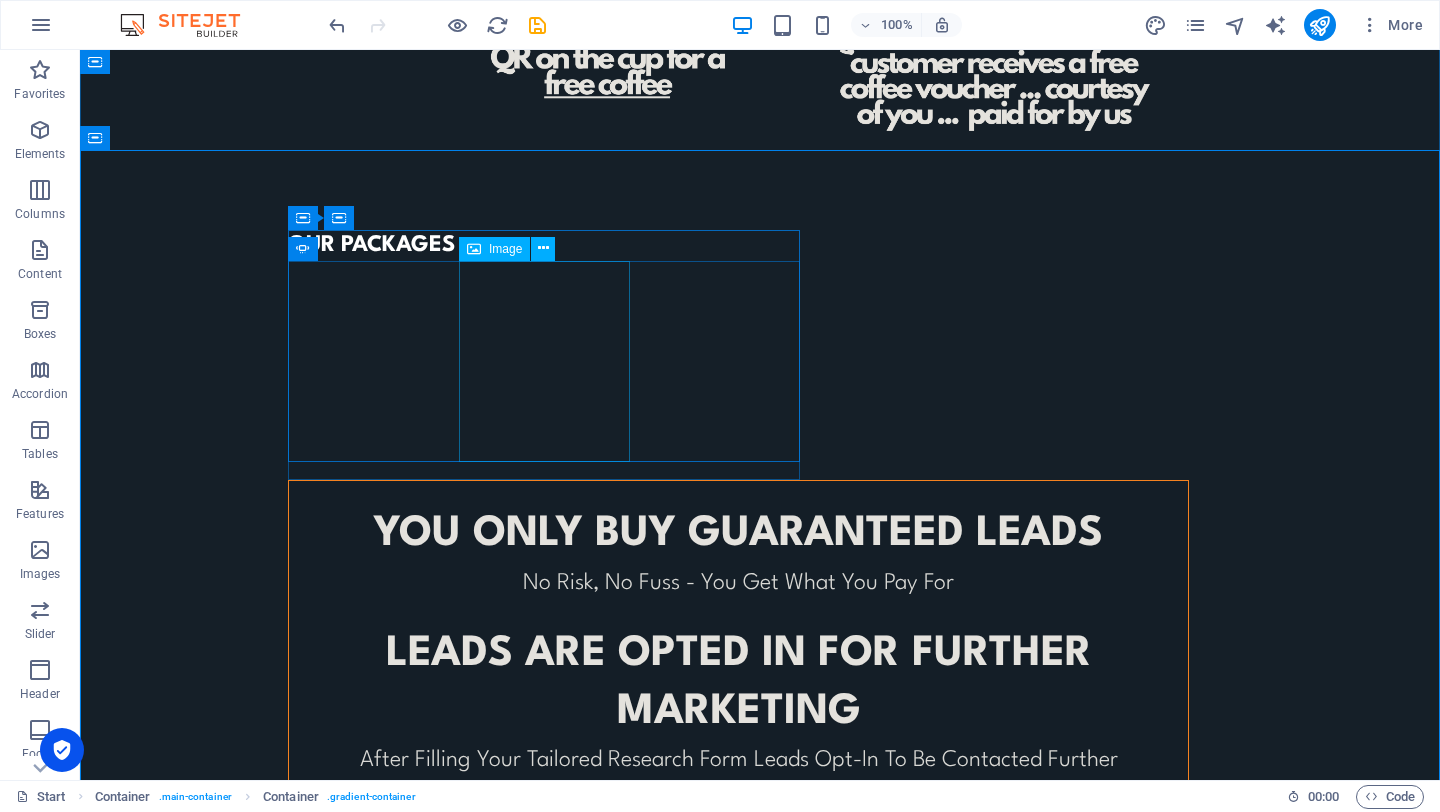 click at bounding box center [-482, 4347] 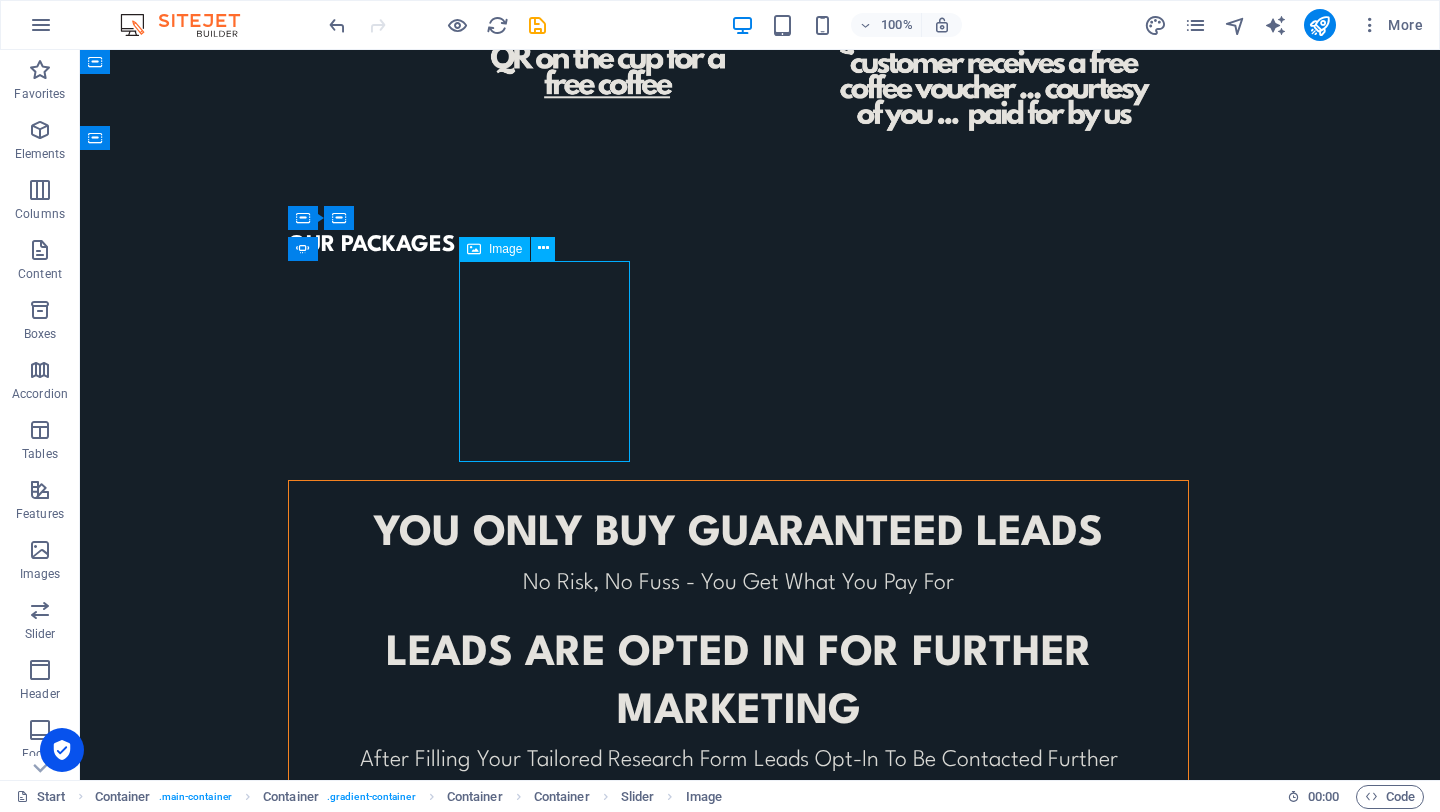 click at bounding box center (-482, 4347) 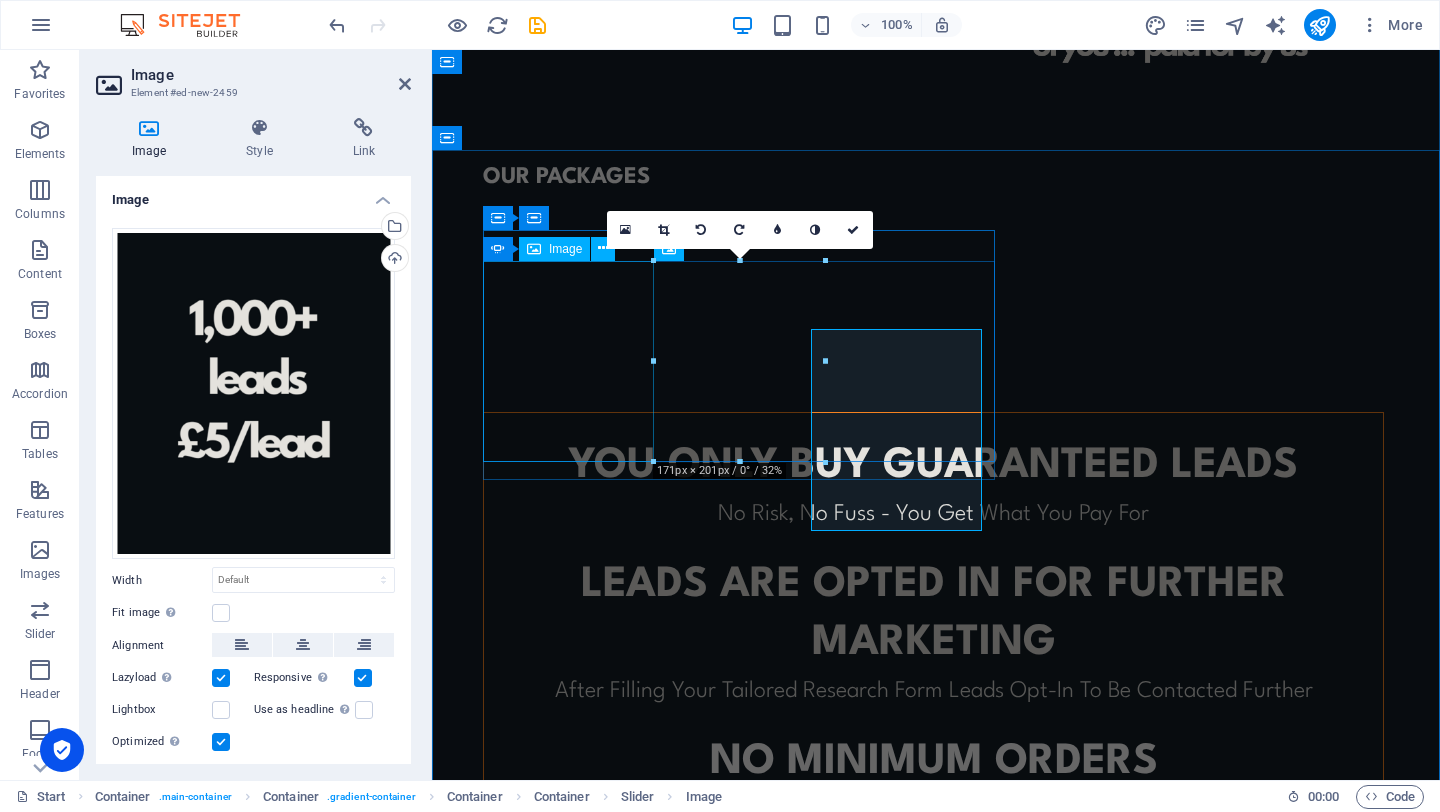 scroll, scrollTop: 1075, scrollLeft: 0, axis: vertical 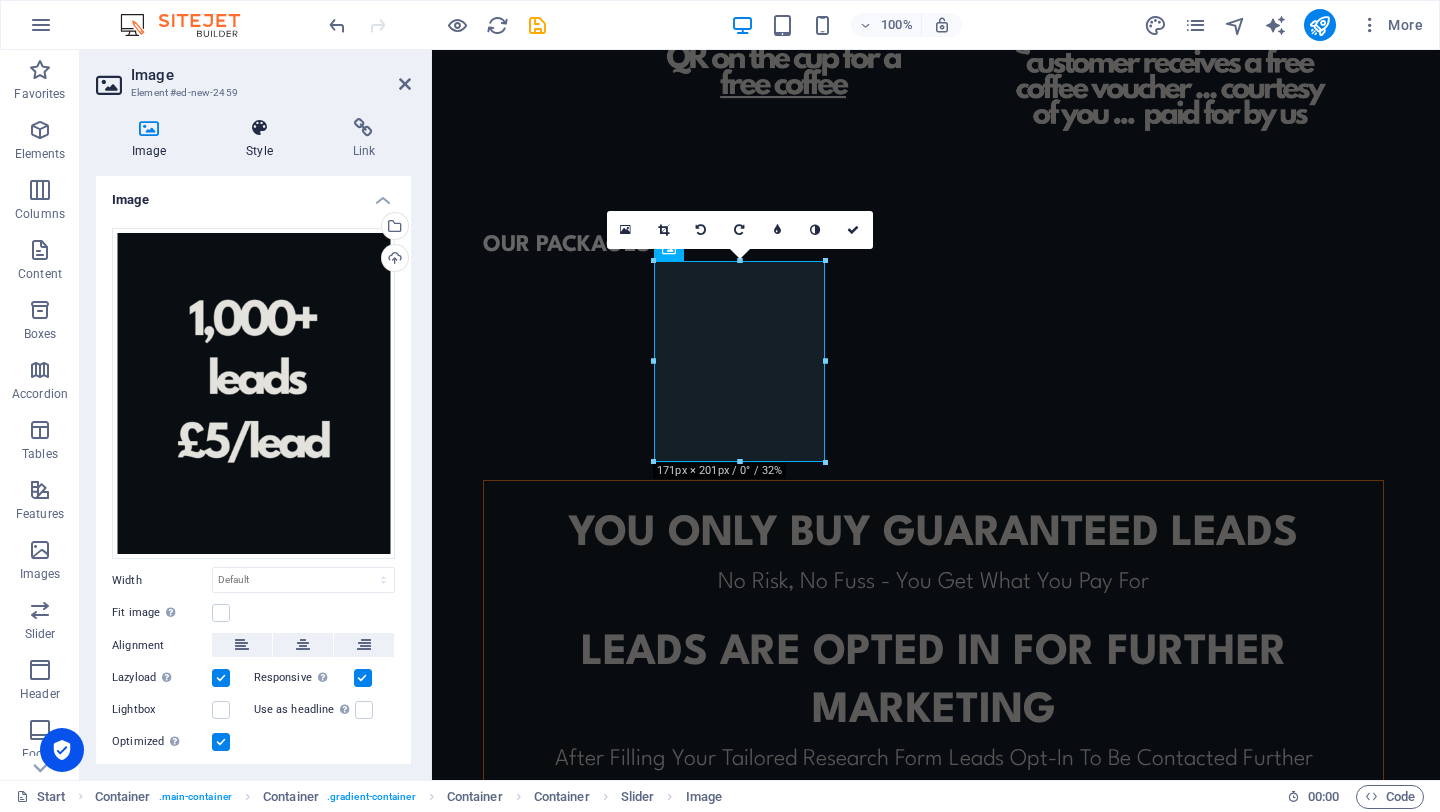 click at bounding box center (259, 128) 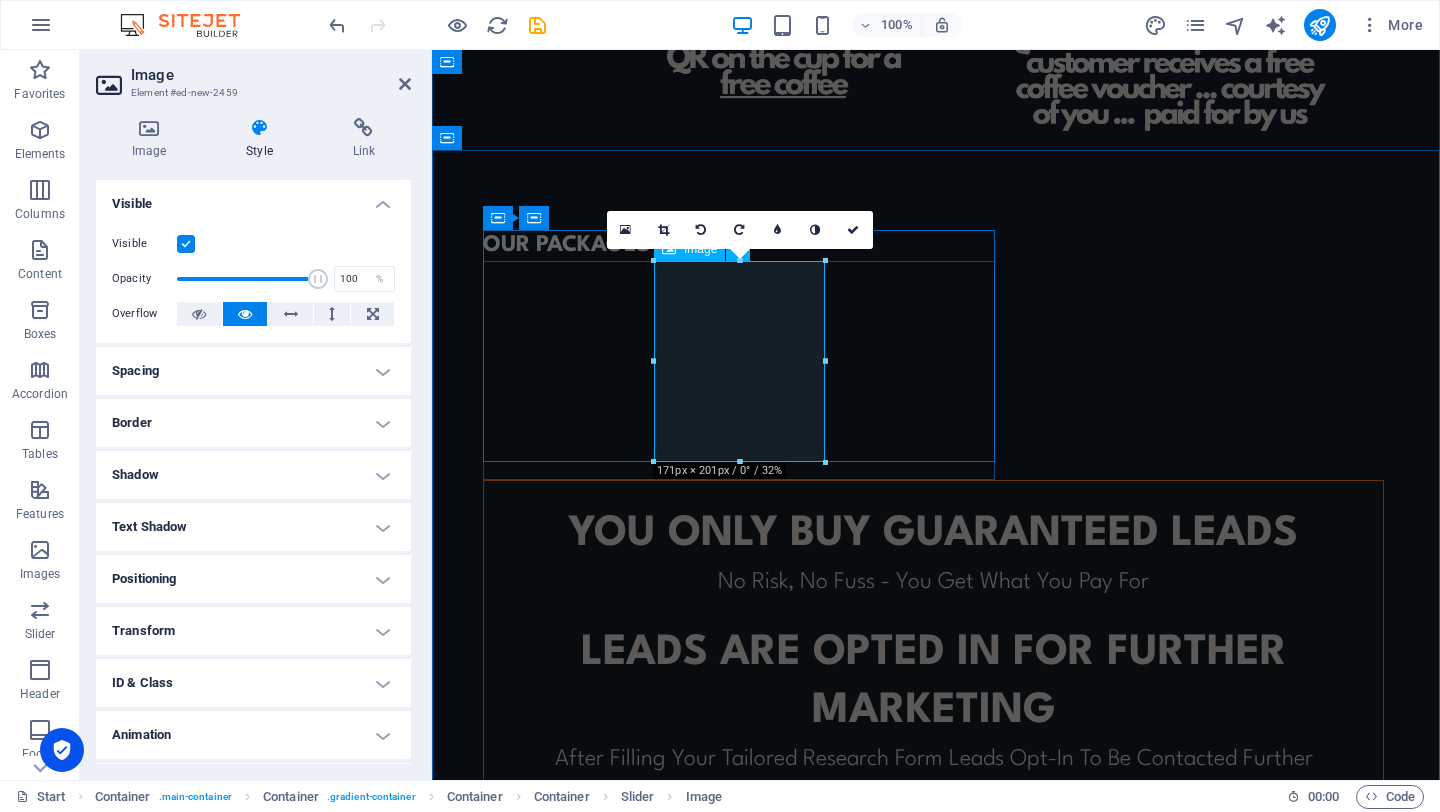 click at bounding box center (-287, 4972) 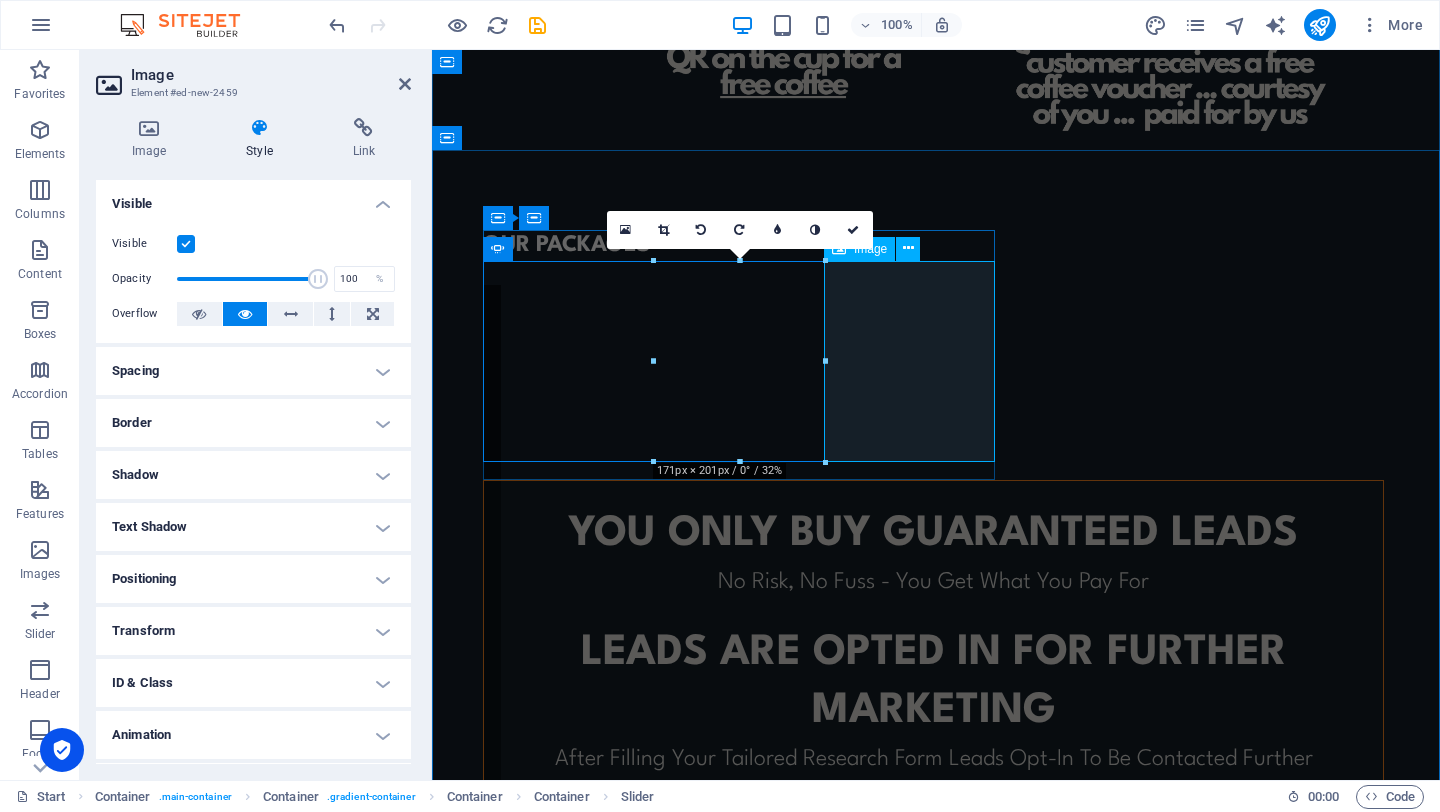 scroll, scrollTop: 1143, scrollLeft: 0, axis: vertical 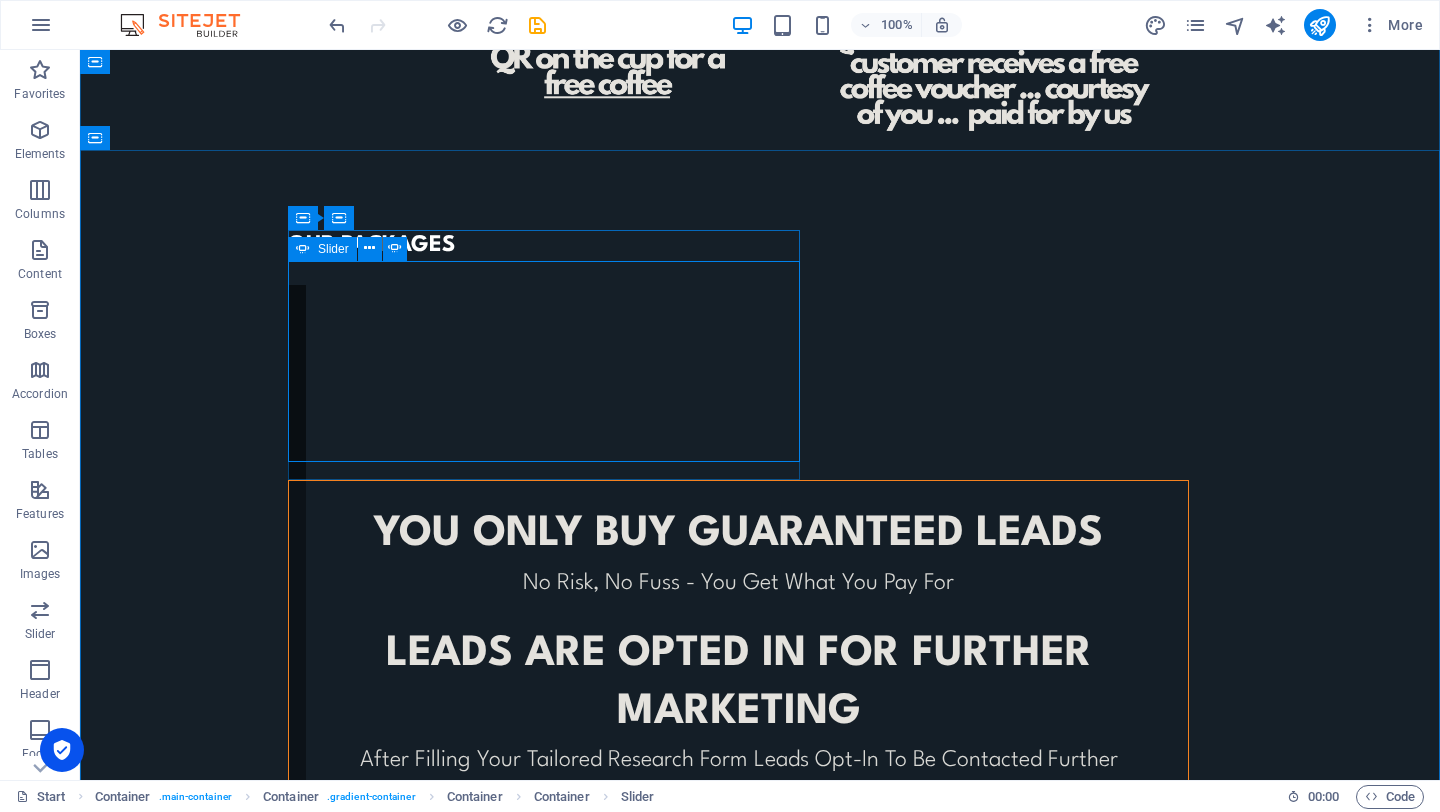 click at bounding box center [303, 249] 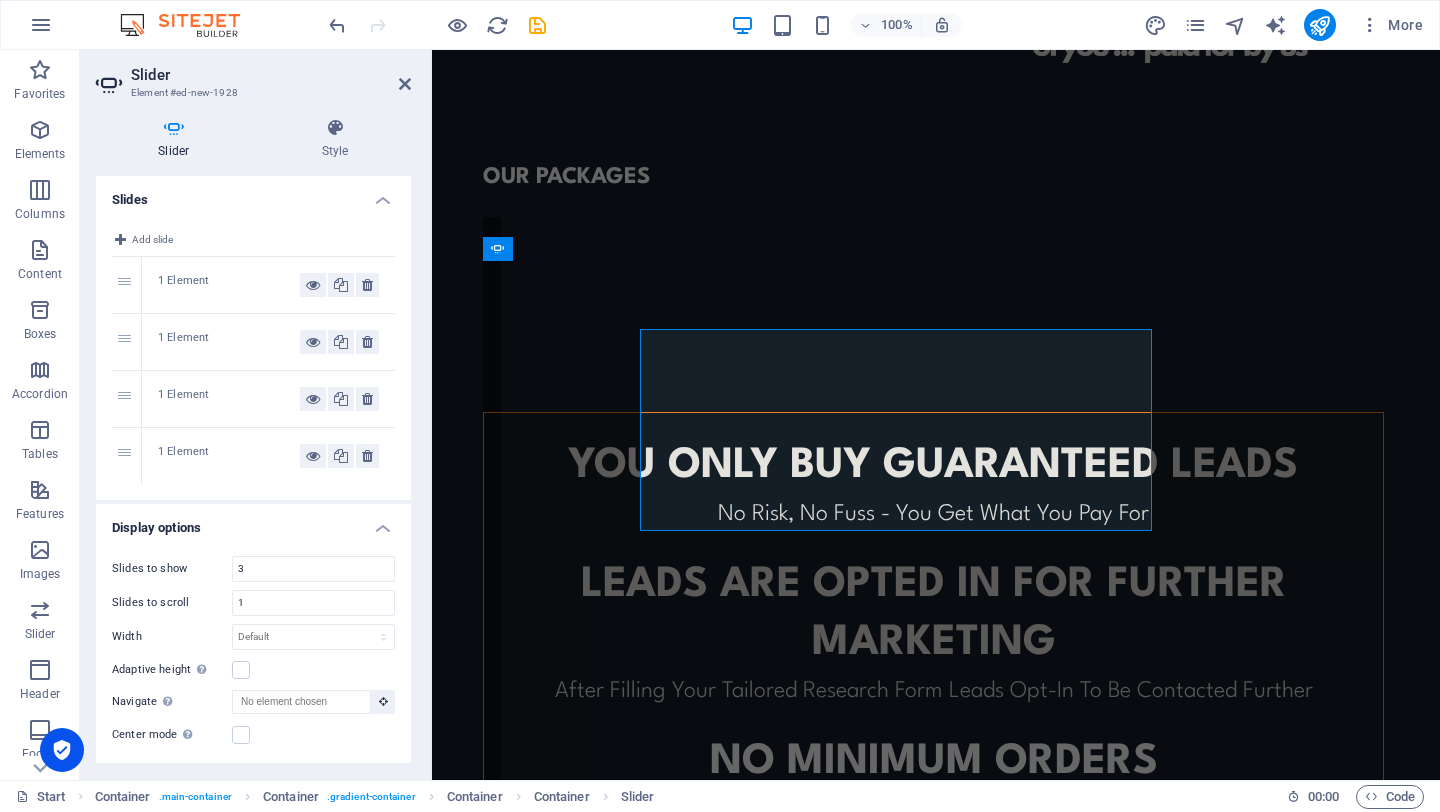 scroll, scrollTop: 1075, scrollLeft: 0, axis: vertical 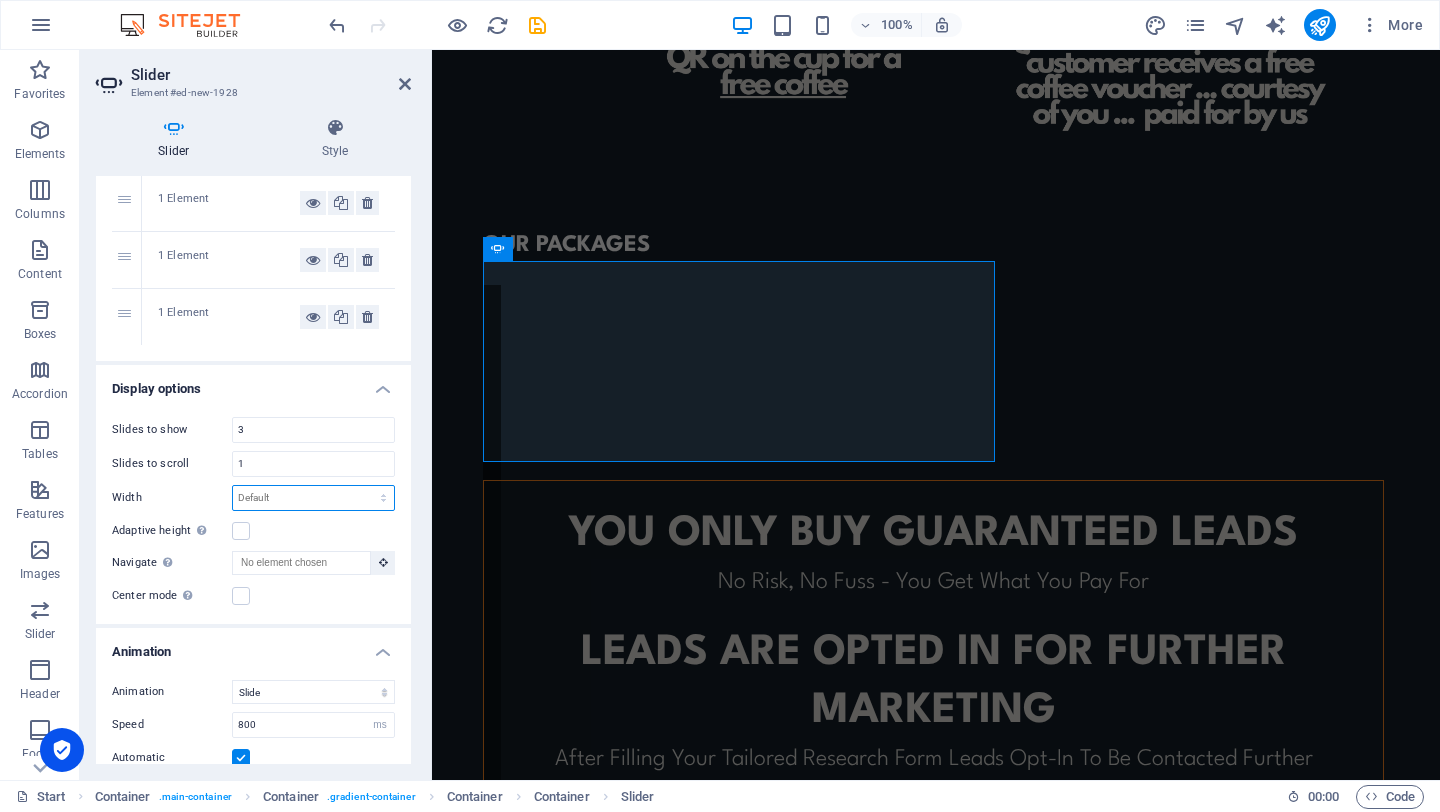 click on "Default px % rem em vw vh" at bounding box center (313, 498) 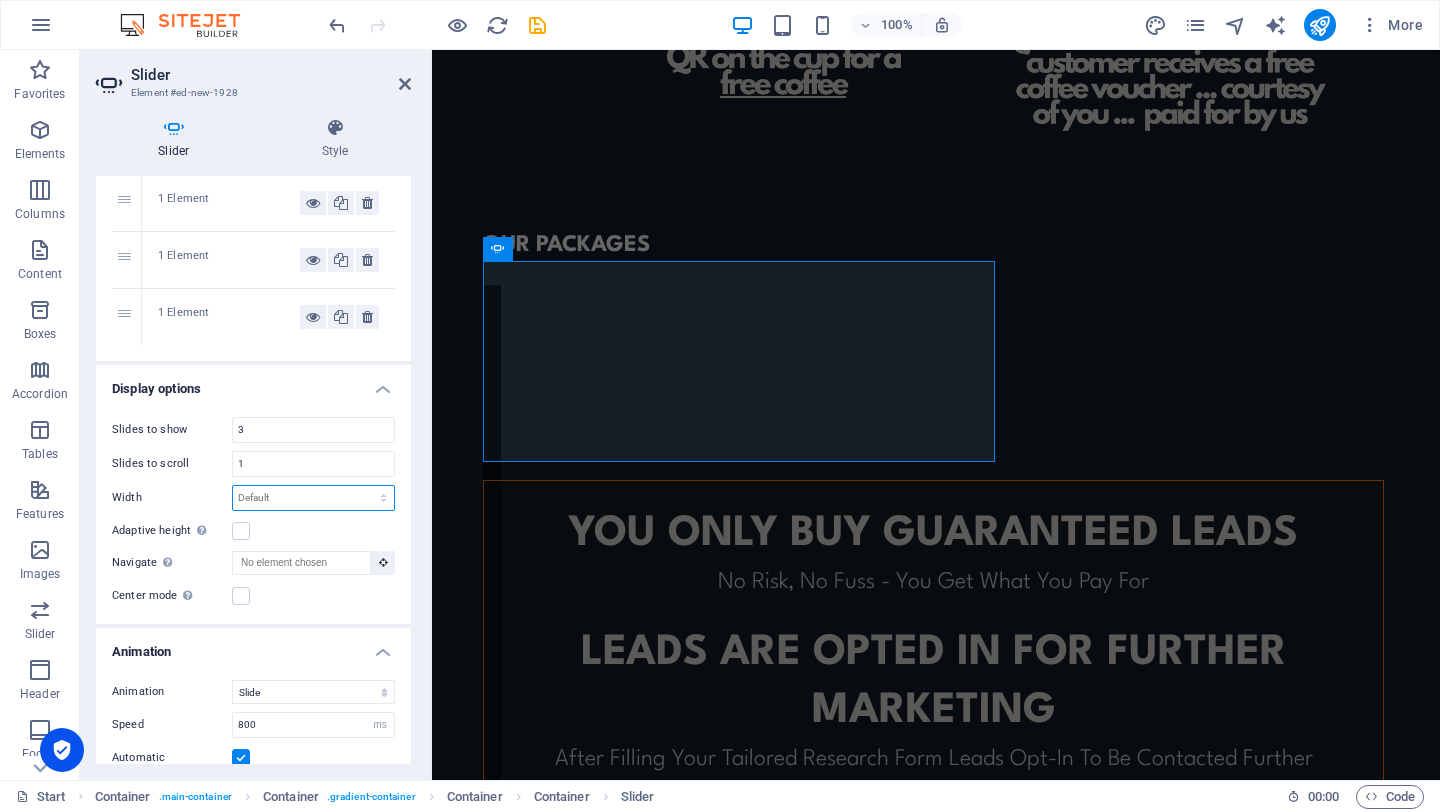 select on "px" 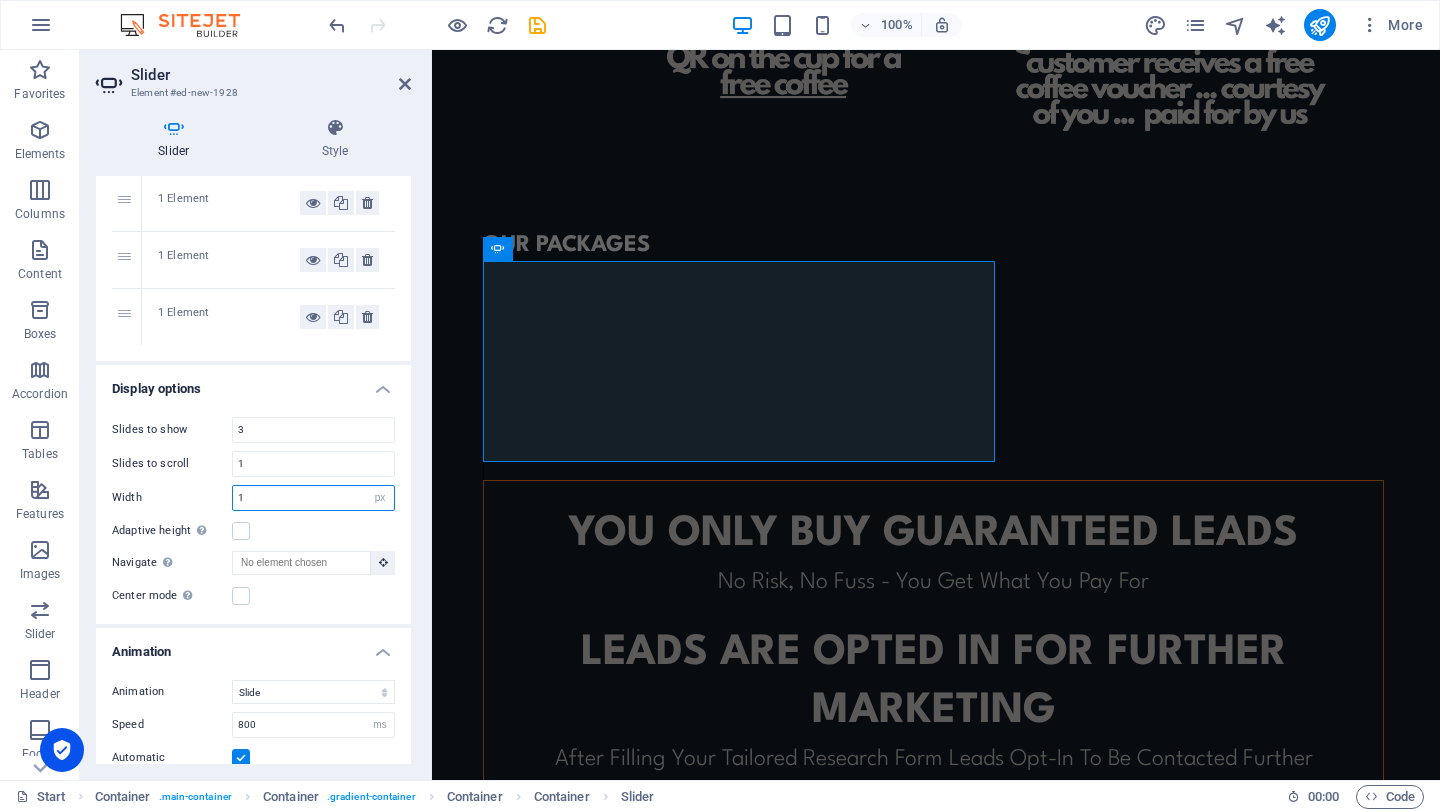 drag, startPoint x: 267, startPoint y: 495, endPoint x: 163, endPoint y: 495, distance: 104 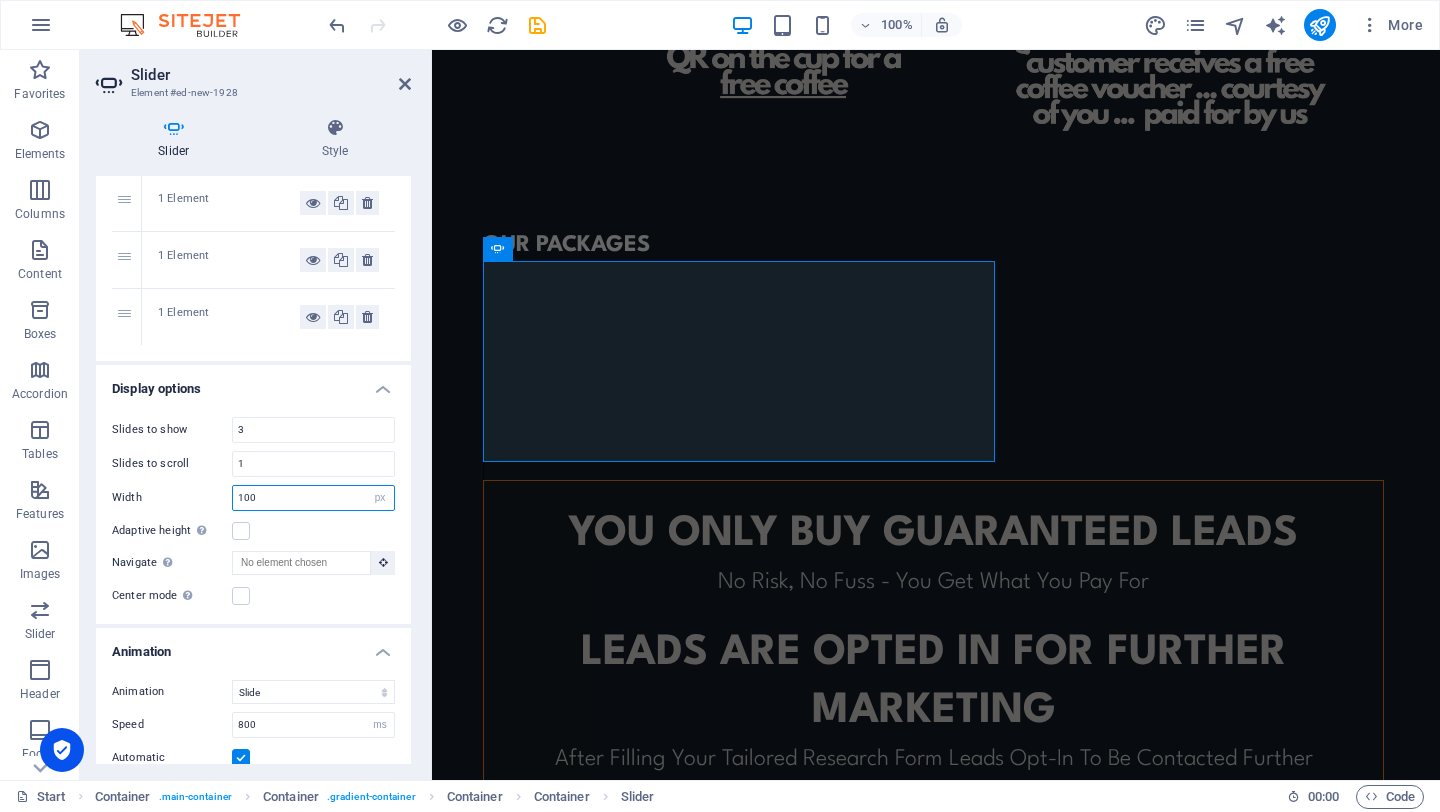 type on "100" 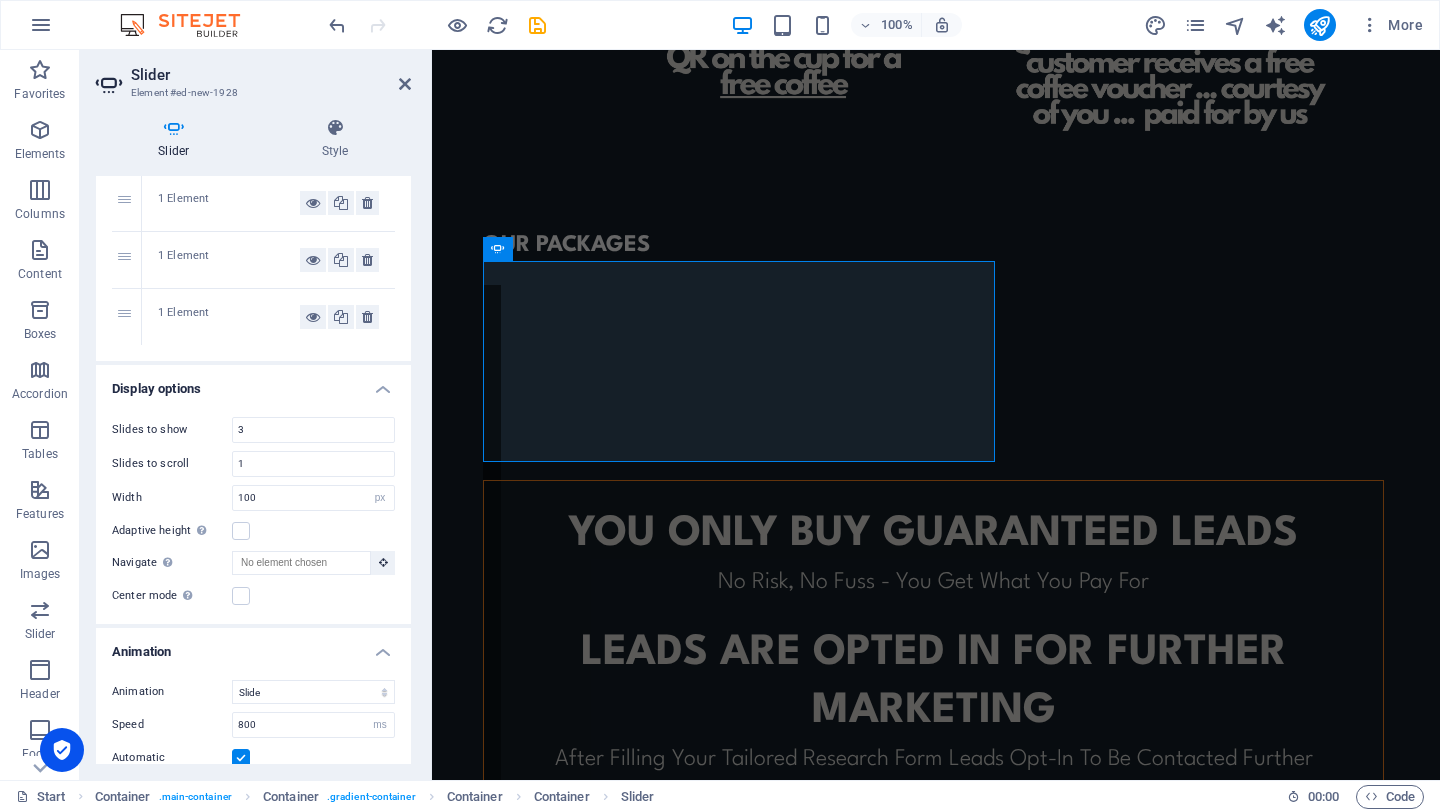 drag, startPoint x: 268, startPoint y: 485, endPoint x: 186, endPoint y: 485, distance: 82 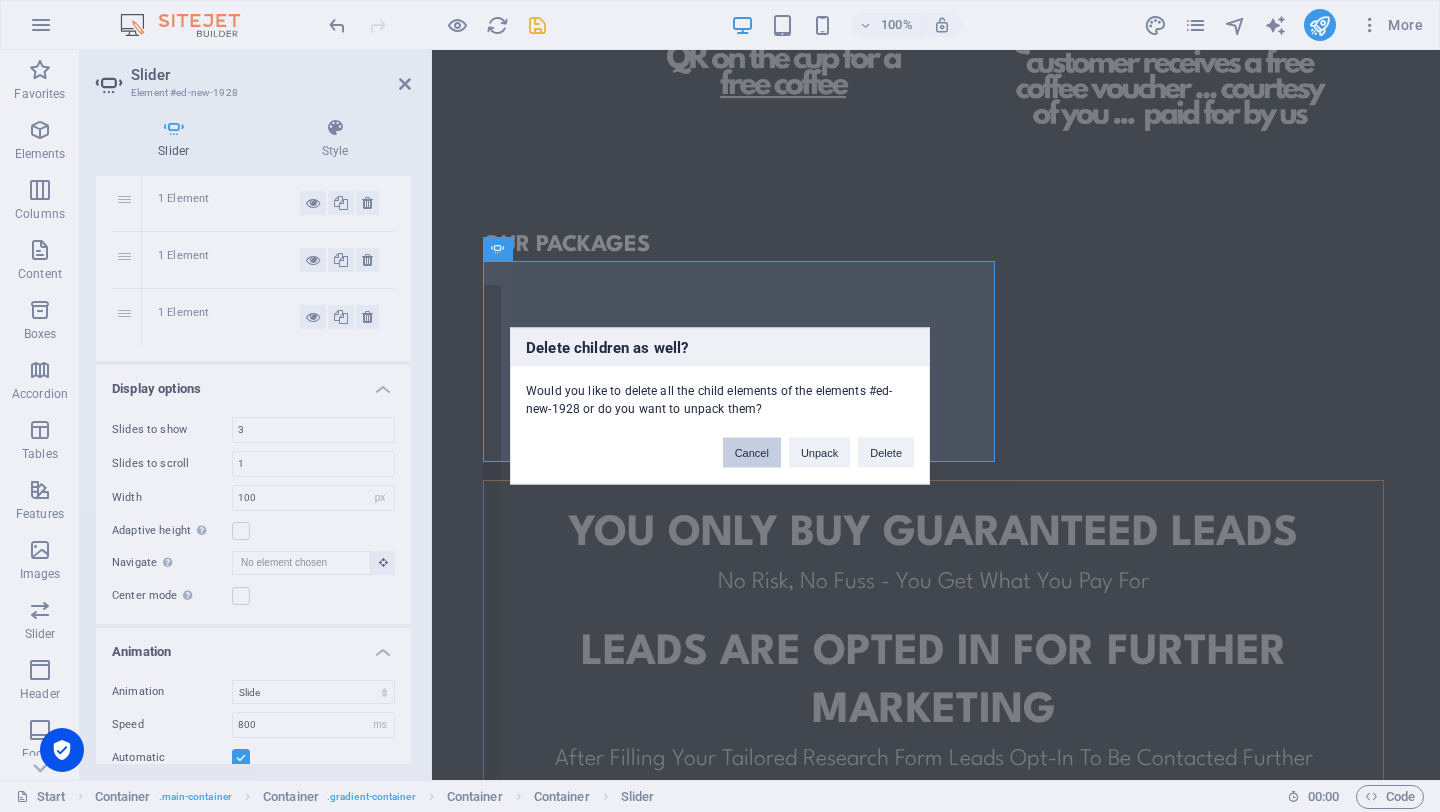 click on "Cancel" at bounding box center (752, 453) 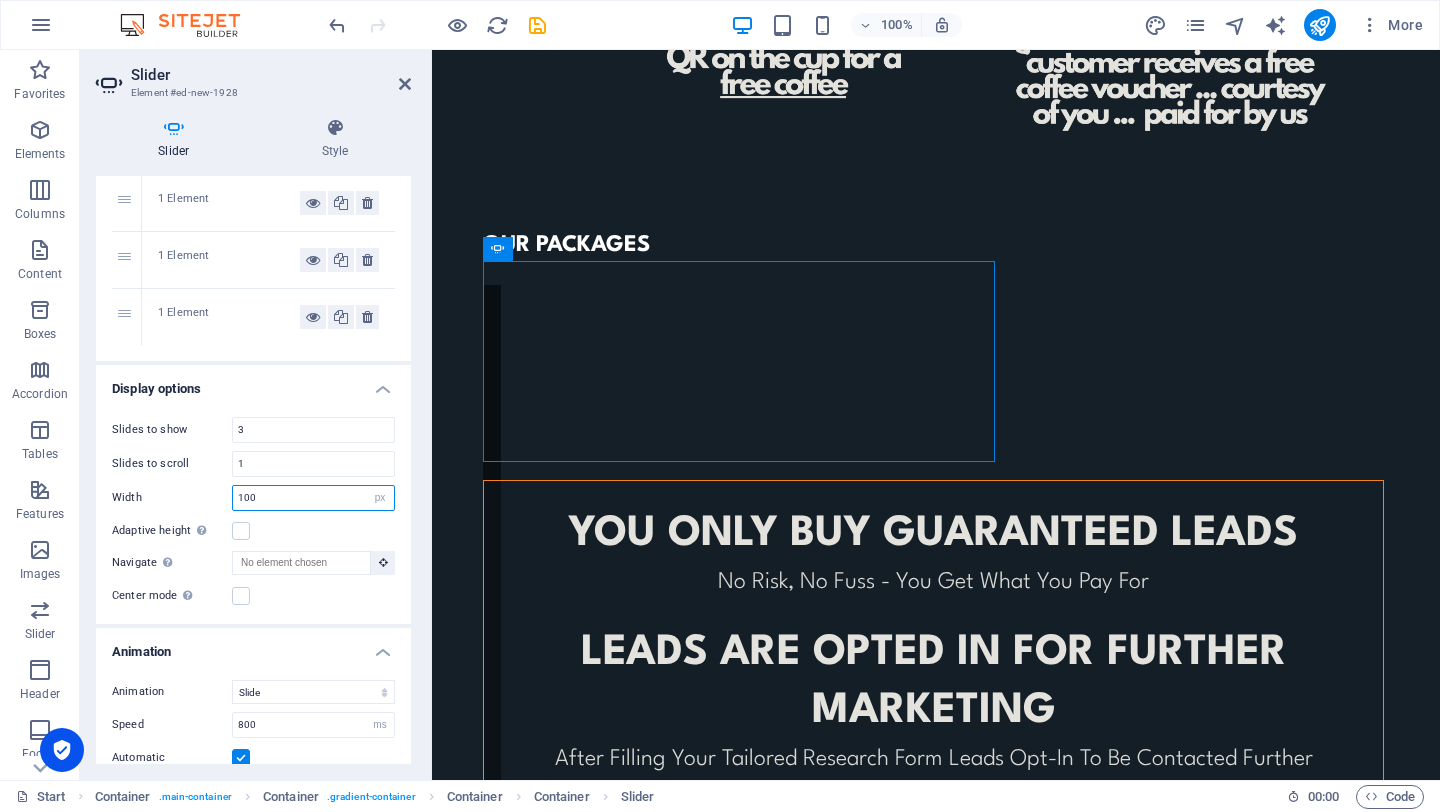 drag, startPoint x: 274, startPoint y: 502, endPoint x: 140, endPoint y: 502, distance: 134 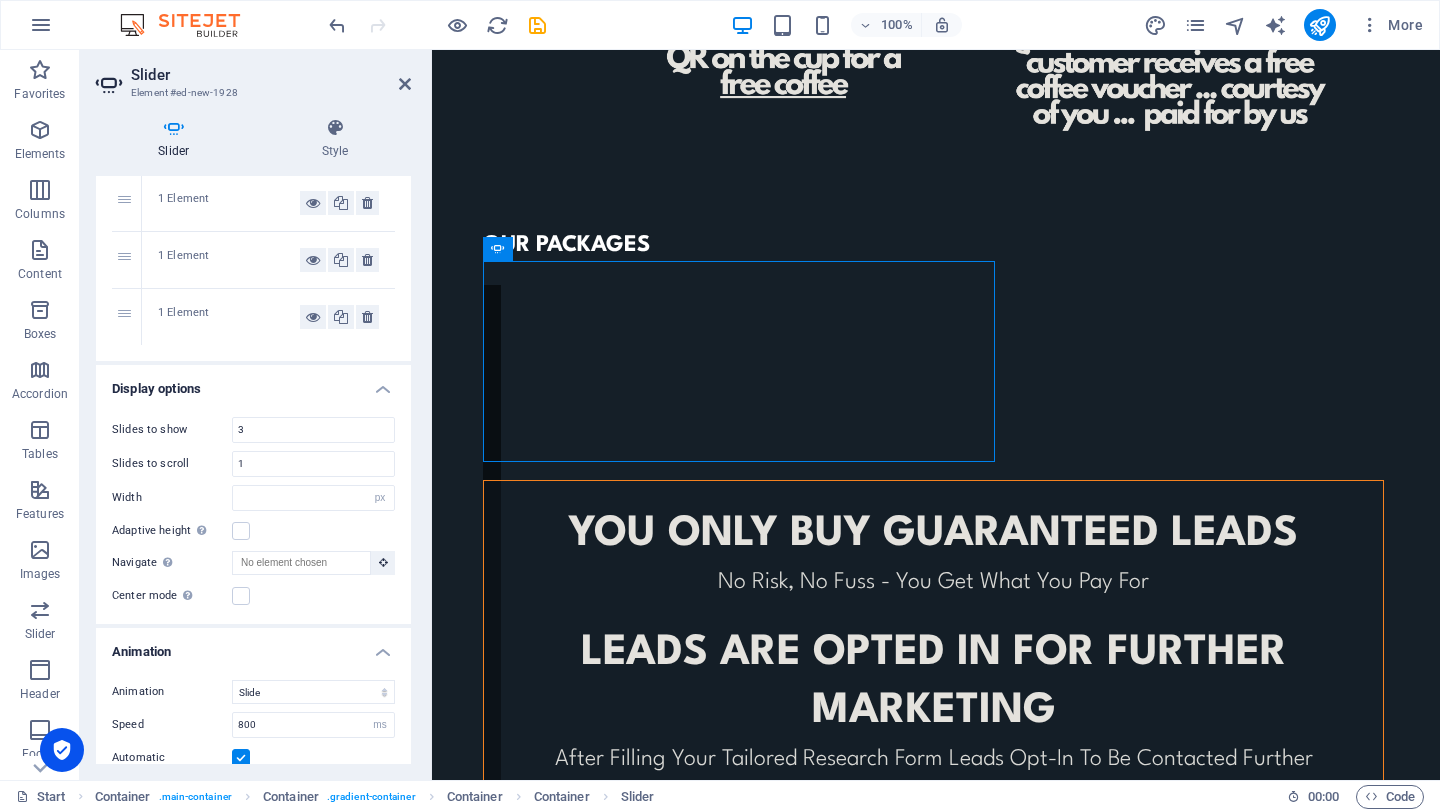 click on "Width Default px % rem em vw vh" at bounding box center [253, 498] 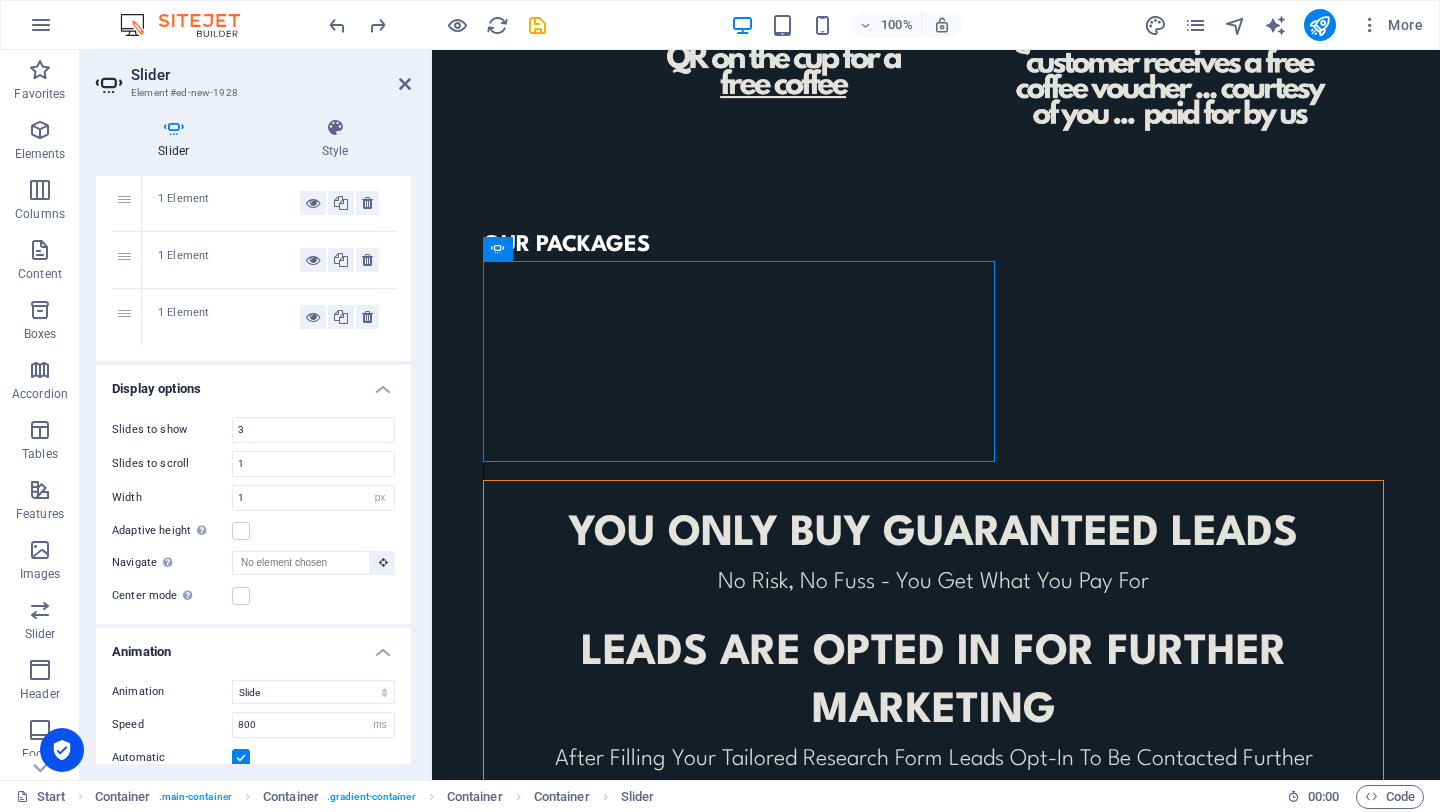 type on "0" 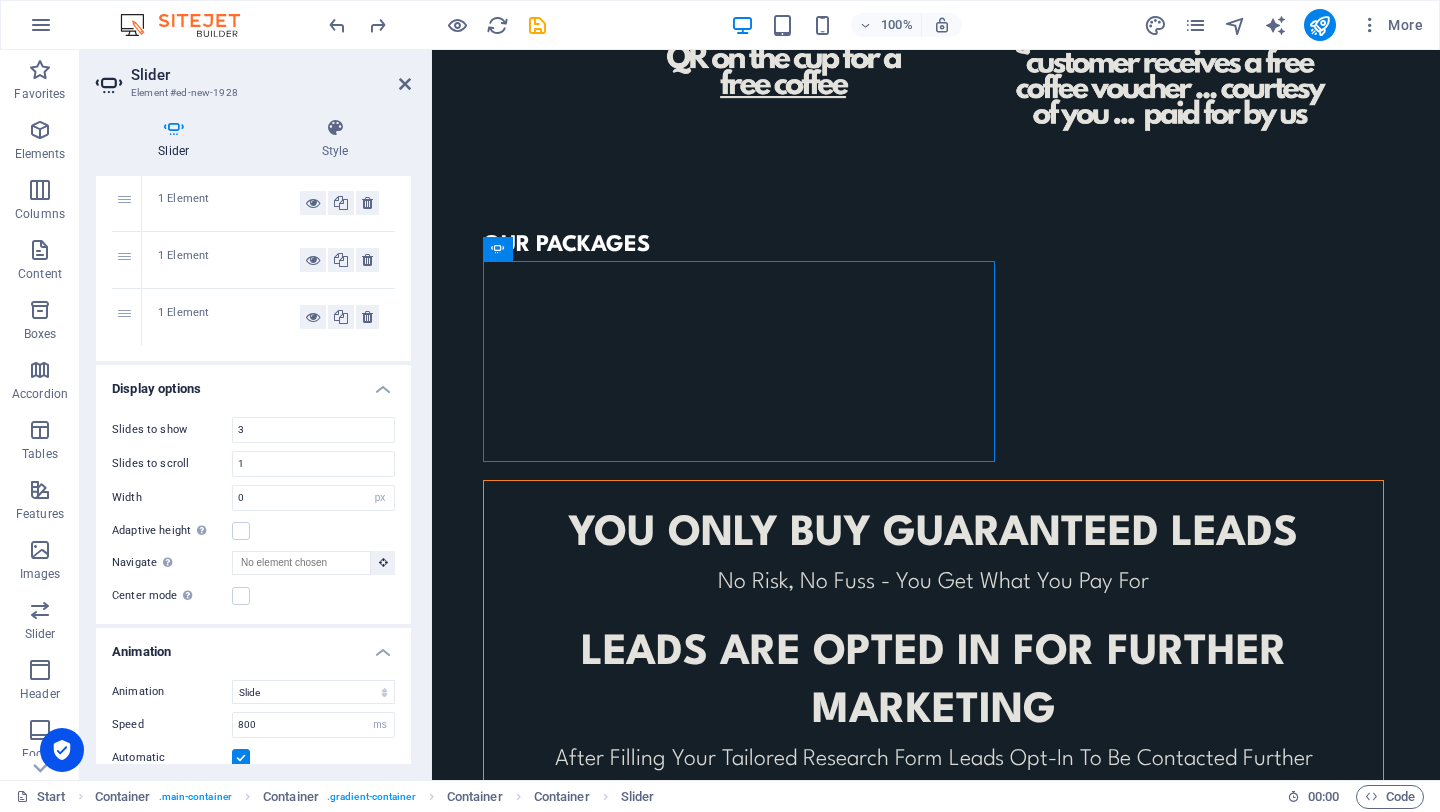 type 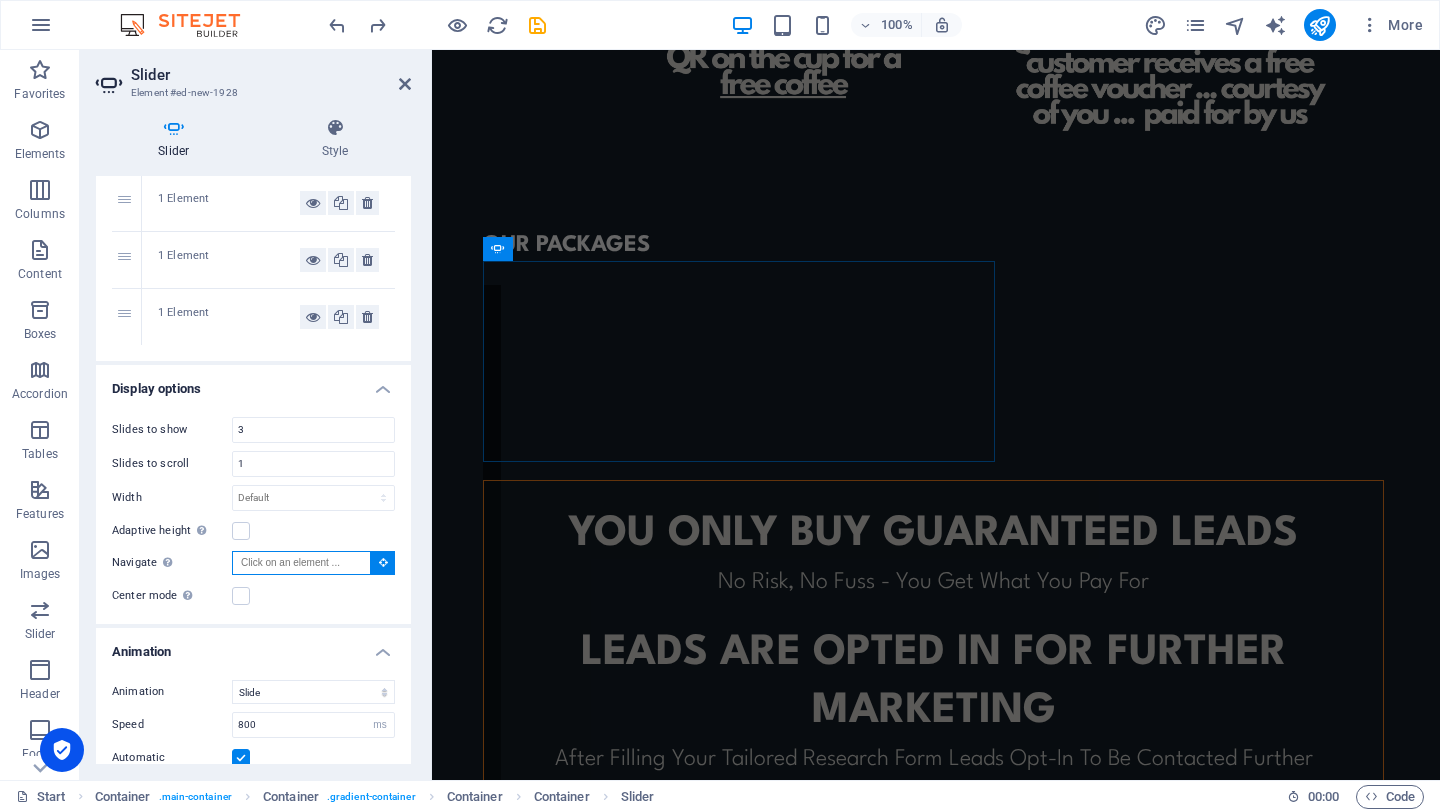 click on "Navigate Select another slider to be navigated by this one" at bounding box center [301, 563] 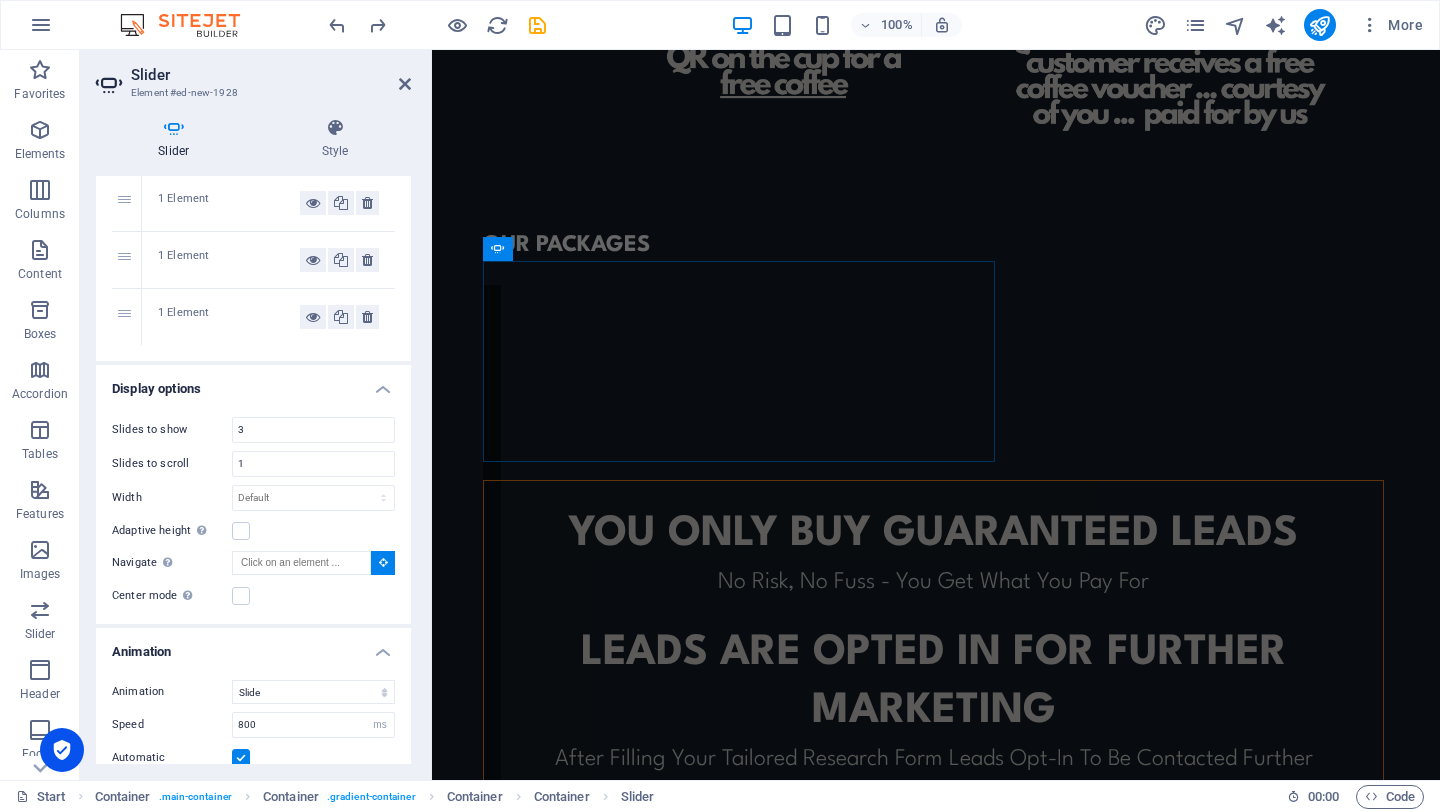 click at bounding box center (383, 562) 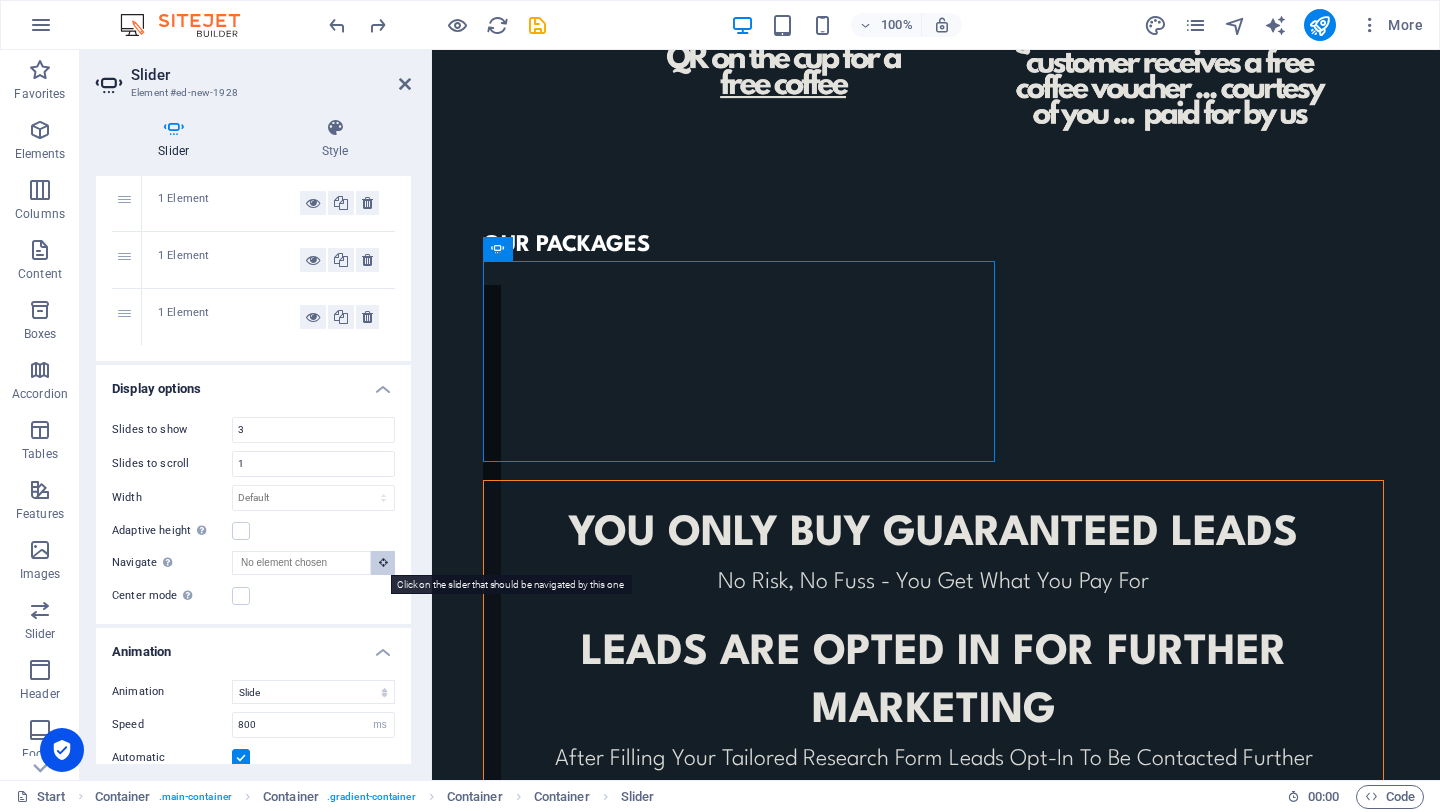 click at bounding box center [383, 562] 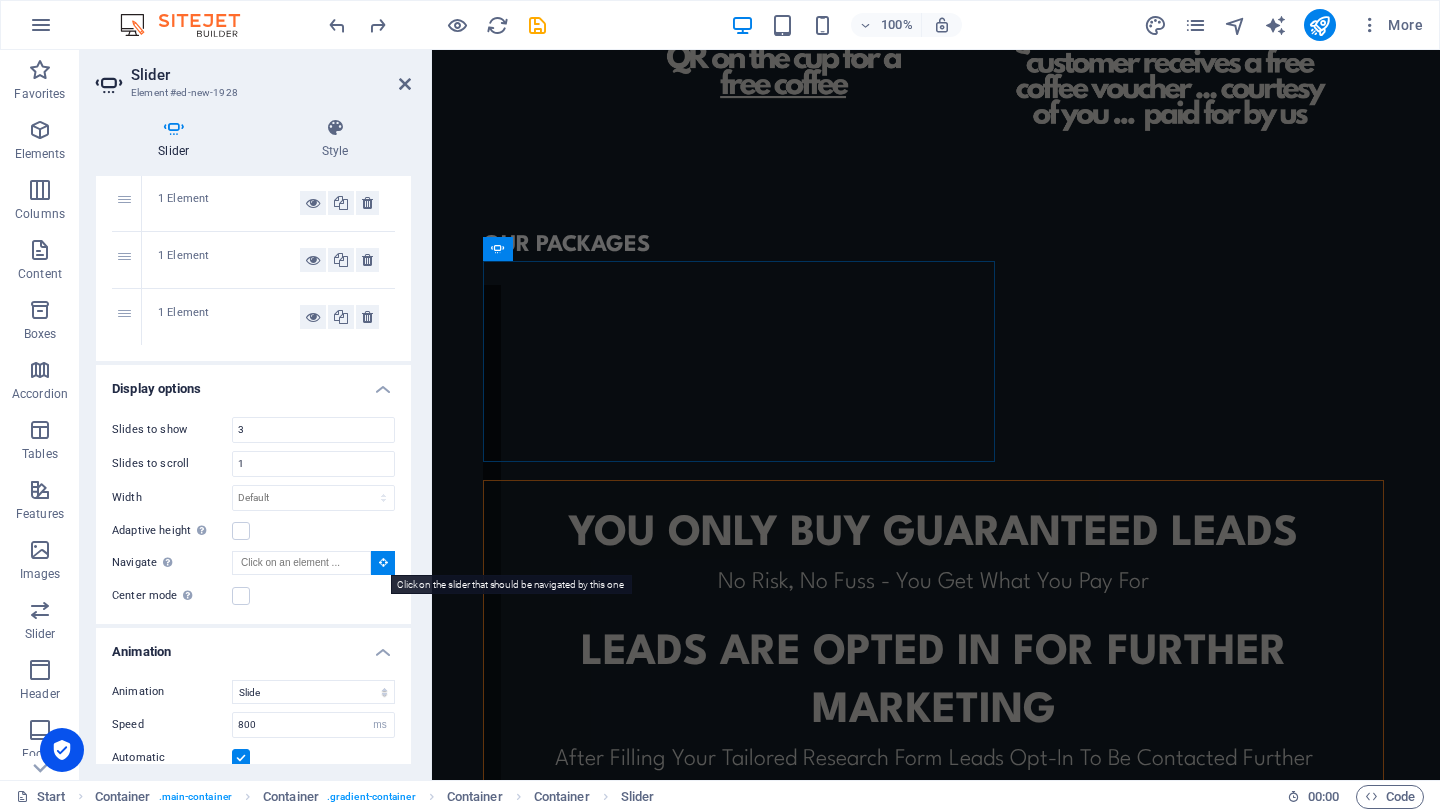 click at bounding box center (383, 562) 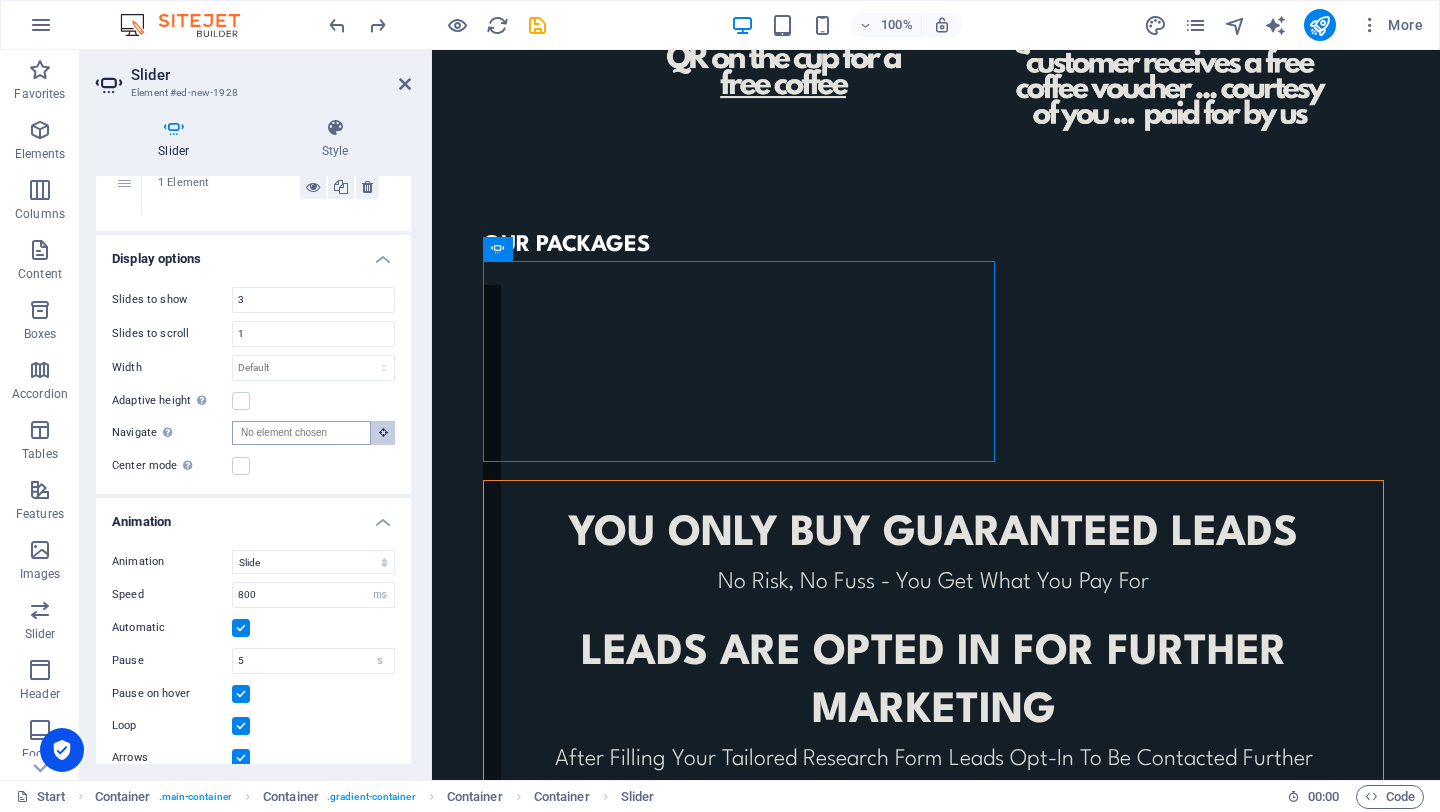 scroll, scrollTop: 274, scrollLeft: 0, axis: vertical 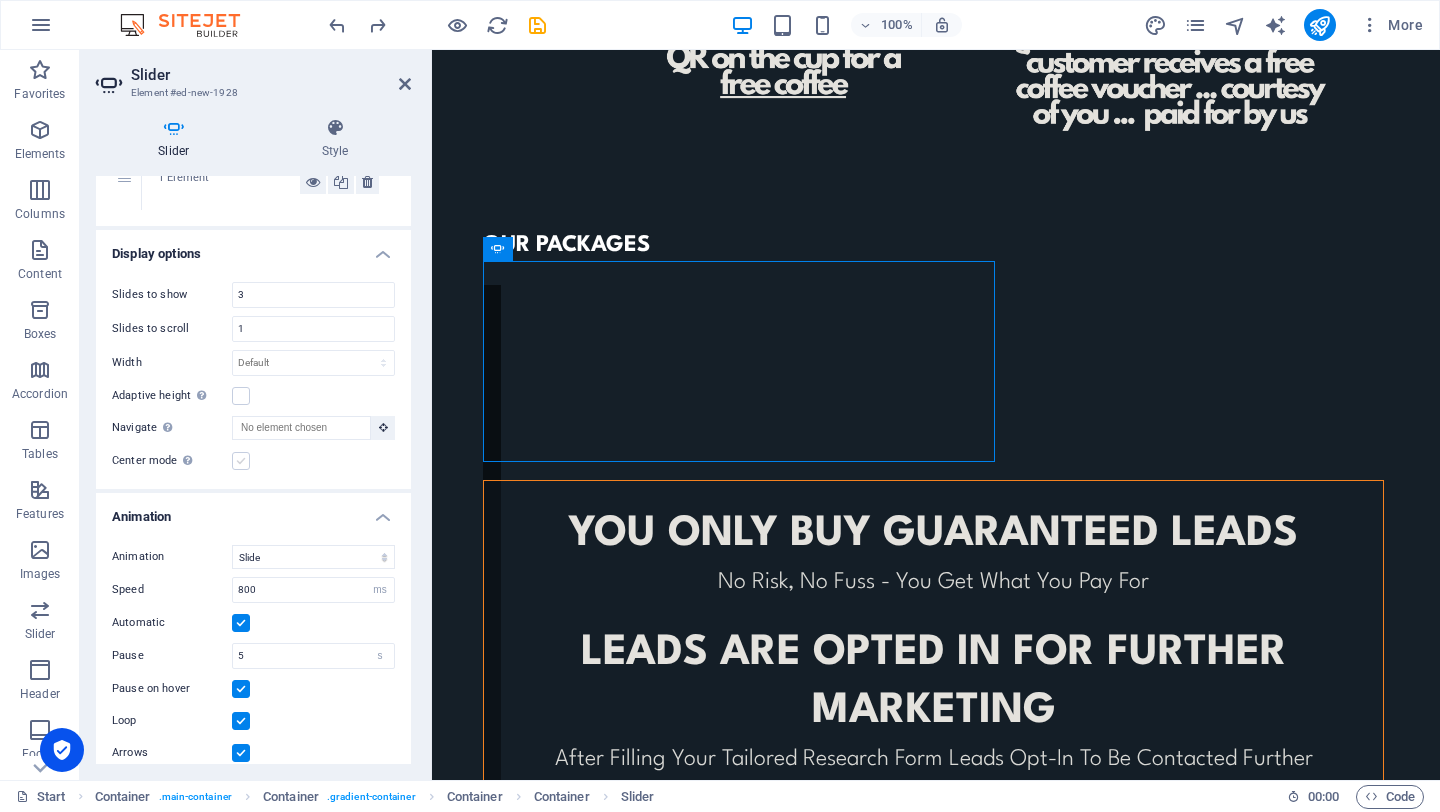 click at bounding box center (241, 461) 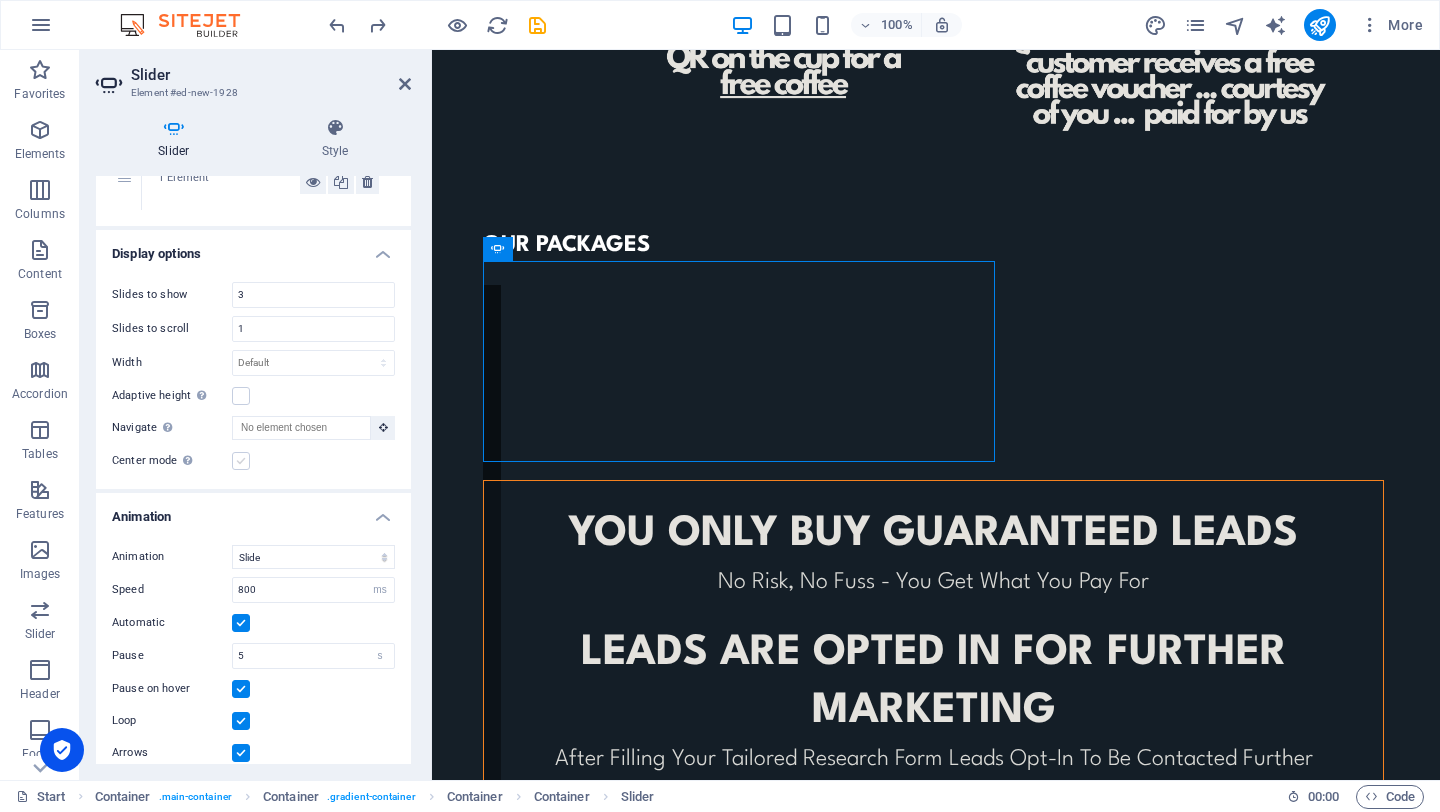 click on "Center mode Enables centered view with partial previous/next slide. Use with odd numbered "Slides to show" counts." at bounding box center [0, 0] 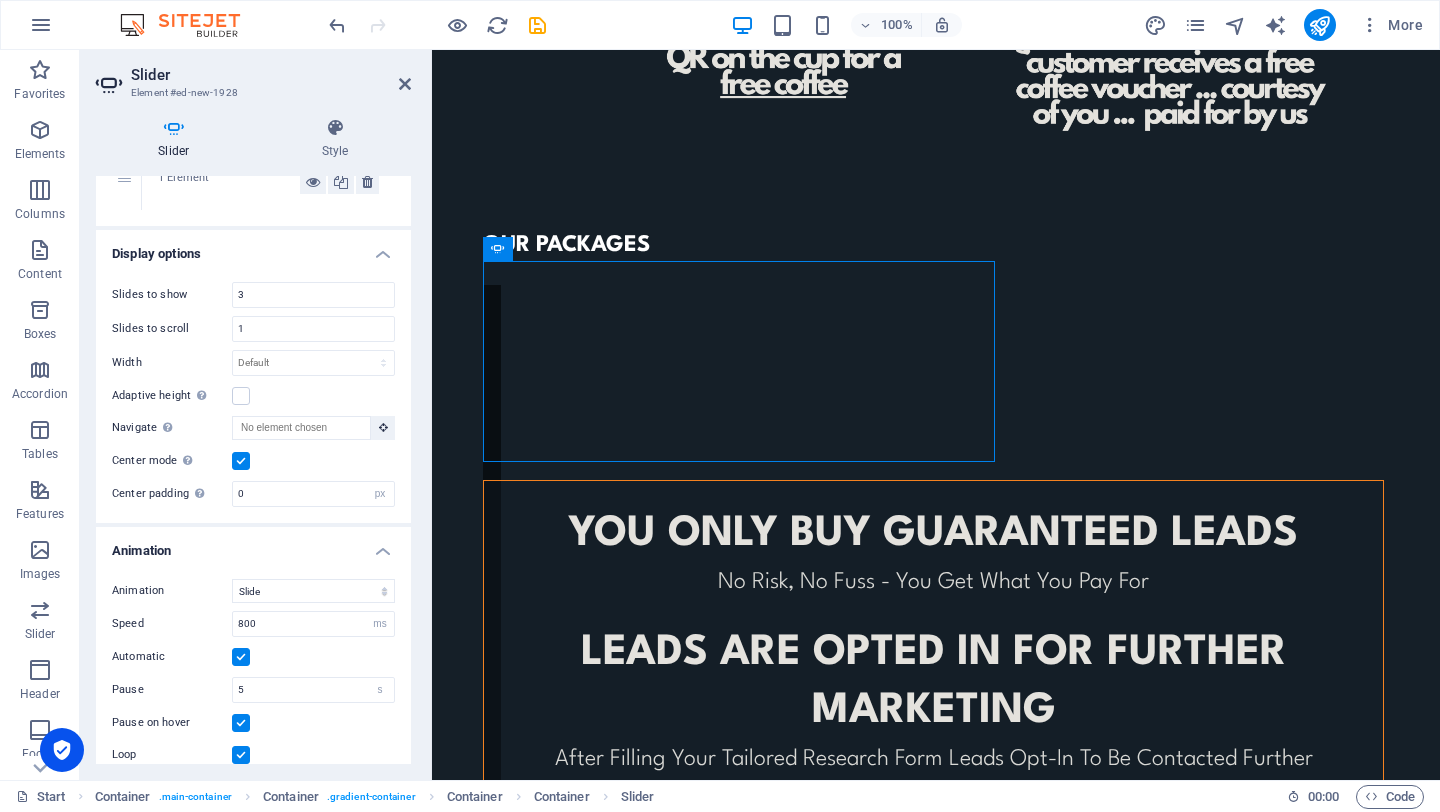 click at bounding box center [241, 461] 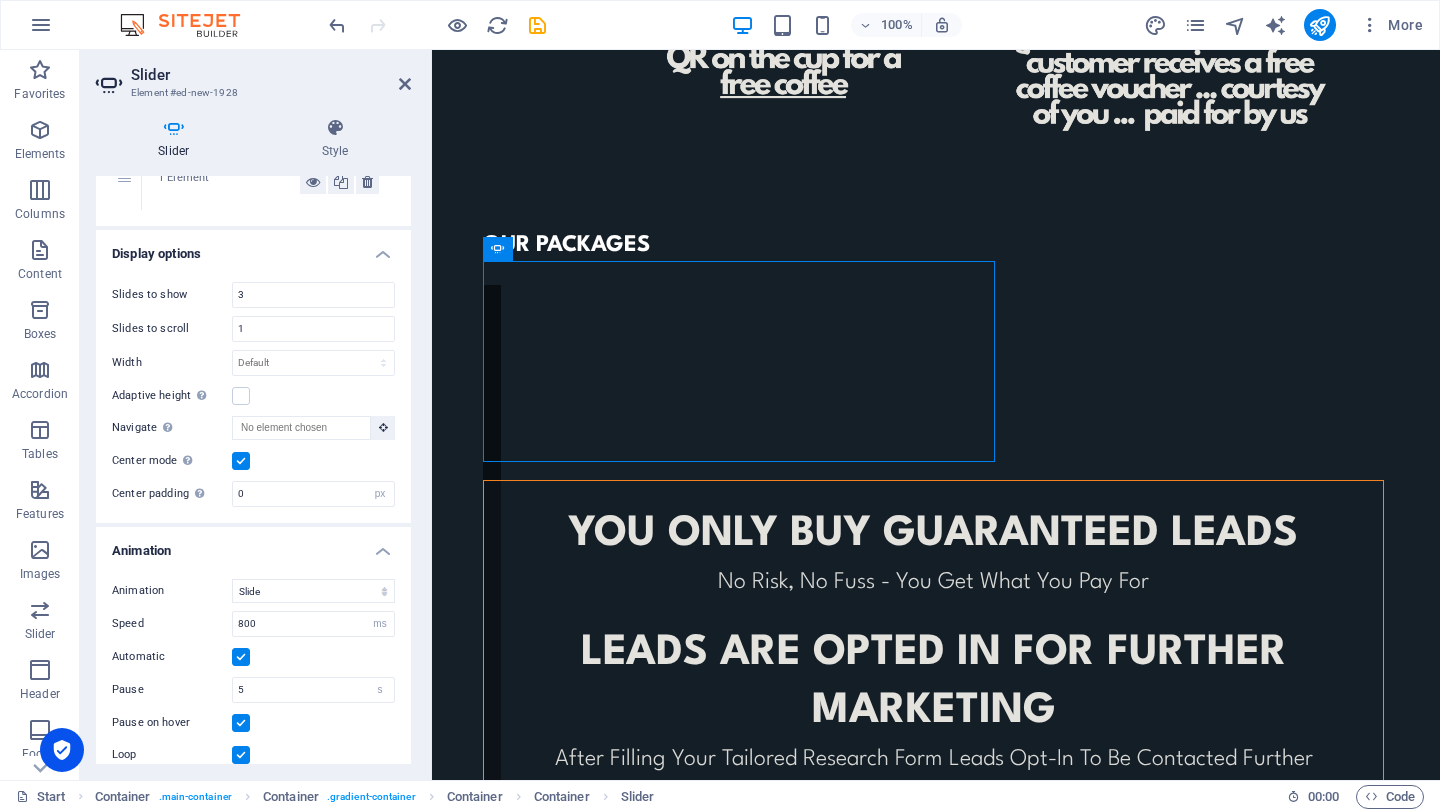 click on "Center mode Enables centered view with partial previous/next slide. Use with odd numbered "Slides to show" counts." at bounding box center (0, 0) 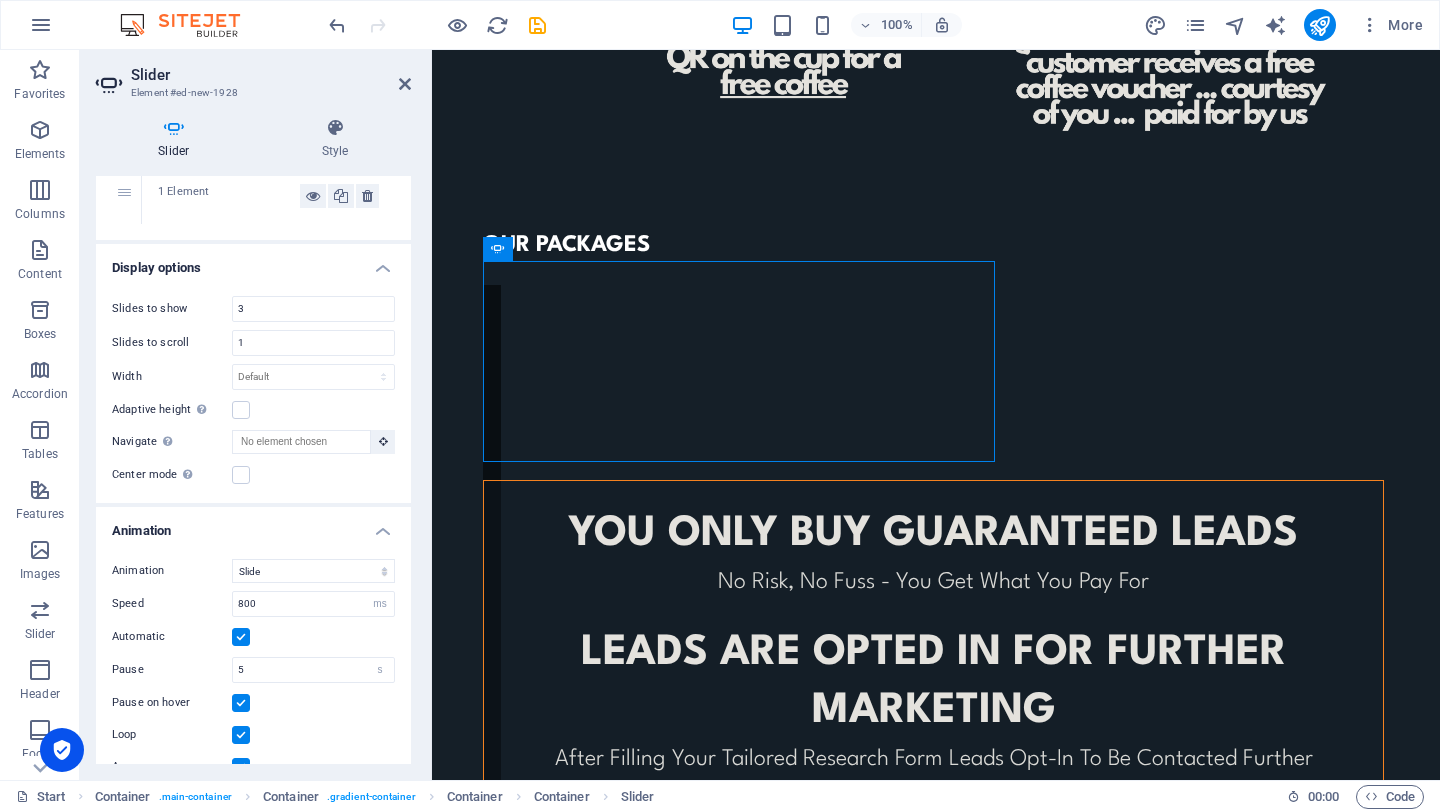 scroll, scrollTop: 0, scrollLeft: 0, axis: both 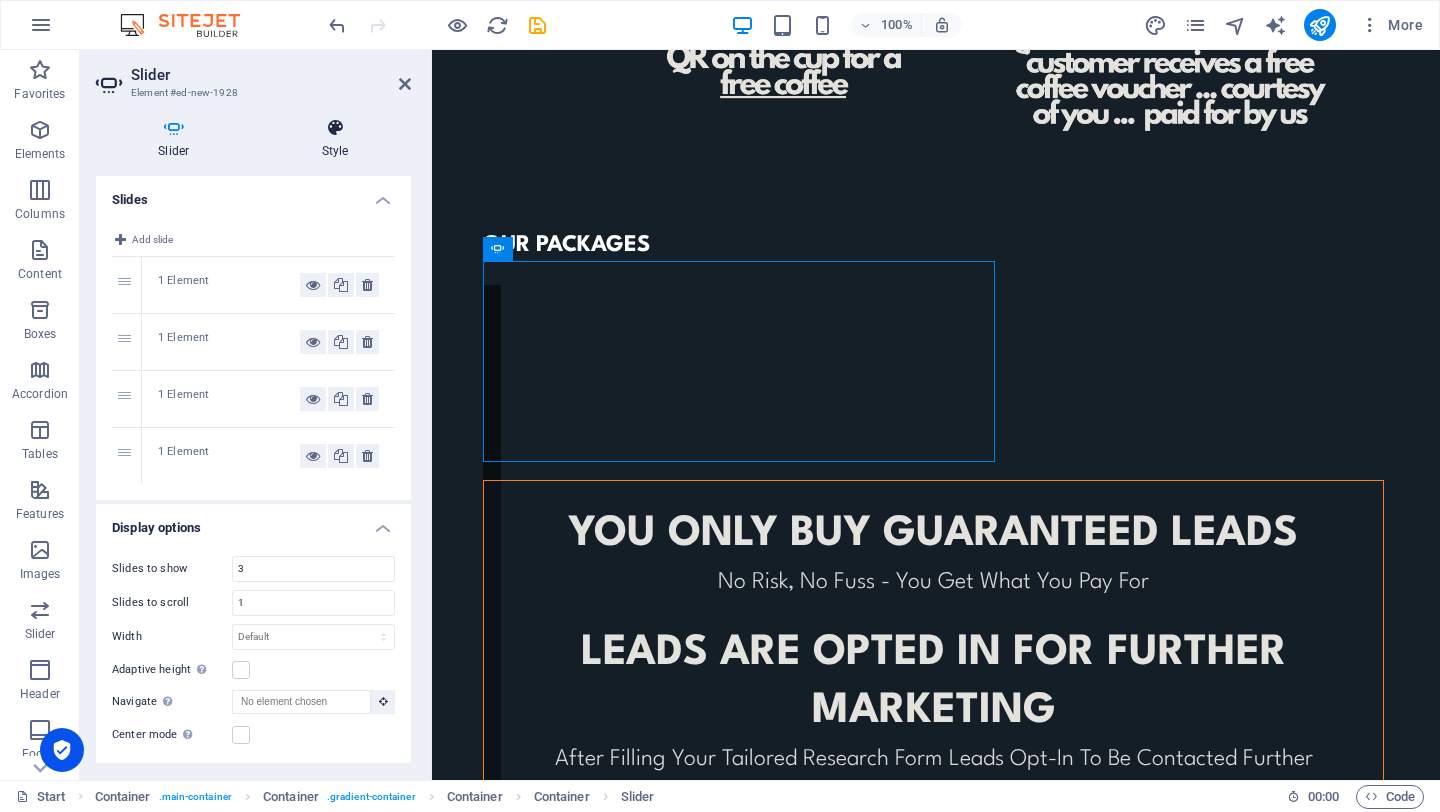 click on "Style" at bounding box center (335, 139) 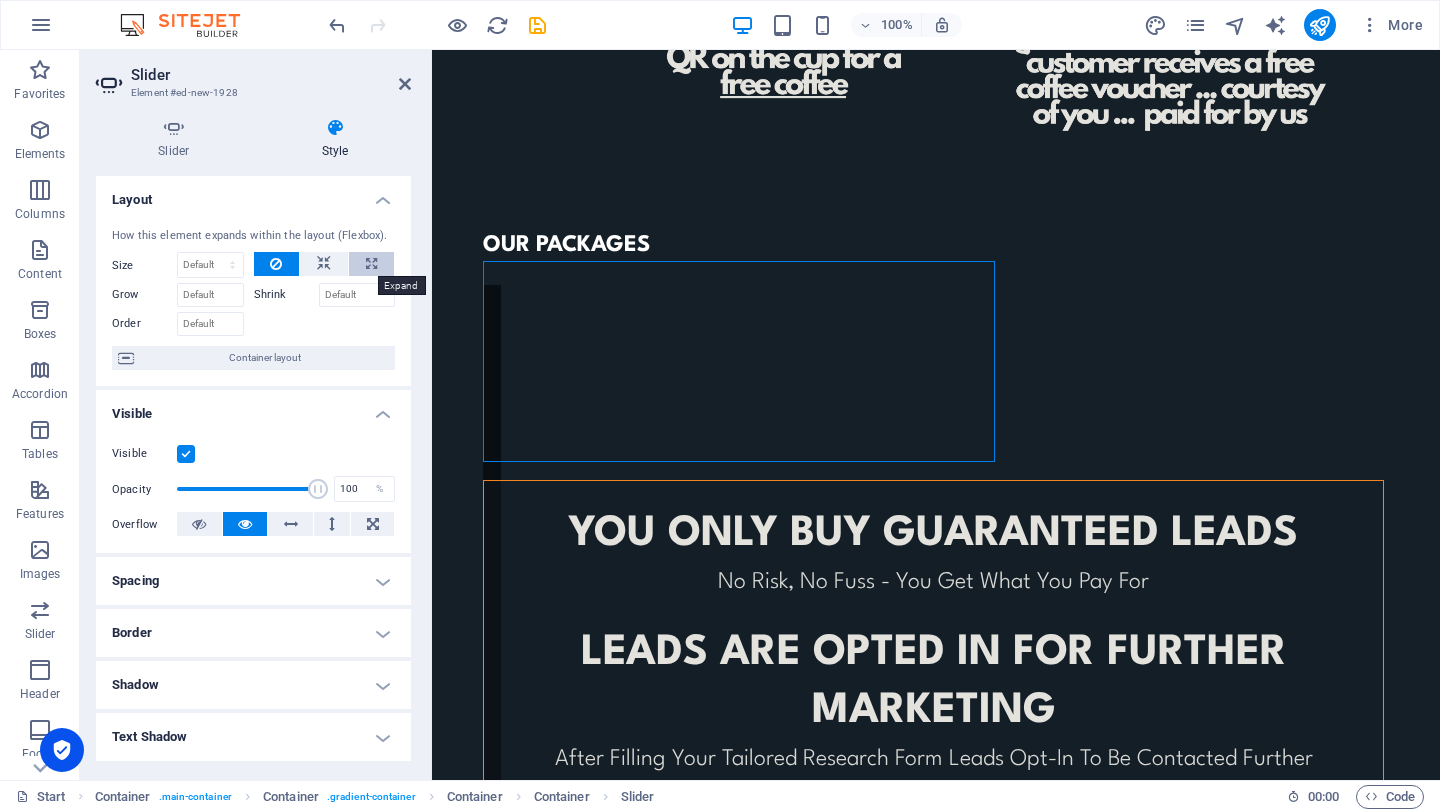 click at bounding box center (371, 264) 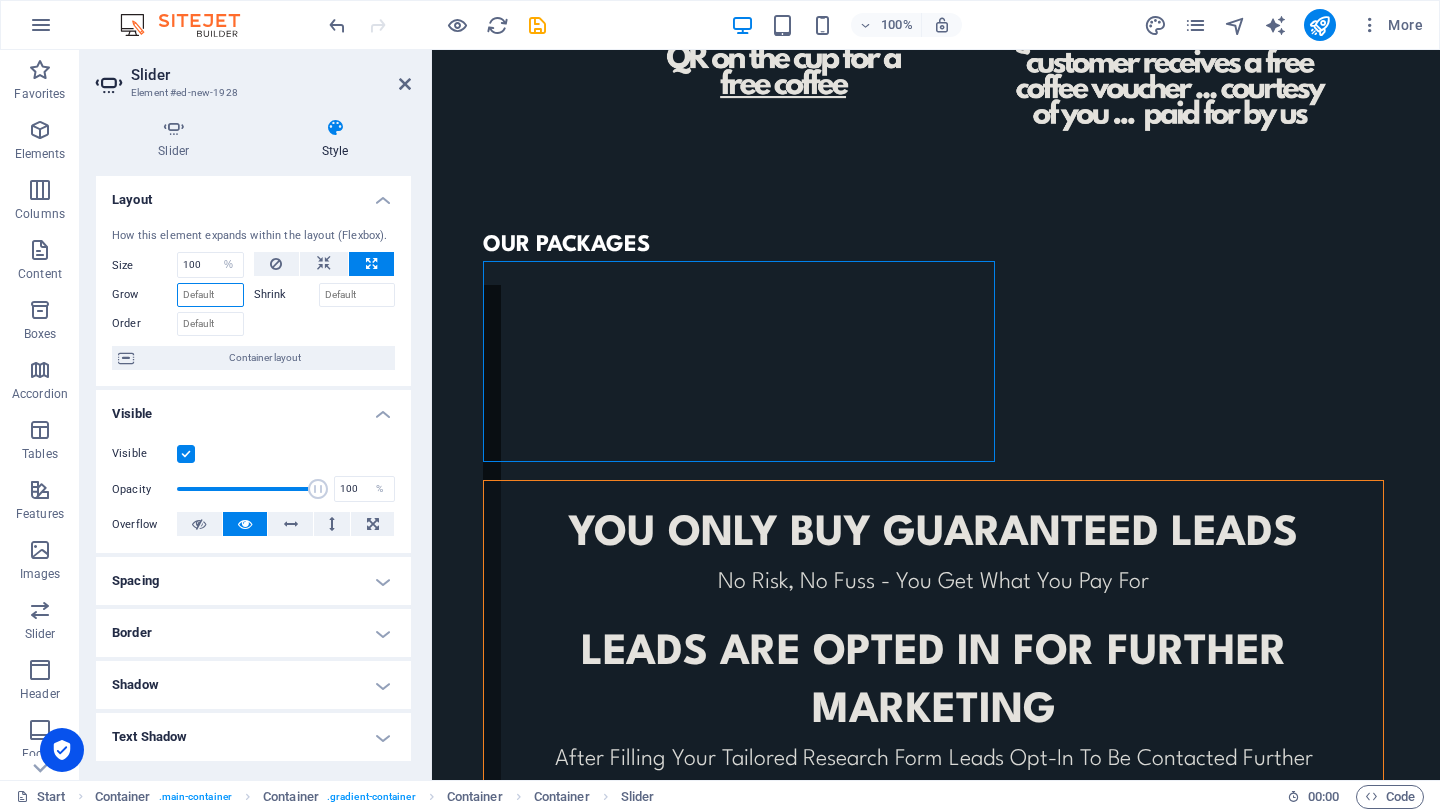 click on "Grow" at bounding box center (210, 295) 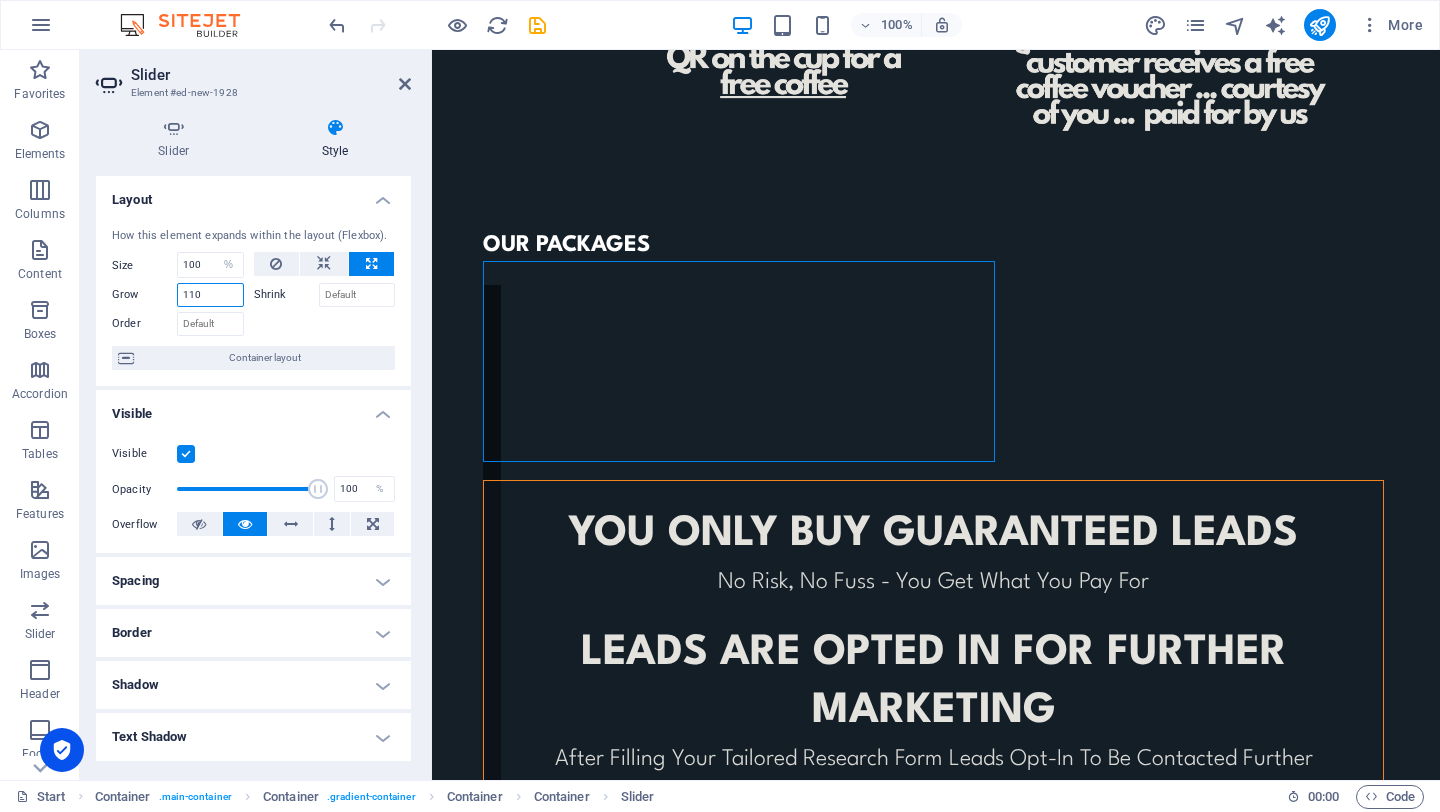 type on "110" 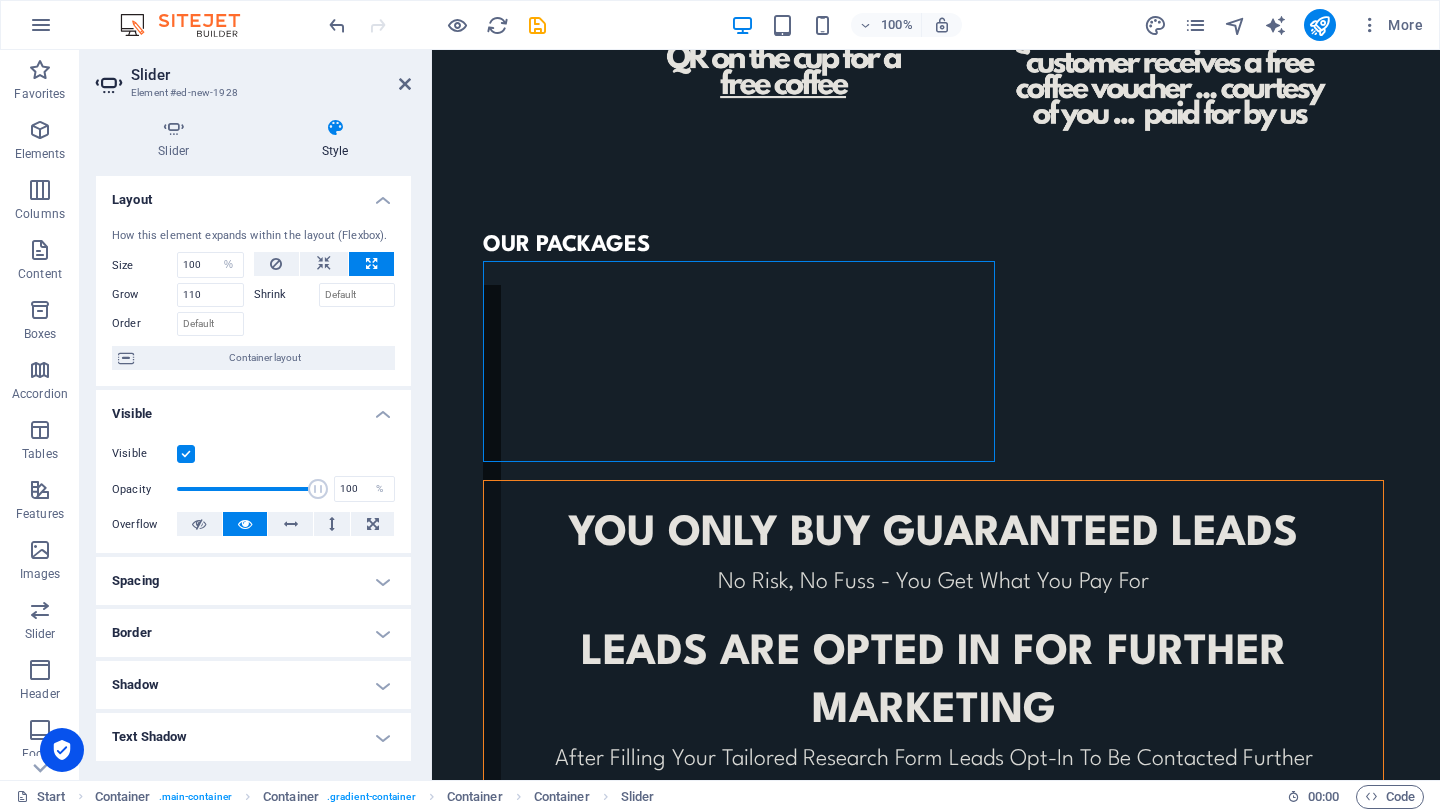 click at bounding box center [325, 321] 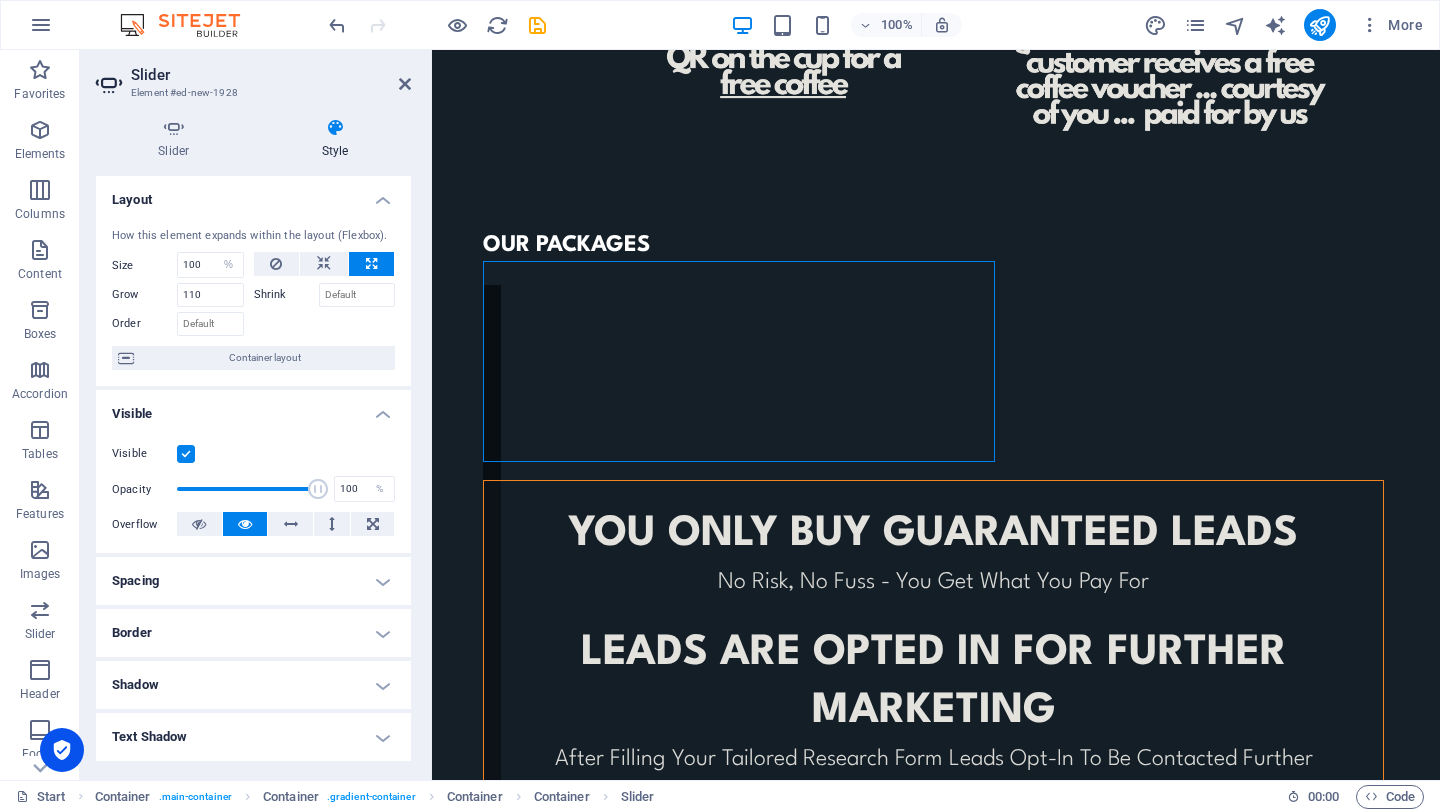 click on "Shrink" at bounding box center (325, 292) 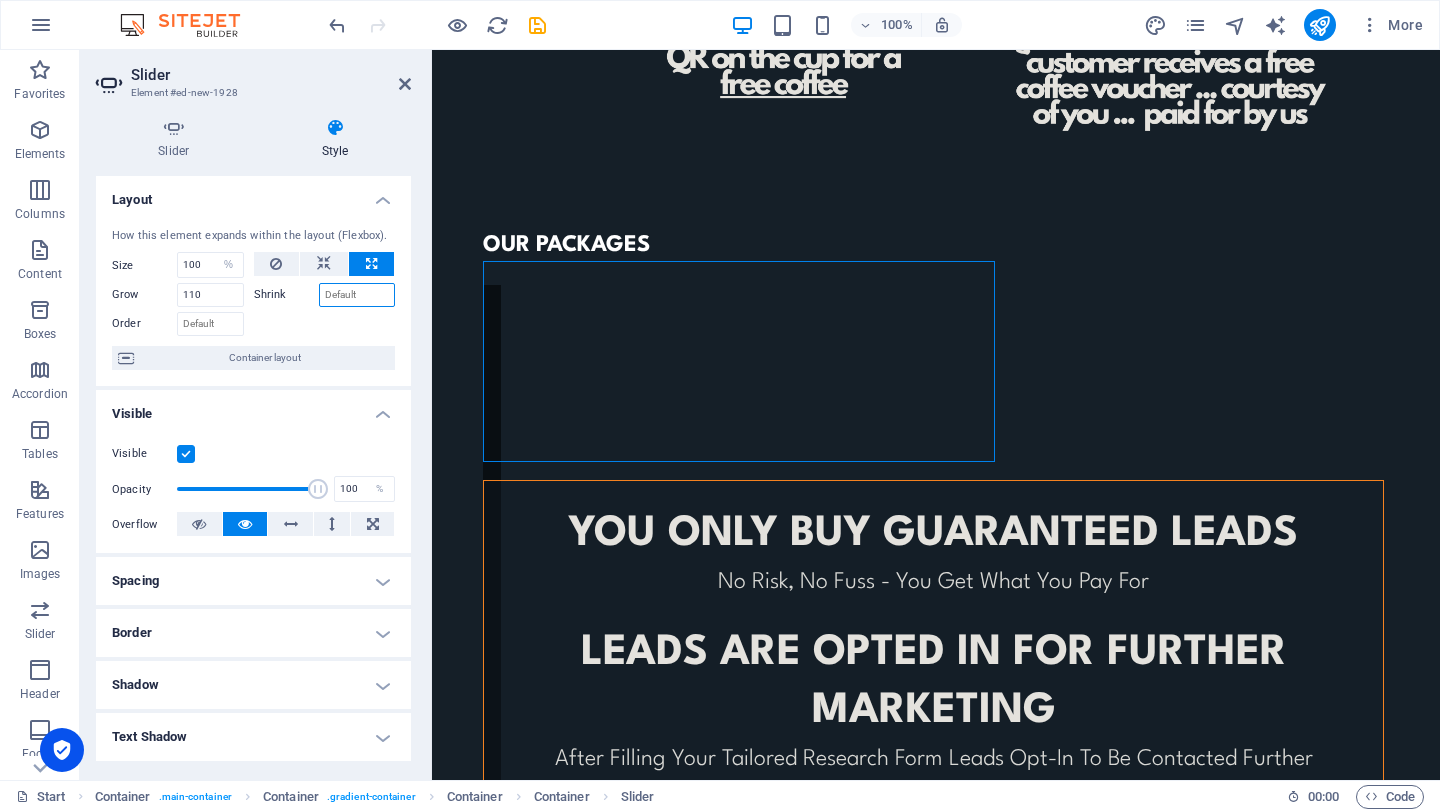 click on "Shrink" at bounding box center [357, 295] 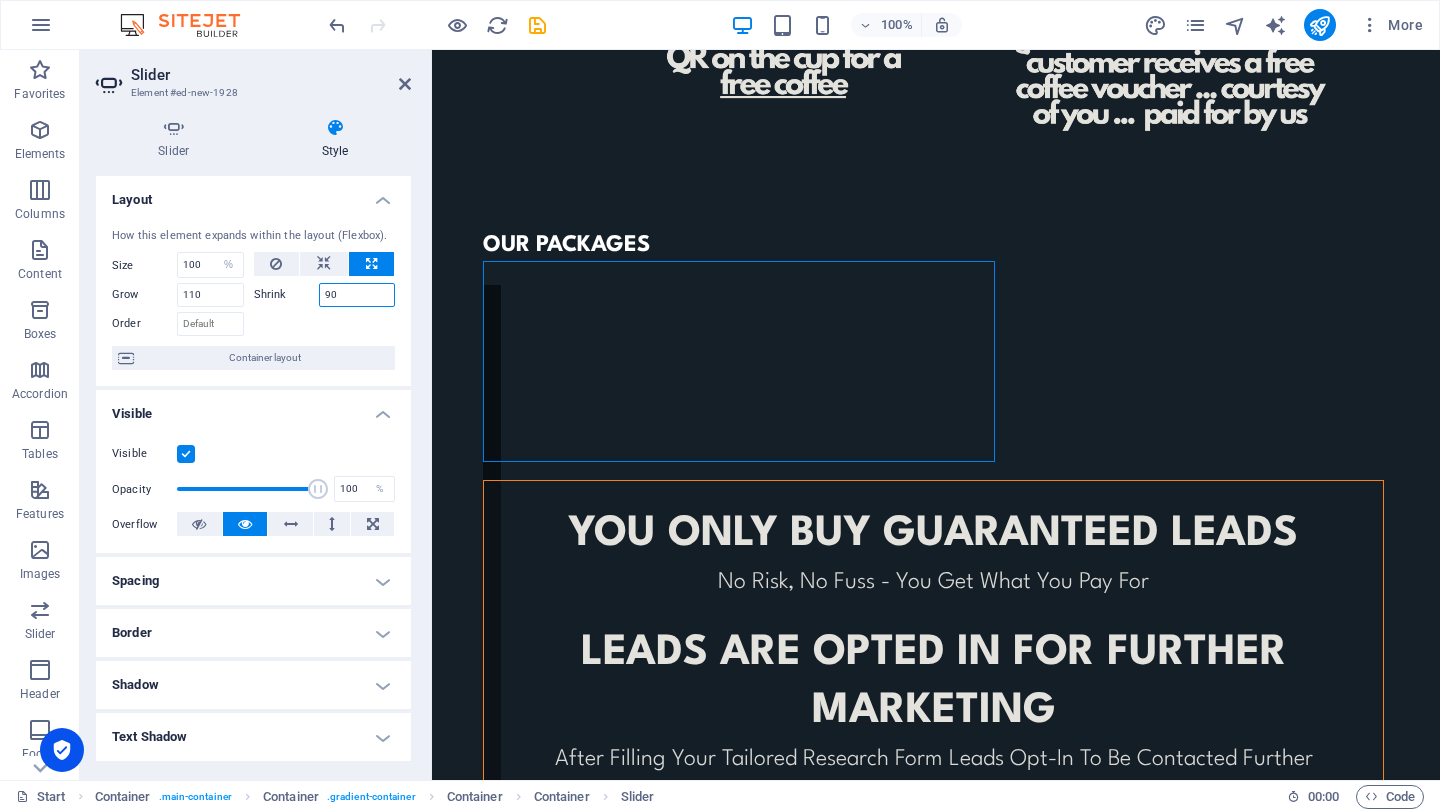 type on "90" 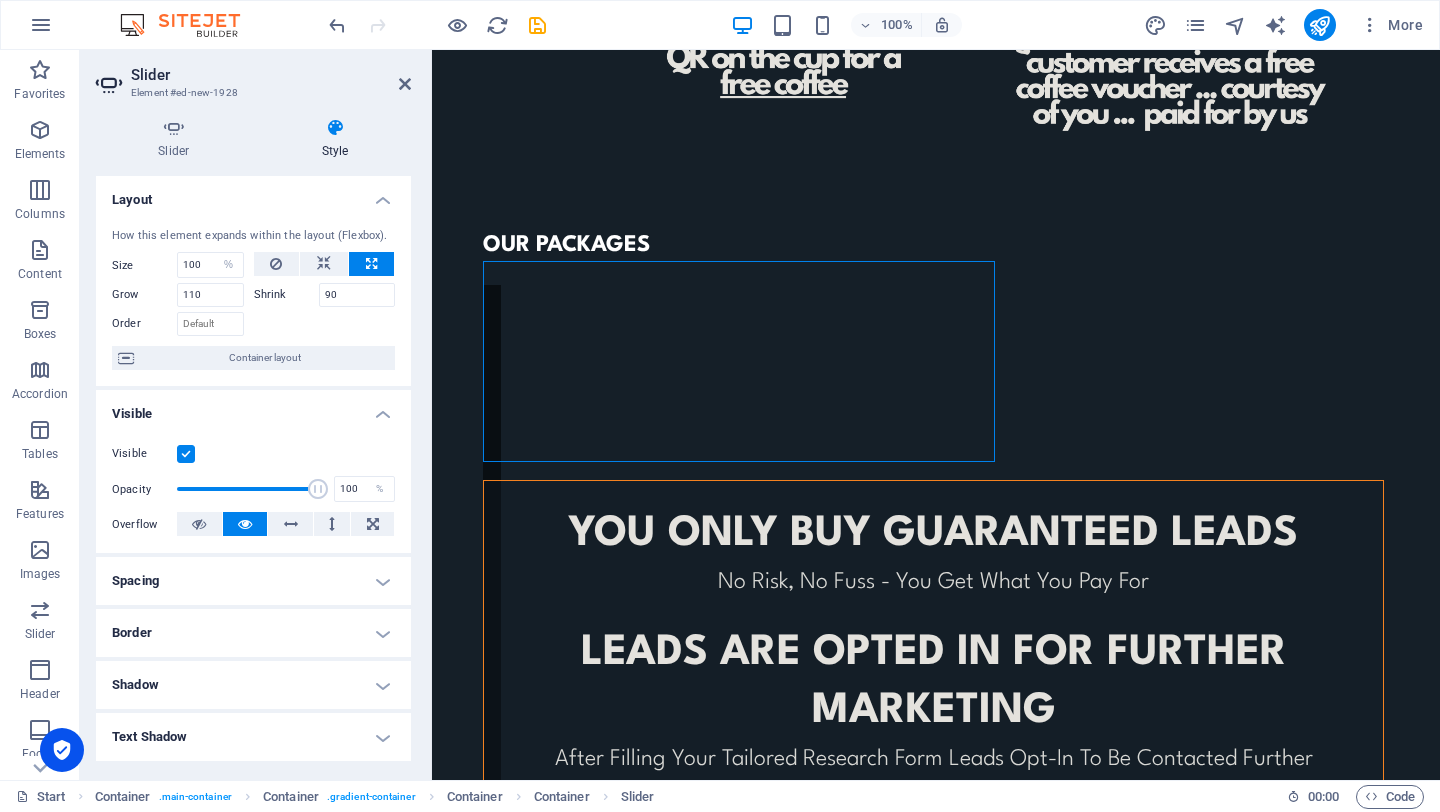click on "How this element expands within the layout (Flexbox). Size 100 Default auto px % 1/1 1/2 1/3 1/4 1/5 1/6 1/7 1/8 1/9 1/10 Grow 110 Shrink 90 Order Container layout" at bounding box center [253, 299] 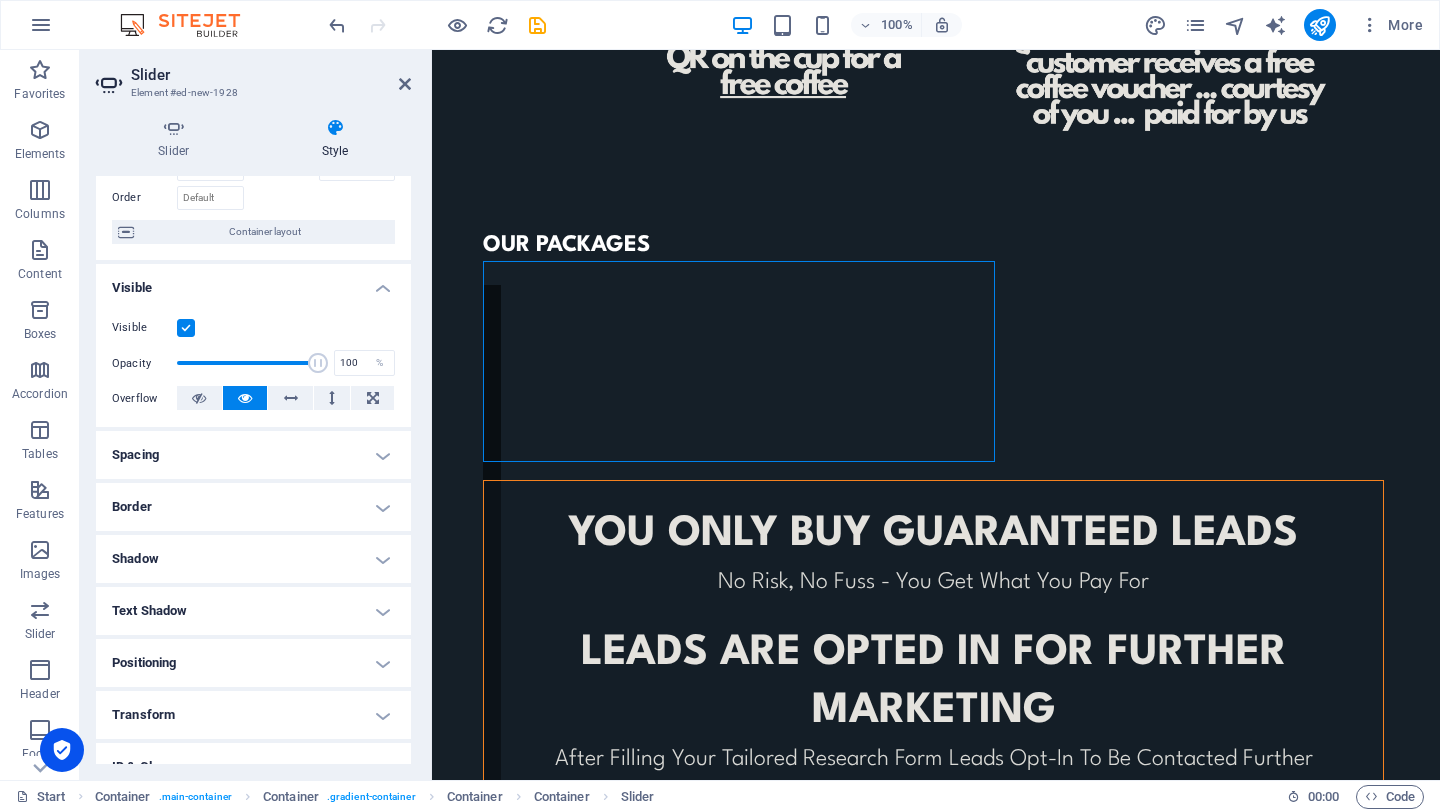 scroll, scrollTop: 127, scrollLeft: 0, axis: vertical 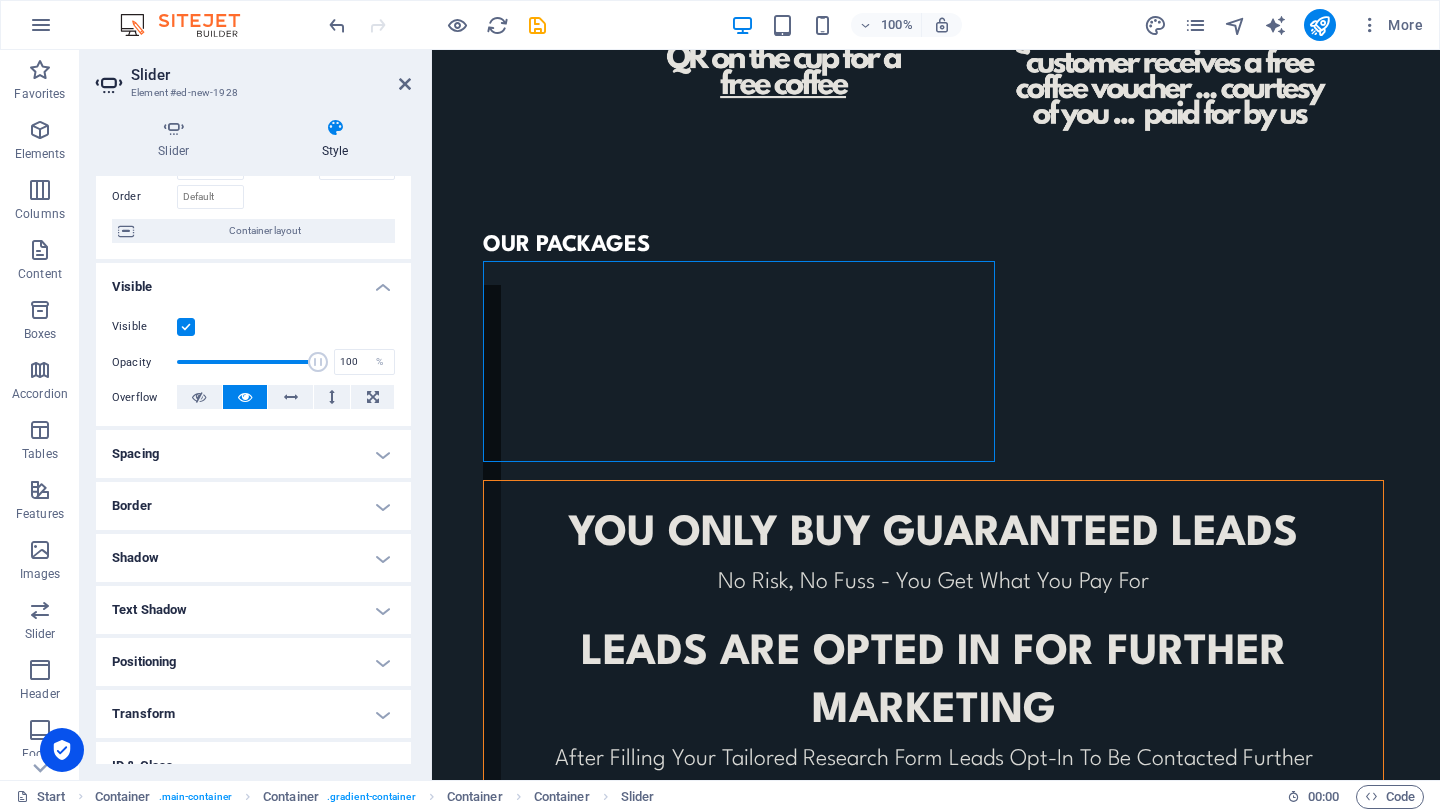 click on "Spacing" at bounding box center [253, 454] 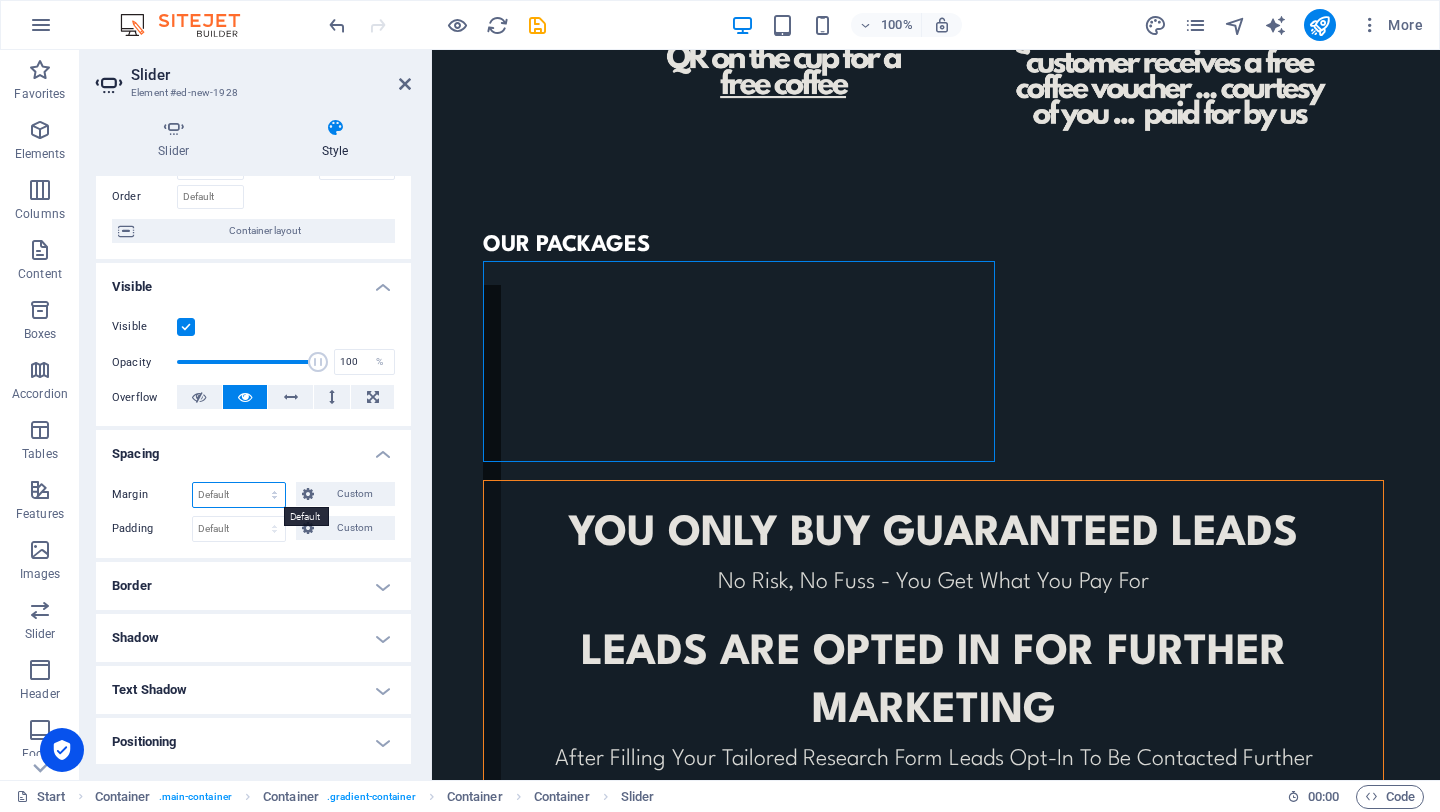 click on "Default auto px % rem vw vh Custom" at bounding box center [239, 495] 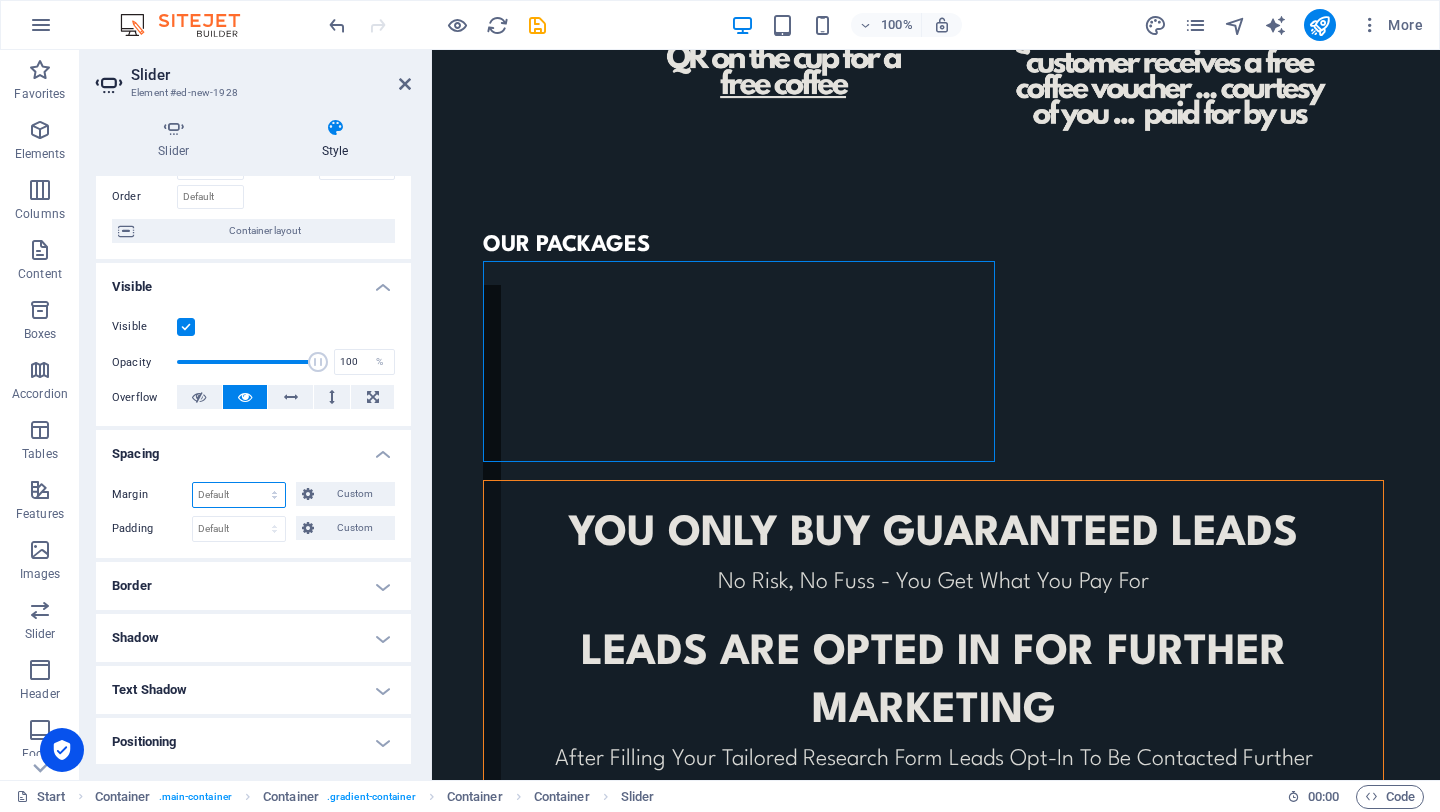 select on "px" 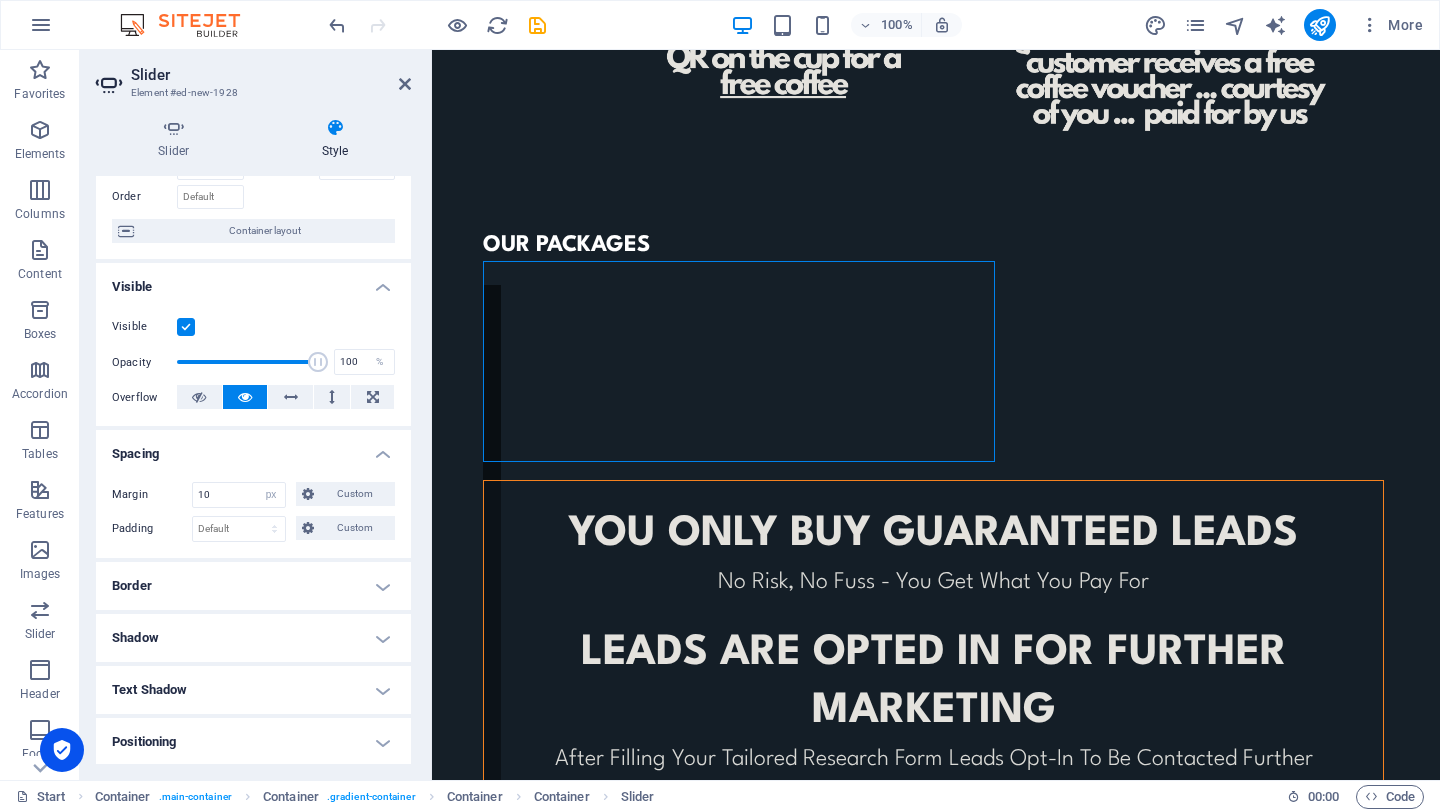 click on "Spacing" at bounding box center (253, 448) 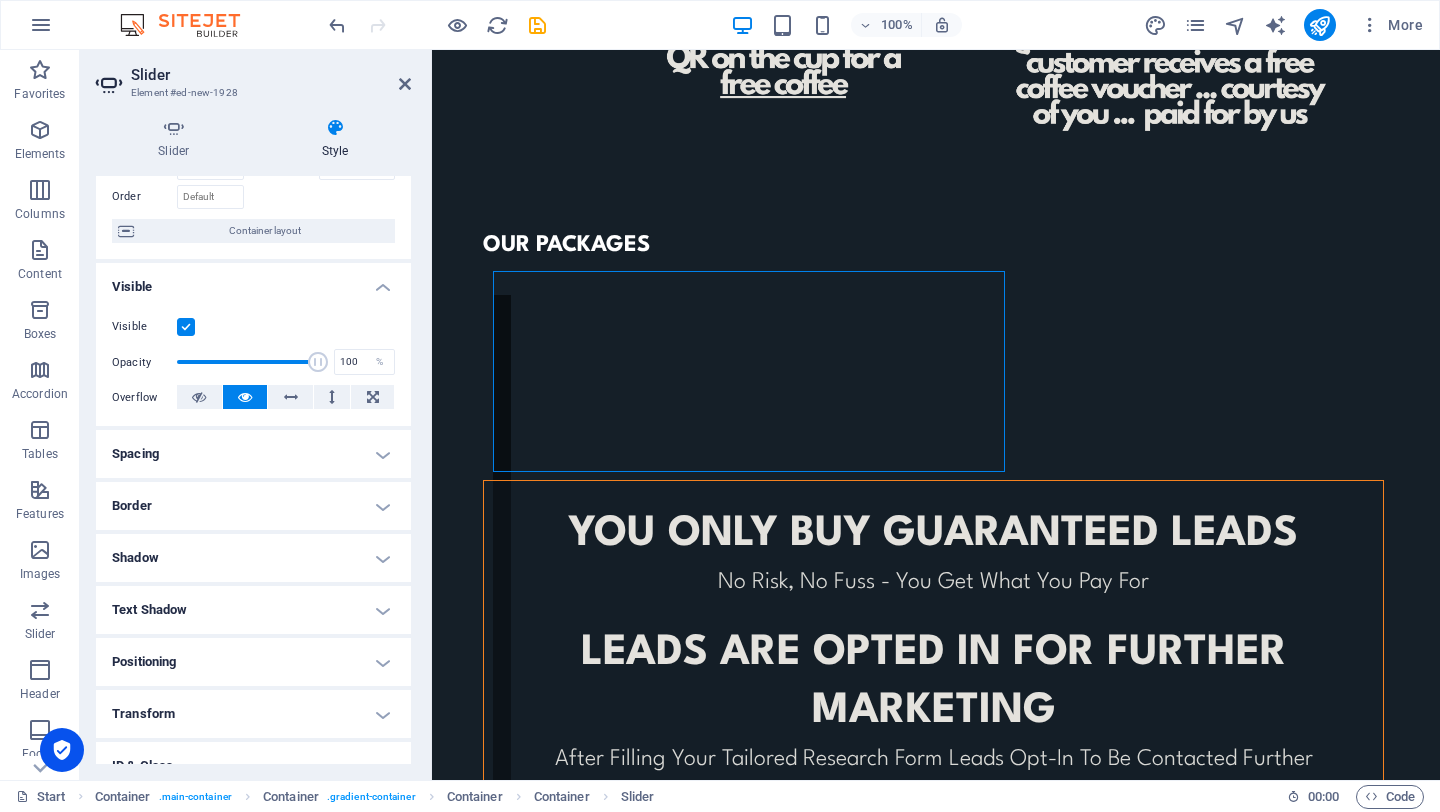 click on "Spacing" at bounding box center (253, 454) 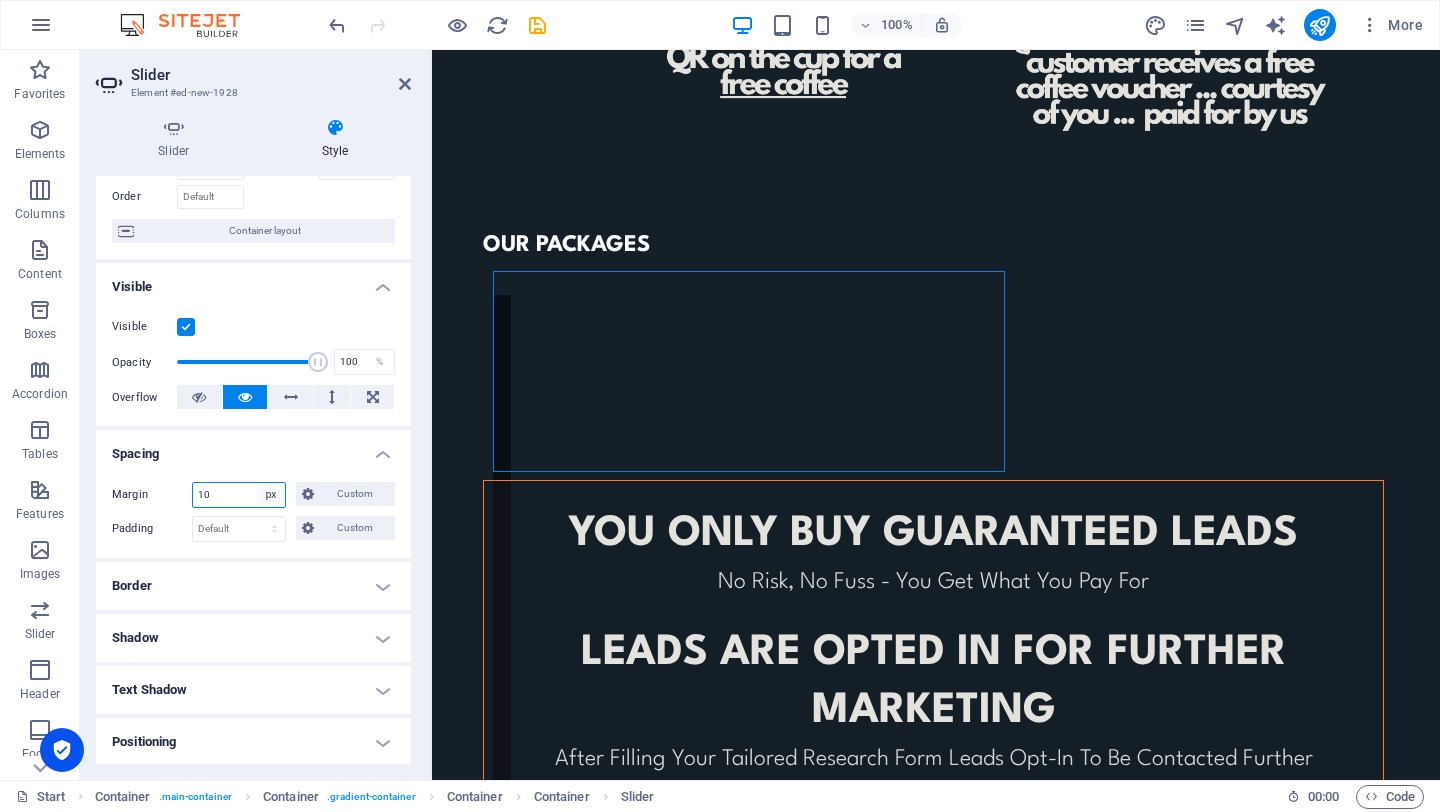 click on "Default auto px % rem vw vh Custom" at bounding box center (271, 495) 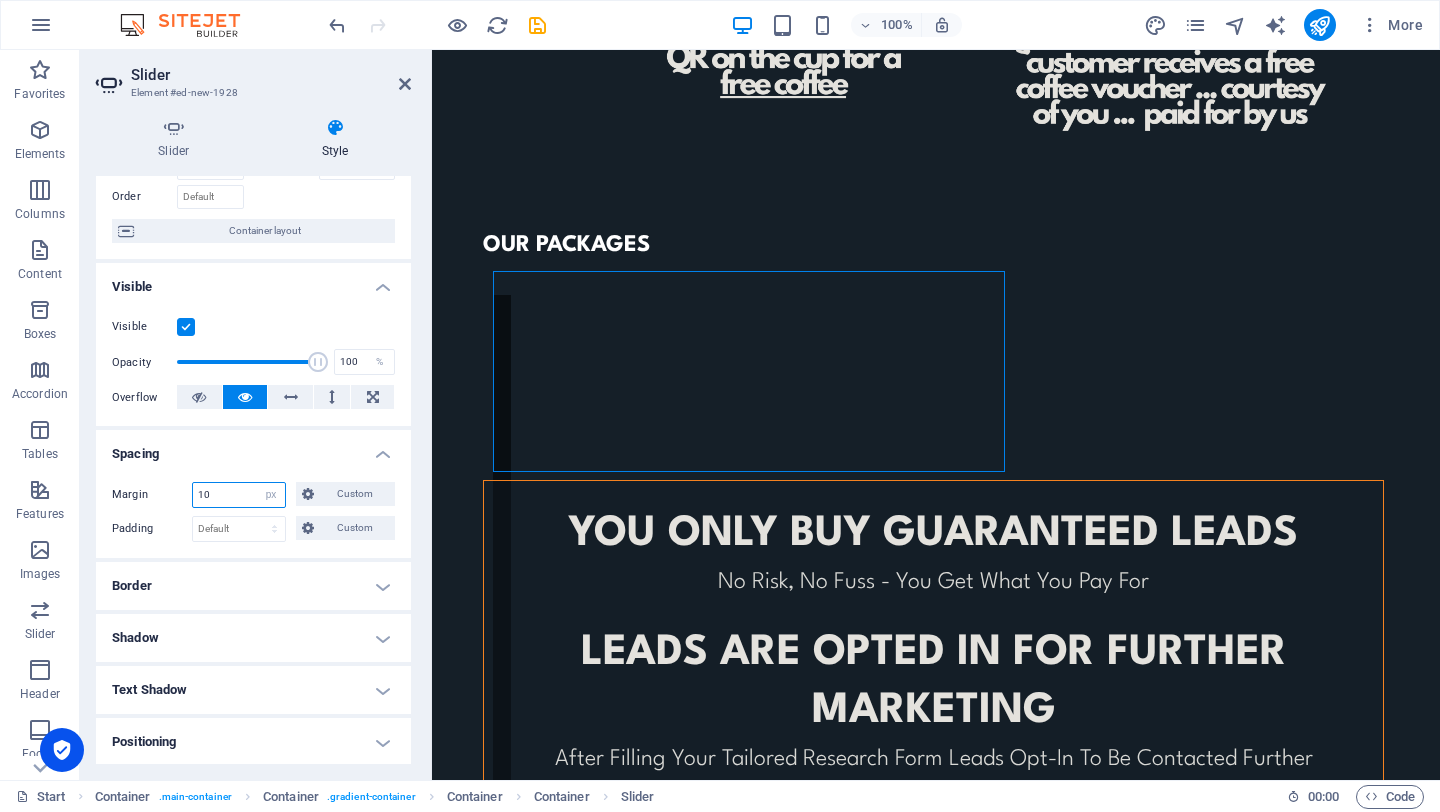 click on "10" at bounding box center [239, 495] 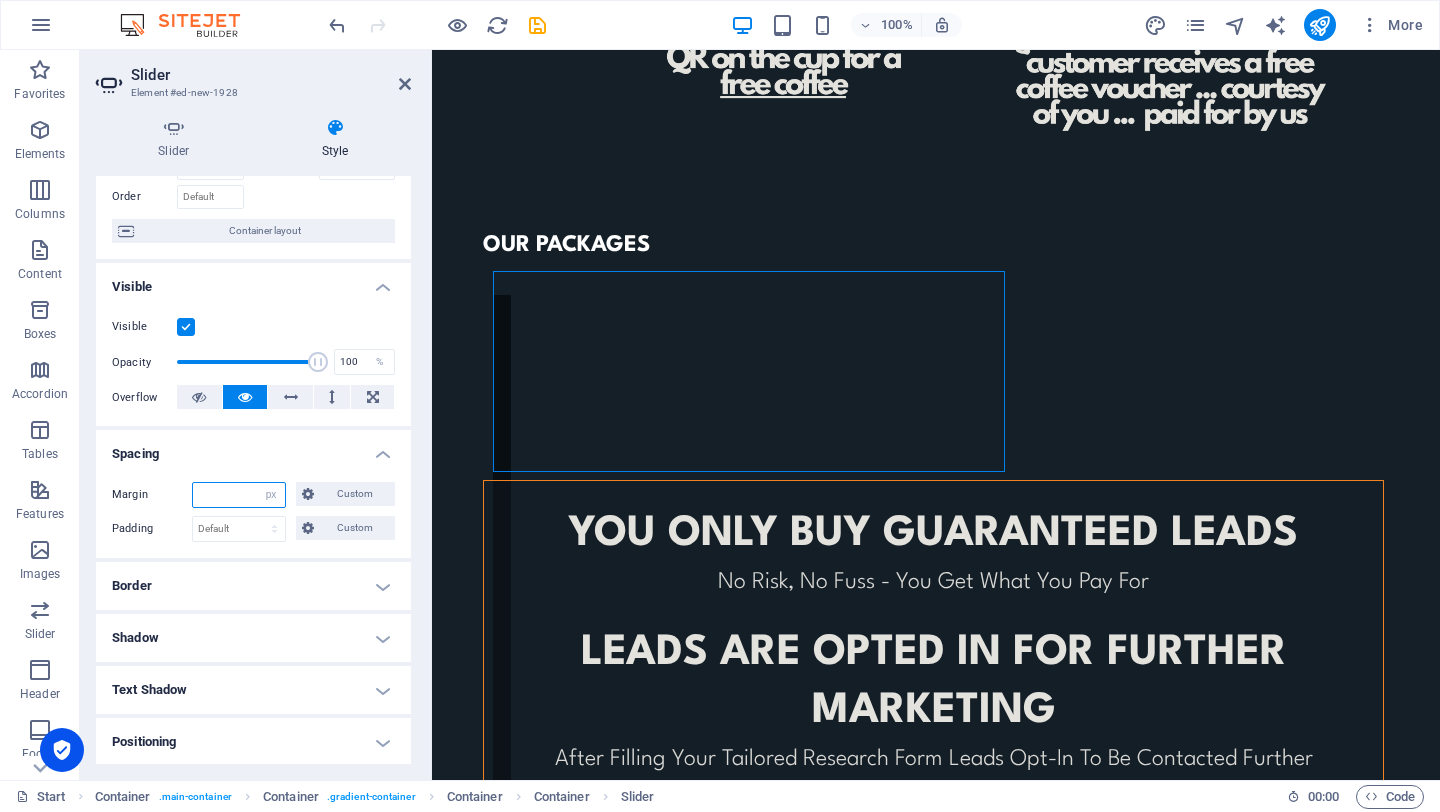 type 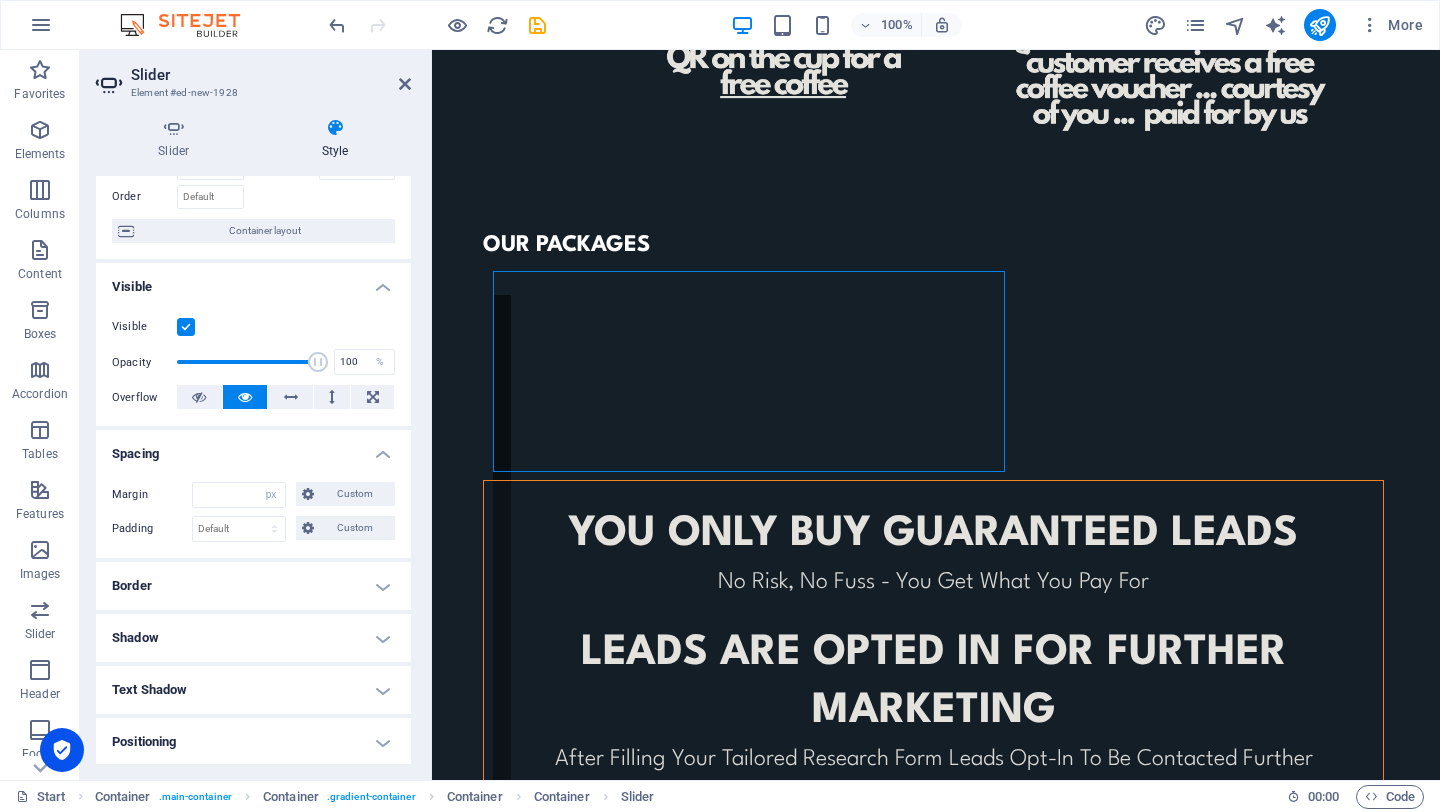 click on "Margin Default auto px % rem vw vh Custom Custom 10 auto px % rem vw vh 10 auto px % rem vw vh 10 auto px % rem vw vh 10 auto px % rem vw vh Padding Default px rem % vh vw Custom Custom px rem % vh vw px rem % vh vw px rem % vh vw px rem % vh vw" at bounding box center [253, 512] 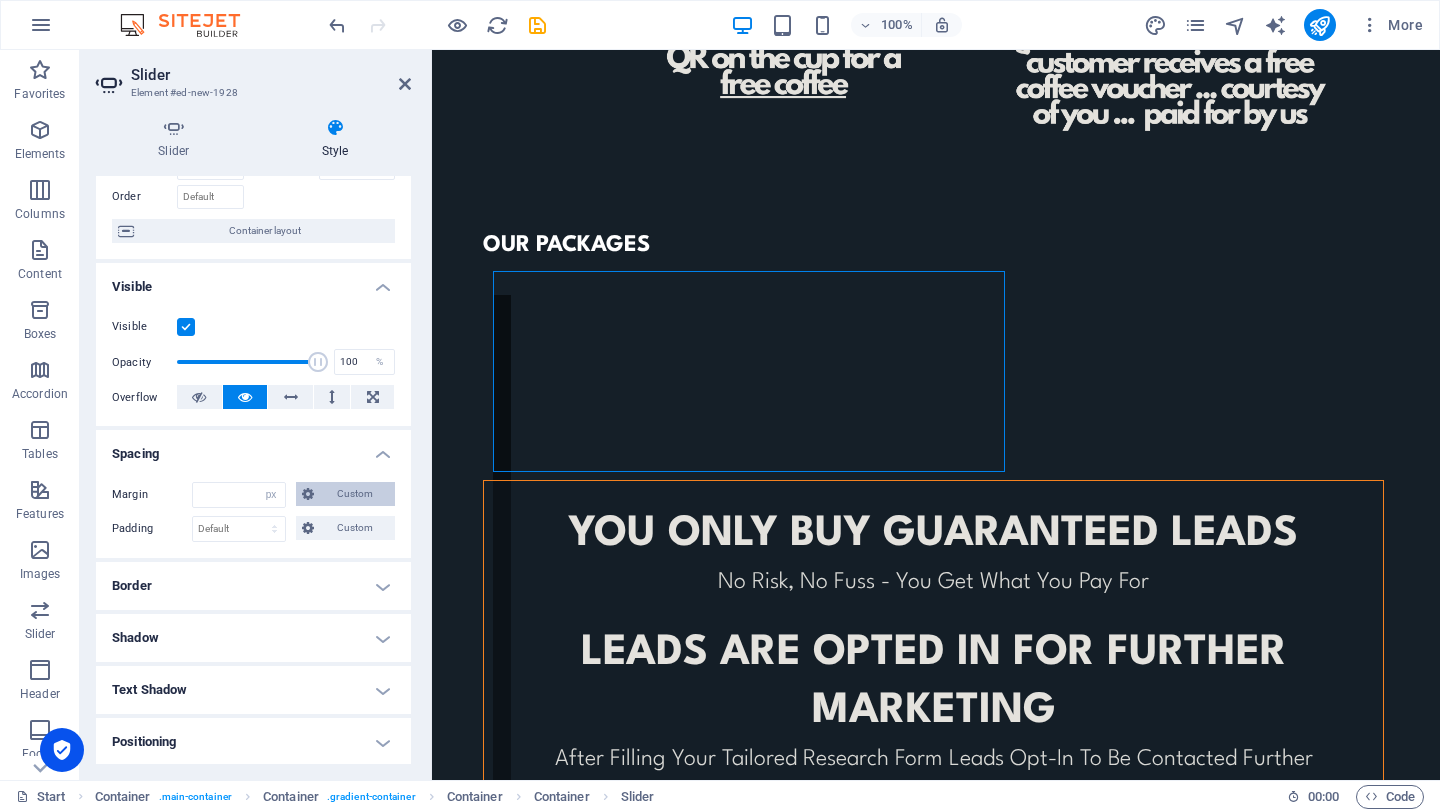 click on "Custom" at bounding box center [345, 494] 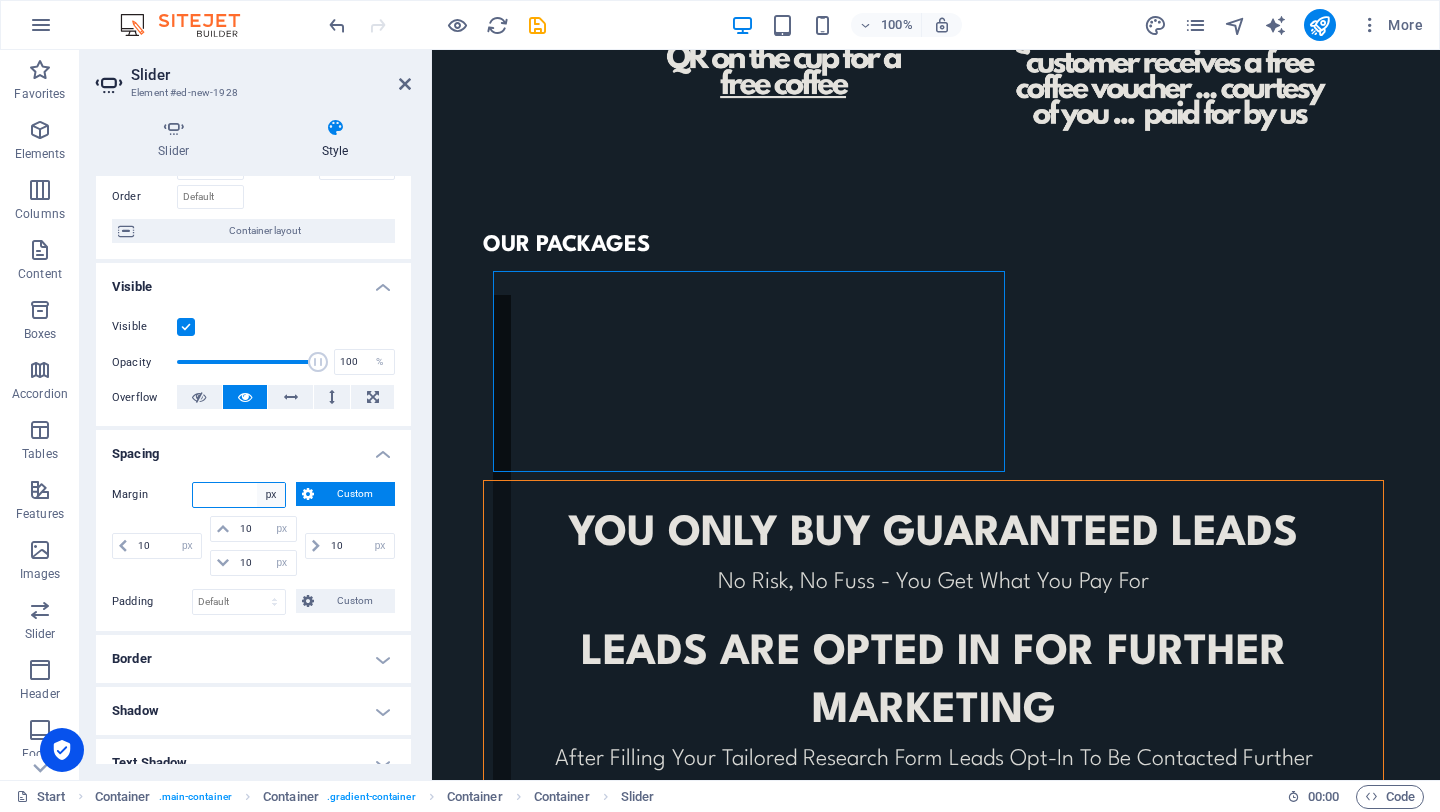 click on "Default auto px % rem vw vh Custom" at bounding box center [271, 495] 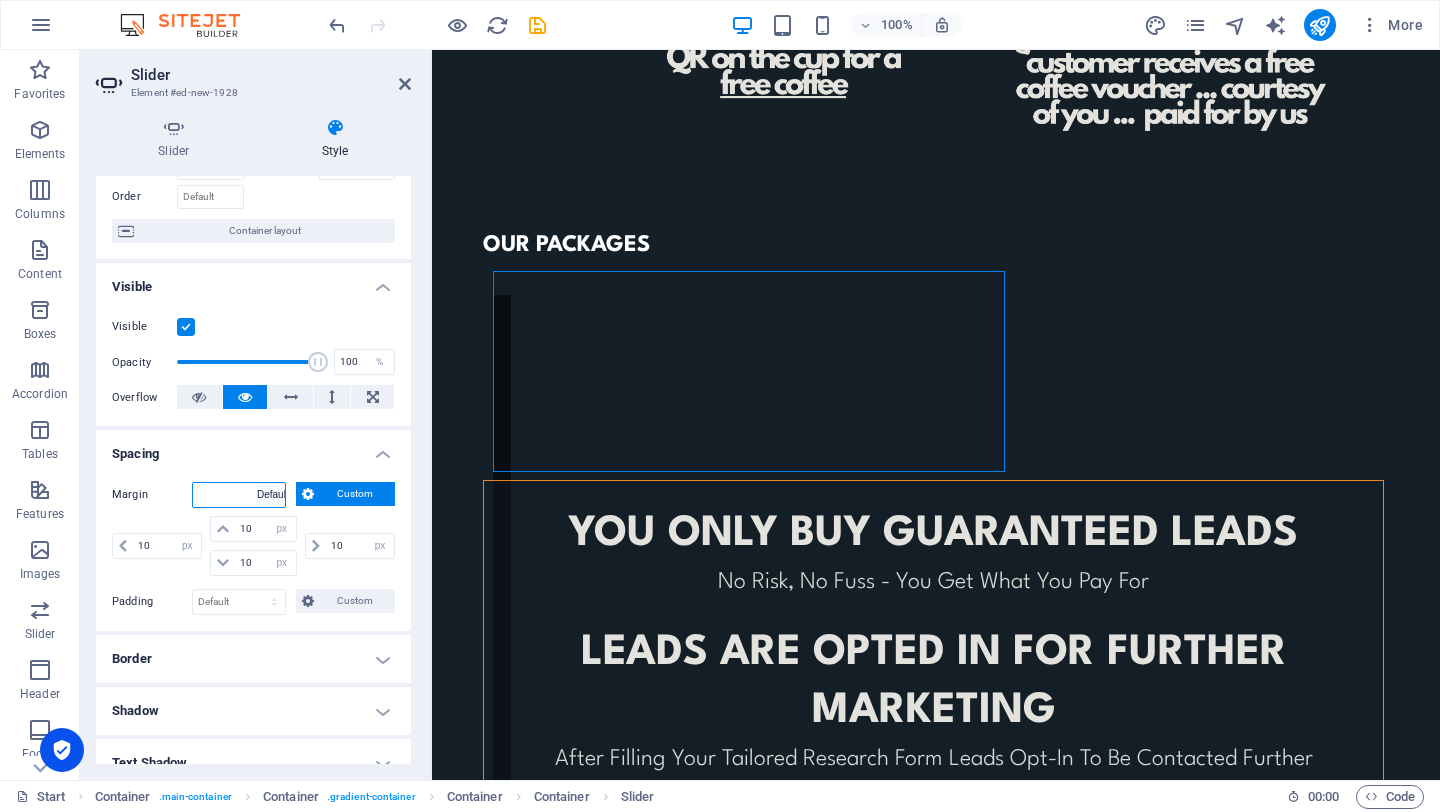 select on "DISABLED_OPTION_VALUE" 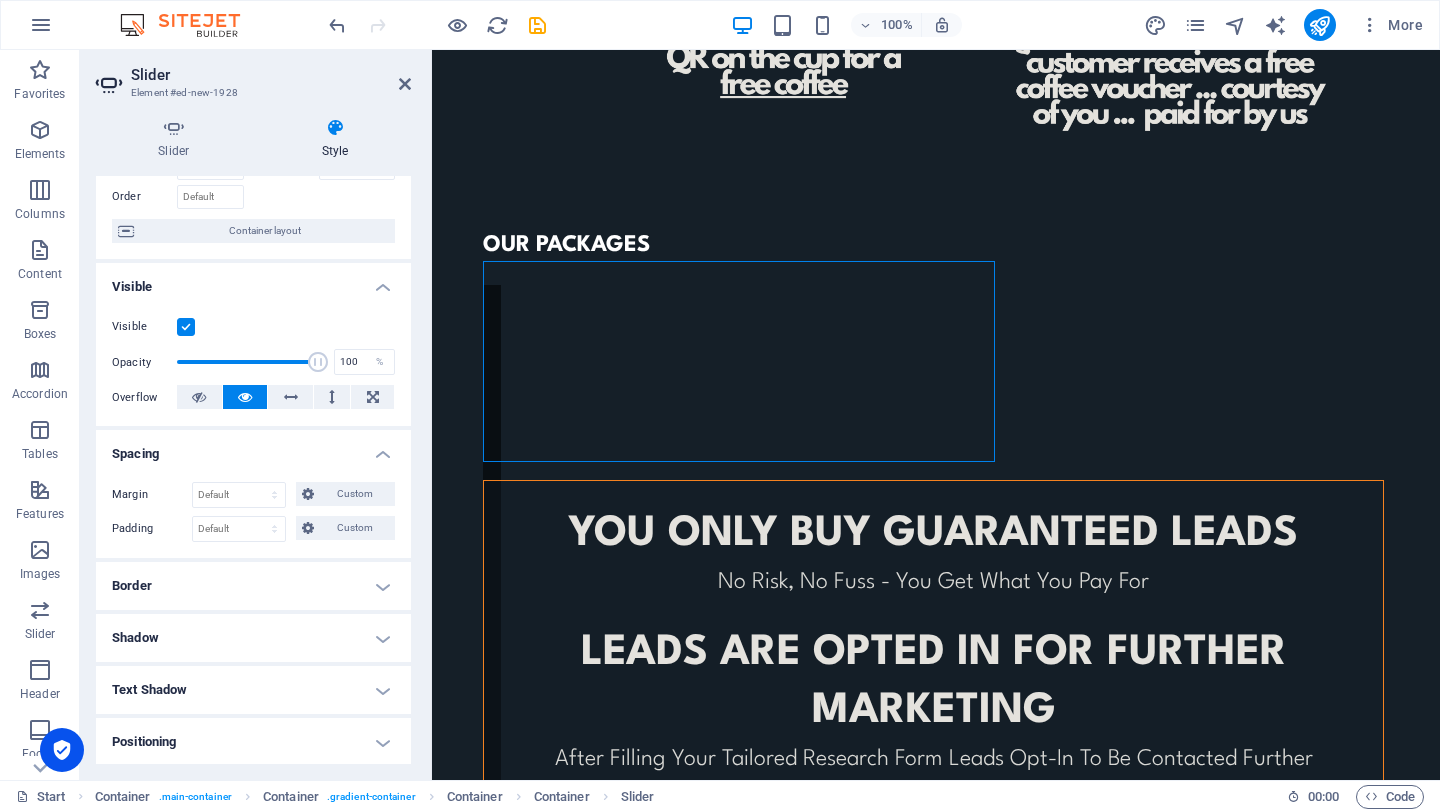 click on "Spacing" at bounding box center [253, 448] 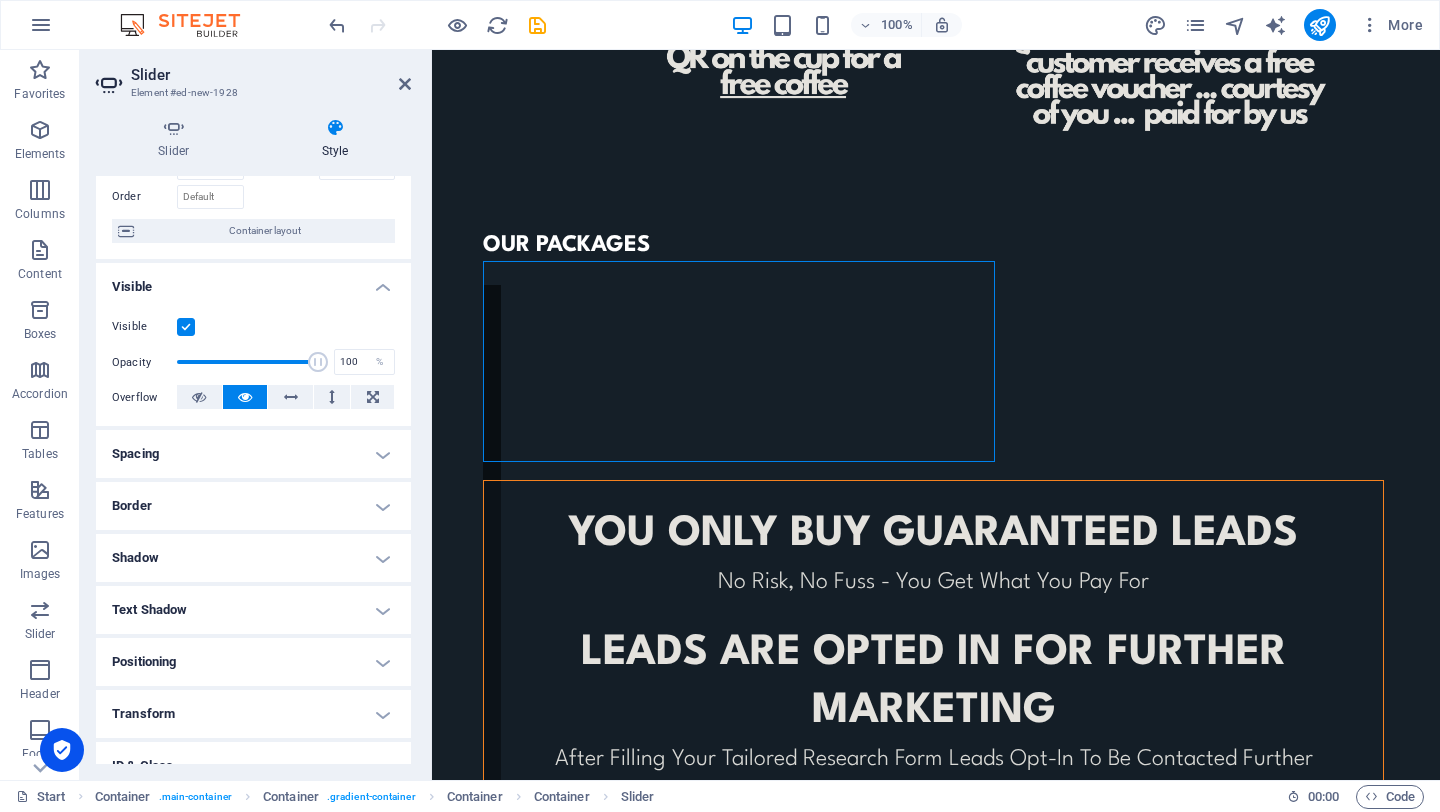 scroll, scrollTop: 257, scrollLeft: 0, axis: vertical 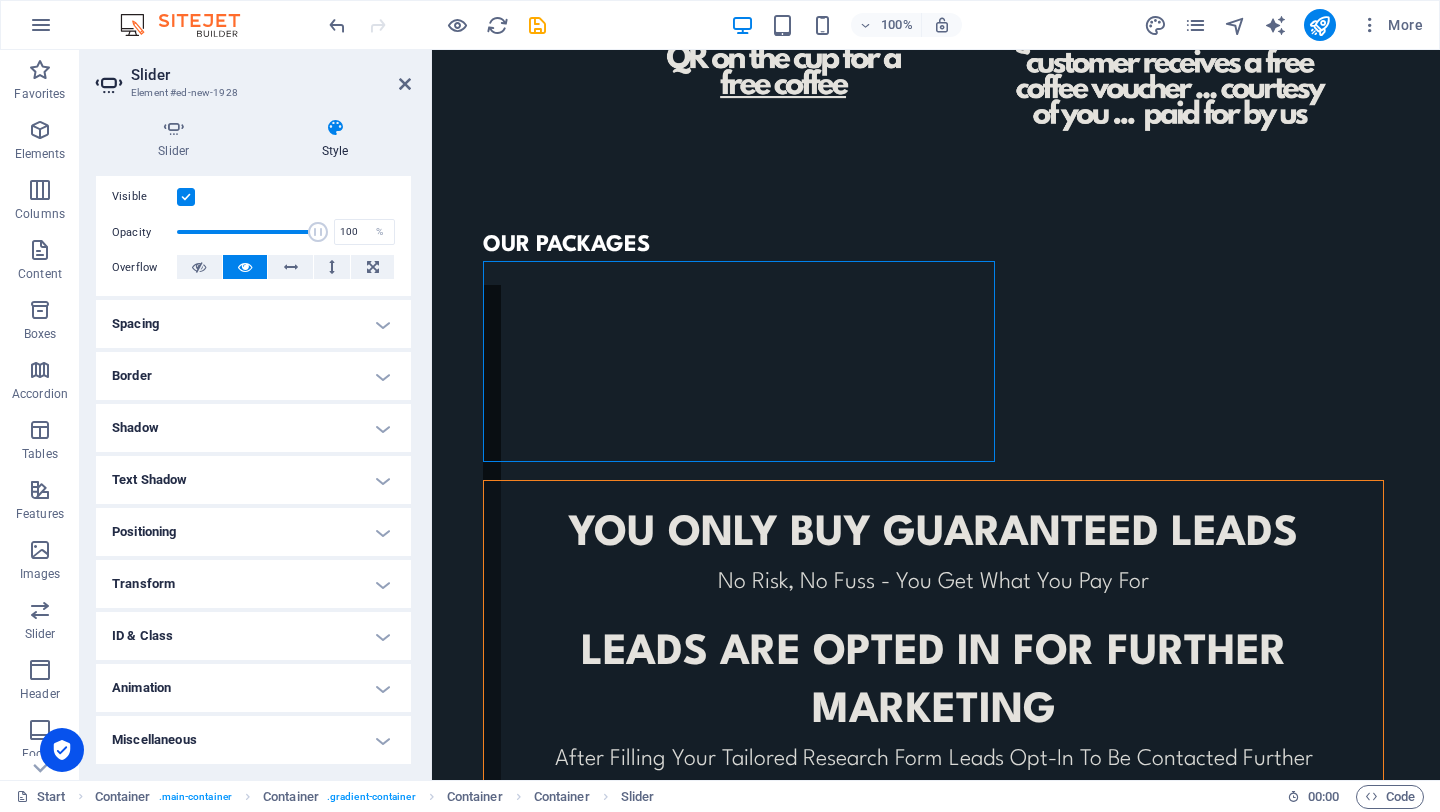 click on "Border" at bounding box center [253, 376] 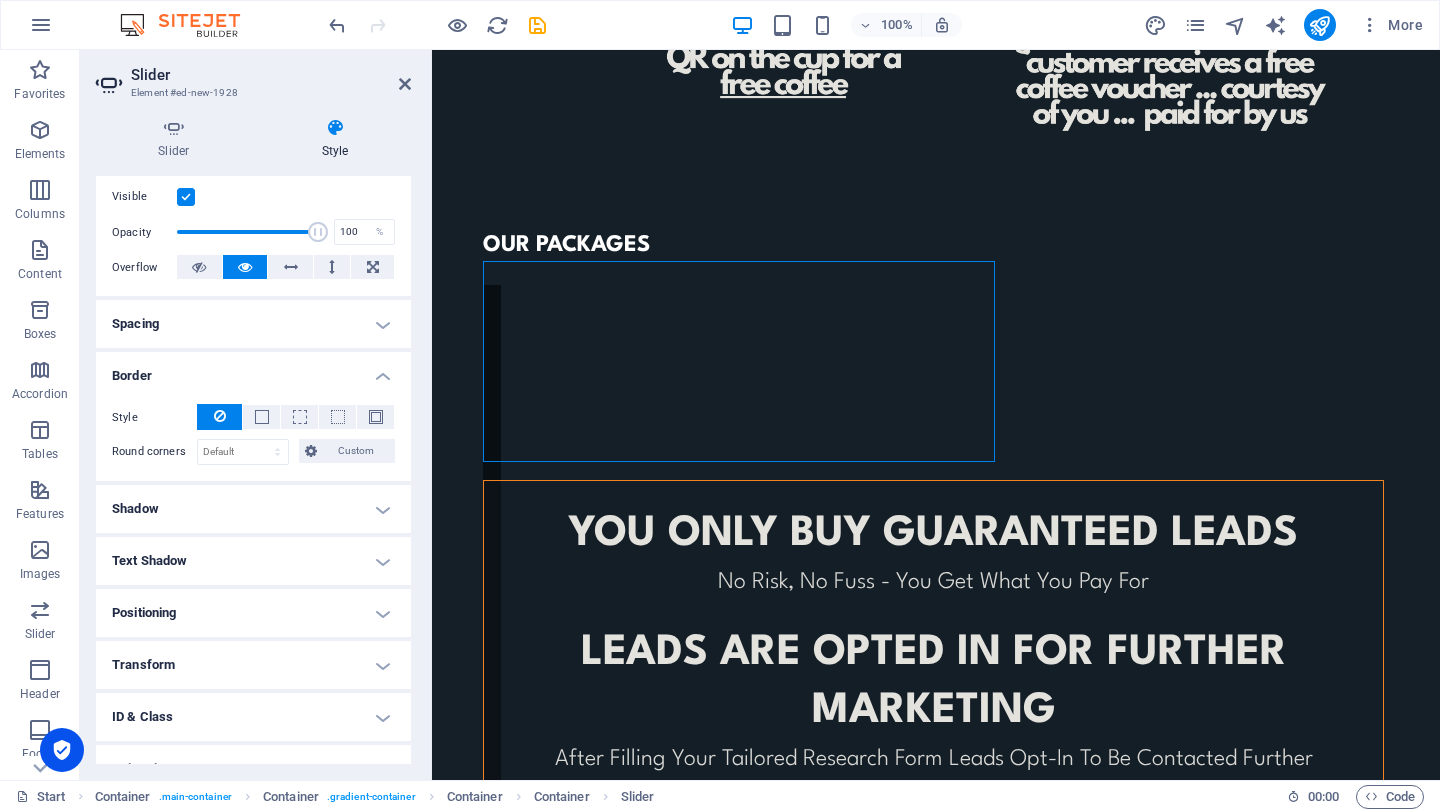 click on "Border" at bounding box center [253, 370] 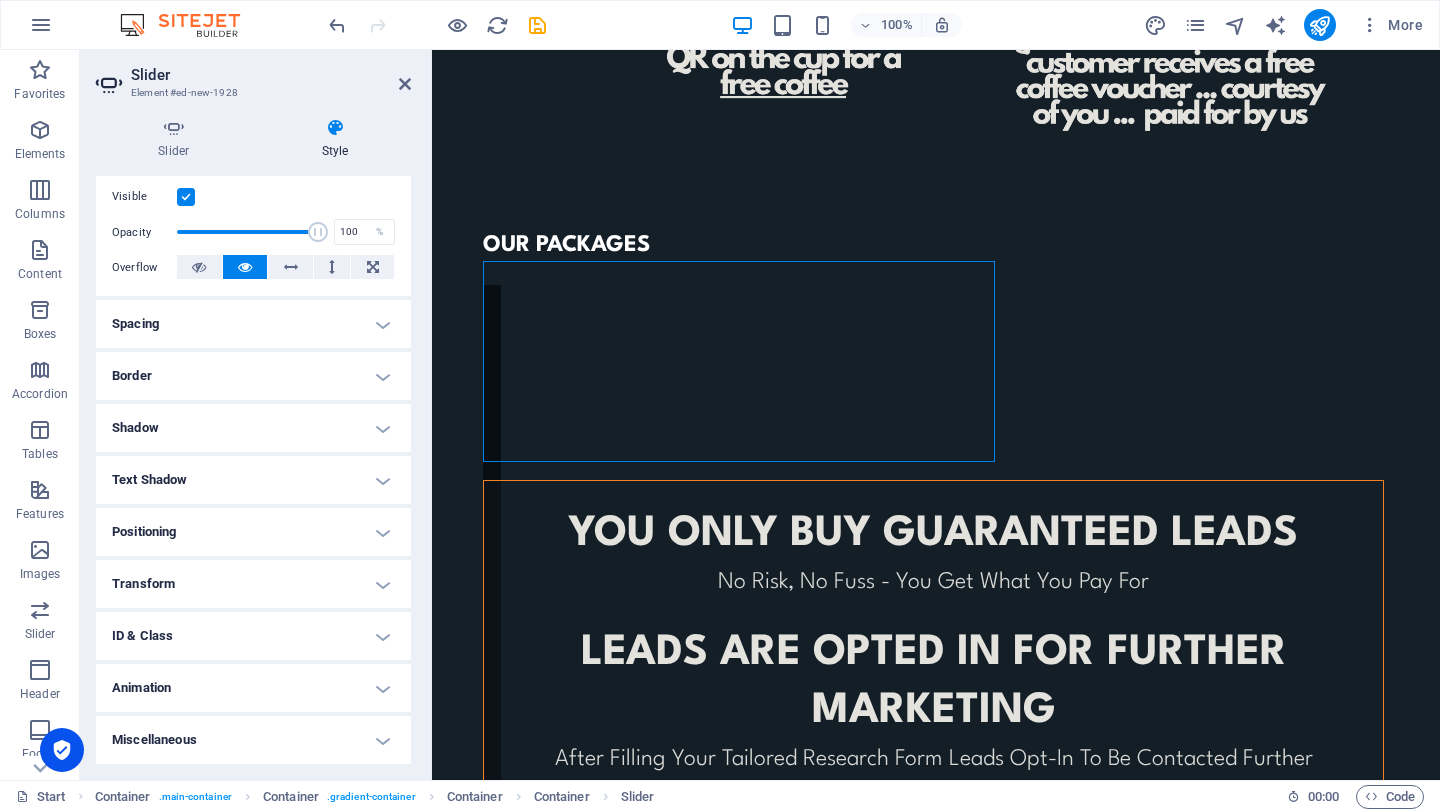 click on "Spacing" at bounding box center (253, 324) 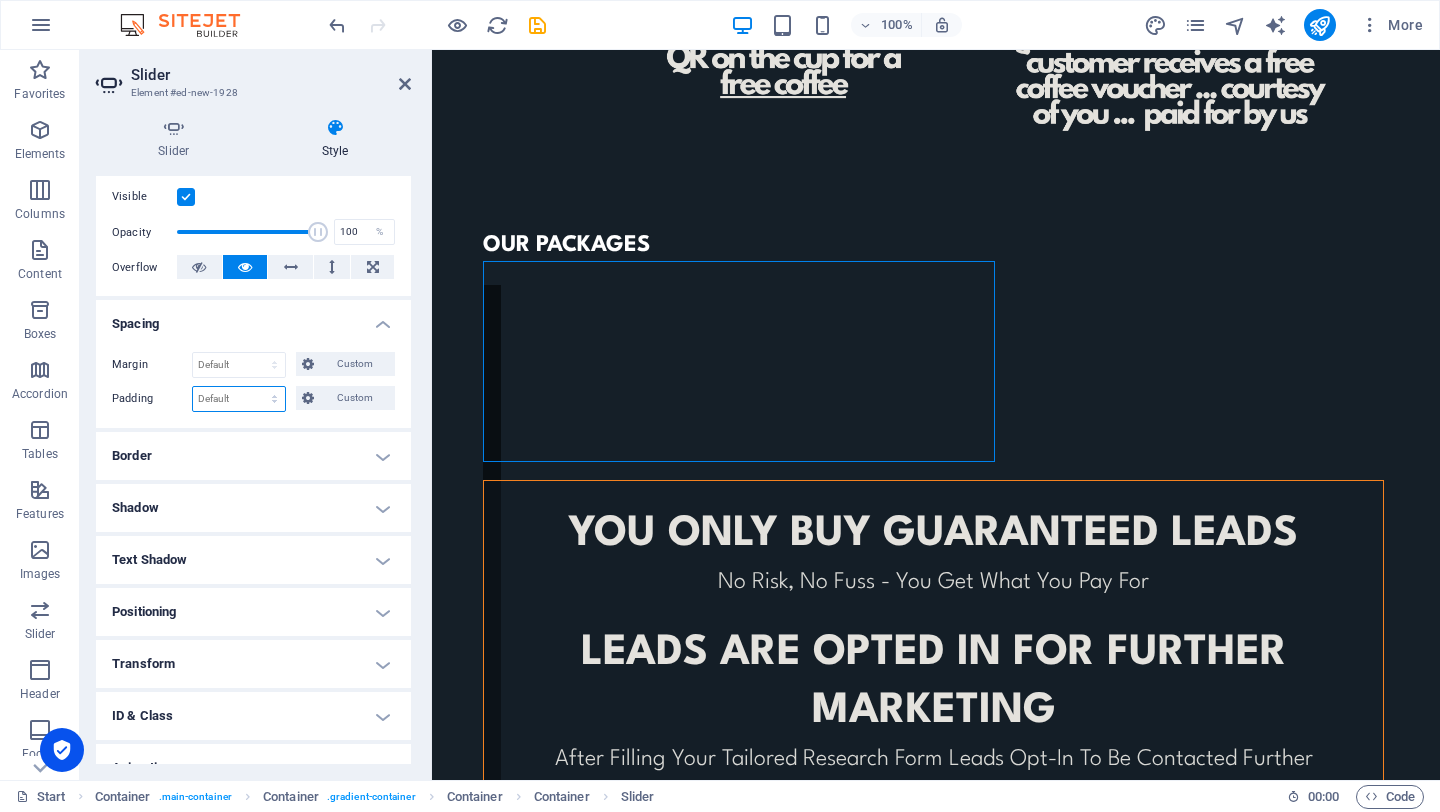 click on "Default px rem % vh vw Custom" at bounding box center [239, 399] 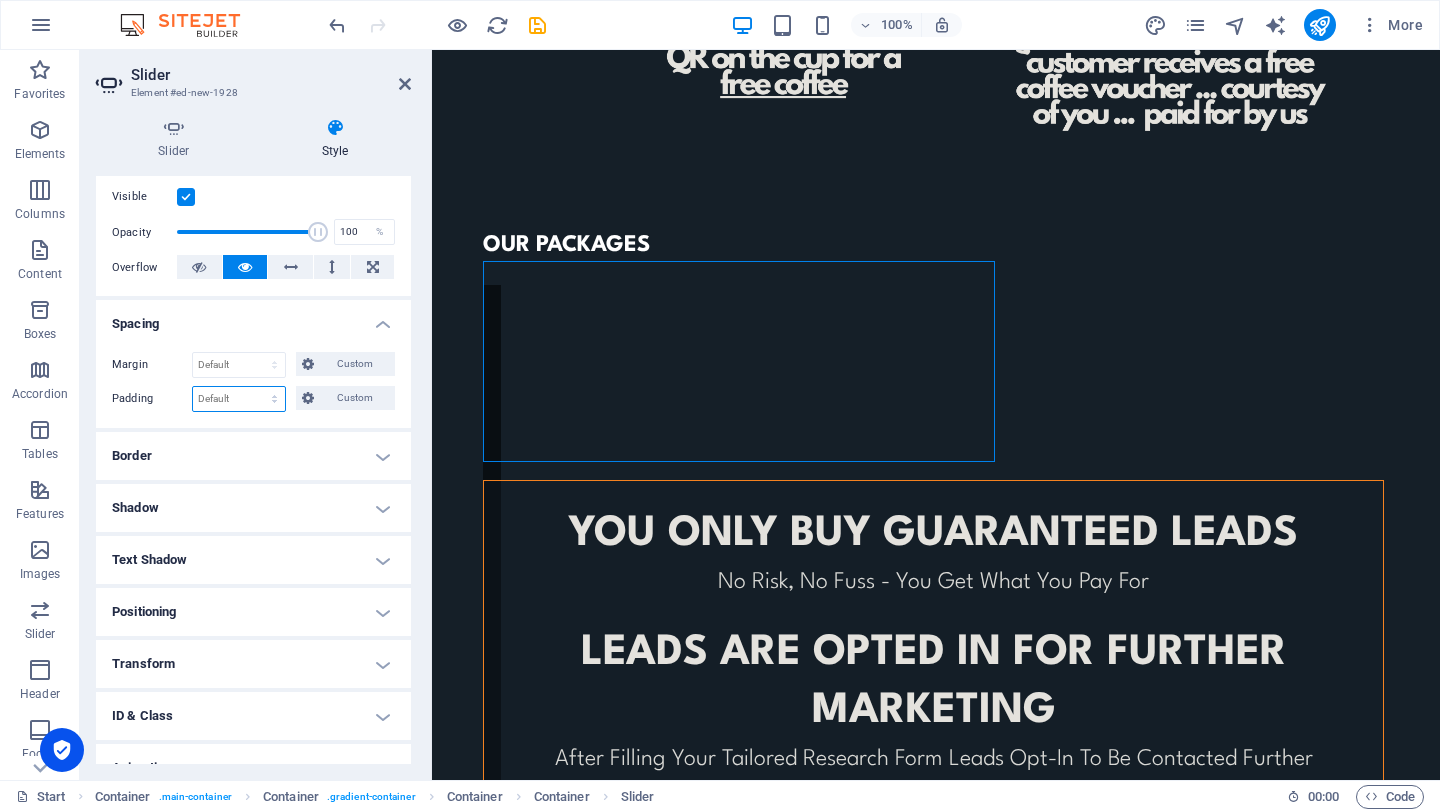 click on "Default px rem % vh vw Custom" at bounding box center [239, 399] 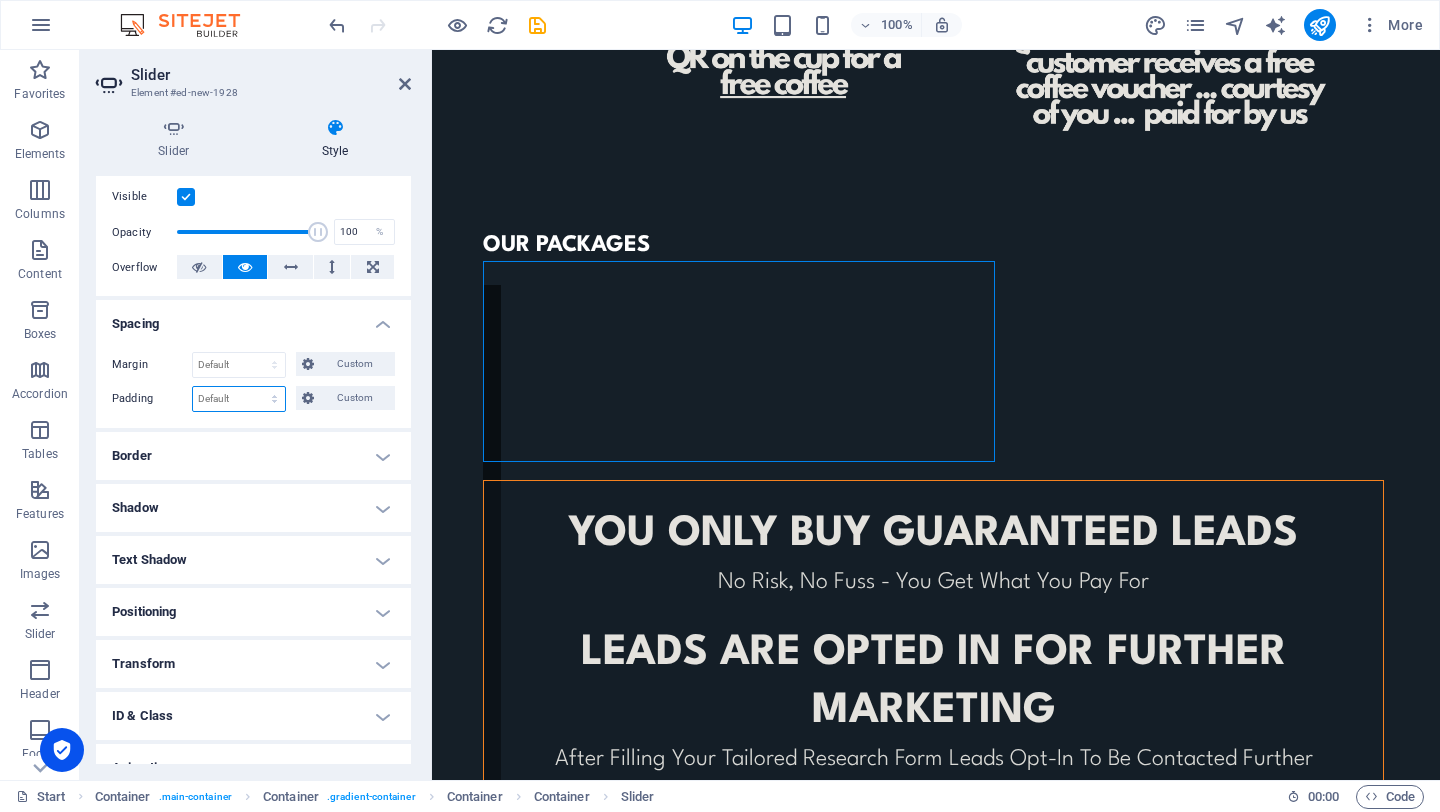 select on "px" 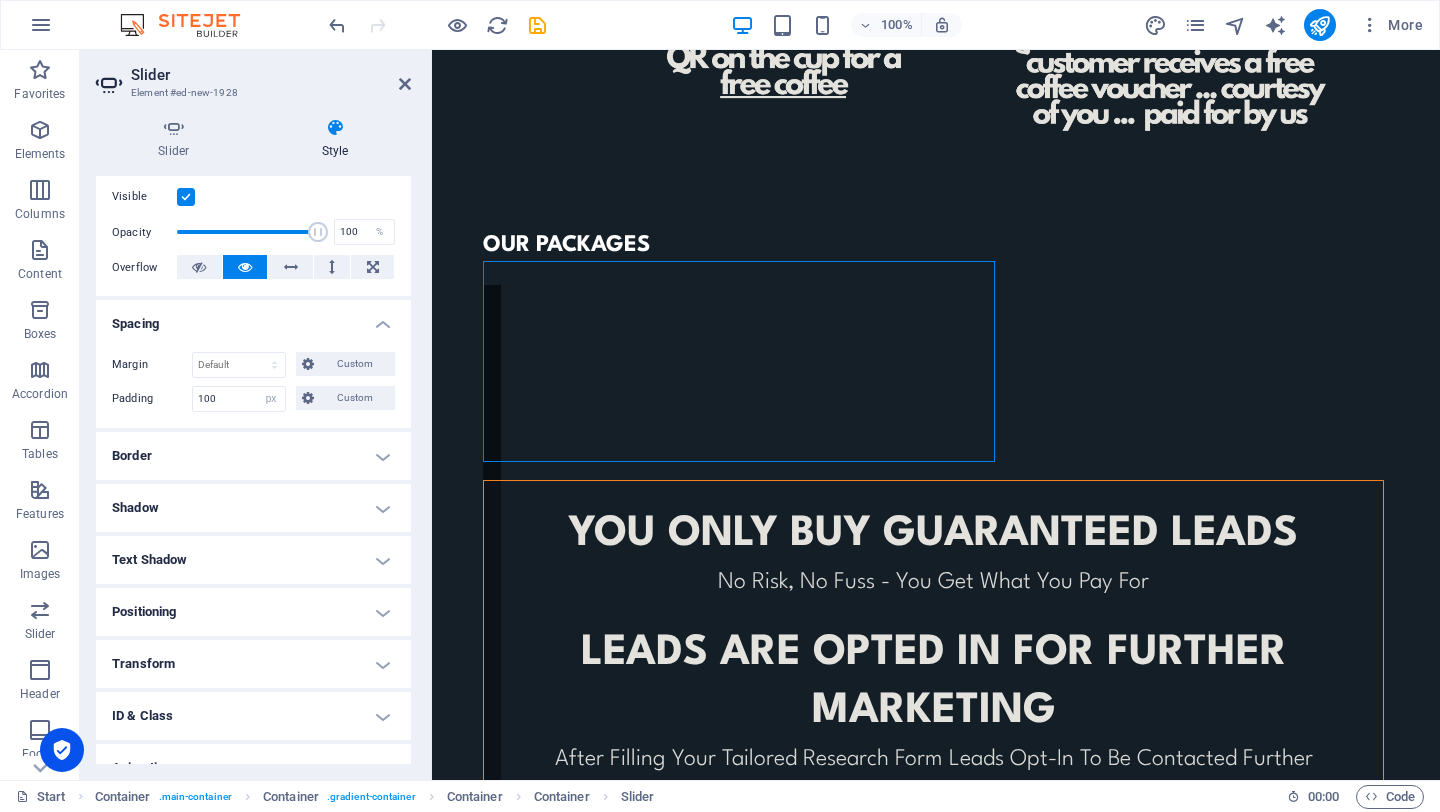 click on "Margin Default auto px % rem vw vh Custom Custom auto px % rem vw vh auto px % rem vw vh auto px % rem vw vh auto px % rem vw vh Padding 100 Default px rem % vh vw Custom Custom 100 px rem % vh vw 100 px rem % vh vw 100 px rem % vh vw 100 px rem % vh vw" at bounding box center [253, 382] 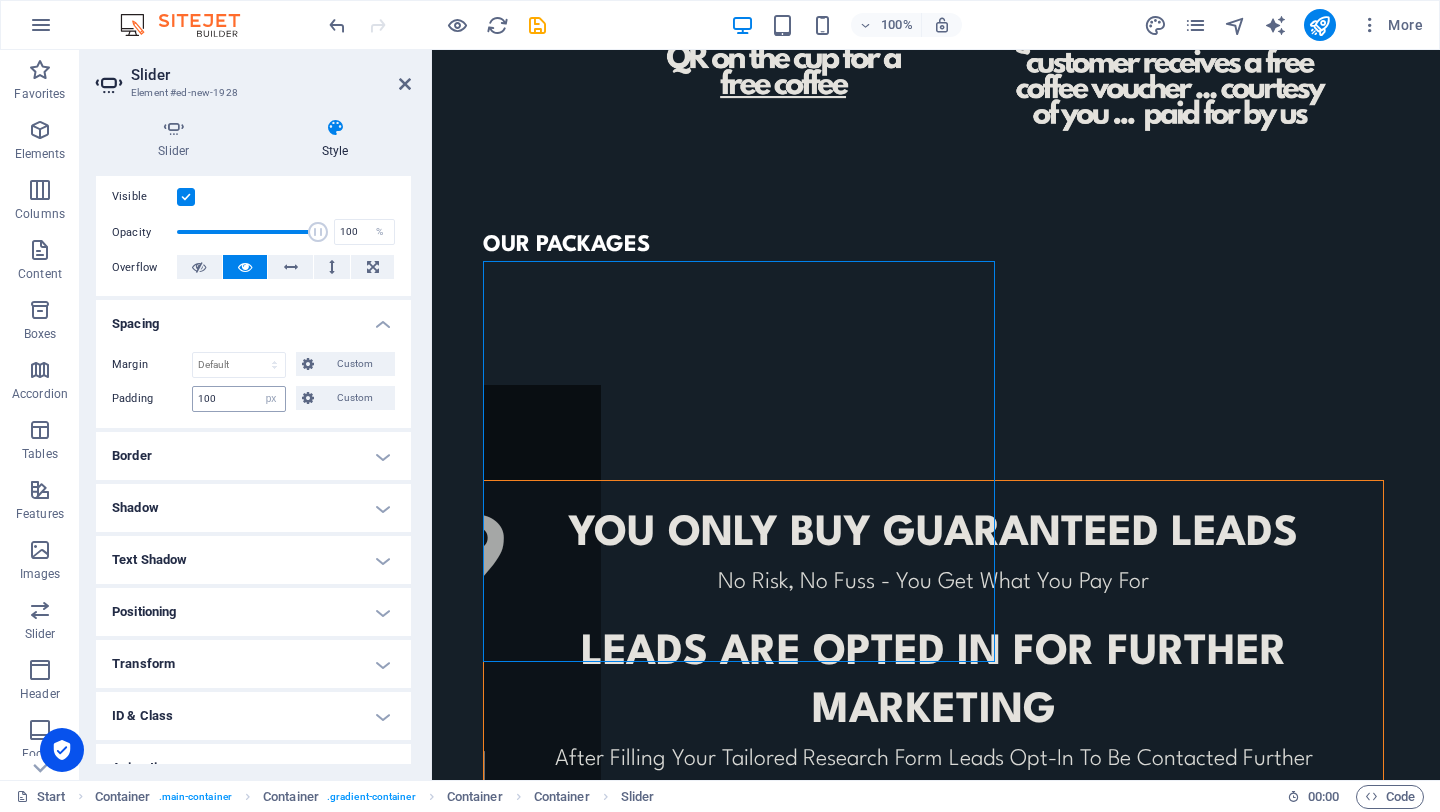 type on "0" 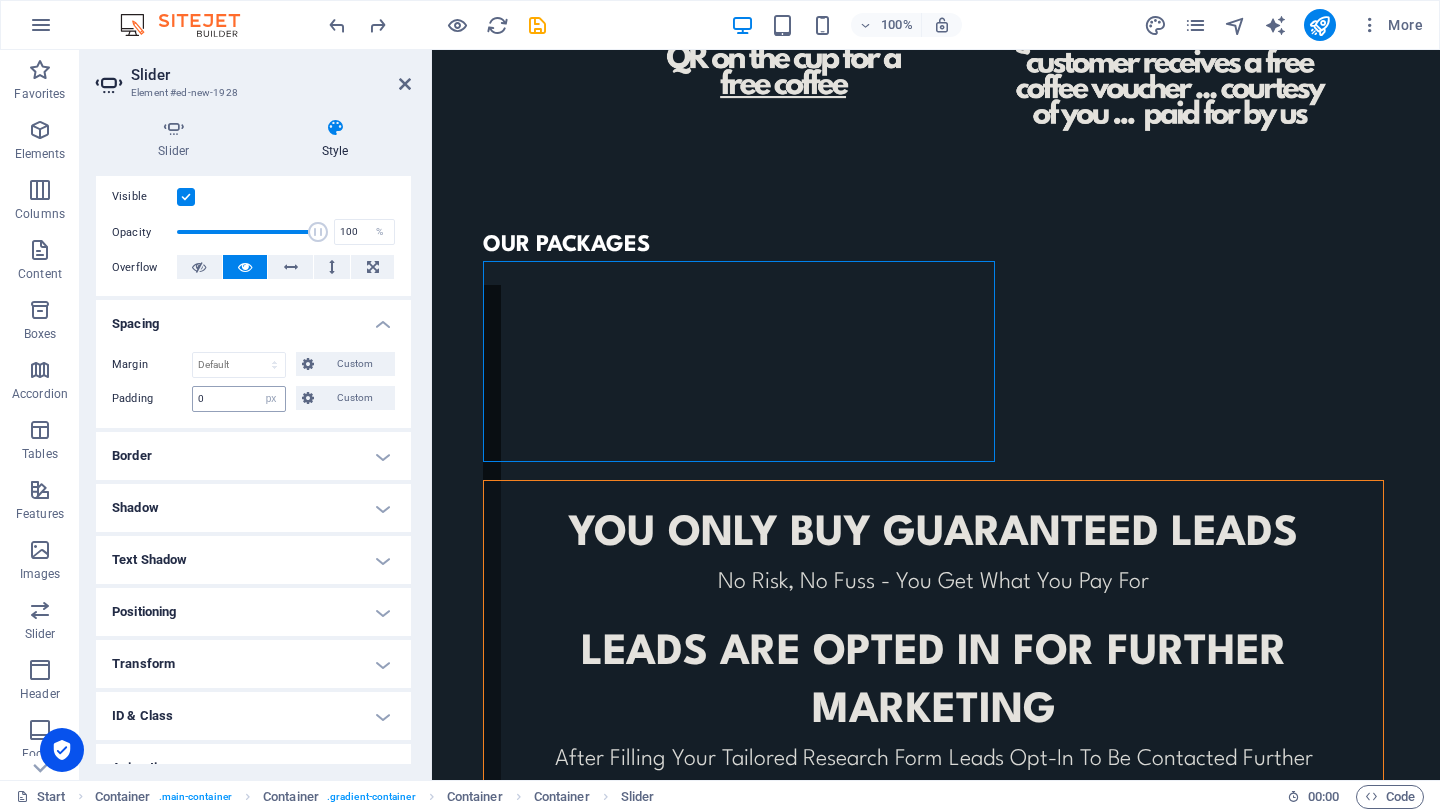 type 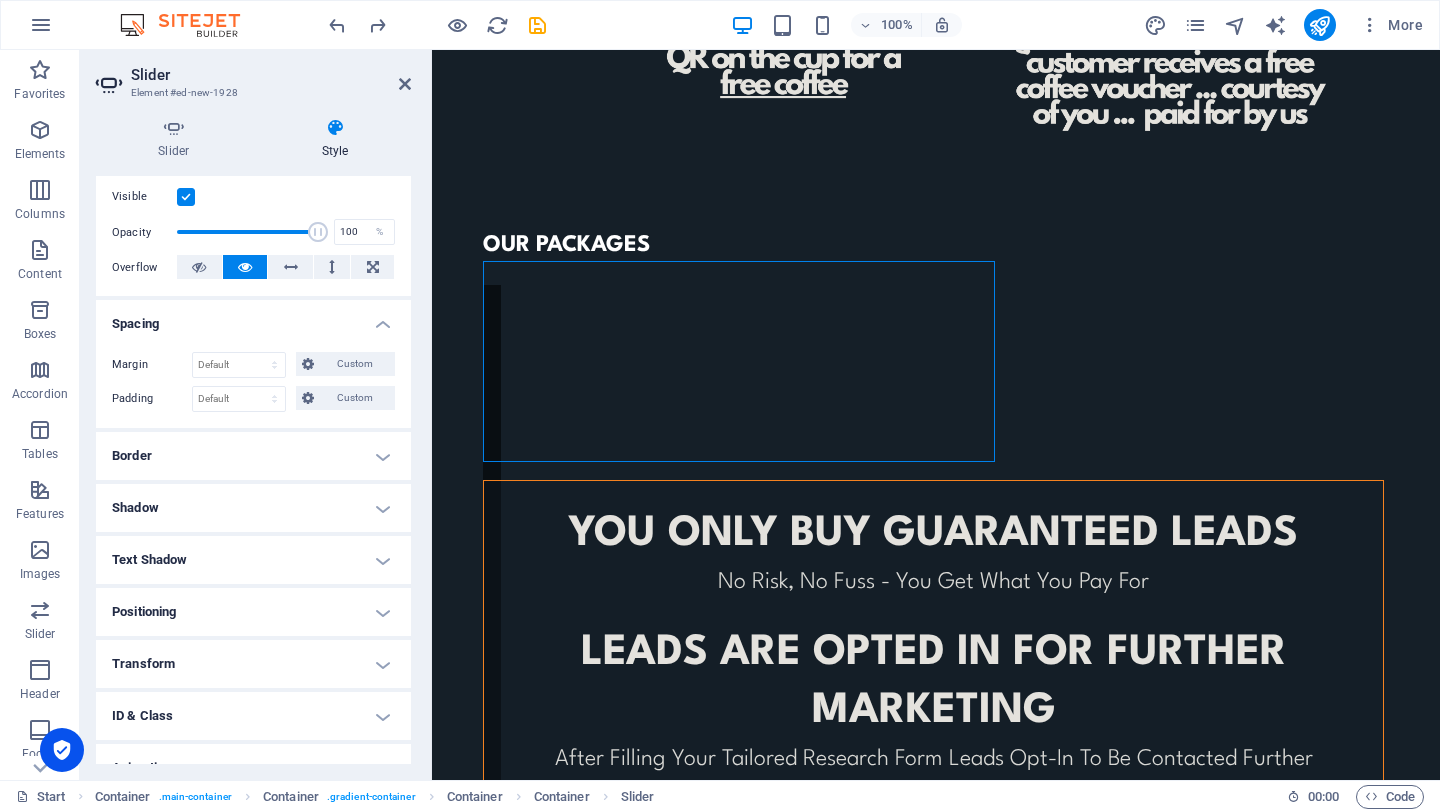 click on "Border" at bounding box center [253, 456] 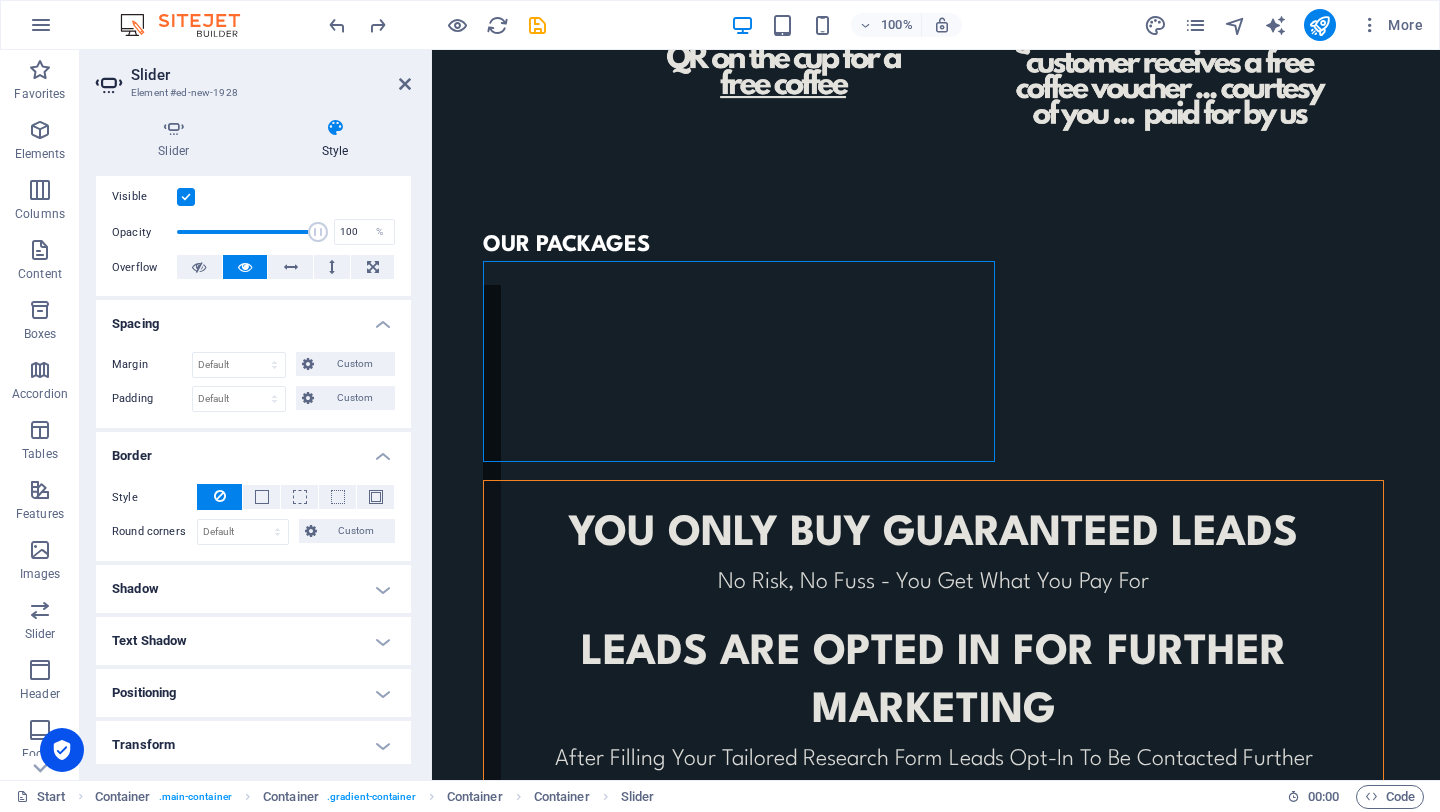 click on "Border" at bounding box center [253, 450] 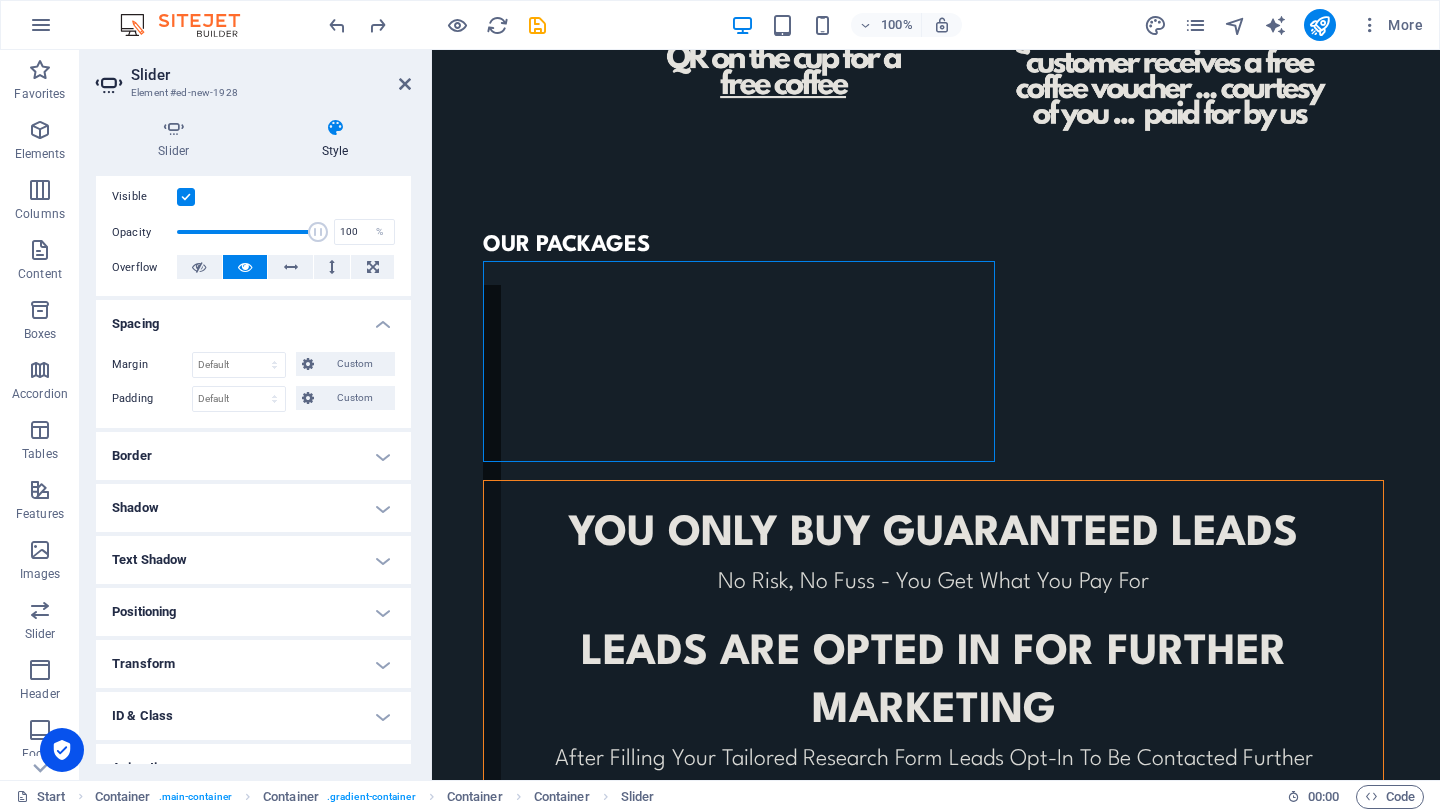 scroll, scrollTop: 337, scrollLeft: 0, axis: vertical 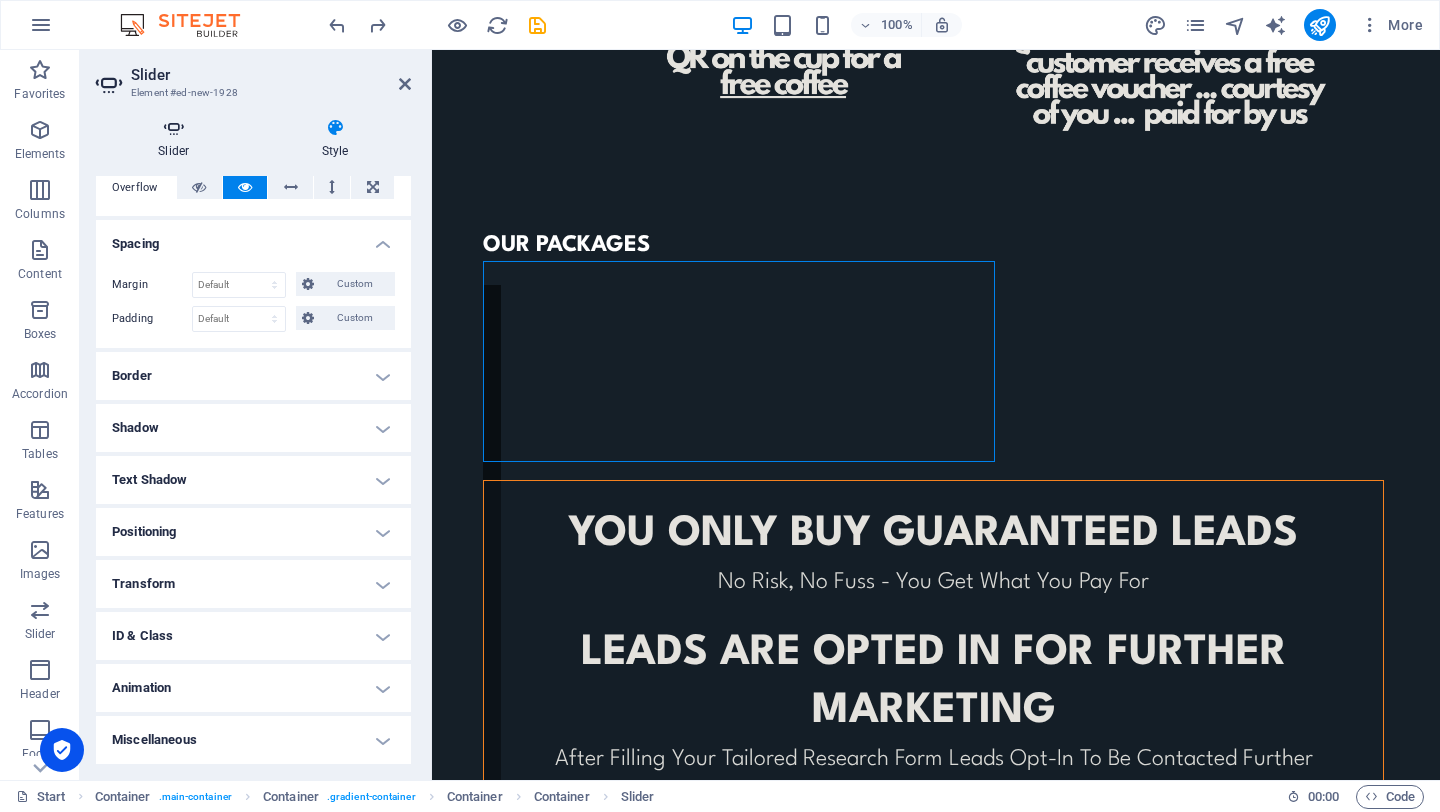click on "Slider" at bounding box center [178, 139] 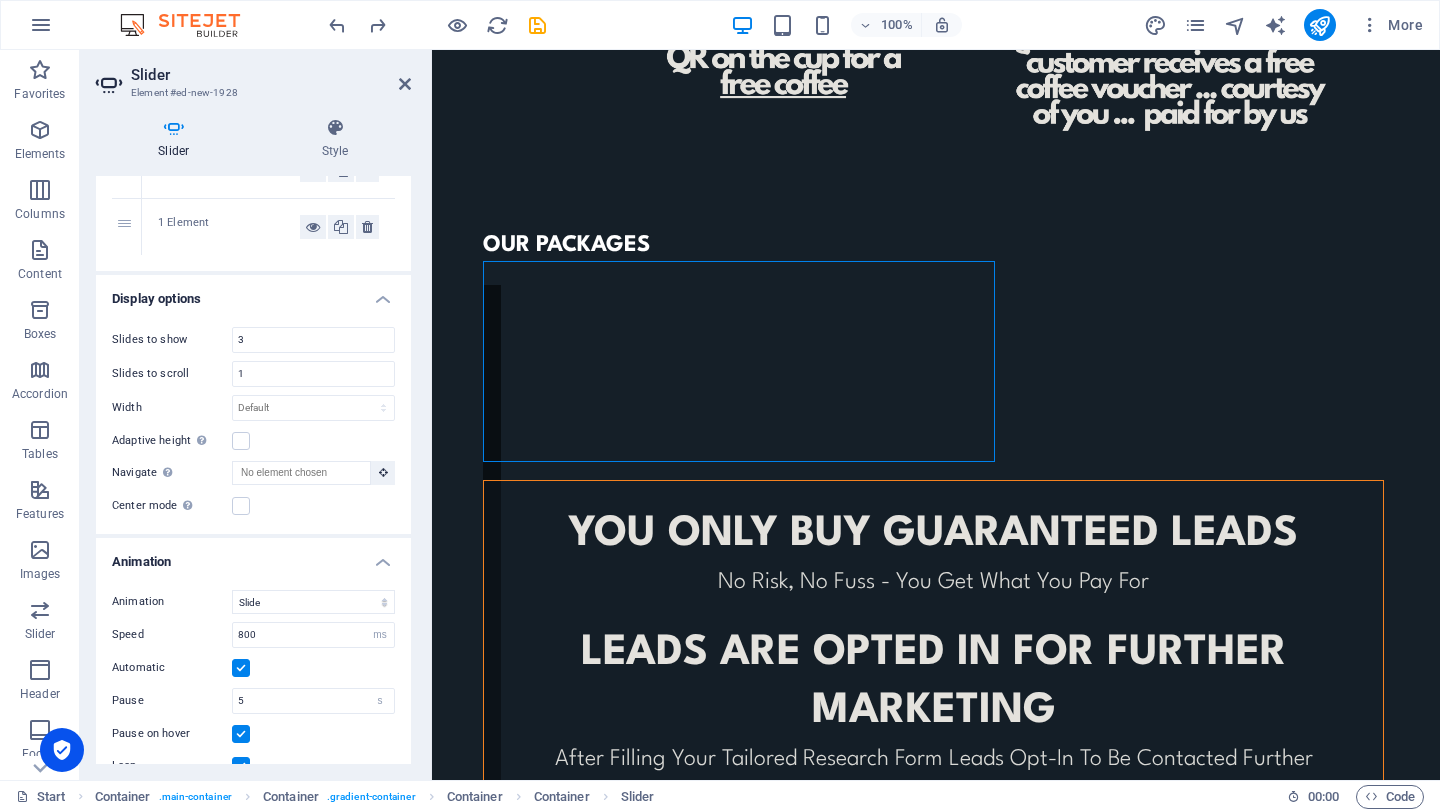 scroll, scrollTop: 232, scrollLeft: 0, axis: vertical 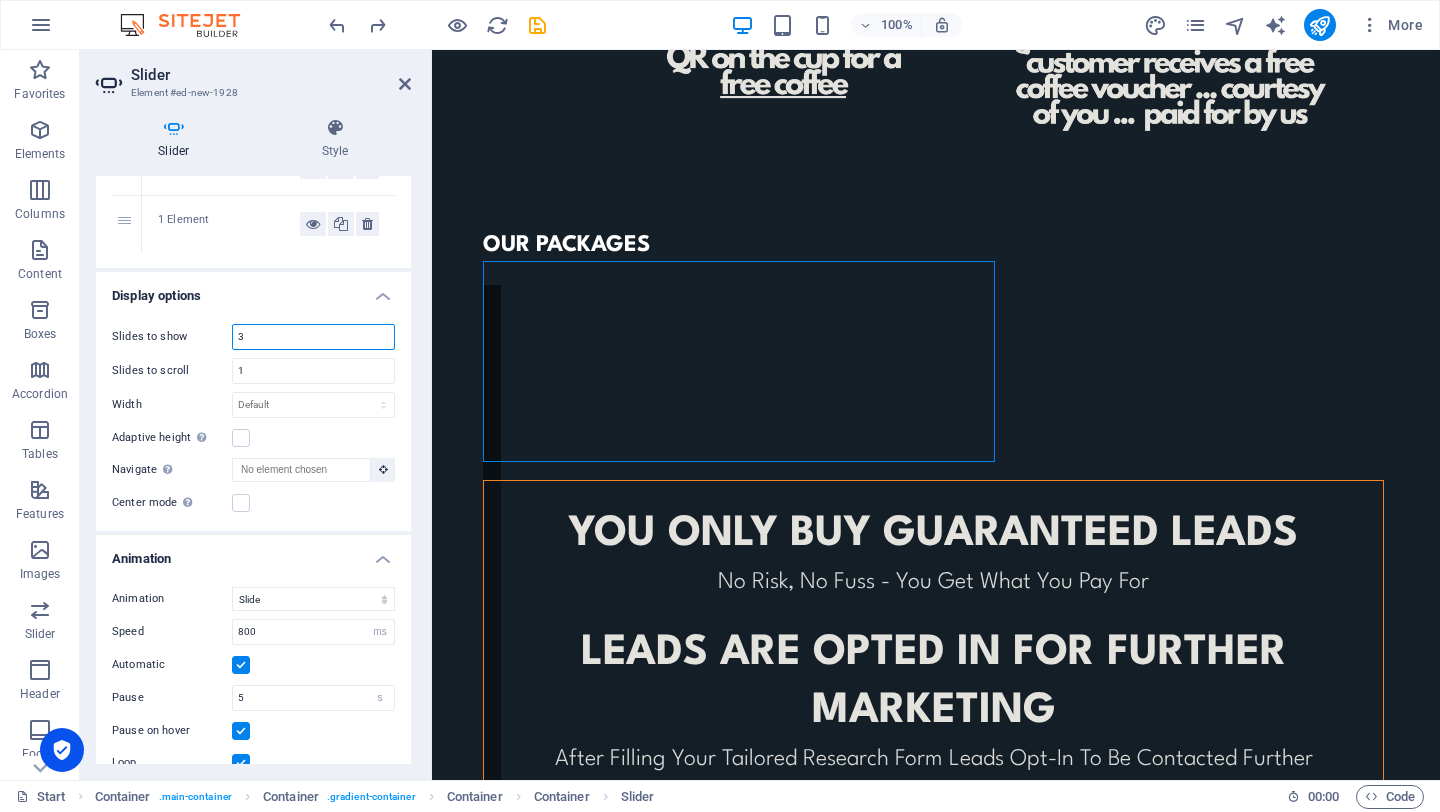 click on "3" at bounding box center [313, 337] 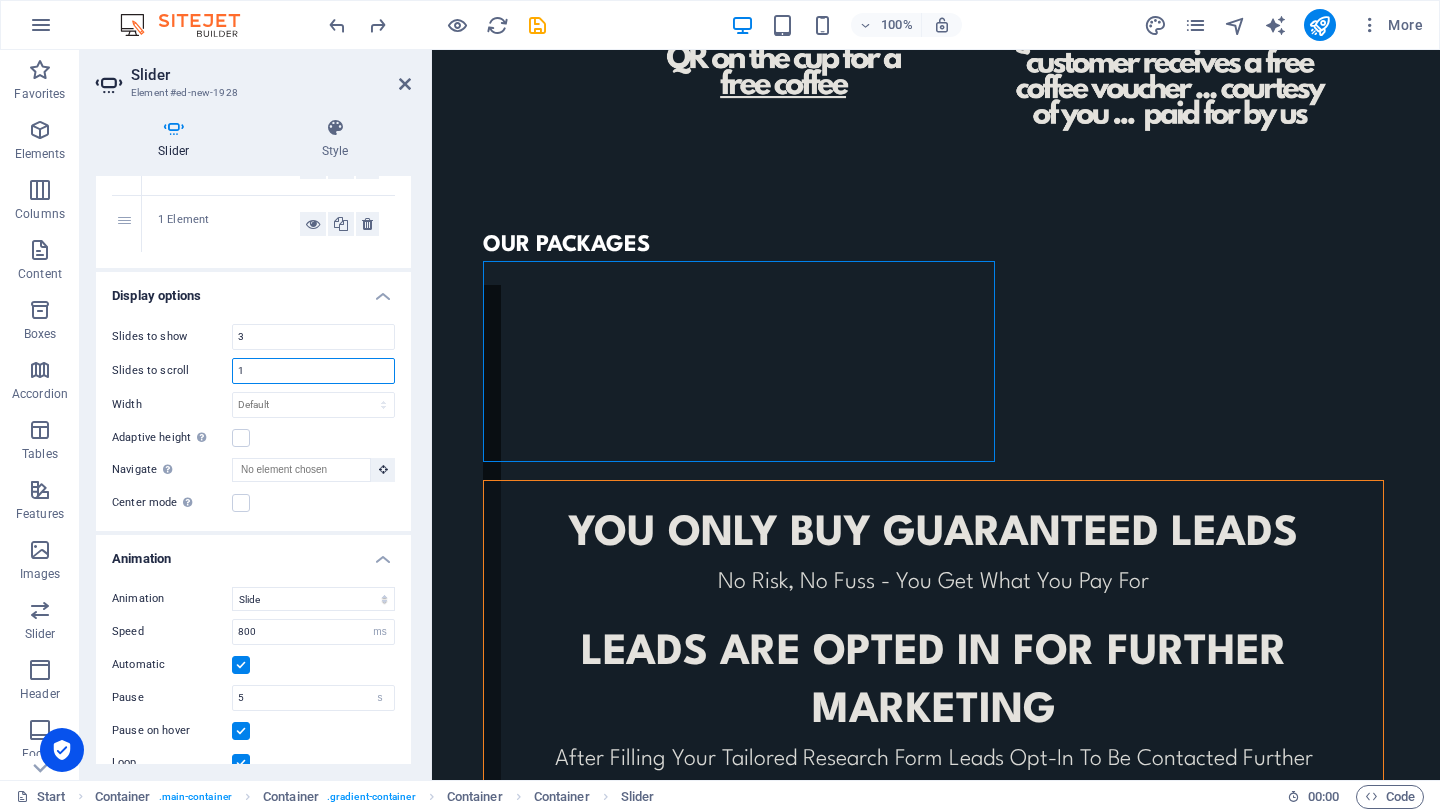click on "1" at bounding box center [313, 371] 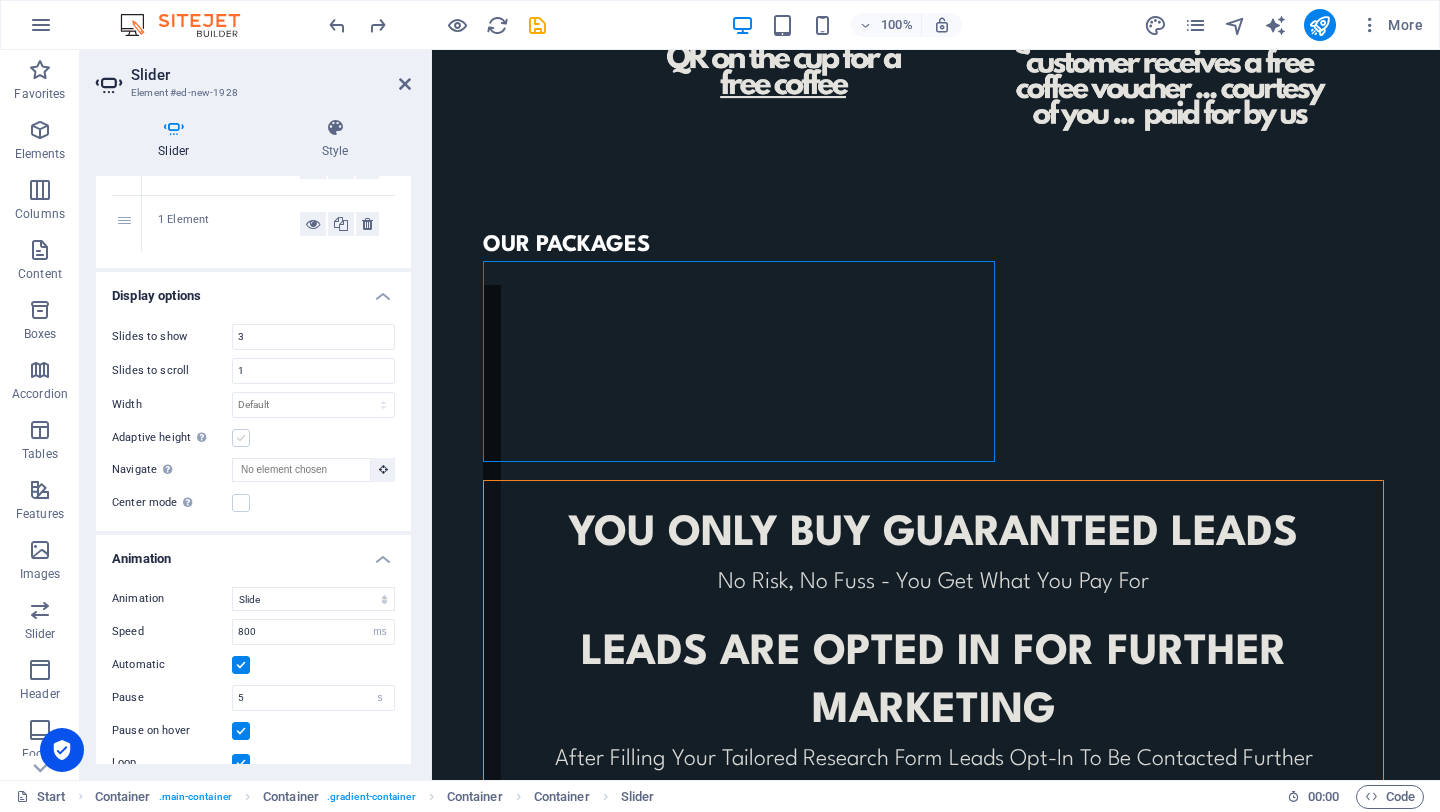 click at bounding box center (241, 438) 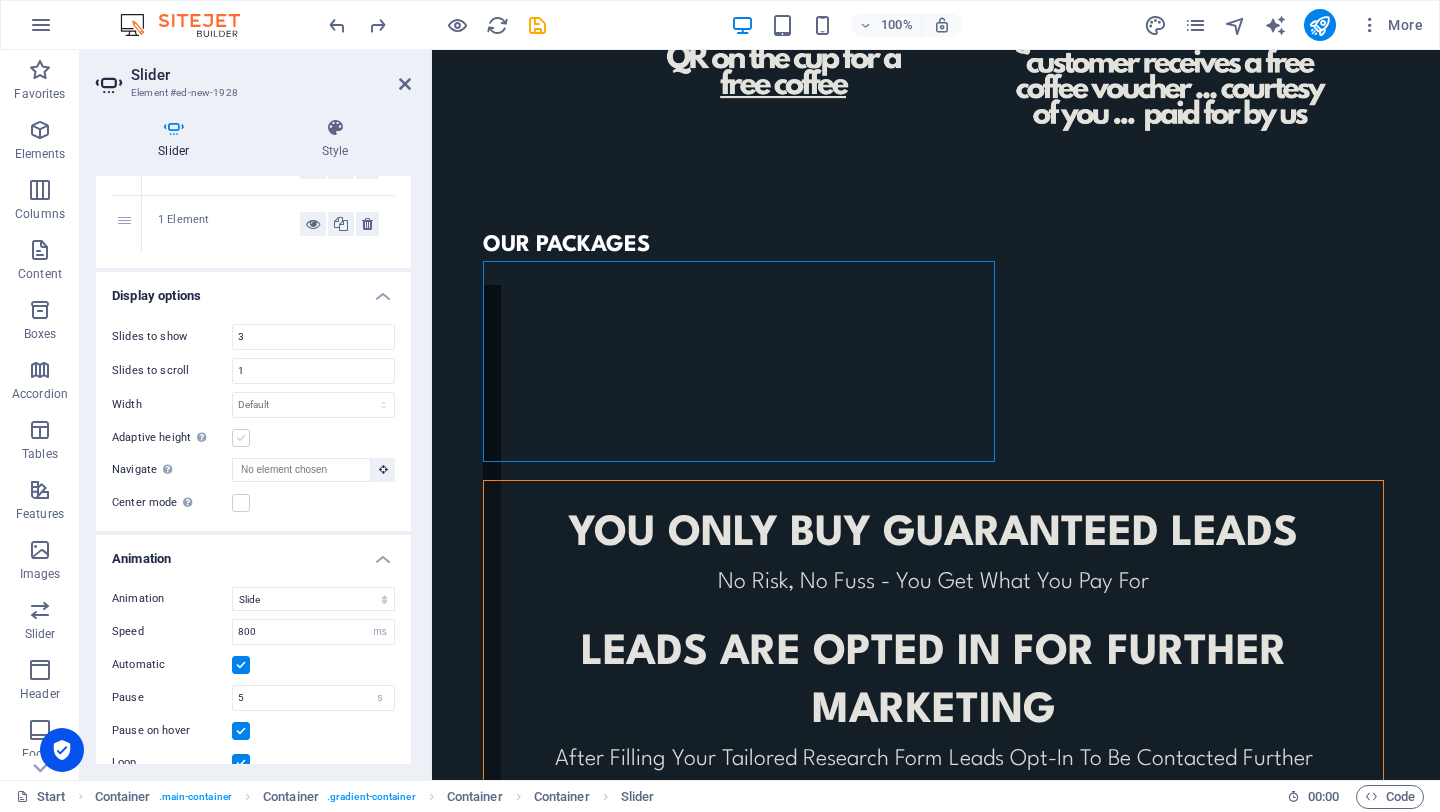 click on "Adaptive height Automatically adjust the height for single slide horizontal sliders" at bounding box center [0, 0] 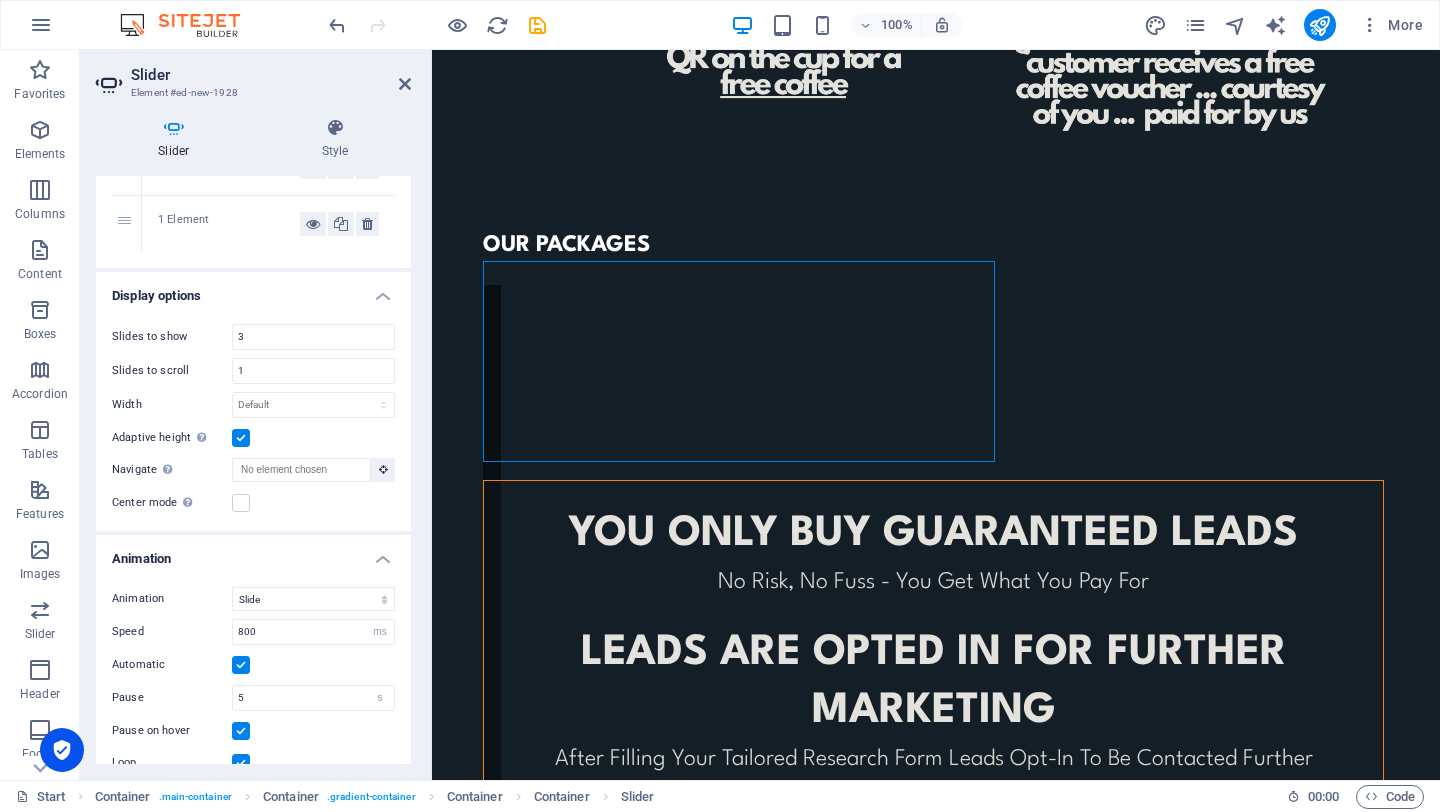 click at bounding box center (241, 438) 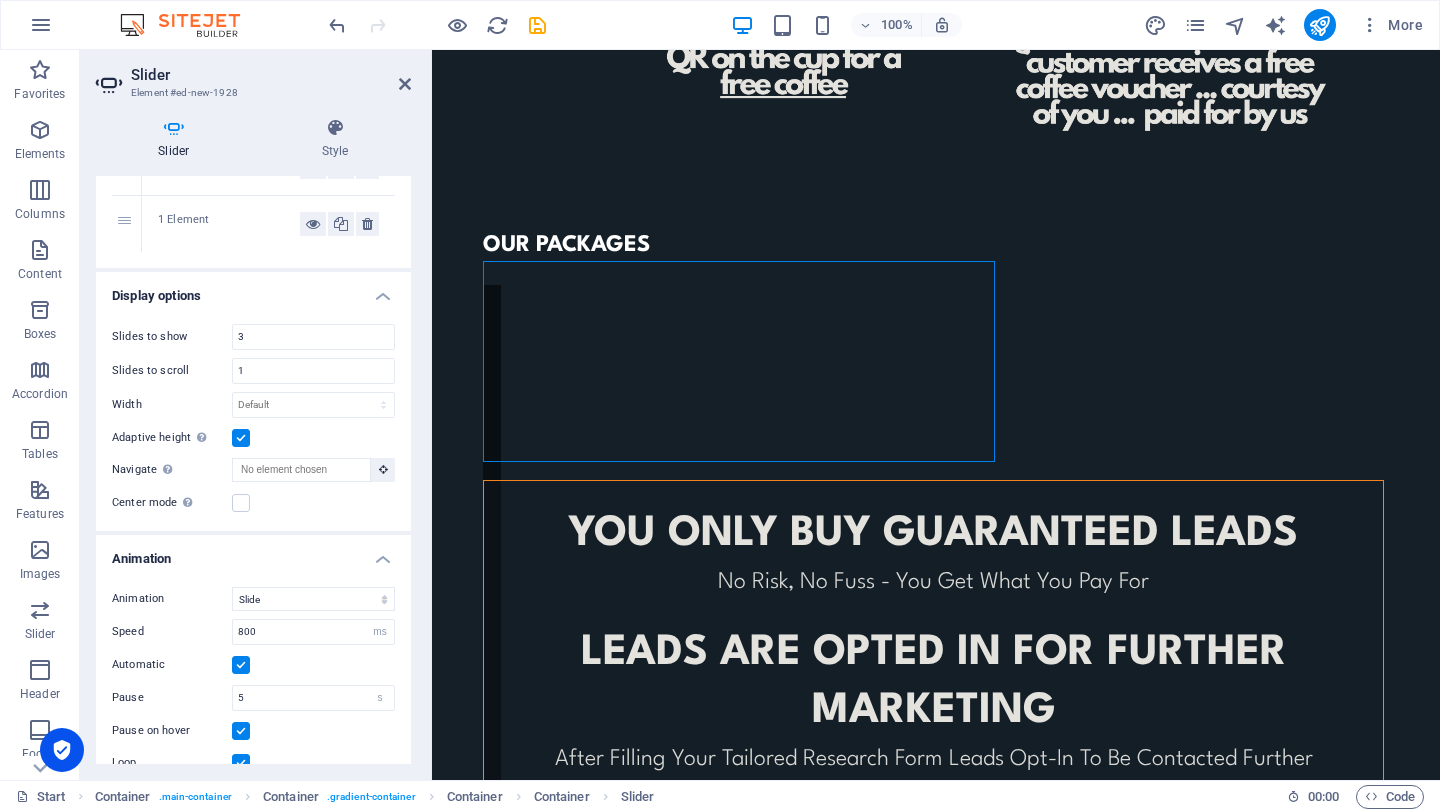 click on "Adaptive height Automatically adjust the height for single slide horizontal sliders" at bounding box center [0, 0] 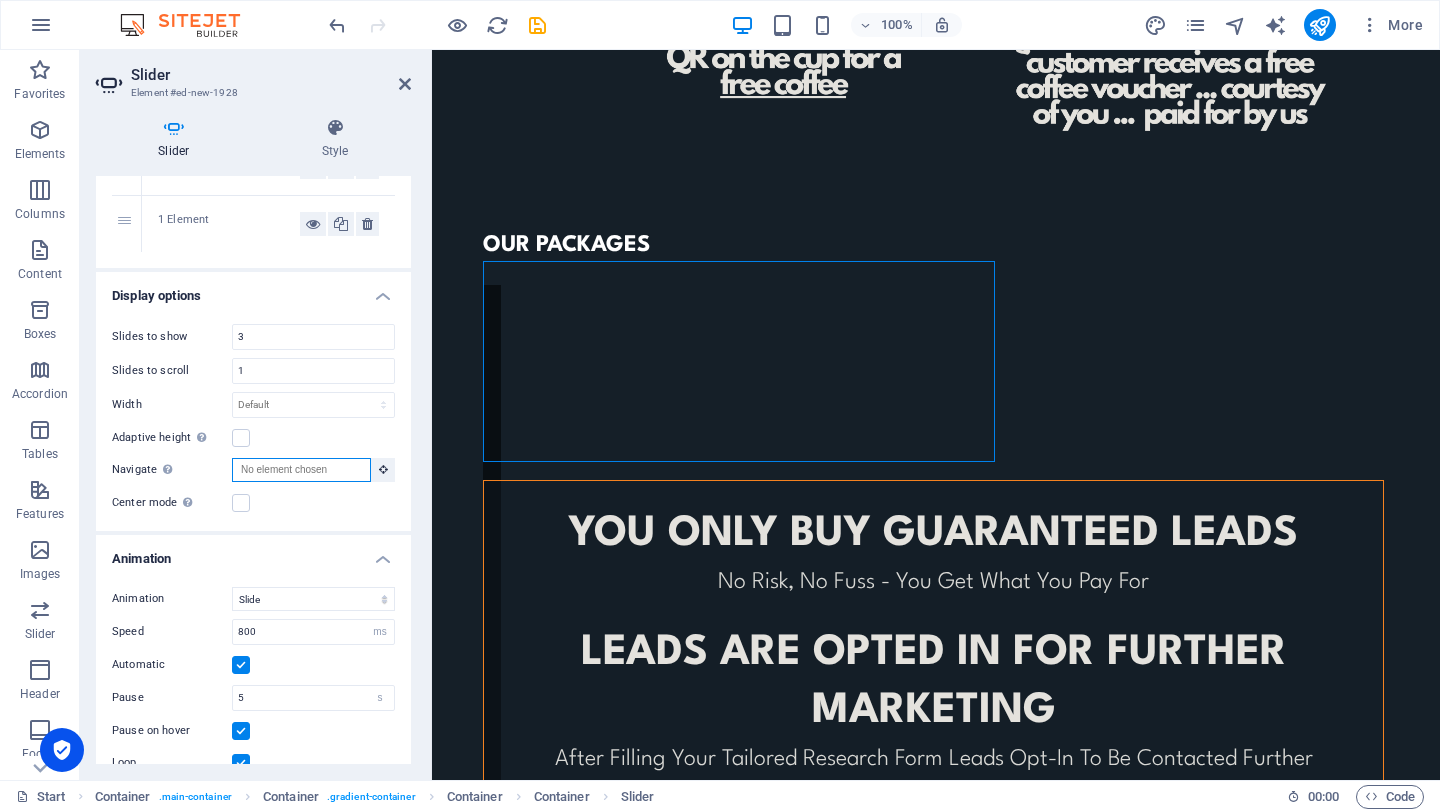 click on "Navigate Select another slider to be navigated by this one" at bounding box center [301, 470] 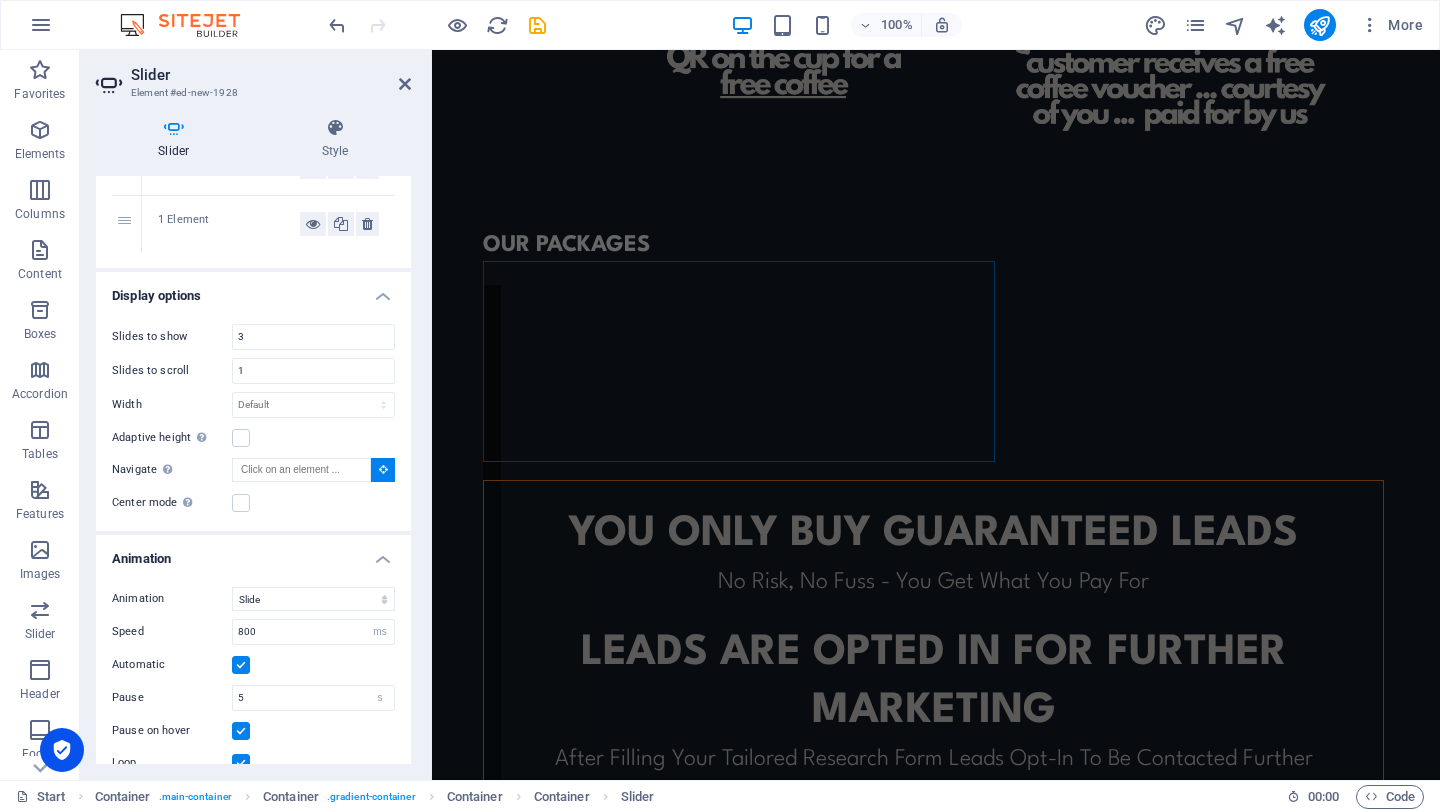 click on "Slides to show 3 Slides to scroll 1 Width Default px % rem em vw vh Adaptive height Automatically adjust the height for single slide horizontal sliders Navigate Select another slider to be navigated by this one
Center mode Enables centered view with partial previous/next slide. Use with odd numbered "Slides to show" counts. Center padding Not visible while "Variable width" is activated 0 px %" at bounding box center (253, 419) 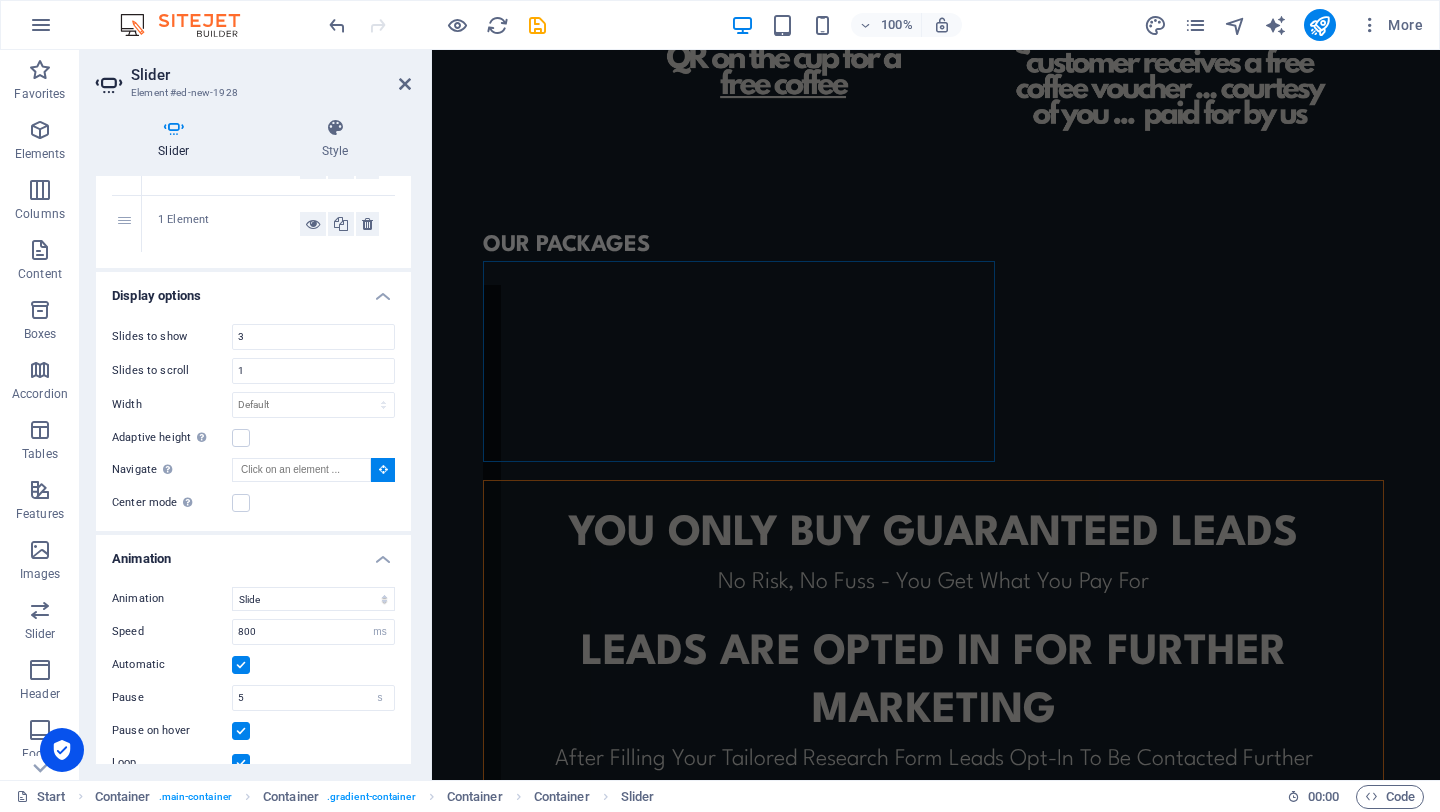 click on "Center mode Enables centered view with partial previous/next slide. Use with odd numbered "Slides to show" counts." at bounding box center (253, 503) 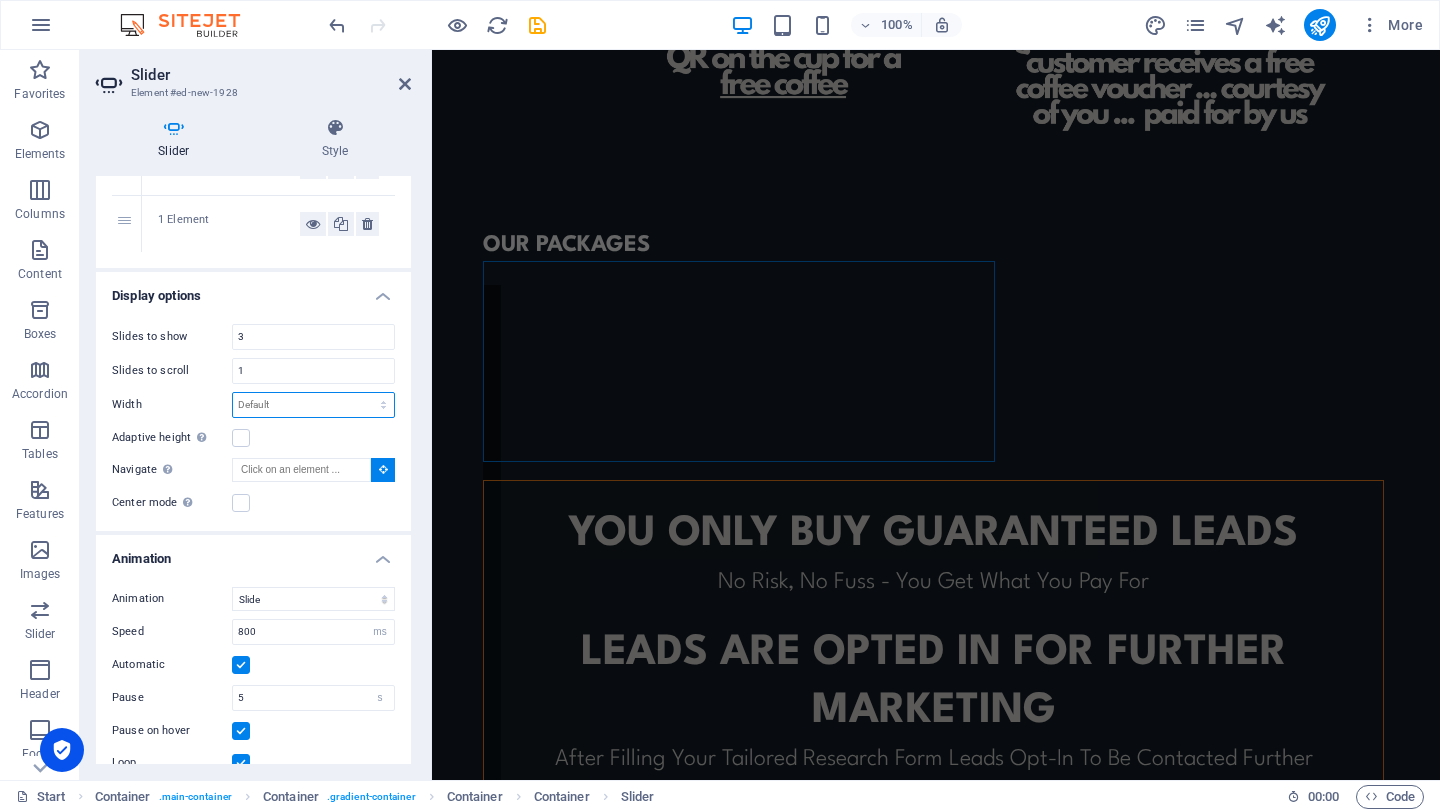 click on "Default px % rem em vw vh" at bounding box center (313, 405) 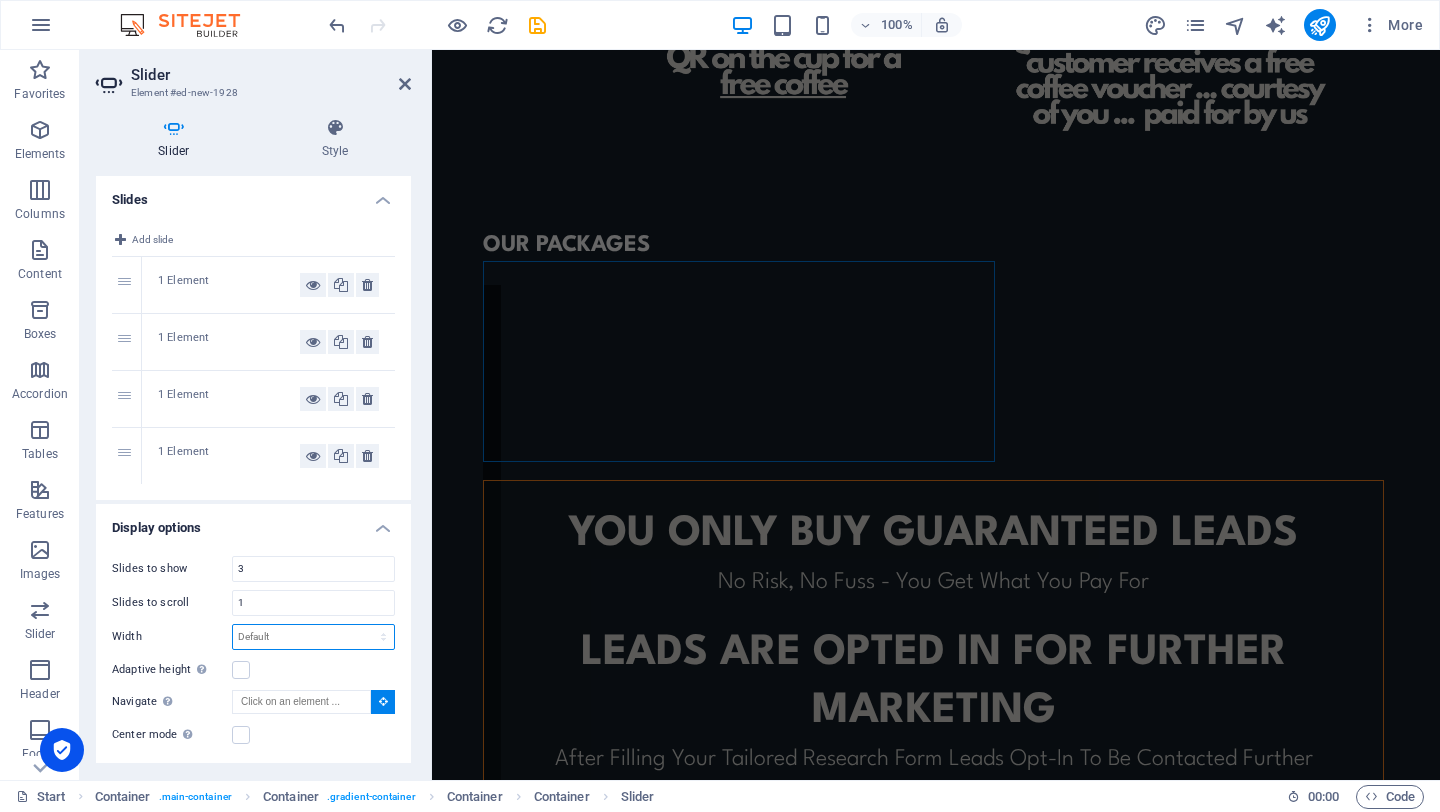 scroll, scrollTop: 322, scrollLeft: 0, axis: vertical 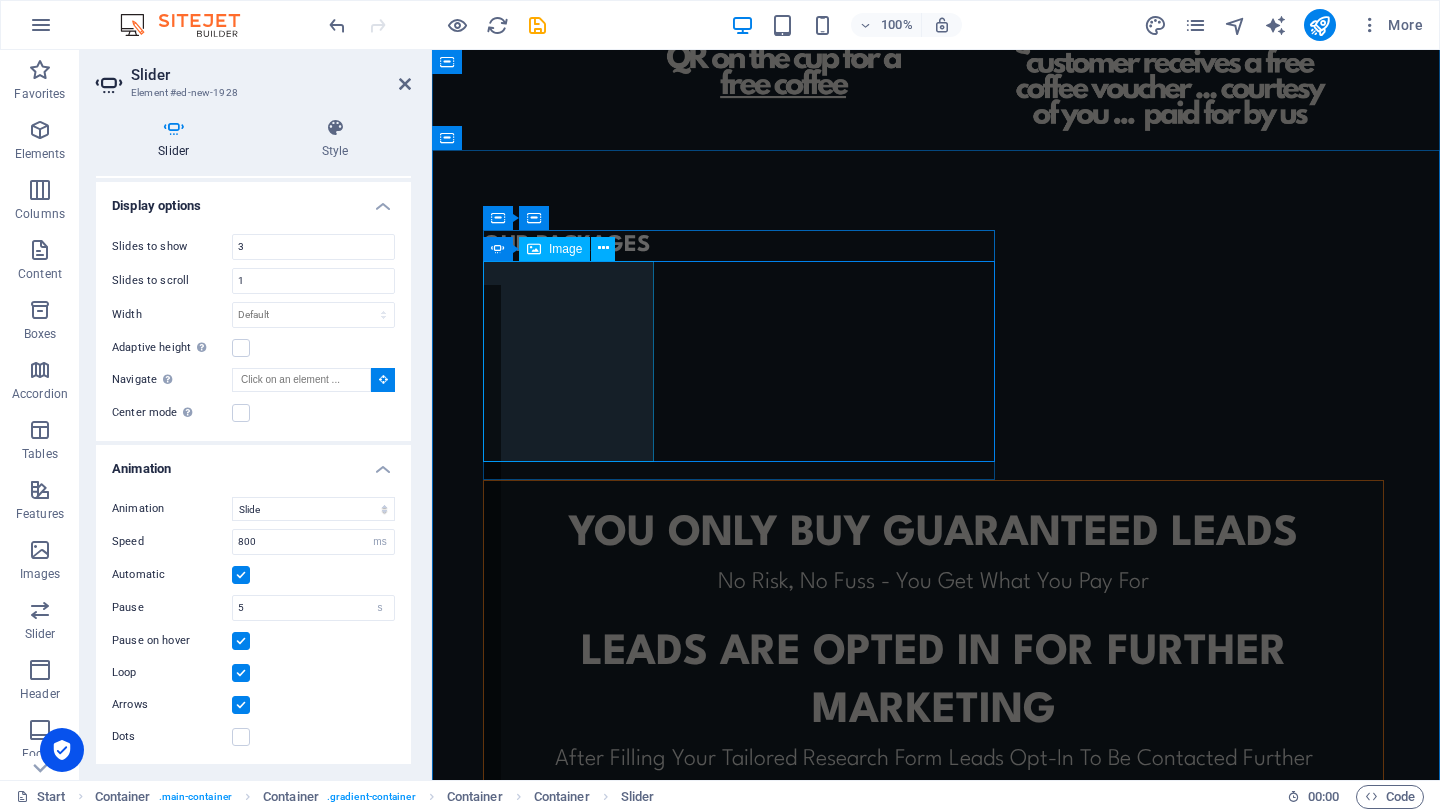 click at bounding box center (55, 3097) 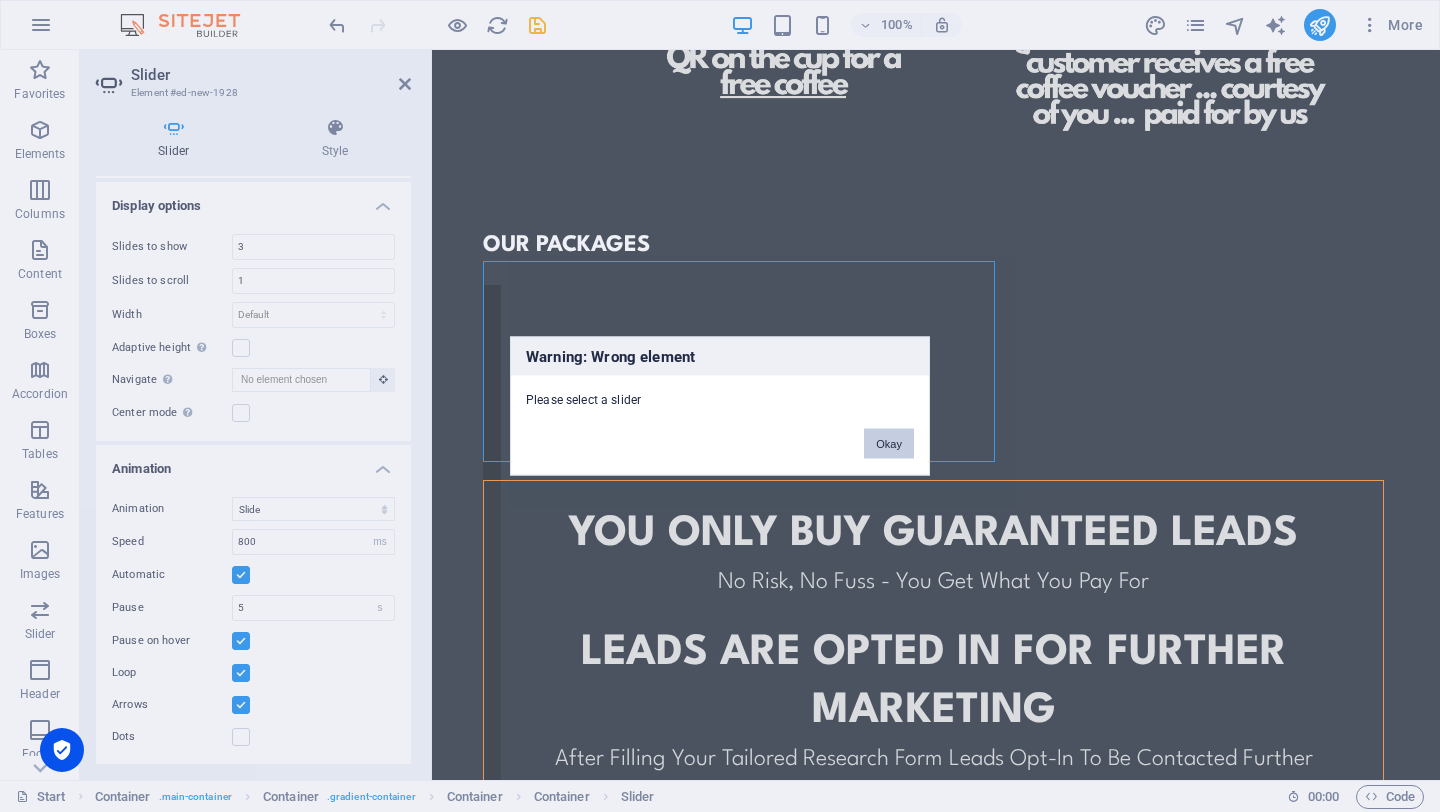 click on "Okay" at bounding box center (889, 444) 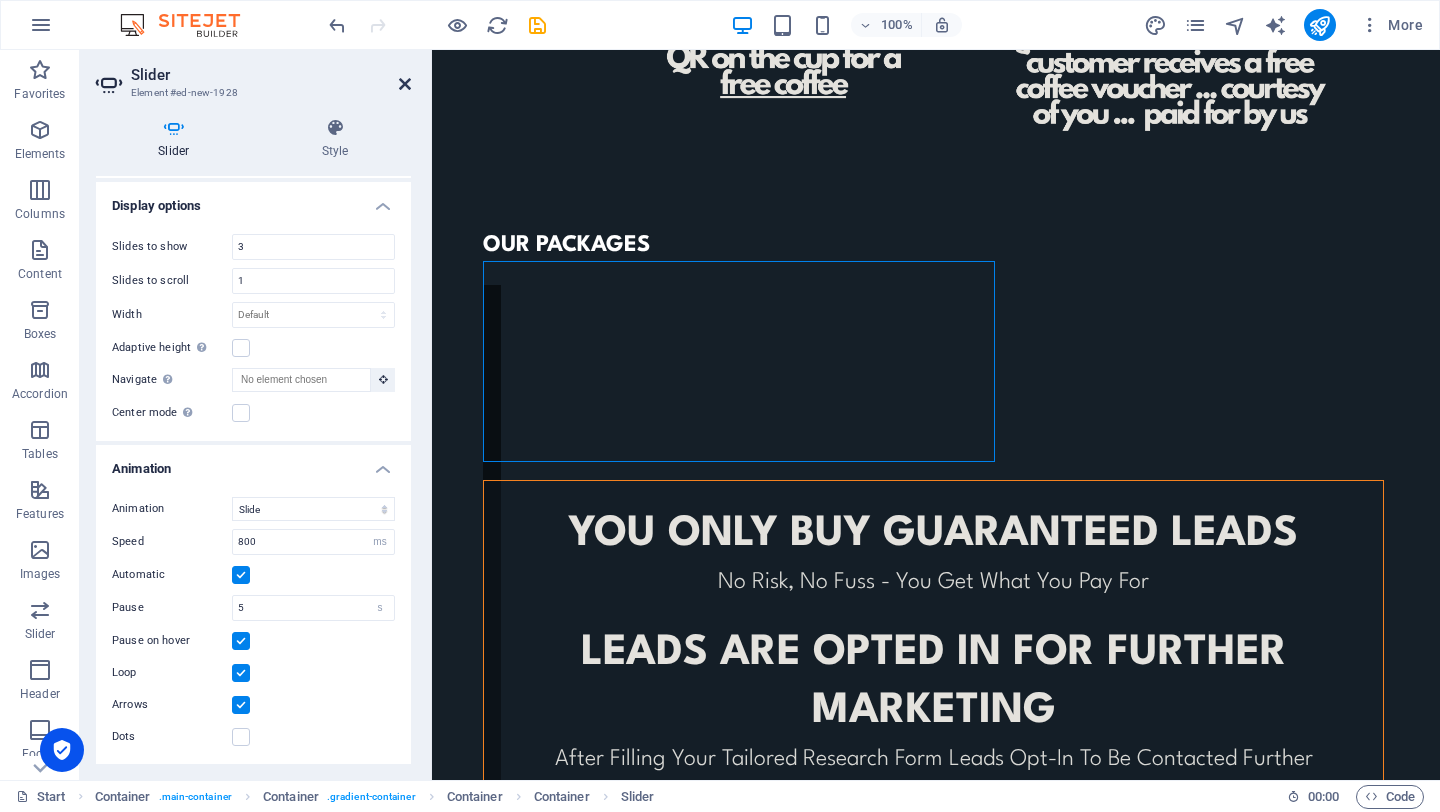 click at bounding box center (405, 84) 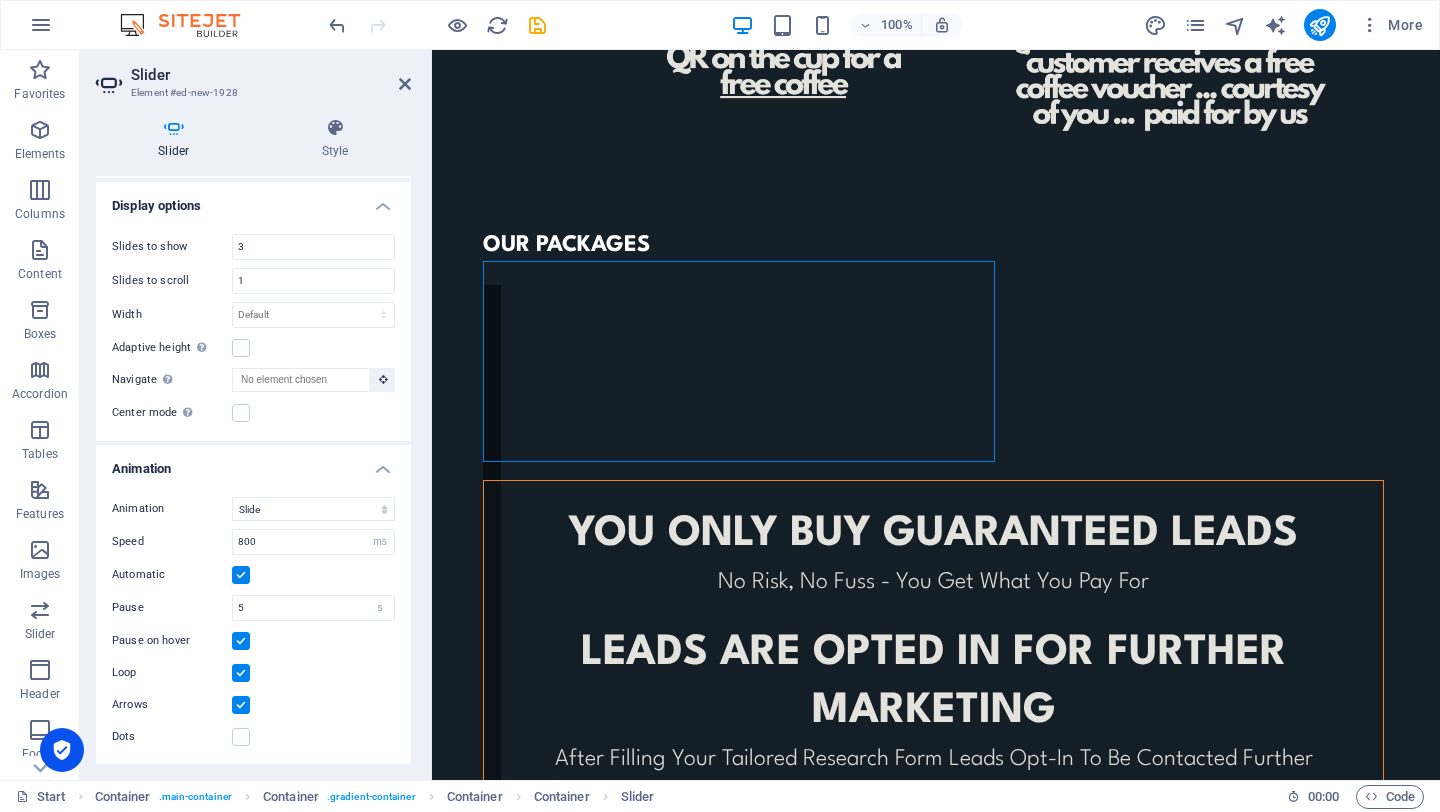 scroll, scrollTop: 1143, scrollLeft: 0, axis: vertical 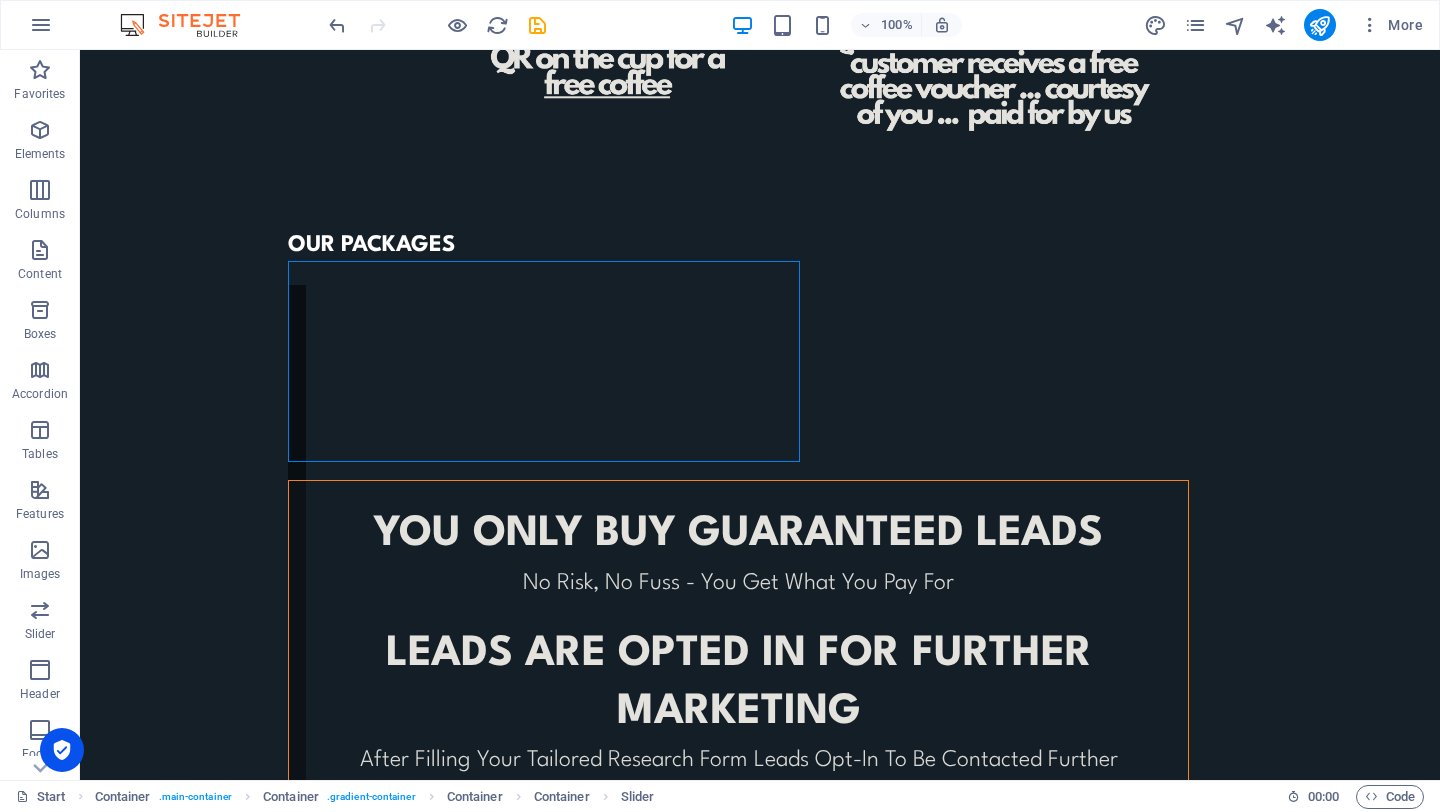 click at bounding box center [-140, 2472] 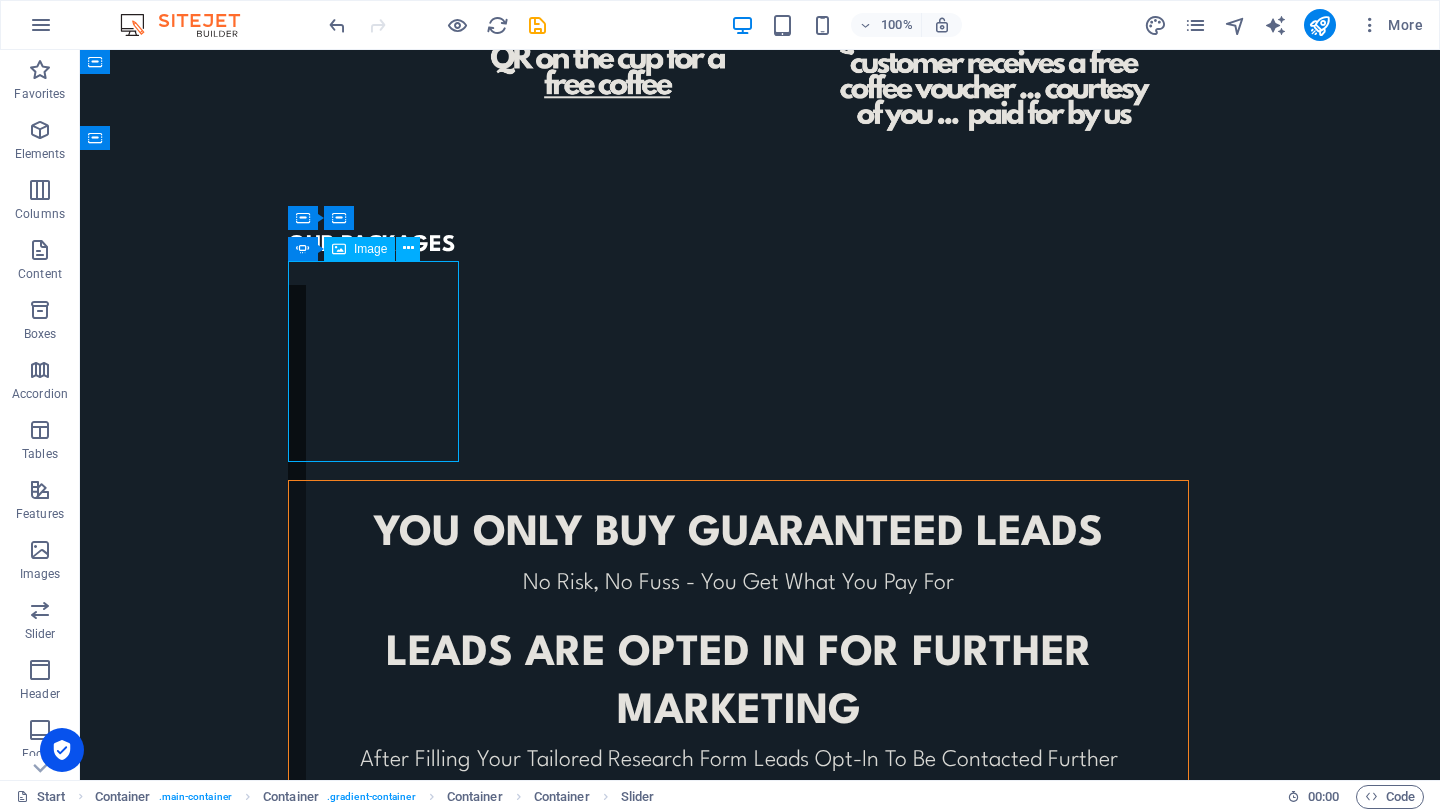click at bounding box center [-140, 2472] 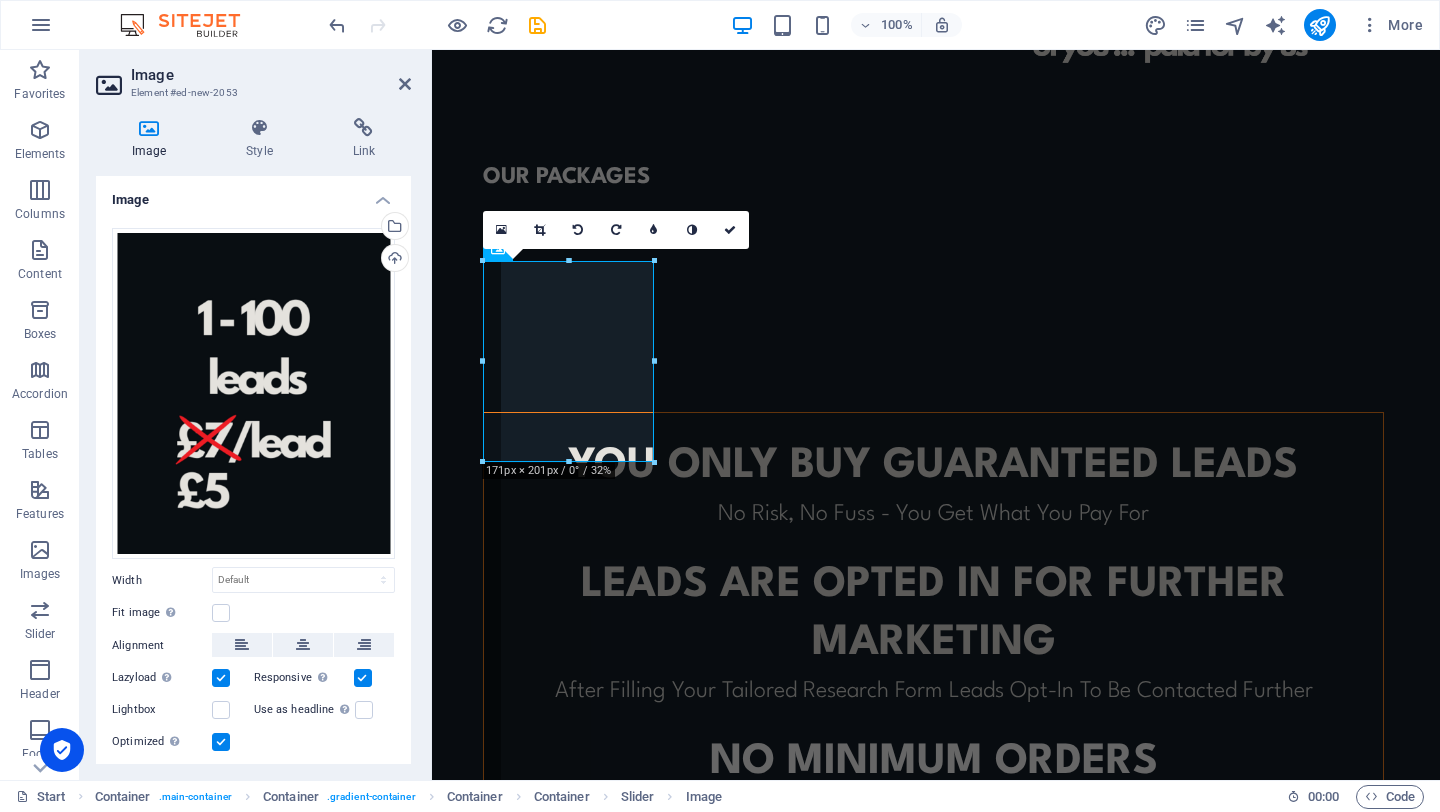 scroll, scrollTop: 1075, scrollLeft: 0, axis: vertical 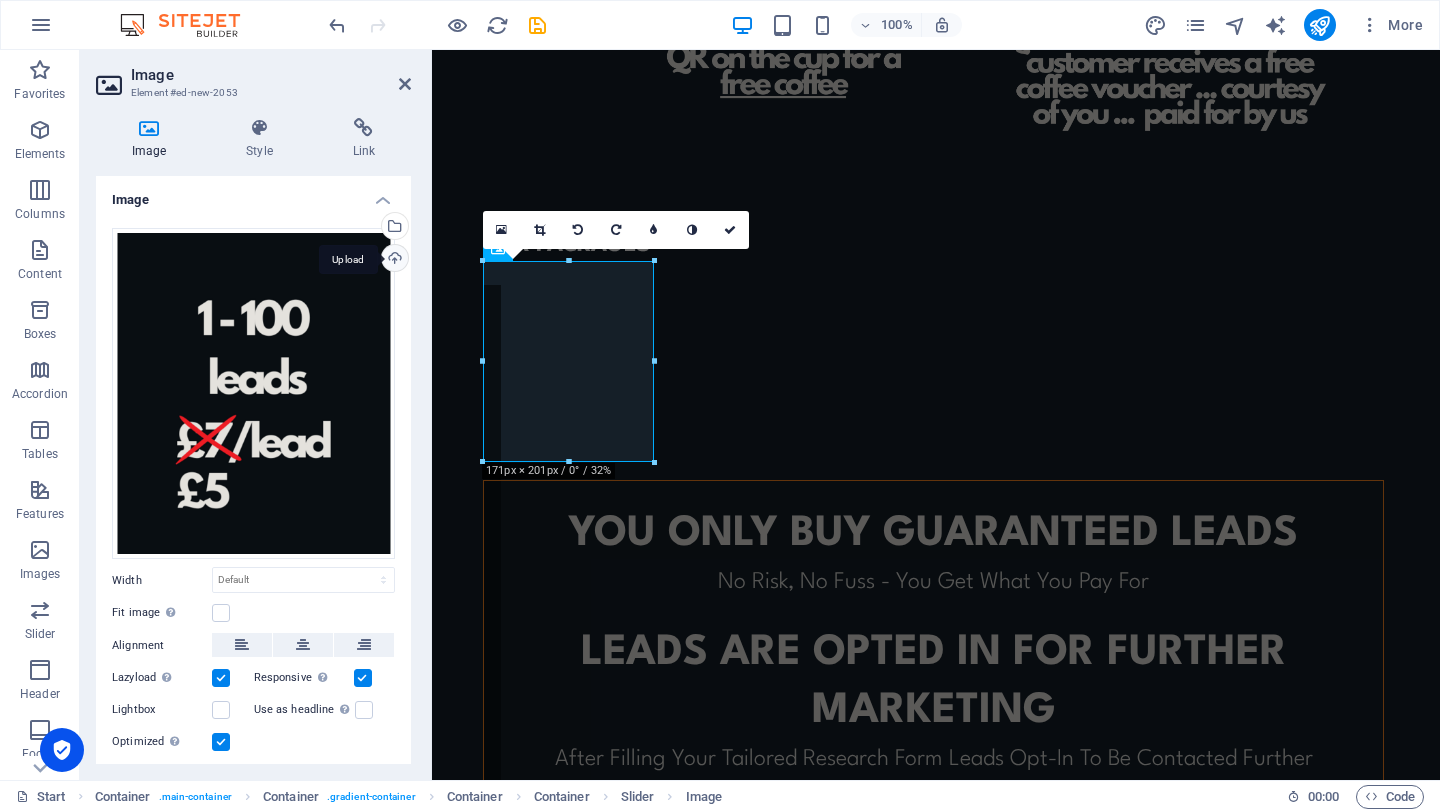click on "Upload" at bounding box center (393, 260) 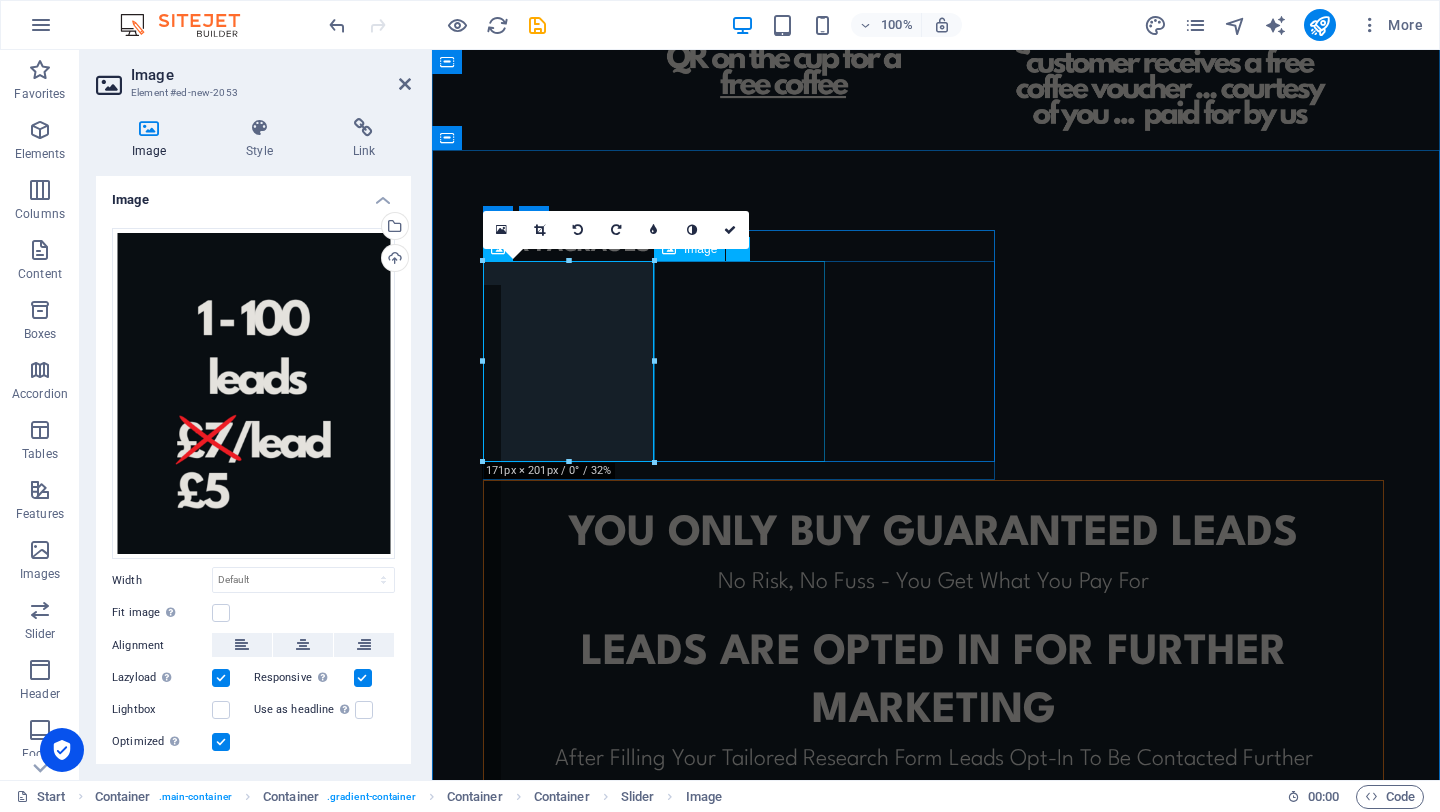 click at bounding box center [55, 3097] 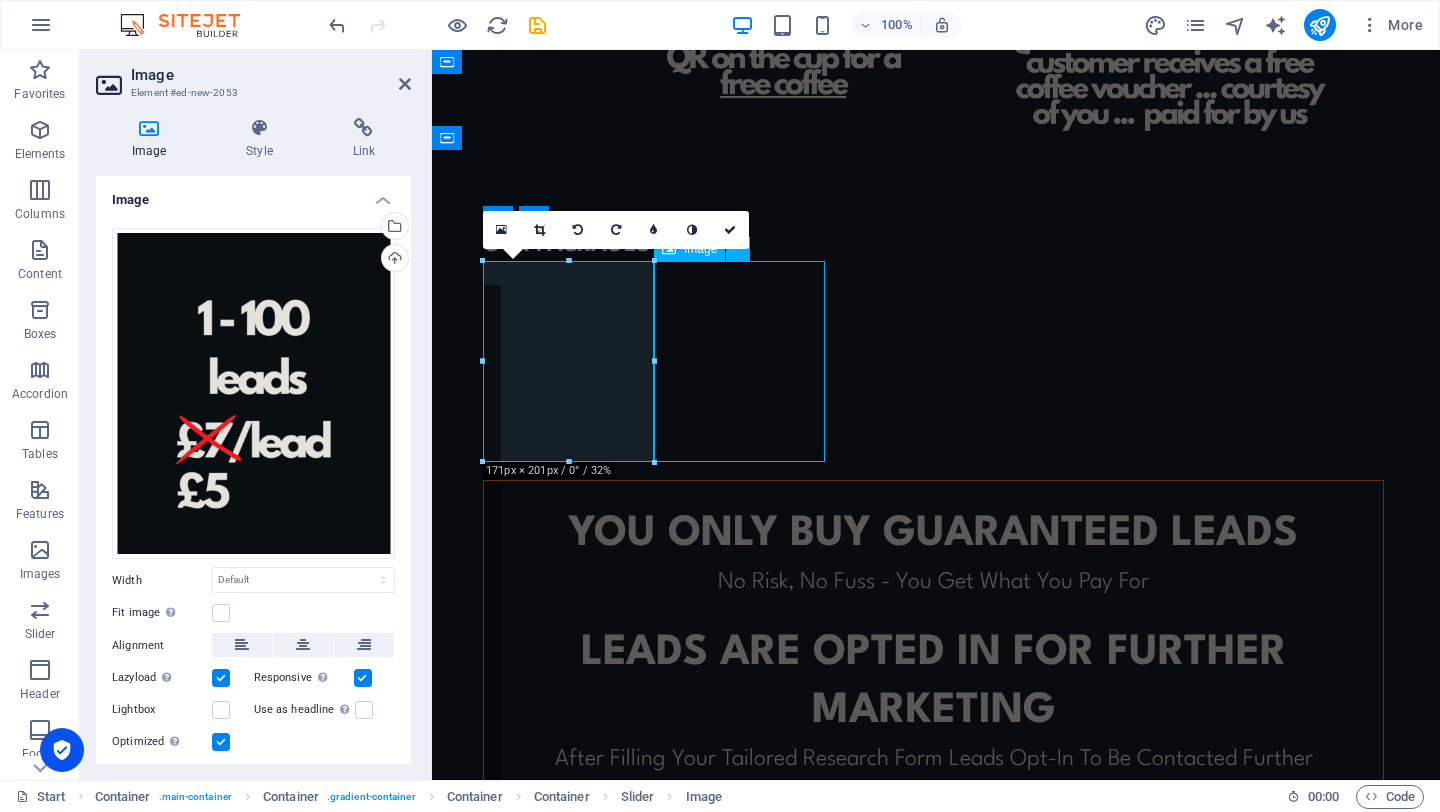 click at bounding box center [55, 3097] 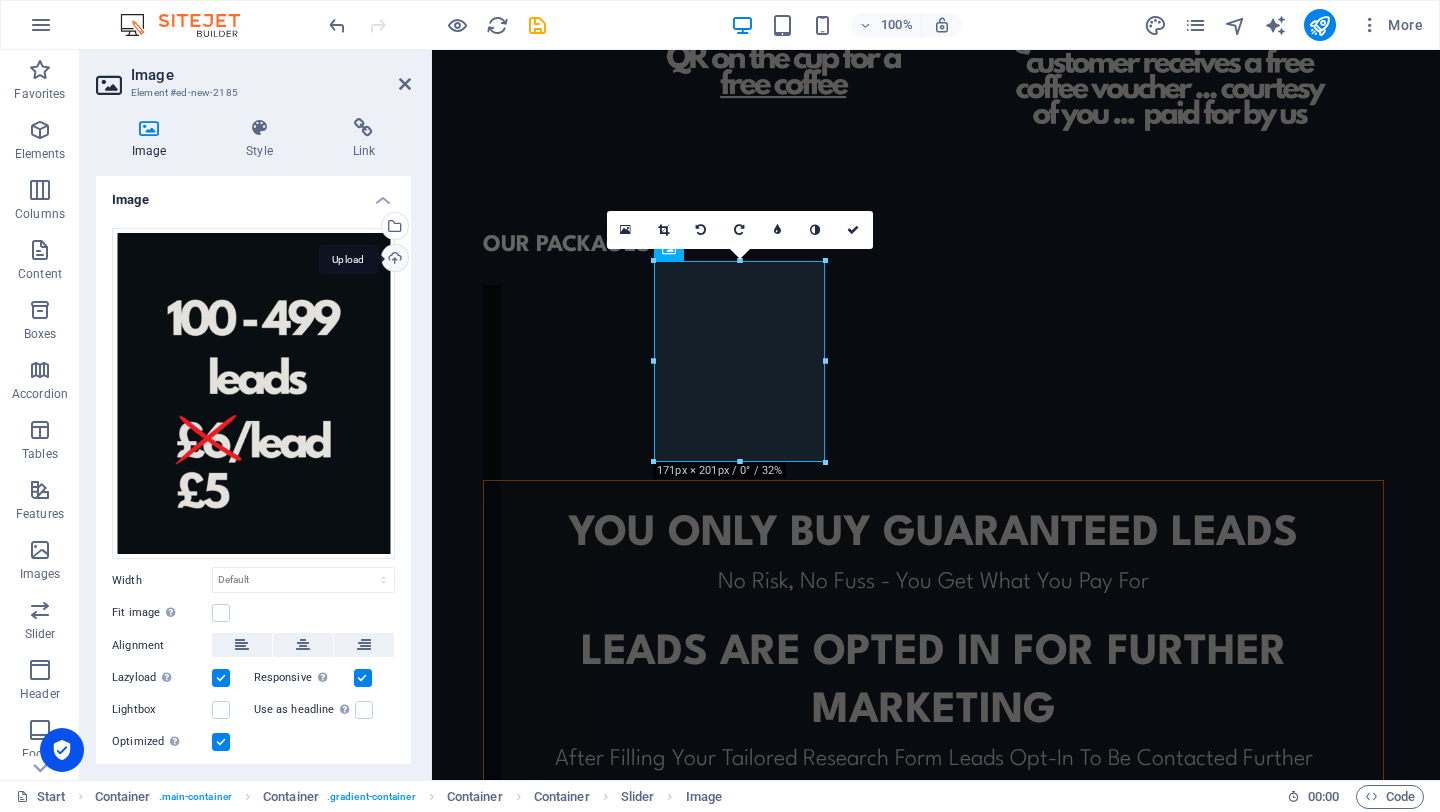 click on "Upload" at bounding box center (393, 260) 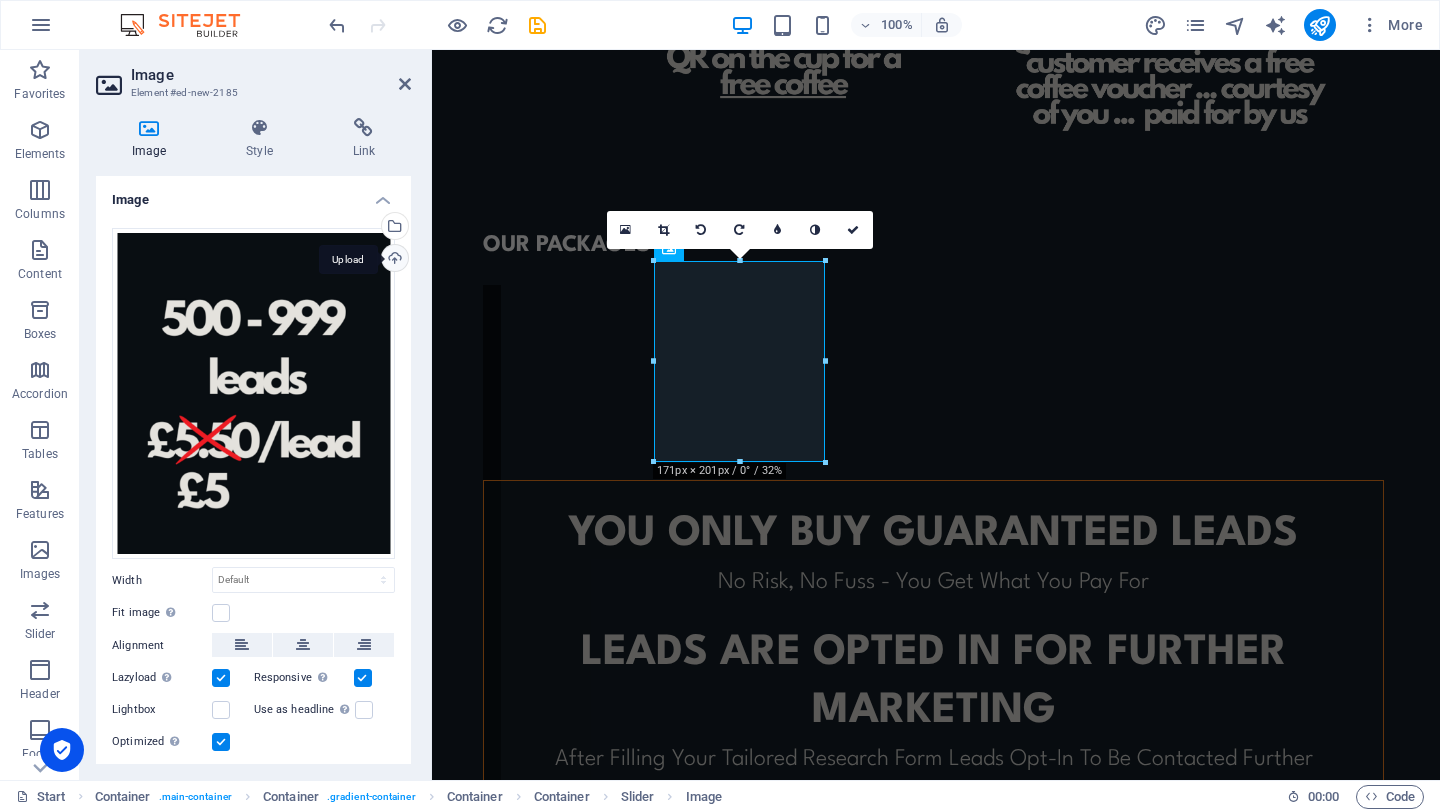 click on "Upload" at bounding box center [393, 260] 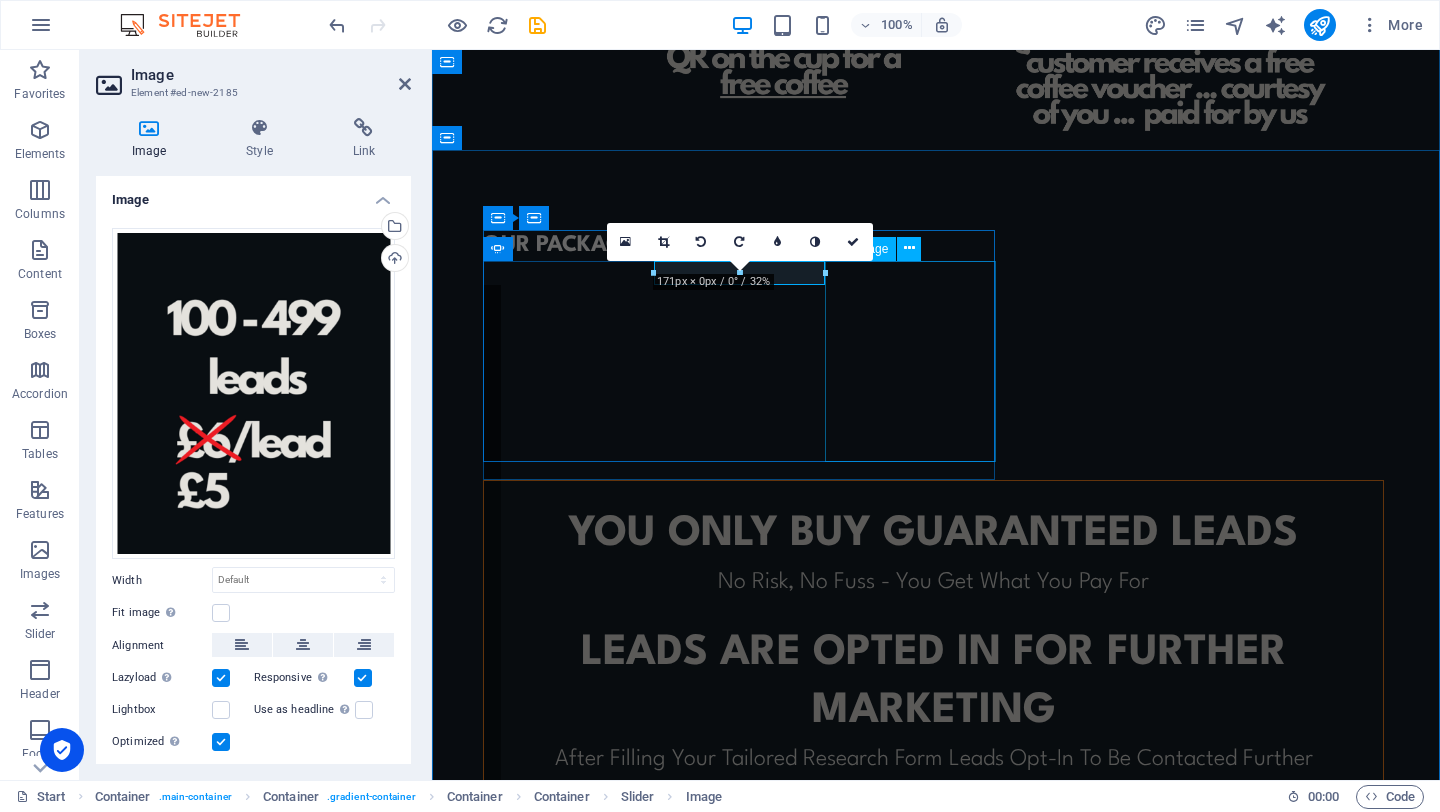 click at bounding box center (55, 3722) 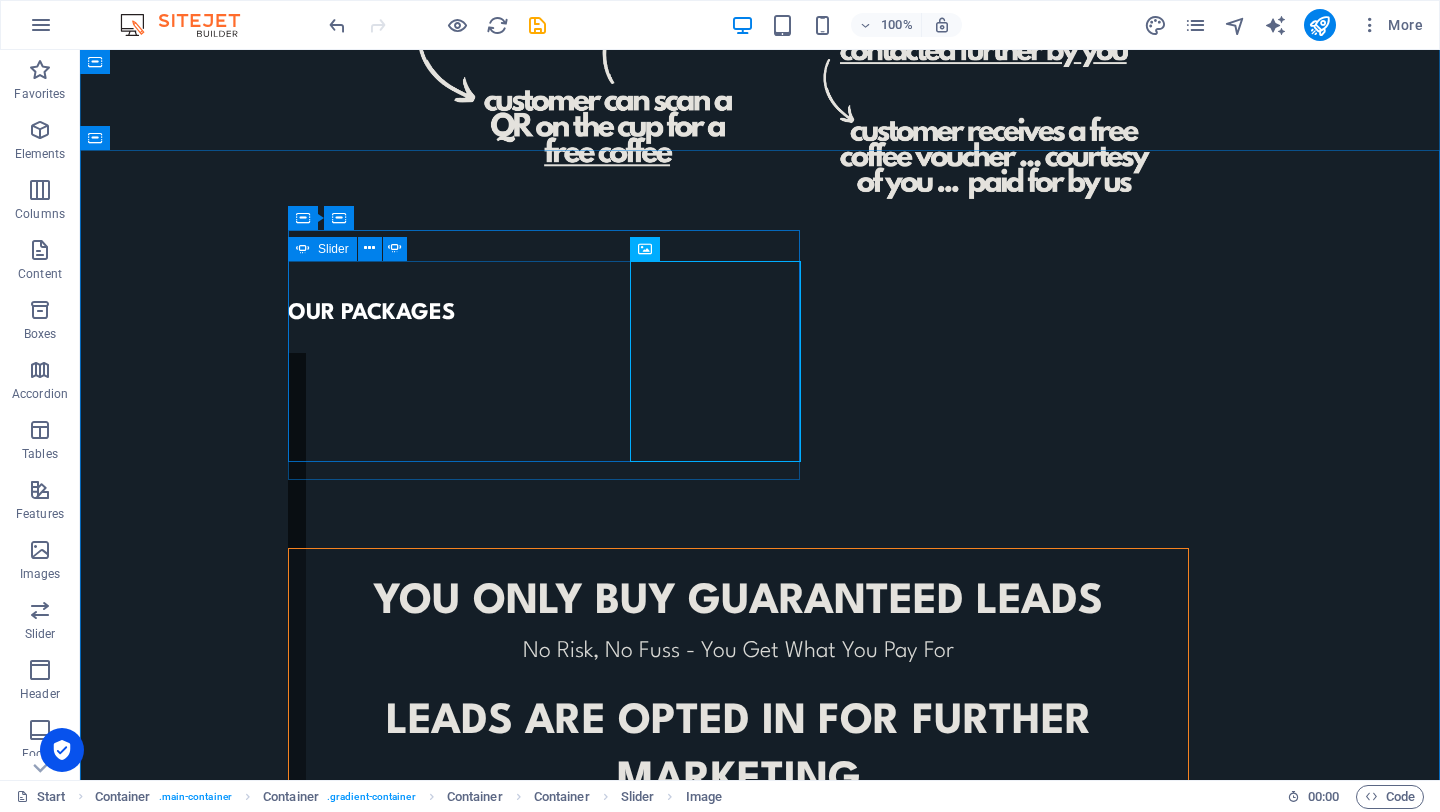 scroll, scrollTop: 1143, scrollLeft: 0, axis: vertical 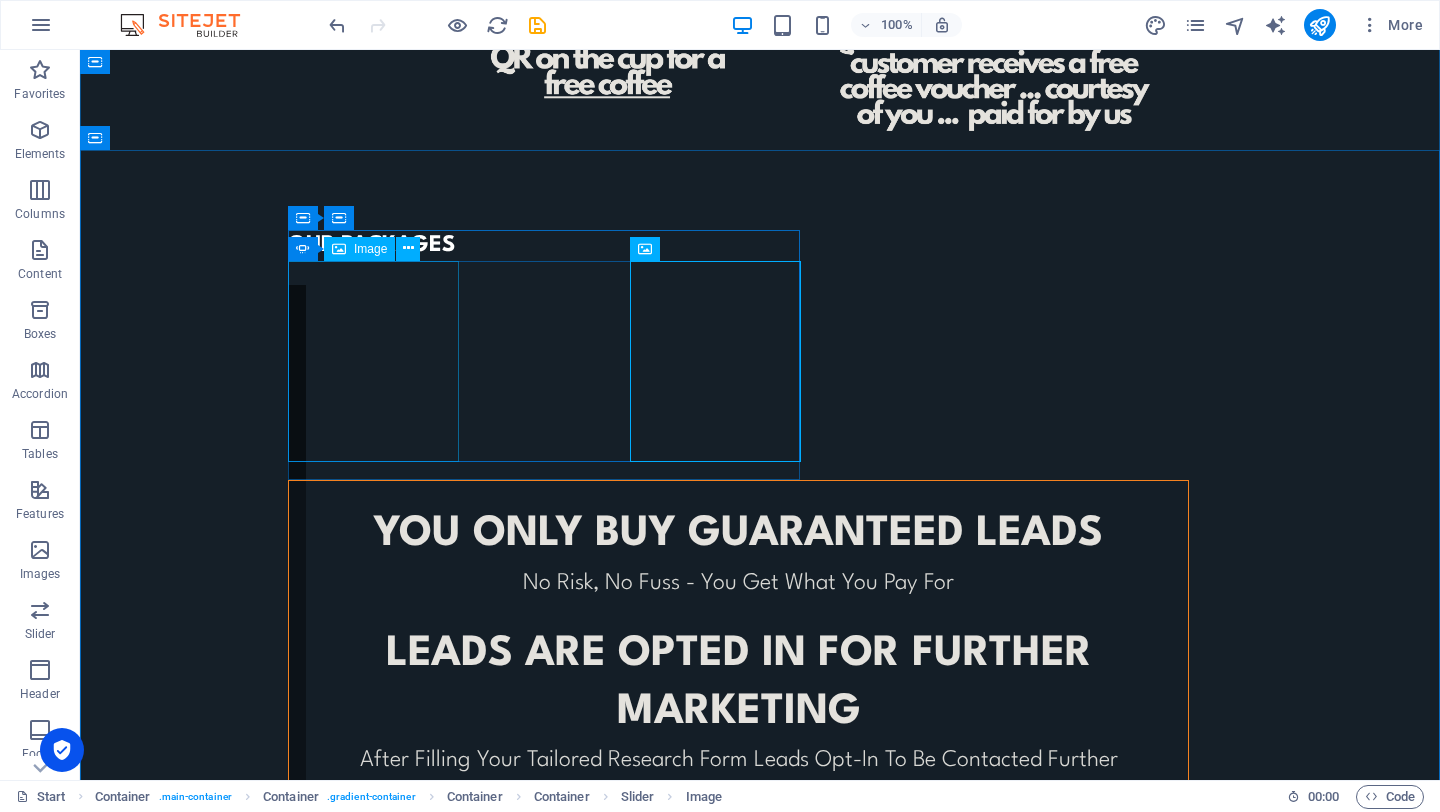 click at bounding box center (-140, 2472) 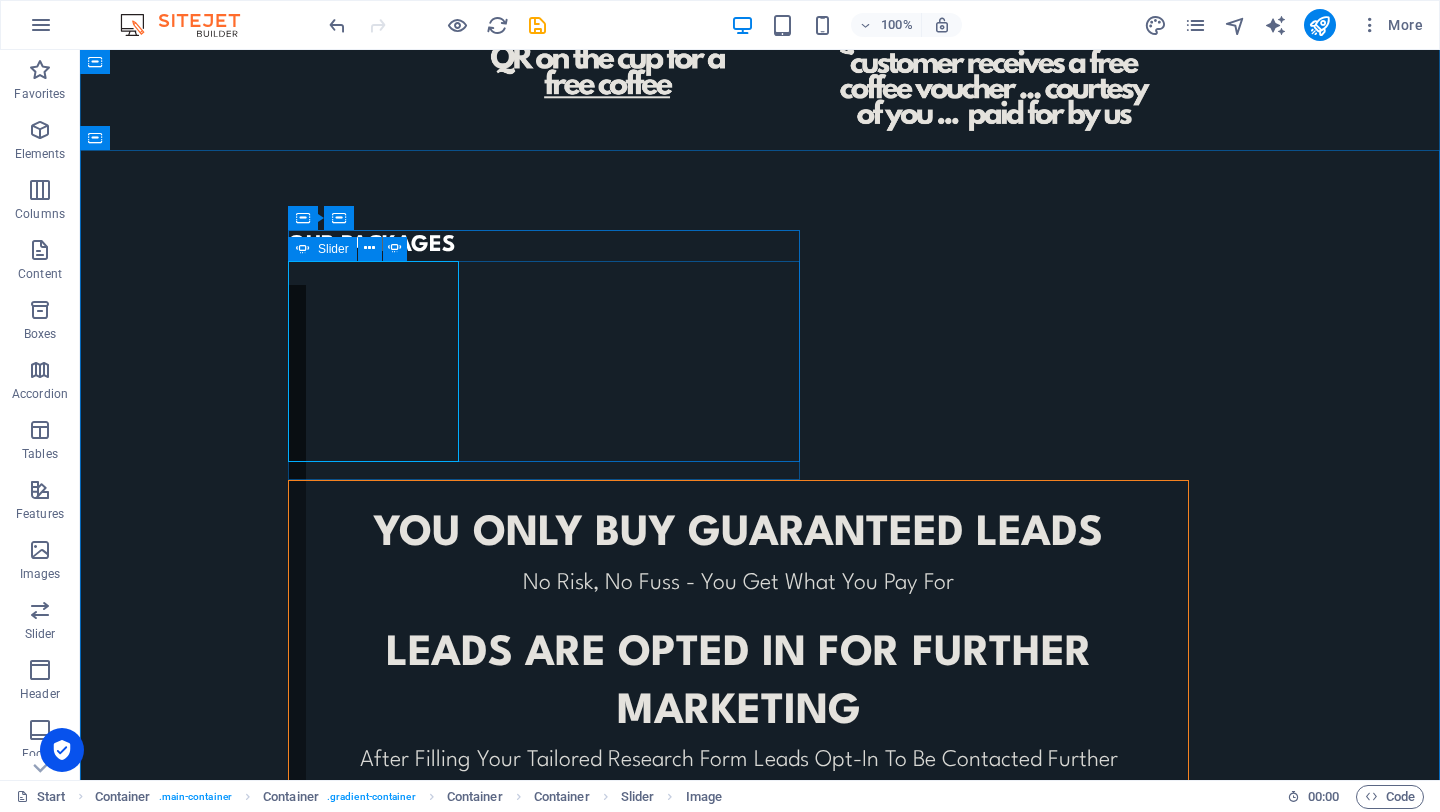 click at bounding box center [544, 3410] 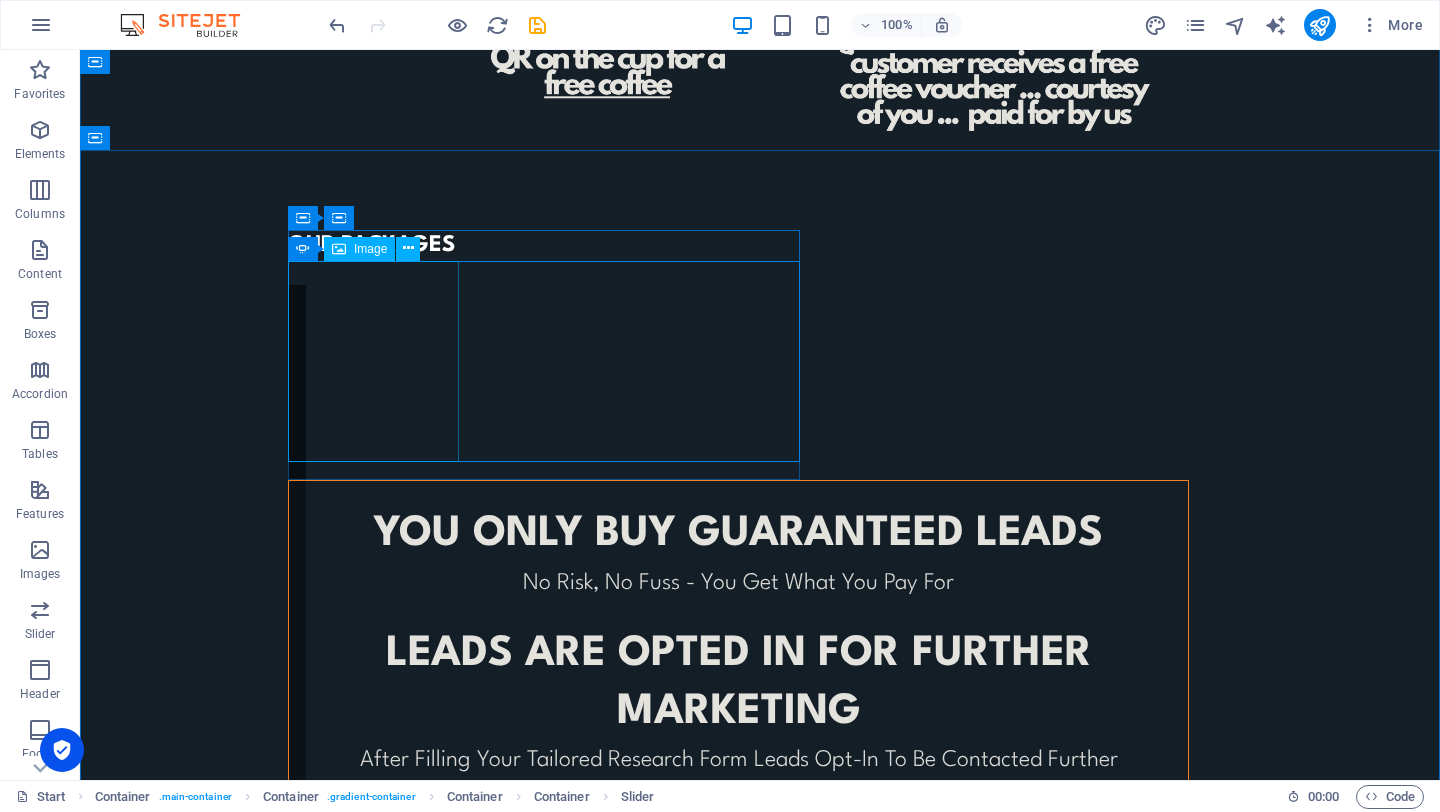 click at bounding box center [-140, 2472] 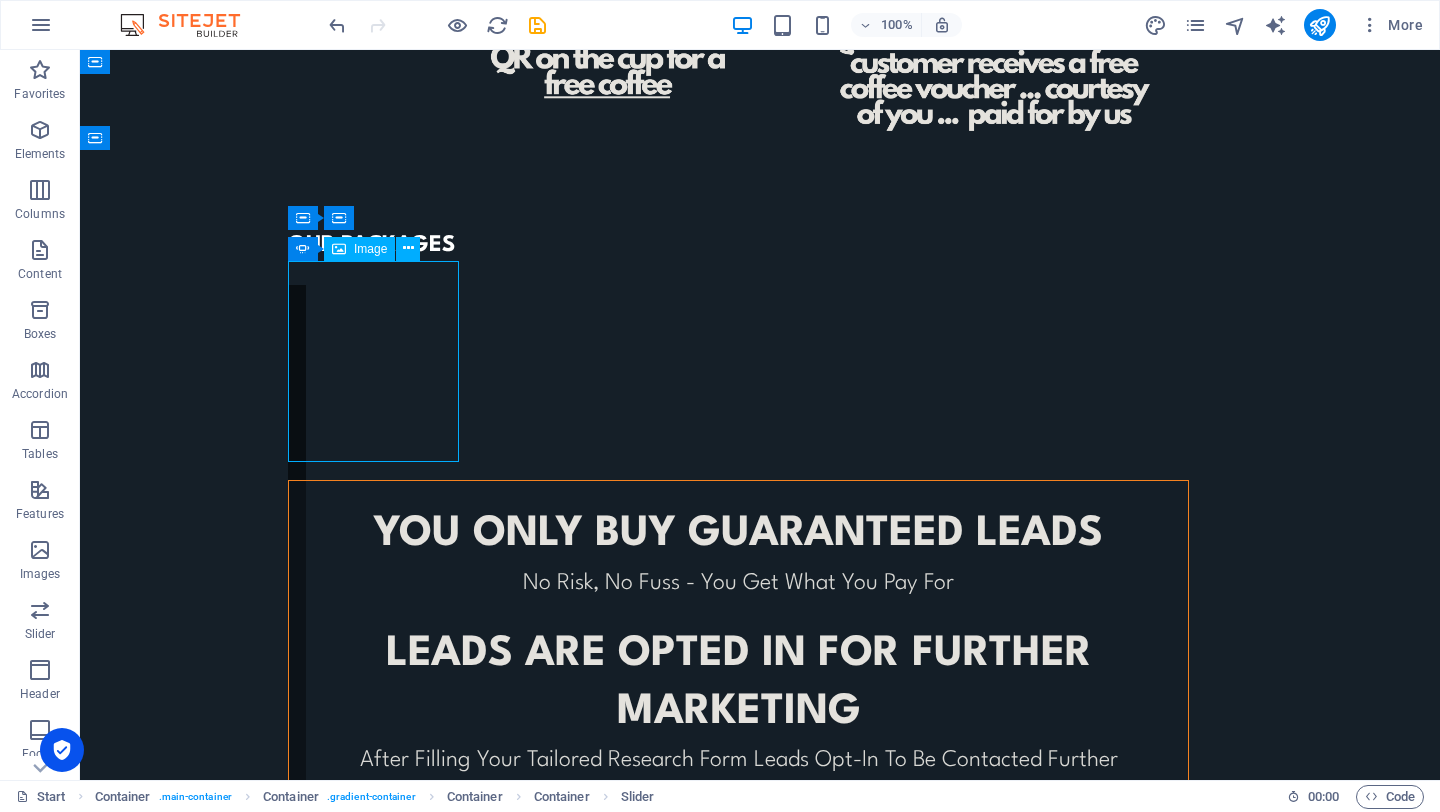 click at bounding box center [-140, 2472] 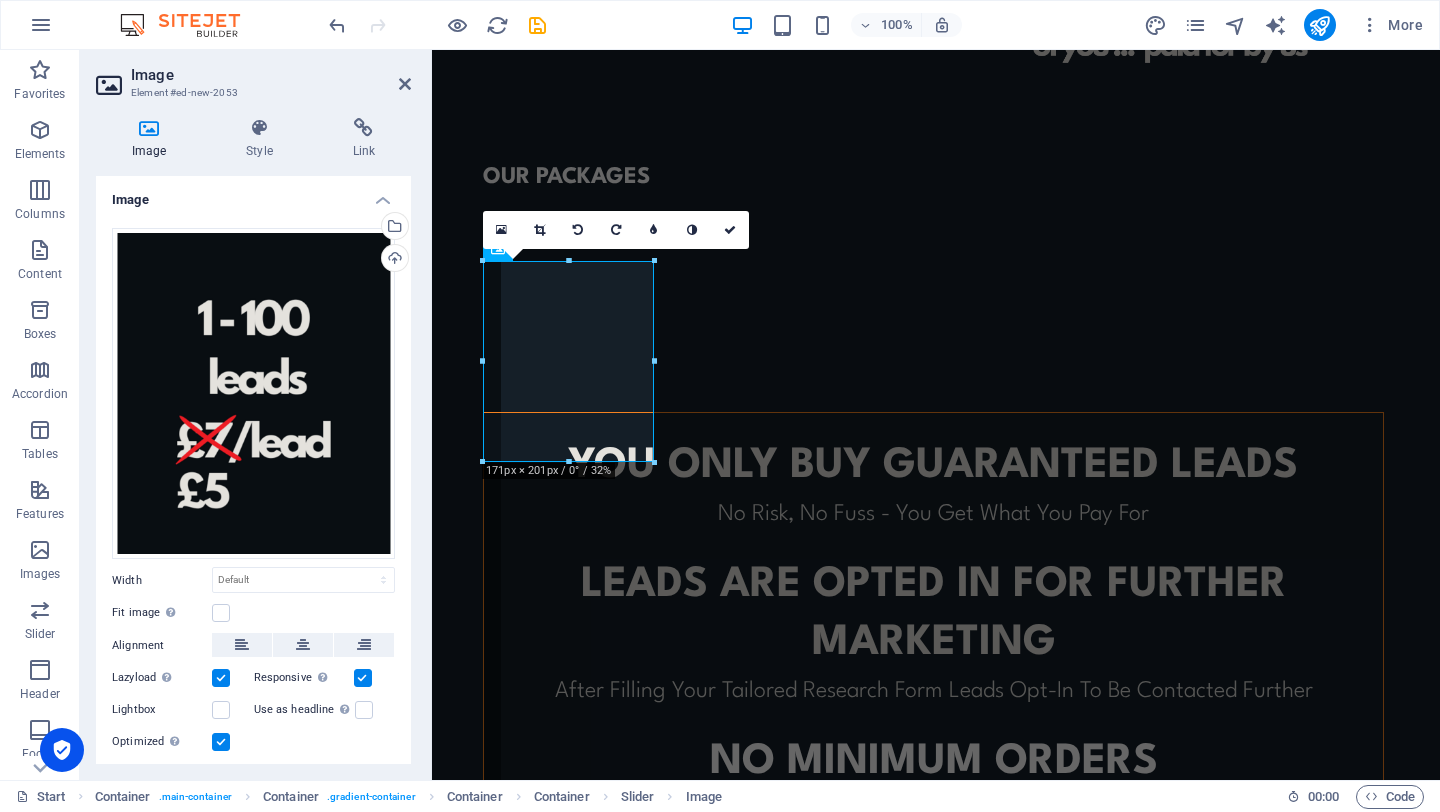 scroll, scrollTop: 1075, scrollLeft: 0, axis: vertical 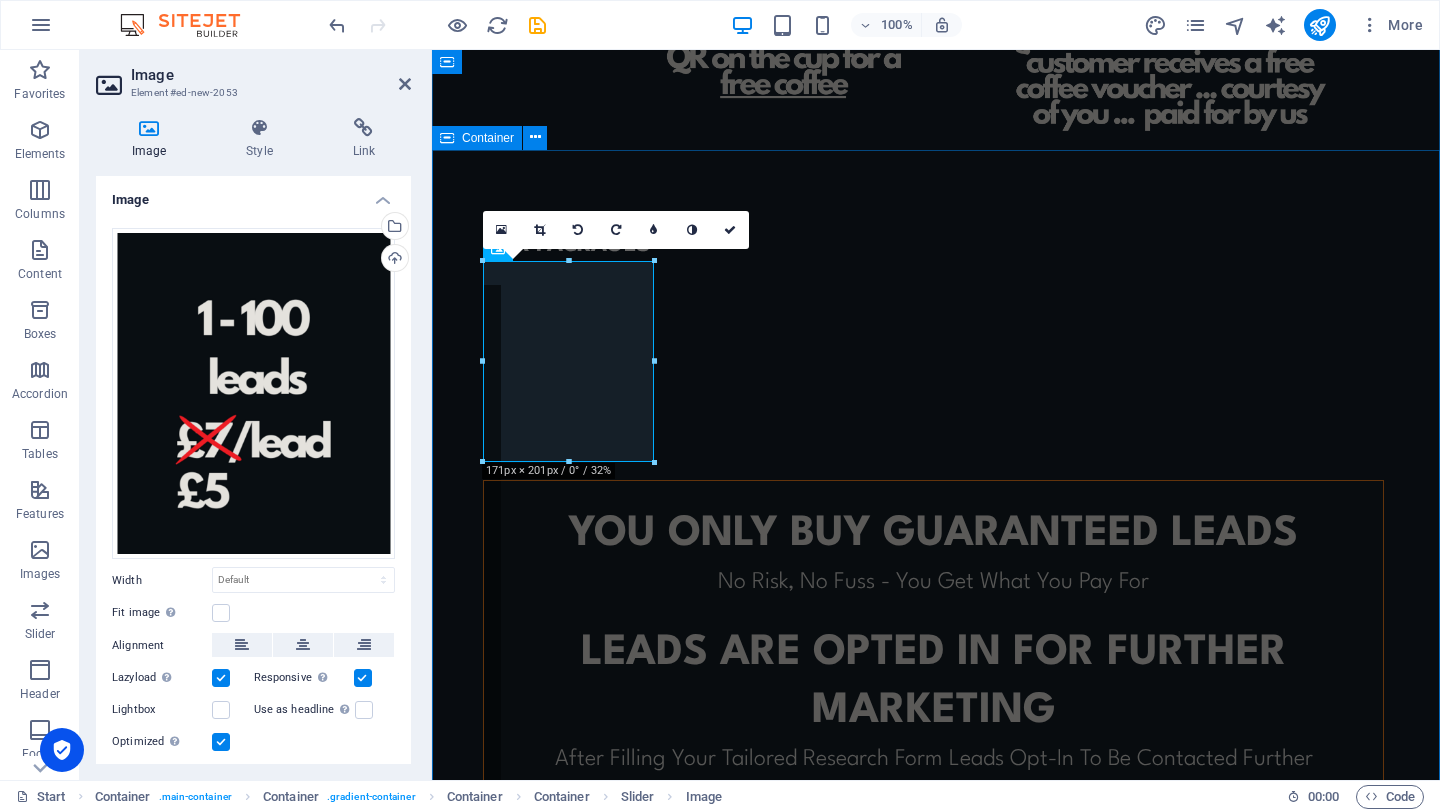 click on "OUR PACKAGES YOU ONLY BUY GUARANTEED LEADS No Risk, No Fuss - You Get What You Pay For leads ARE opted in for further marketing After Filling Your Tailored Research Form Leads Opt-In To Be Contacted Further No minimum orders To Cater For All Business Sizes or To Trial Before You Commit CONTACT US TO FIND OUT MORE © Code -  Legal notice  |  Privacy" at bounding box center [936, 649] 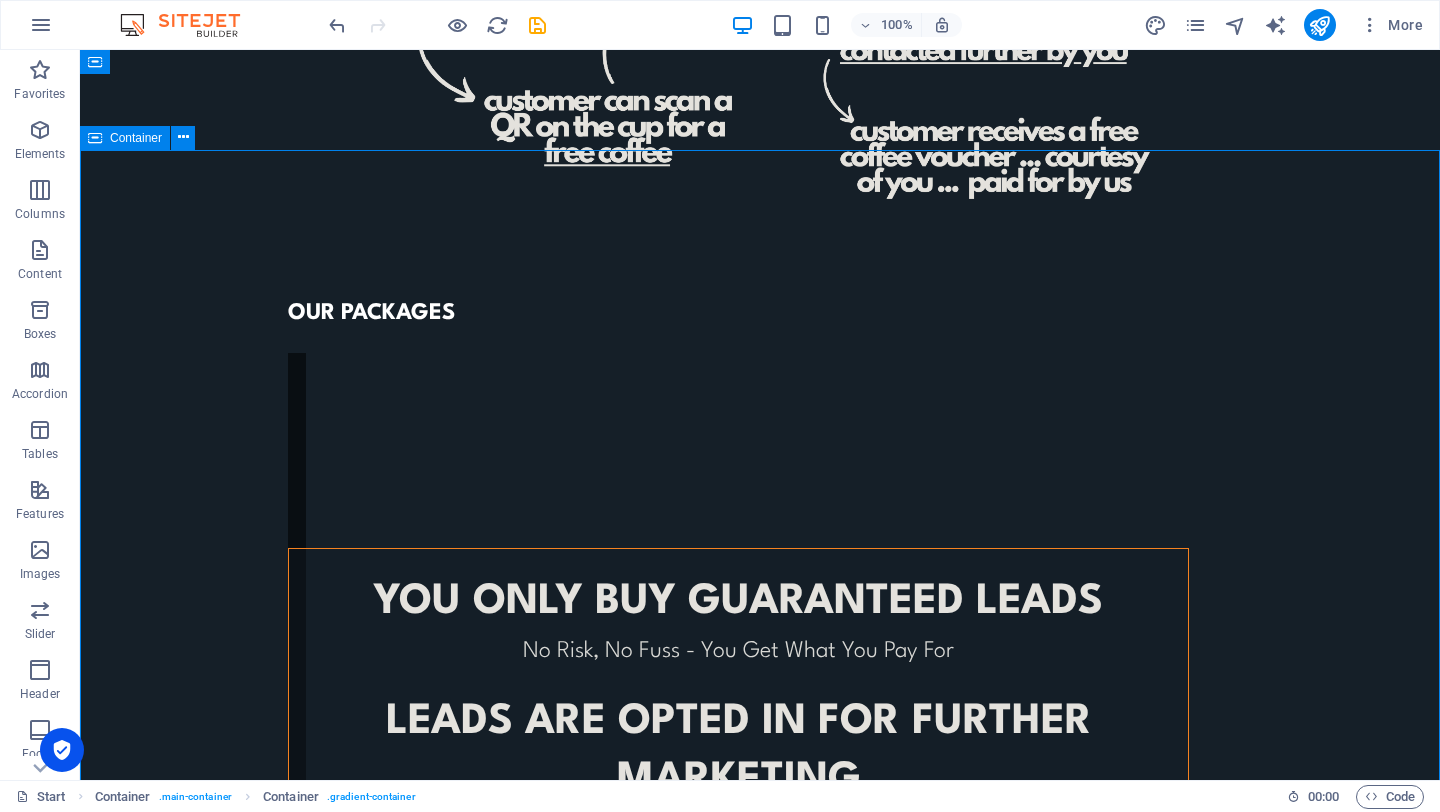 click on "OUR PACKAGES YOU ONLY BUY GUARANTEED LEADS No Risk, No Fuss - You Get What You Pay For leads ARE opted in for further marketing After Filling Your Tailored Research Form Leads Opt-In To Be Contacted Further No minimum orders To Cater For All Business Sizes or To Trial Before You Commit CONTACT US TO FIND OUT MORE © Code -  Legal notice  |  Privacy" at bounding box center (760, 717) 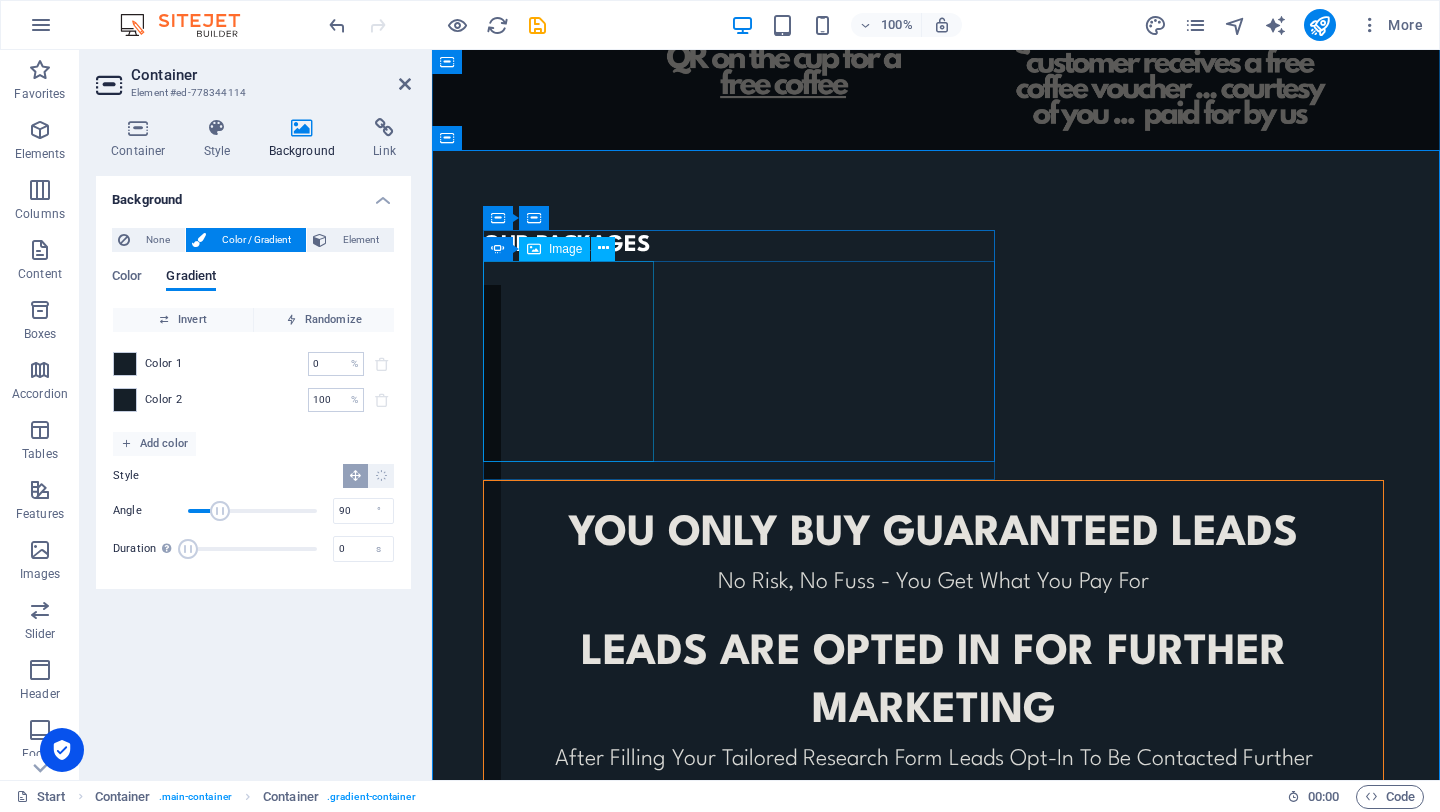 click at bounding box center [55, 2472] 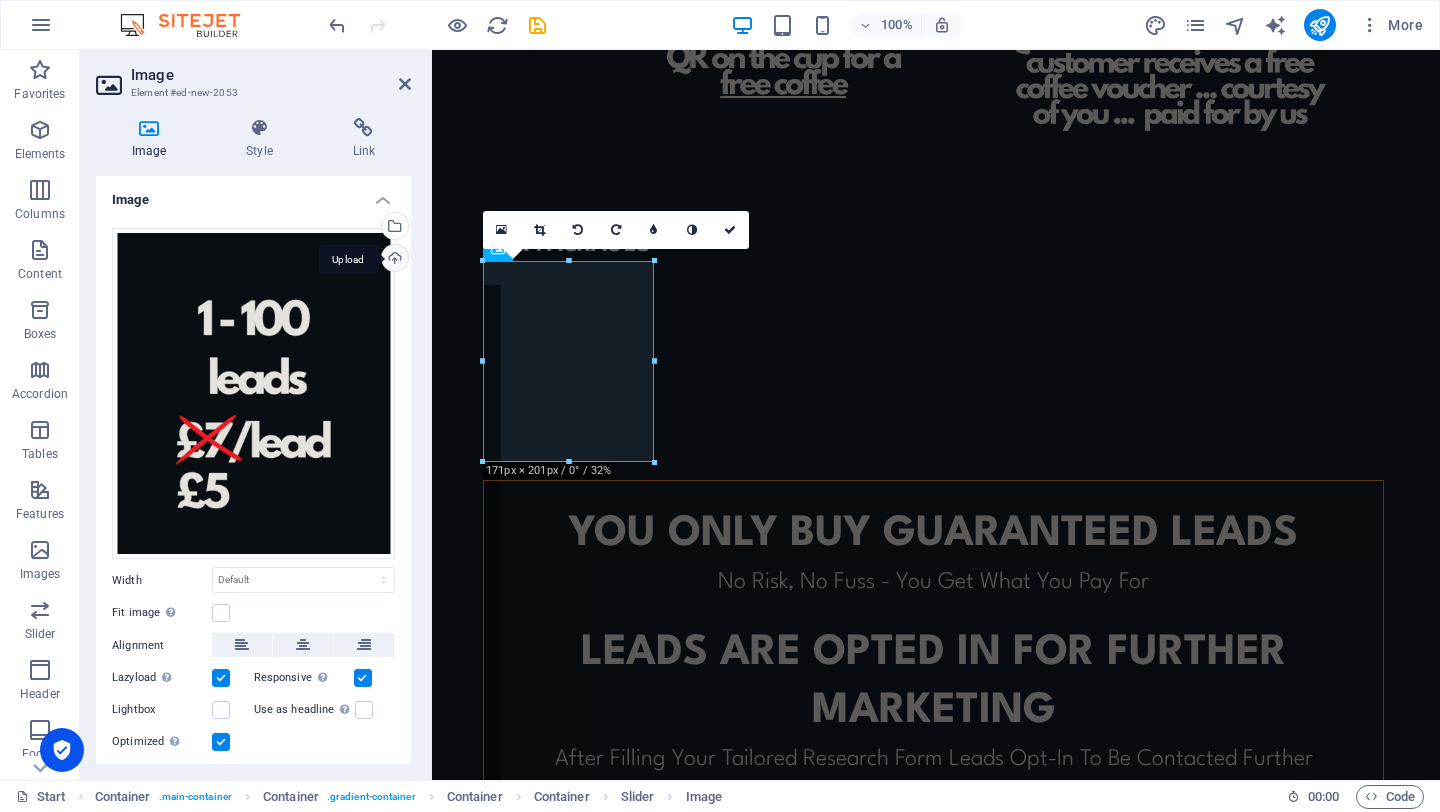 click on "Upload" at bounding box center [393, 260] 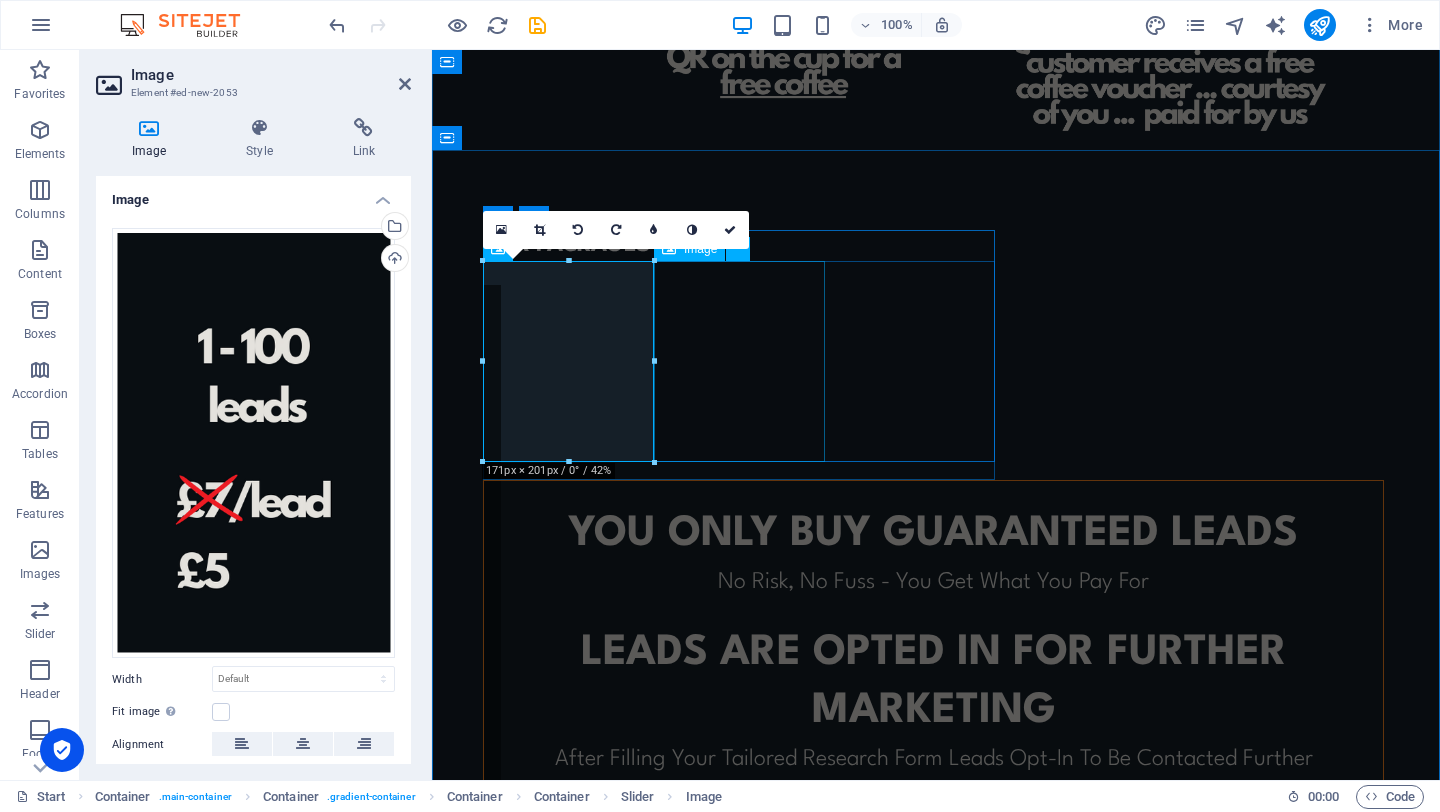 click at bounding box center [55, 3097] 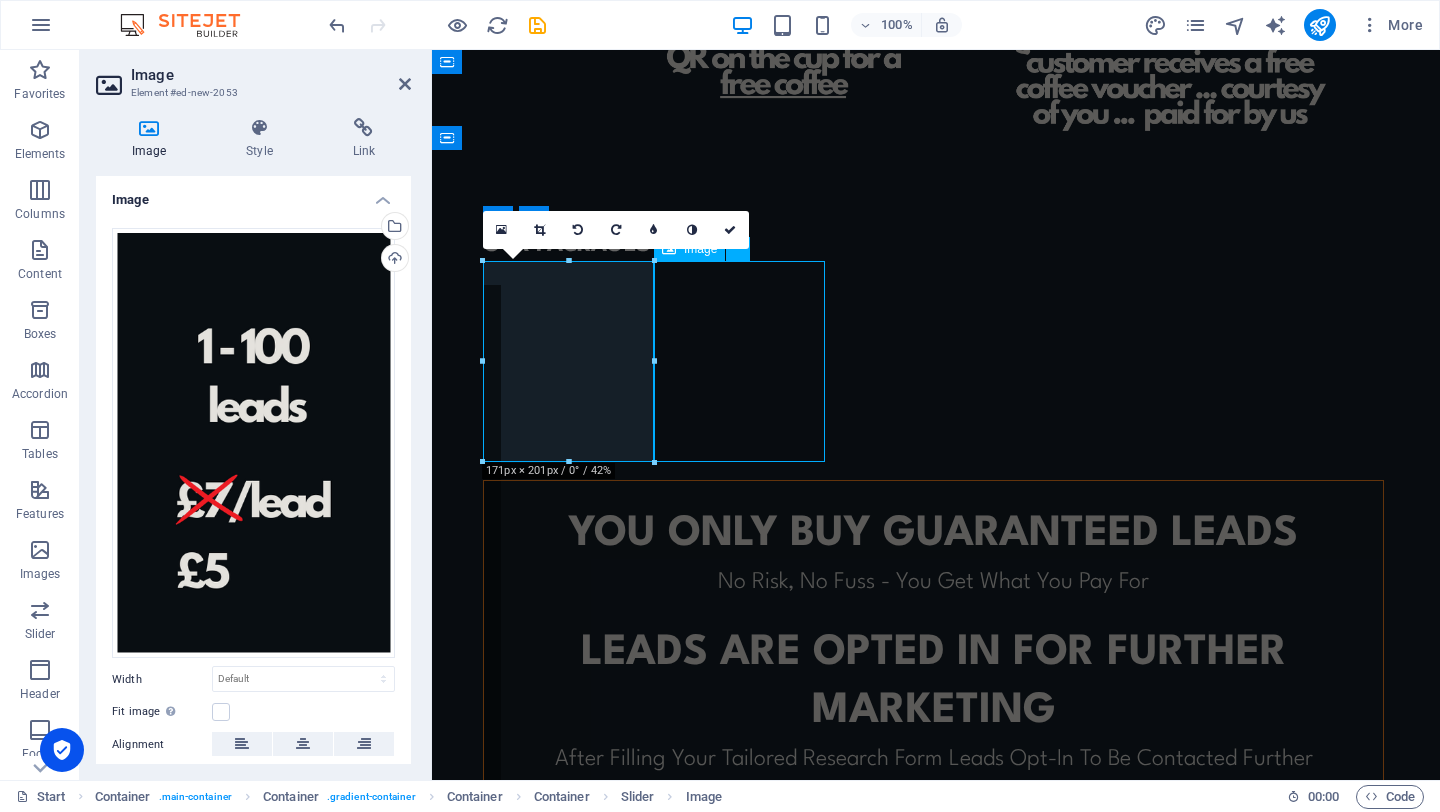click at bounding box center [55, 3097] 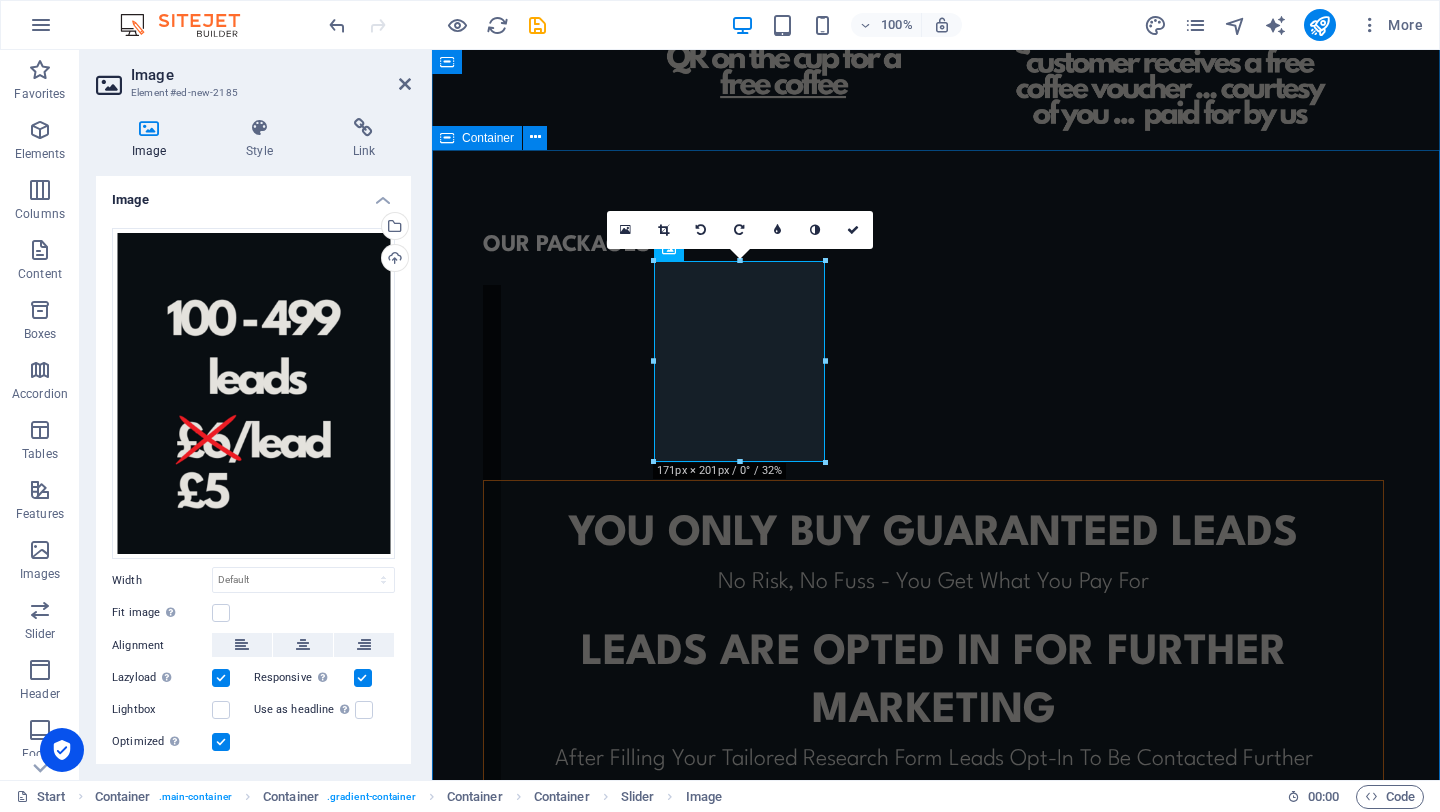 click on "OUR PACKAGES YOU ONLY BUY GUARANTEED LEADS No Risk, No Fuss - You Get What You Pay For leads ARE opted in for further marketing After Filling Your Tailored Research Form Leads Opt-In To Be Contacted Further No minimum orders To Cater For All Business Sizes or To Trial Before You Commit CONTACT US TO FIND OUT MORE © Code -  Legal notice  |  Privacy" at bounding box center (936, 649) 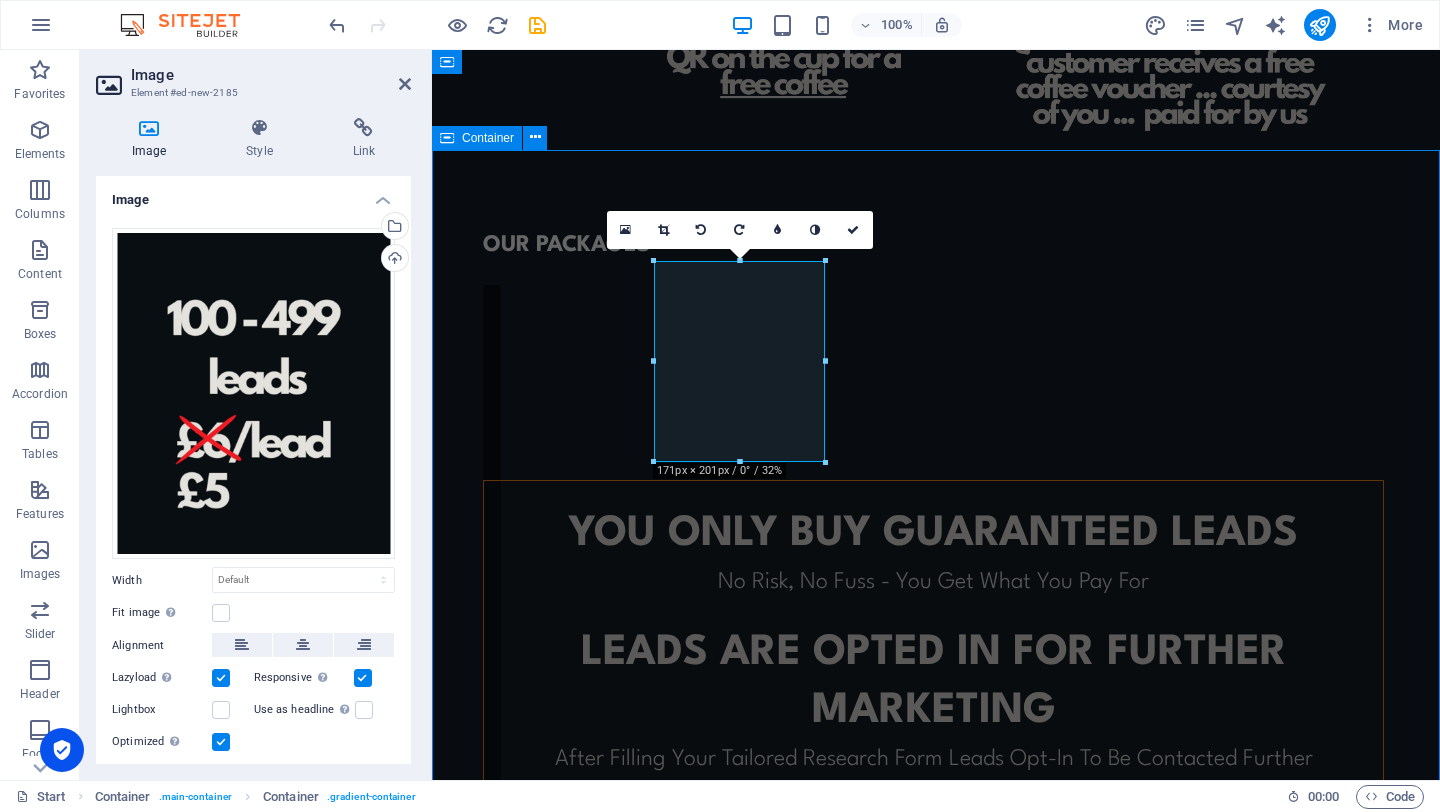 scroll, scrollTop: 1143, scrollLeft: 0, axis: vertical 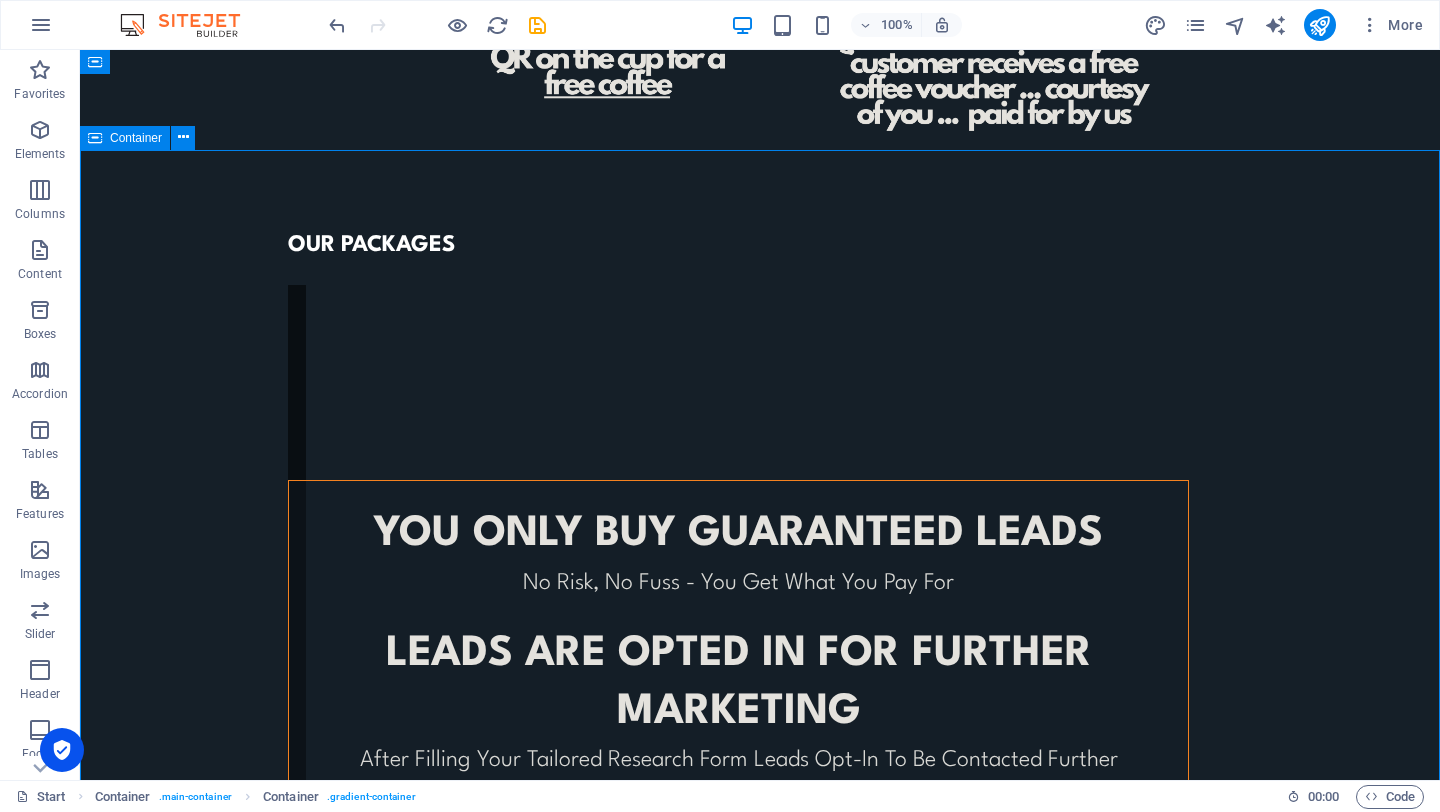 click on "OUR PACKAGES YOU ONLY BUY GUARANTEED LEADS No Risk, No Fuss - You Get What You Pay For leads ARE opted in for further marketing After Filling Your Tailored Research Form Leads Opt-In To Be Contacted Further No minimum orders To Cater For All Business Sizes or To Trial Before You Commit CONTACT US TO FIND OUT MORE © Code -  Legal notice  |  Privacy" at bounding box center (760, 649) 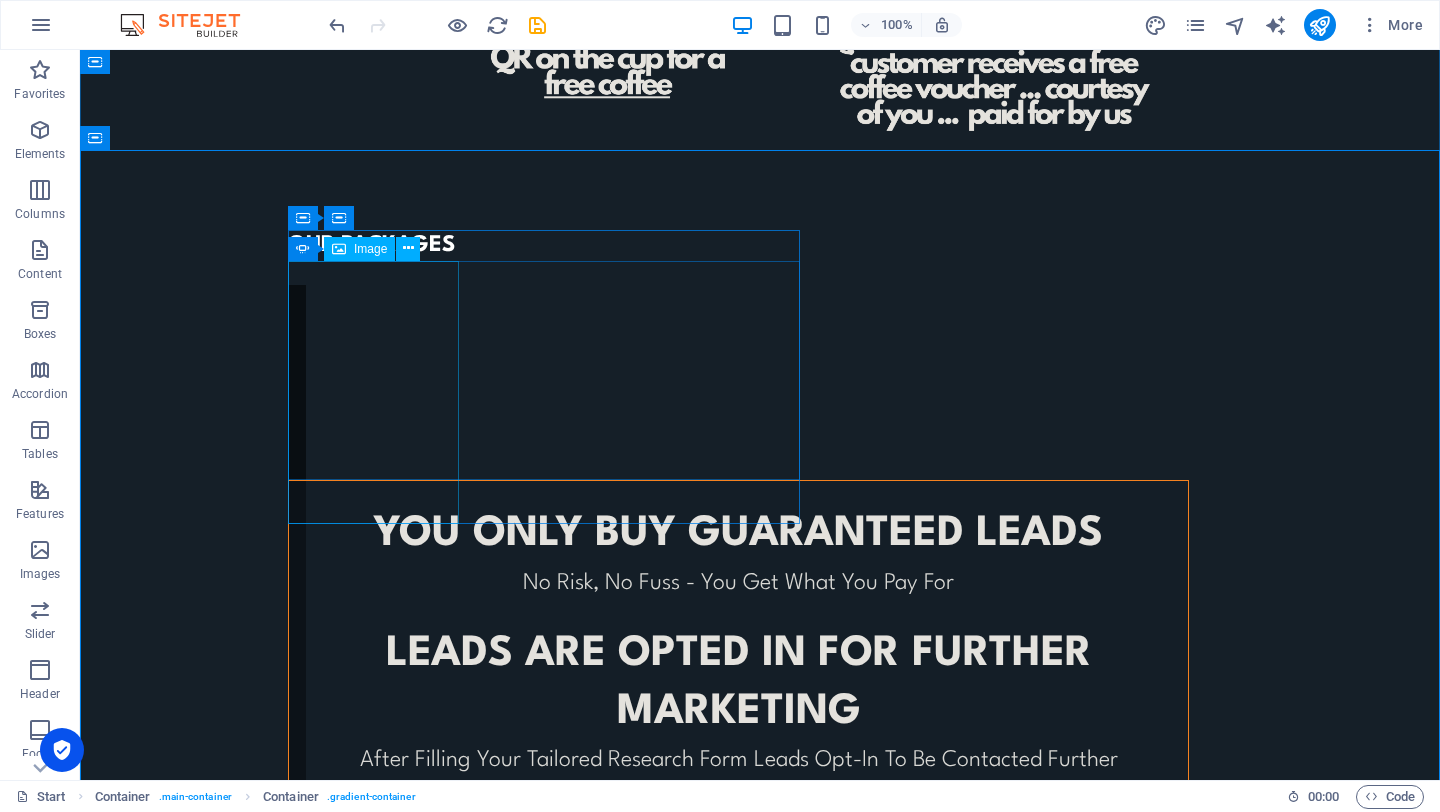 click at bounding box center [-140, 2472] 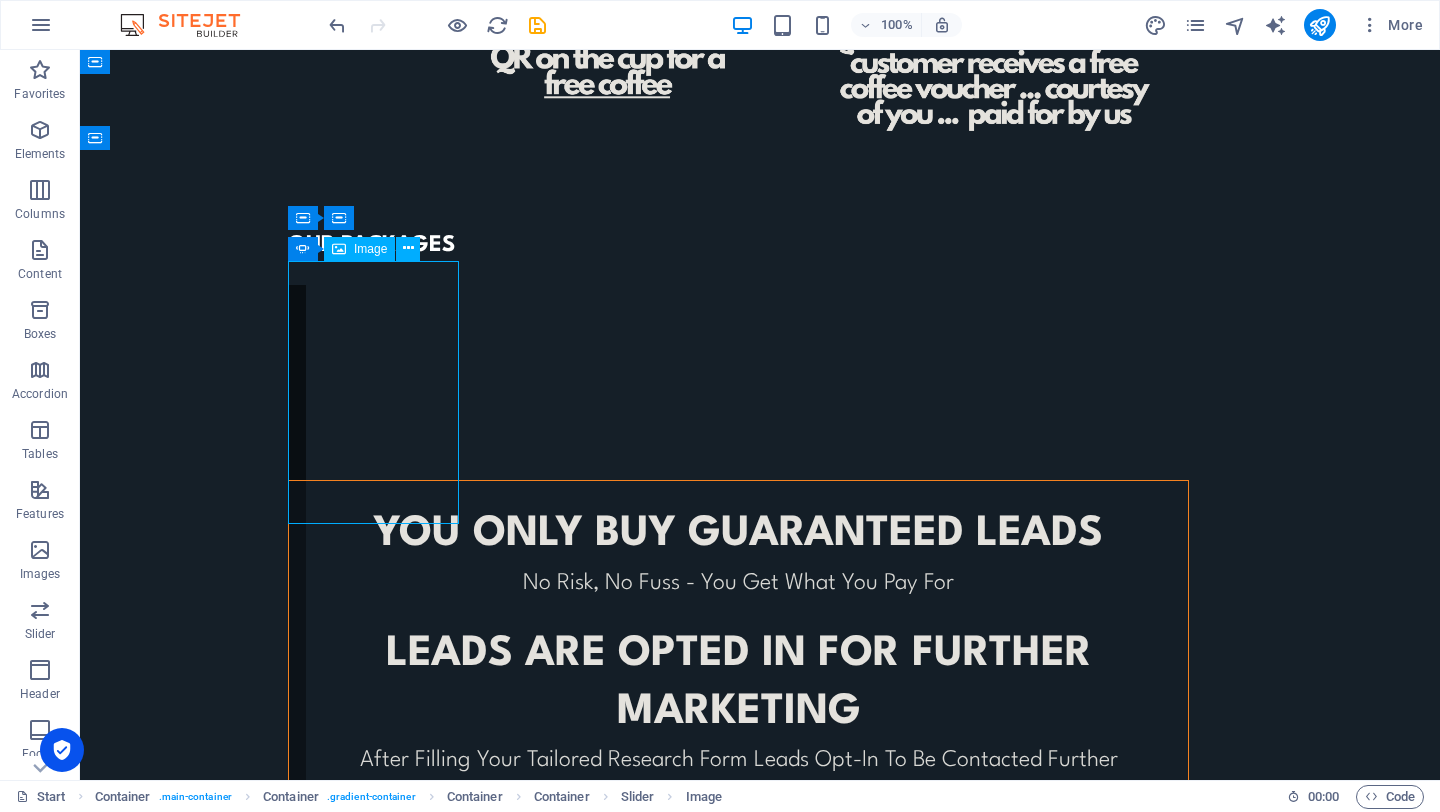 click at bounding box center (-140, 2472) 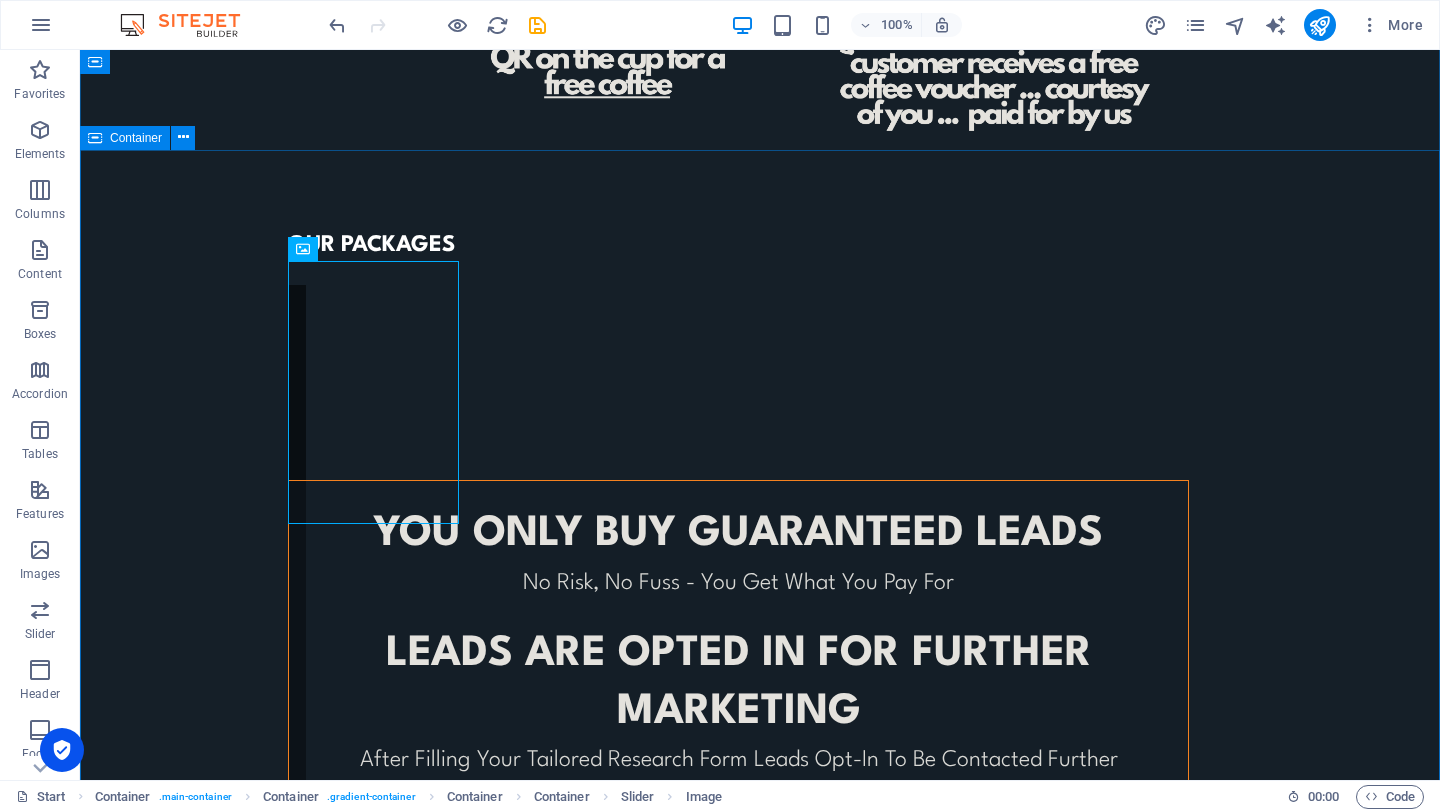click on "OUR PACKAGES YOU ONLY BUY GUARANTEED LEADS No Risk, No Fuss - You Get What You Pay For leads ARE opted in for further marketing After Filling Your Tailored Research Form Leads Opt-In To Be Contacted Further No minimum orders To Cater For All Business Sizes or To Trial Before You Commit CONTACT US TO FIND OUT MORE © Code -  Legal notice  |  Privacy" at bounding box center (760, 649) 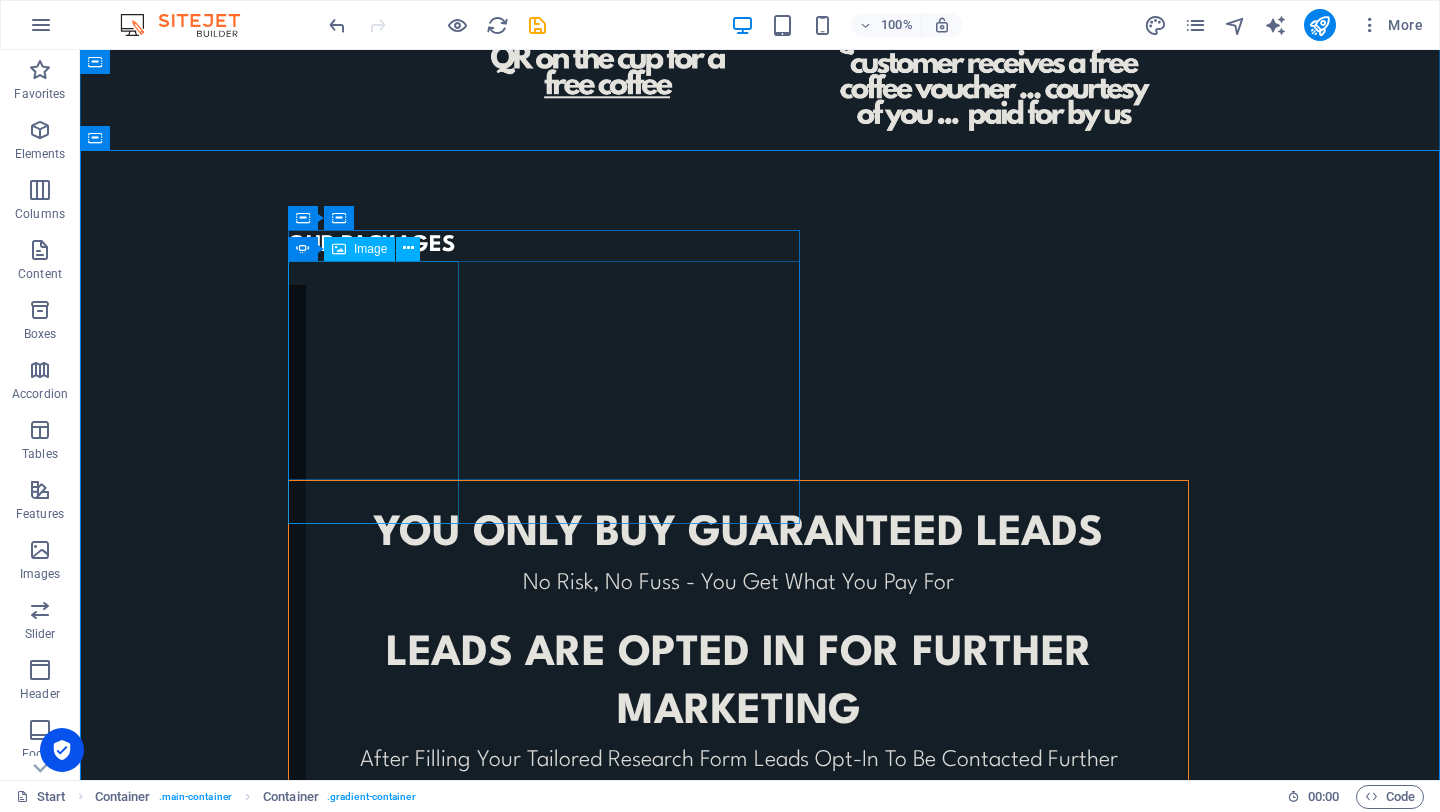 click at bounding box center [-140, 2472] 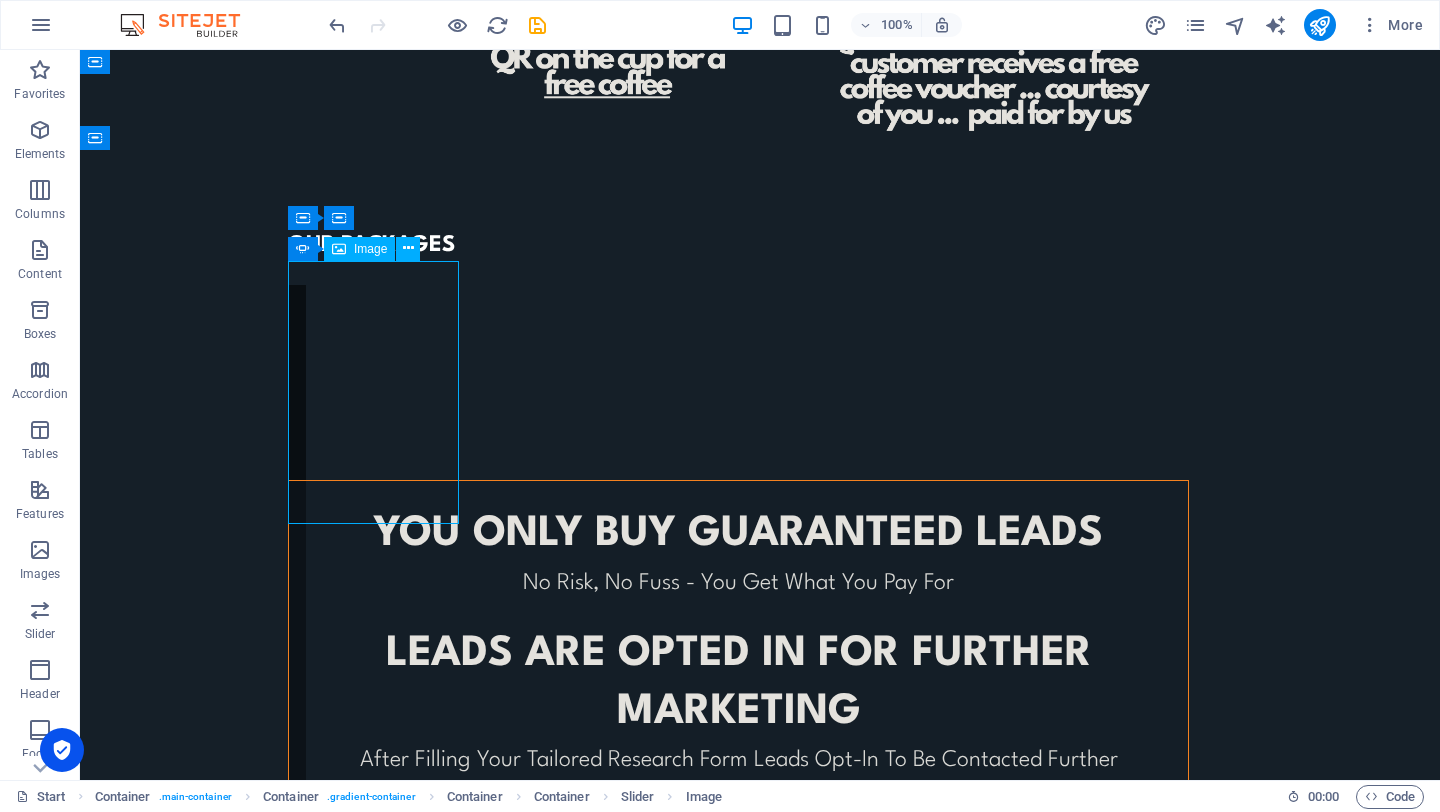 click at bounding box center (-140, 2472) 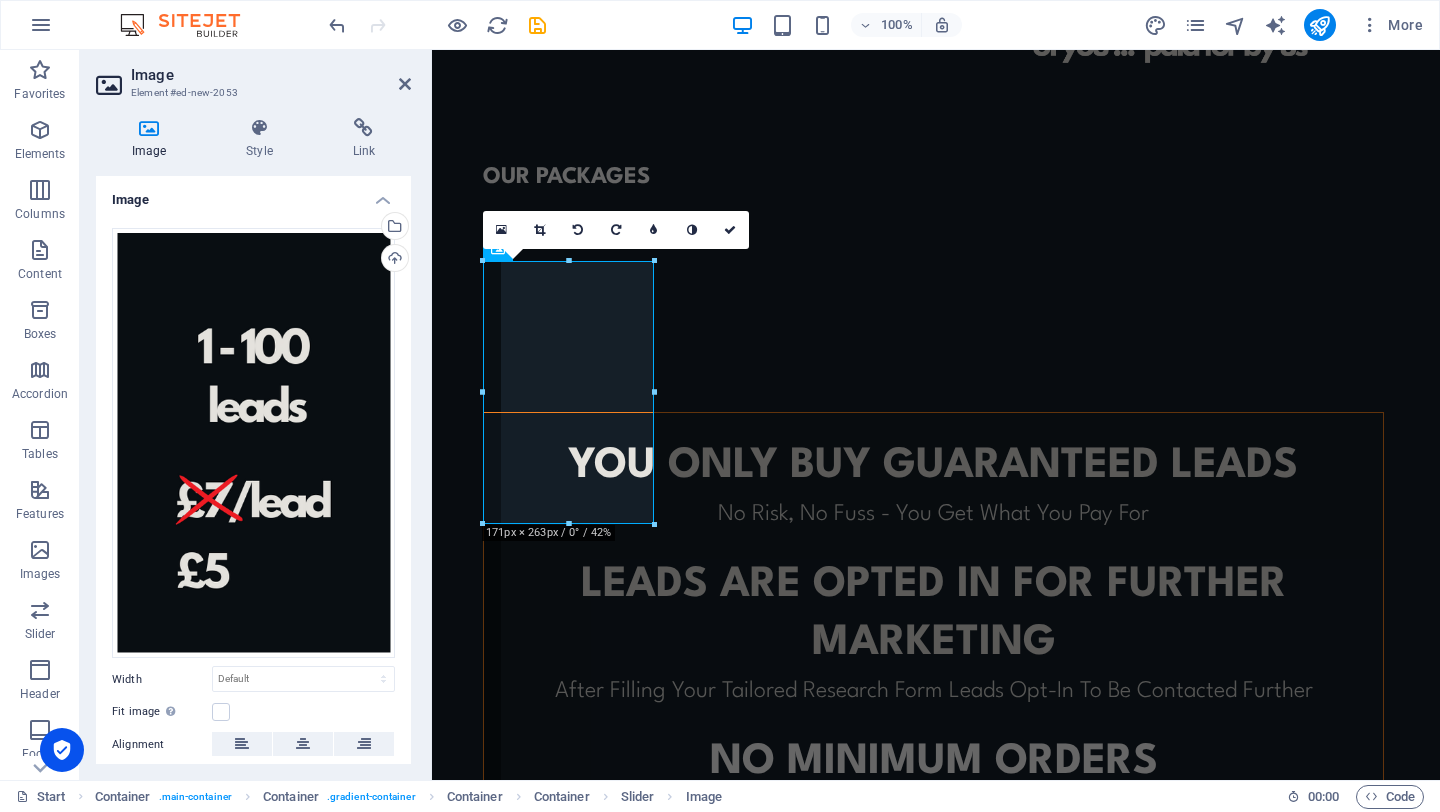 scroll, scrollTop: 1075, scrollLeft: 0, axis: vertical 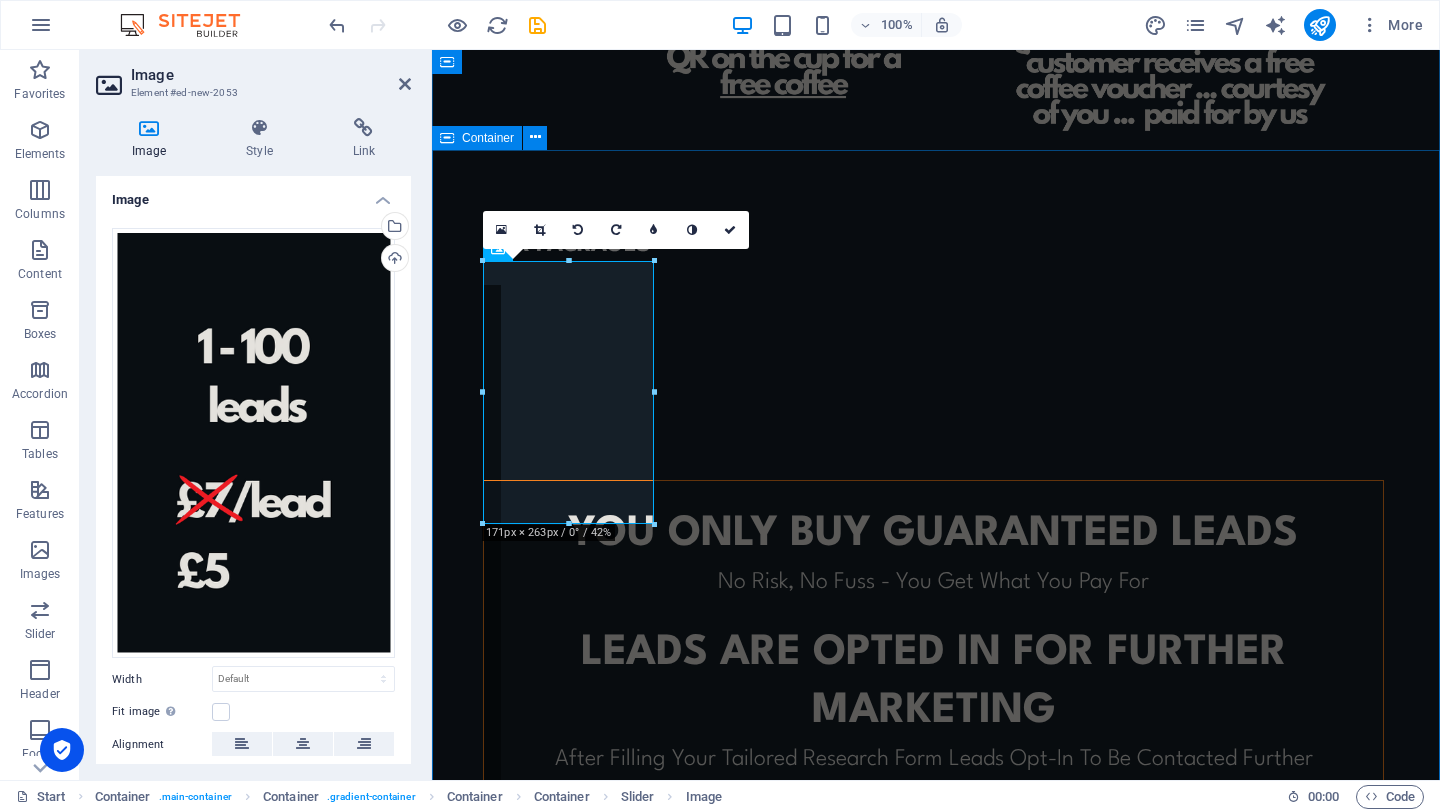 click on "OUR PACKAGES YOU ONLY BUY GUARANTEED LEADS No Risk, No Fuss - You Get What You Pay For leads ARE opted in for further marketing After Filling Your Tailored Research Form Leads Opt-In To Be Contacted Further No minimum orders To Cater For All Business Sizes or To Trial Before You Commit CONTACT US TO FIND OUT MORE © Code -  Legal notice  |  Privacy" at bounding box center [936, 649] 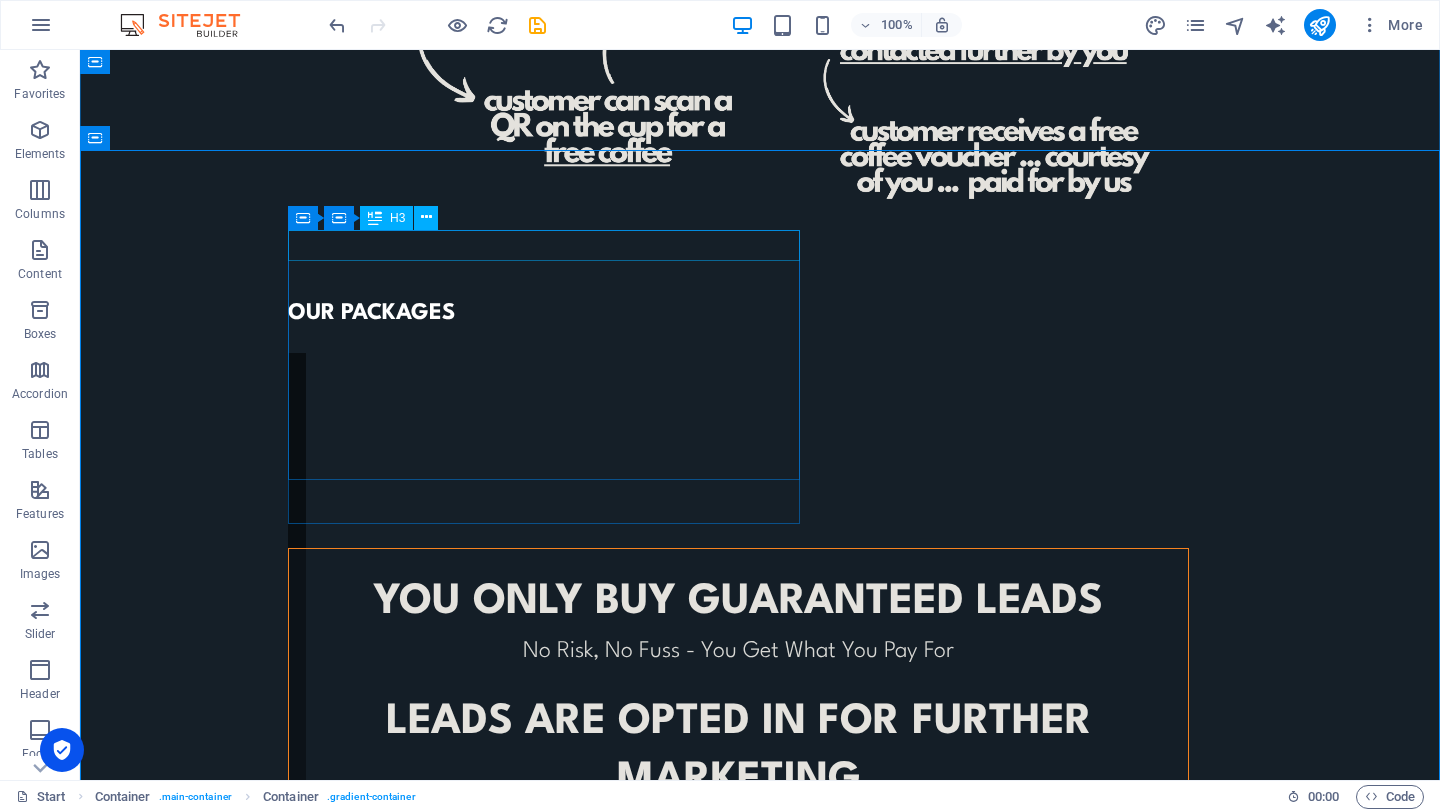 scroll, scrollTop: 1143, scrollLeft: 0, axis: vertical 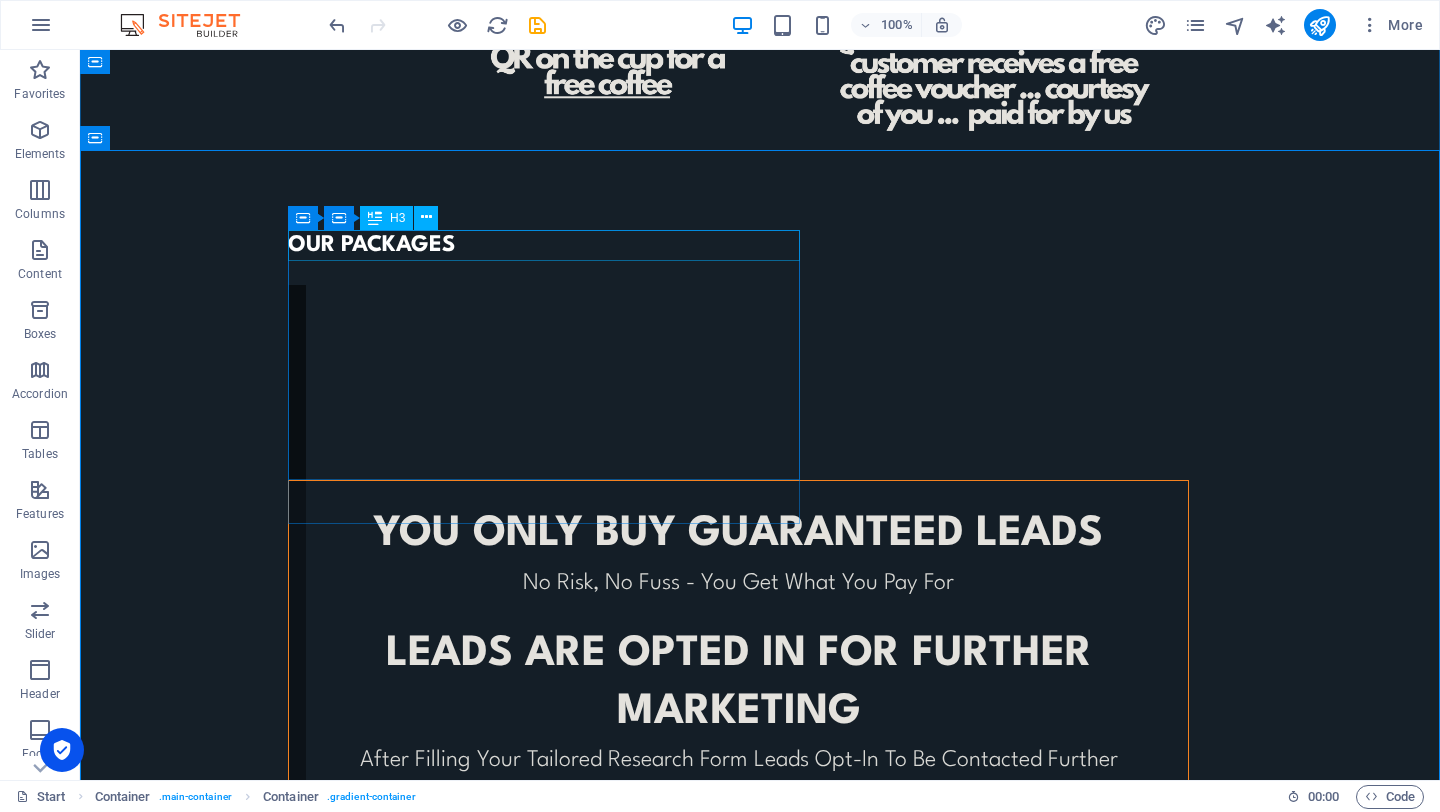 click on "OUR PACKAGES" at bounding box center (544, 245) 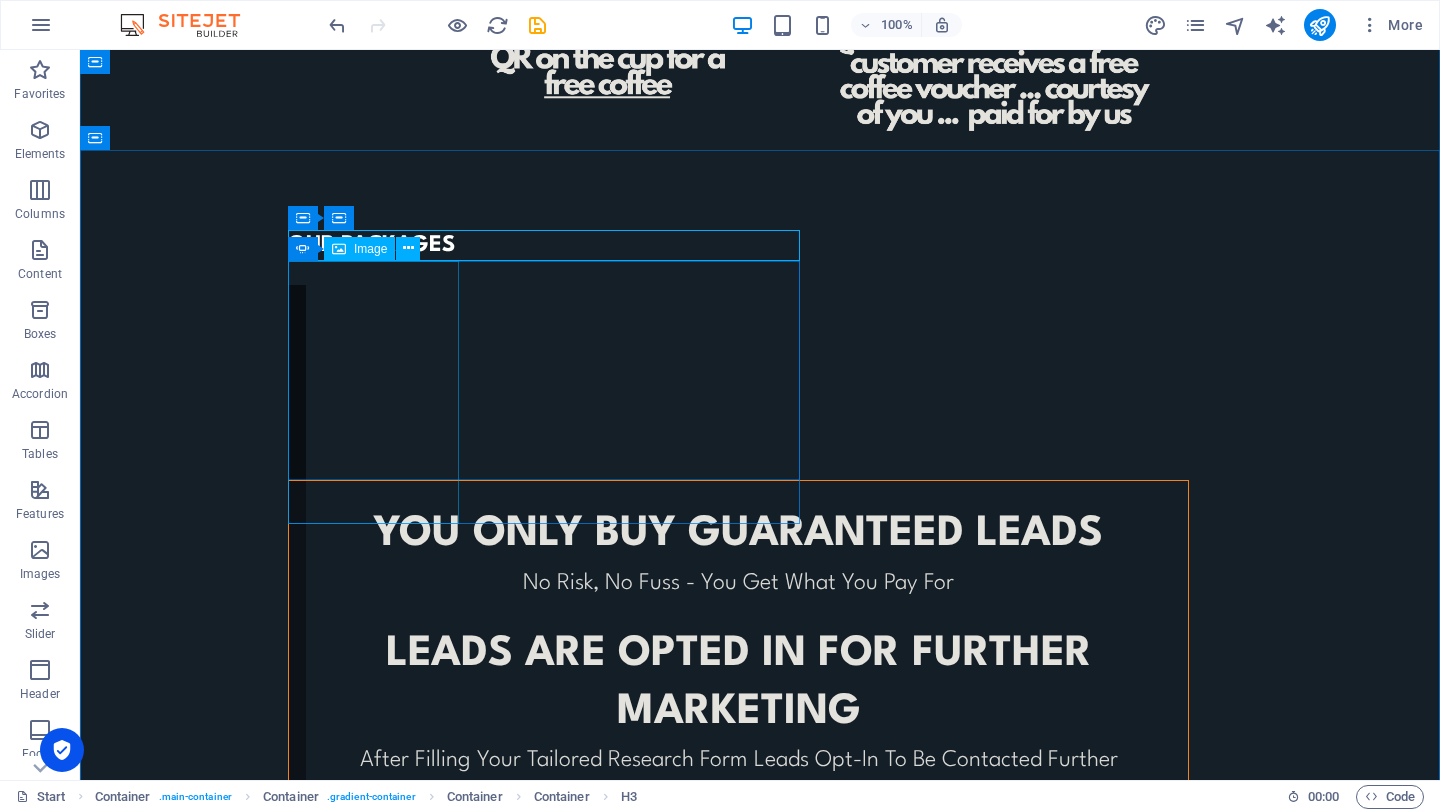 click at bounding box center (303, 249) 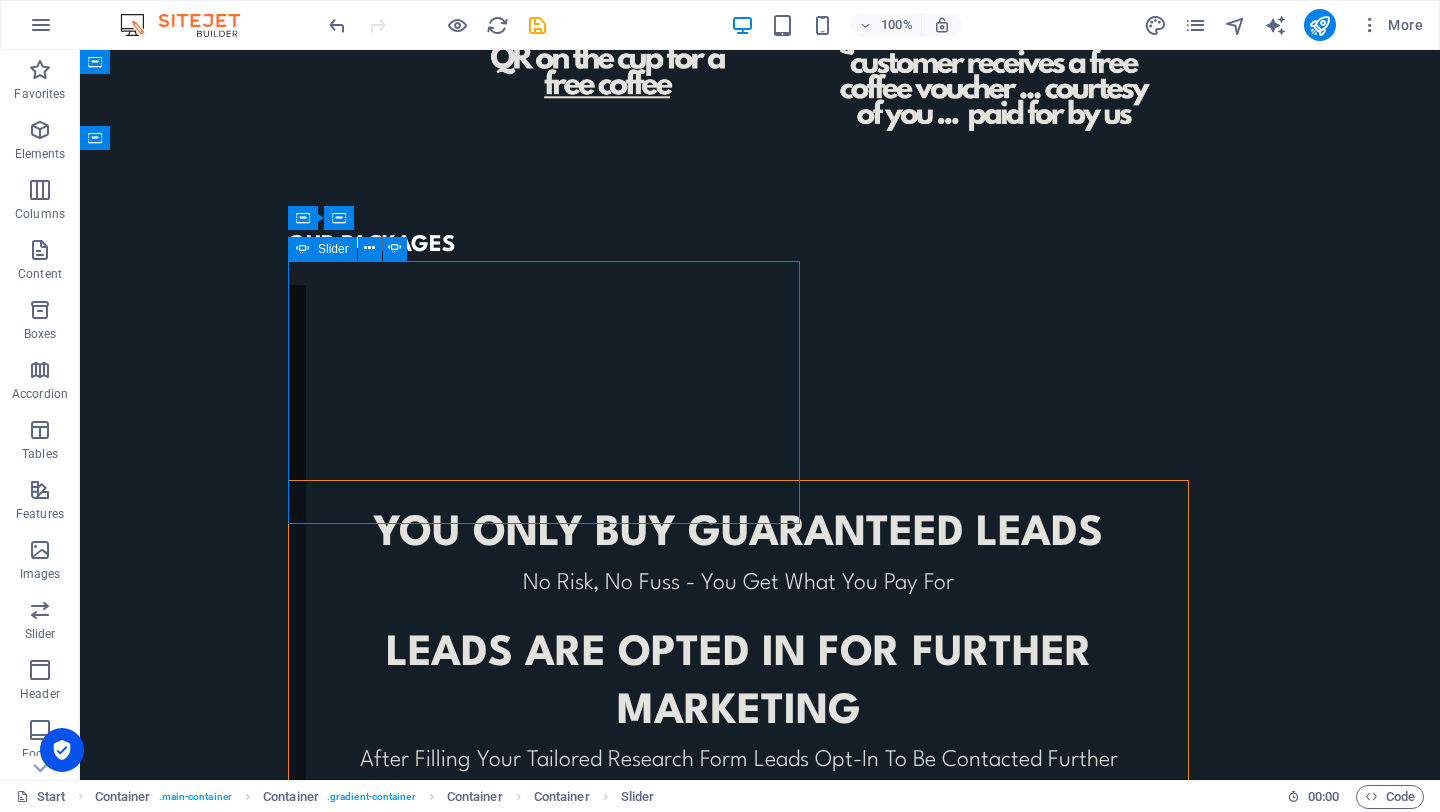 click at bounding box center (303, 249) 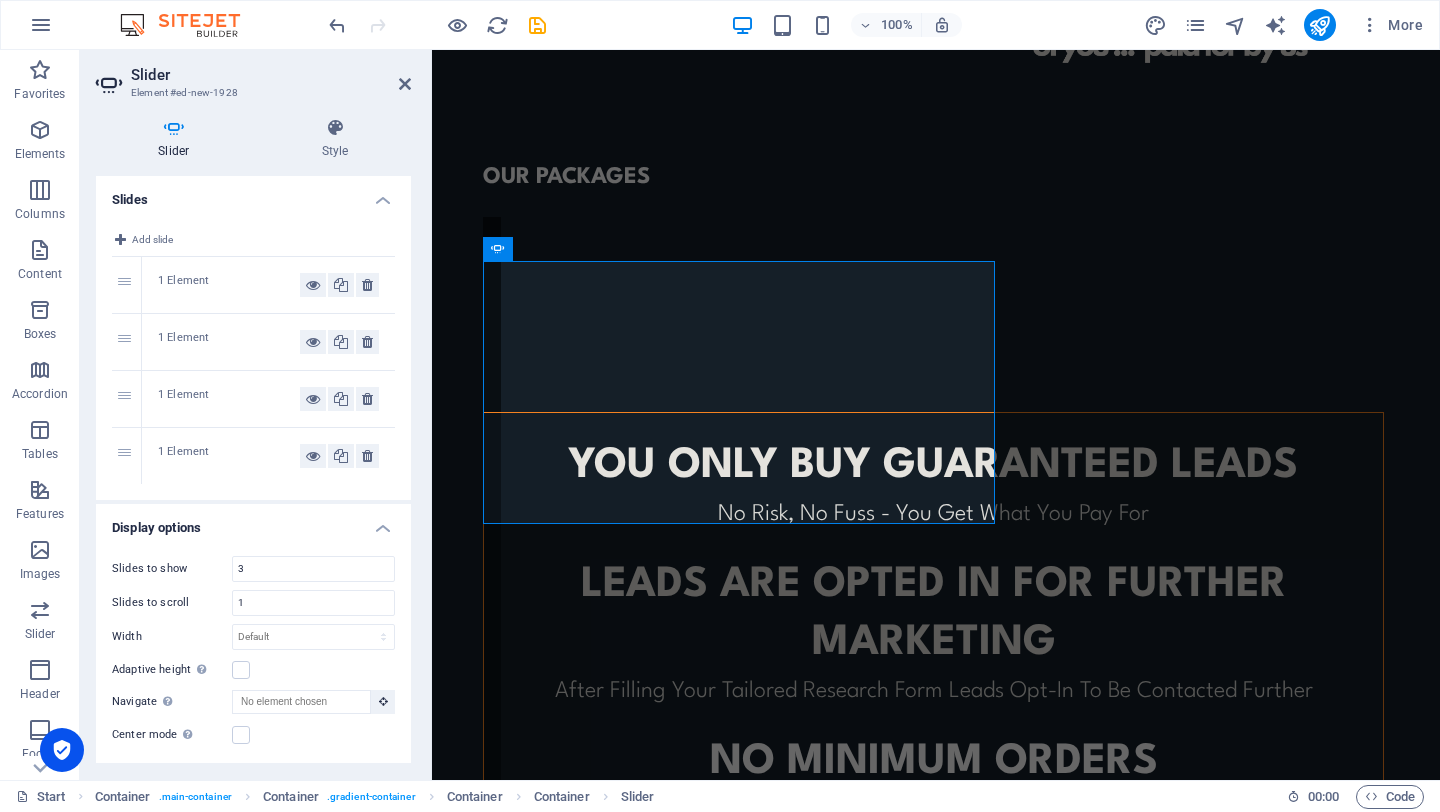 scroll, scrollTop: 1075, scrollLeft: 0, axis: vertical 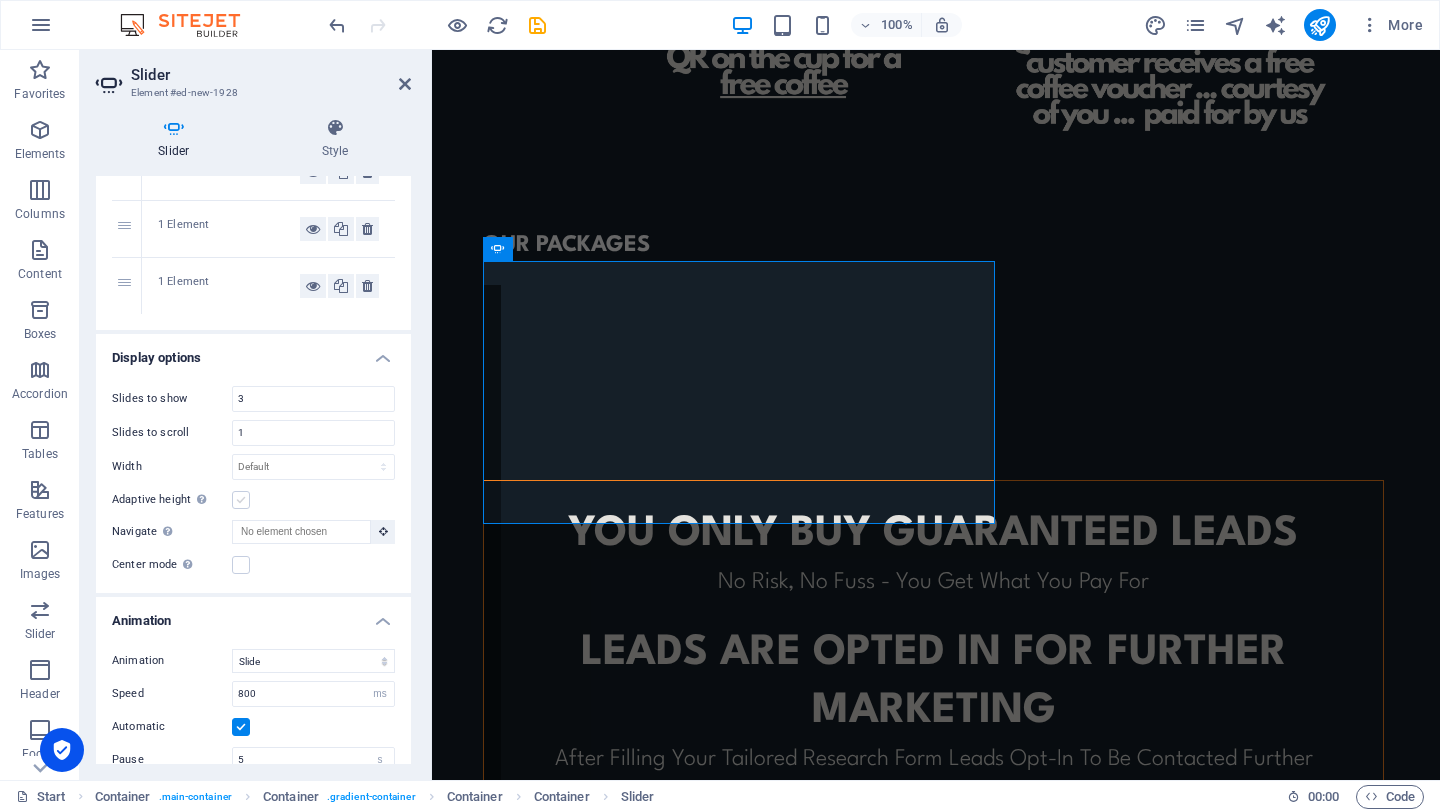 click at bounding box center [241, 500] 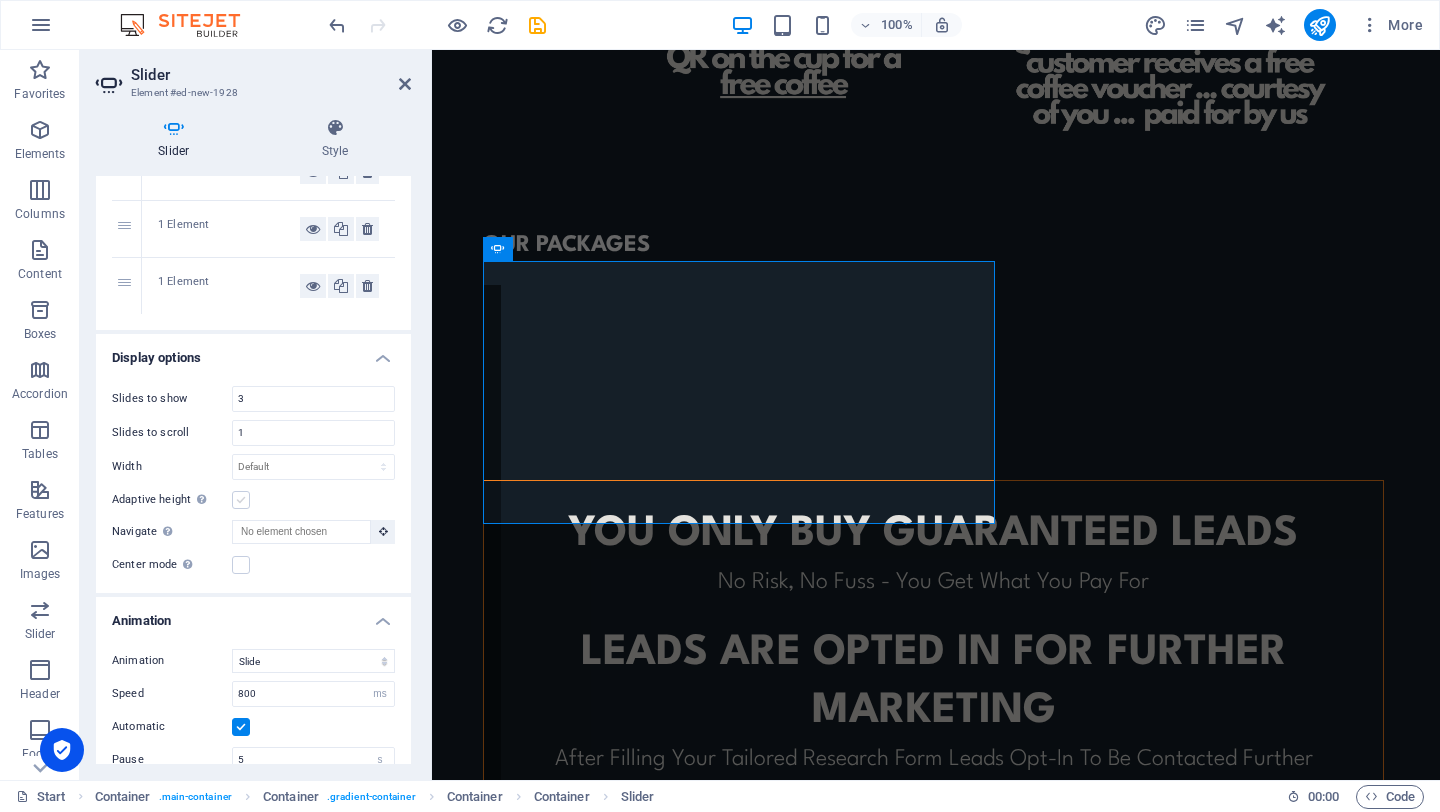 click on "Adaptive height Automatically adjust the height for single slide horizontal sliders" at bounding box center (0, 0) 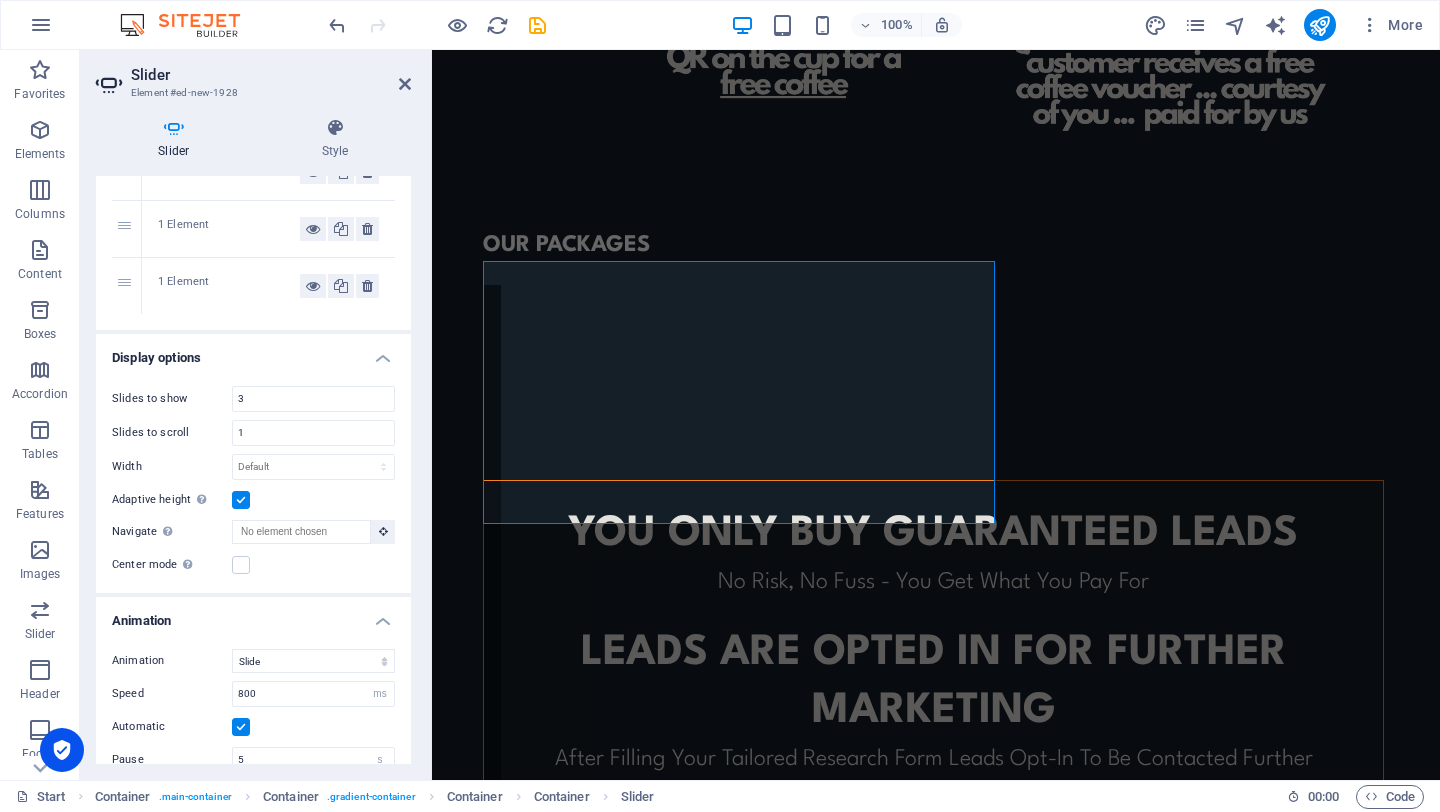 click at bounding box center [241, 500] 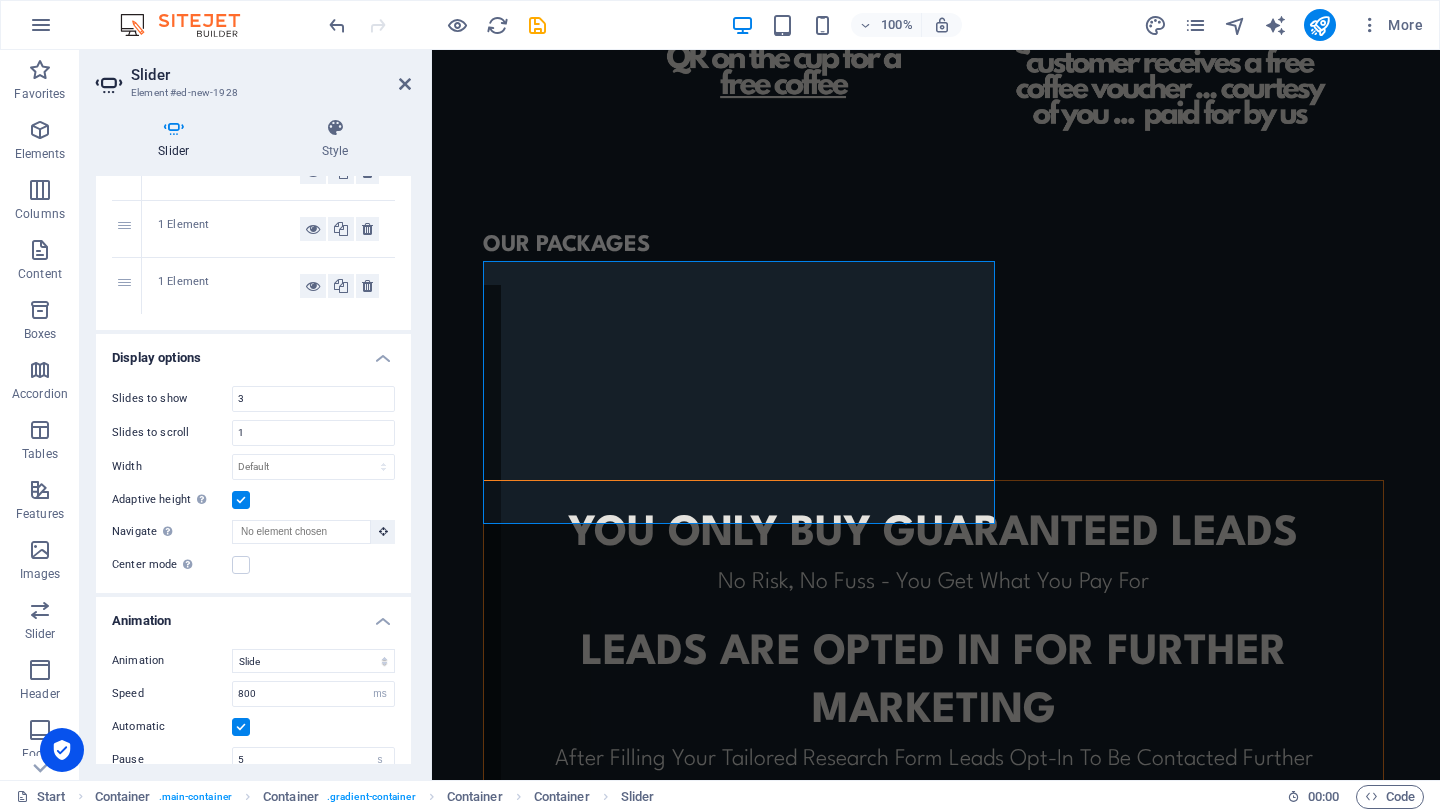 click on "Adaptive height Automatically adjust the height for single slide horizontal sliders" at bounding box center [0, 0] 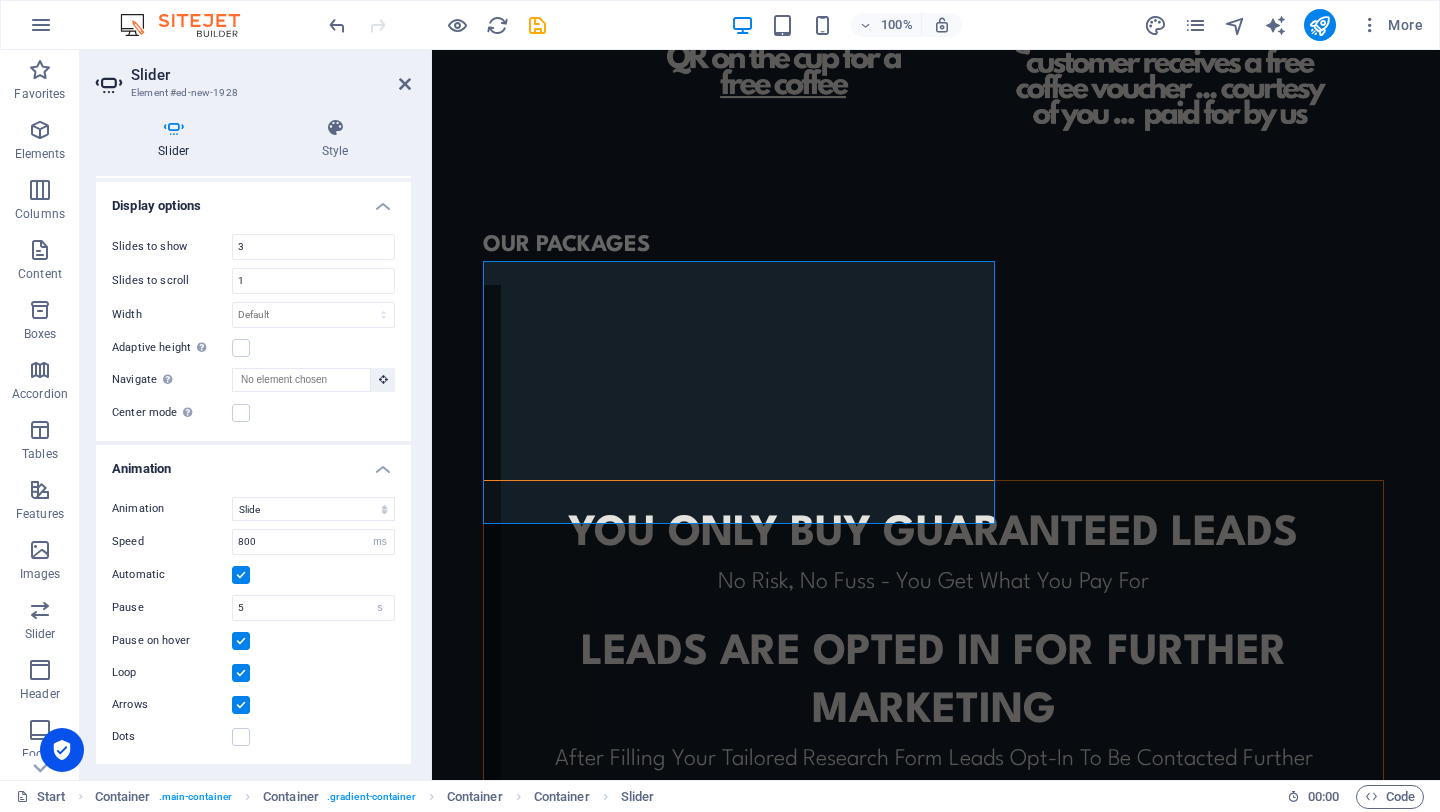 scroll, scrollTop: 0, scrollLeft: 0, axis: both 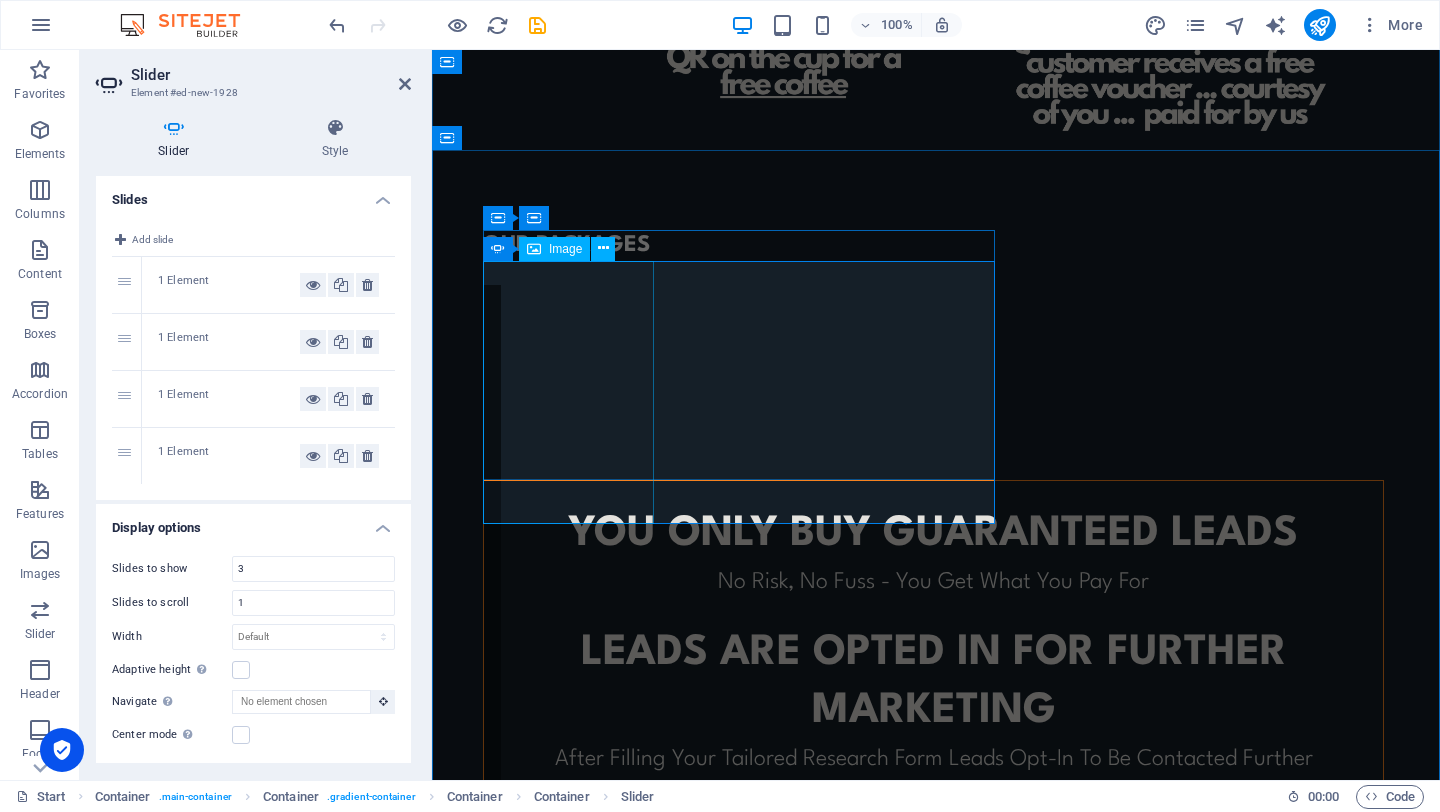 click at bounding box center [55, 2472] 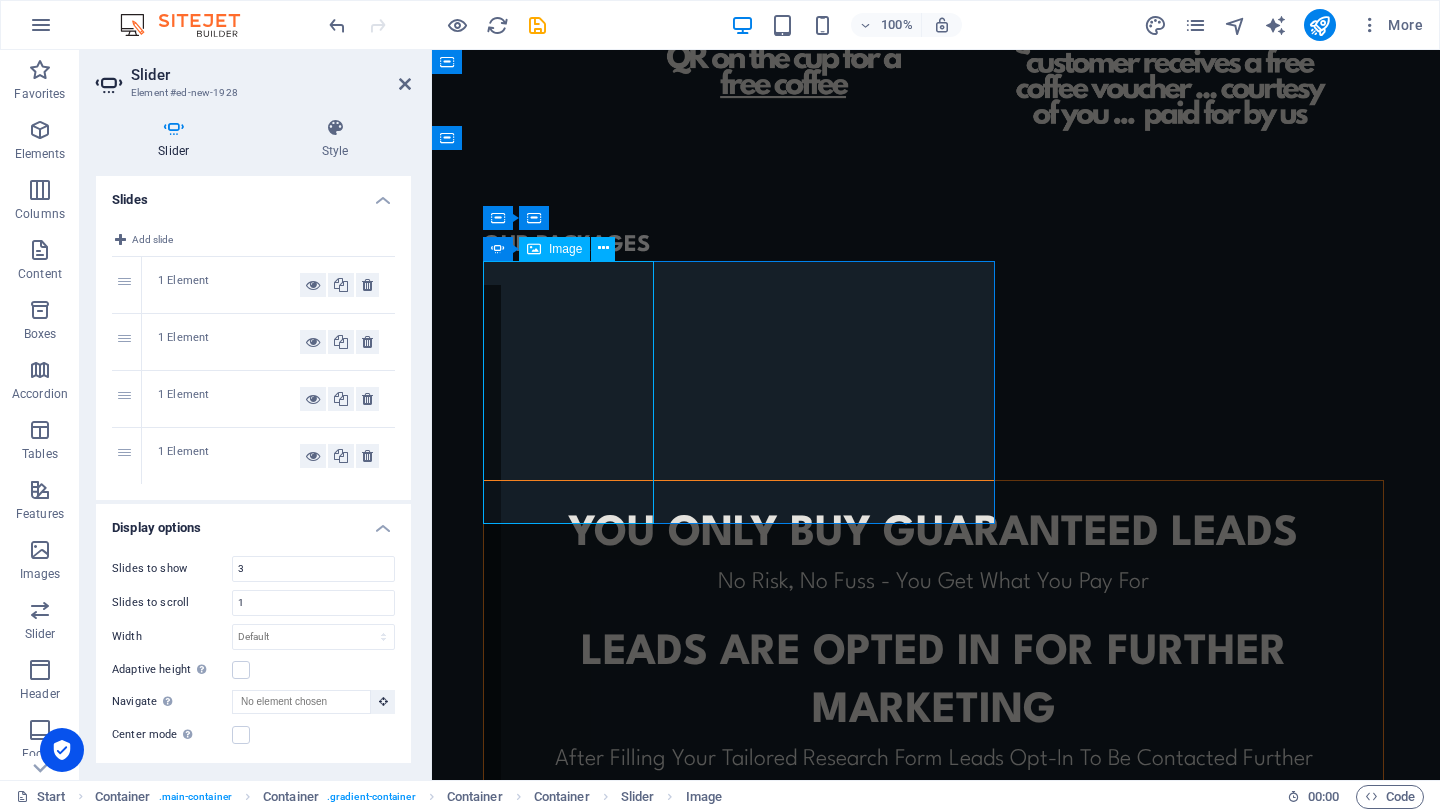 click at bounding box center [55, 2472] 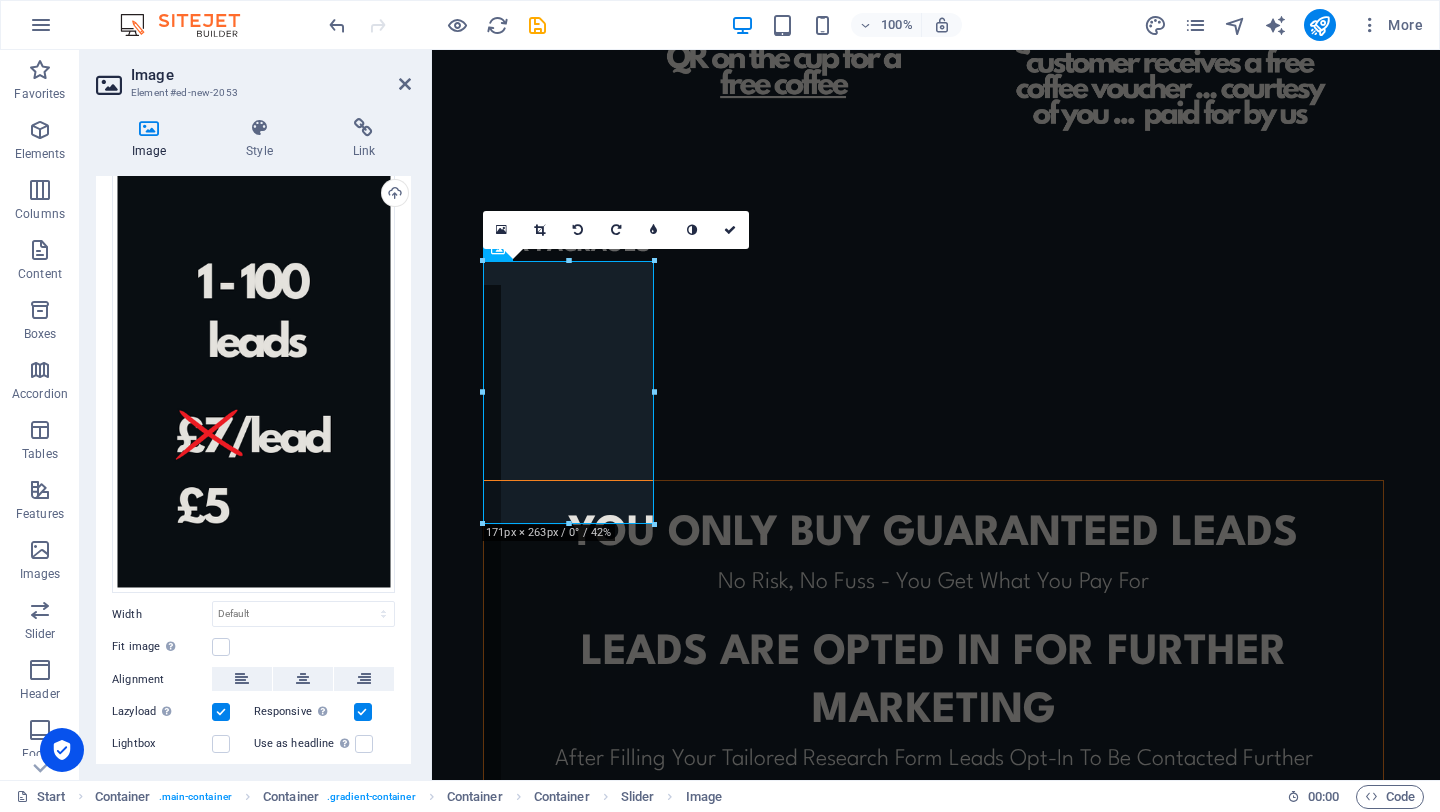 scroll, scrollTop: 58, scrollLeft: 0, axis: vertical 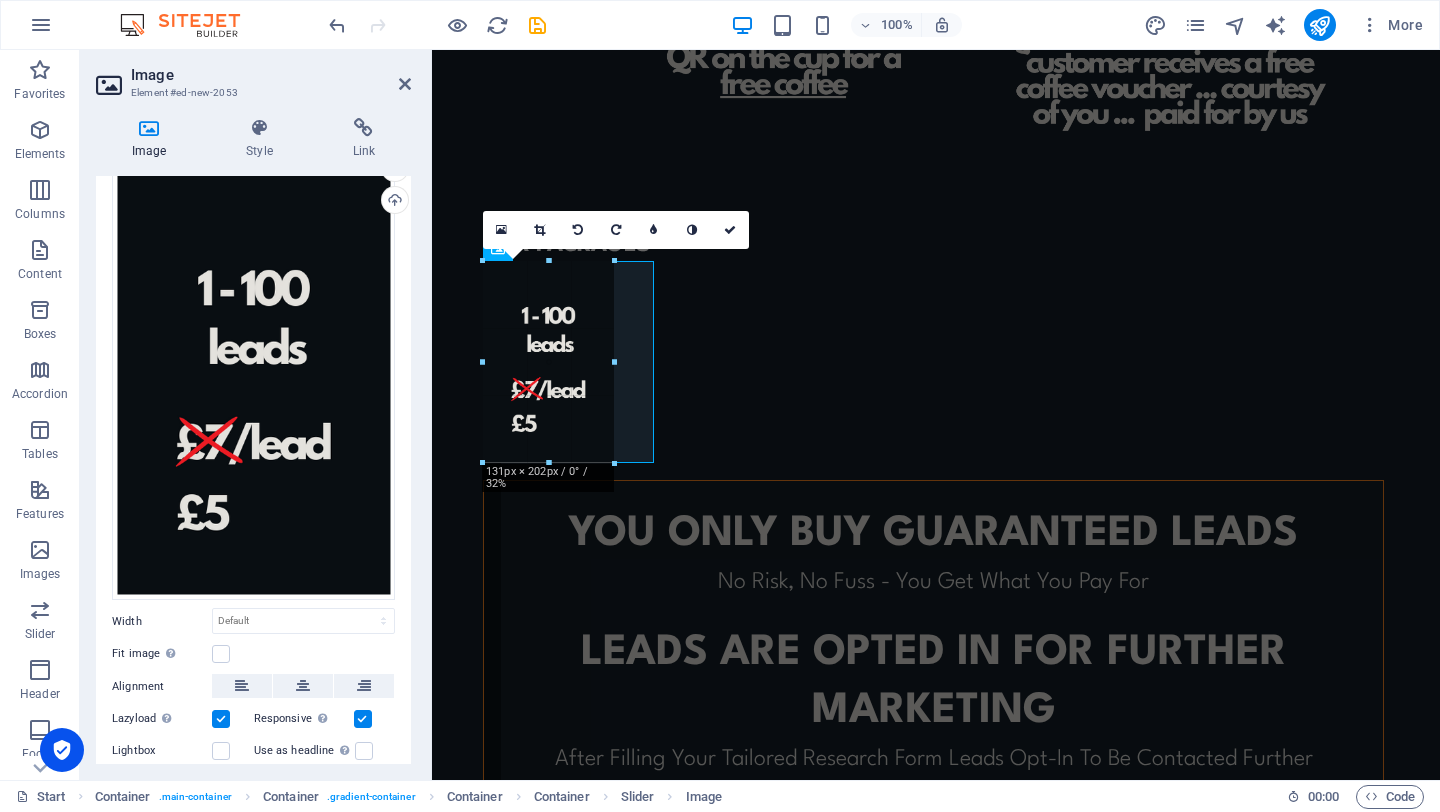 drag, startPoint x: 650, startPoint y: 523, endPoint x: 158, endPoint y: 401, distance: 506.9004 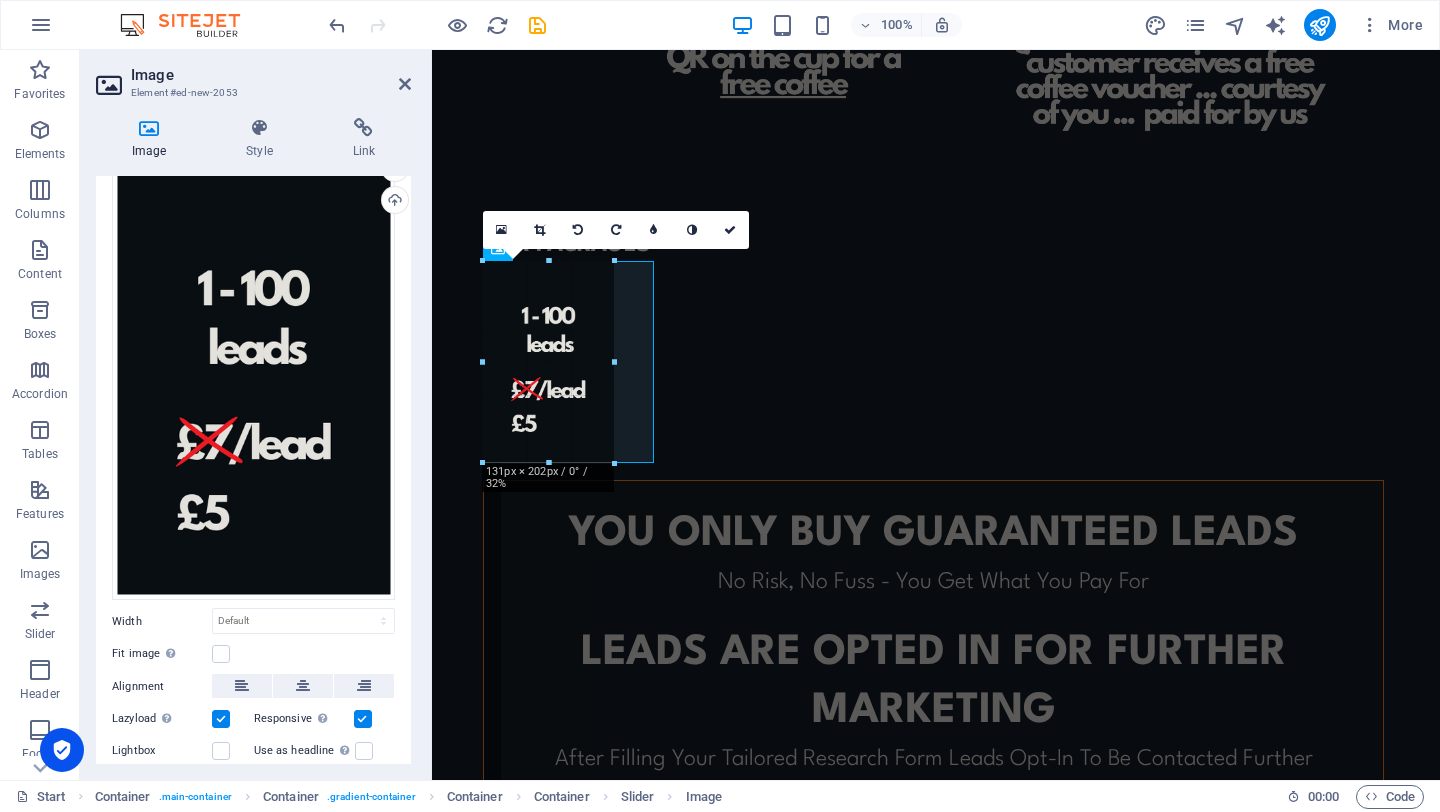 type on "131" 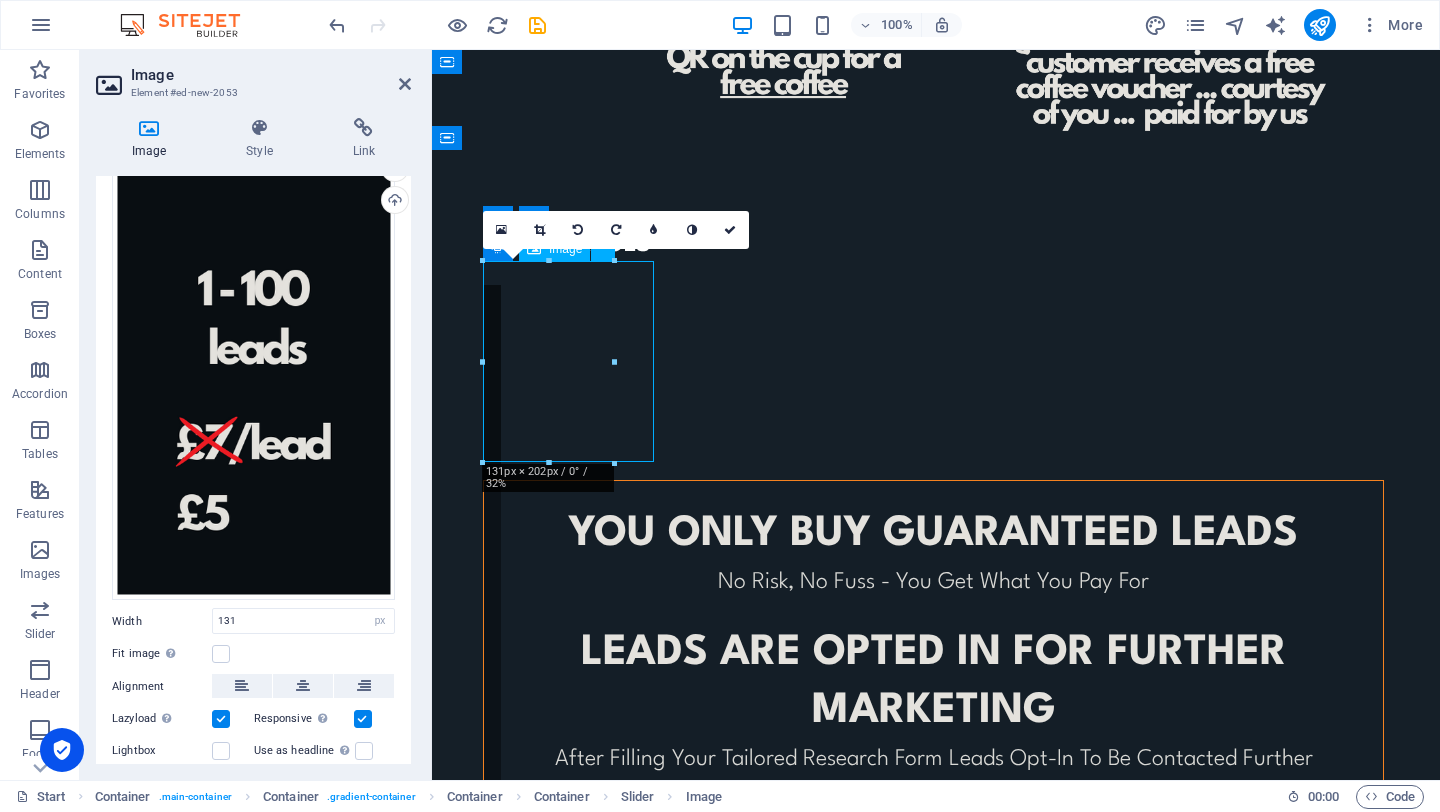 drag, startPoint x: 548, startPoint y: 377, endPoint x: 573, endPoint y: 377, distance: 25 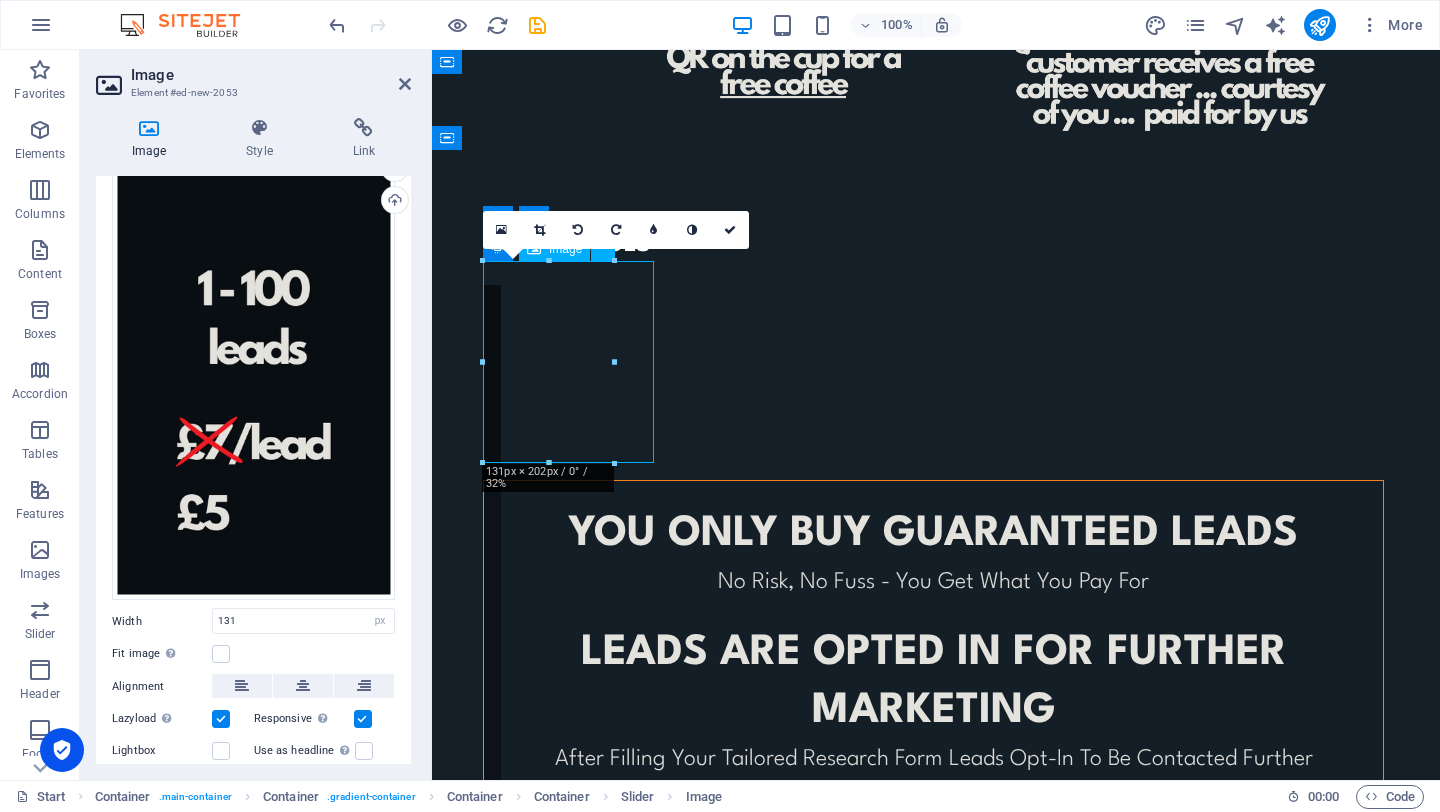 drag, startPoint x: 576, startPoint y: 371, endPoint x: 595, endPoint y: 370, distance: 19.026299 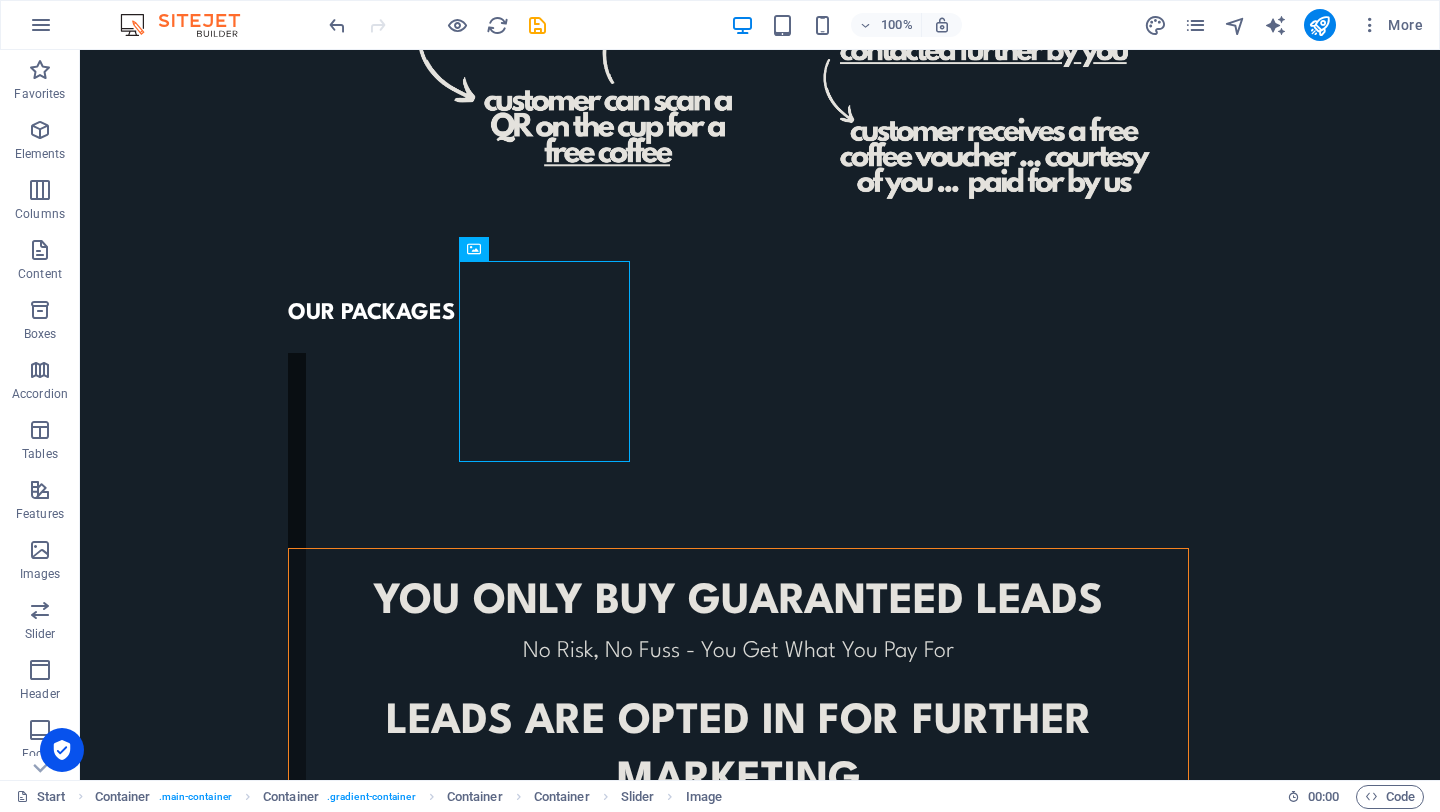 scroll, scrollTop: 1143, scrollLeft: 0, axis: vertical 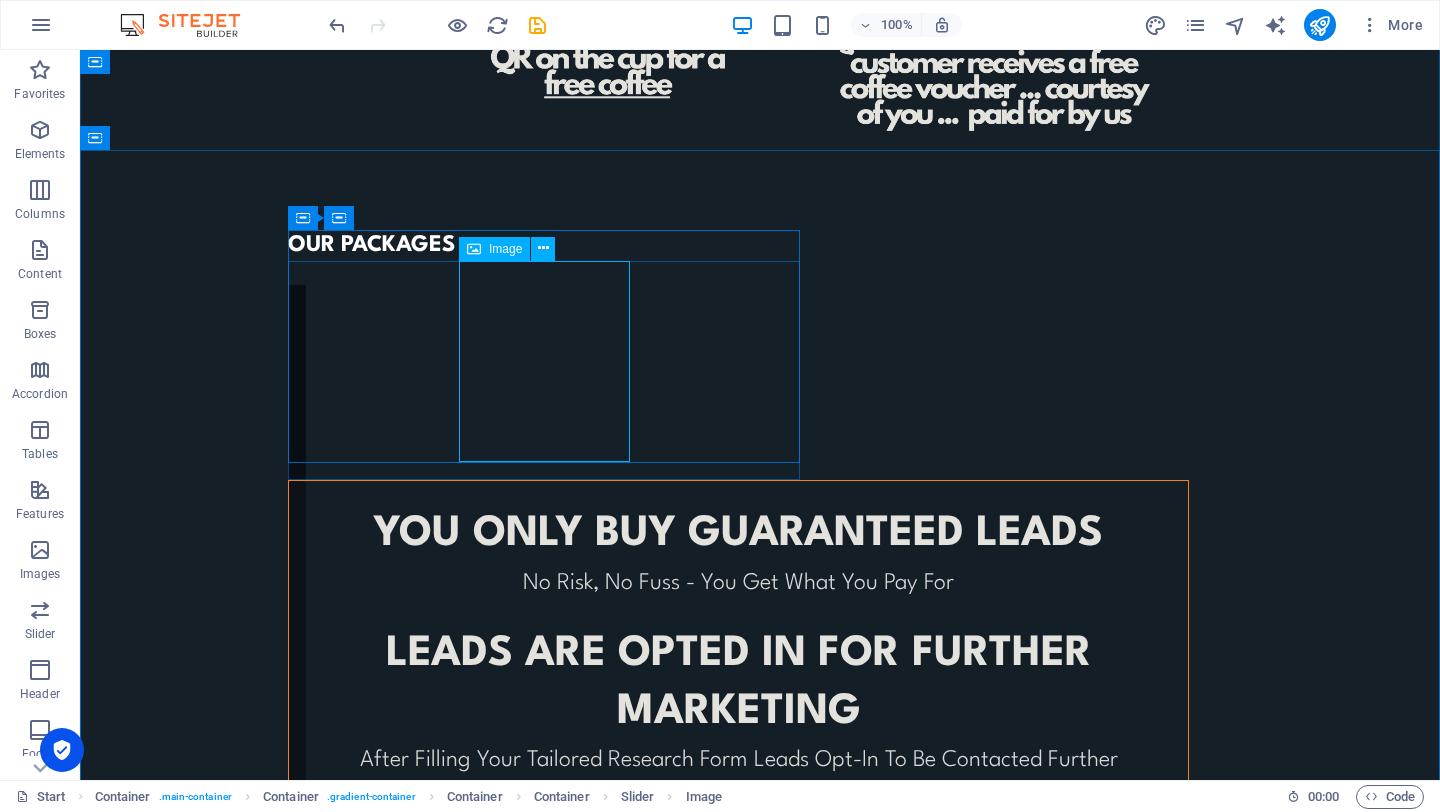 click at bounding box center [-140, 2674] 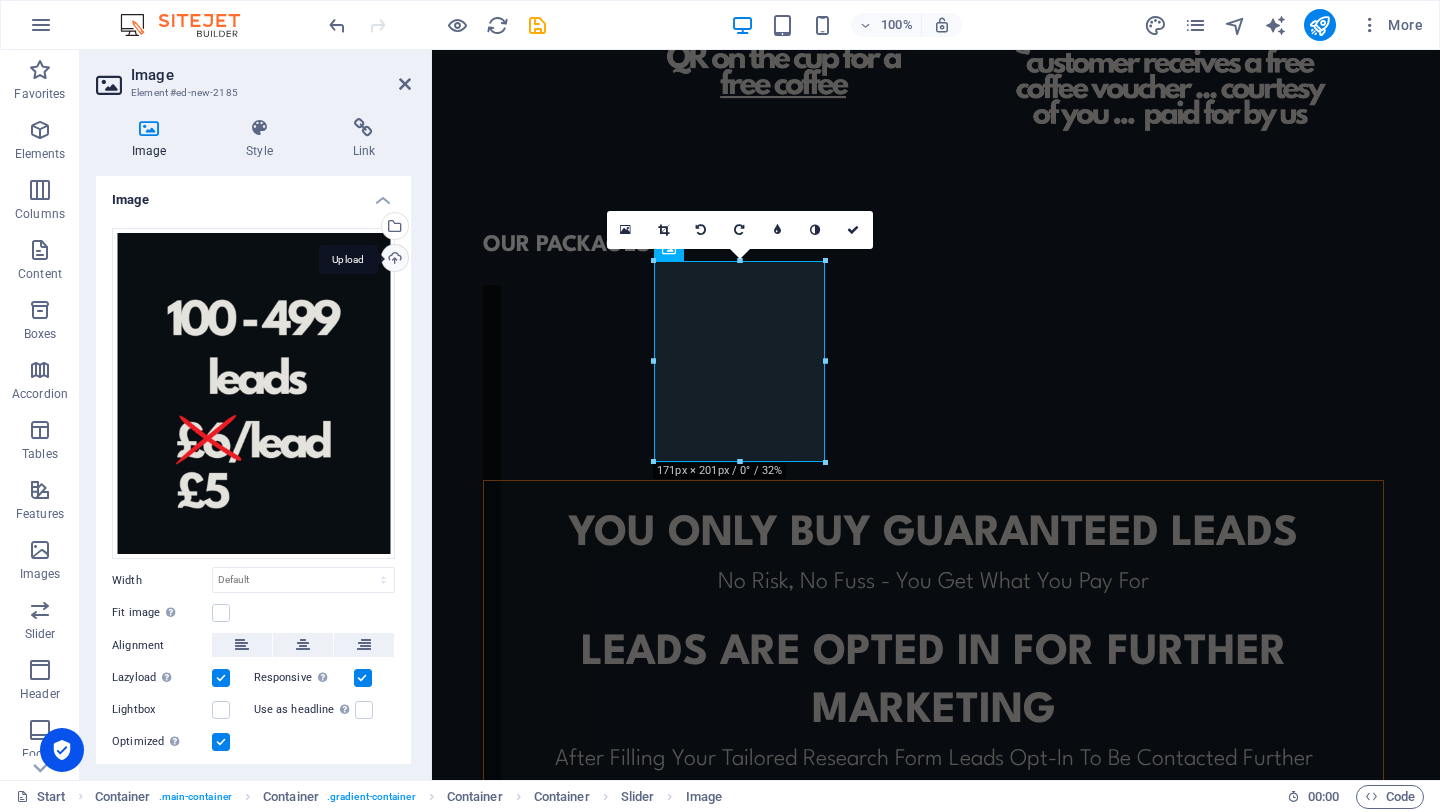 click on "Upload" at bounding box center [393, 260] 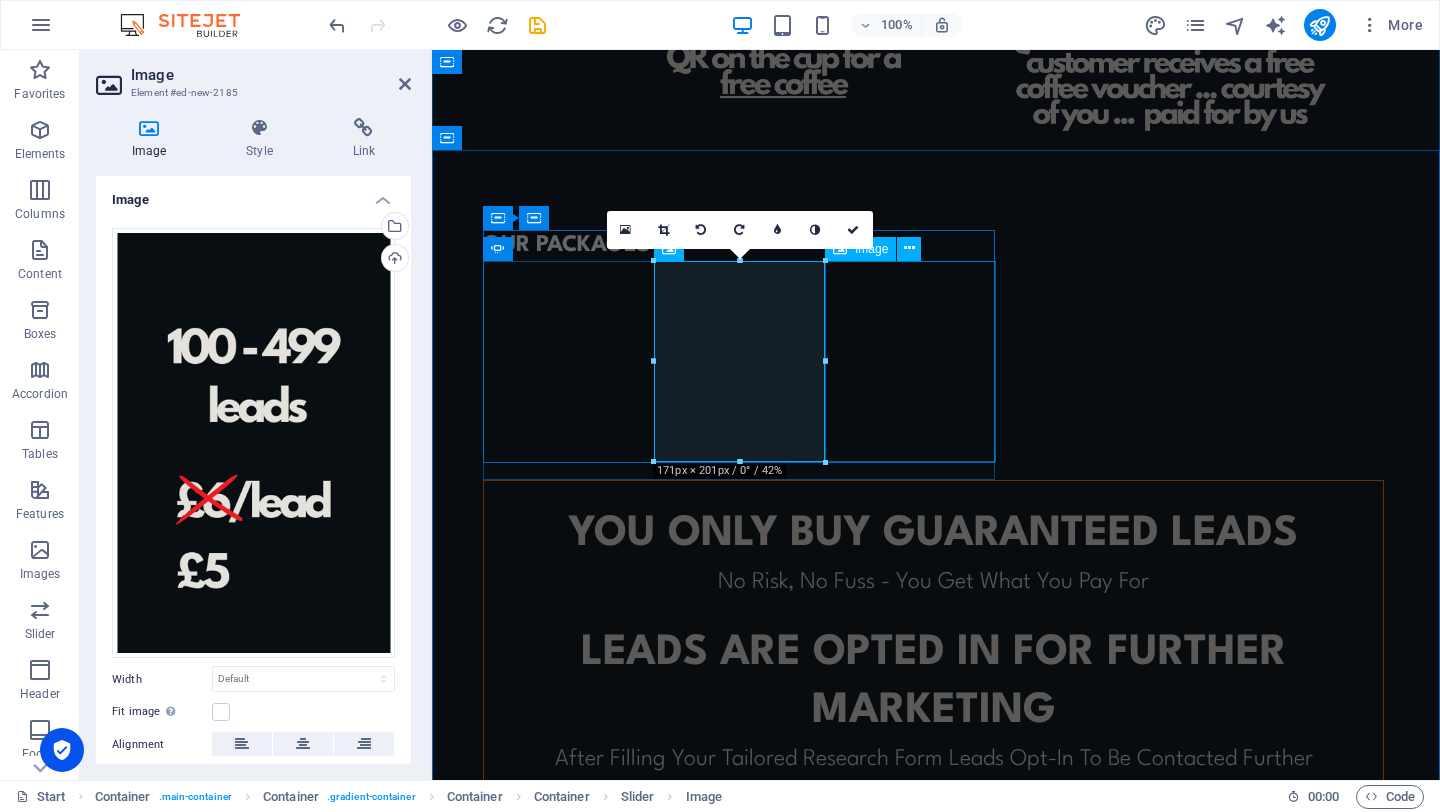 click at bounding box center [55, 3299] 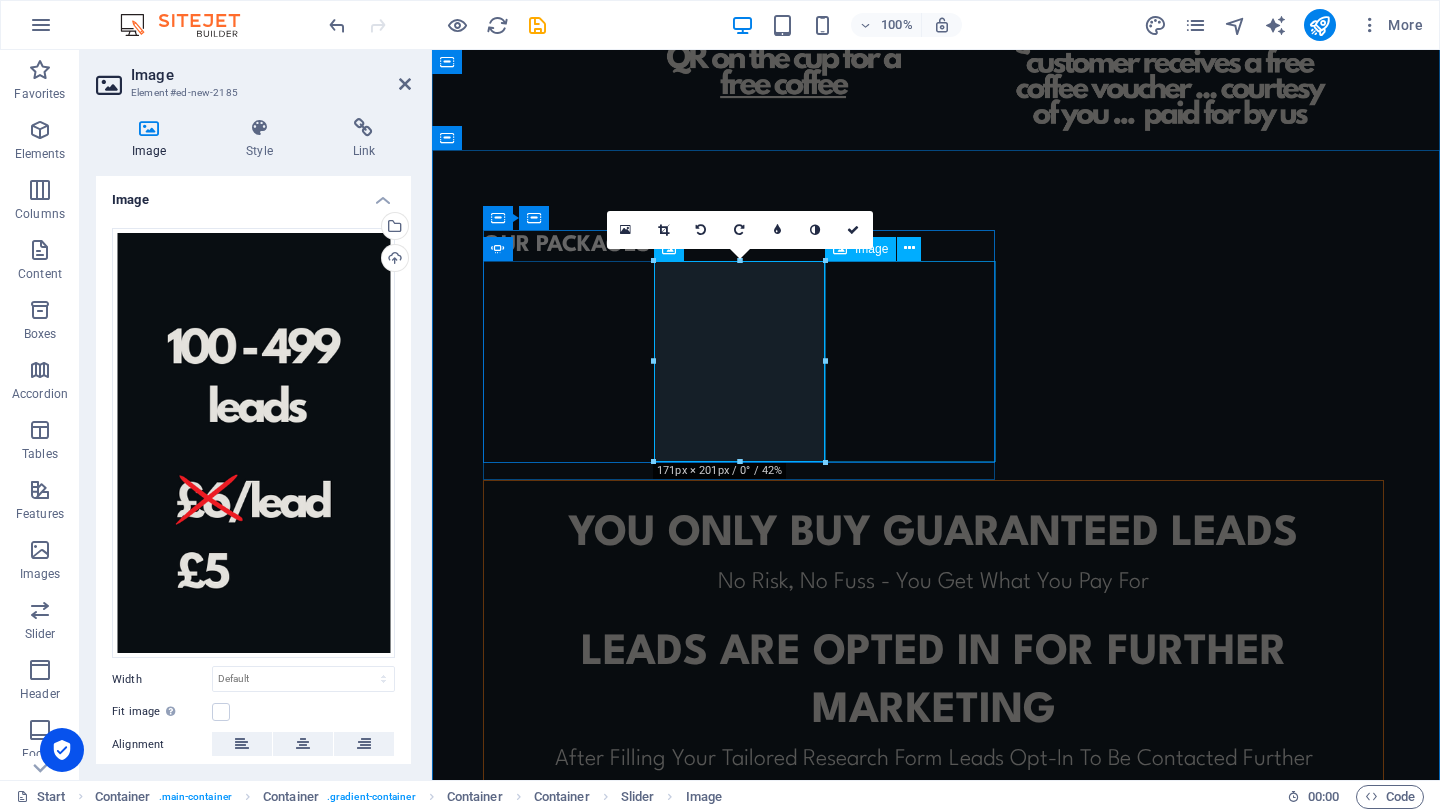 click at bounding box center (55, 3299) 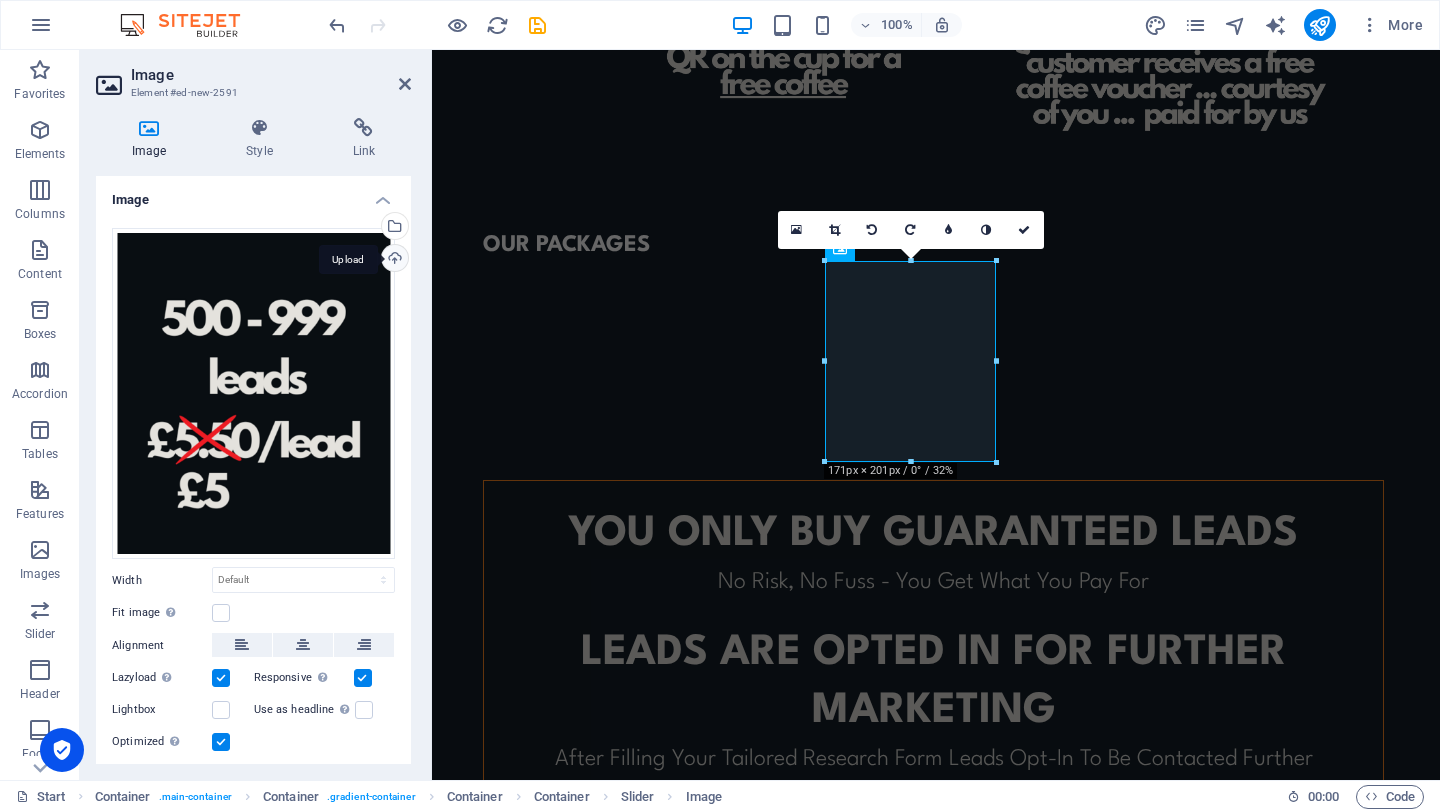 click on "Upload" at bounding box center [393, 260] 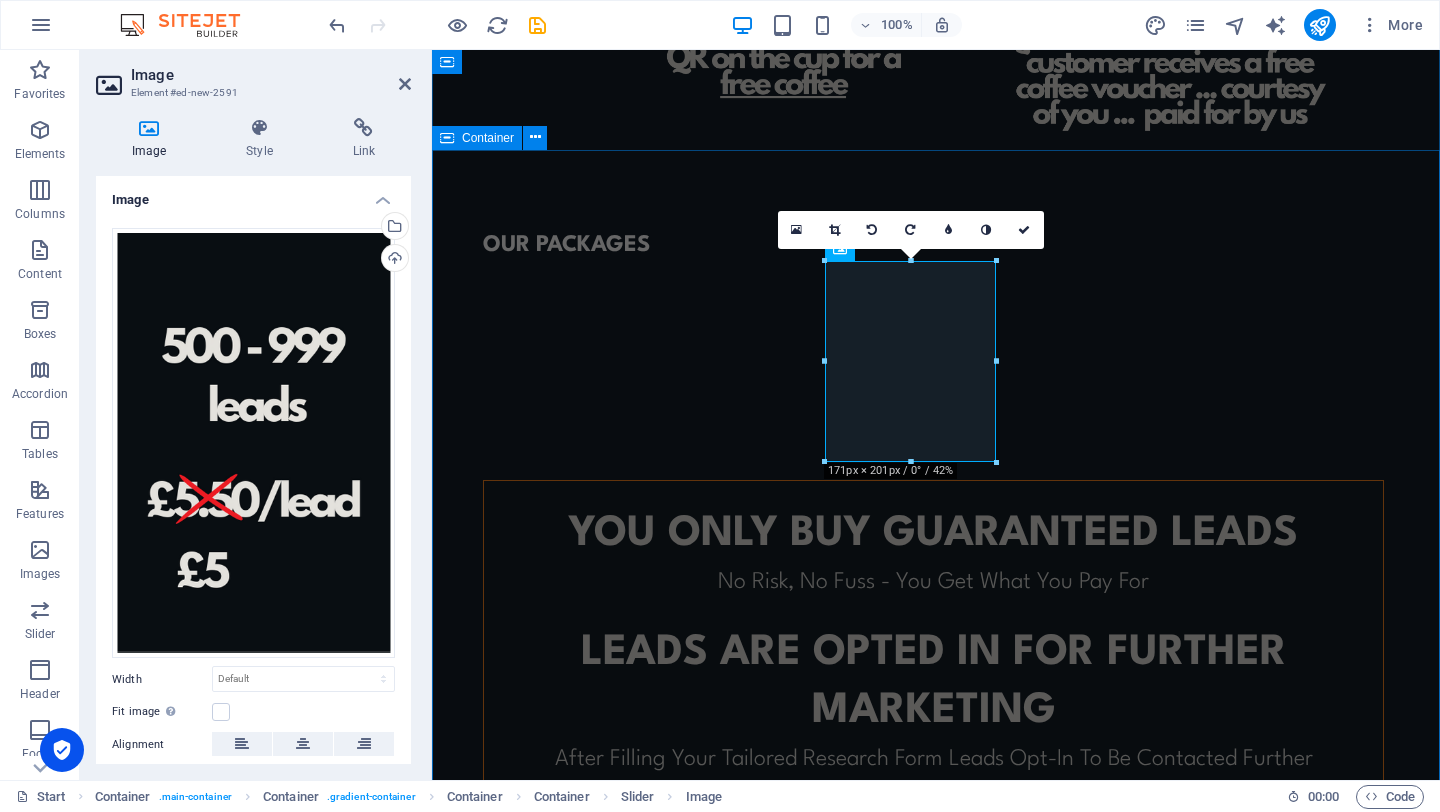 click on "OUR PACKAGES YOU ONLY BUY GUARANTEED LEADS No Risk, No Fuss - You Get What You Pay For leads ARE opted in for further marketing After Filling Your Tailored Research Form Leads Opt-In To Be Contacted Further No minimum orders To Cater For All Business Sizes or To Trial Before You Commit CONTACT US TO FIND OUT MORE © Code -  Legal notice  |  Privacy" at bounding box center (936, 649) 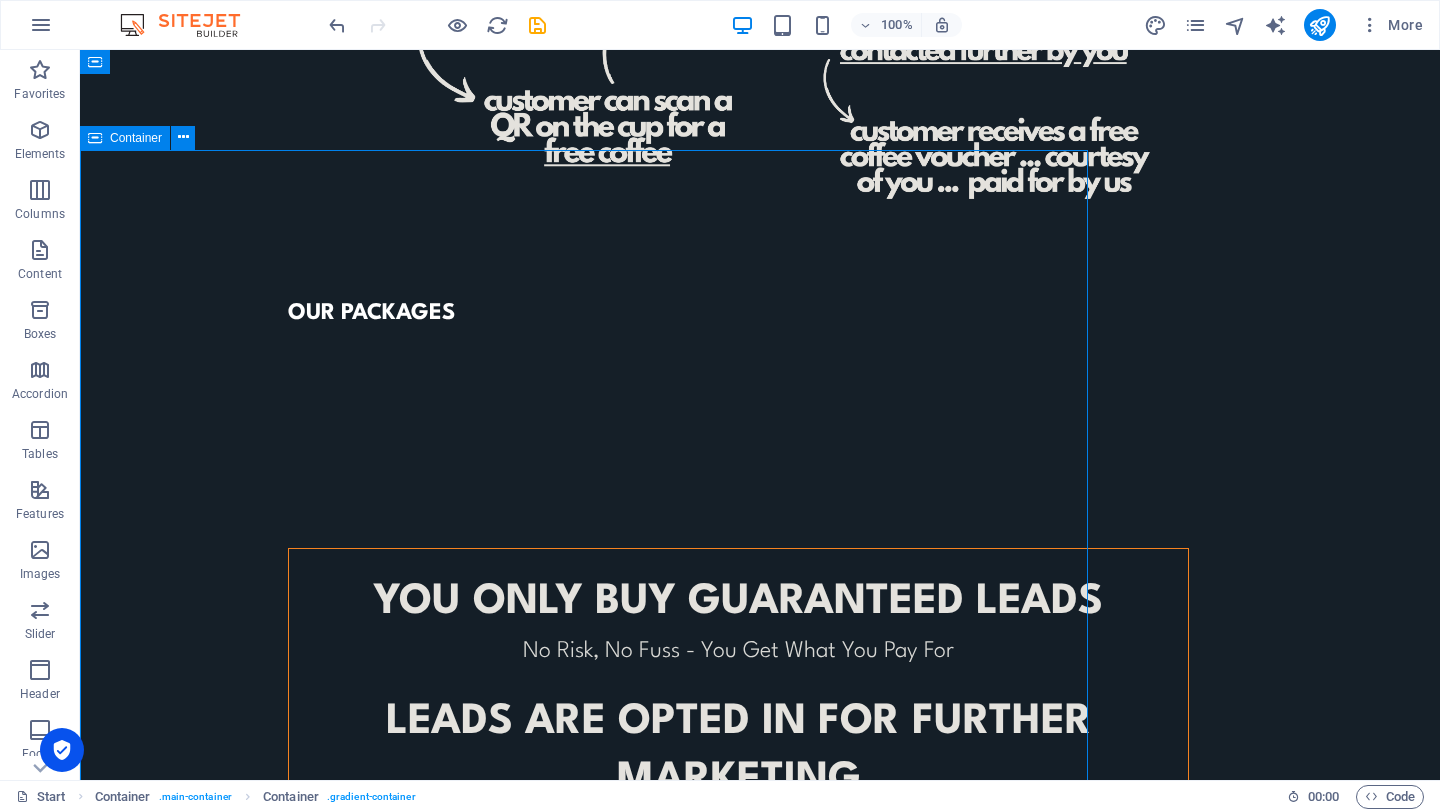 scroll, scrollTop: 1143, scrollLeft: 0, axis: vertical 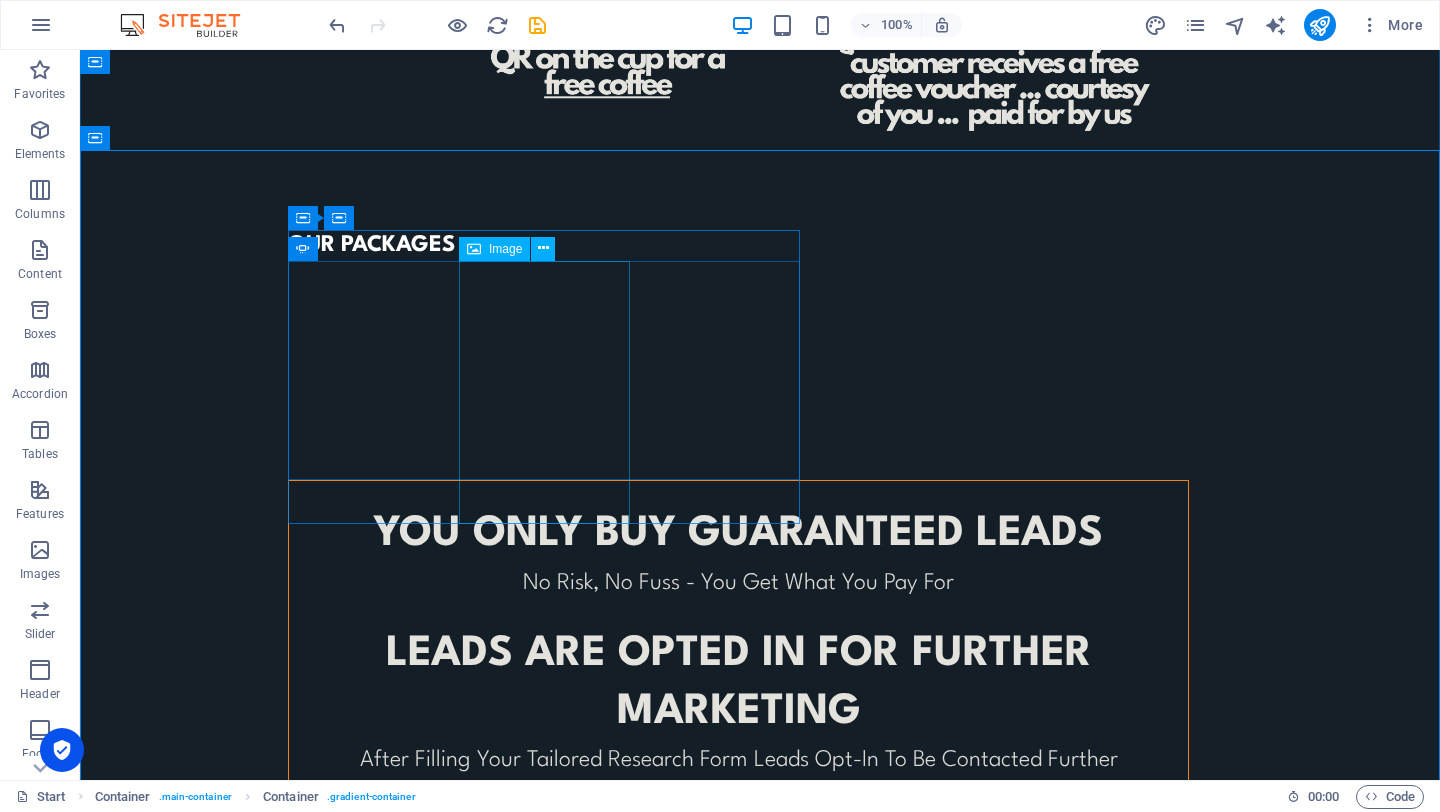 click at bounding box center [-140, 2674] 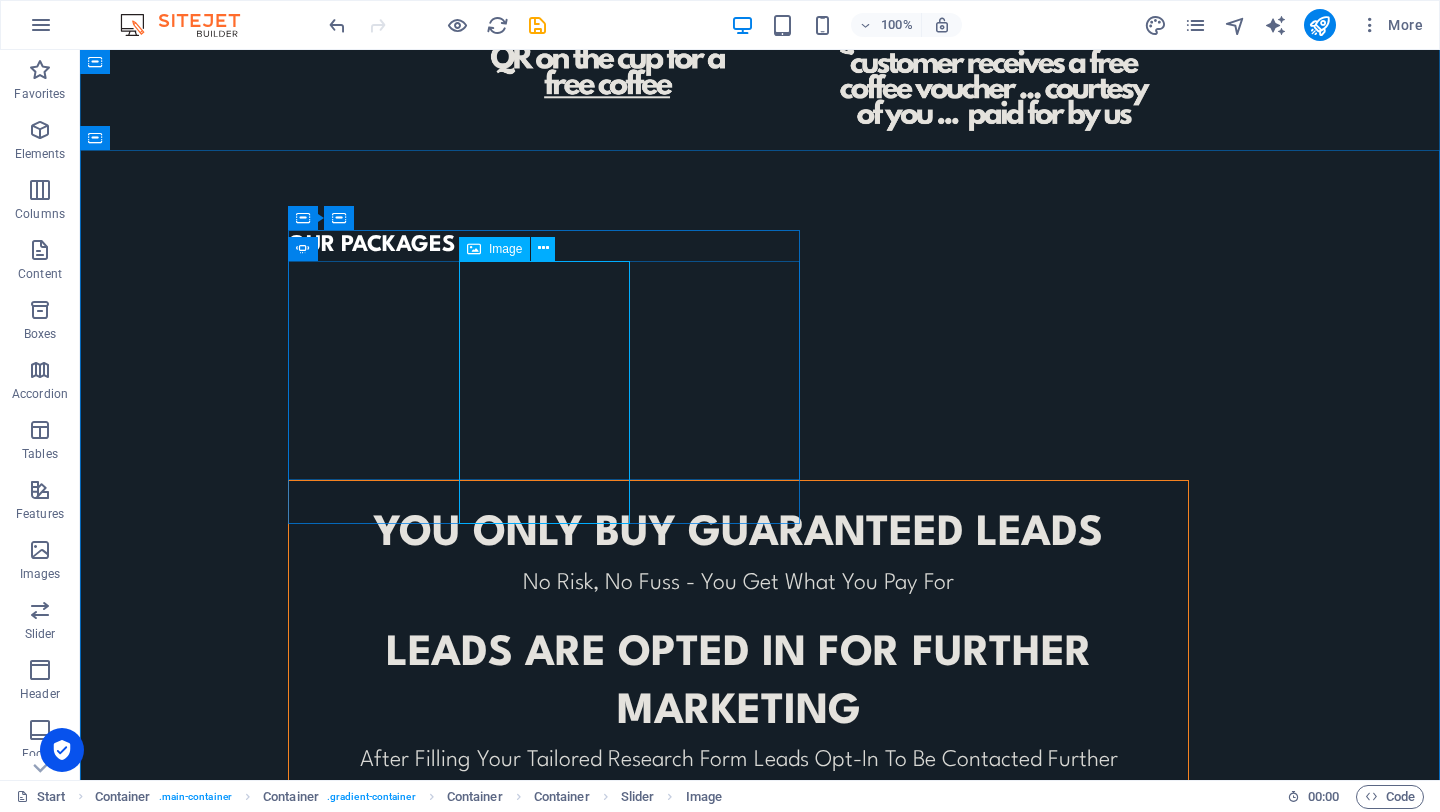 click at bounding box center [-140, 2674] 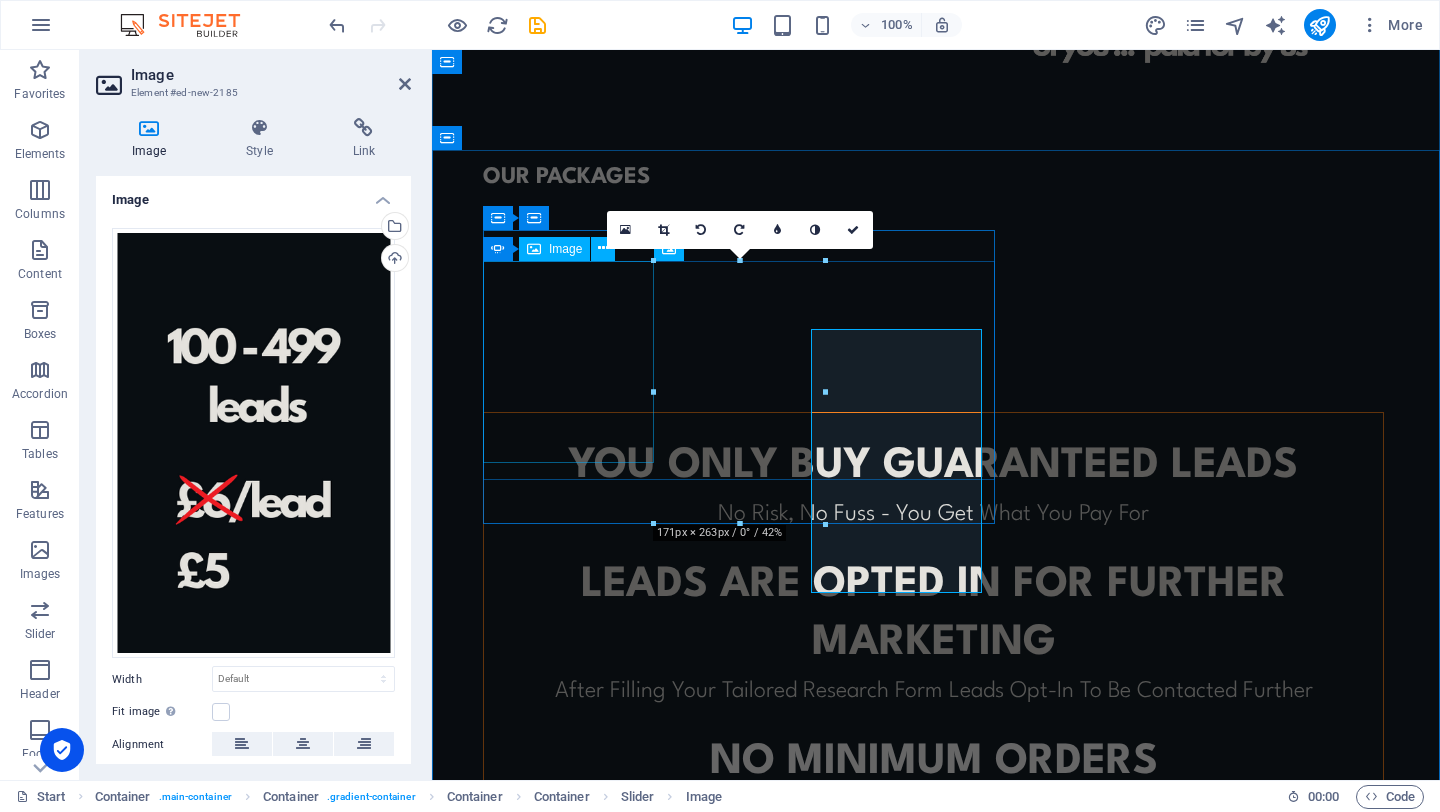 scroll, scrollTop: 1075, scrollLeft: 0, axis: vertical 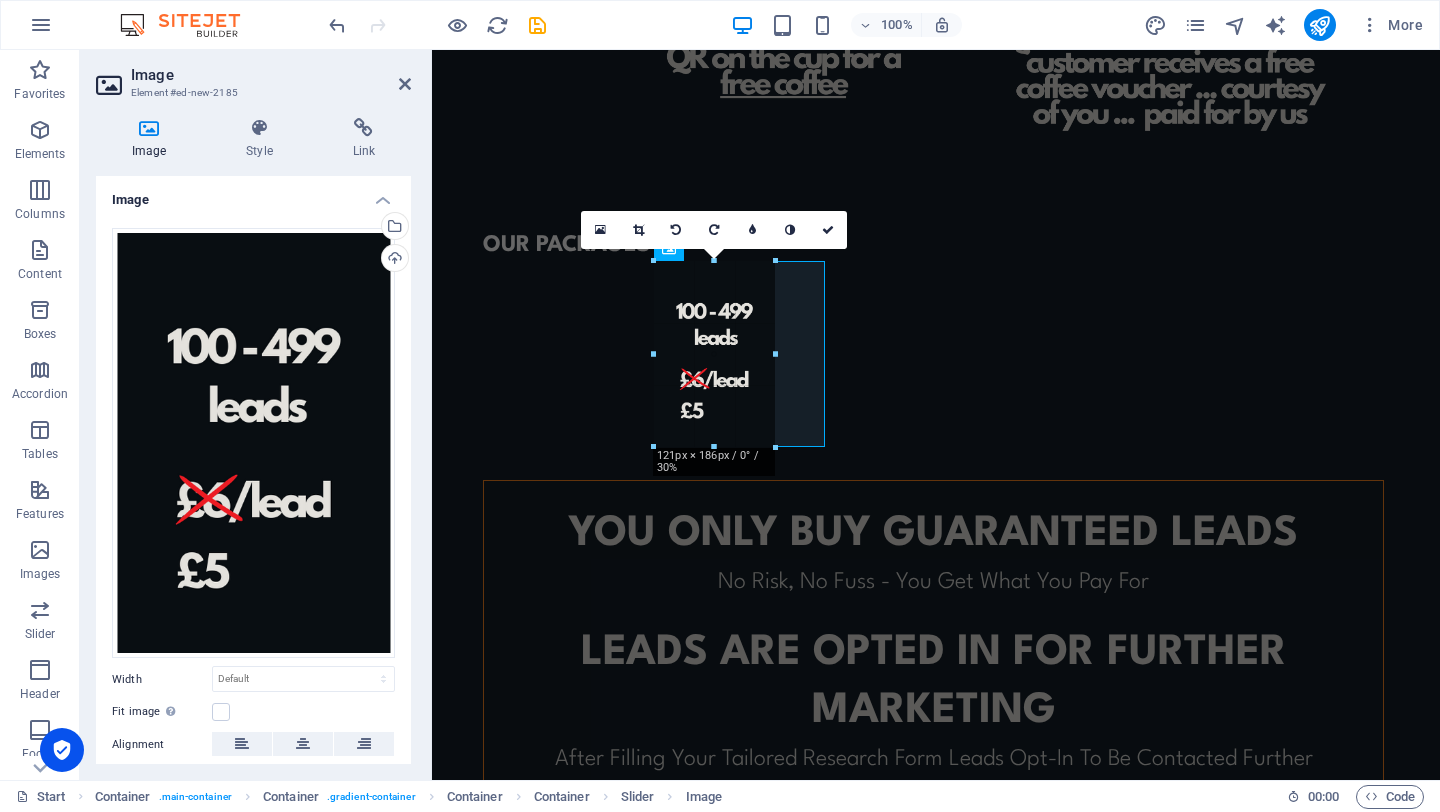 drag, startPoint x: 823, startPoint y: 522, endPoint x: 744, endPoint y: 449, distance: 107.563934 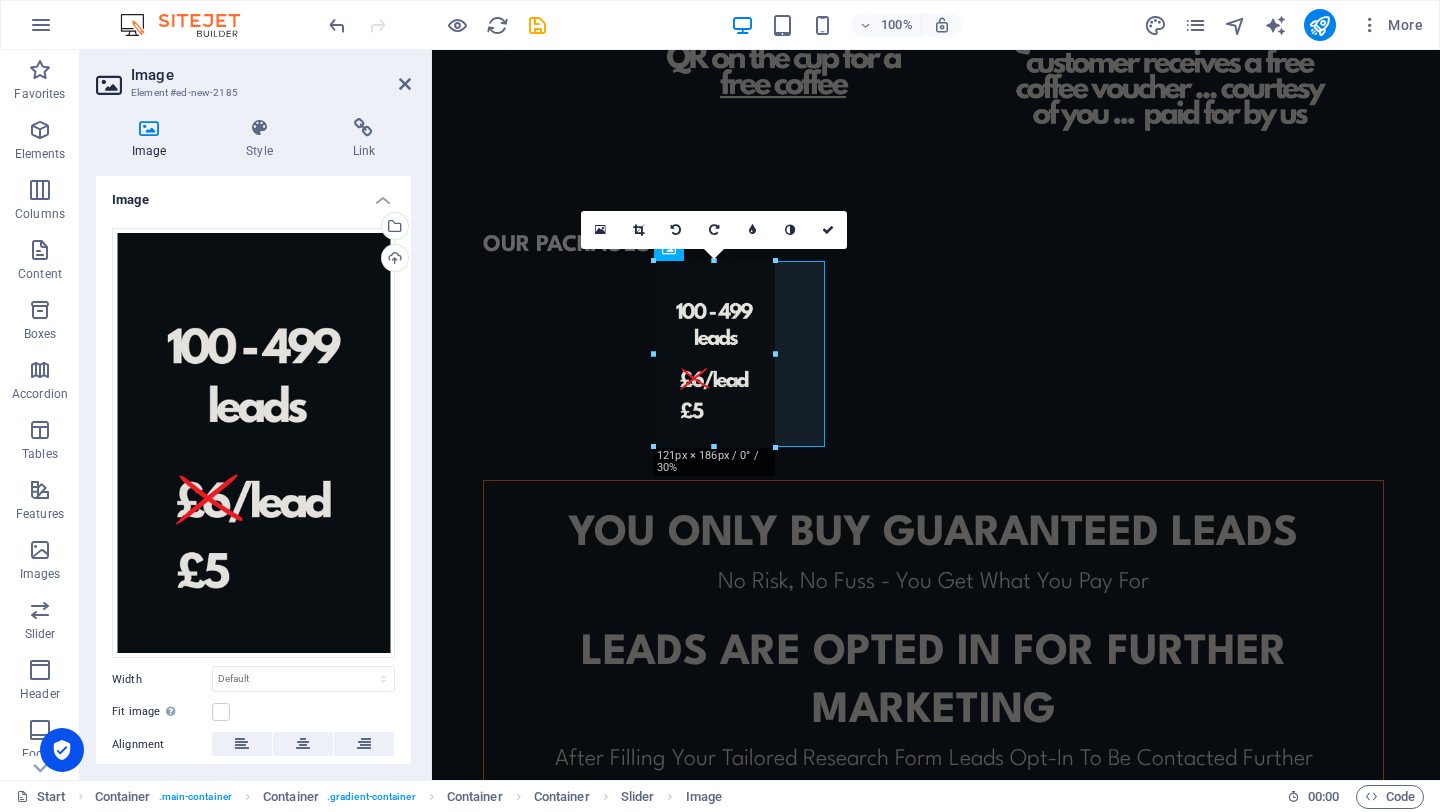 type on "120" 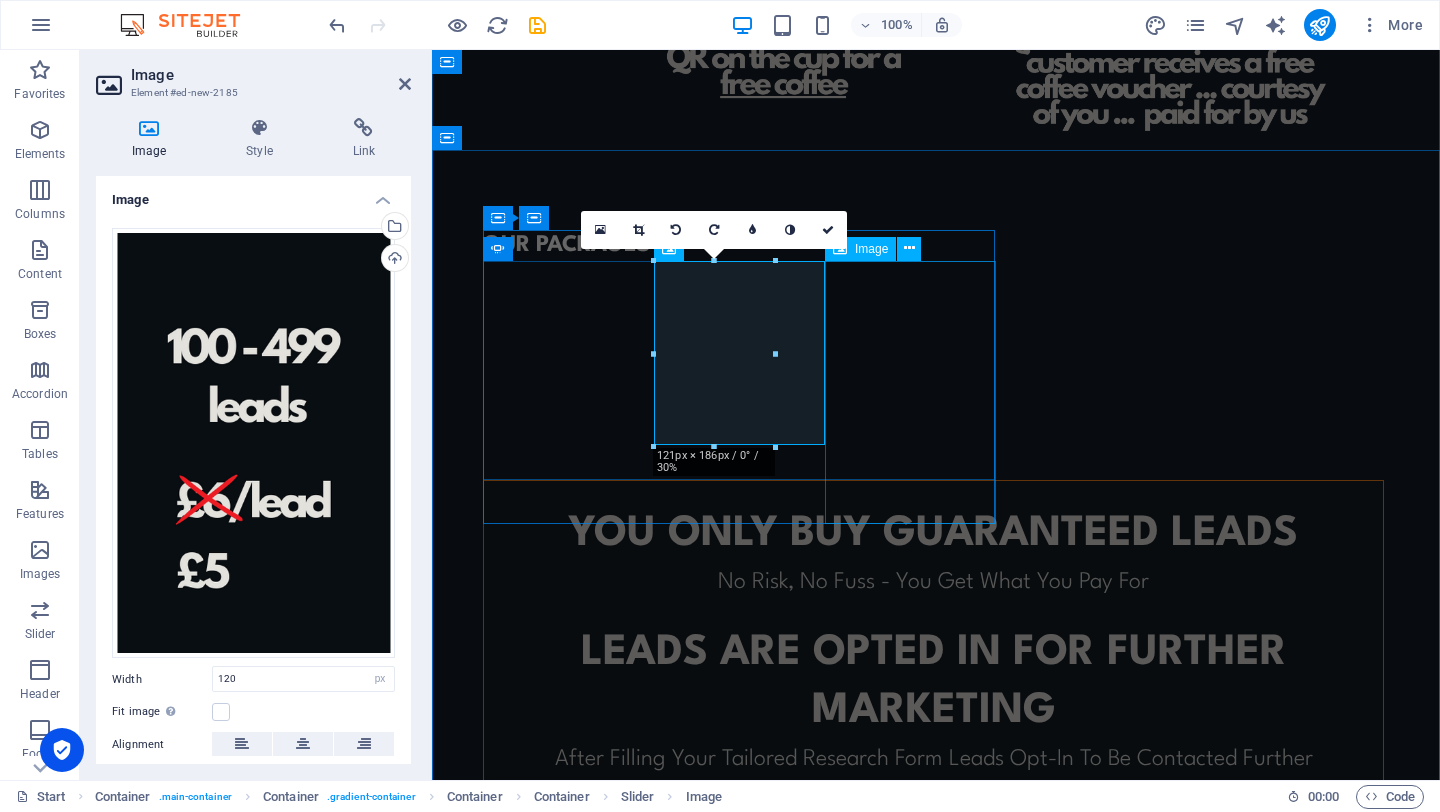 click at bounding box center (55, 2420) 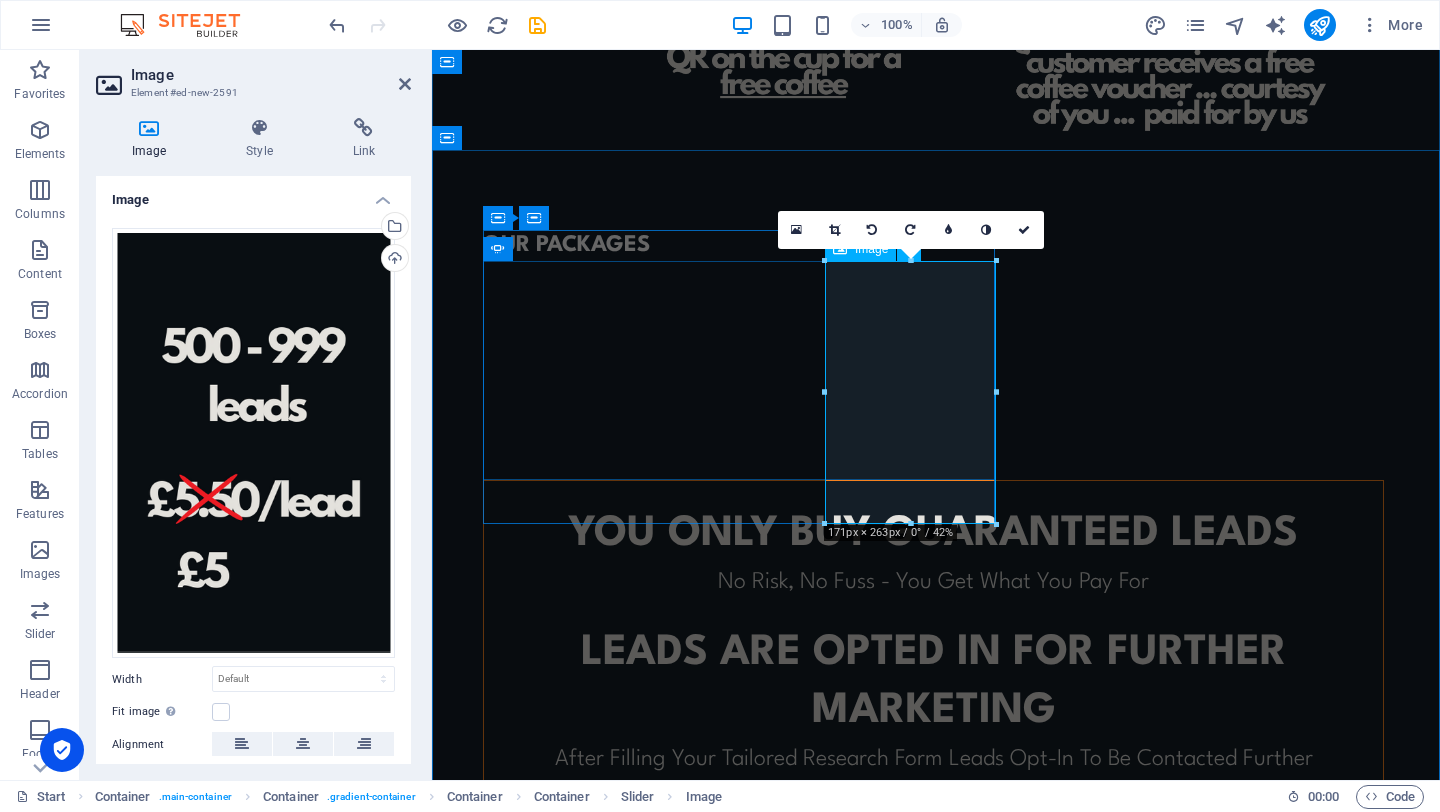 drag, startPoint x: 1424, startPoint y: 572, endPoint x: 911, endPoint y: 462, distance: 524.6608 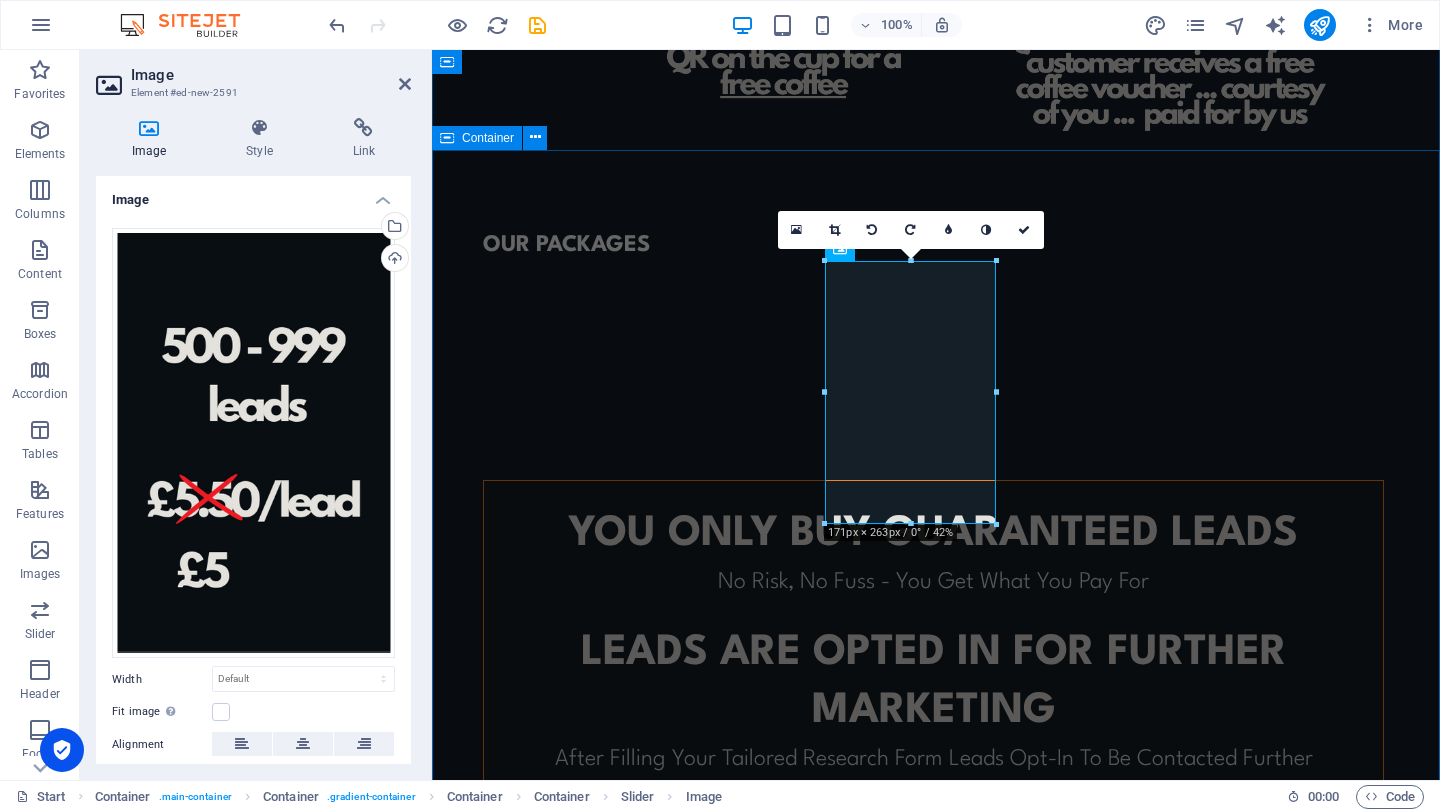 click on "OUR PACKAGES YOU ONLY BUY GUARANTEED LEADS No Risk, No Fuss - You Get What You Pay For leads ARE opted in for further marketing After Filling Your Tailored Research Form Leads Opt-In To Be Contacted Further No minimum orders To Cater For All Business Sizes or To Trial Before You Commit CONTACT US TO FIND OUT MORE © Code -  Legal notice  |  Privacy" at bounding box center (936, 649) 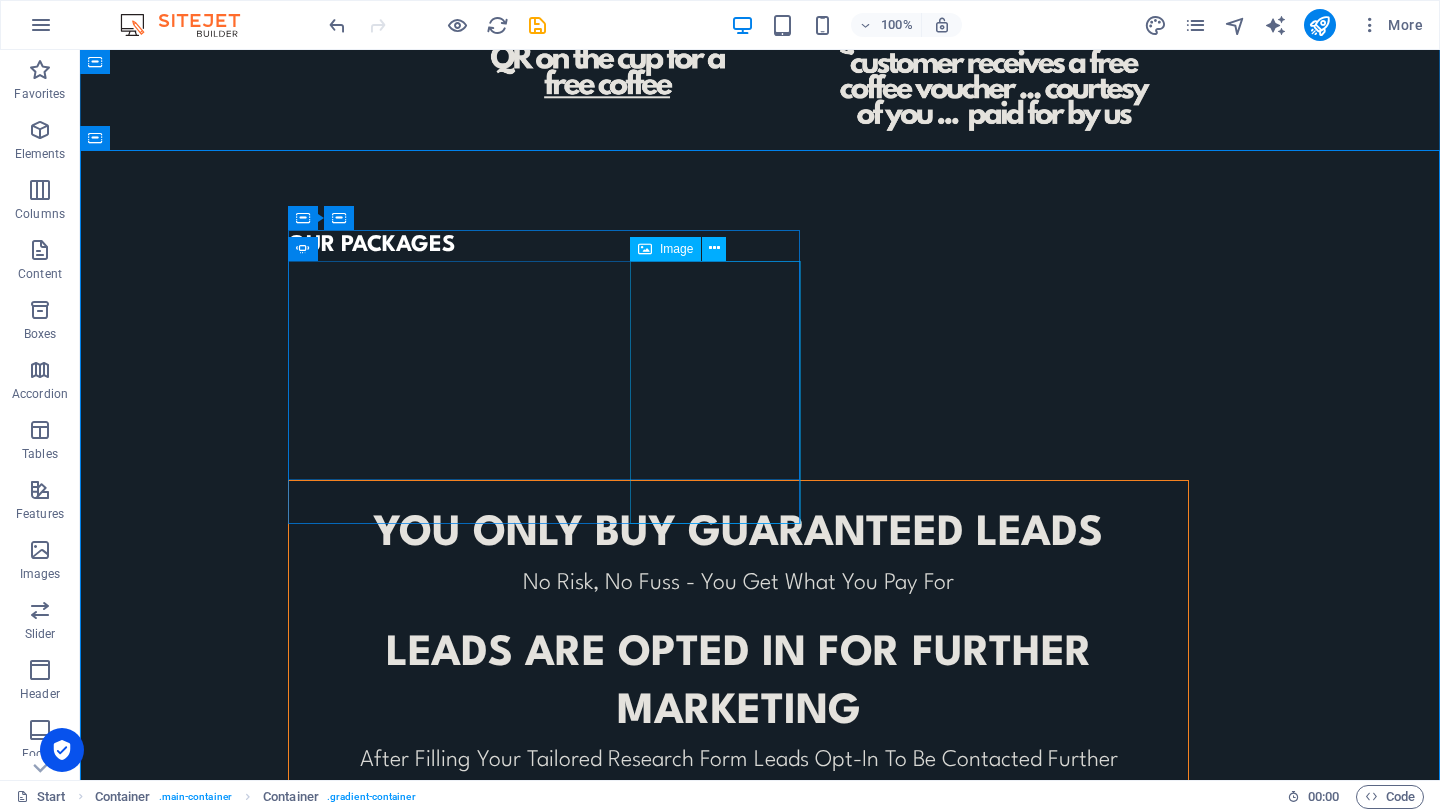 click at bounding box center [-140, 2420] 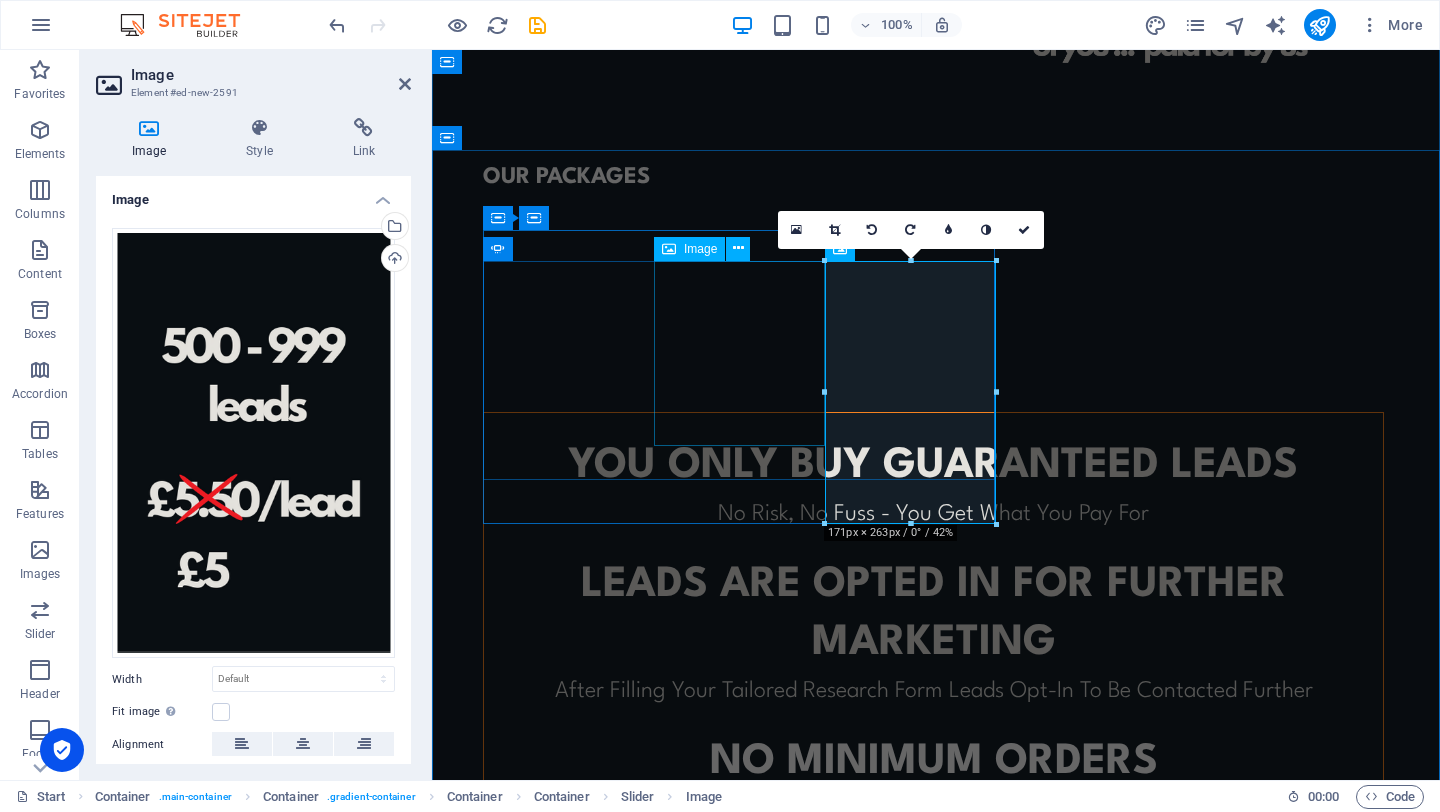 scroll, scrollTop: 1075, scrollLeft: 0, axis: vertical 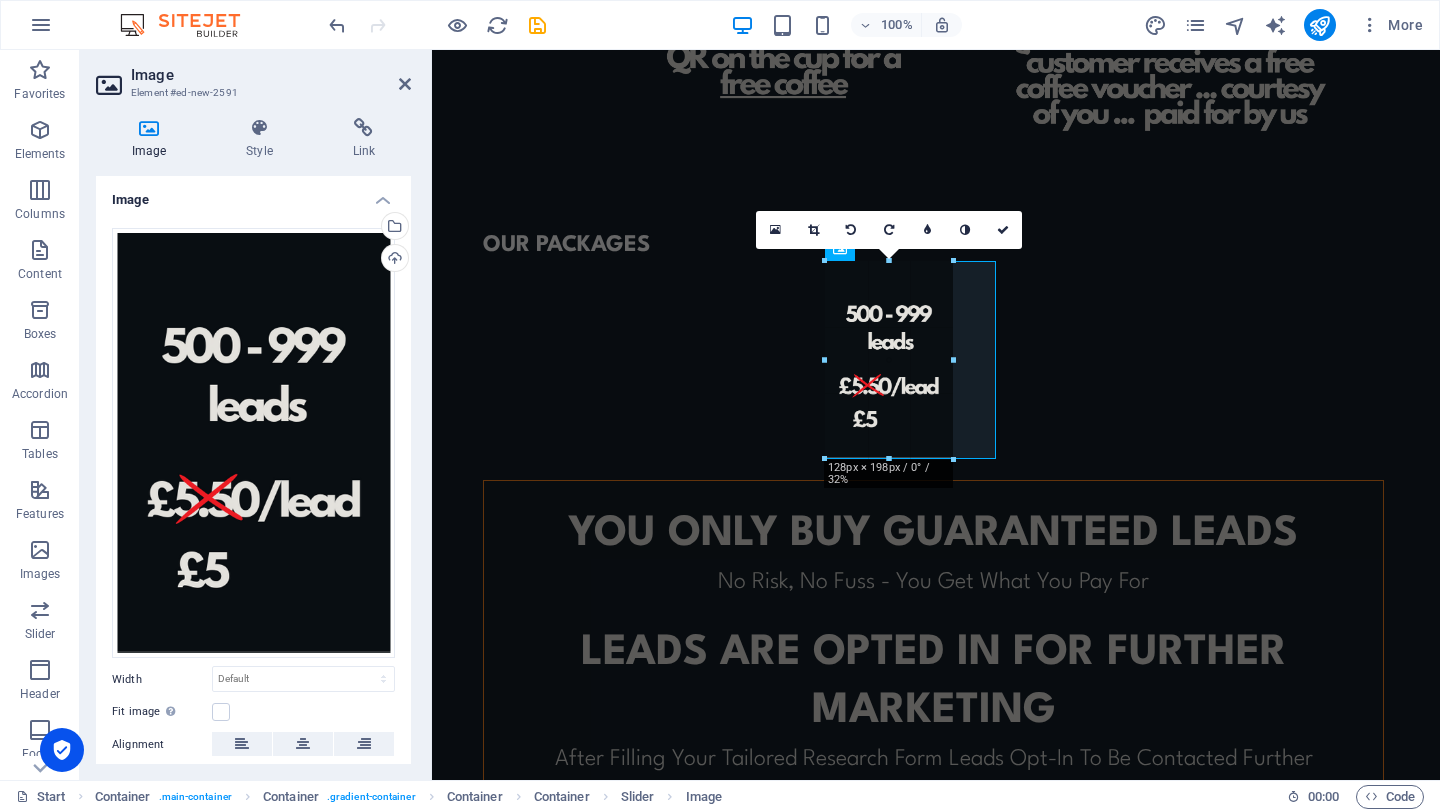 drag, startPoint x: 993, startPoint y: 523, endPoint x: 938, endPoint y: 461, distance: 82.87943 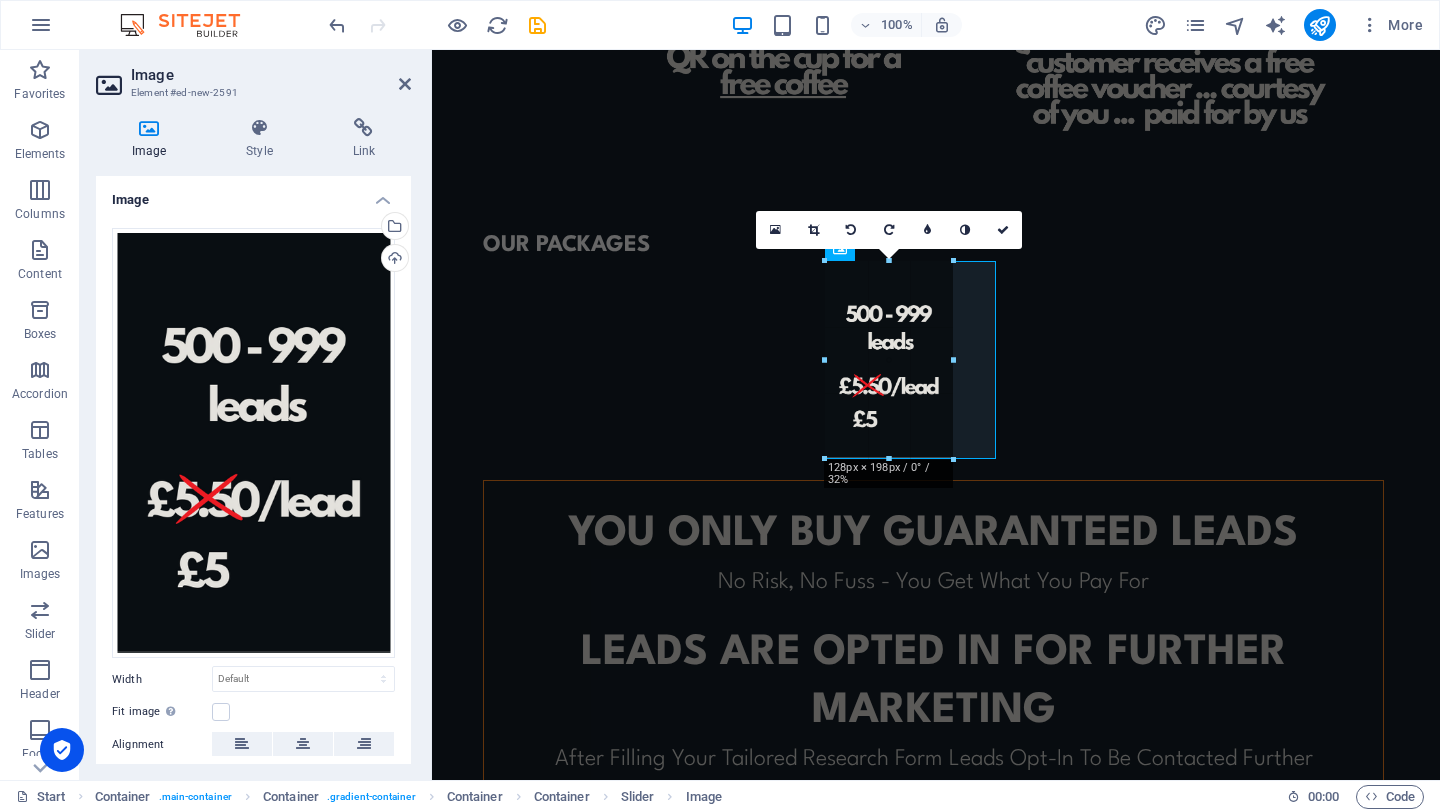 type on "128" 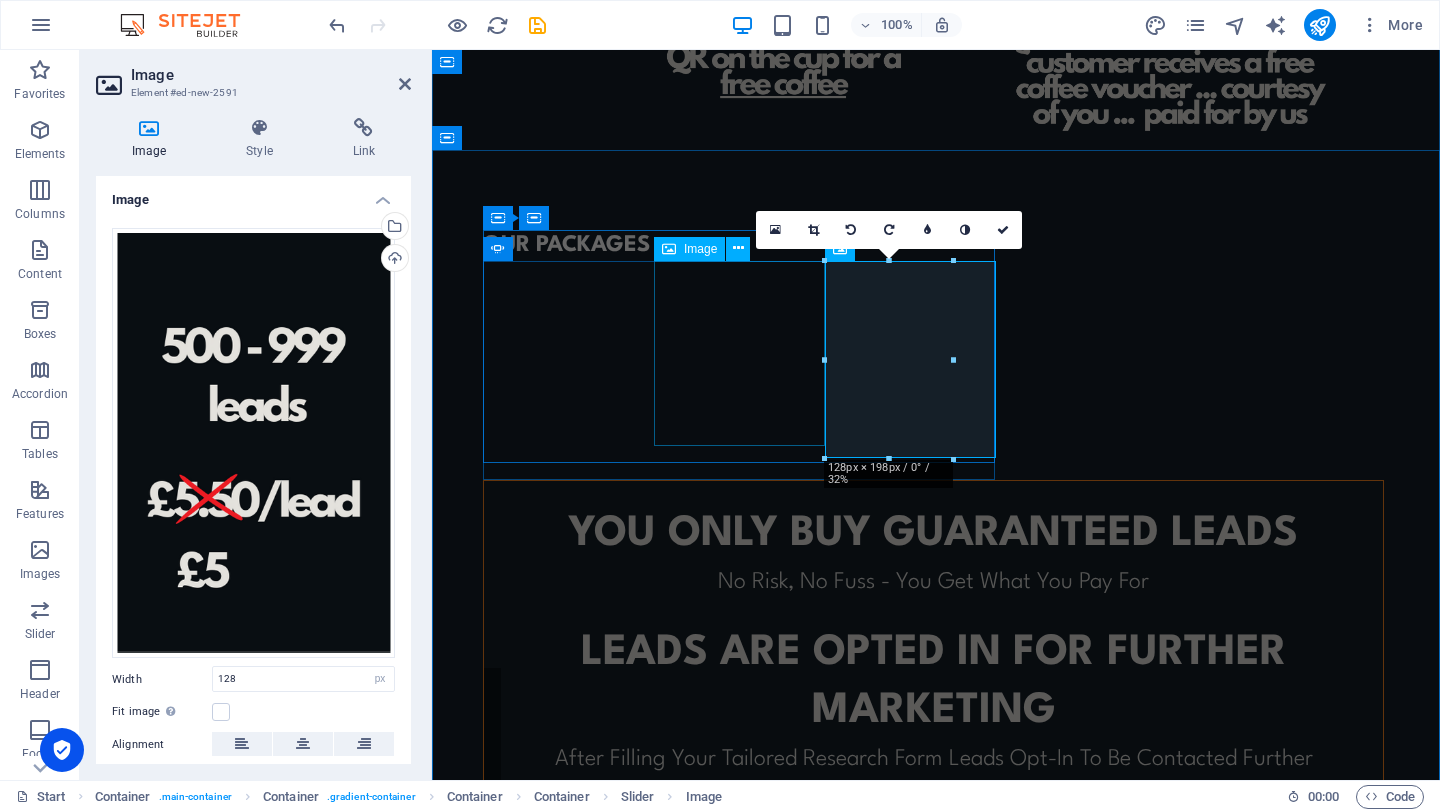 click at bounding box center [55, 1587] 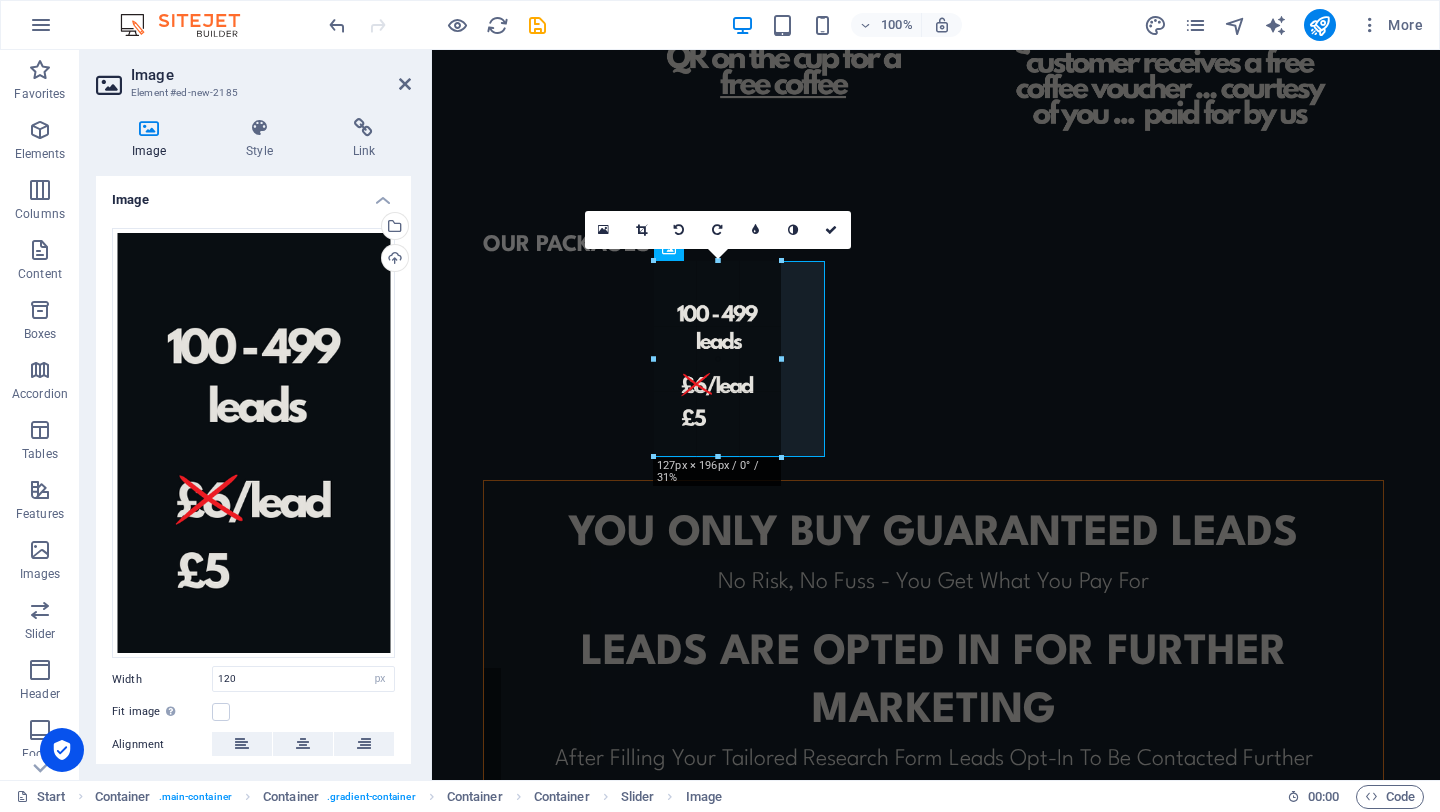 drag, startPoint x: 774, startPoint y: 444, endPoint x: 784, endPoint y: 452, distance: 12.806249 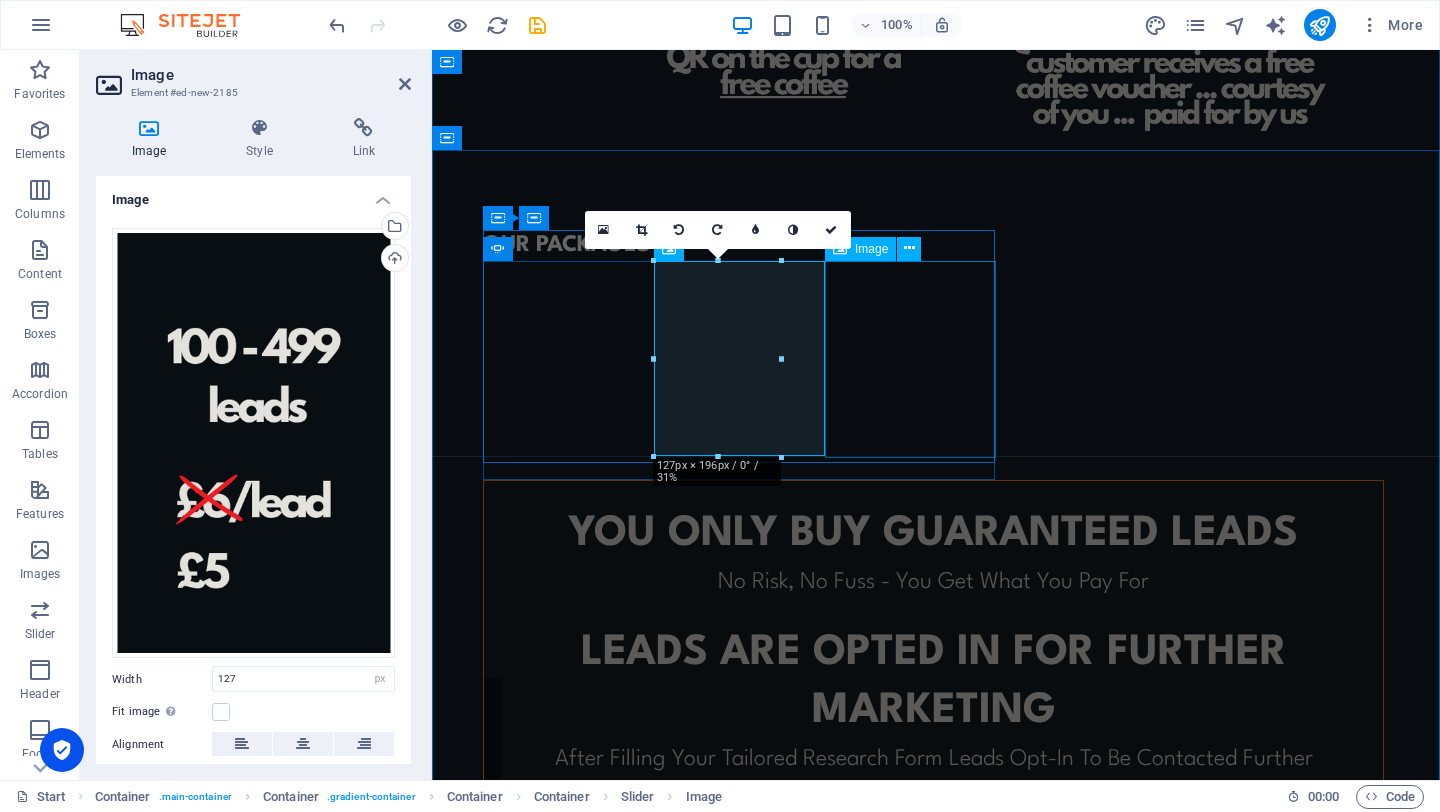 click on "OUR PACKAGES YOU ONLY BUY GUARANTEED LEADS No Risk, No Fuss - You Get What You Pay For leads ARE opted in for further marketing After Filling Your Tailored Research Form Leads Opt-In To Be Contacted Further No minimum orders To Cater For All Business Sizes or To Trial Before You Commit CONTACT US TO FIND OUT MORE © Code -  Legal notice  |  Privacy" at bounding box center (936, 649) 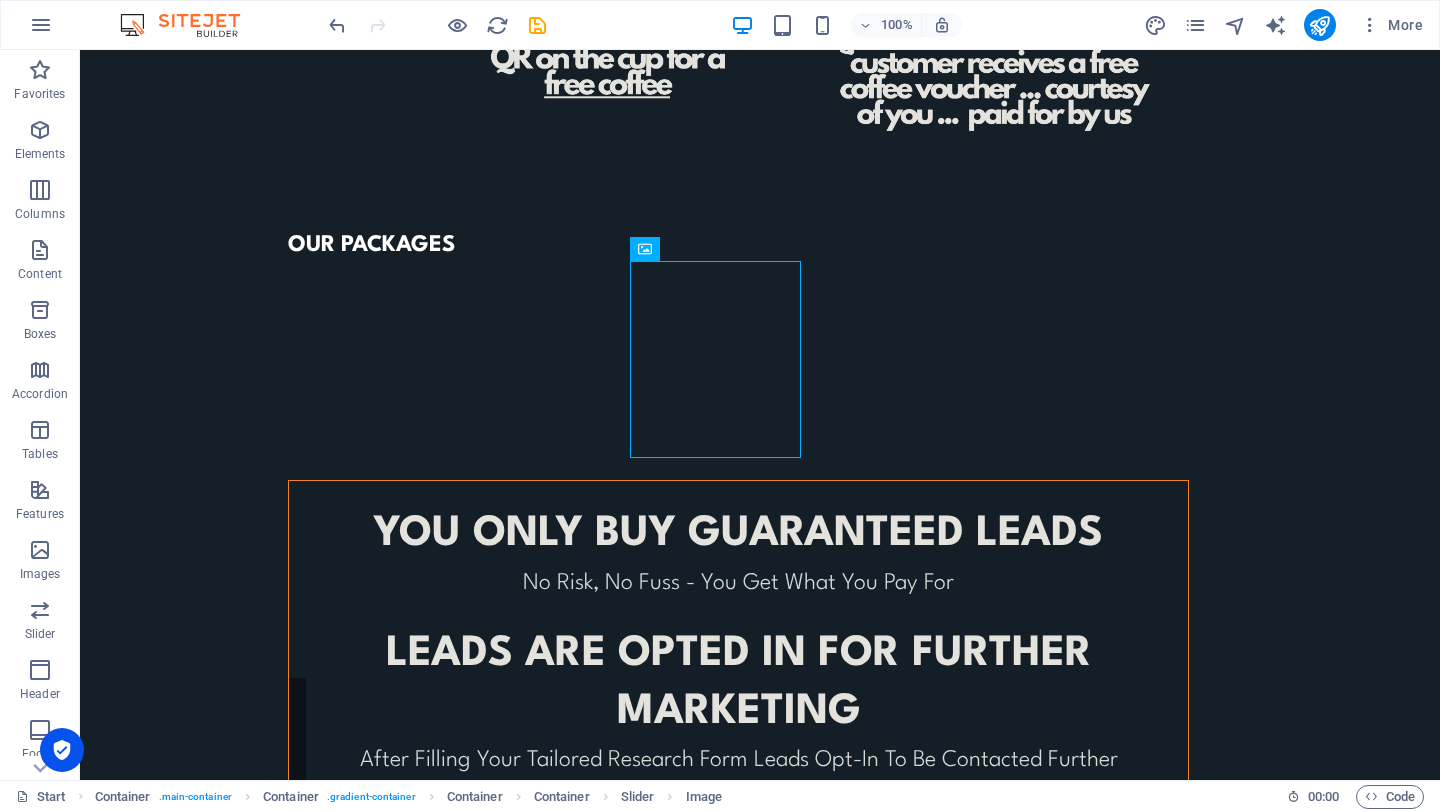 click on "OUR PACKAGES YOU ONLY BUY GUARANTEED LEADS No Risk, No Fuss - You Get What You Pay For leads ARE opted in for further marketing After Filling Your Tailored Research Form Leads Opt-In To Be Contacted Further No minimum orders To Cater For All Business Sizes or To Trial Before You Commit CONTACT US TO FIND OUT MORE © Code -  Legal notice  |  Privacy" at bounding box center (760, 649) 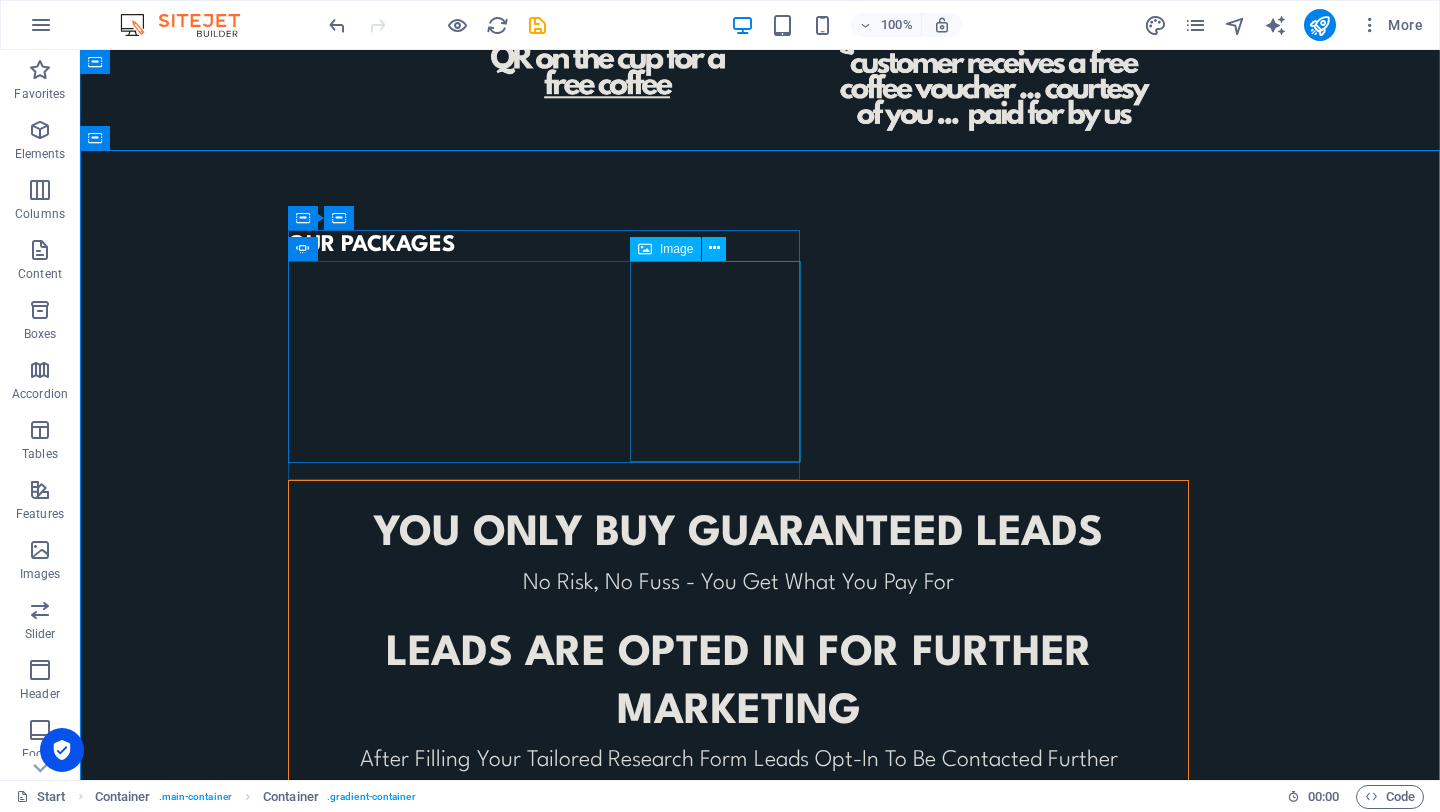 click at bounding box center (-311, 2210) 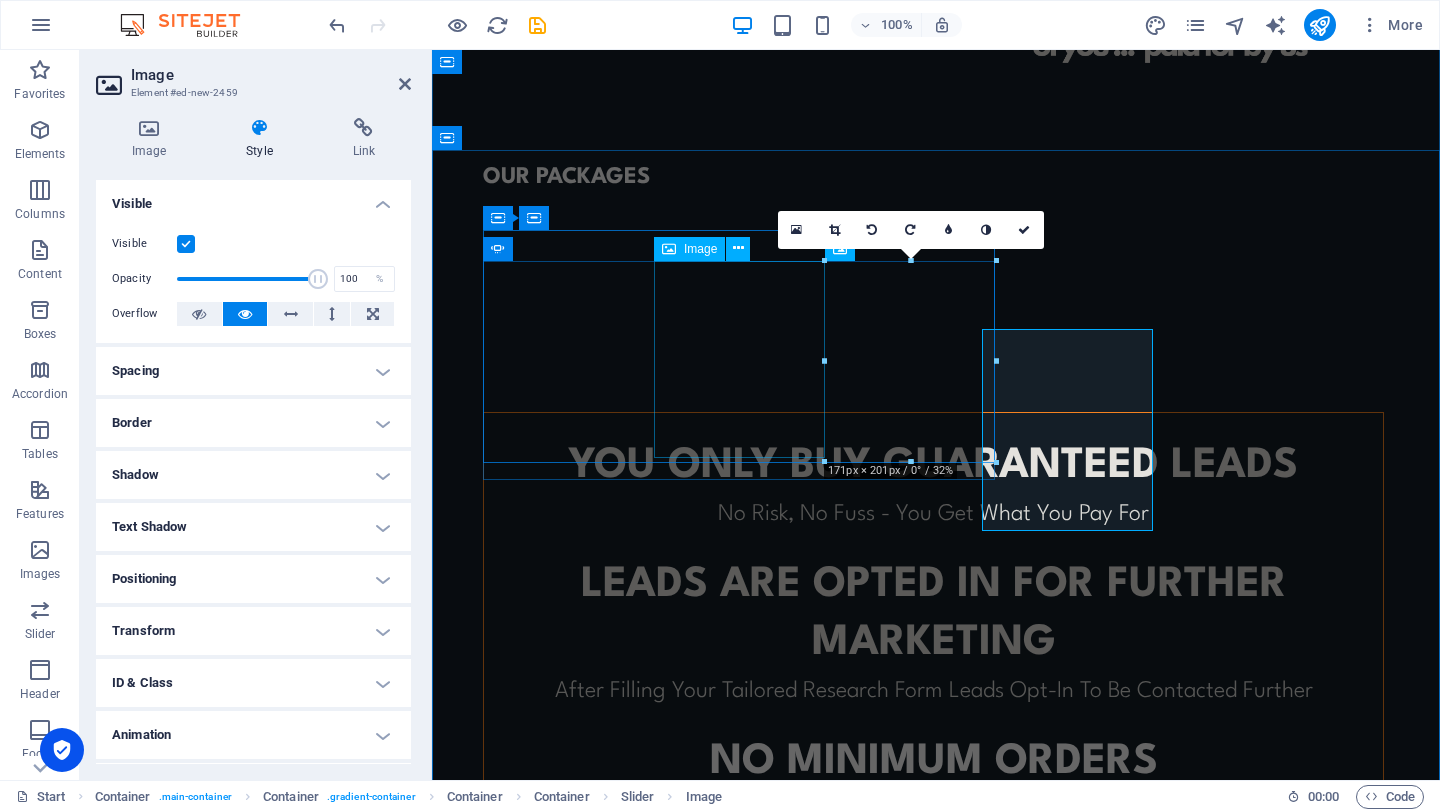 scroll, scrollTop: 1075, scrollLeft: 0, axis: vertical 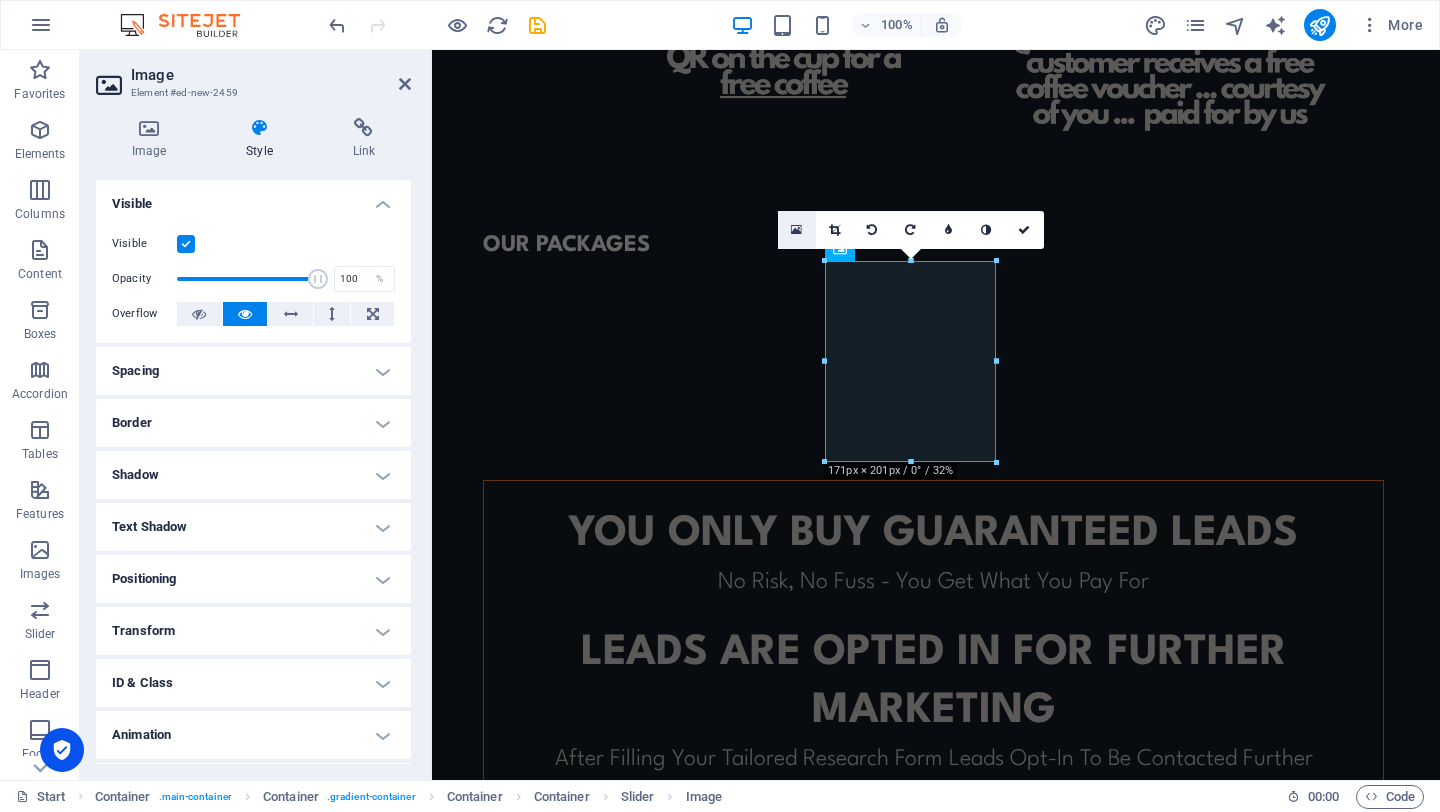 click at bounding box center [796, 230] 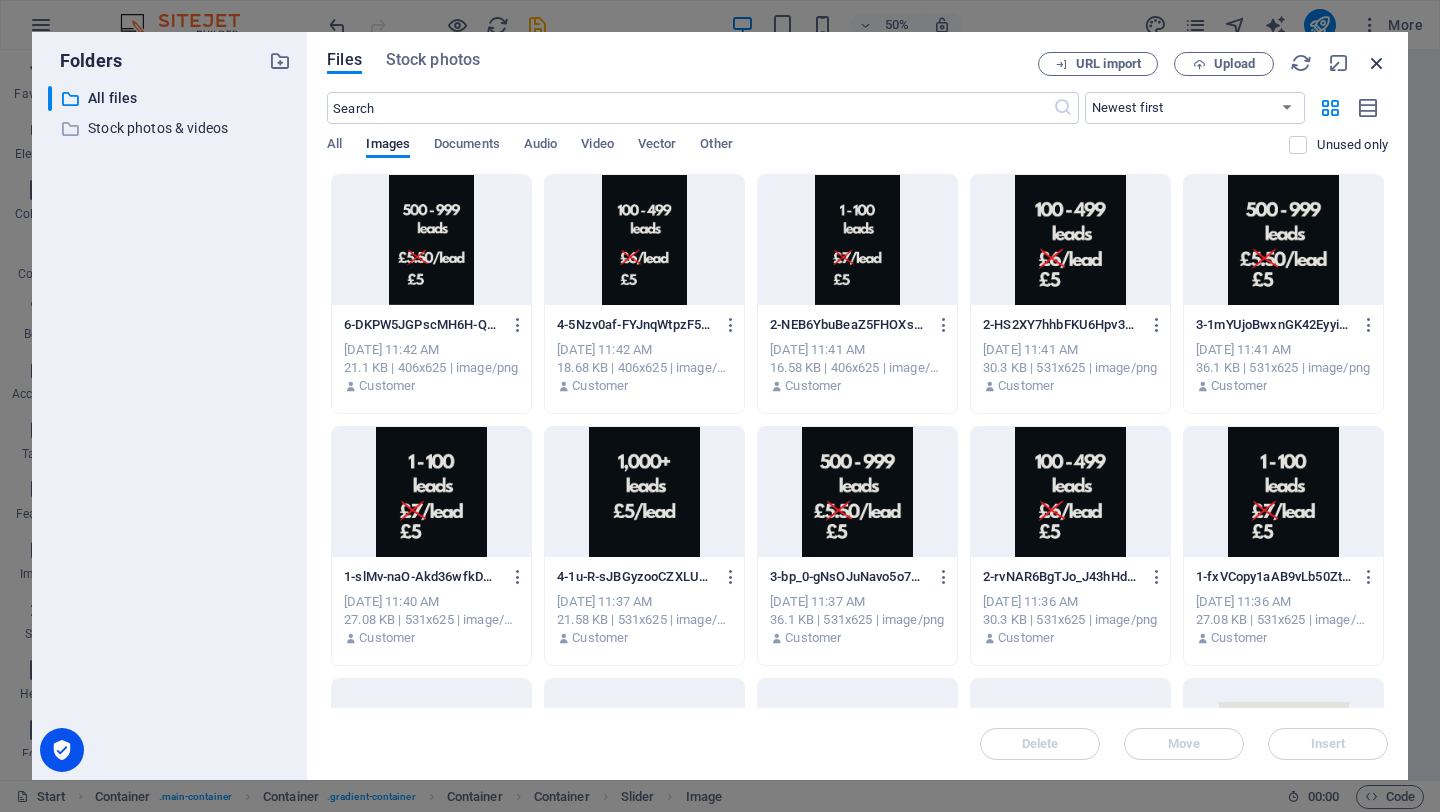click at bounding box center [1377, 63] 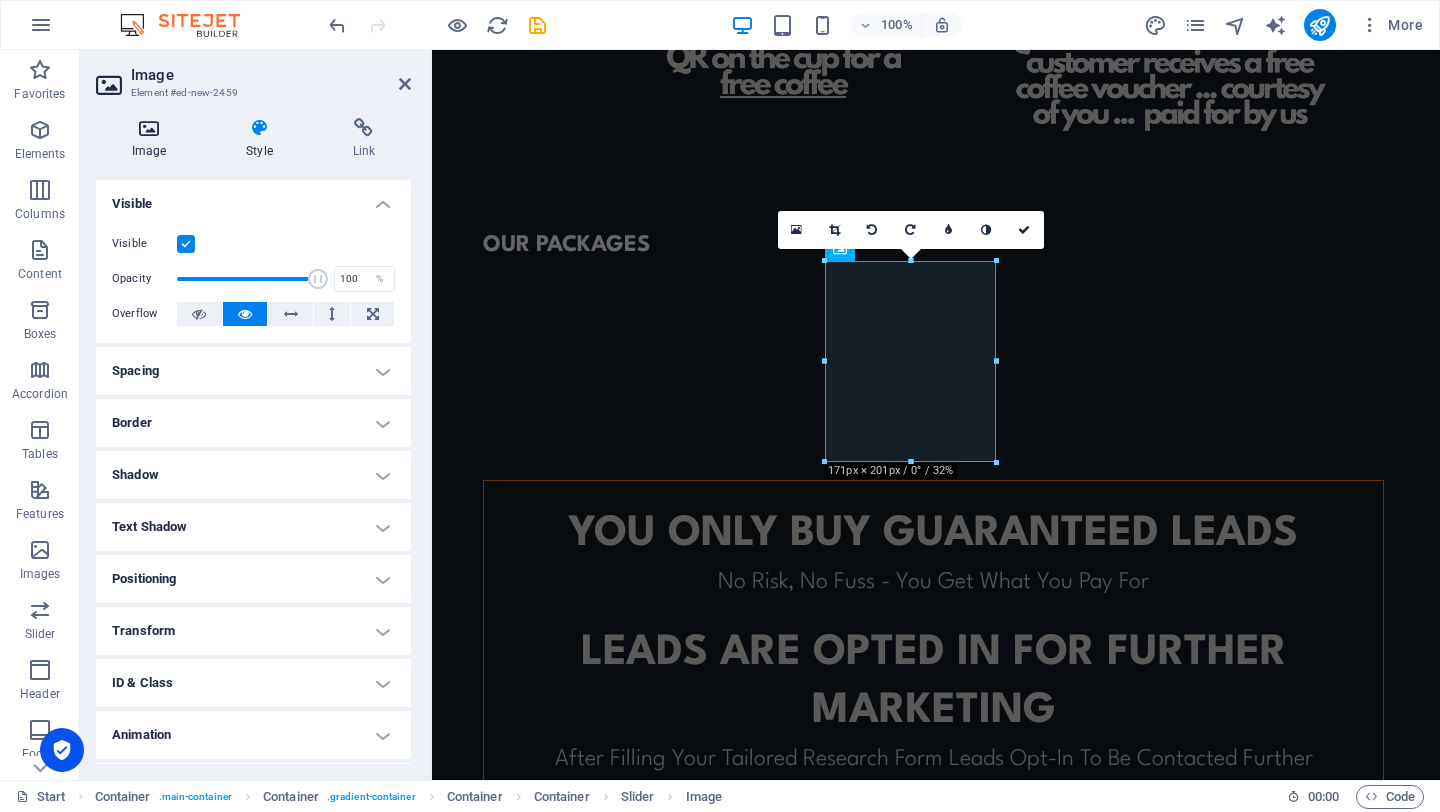 click at bounding box center (149, 128) 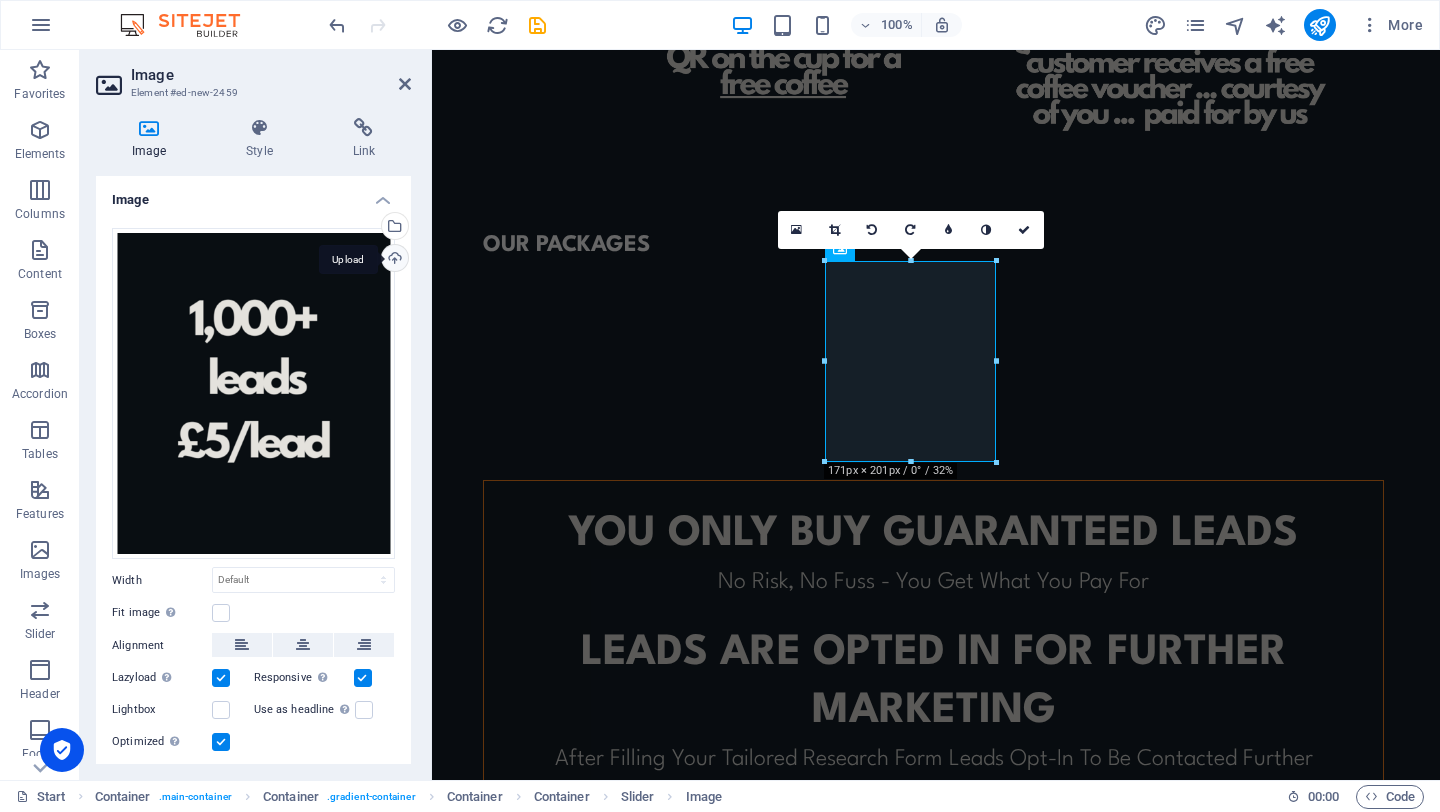 click on "Upload" at bounding box center (393, 260) 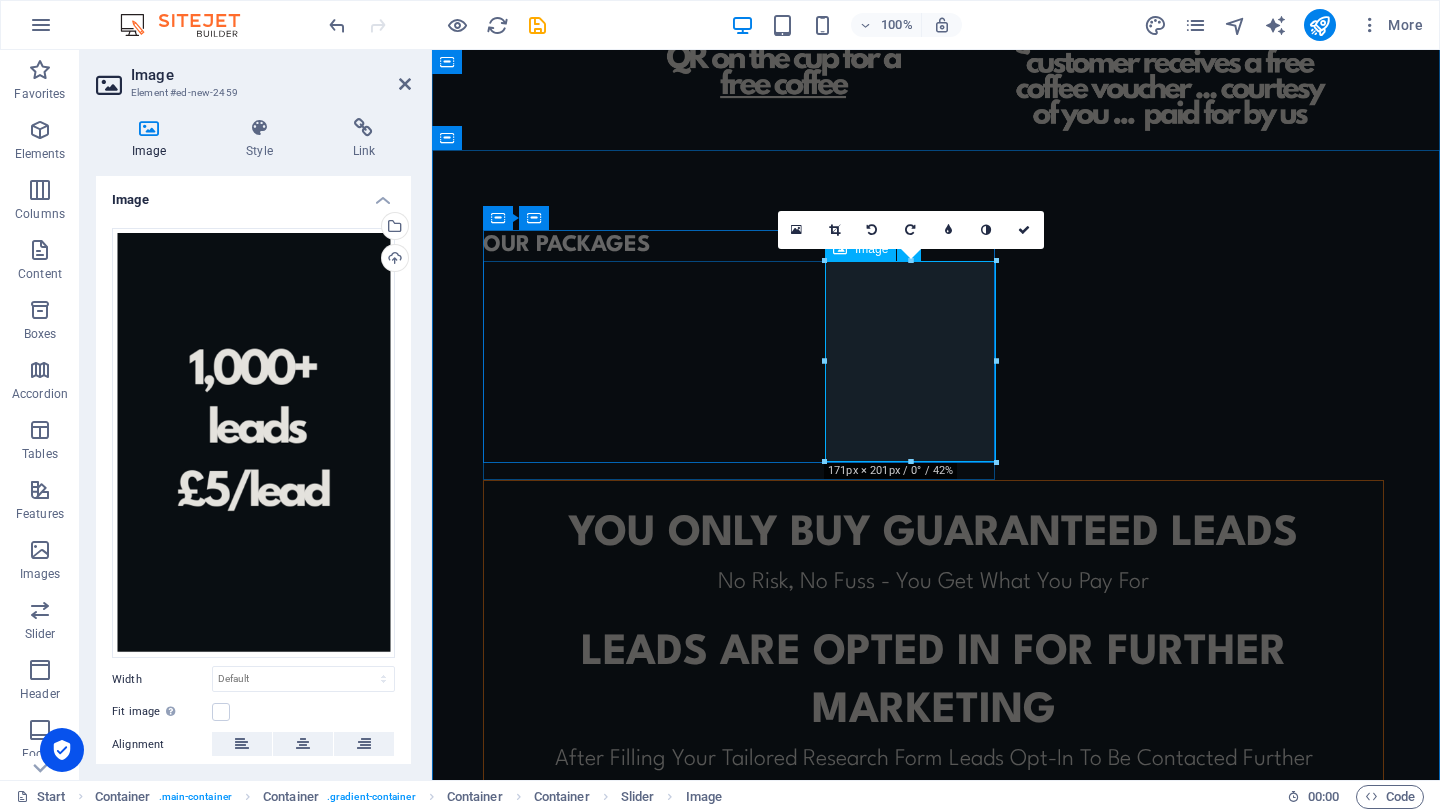 click on "OUR PACKAGES YOU ONLY BUY GUARANTEED LEADS No Risk, No Fuss - You Get What You Pay For leads ARE opted in for further marketing After Filling Your Tailored Research Form Leads Opt-In To Be Contacted Further No minimum orders To Cater For All Business Sizes or To Trial Before You Commit CONTACT US TO FIND OUT MORE © Code -  Legal notice  |  Privacy" at bounding box center (936, 649) 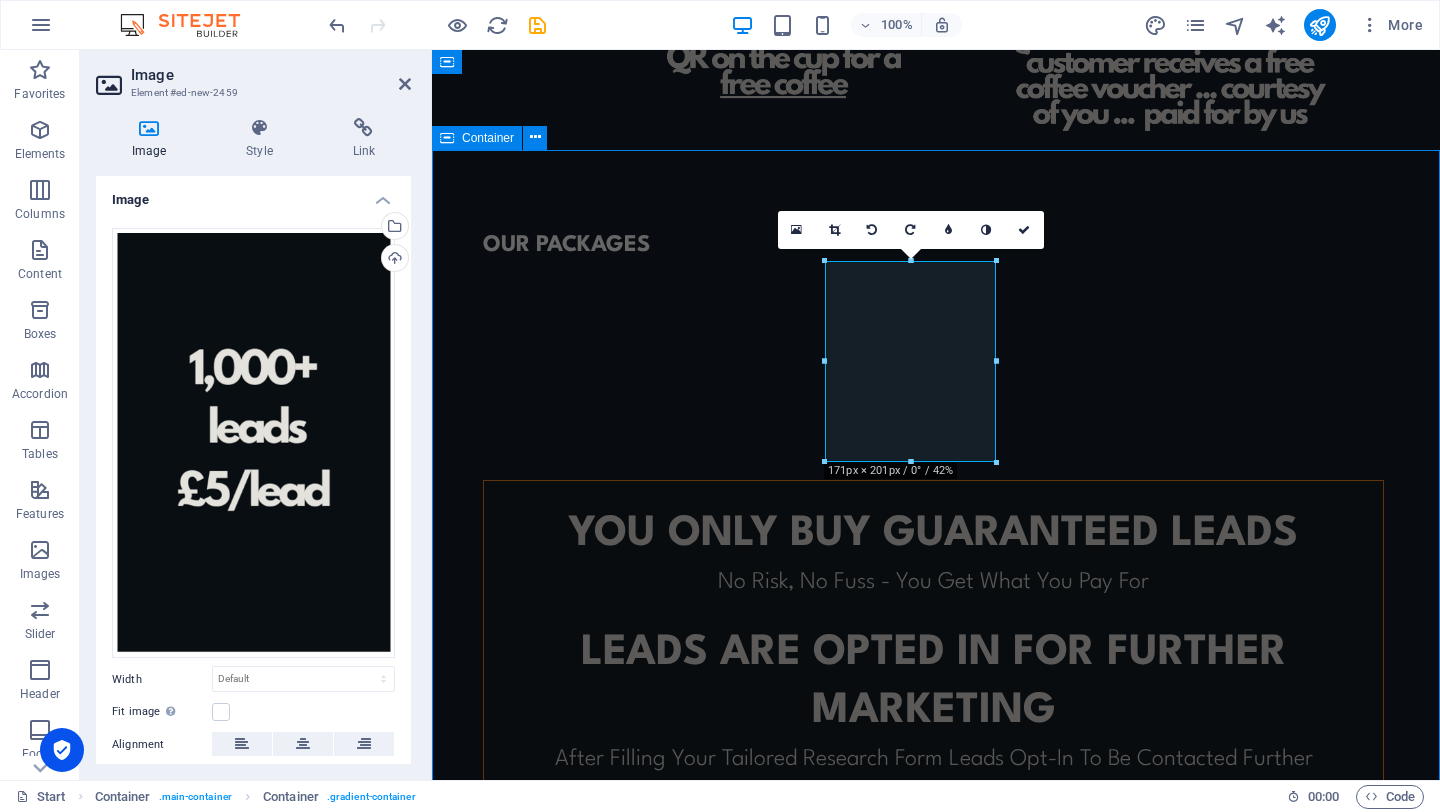scroll, scrollTop: 1143, scrollLeft: 0, axis: vertical 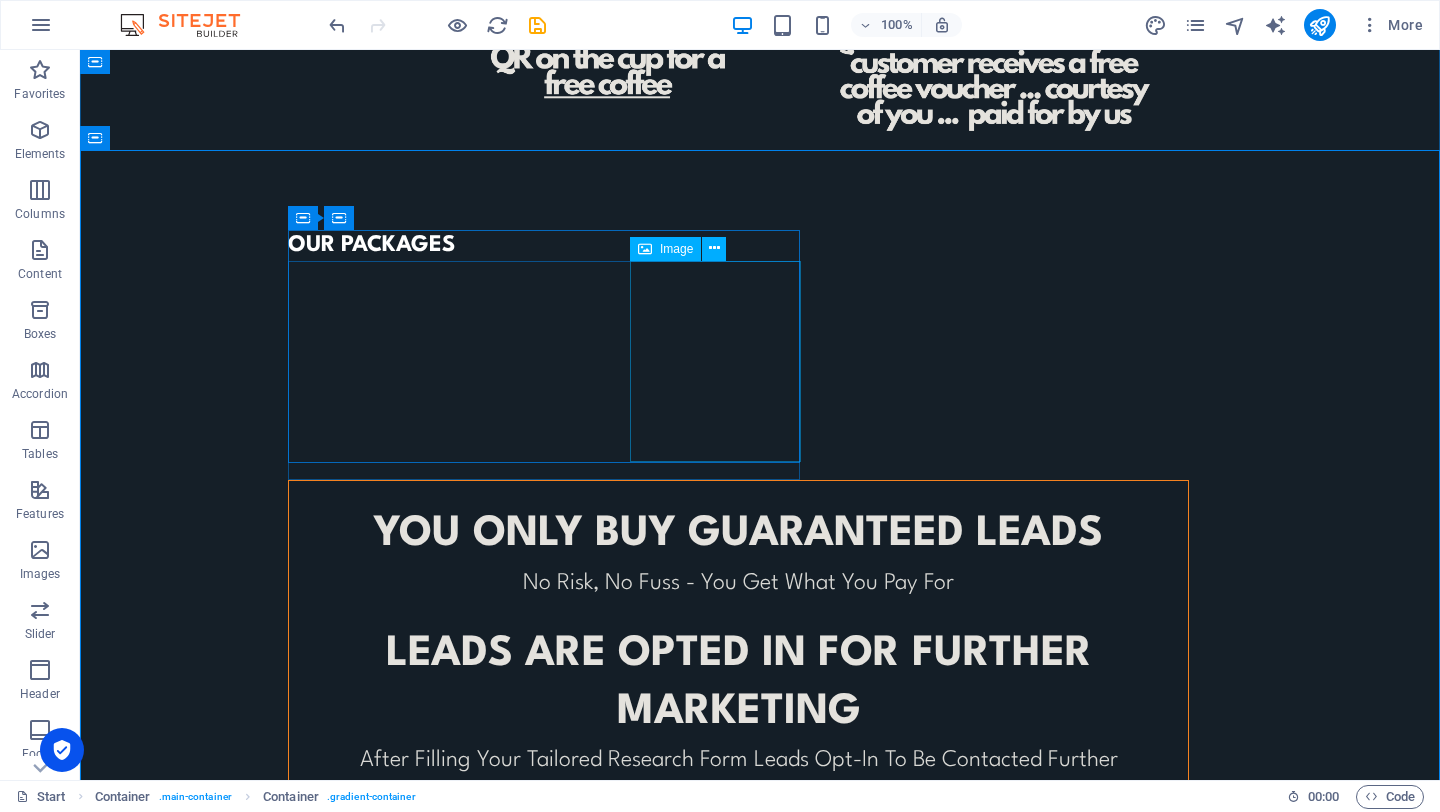 click at bounding box center (-311, 2210) 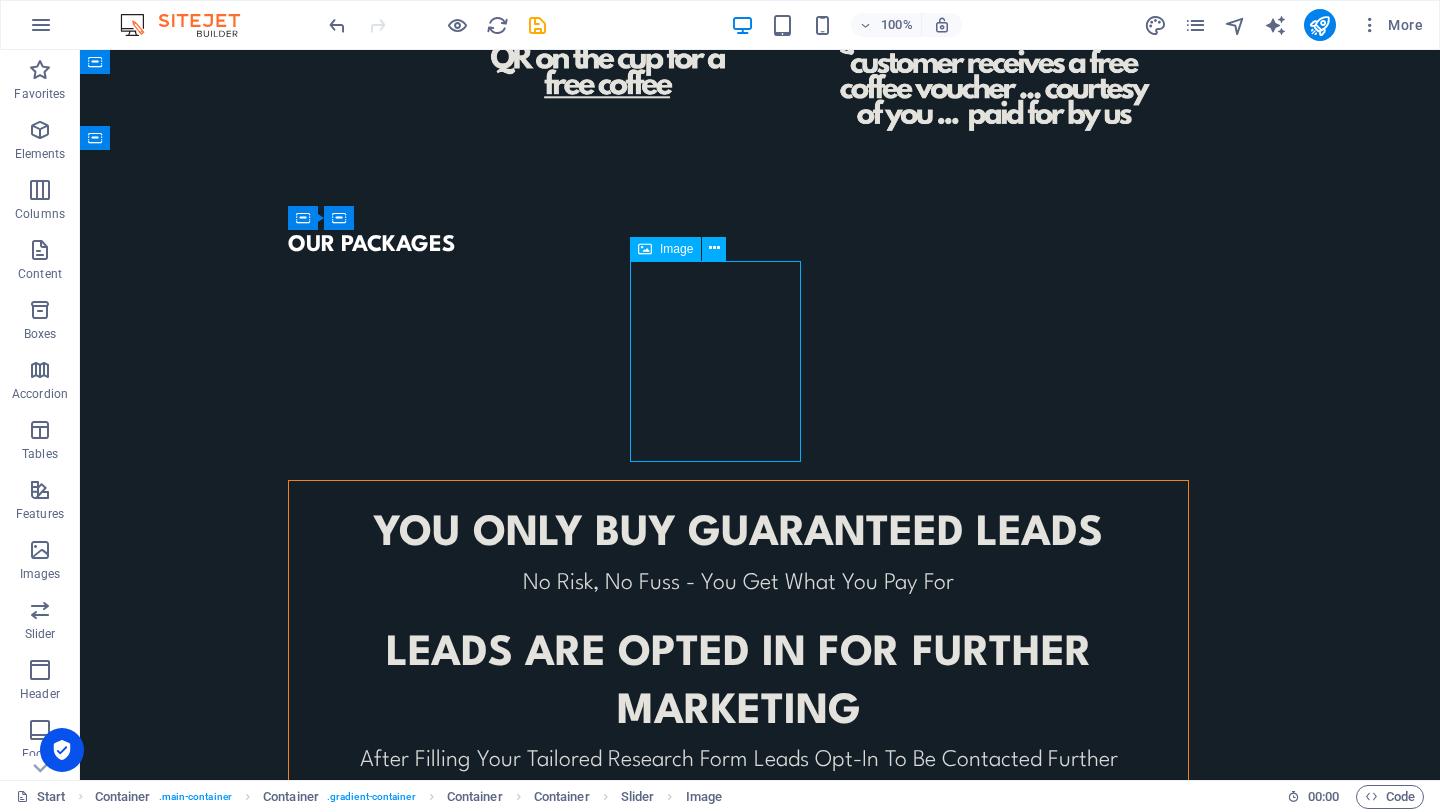 click at bounding box center [-311, 2210] 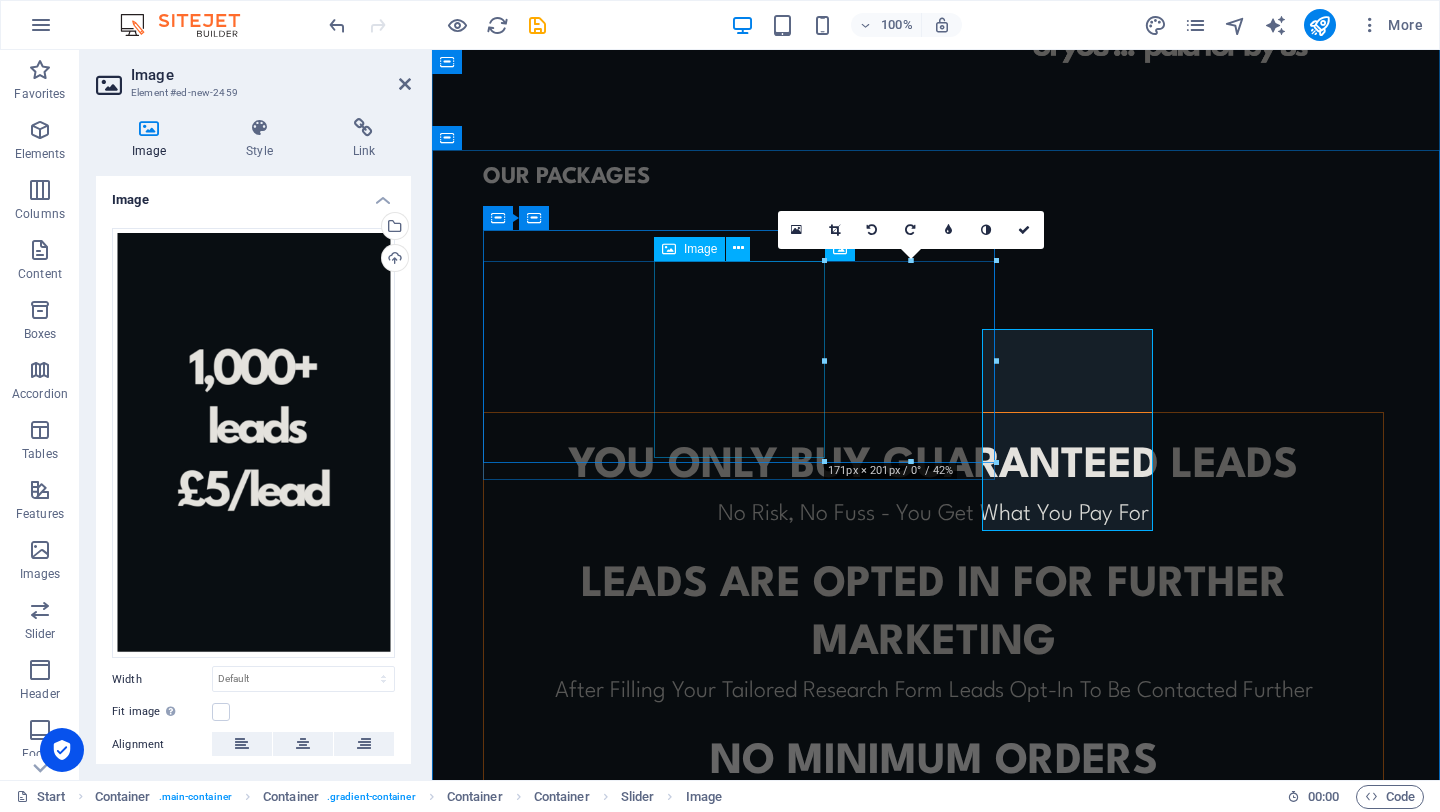 scroll, scrollTop: 1075, scrollLeft: 0, axis: vertical 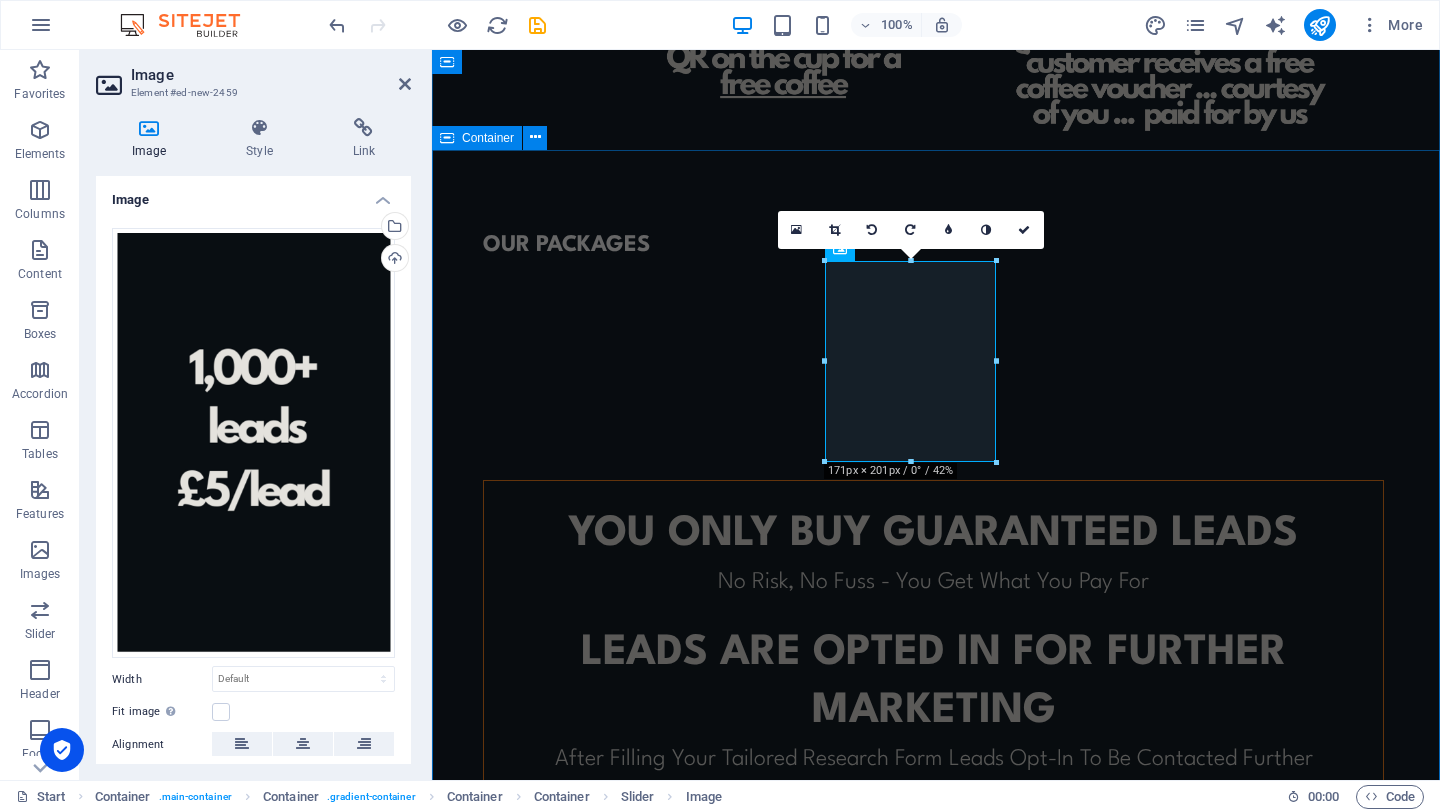 click on "OUR PACKAGES YOU ONLY BUY GUARANTEED LEADS No Risk, No Fuss - You Get What You Pay For leads ARE opted in for further marketing After Filling Your Tailored Research Form Leads Opt-In To Be Contacted Further No minimum orders To Cater For All Business Sizes or To Trial Before You Commit CONTACT US TO FIND OUT MORE © Code -  Legal notice  |  Privacy" at bounding box center [936, 649] 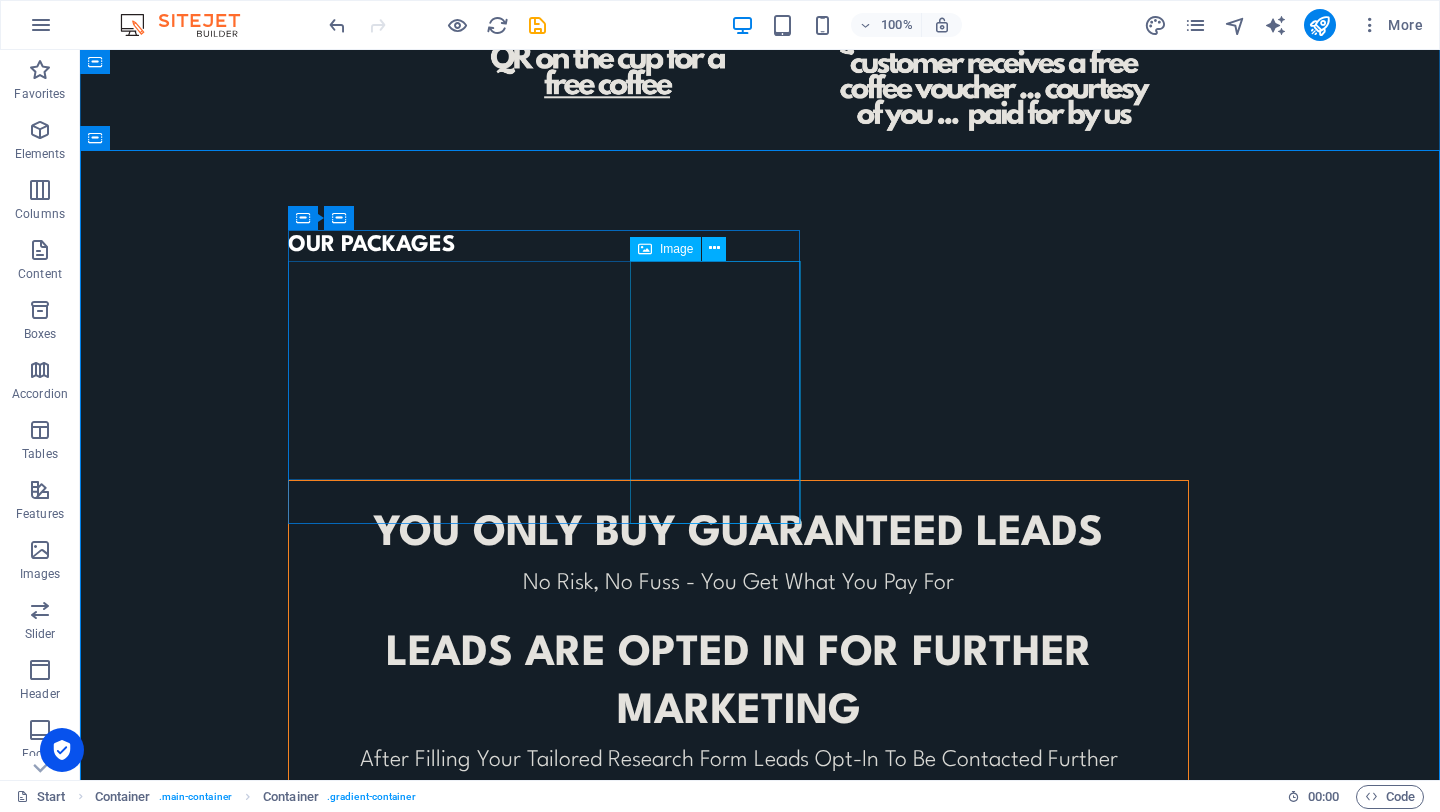 click at bounding box center (-311, 2210) 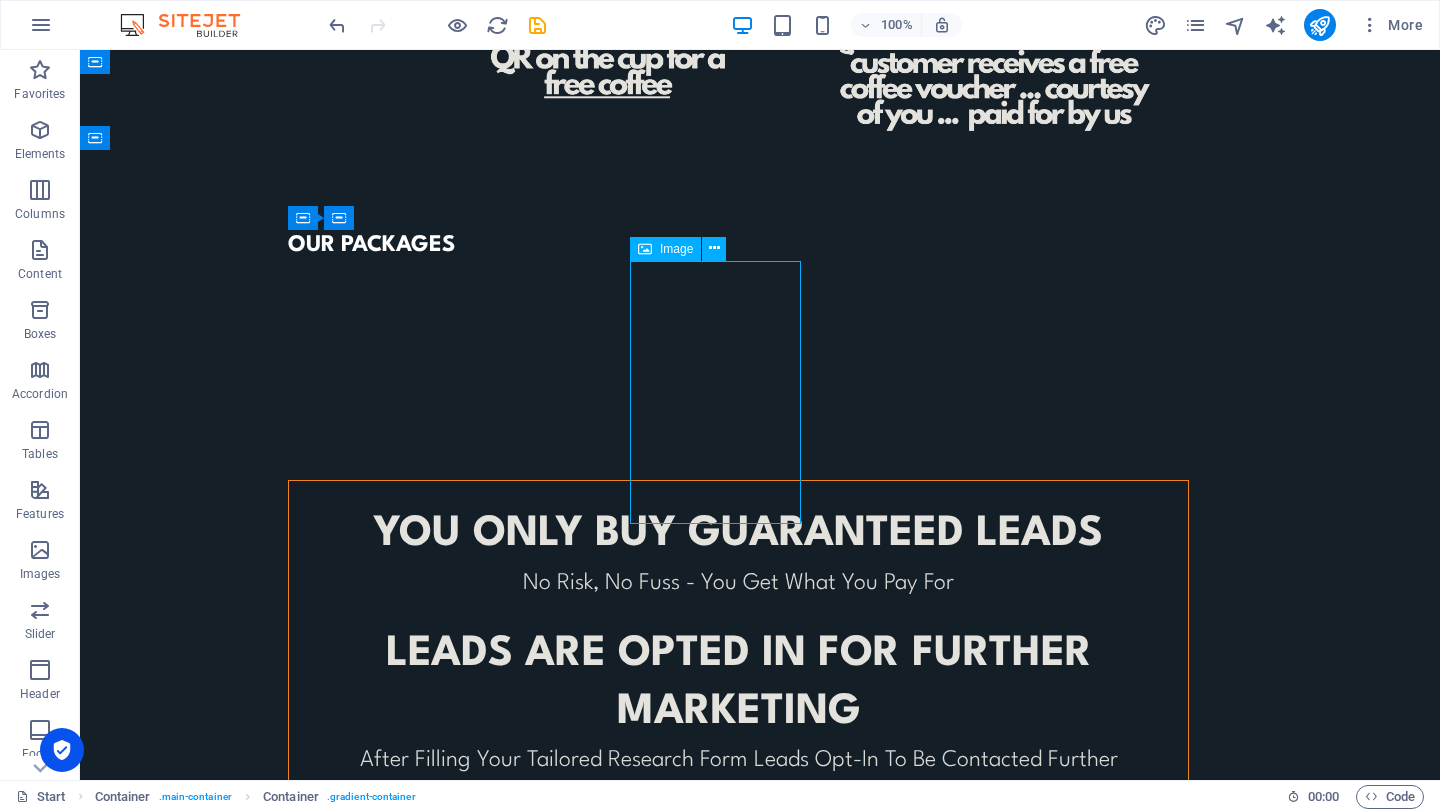 click at bounding box center [-311, 2210] 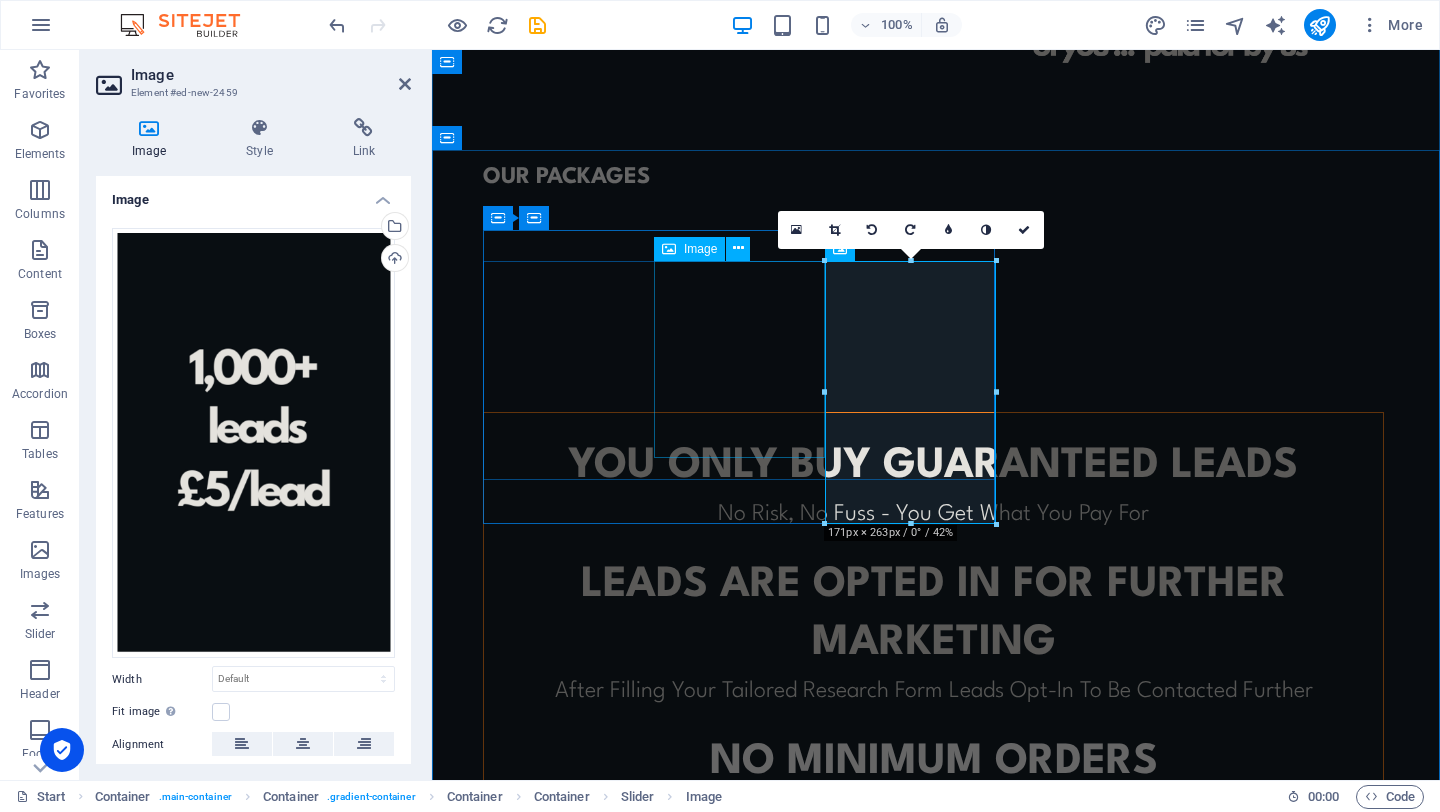 scroll, scrollTop: 1075, scrollLeft: 0, axis: vertical 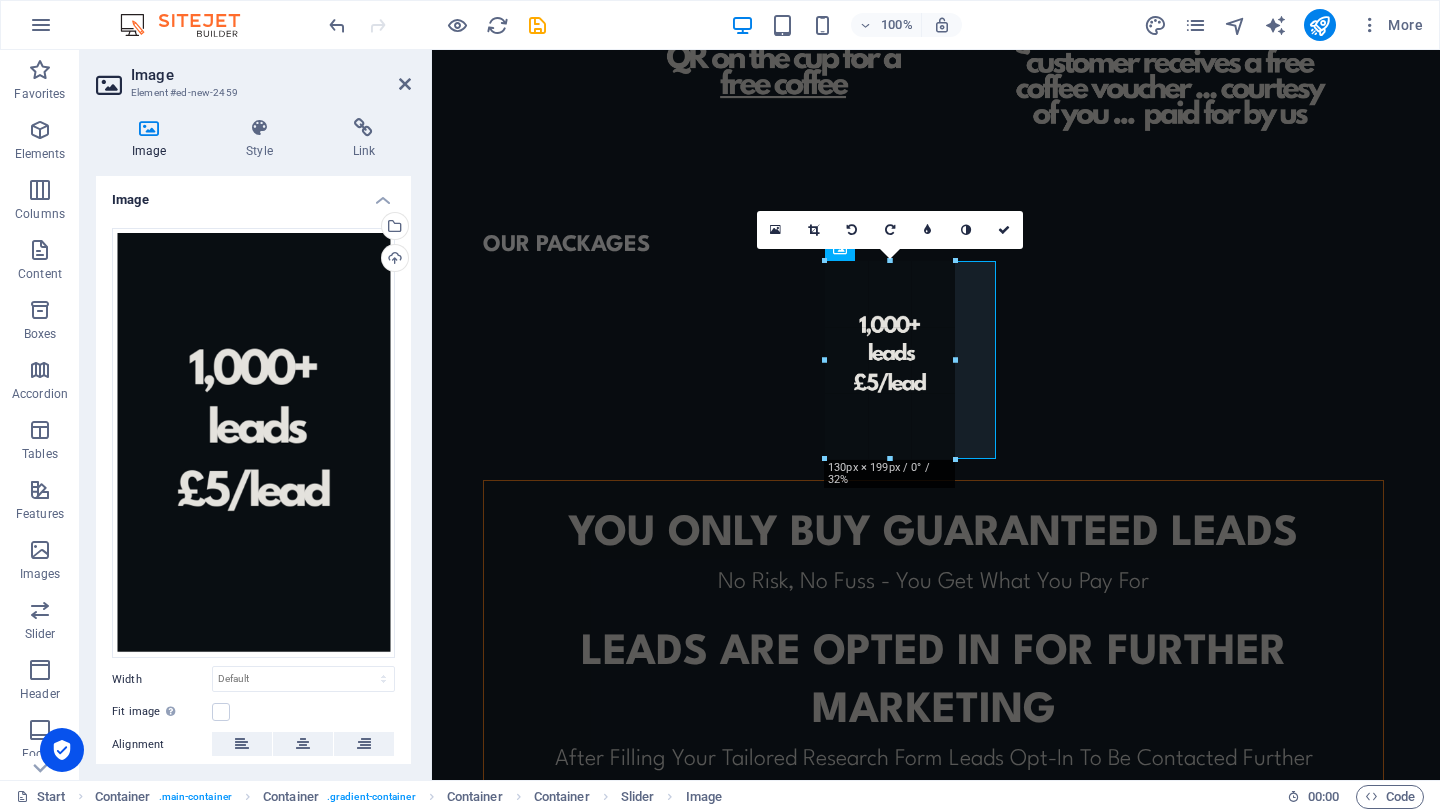 drag, startPoint x: 993, startPoint y: 524, endPoint x: 923, endPoint y: 456, distance: 97.59098 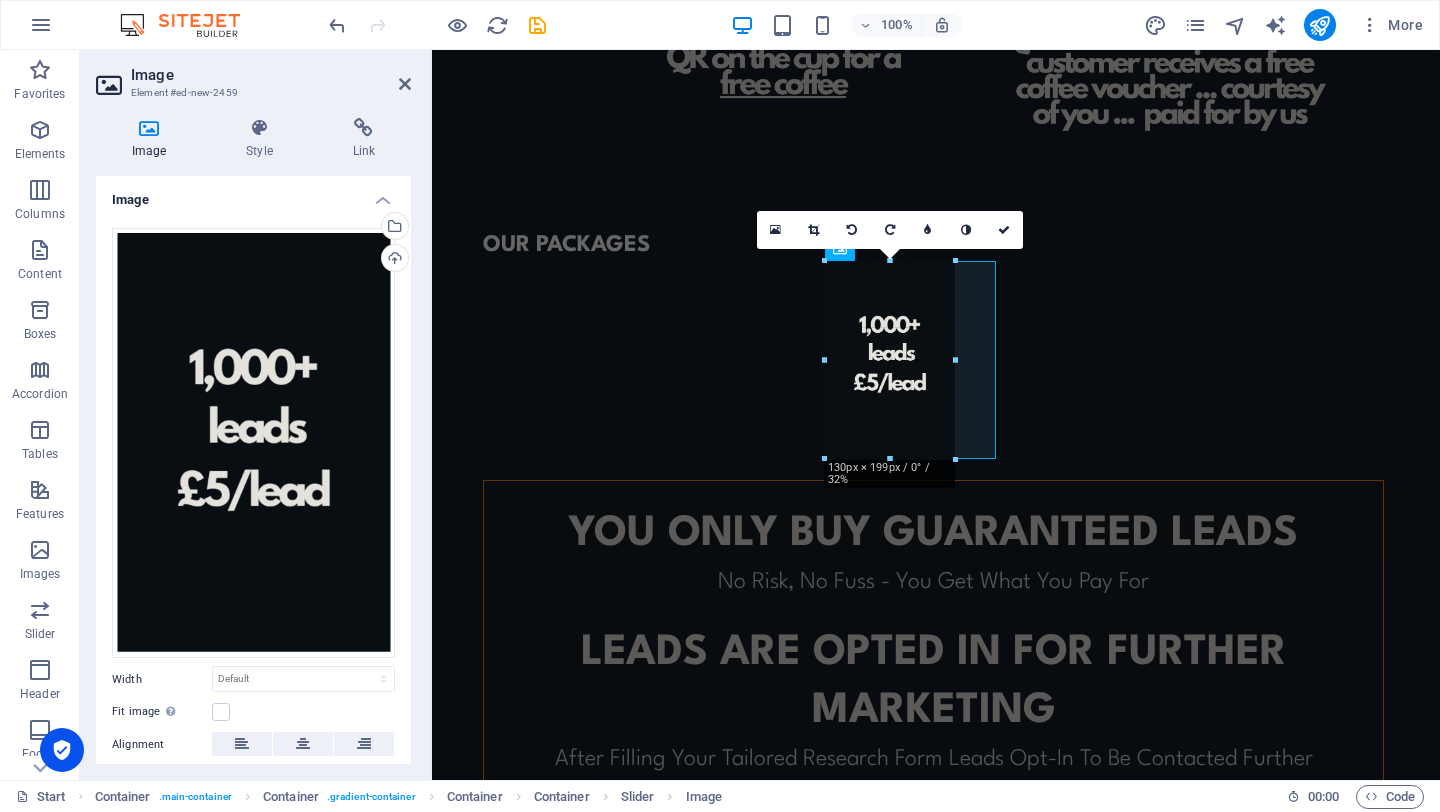 type on "129" 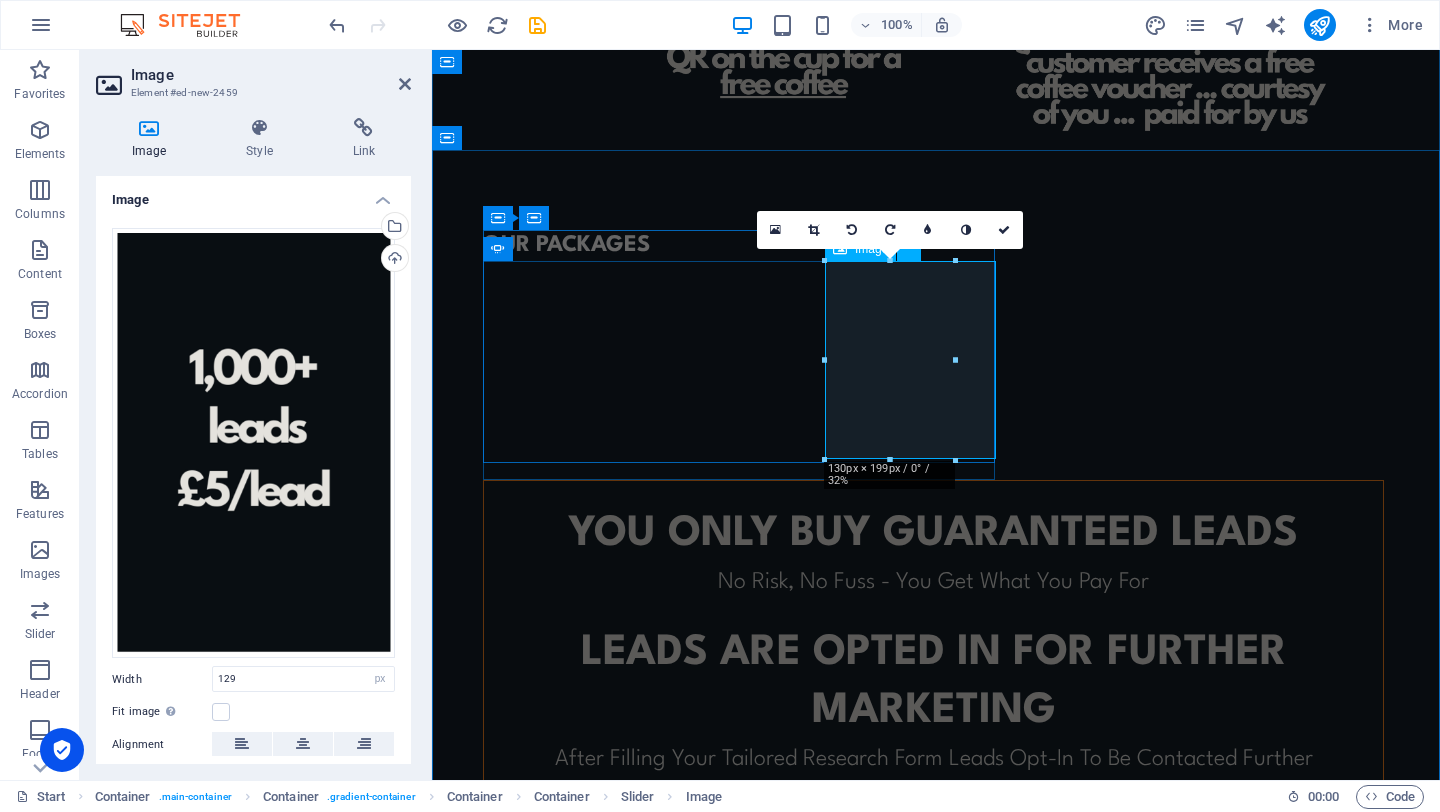 click on "OUR PACKAGES YOU ONLY BUY GUARANTEED LEADS No Risk, No Fuss - You Get What You Pay For leads ARE opted in for further marketing After Filling Your Tailored Research Form Leads Opt-In To Be Contacted Further No minimum orders To Cater For All Business Sizes or To Trial Before You Commit CONTACT US TO FIND OUT MORE © Code -  Legal notice  |  Privacy" at bounding box center [936, 649] 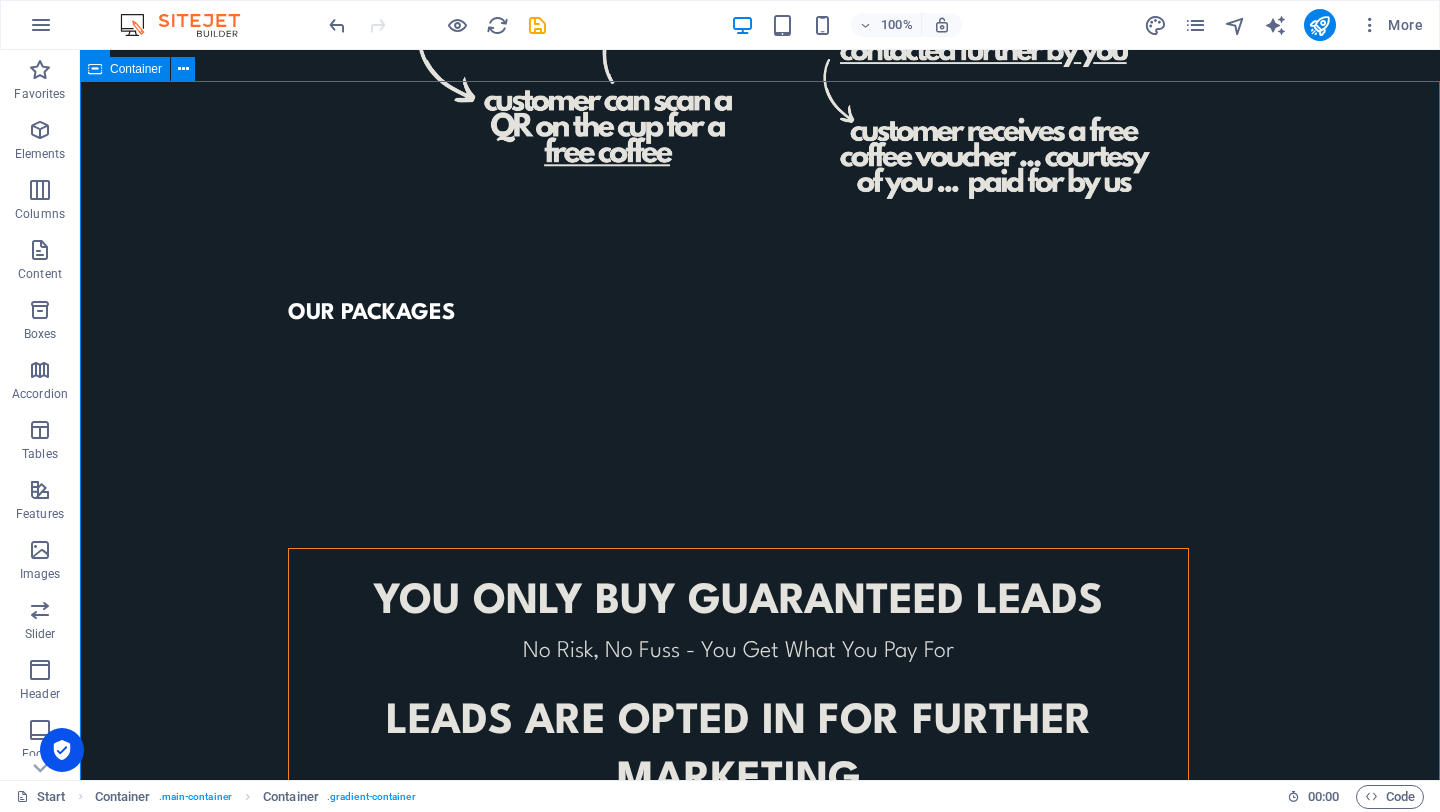 scroll, scrollTop: 1143, scrollLeft: 0, axis: vertical 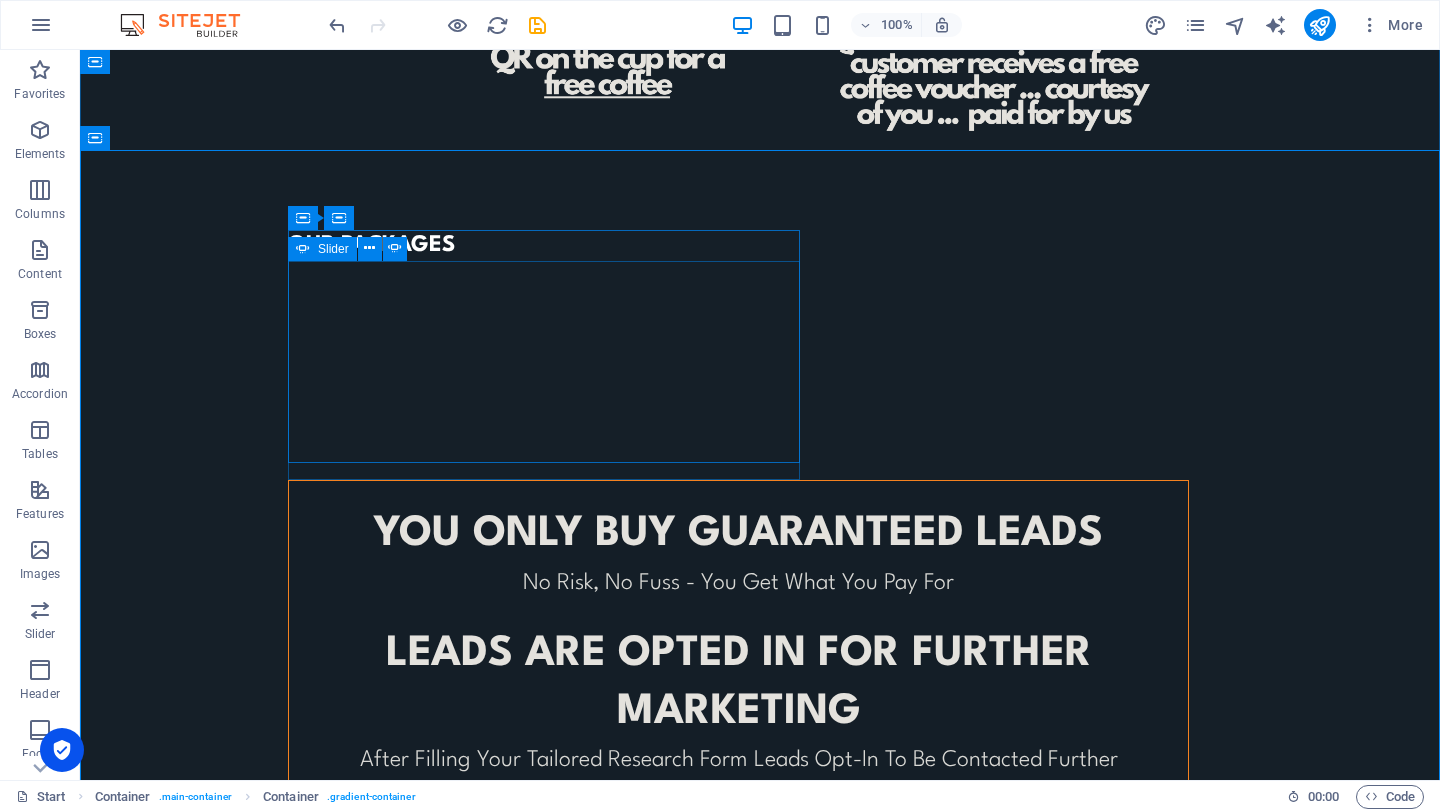 click at bounding box center [288, 276] 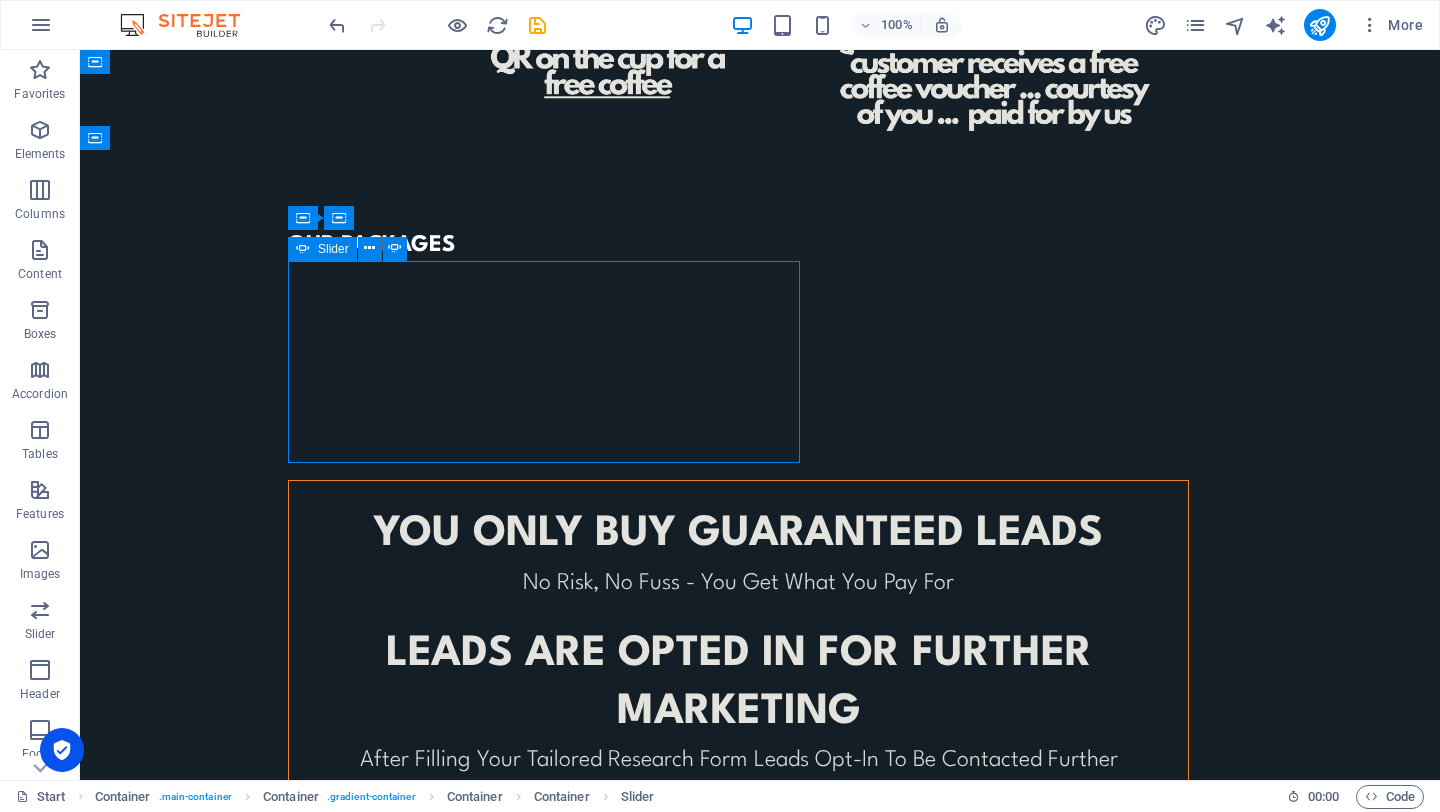 click at bounding box center (288, 276) 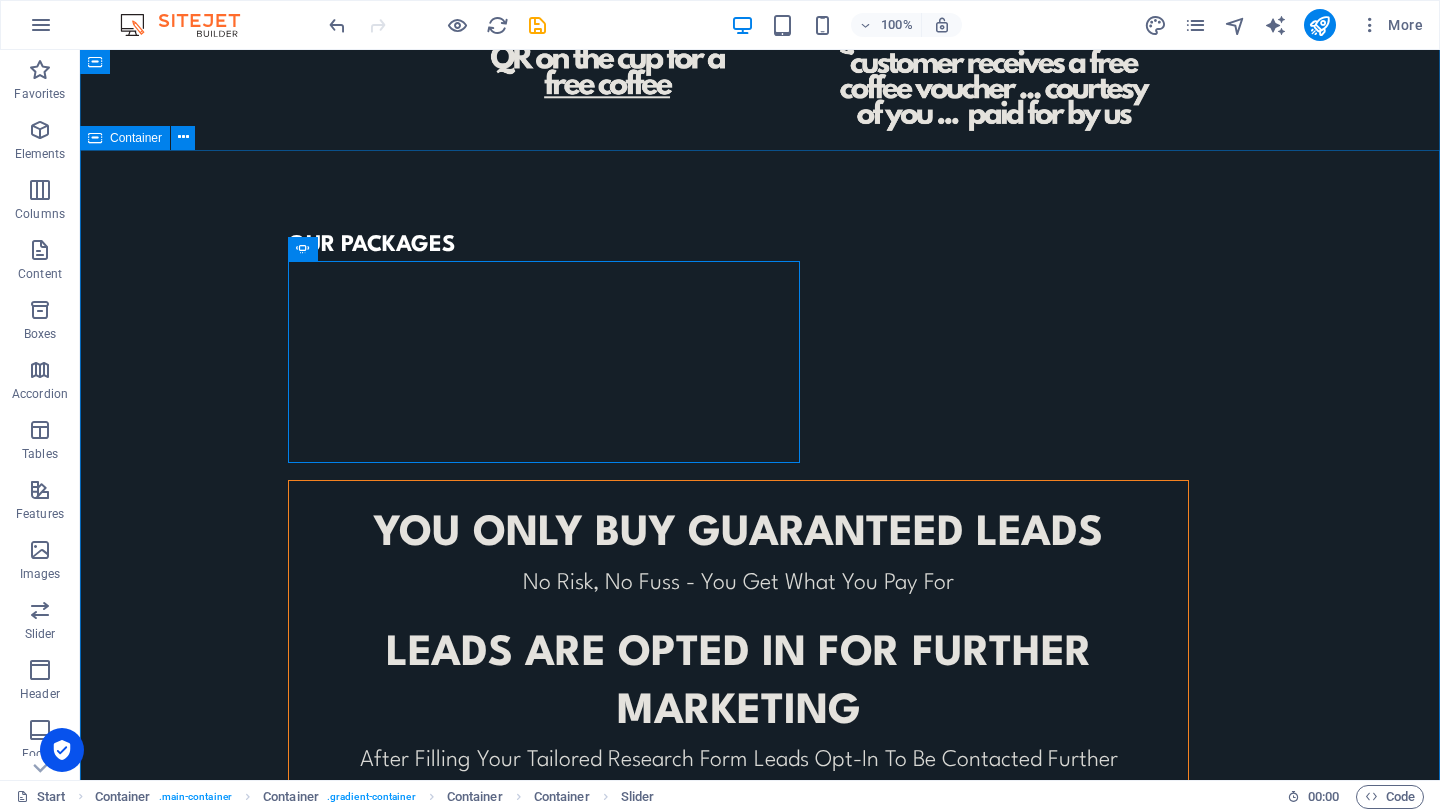 click on "OUR PACKAGES YOU ONLY BUY GUARANTEED LEADS No Risk, No Fuss - You Get What You Pay For leads ARE opted in for further marketing After Filling Your Tailored Research Form Leads Opt-In To Be Contacted Further No minimum orders To Cater For All Business Sizes or To Trial Before You Commit CONTACT US TO FIND OUT MORE © Code -  Legal notice  |  Privacy" at bounding box center [760, 649] 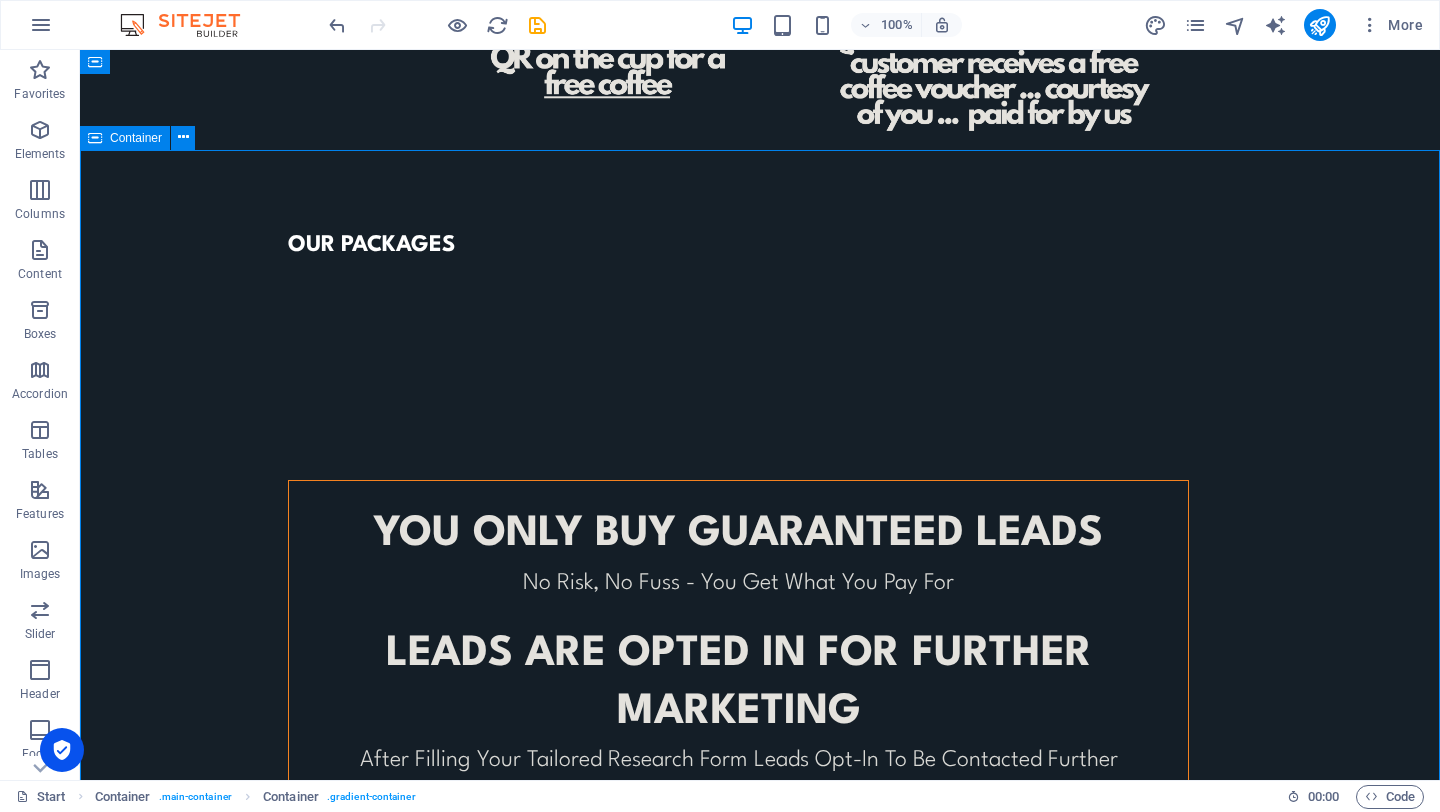 click on "OUR PACKAGES YOU ONLY BUY GUARANTEED LEADS No Risk, No Fuss - You Get What You Pay For leads ARE opted in for further marketing After Filling Your Tailored Research Form Leads Opt-In To Be Contacted Further No minimum orders To Cater For All Business Sizes or To Trial Before You Commit CONTACT US TO FIND OUT MORE © Code -  Legal notice  |  Privacy" at bounding box center [760, 649] 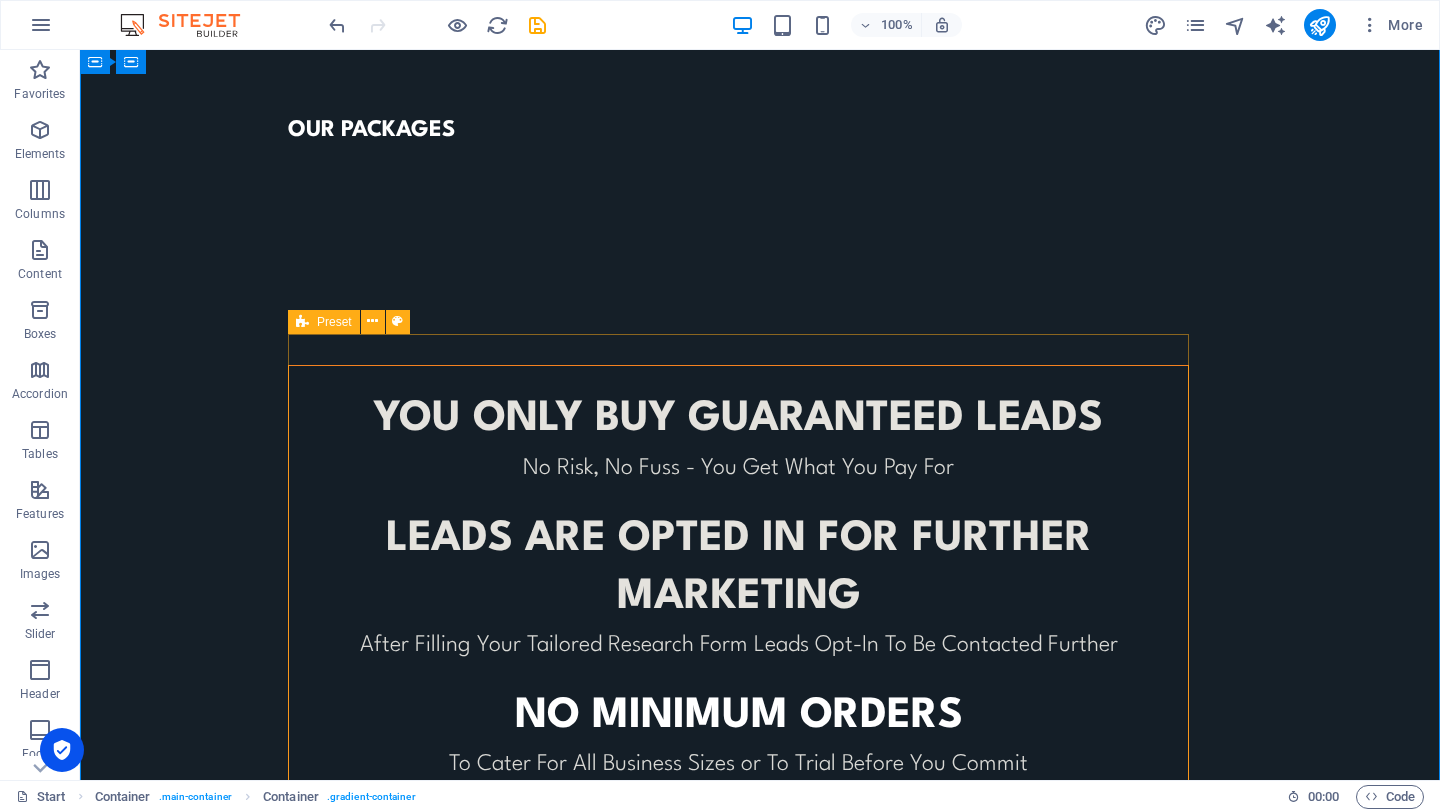 scroll, scrollTop: 1306, scrollLeft: 0, axis: vertical 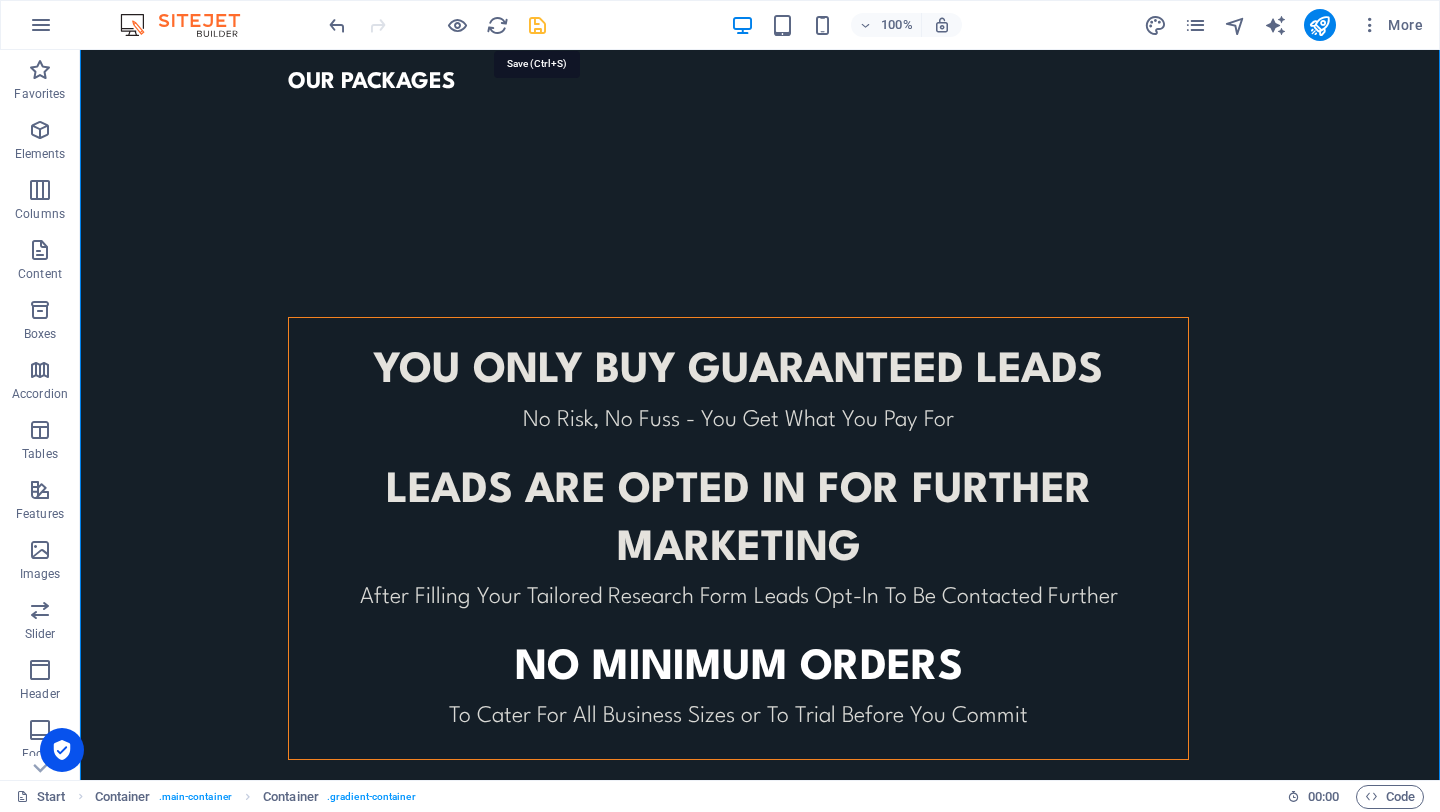 click at bounding box center (537, 25) 